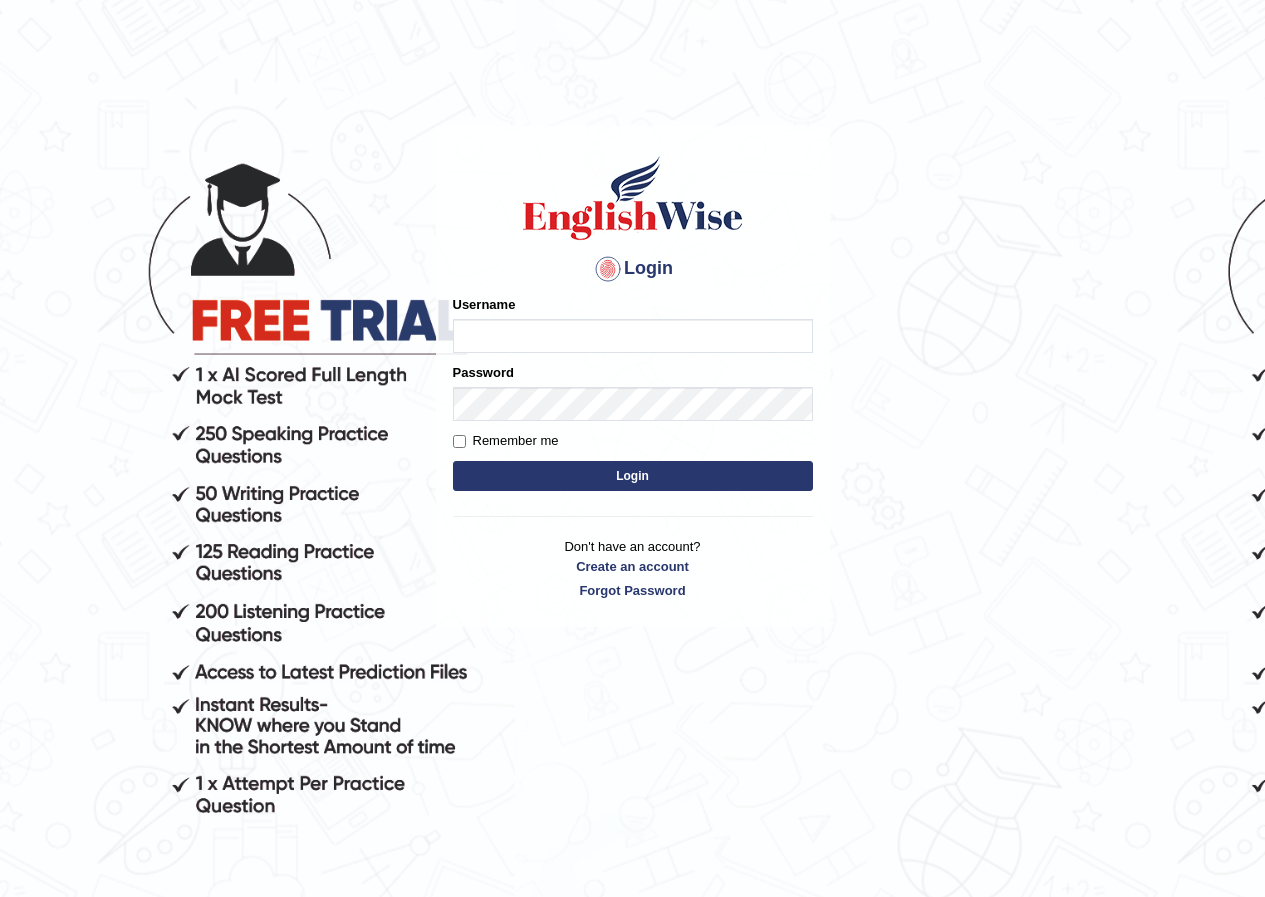 scroll, scrollTop: 0, scrollLeft: 0, axis: both 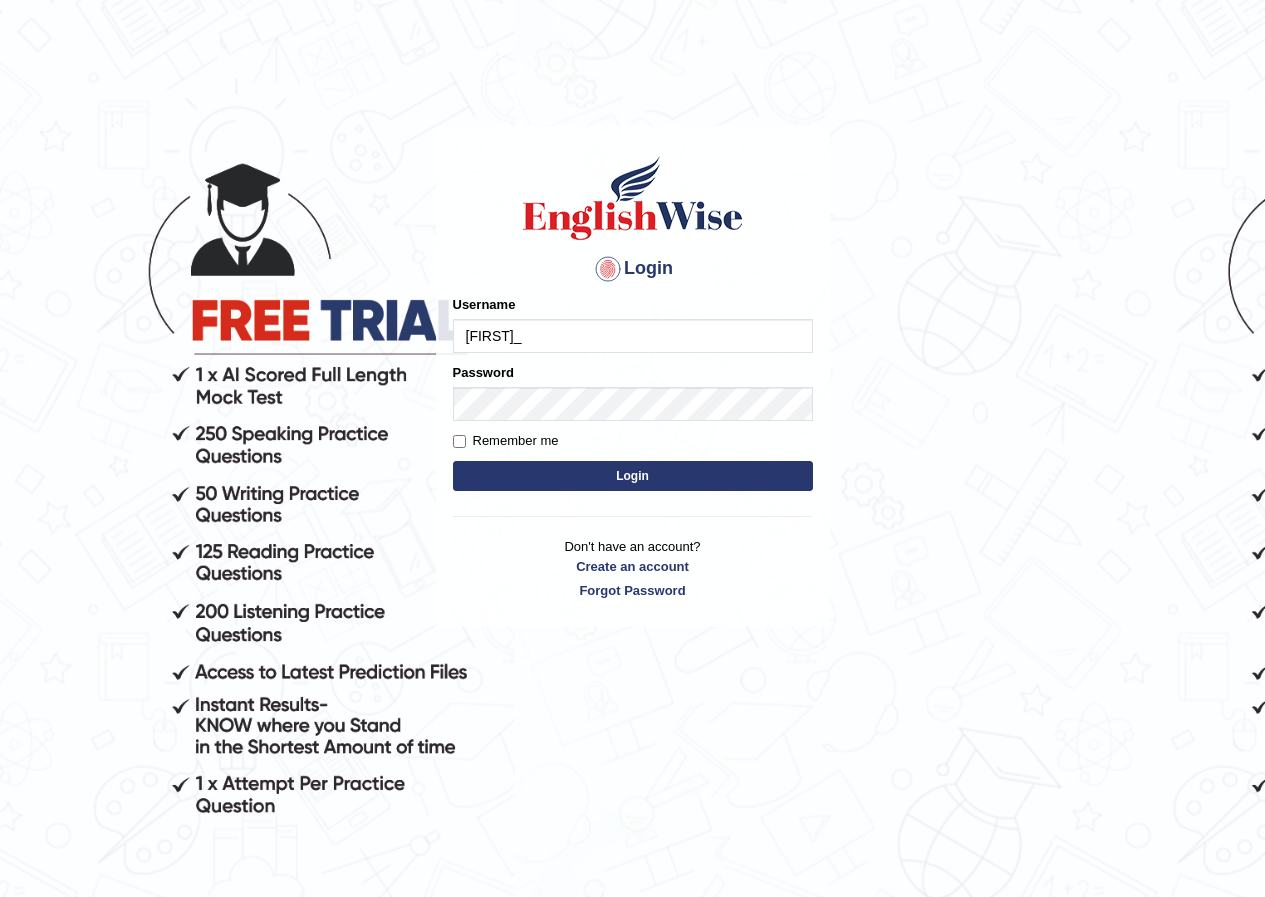 type on "bhuvaneswari_parramatta" 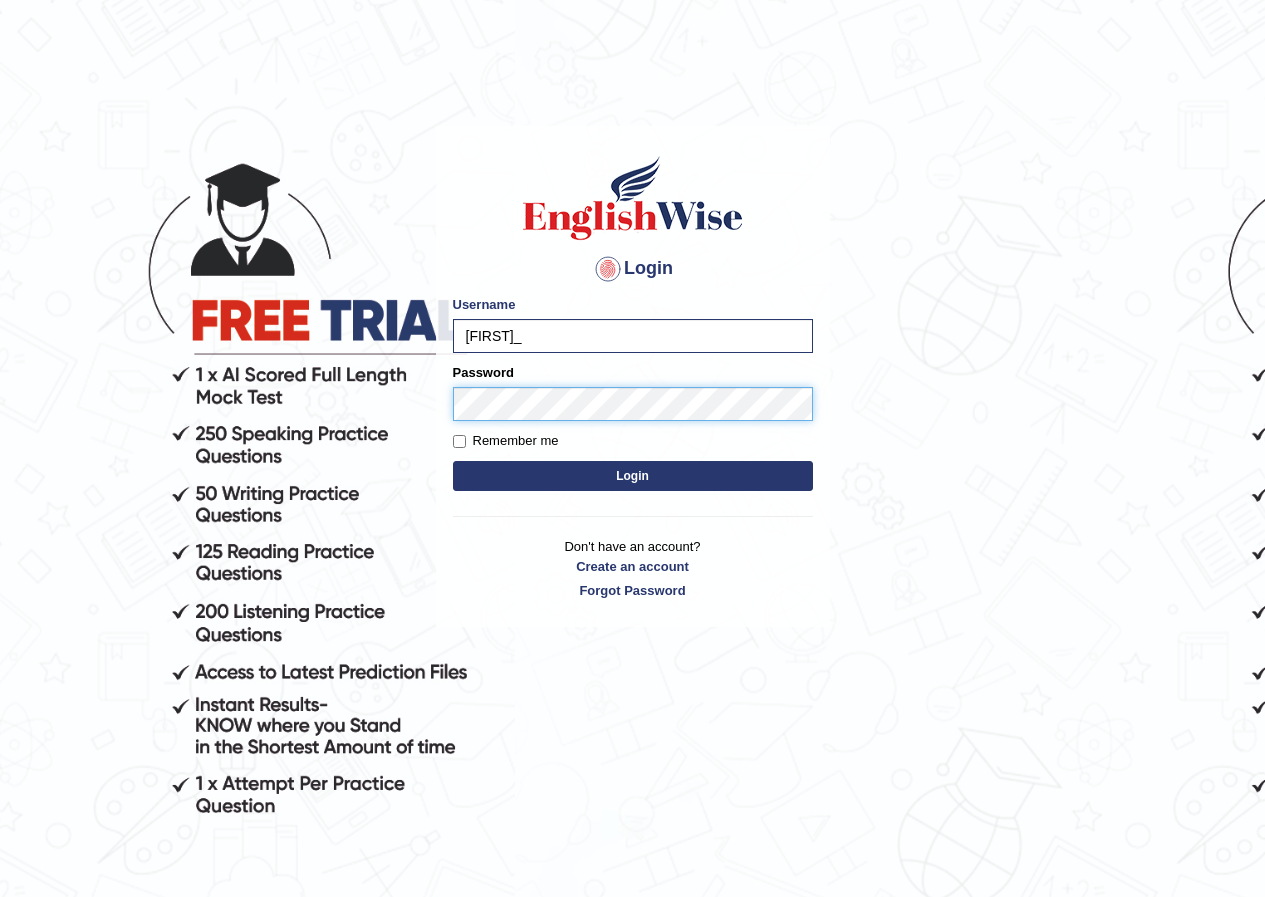 click on "Login" at bounding box center (633, 476) 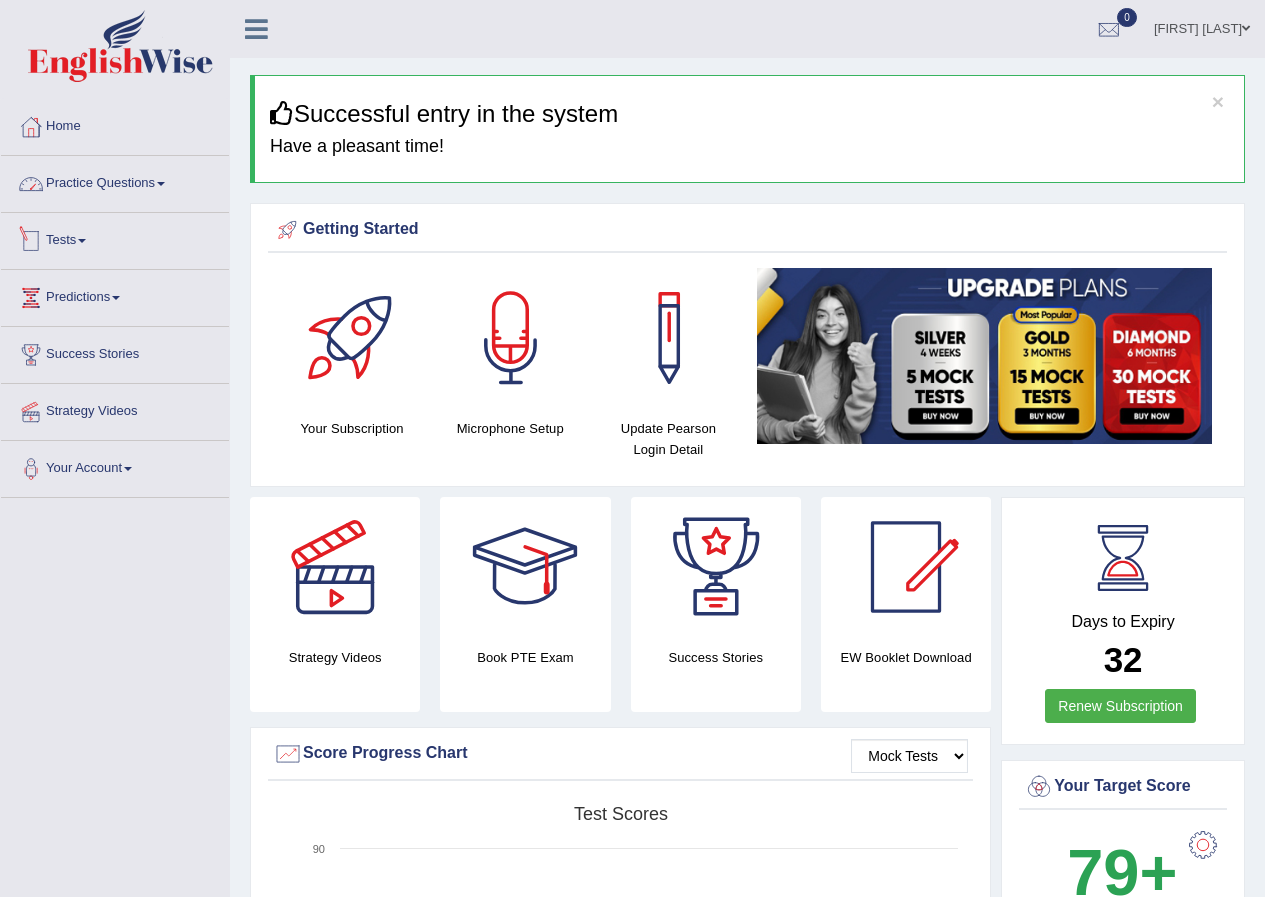 scroll, scrollTop: 0, scrollLeft: 0, axis: both 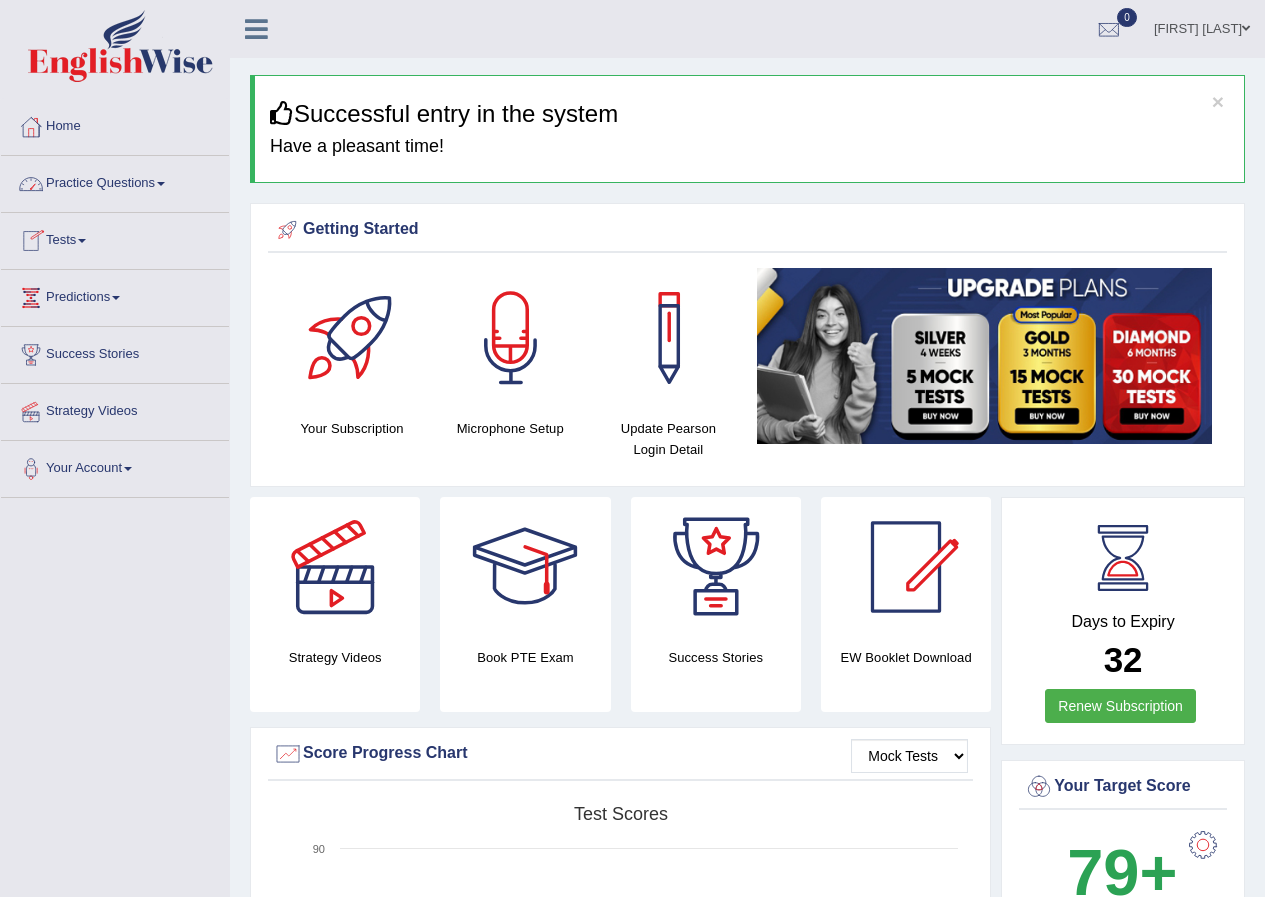 click at bounding box center [161, 184] 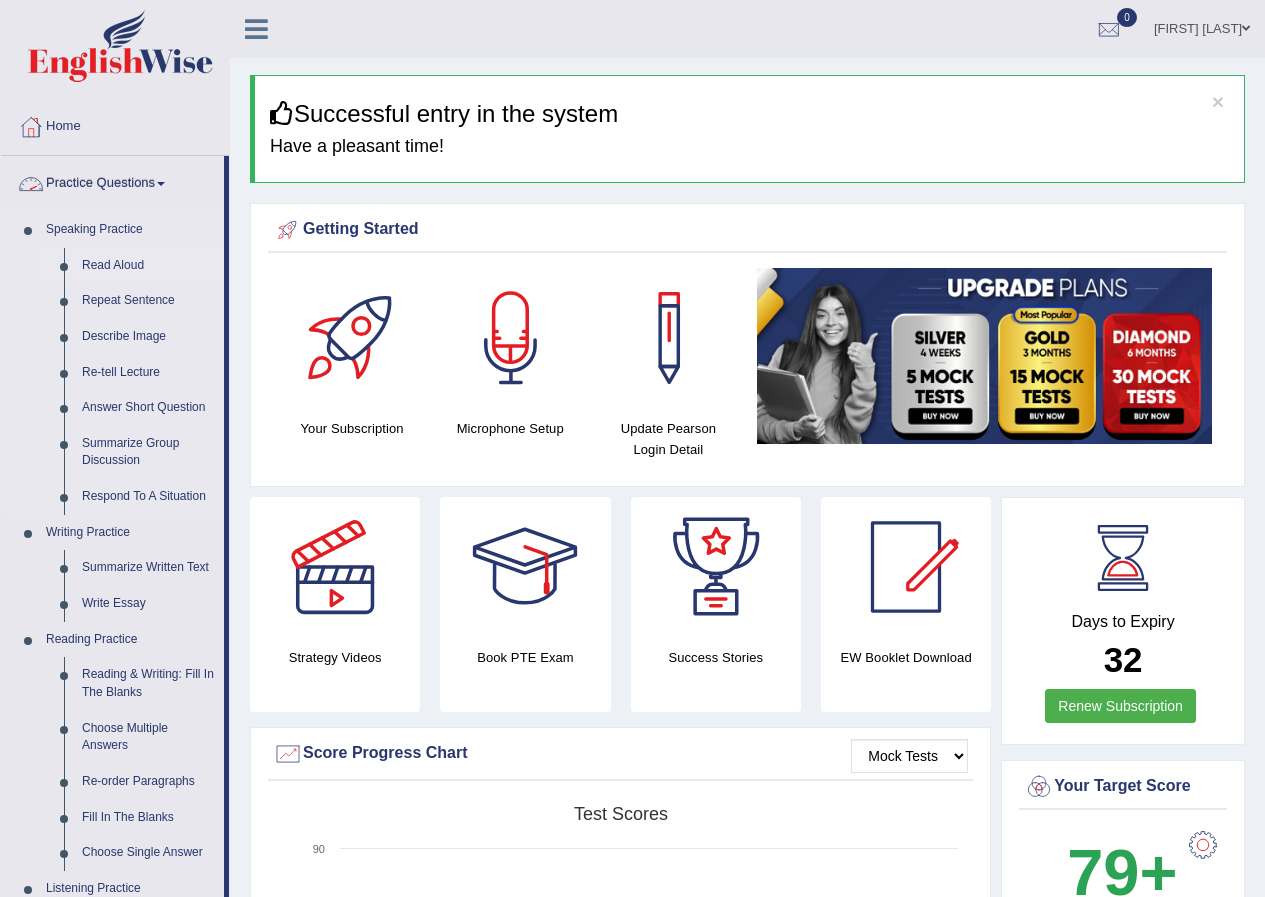 click on "Read Aloud" at bounding box center (148, 266) 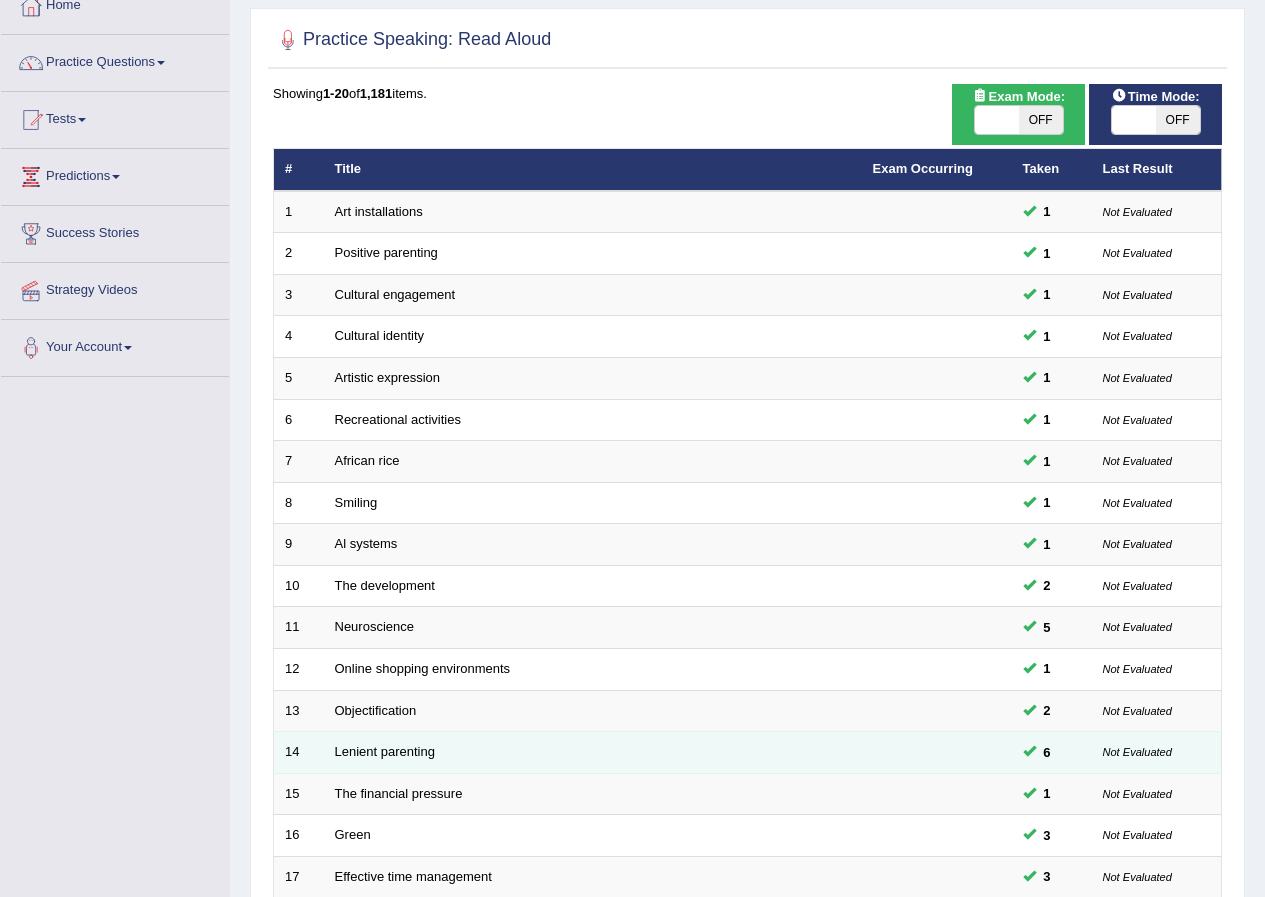 scroll, scrollTop: 300, scrollLeft: 0, axis: vertical 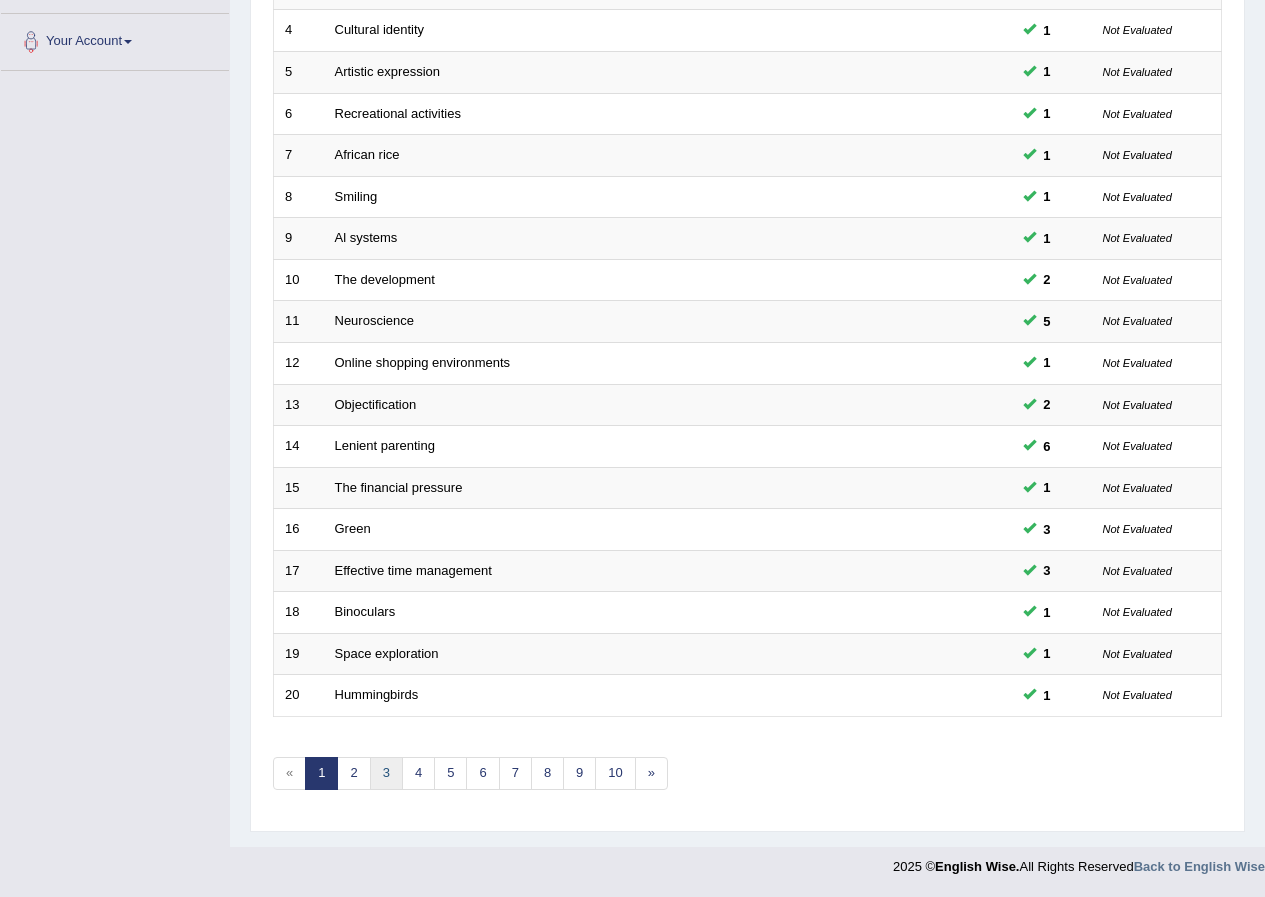 click on "3" at bounding box center [386, 773] 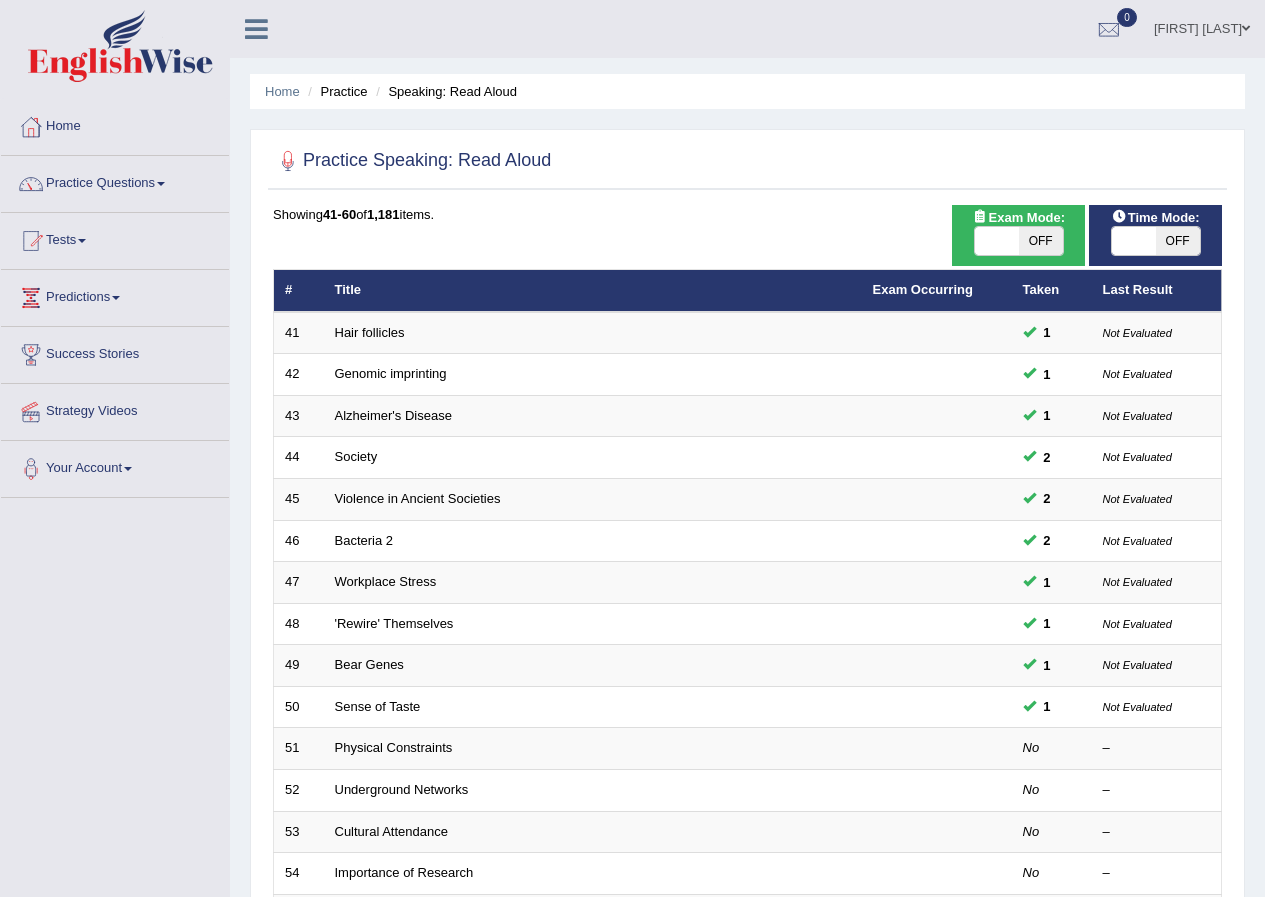 scroll, scrollTop: 0, scrollLeft: 0, axis: both 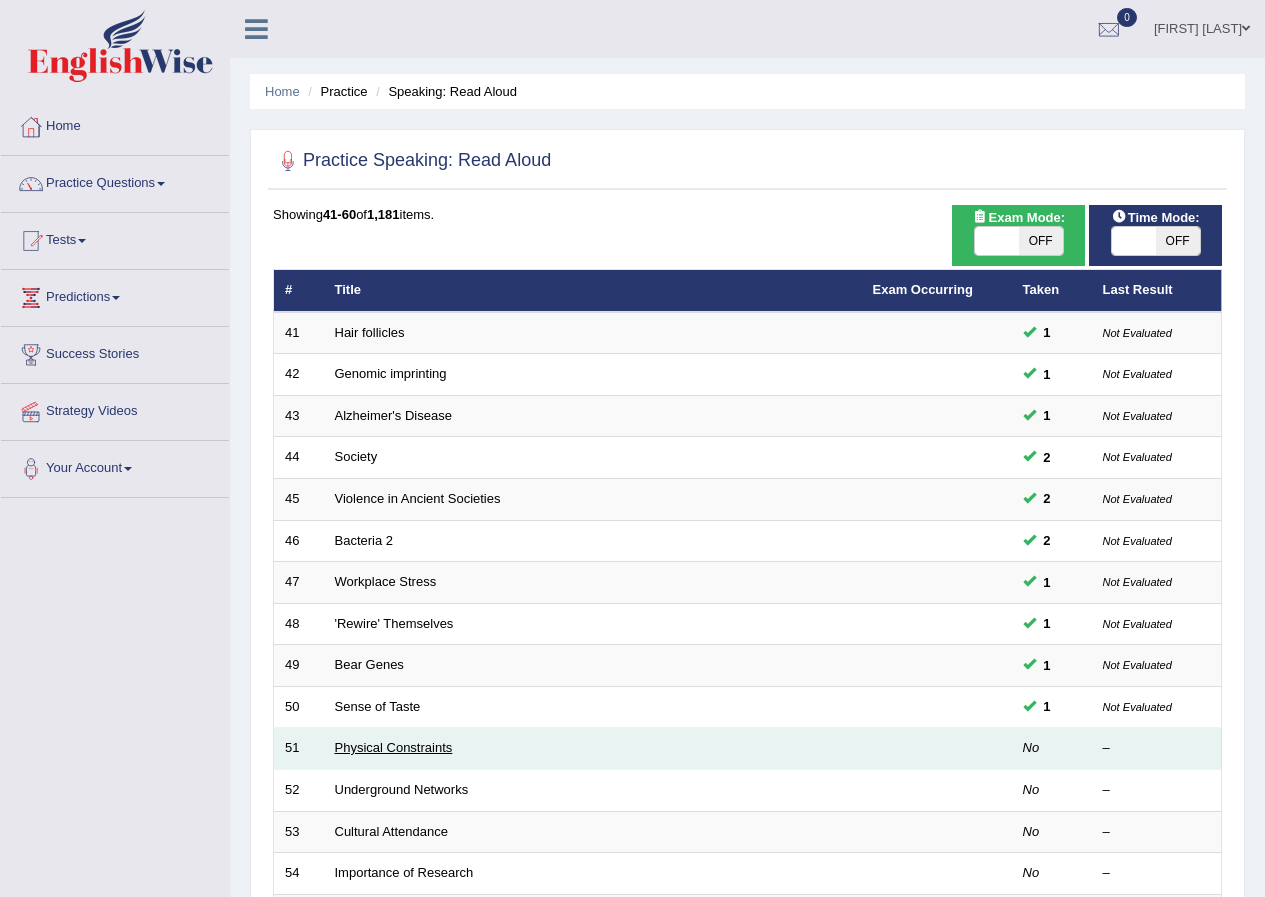 click on "Physical Constraints" at bounding box center (394, 747) 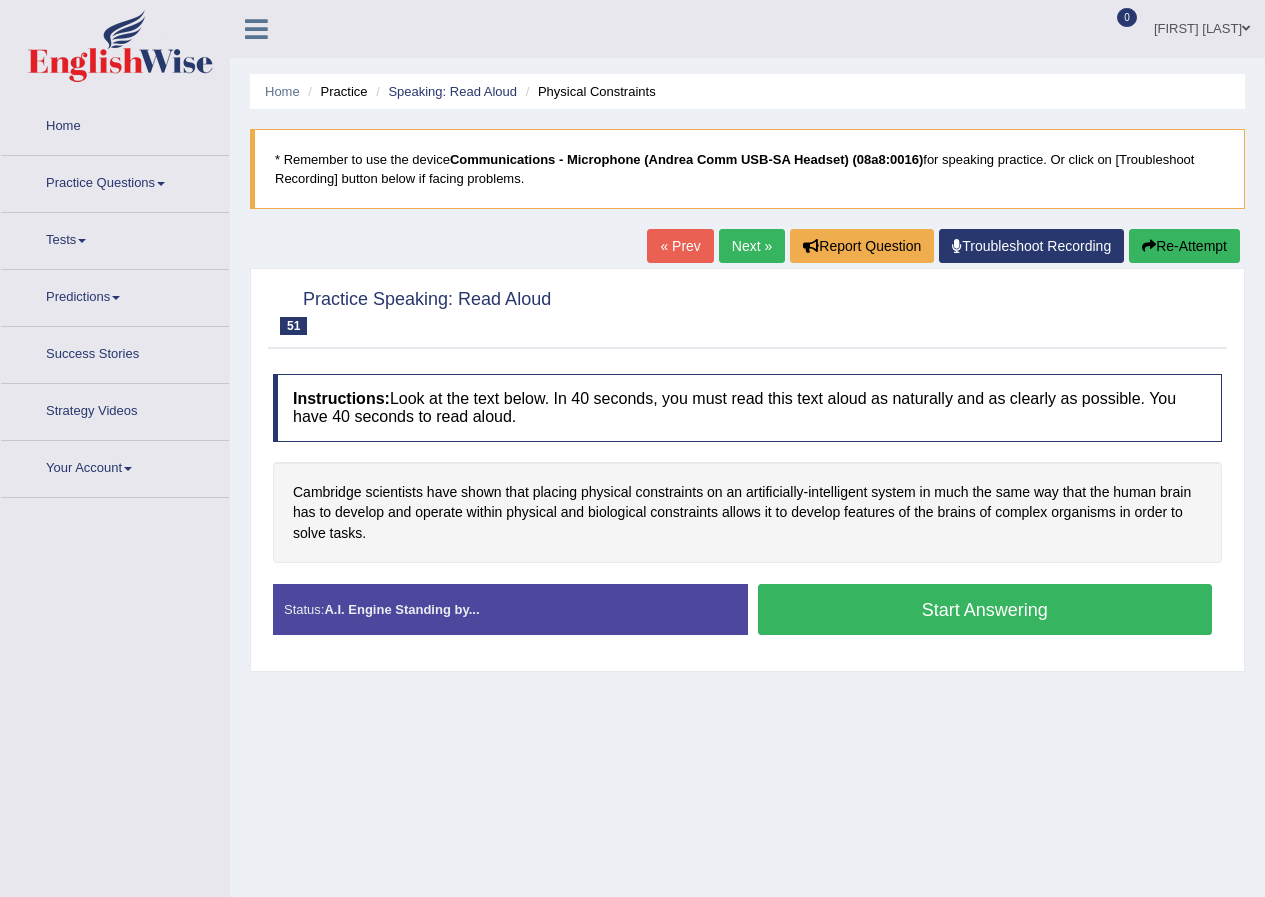 scroll, scrollTop: 0, scrollLeft: 0, axis: both 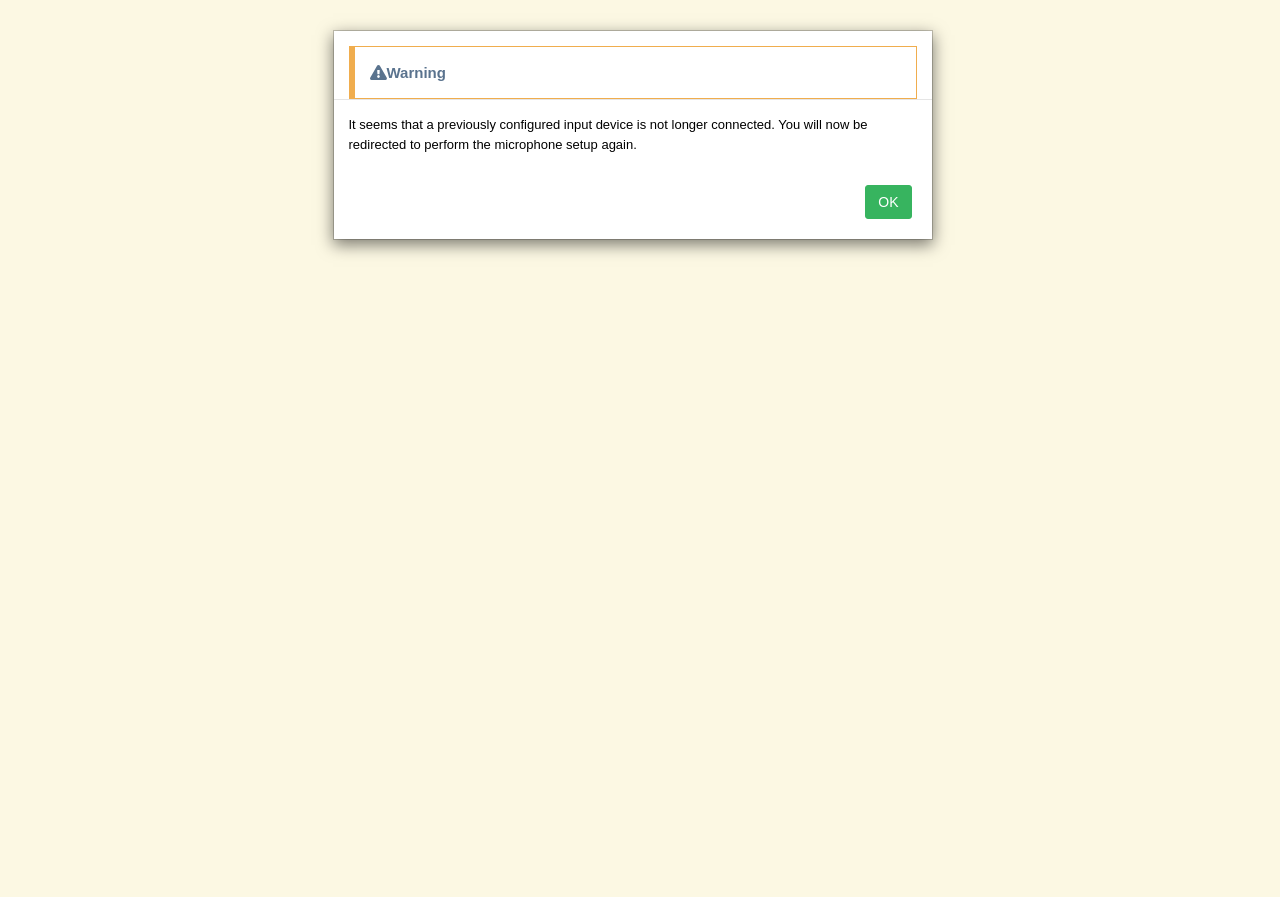 click on "OK" at bounding box center (888, 202) 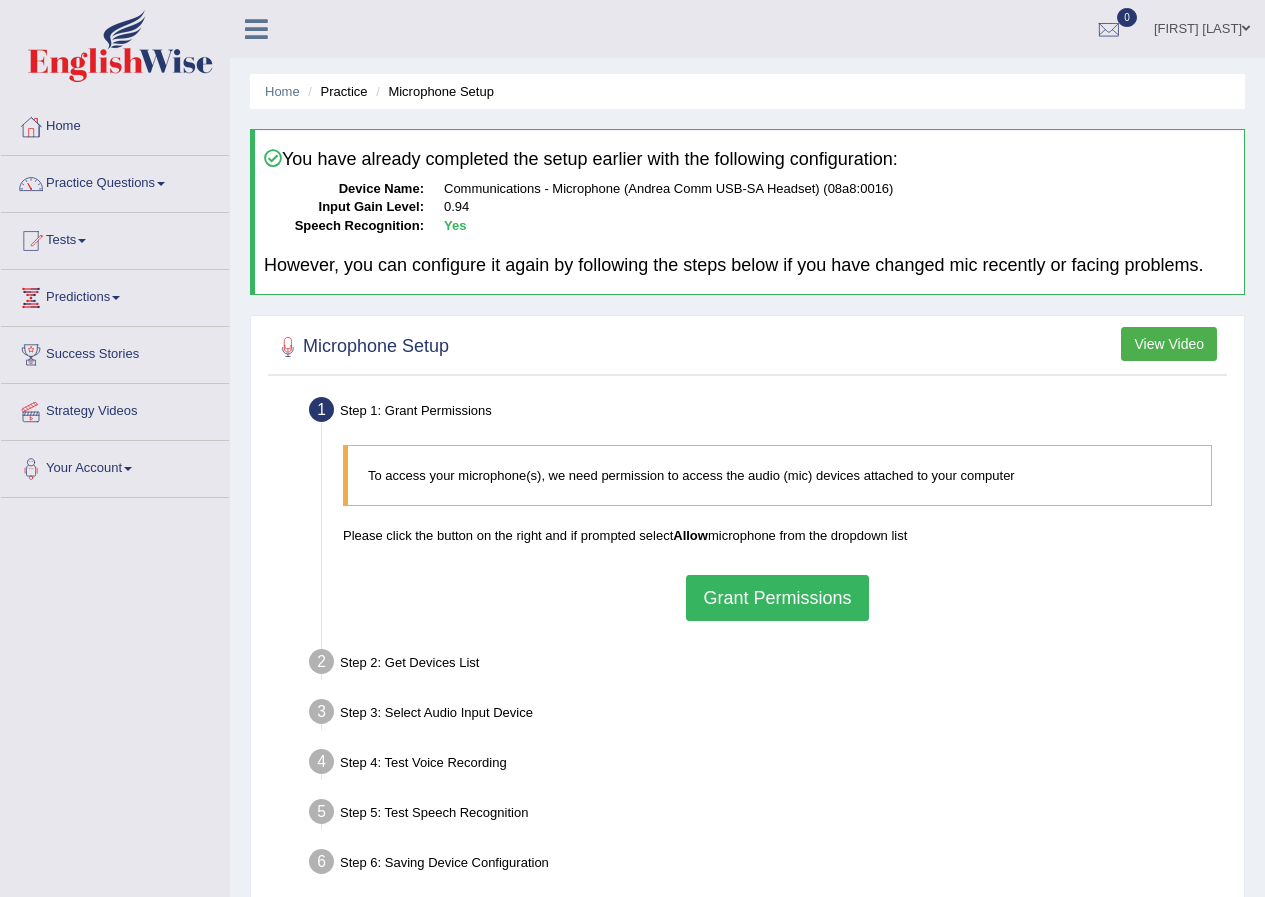 scroll, scrollTop: 0, scrollLeft: 0, axis: both 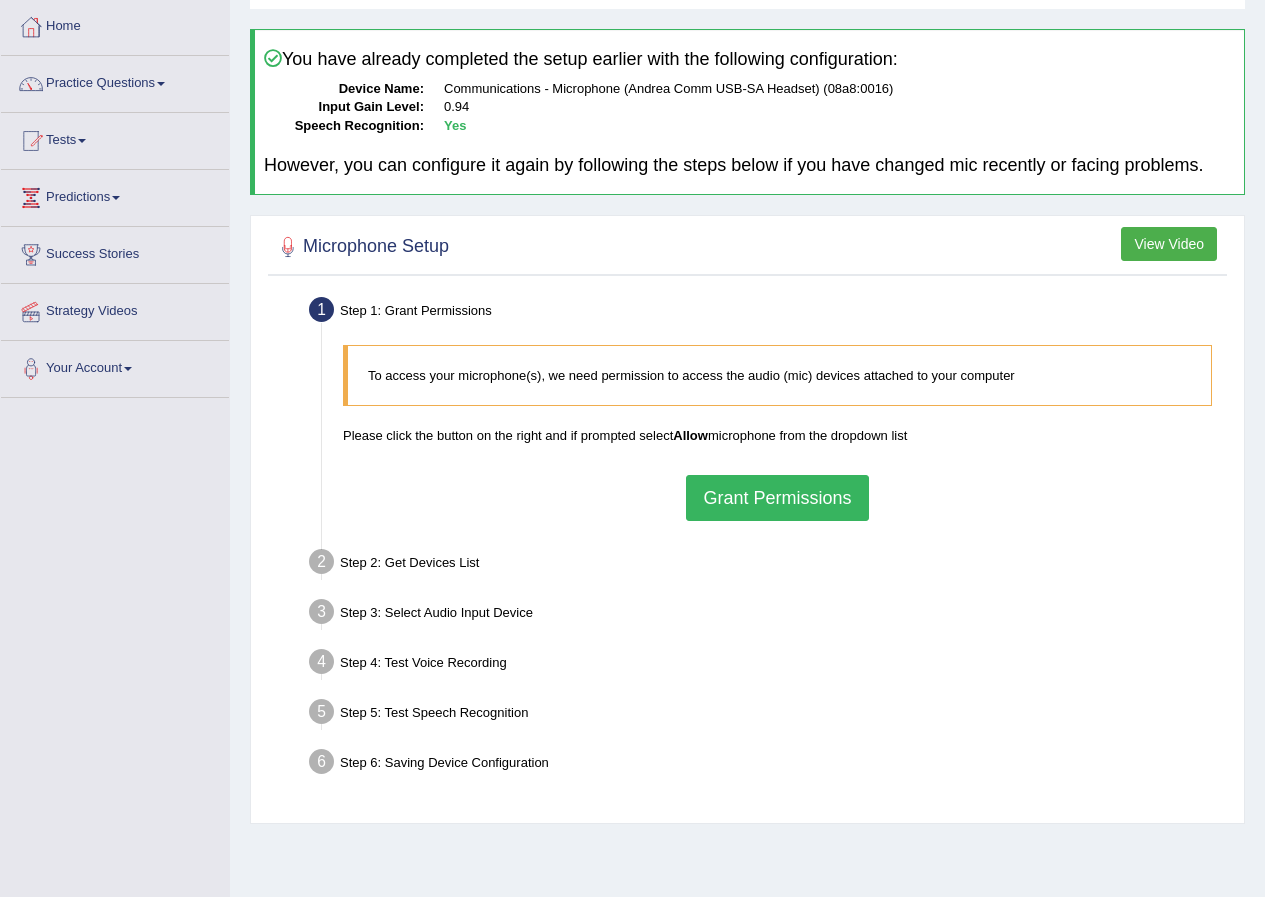 click on "Grant Permissions" at bounding box center [777, 498] 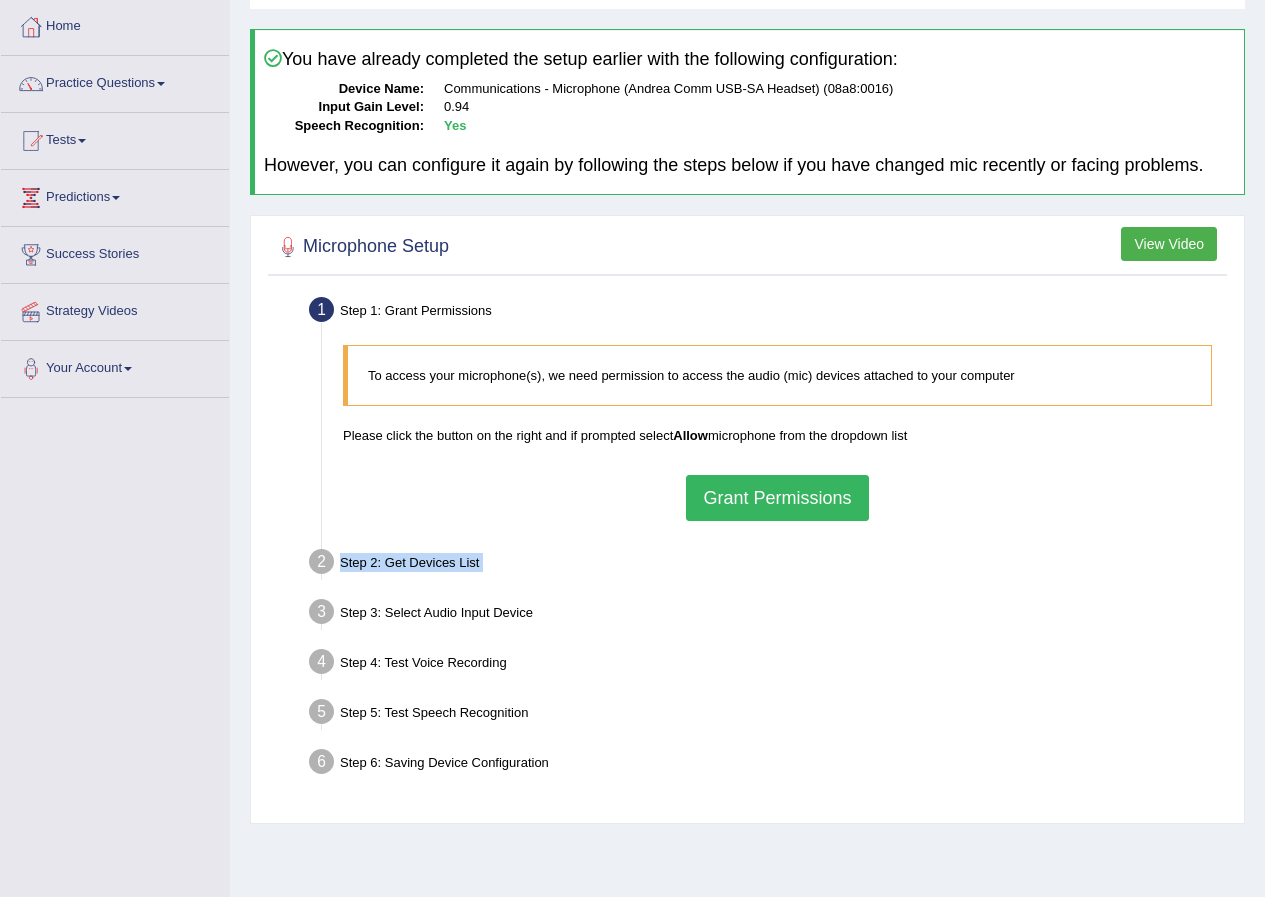 click on "To access your microphone(s), we need permission to access the audio (mic) devices attached to your computer   Please click the button on the right and if prompted select  Allow  microphone from the dropdown list     Grant Permissions" at bounding box center (777, 432) 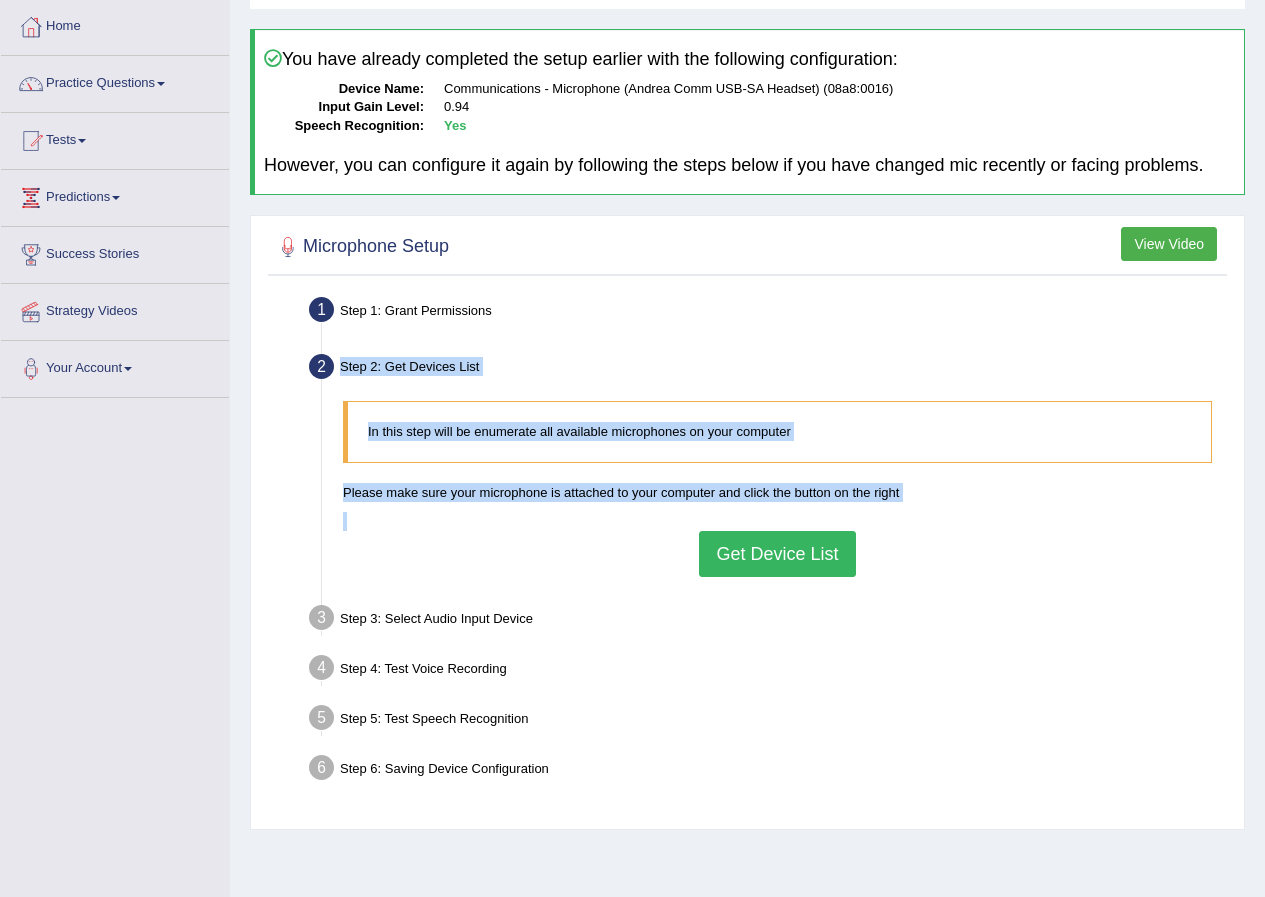 click on "Get Device List" at bounding box center (777, 554) 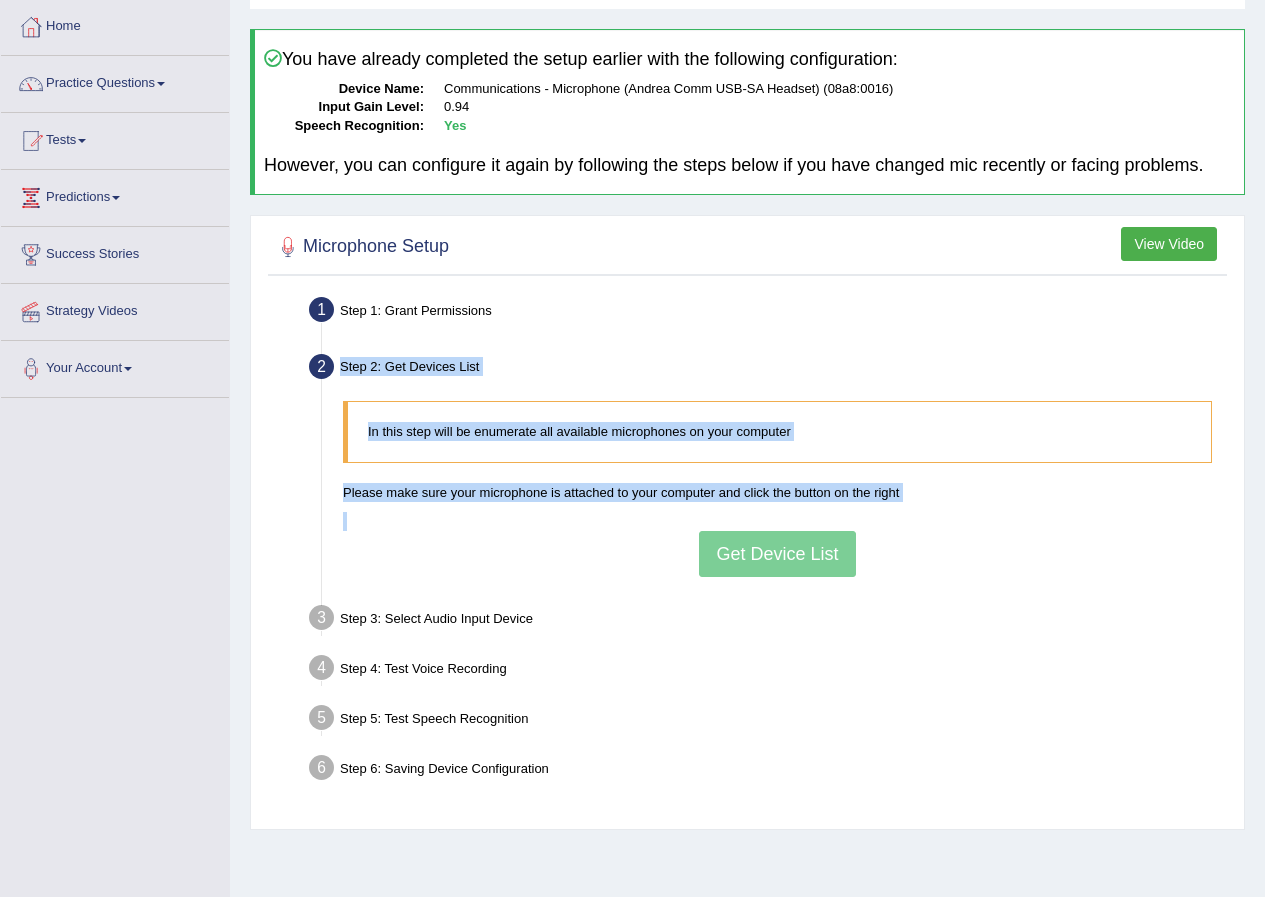 click on "Step 1: Grant Permissions   To access your microphone(s), we need permission to access the audio (mic) devices attached to your computer   Please click the button on the right and if prompted select  Allow  microphone from the dropdown list     Grant Permissions   Step 2: Get Devices List   In this step will be enumerate all available microphones on your computer   Please make sure your microphone is attached to your computer and click the button on the right     Get Device List   Step 3: Select Audio Input Device  –    Found devices:
* Please select the device (mic) name you want to use on the website     Go to Next step   Step 4: Test Voice Recording   Input voice level   Adjust sensitivity level to have your voice appear predominantly in the green zone     Adjust Microphone Senstivity     Low   High   Record your voice Please click  start recording  and read the text aloud. When finished reading, click on  stop recording  button.      Start Recording    Stop Recording   Note:" at bounding box center [747, 542] 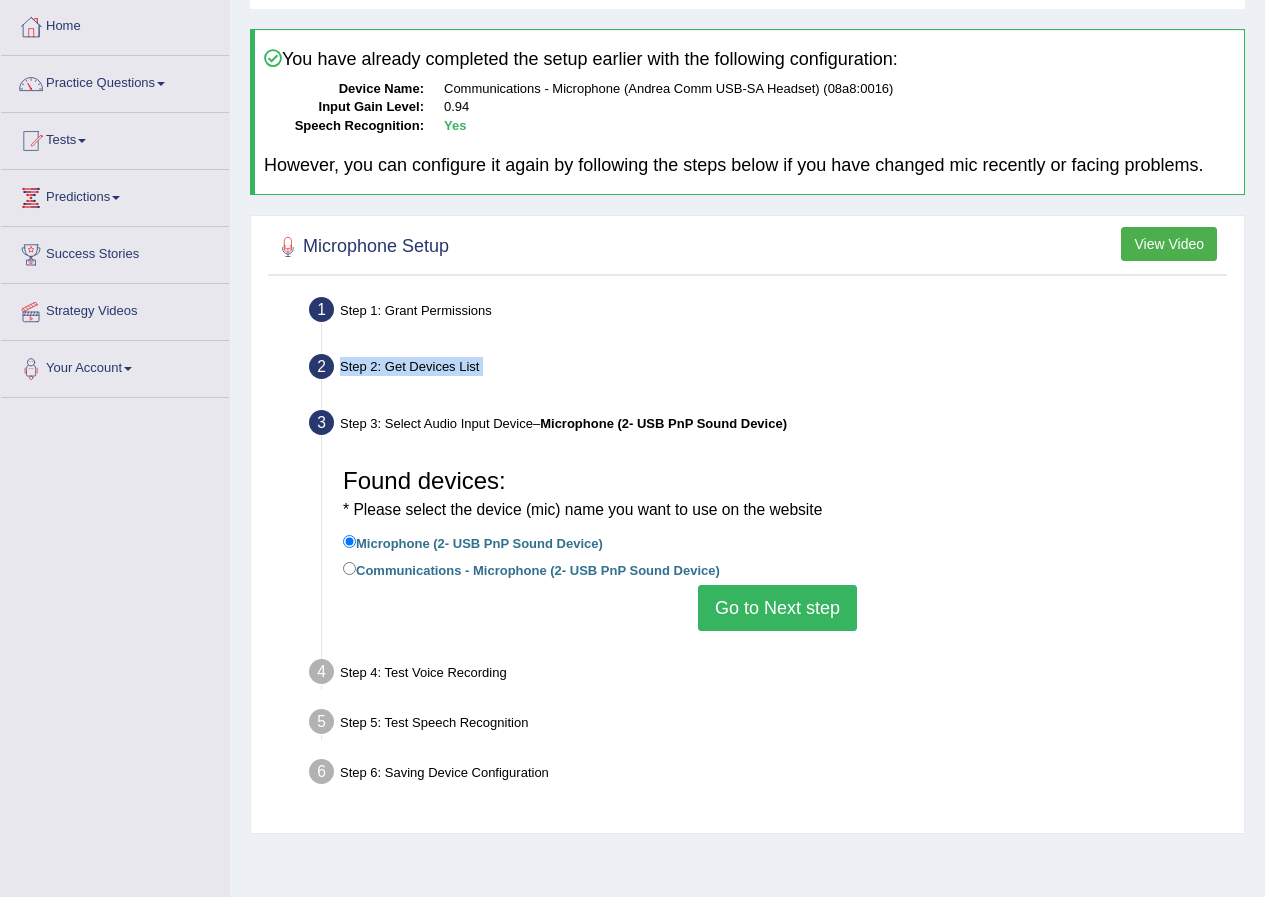 click on "Go to Next step" at bounding box center [777, 608] 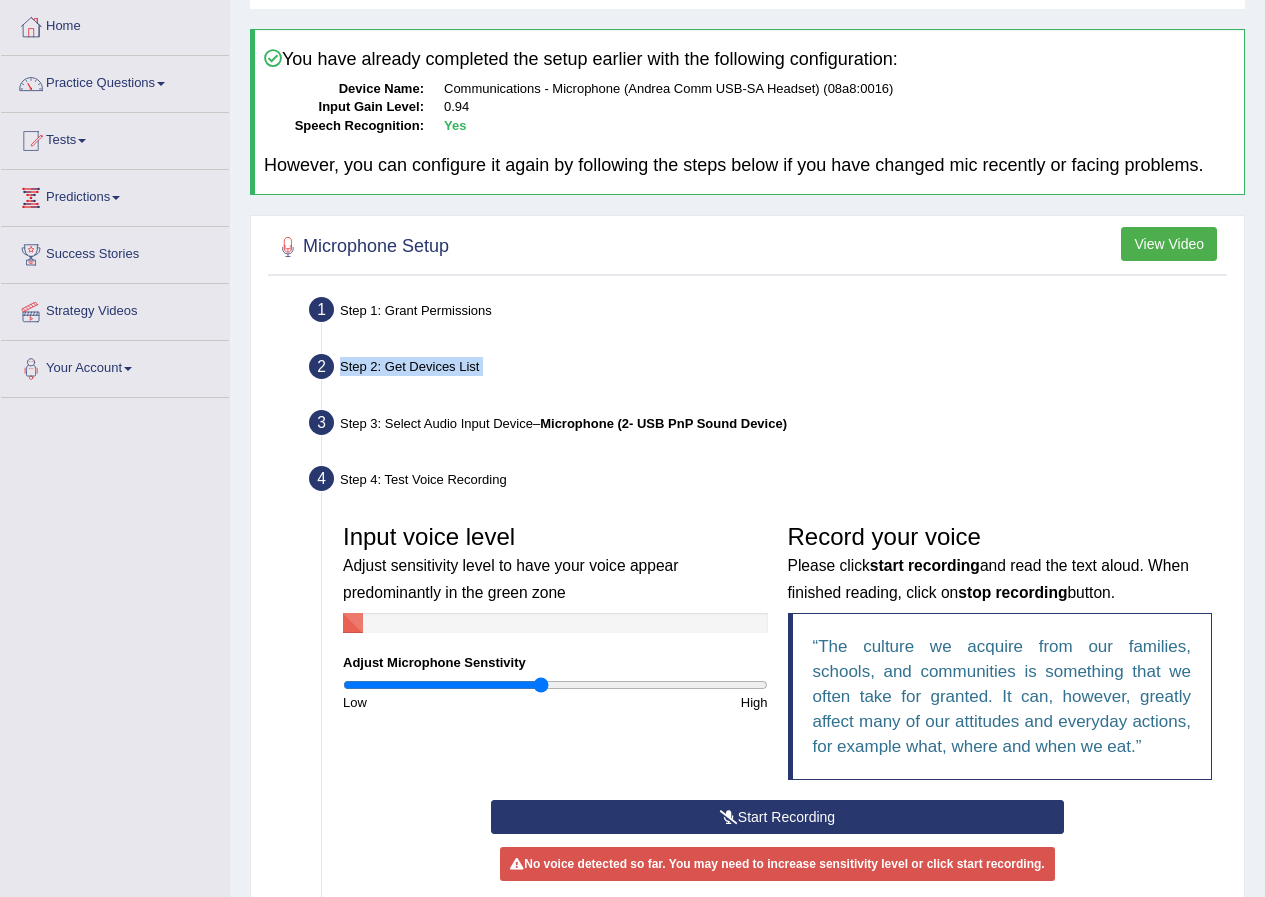 click at bounding box center [729, 817] 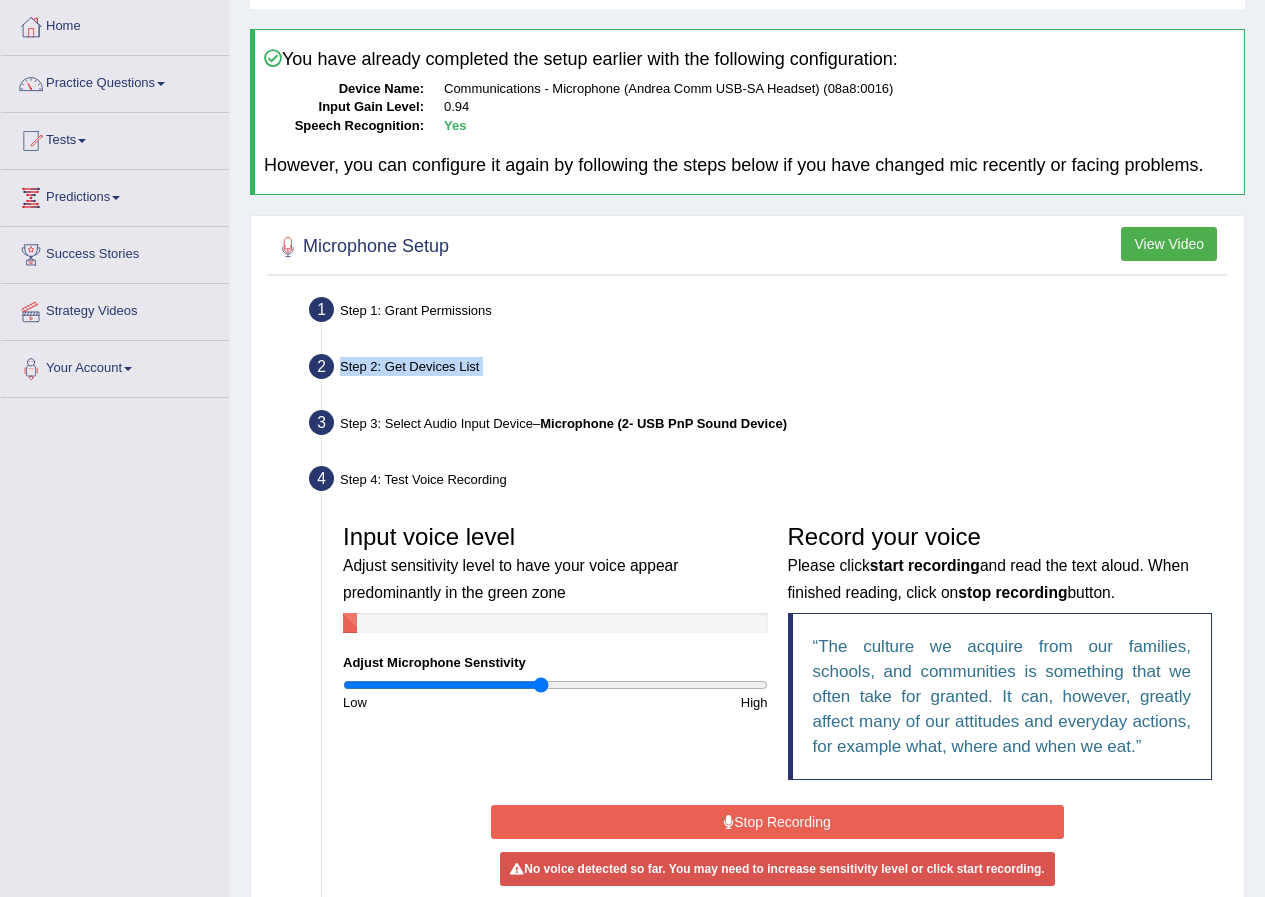 click at bounding box center (729, 822) 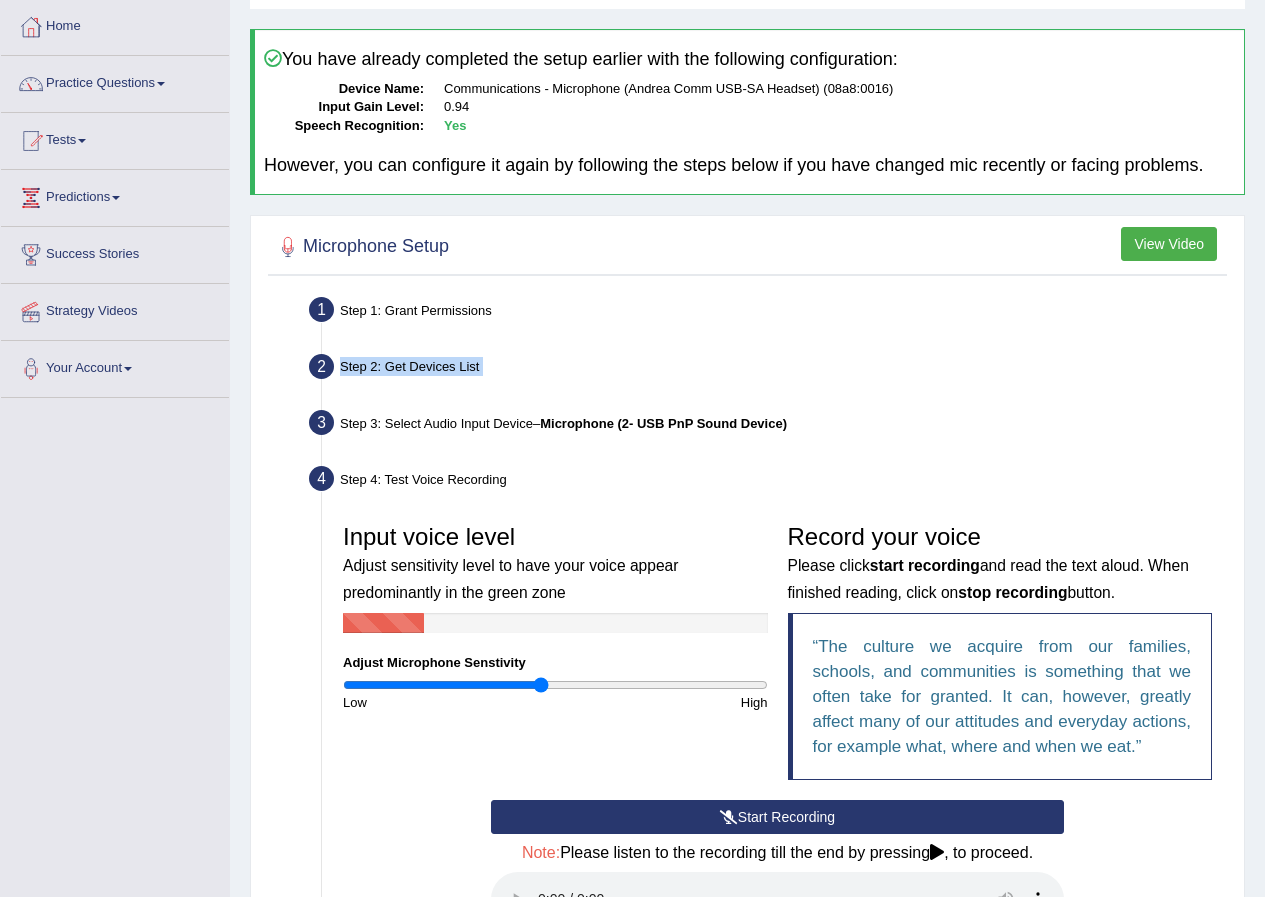 click at bounding box center (729, 817) 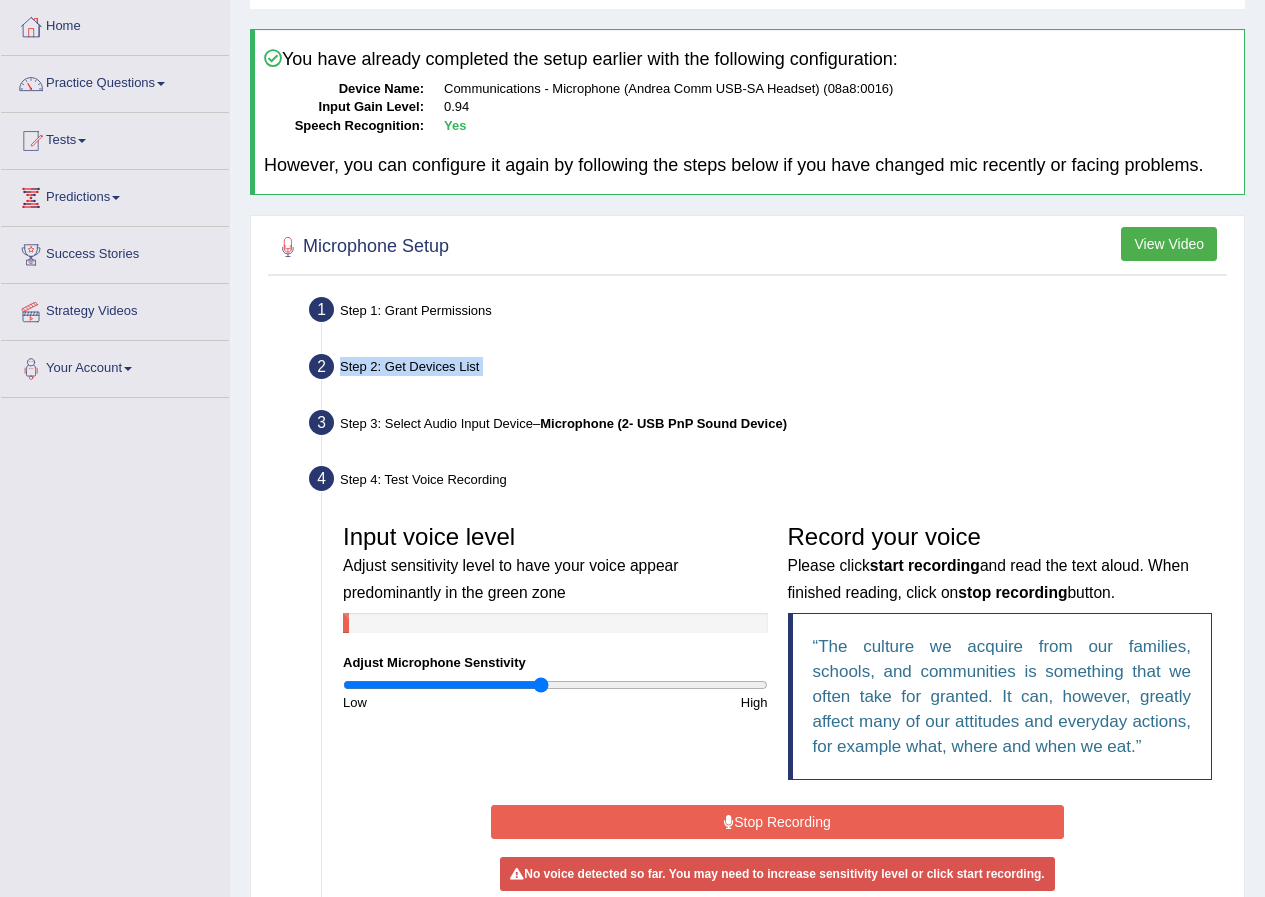 click at bounding box center [729, 822] 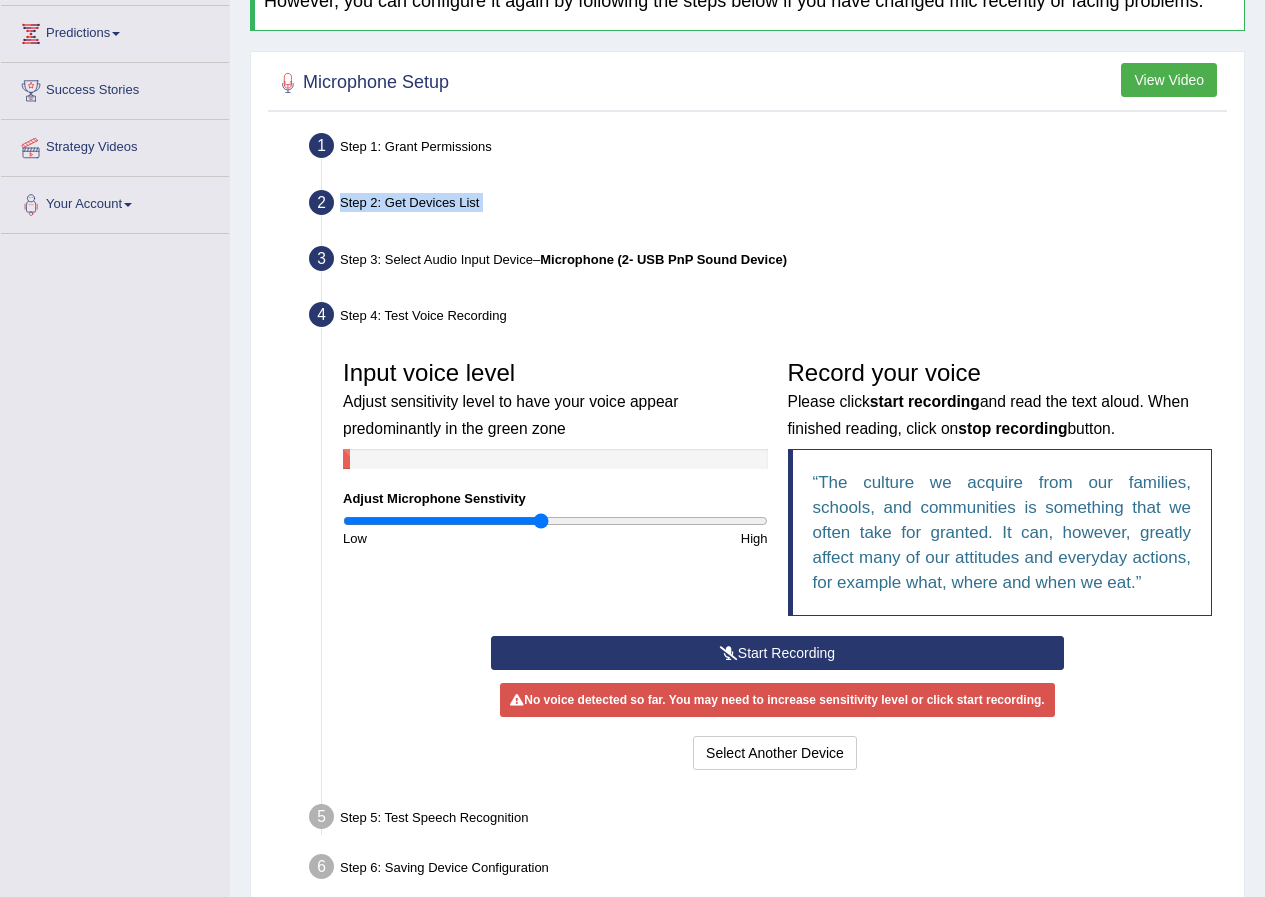 scroll, scrollTop: 300, scrollLeft: 0, axis: vertical 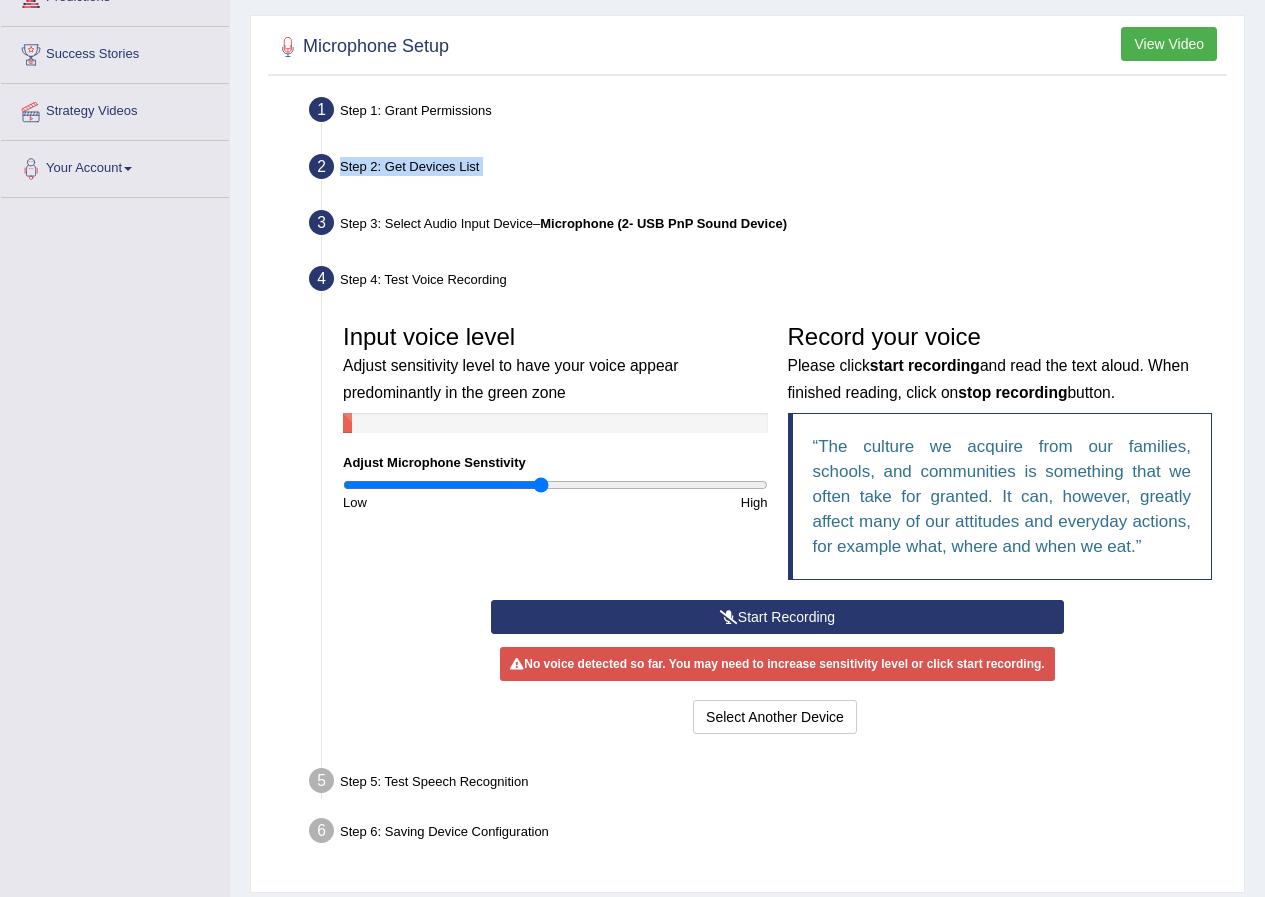 click on "Start Recording" at bounding box center [777, 617] 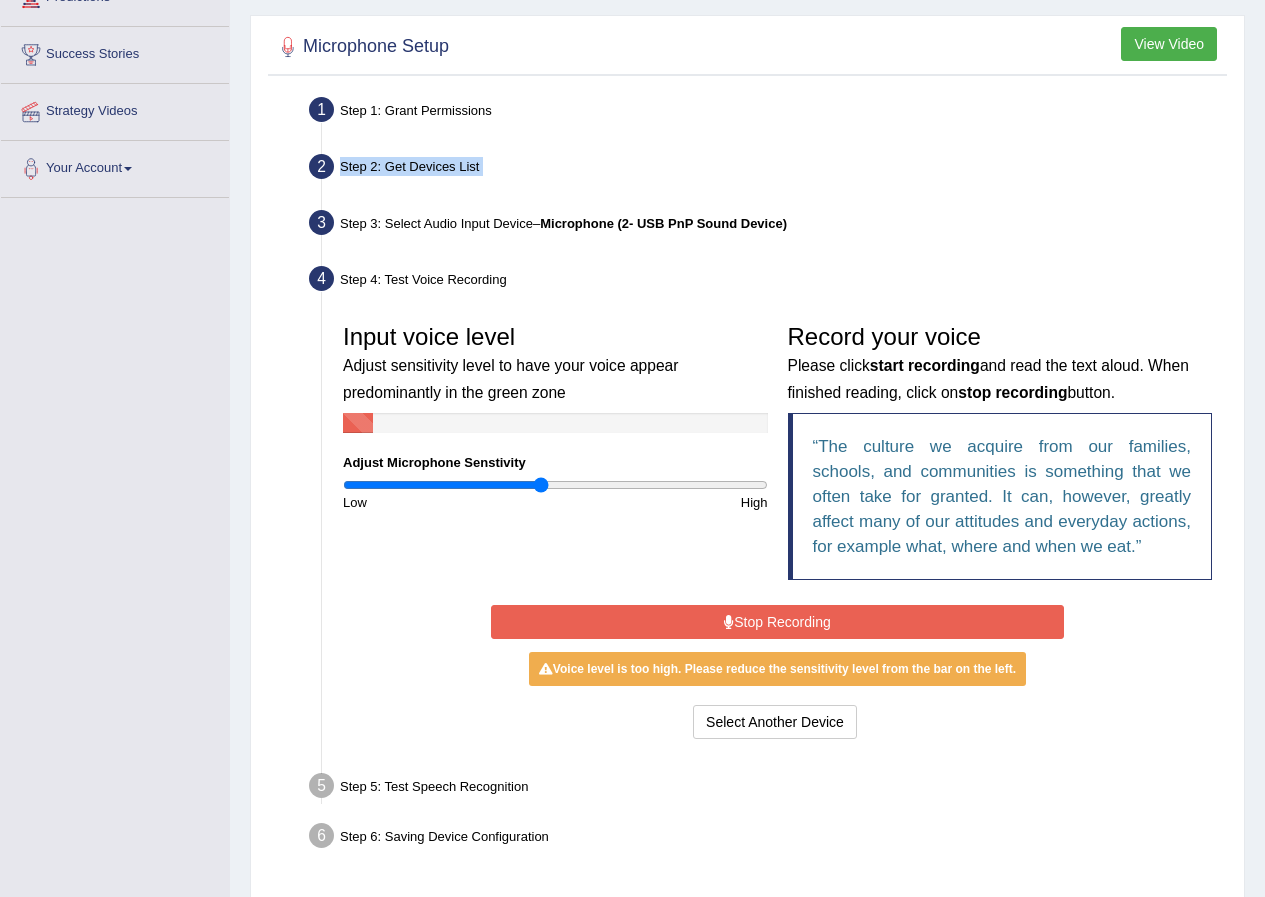 click on "Stop Recording" at bounding box center [777, 622] 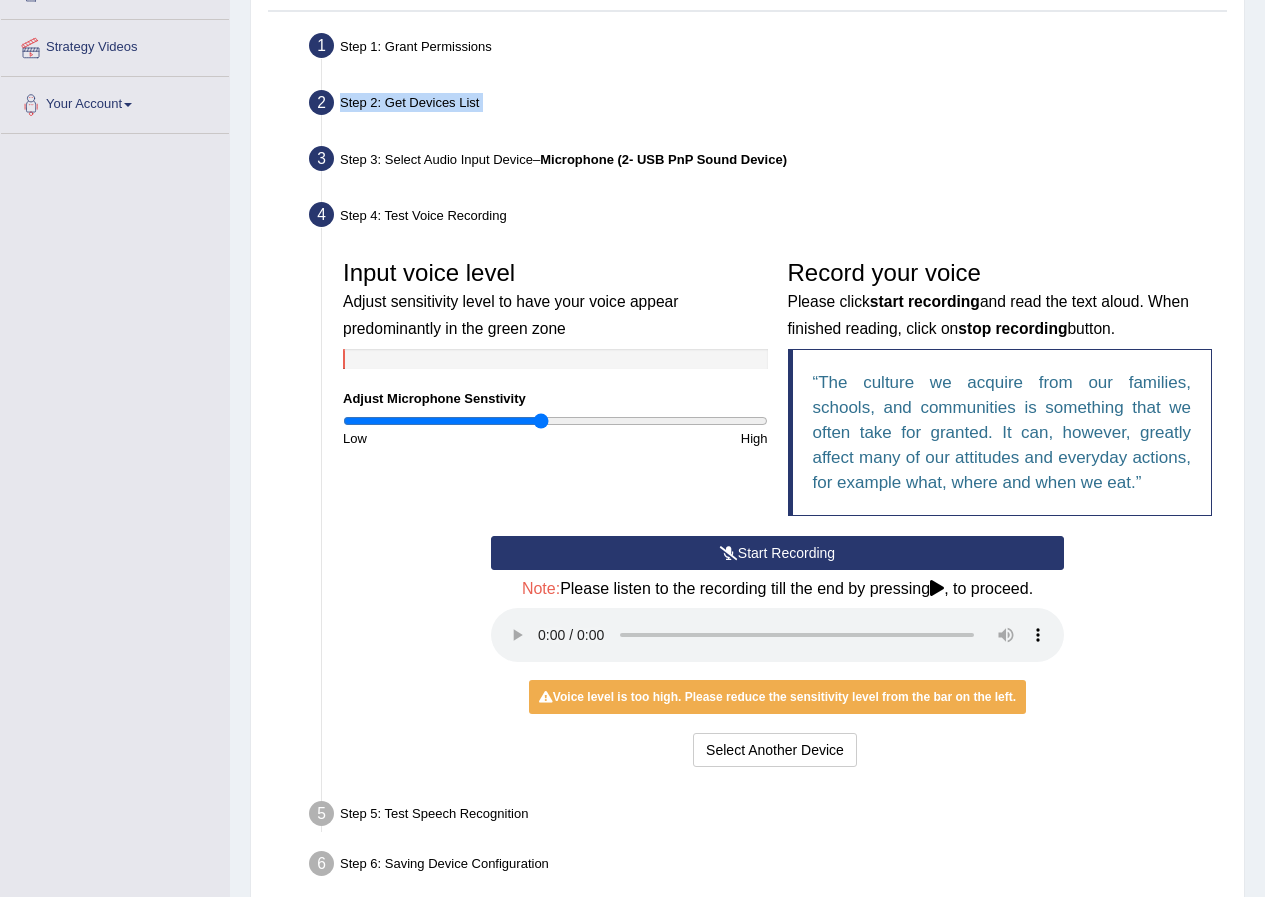 scroll, scrollTop: 400, scrollLeft: 0, axis: vertical 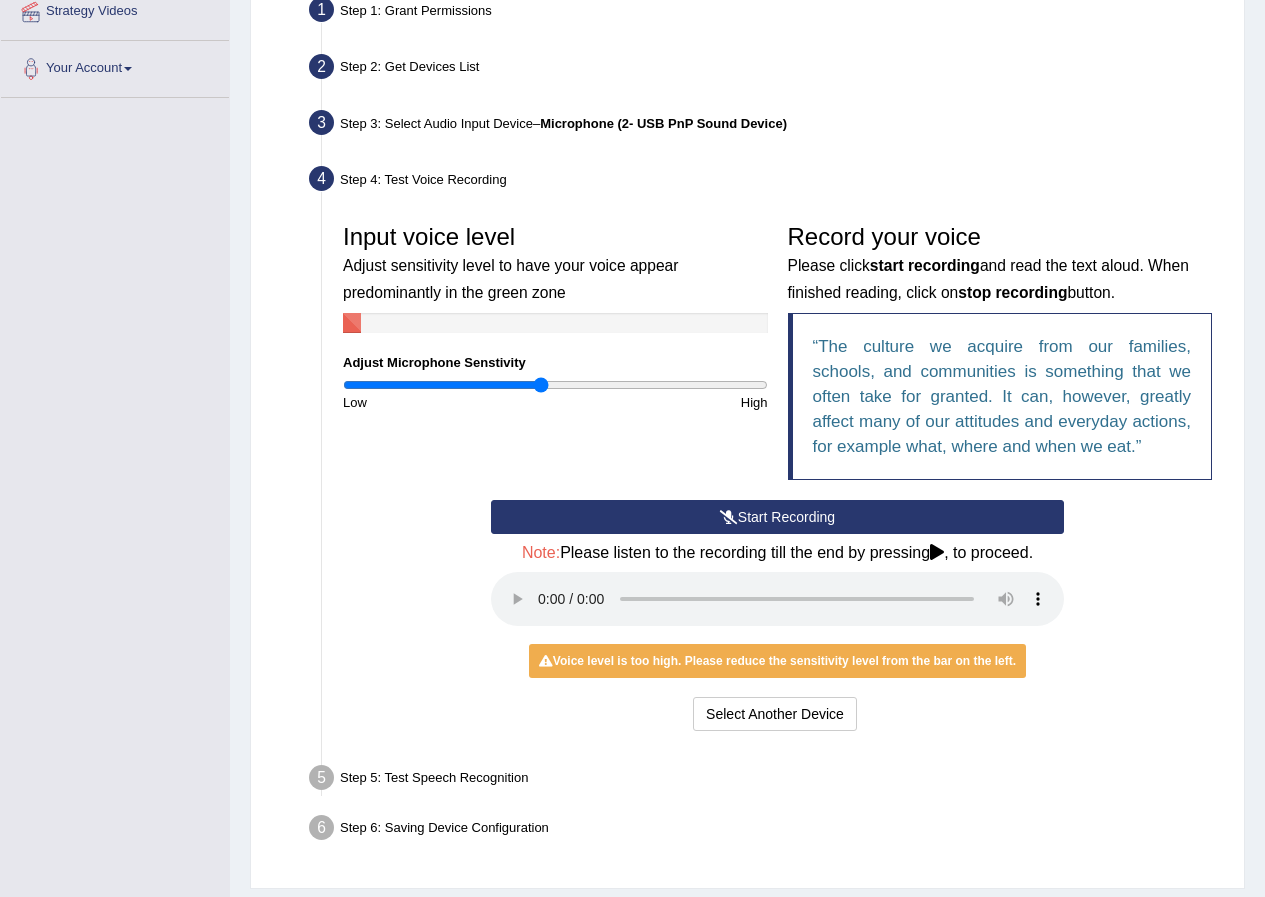 click at bounding box center [937, 552] 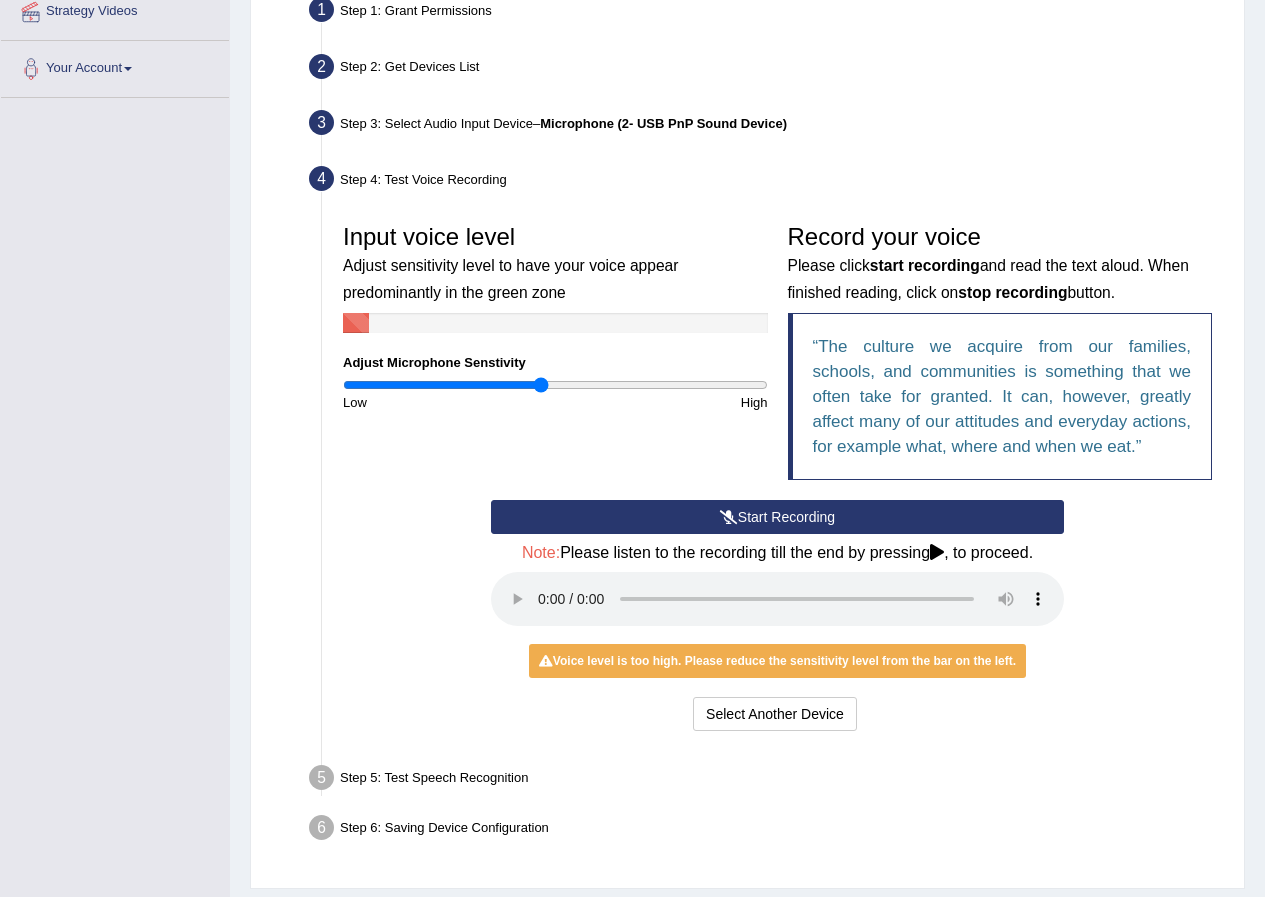 click on "Step 5: Test Speech Recognition" at bounding box center (767, 781) 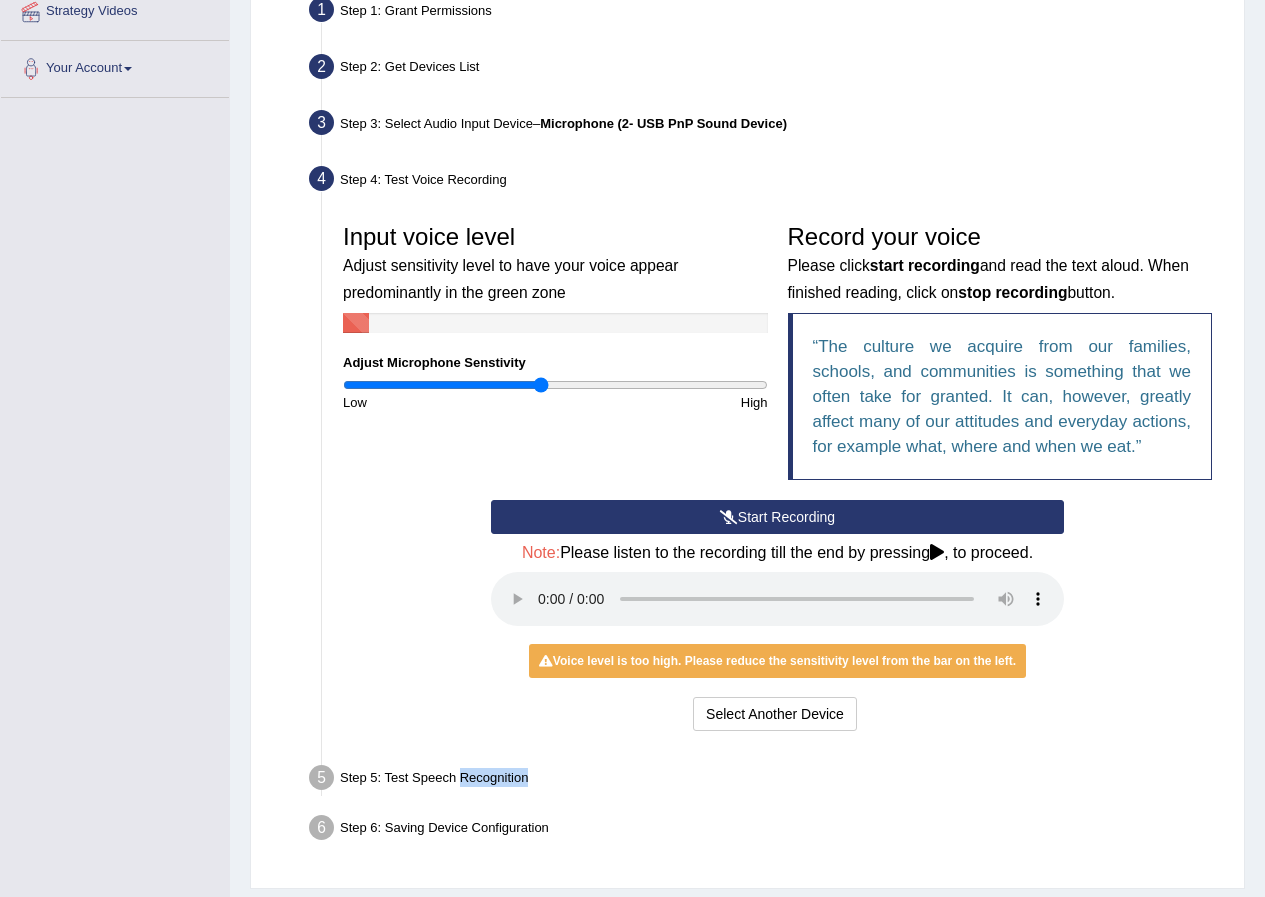 click on "Step 5: Test Speech Recognition" at bounding box center (767, 781) 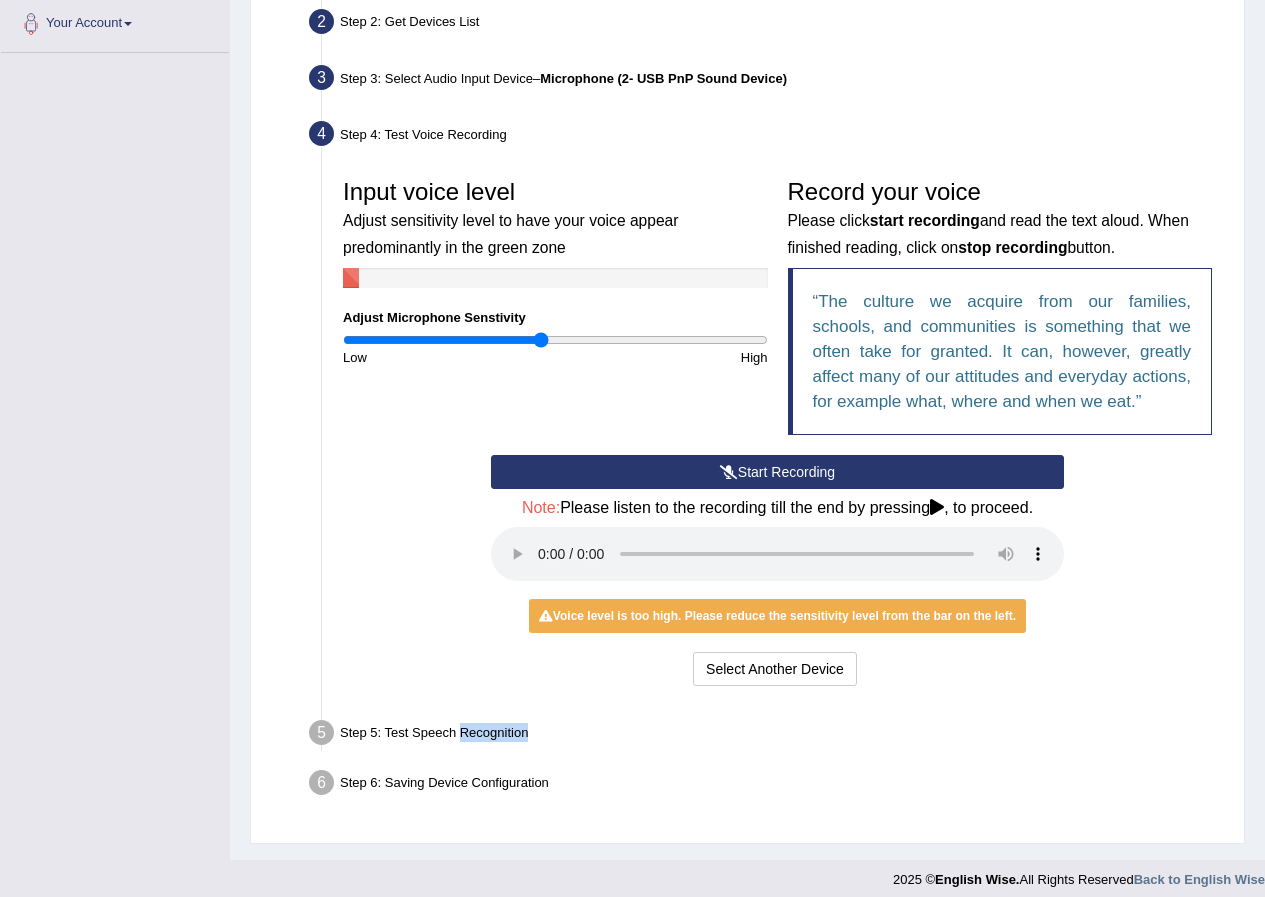 scroll, scrollTop: 458, scrollLeft: 0, axis: vertical 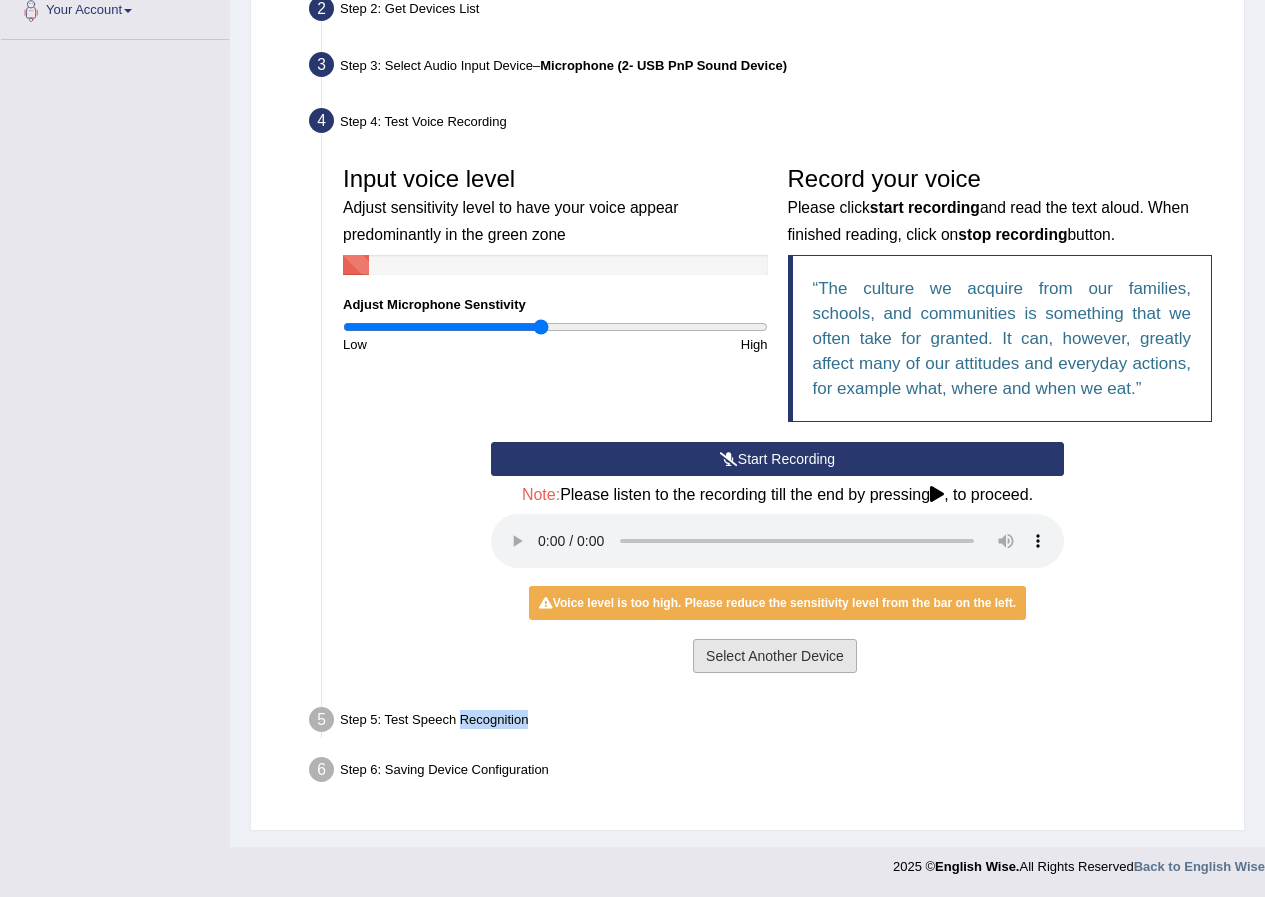 click on "Select Another Device" at bounding box center (775, 656) 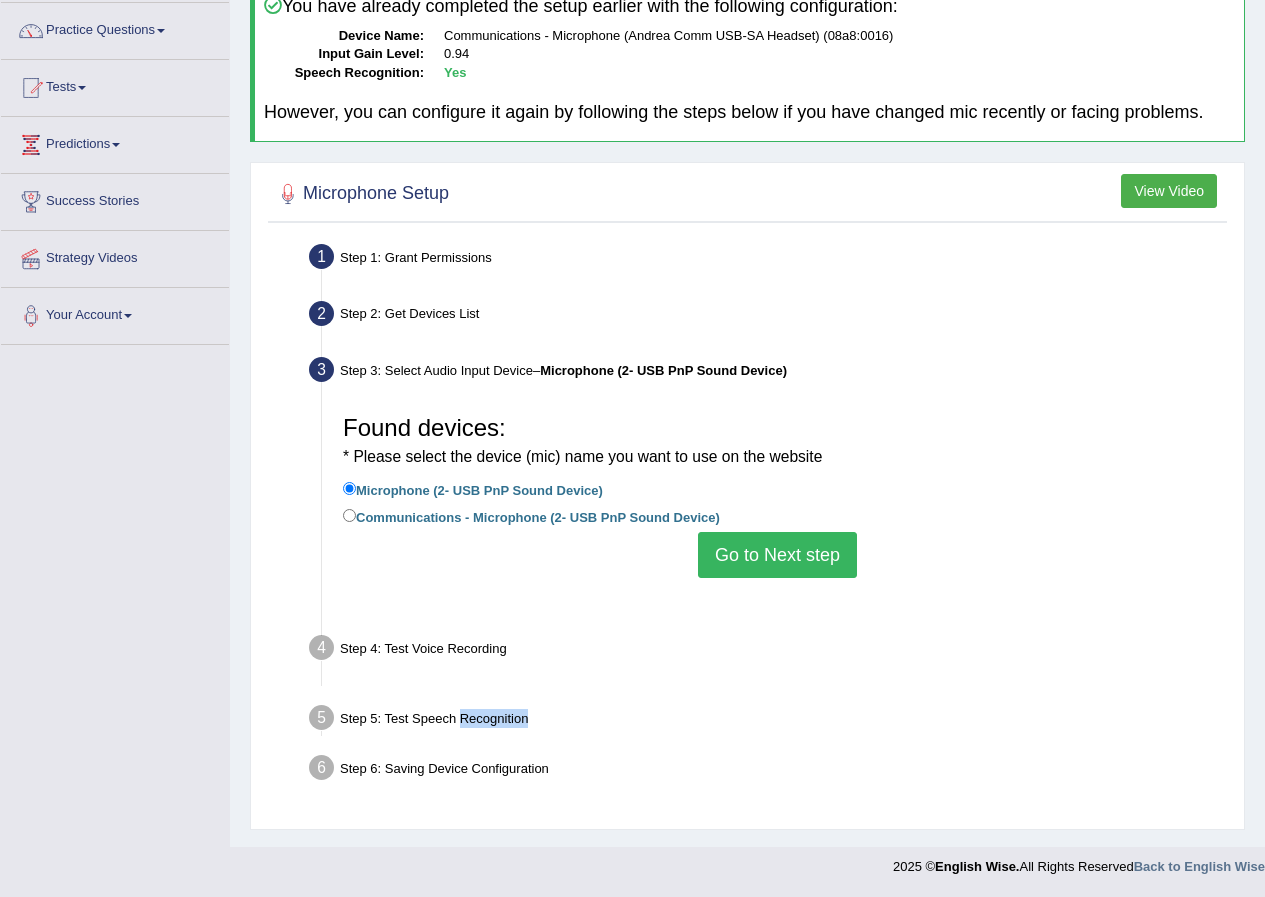scroll, scrollTop: 153, scrollLeft: 0, axis: vertical 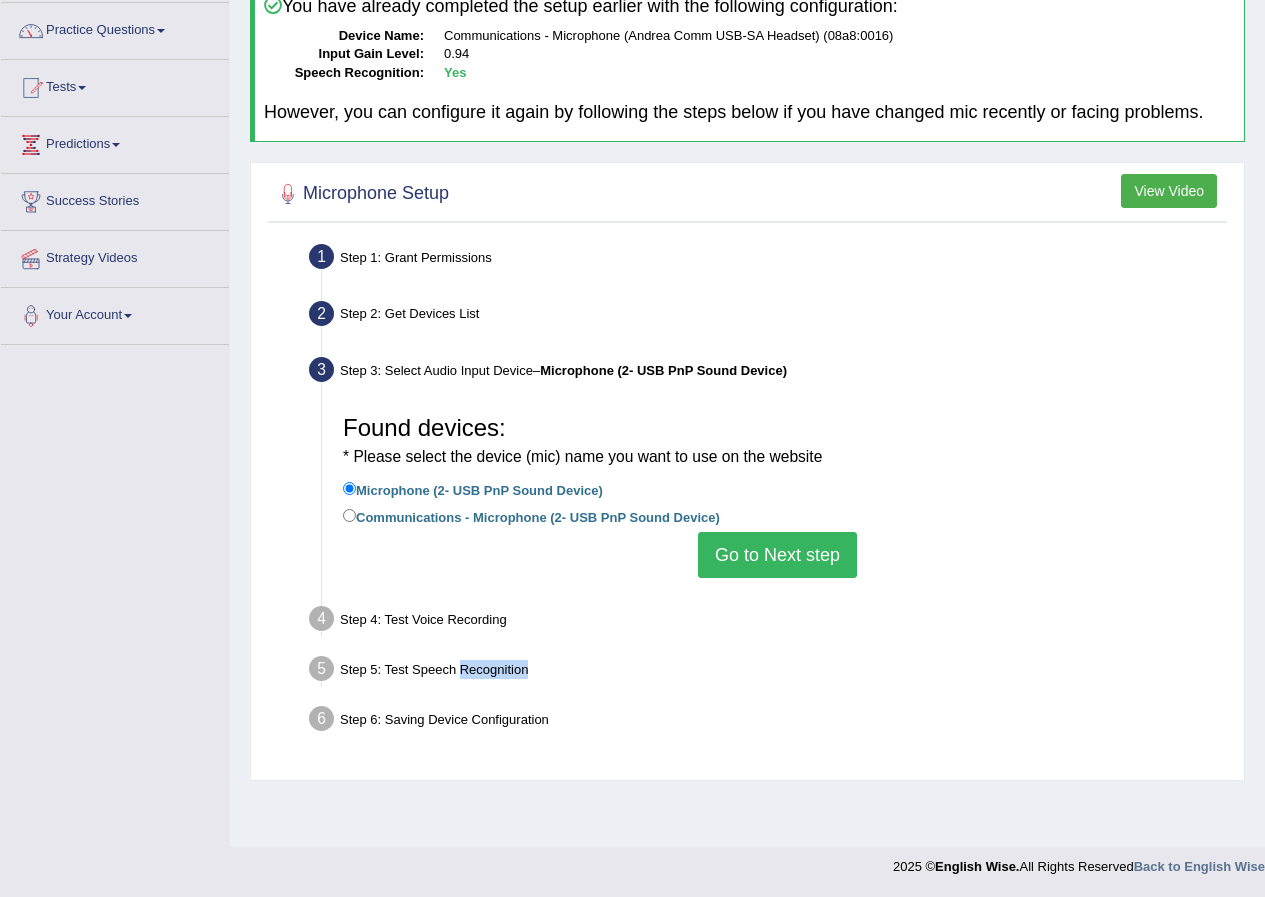 click on "Go to Next step" at bounding box center (777, 555) 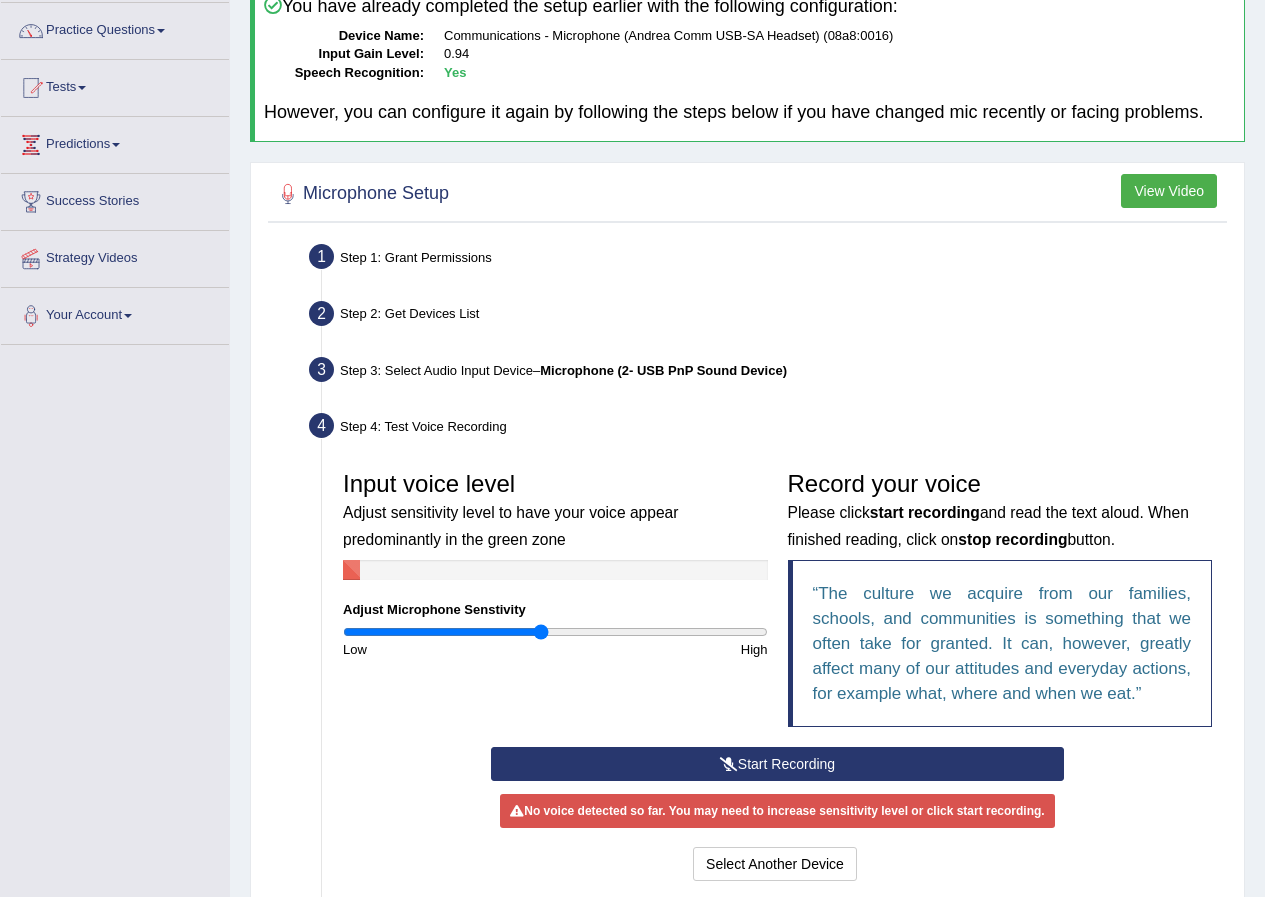 click on "Start Recording" at bounding box center [777, 764] 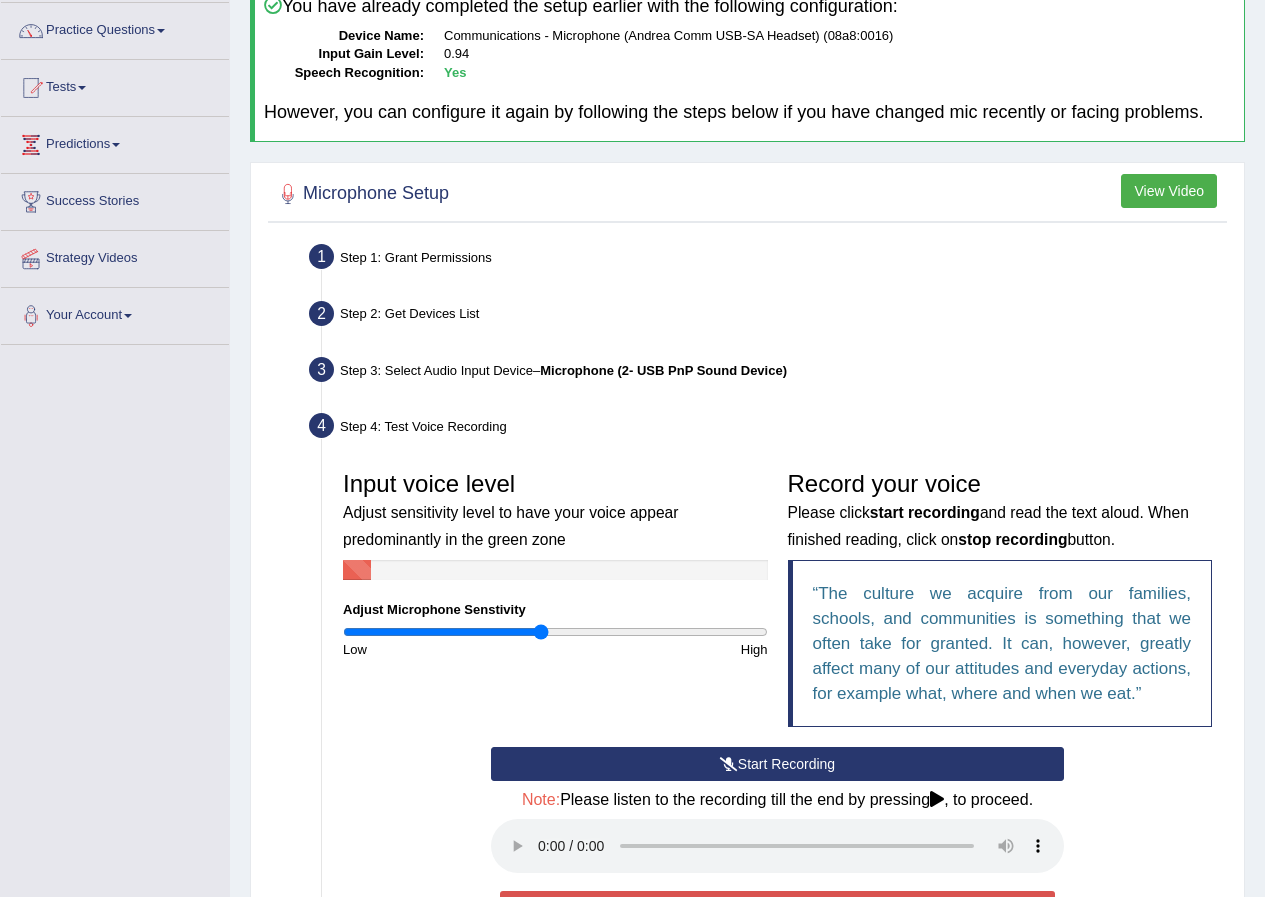 click on "Start Recording" at bounding box center (777, 764) 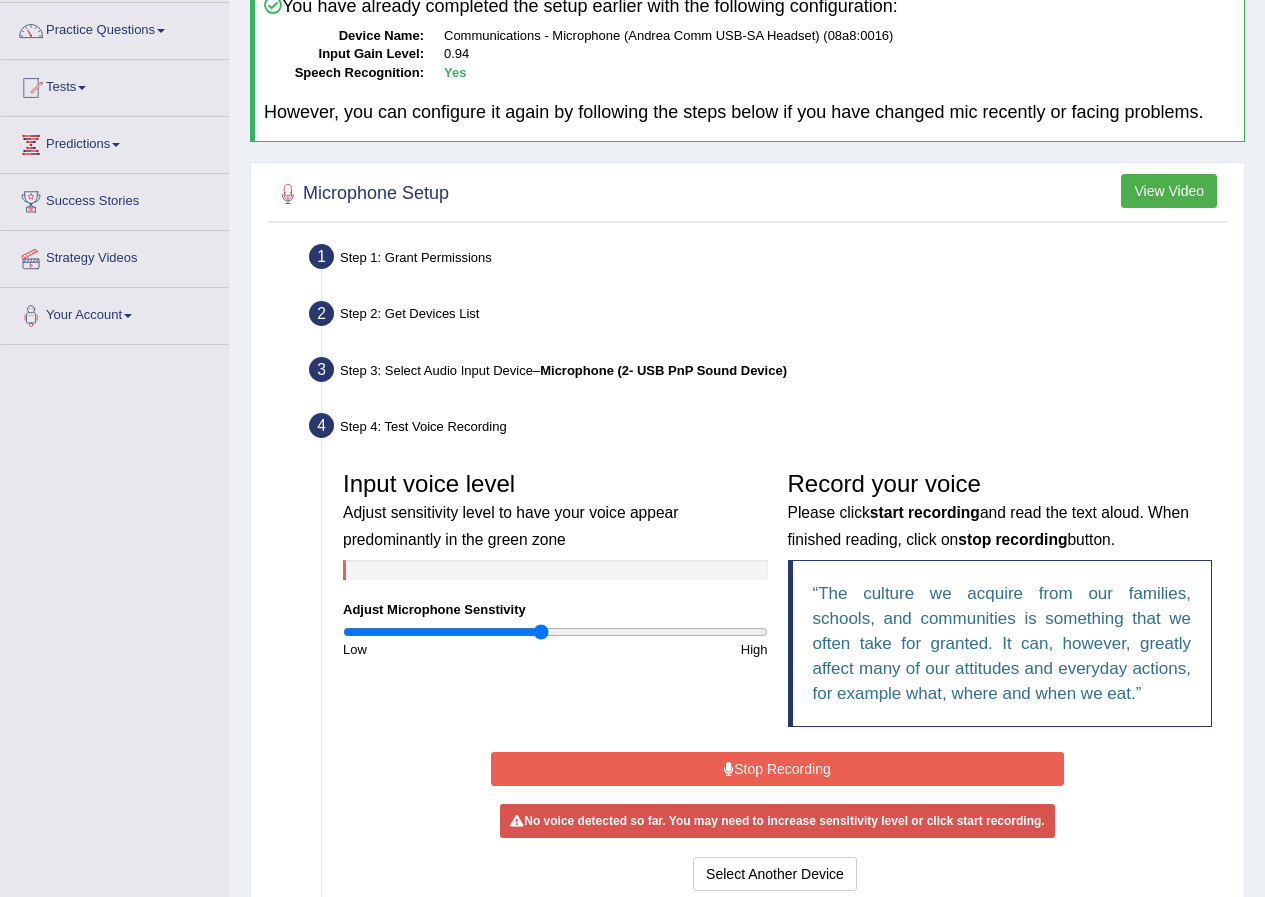 click on "Stop Recording" at bounding box center [777, 769] 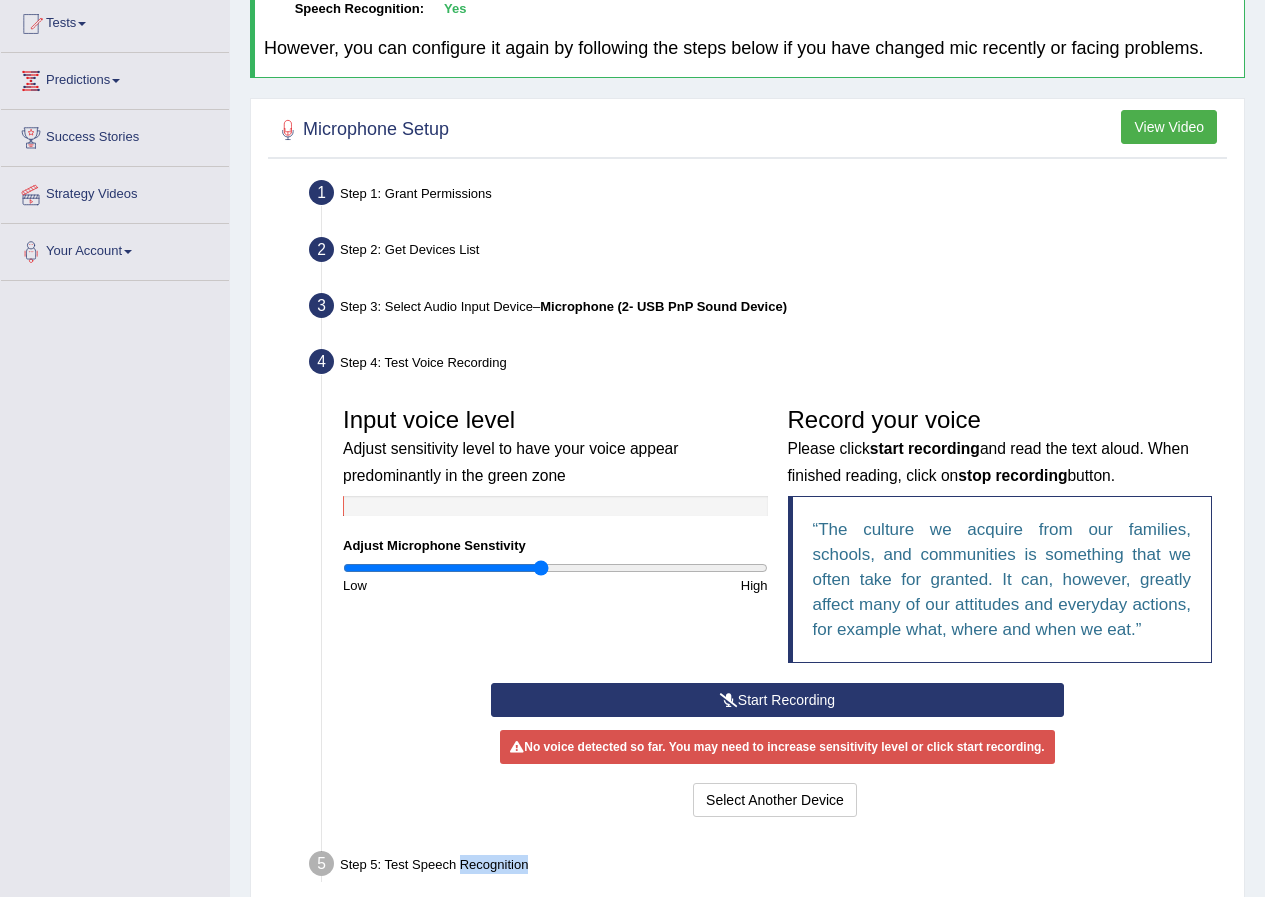 scroll, scrollTop: 253, scrollLeft: 0, axis: vertical 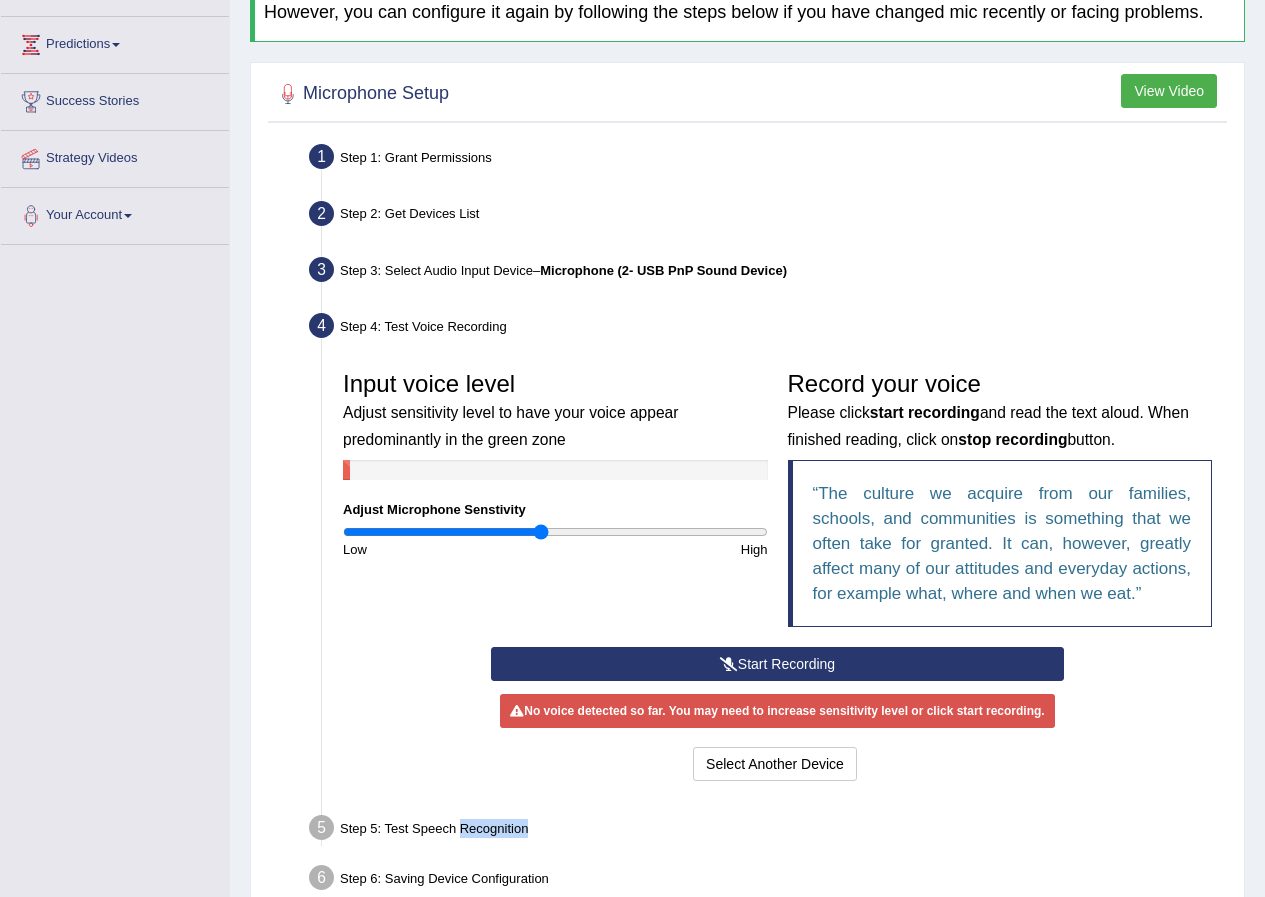 click on "Start Recording" at bounding box center [777, 664] 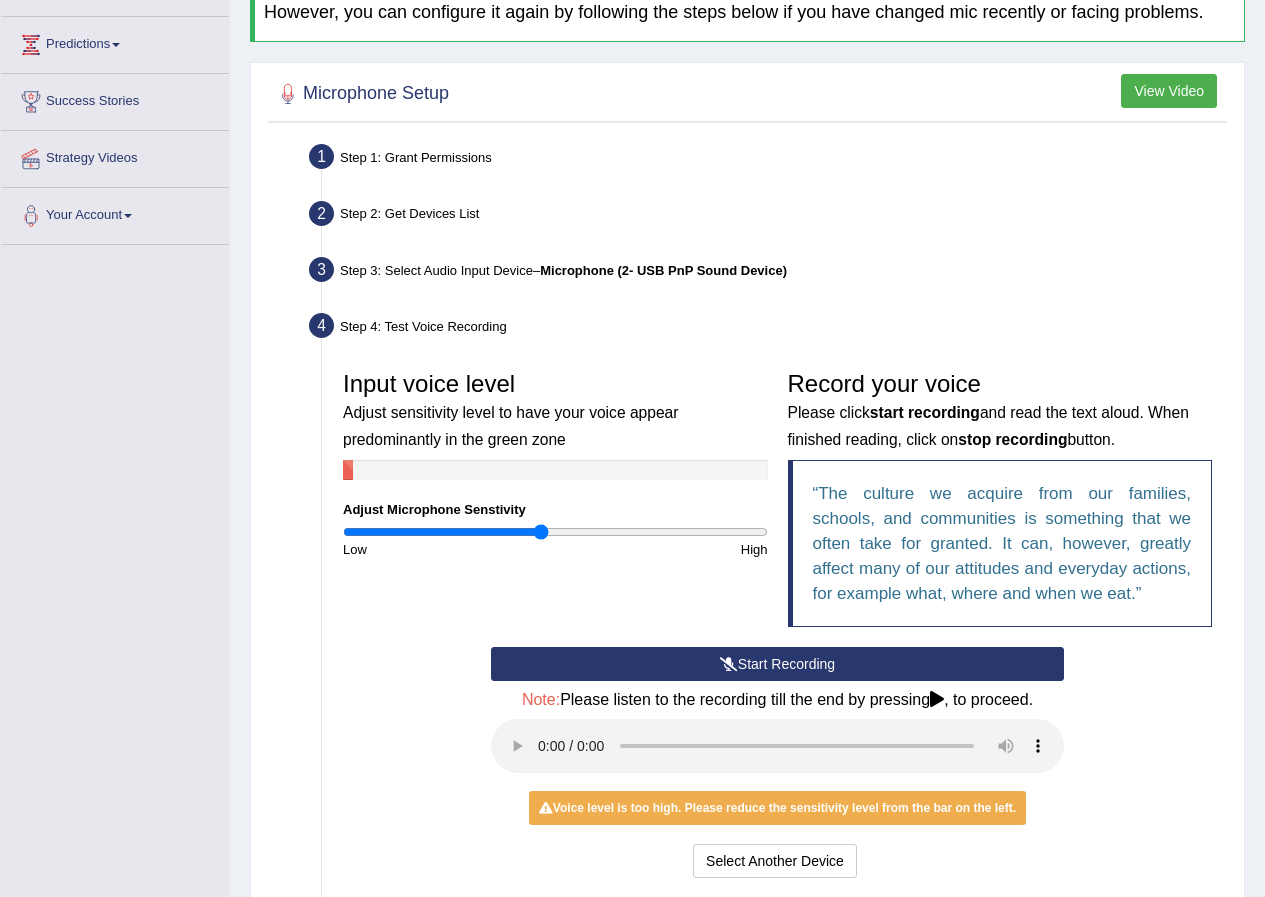 scroll, scrollTop: 353, scrollLeft: 0, axis: vertical 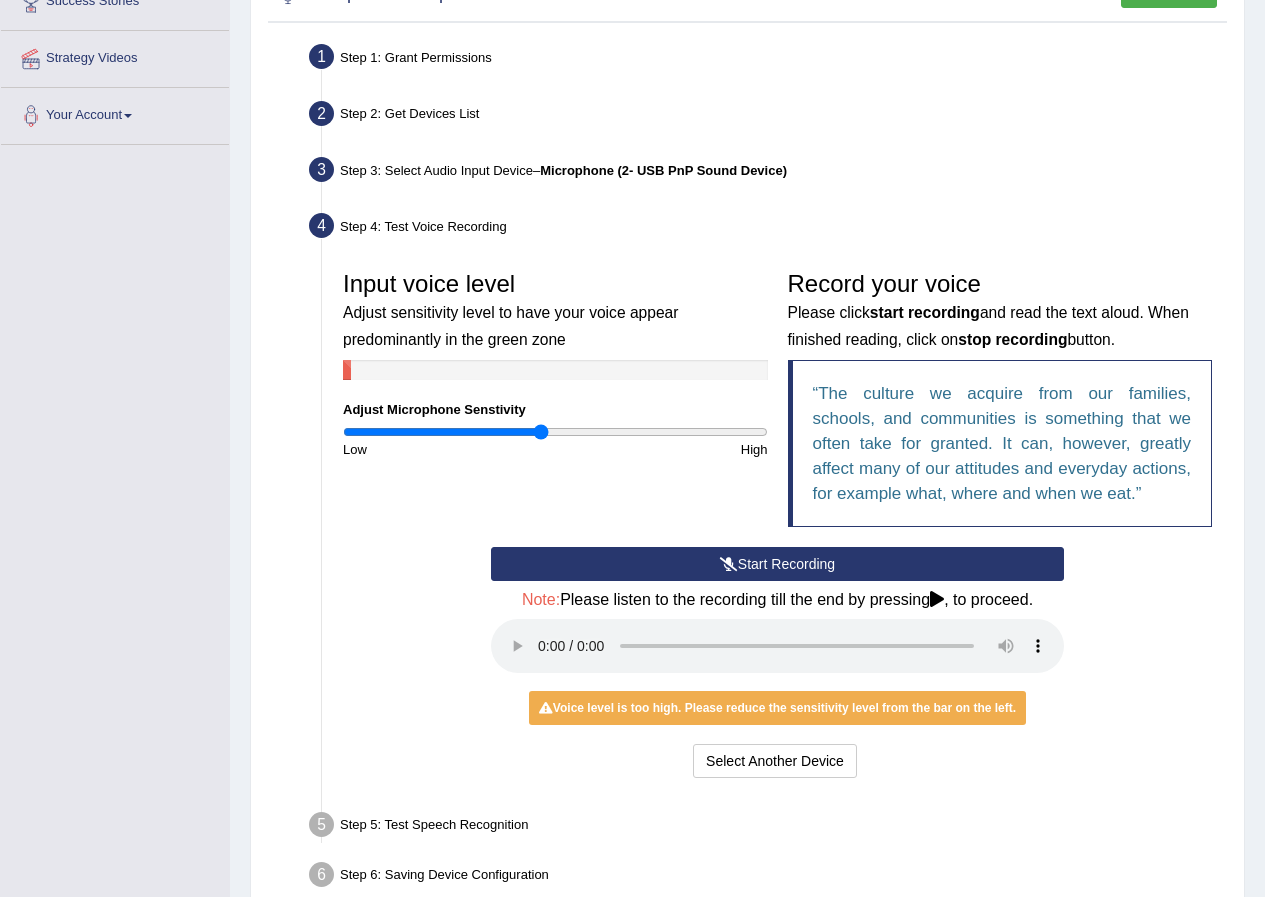 click on "Start Recording    Stop Recording   Note:  Please listen to the recording till the end by pressing  , to proceed.       No voice detected so far. You may need to increase sensitivity level or click start recording.     Voice level is too low yet. Please increase the sensitivity level from the bar on the left.     Your voice is strong enough for our A.I. to detect    Voice level is too high. Please reduce the sensitivity level from the bar on the left.     Select Another Device   Voice is ok. Go to Next step" at bounding box center [777, 665] 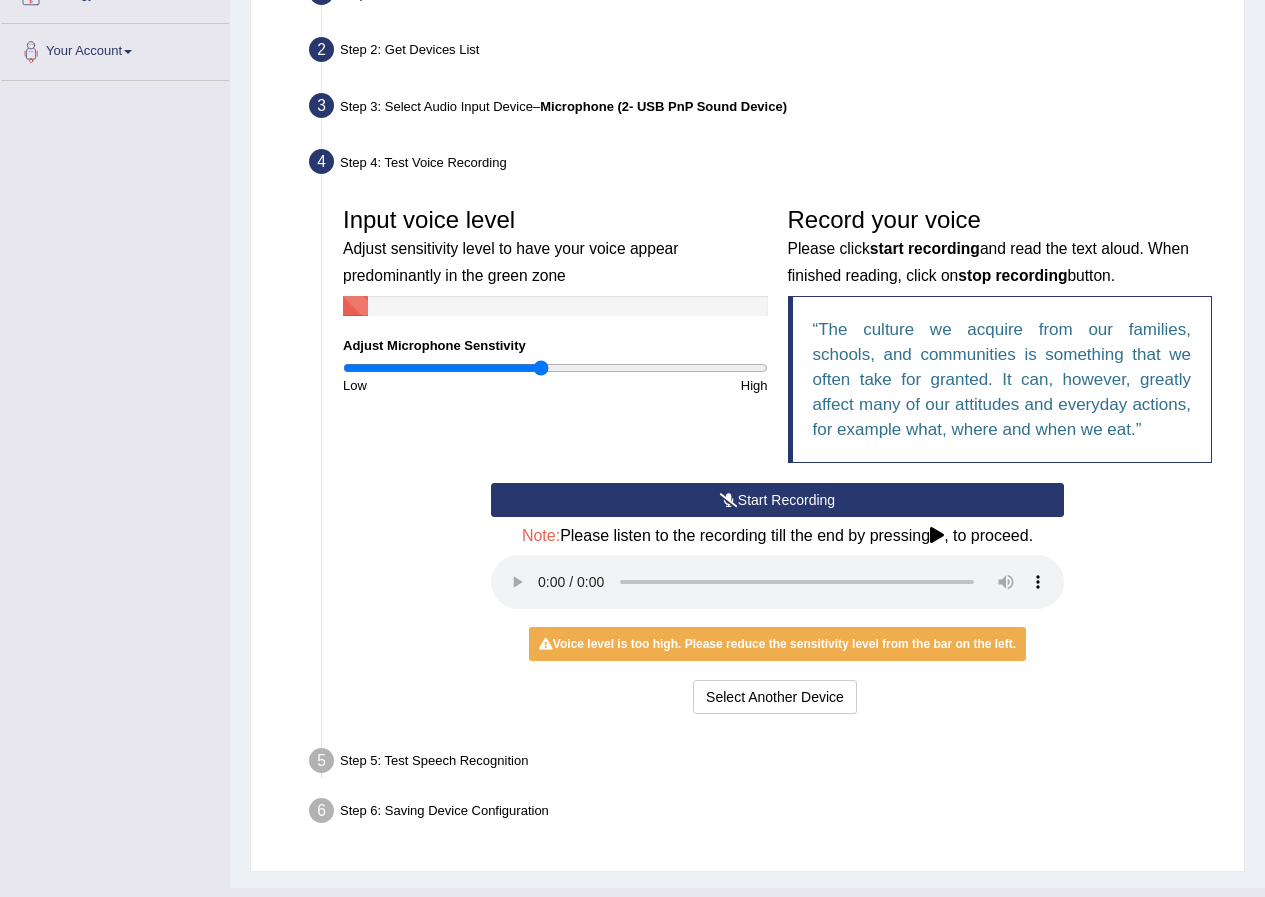 scroll, scrollTop: 453, scrollLeft: 0, axis: vertical 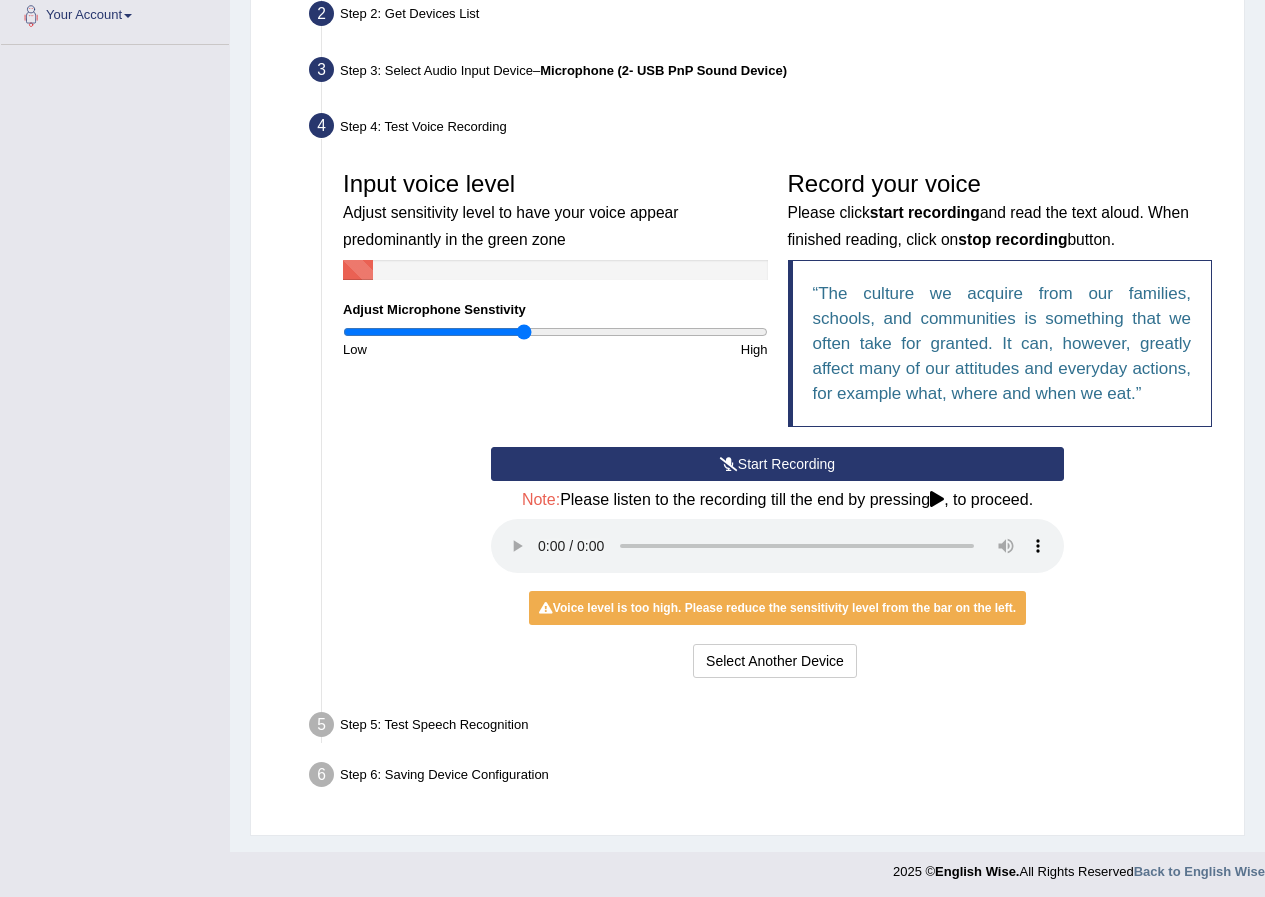 click at bounding box center (555, 332) 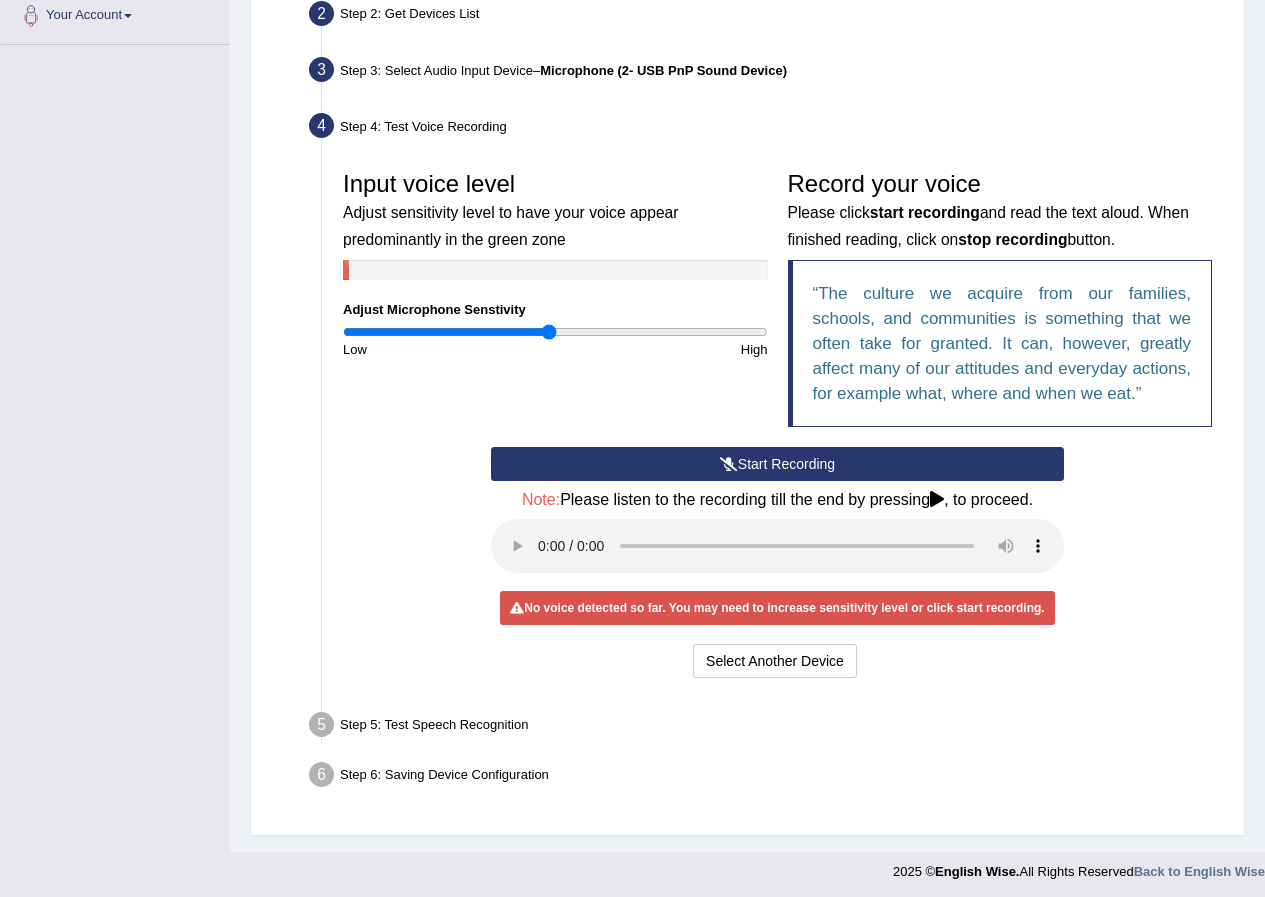 click at bounding box center [555, 332] 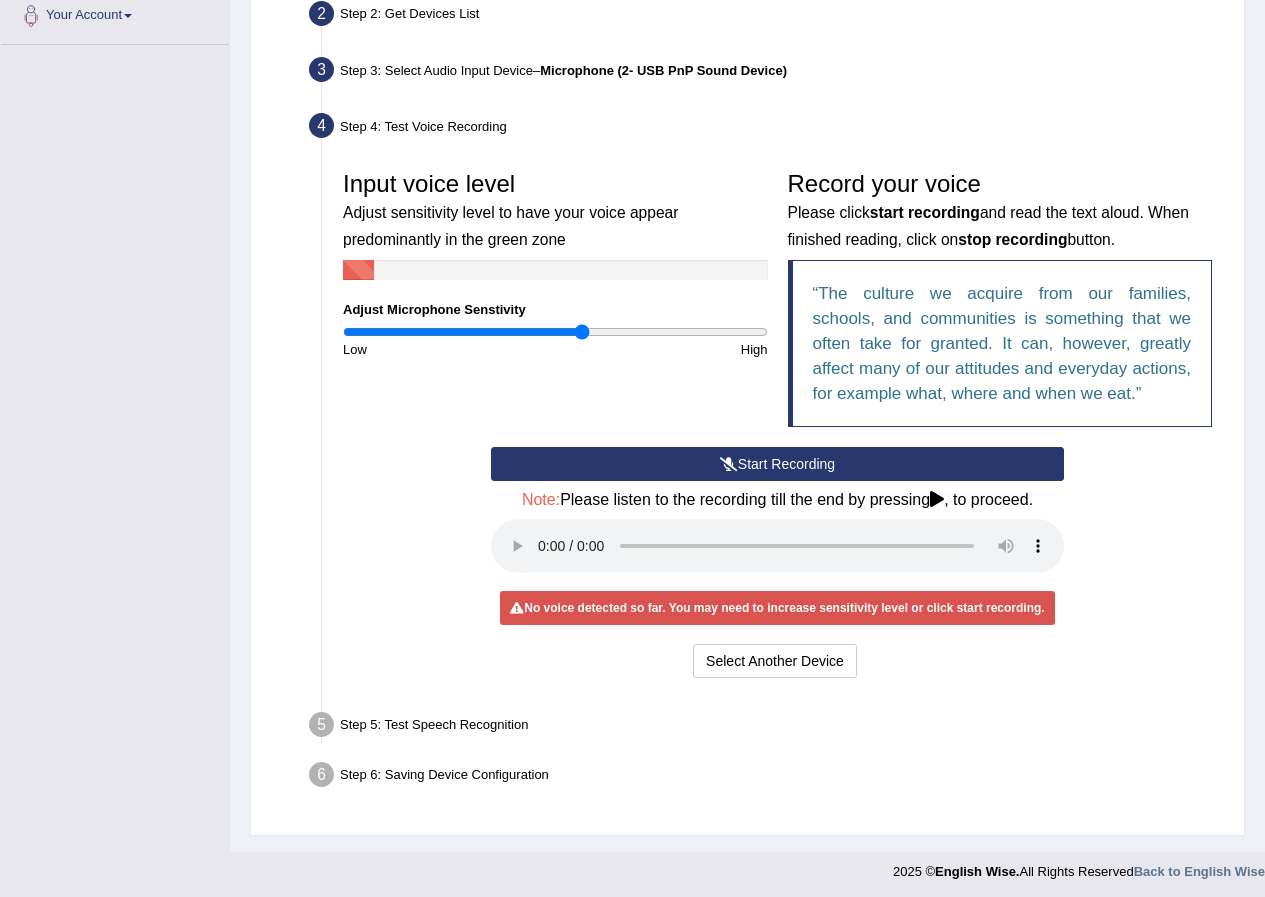 click at bounding box center [555, 332] 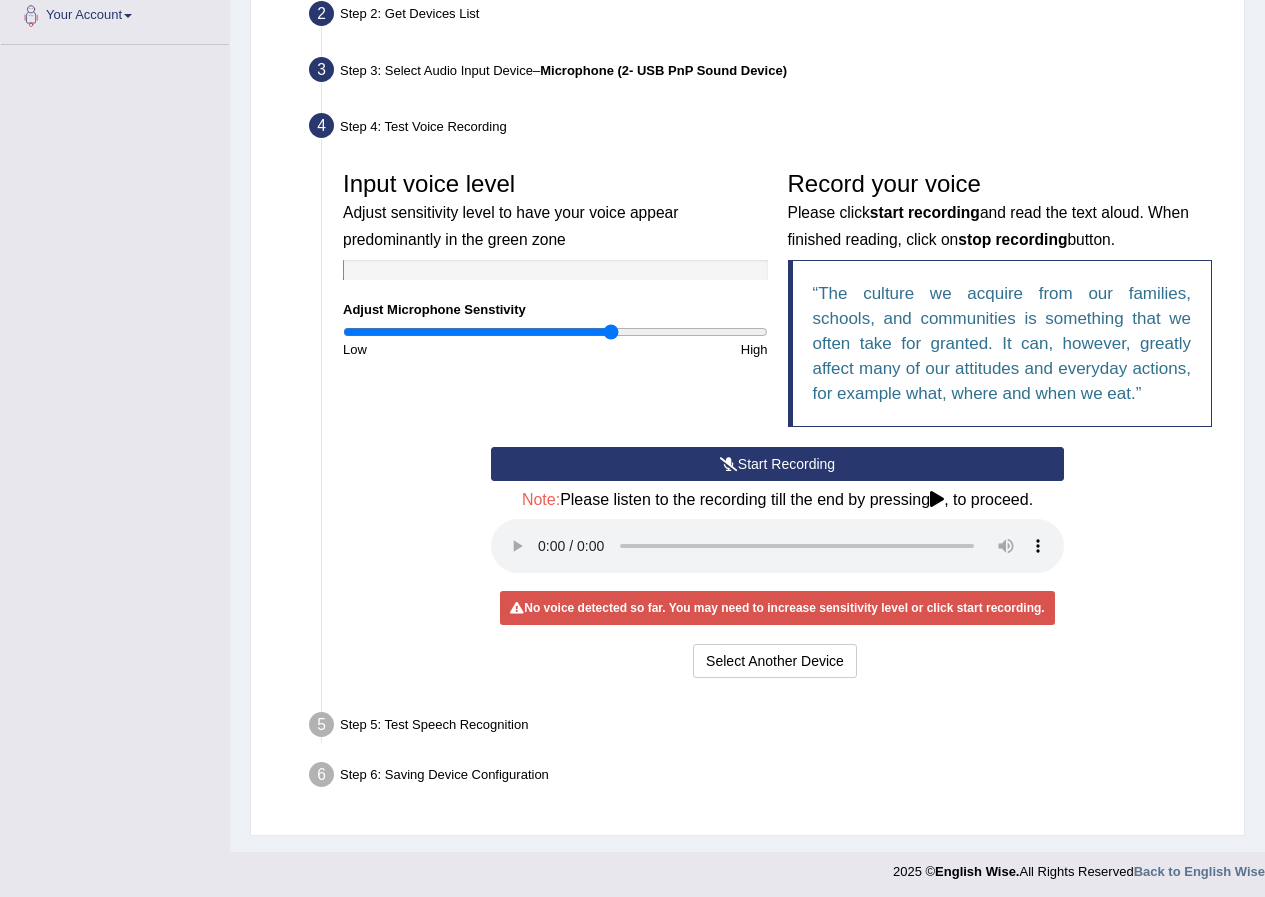 click at bounding box center [555, 332] 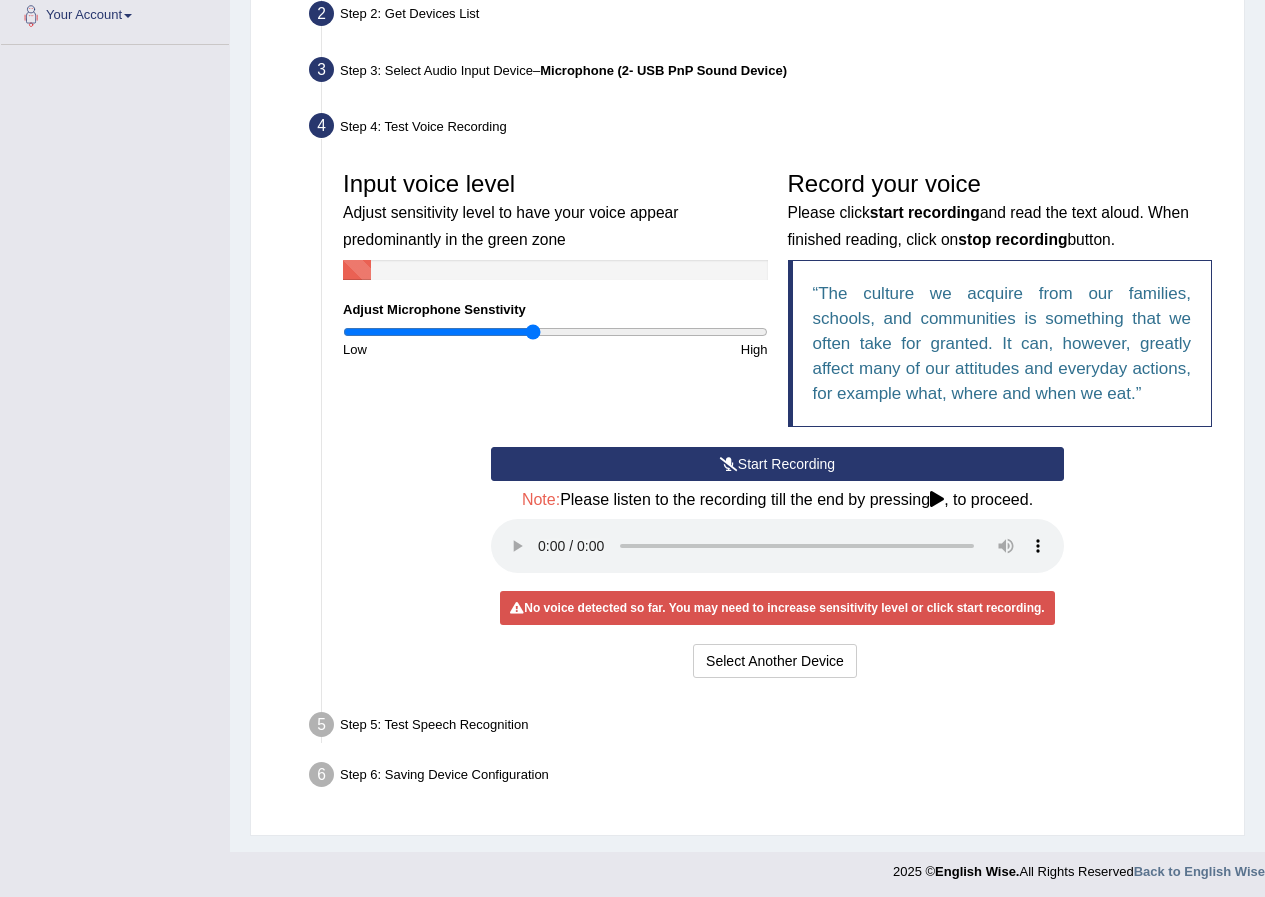click at bounding box center [555, 332] 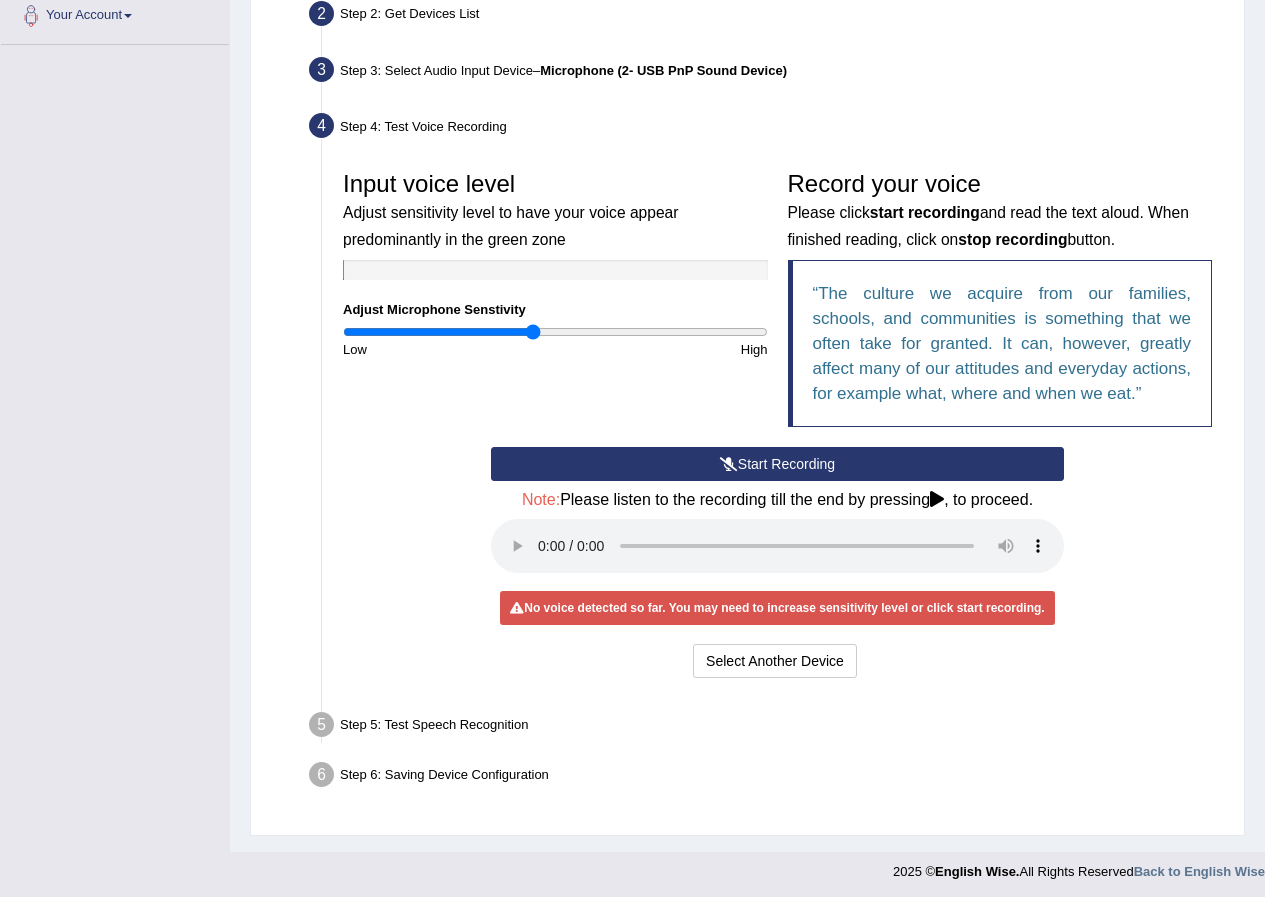 click at bounding box center (517, 608) 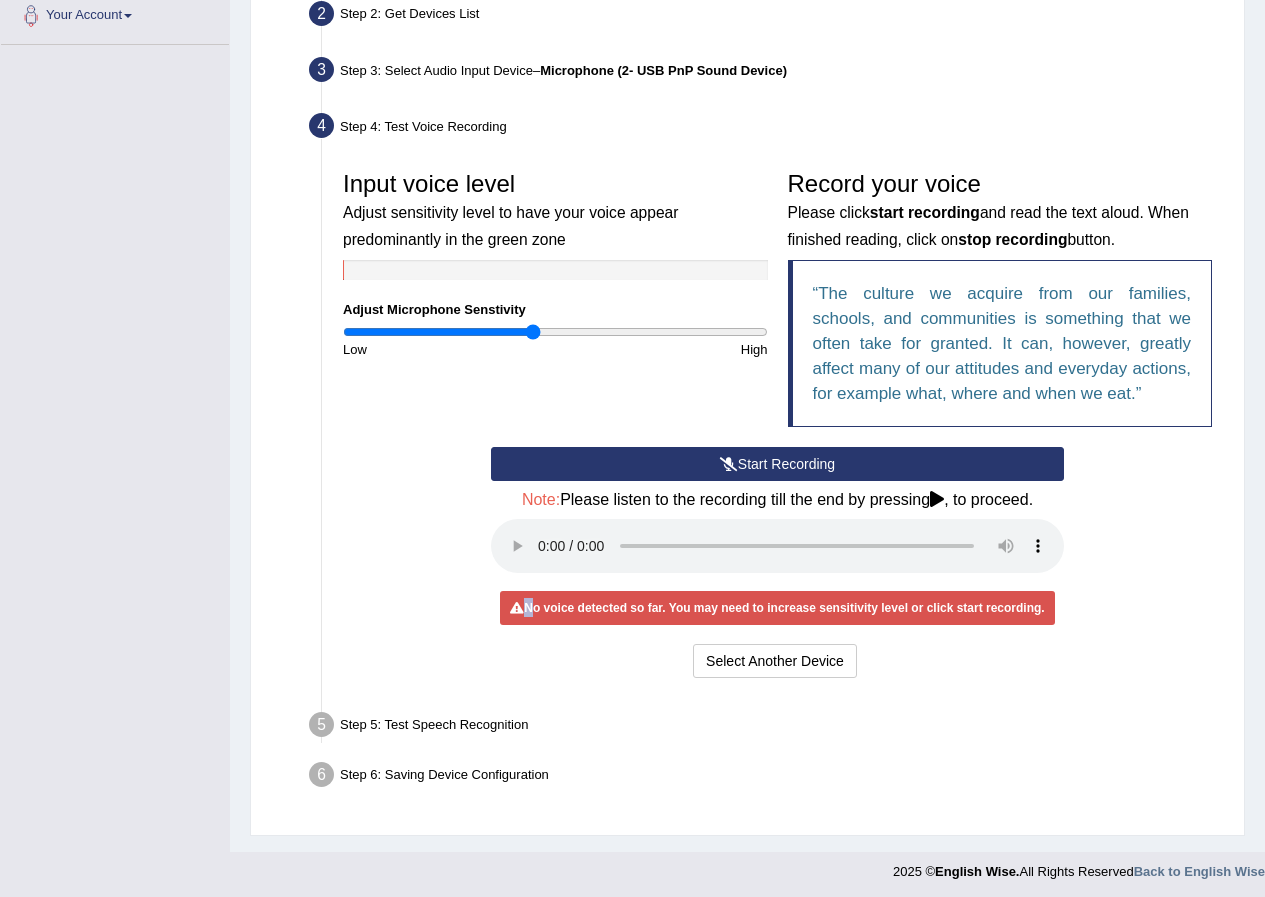 click on "No voice detected so far. You may need to increase sensitivity level or click start recording." at bounding box center (777, 608) 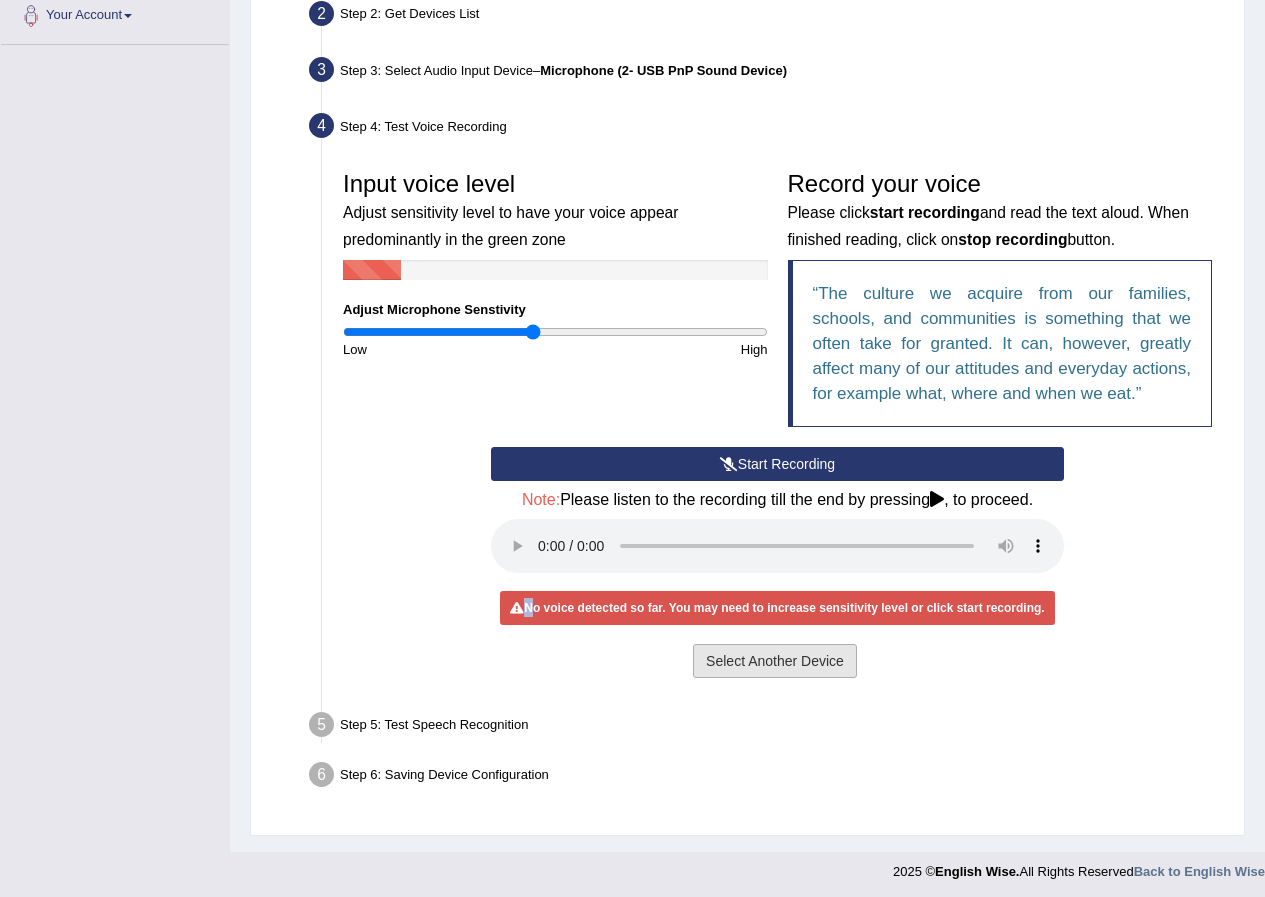 click on "Select Another Device" at bounding box center [775, 661] 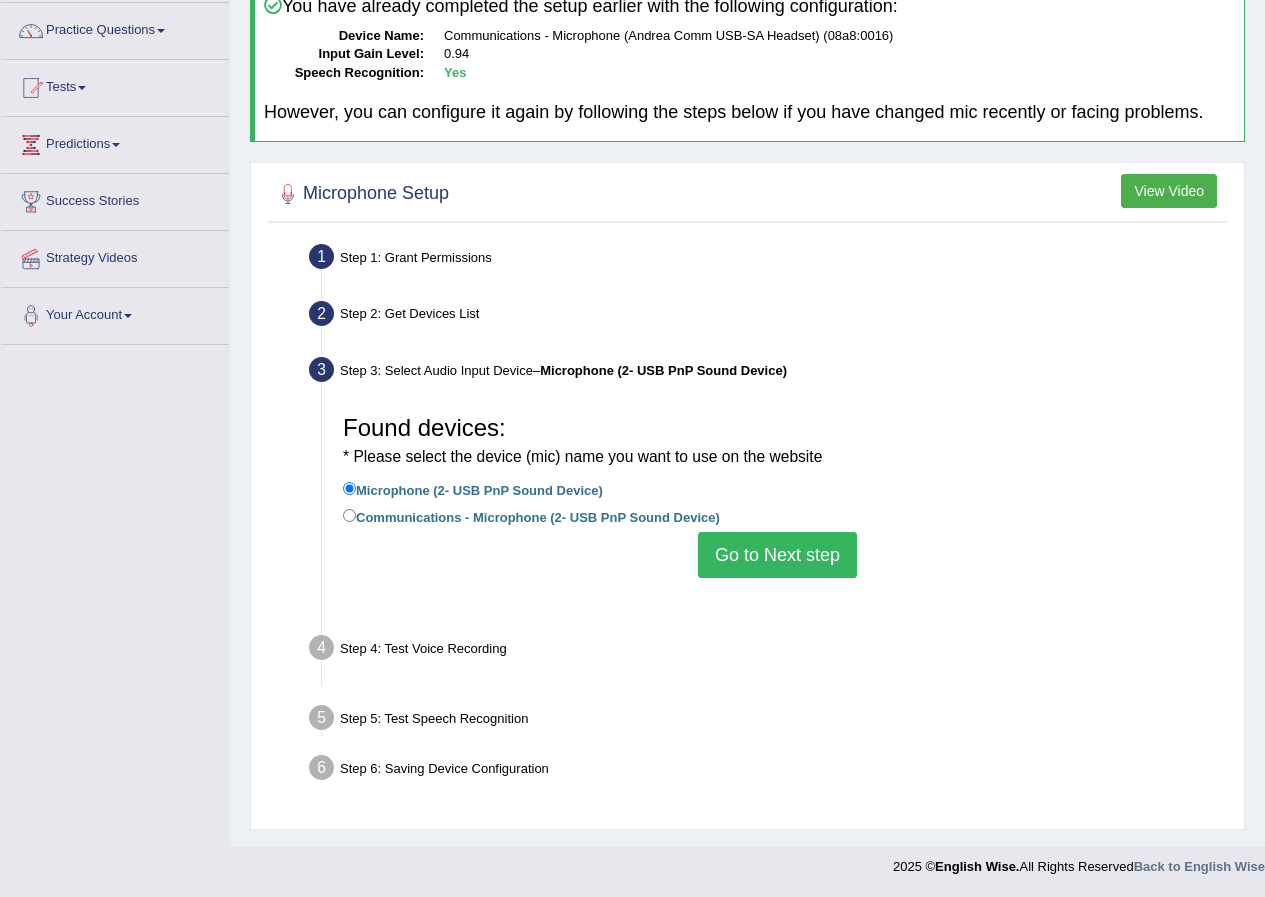 scroll, scrollTop: 153, scrollLeft: 0, axis: vertical 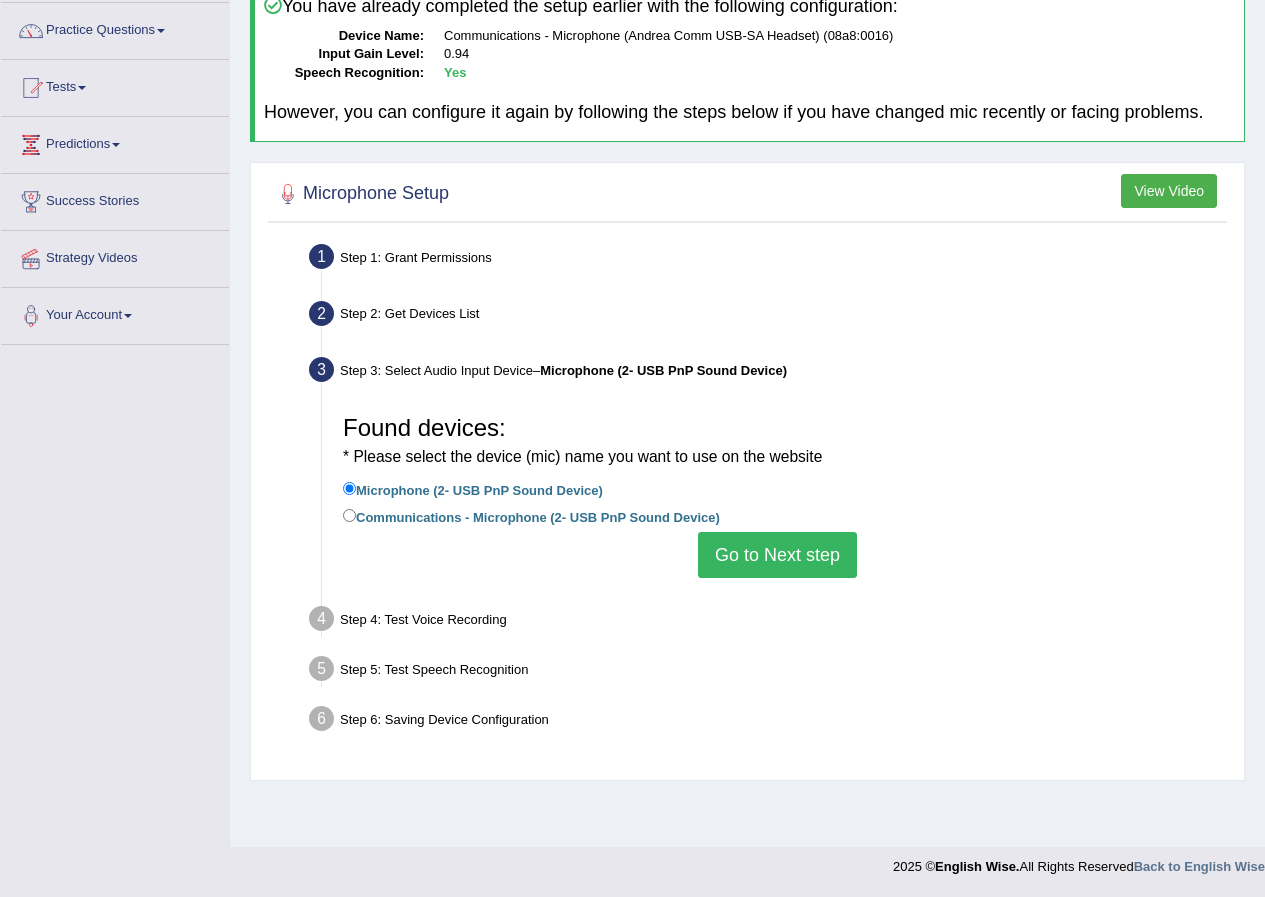 click on "Go to Next step" at bounding box center (777, 555) 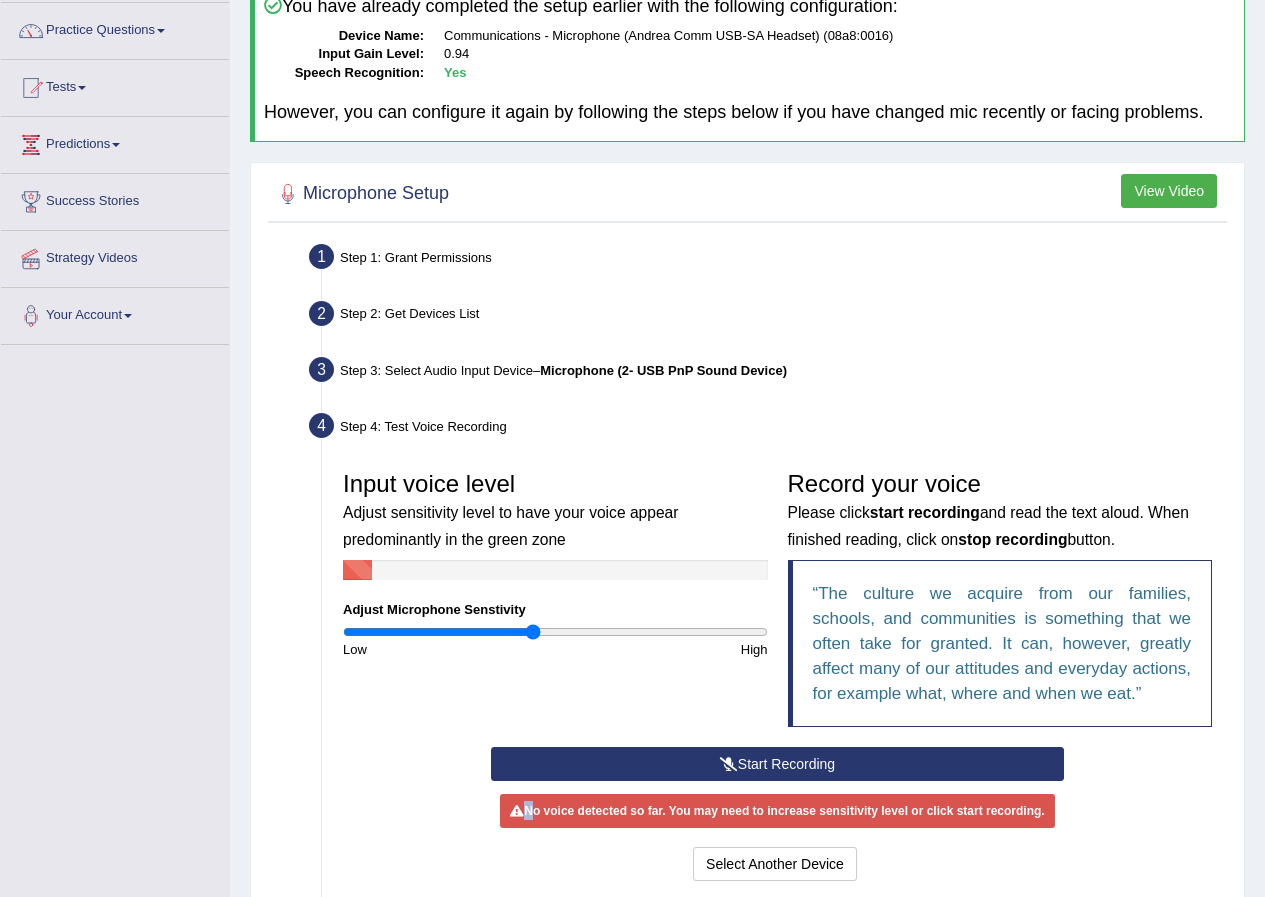 click on "Start Recording" at bounding box center [777, 764] 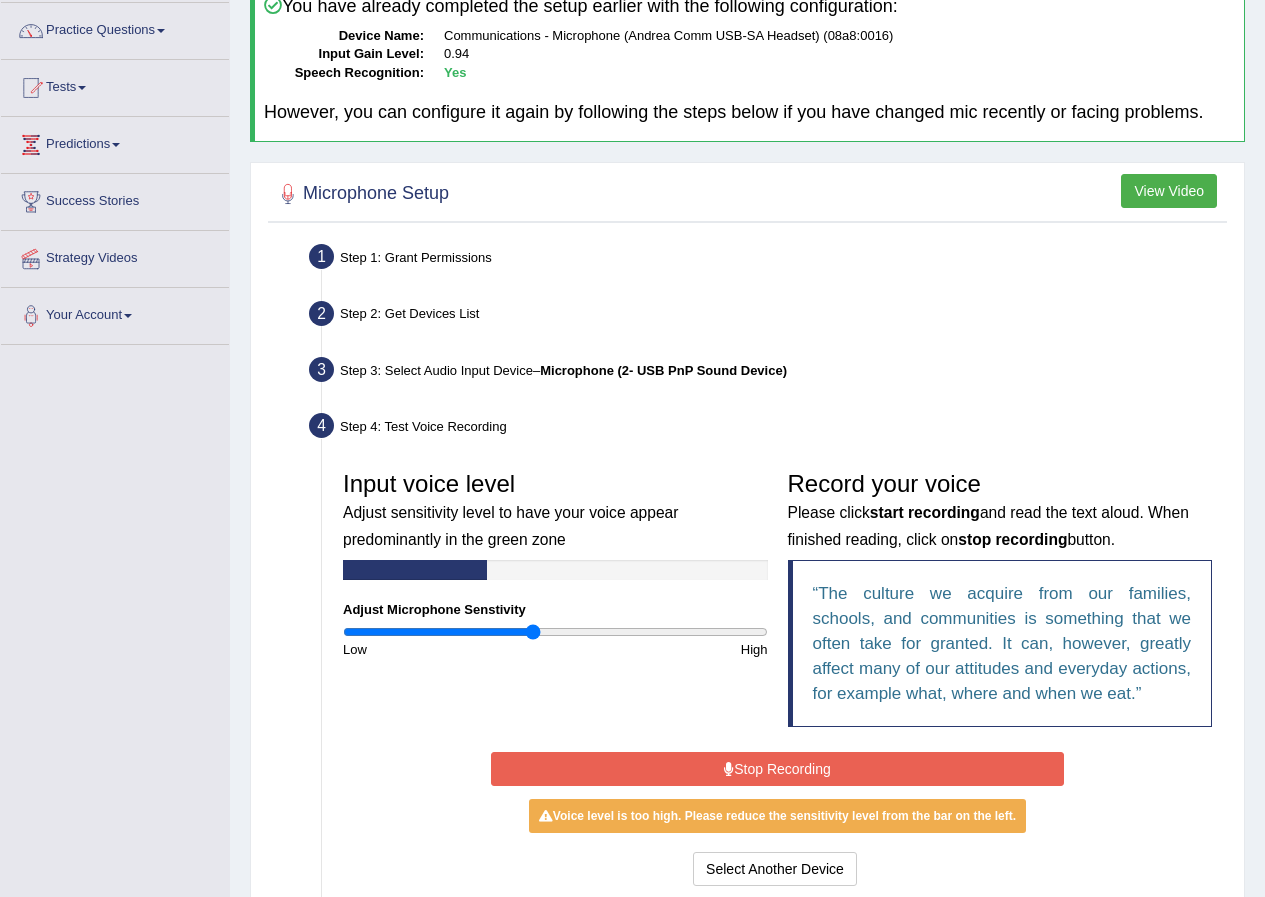 click on "Stop Recording" at bounding box center (777, 769) 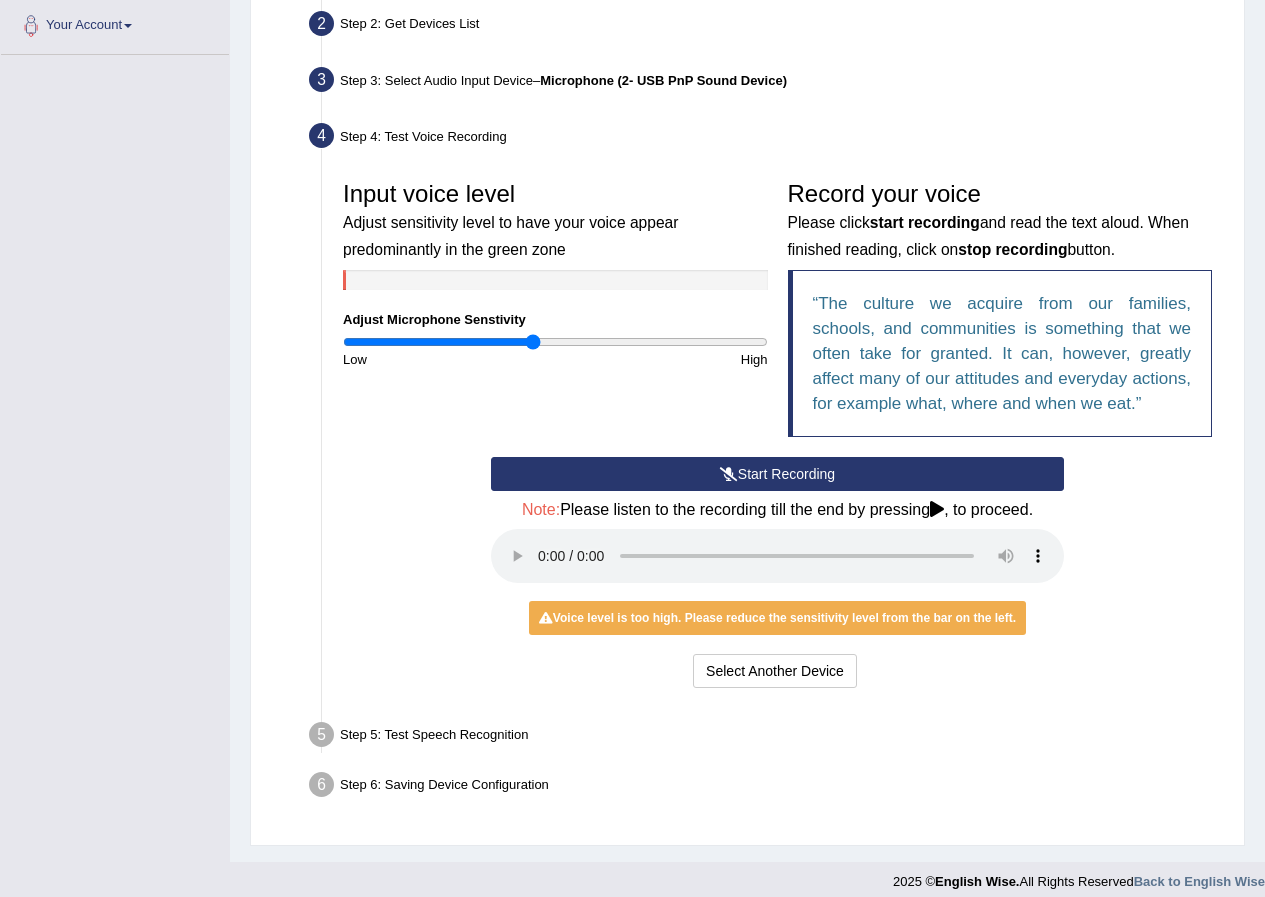 scroll, scrollTop: 453, scrollLeft: 0, axis: vertical 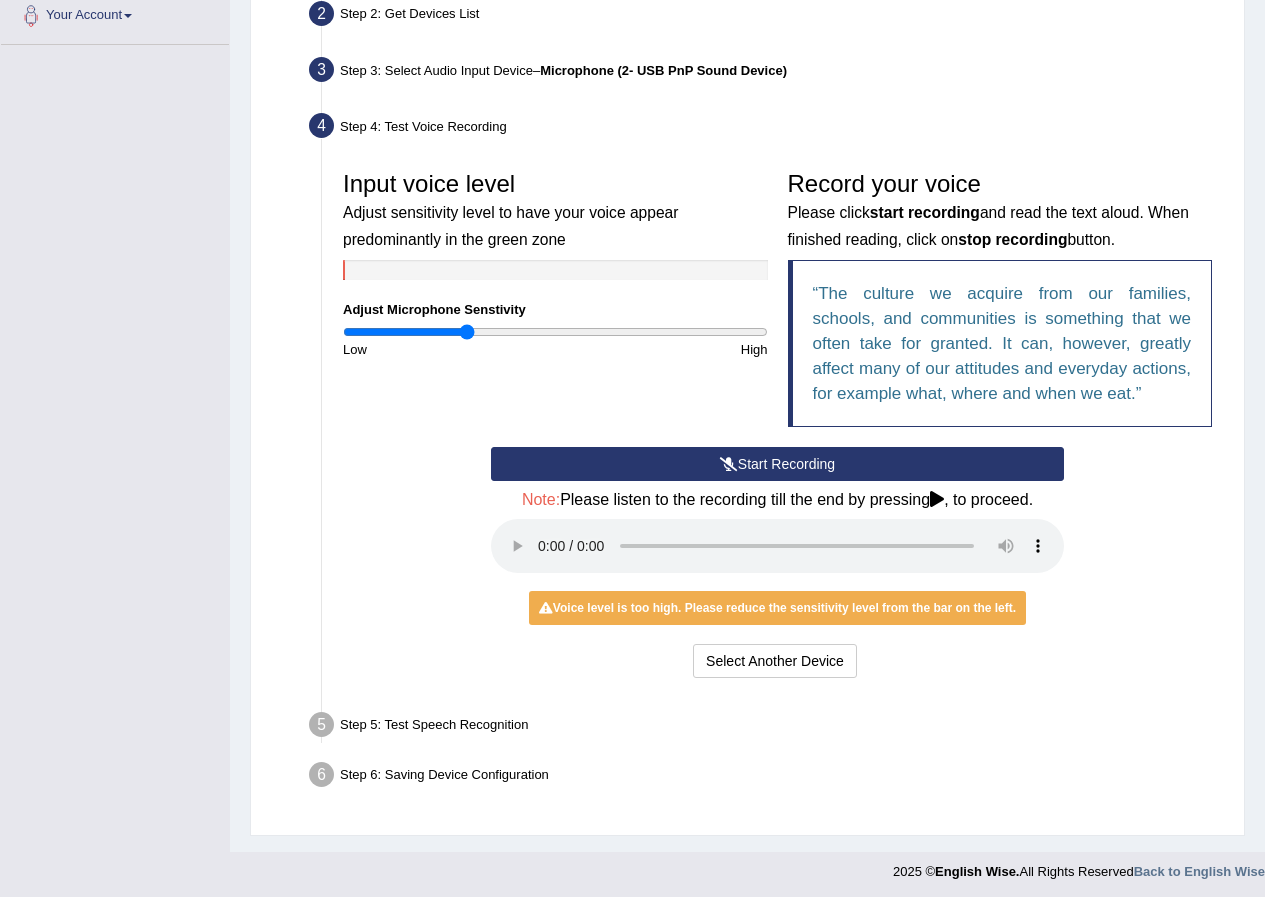 click at bounding box center (555, 332) 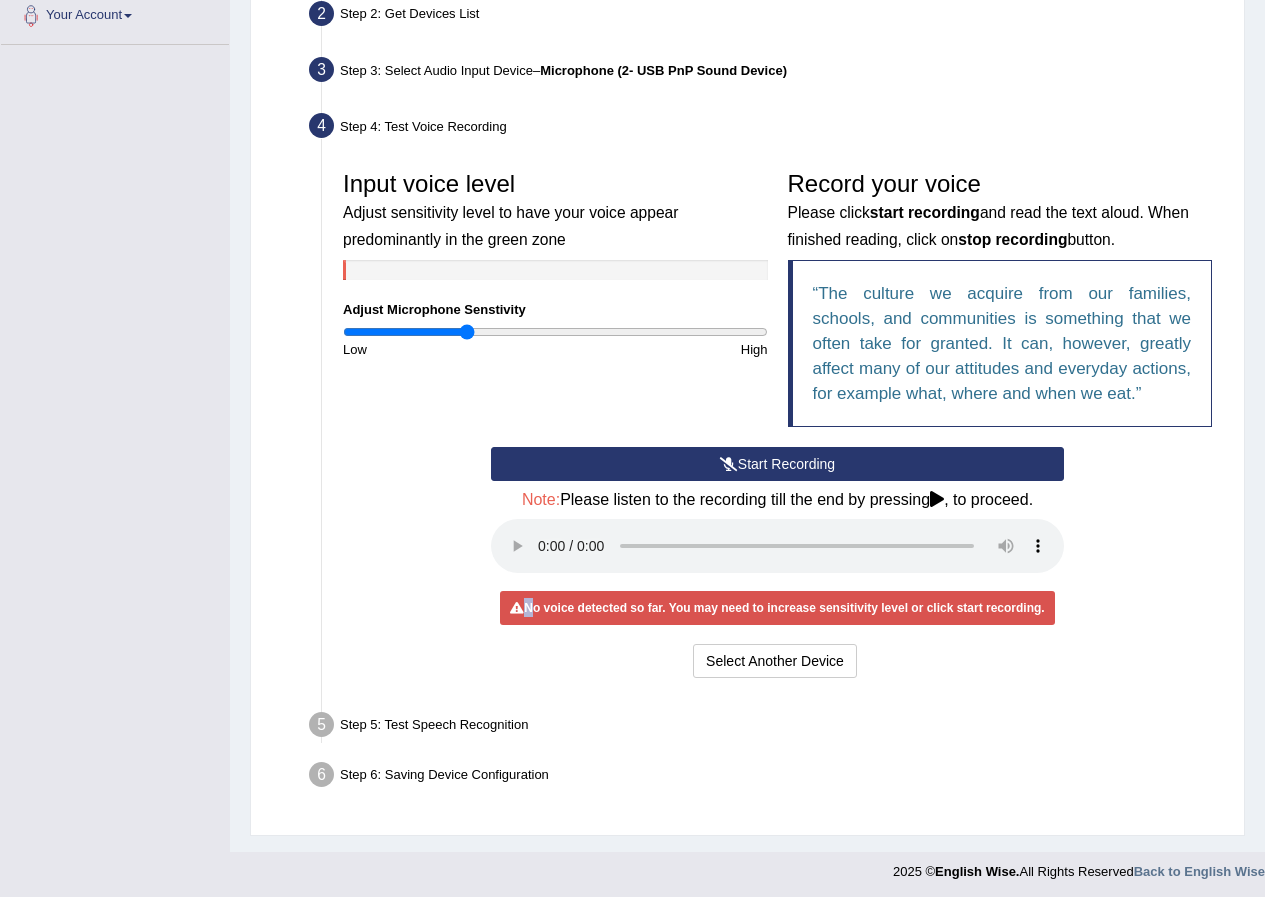 click at bounding box center [555, 332] 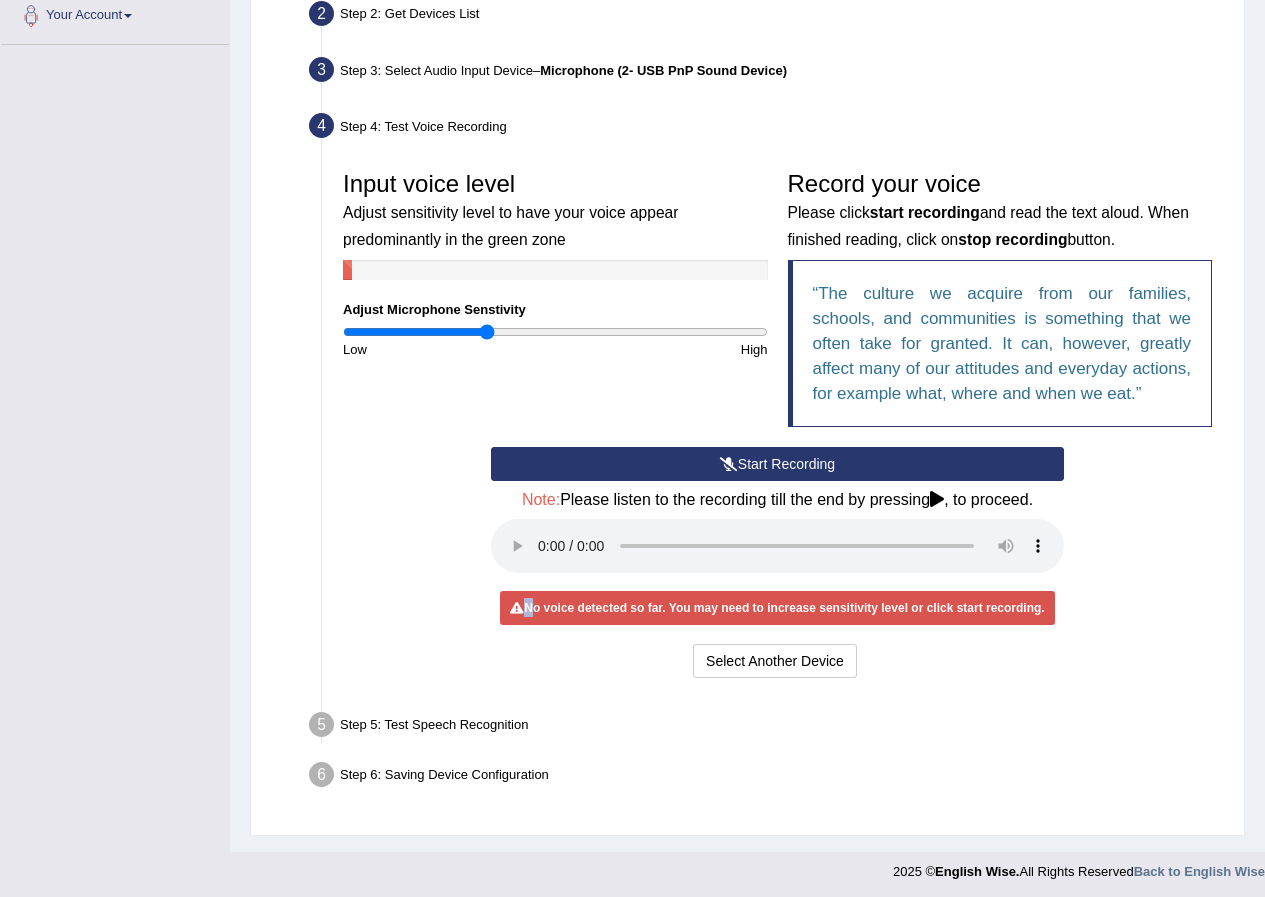 type on "0.68" 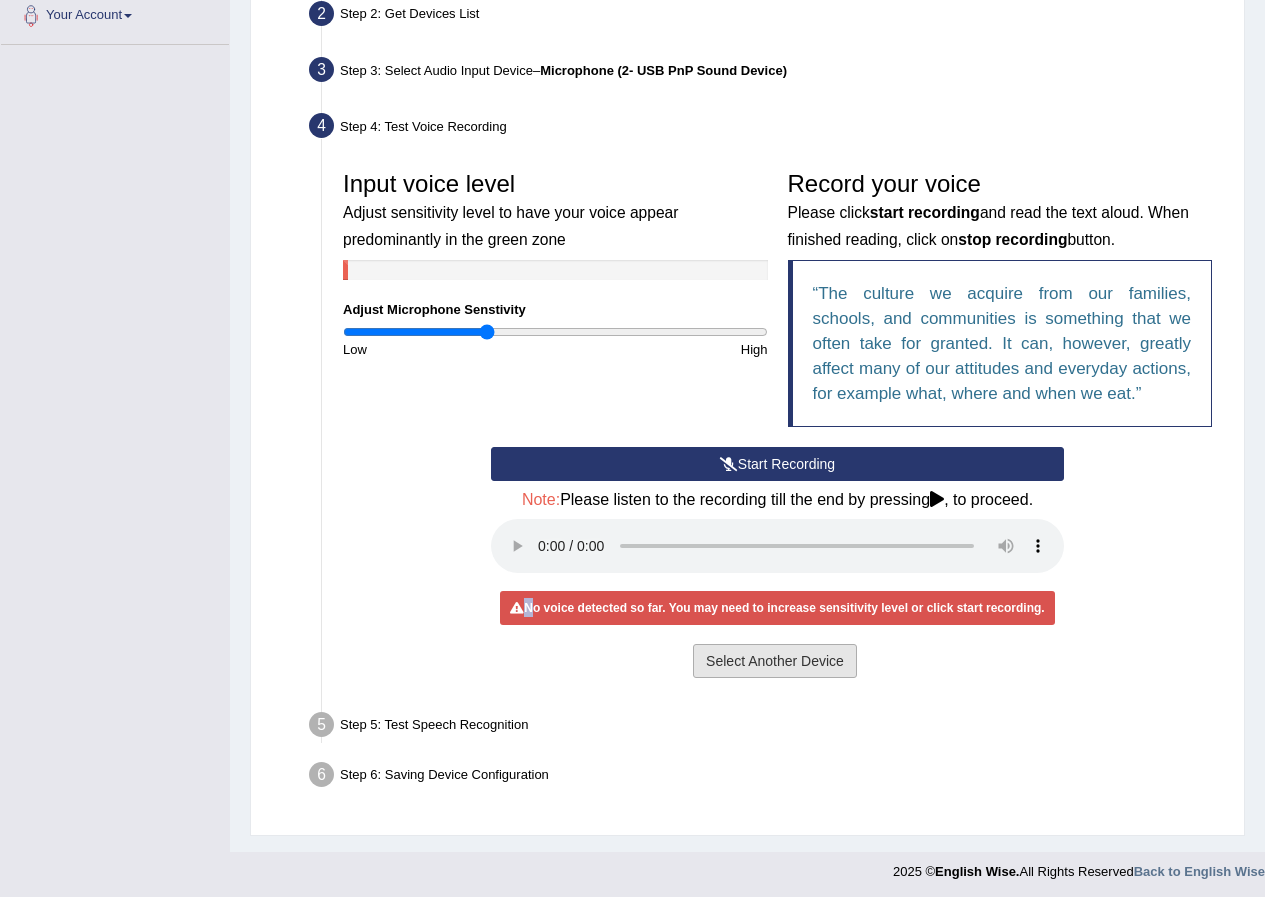 click on "Select Another Device" at bounding box center [775, 661] 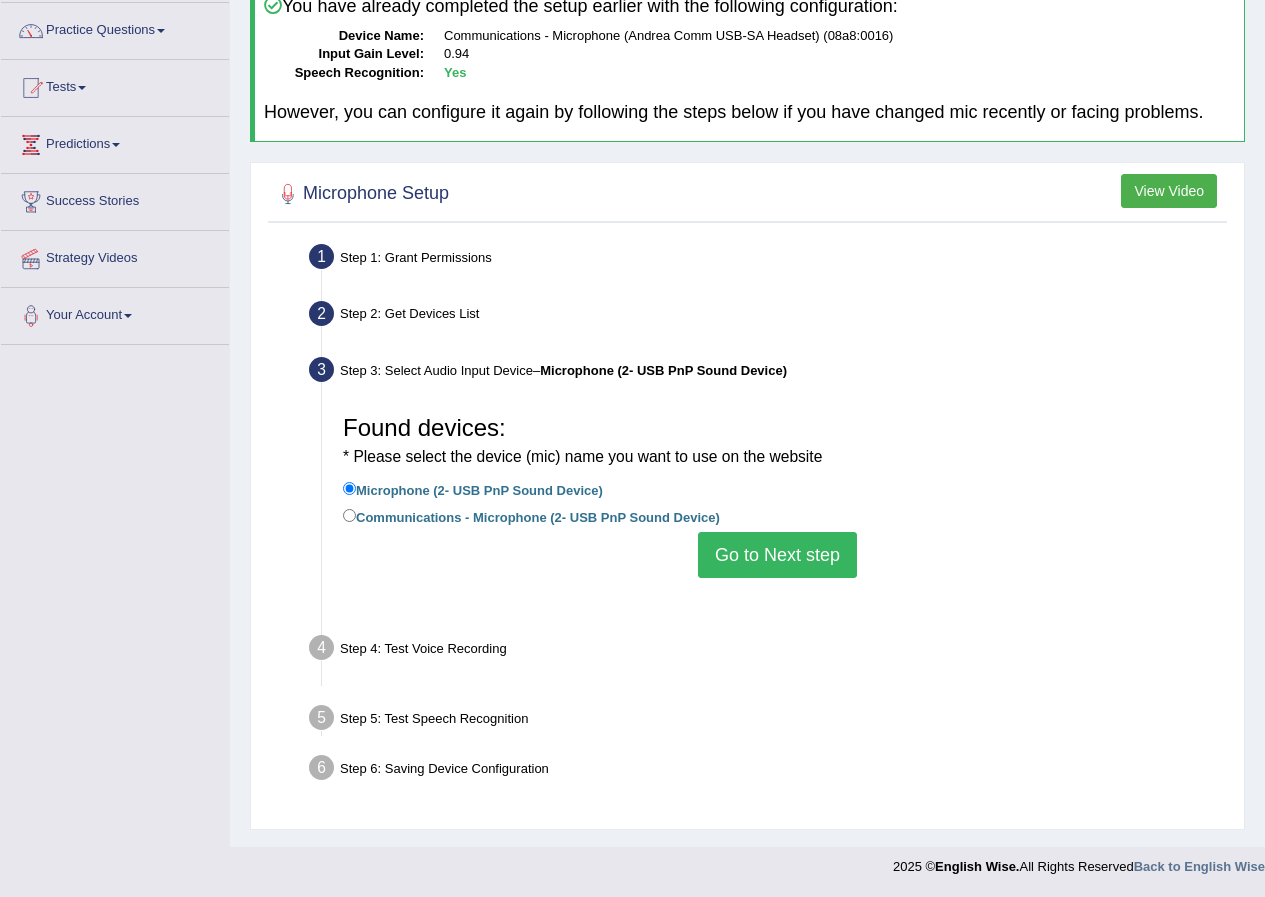 scroll, scrollTop: 153, scrollLeft: 0, axis: vertical 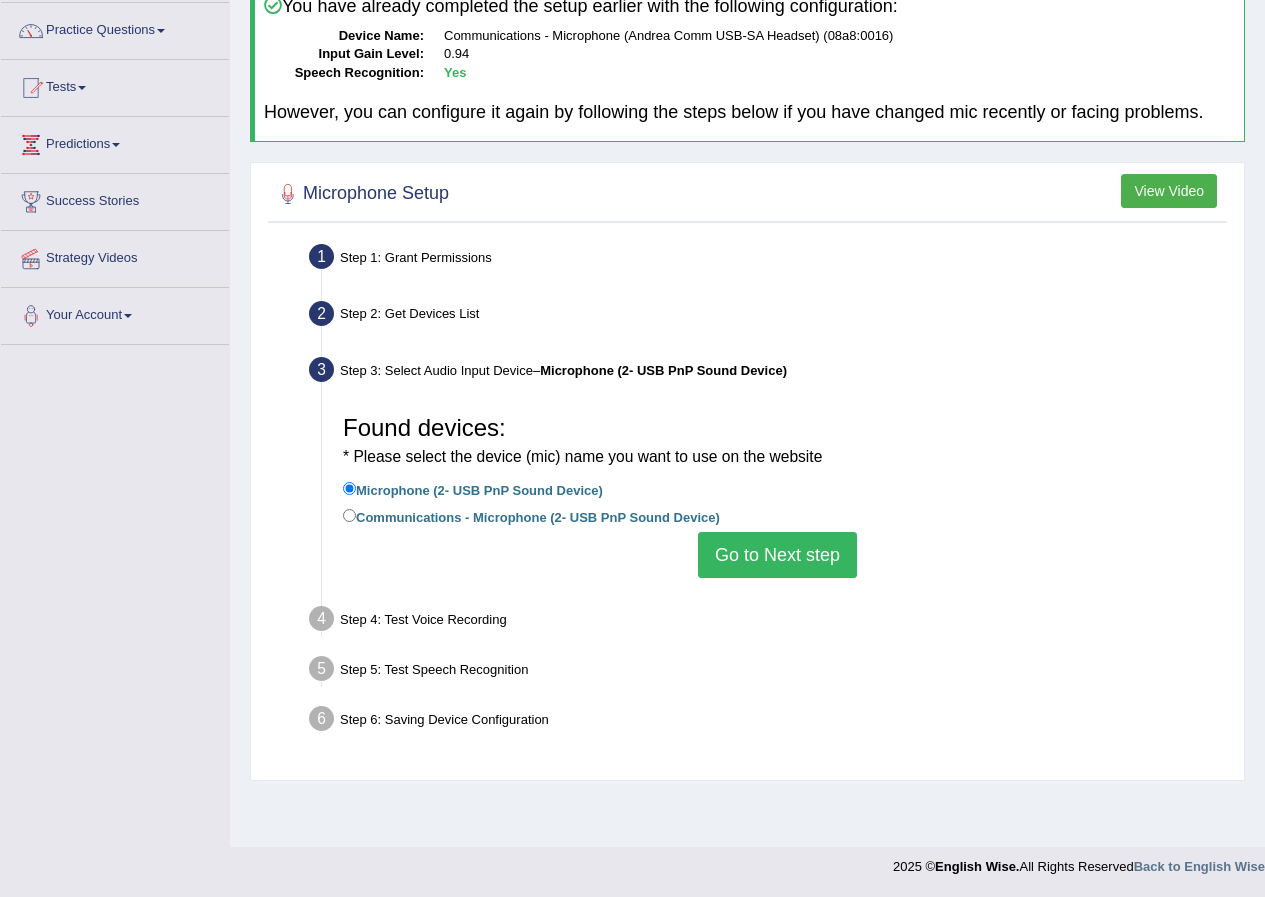click on "Step 4: Test Voice Recording" at bounding box center [767, 622] 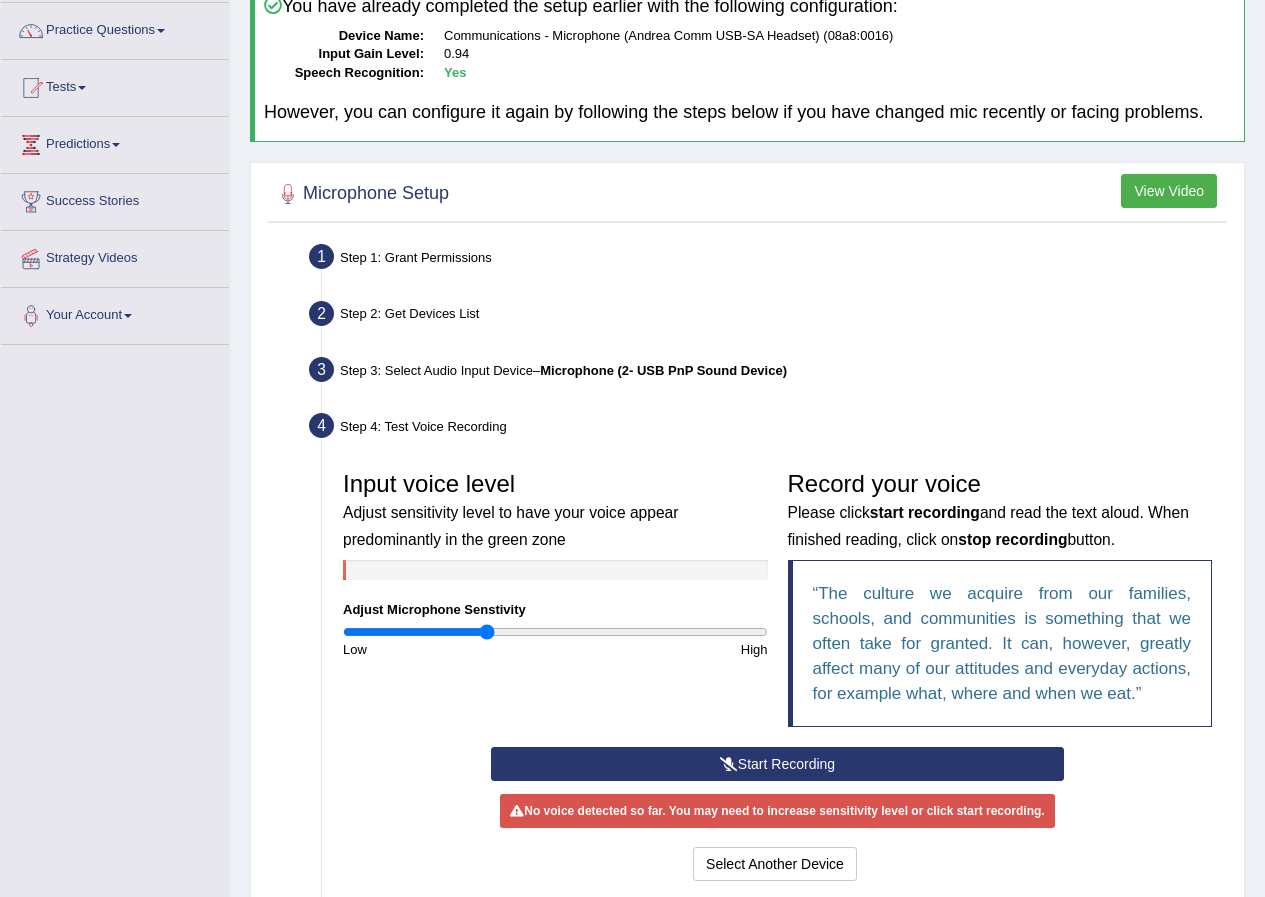 click at bounding box center [729, 764] 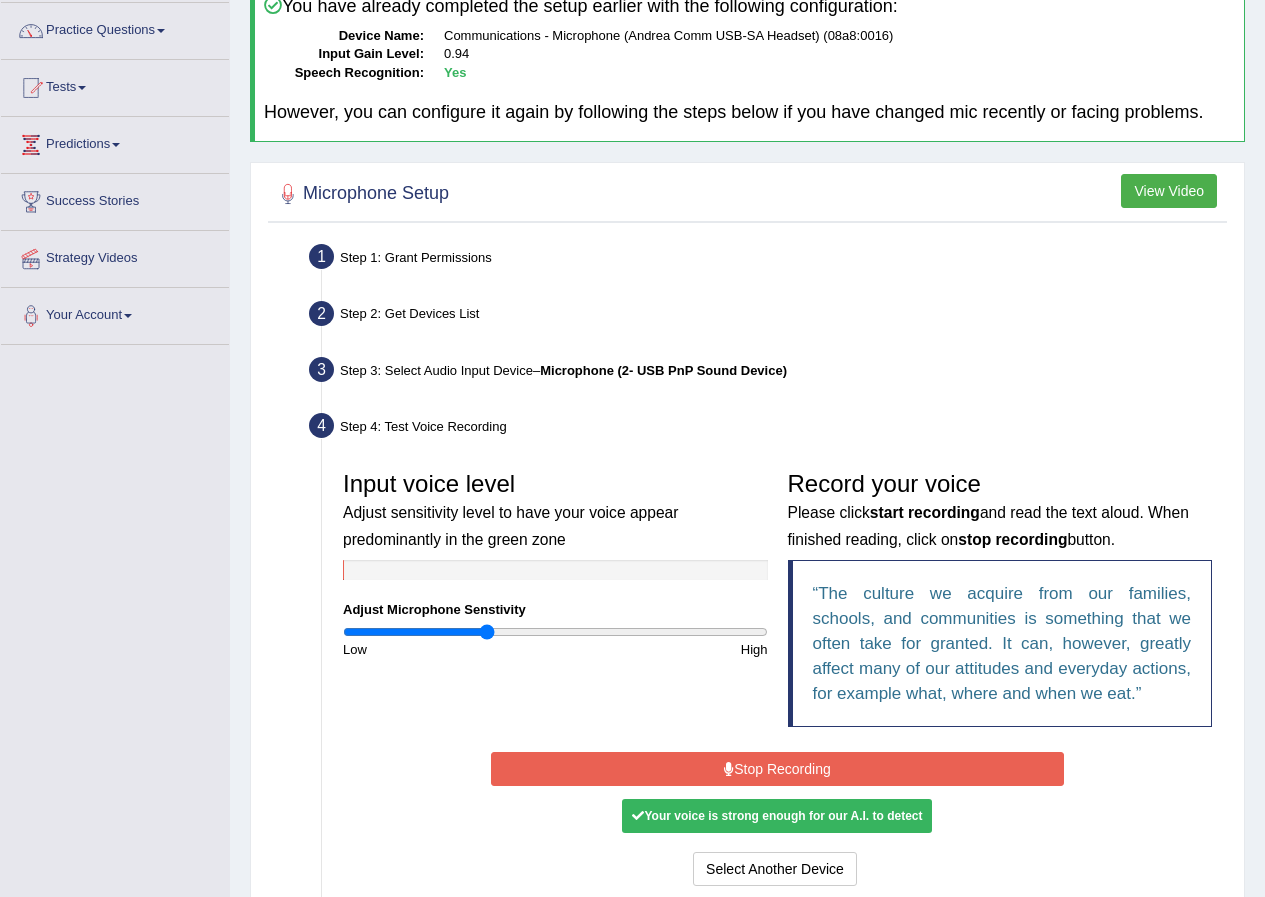 click on "Stop Recording" at bounding box center [777, 769] 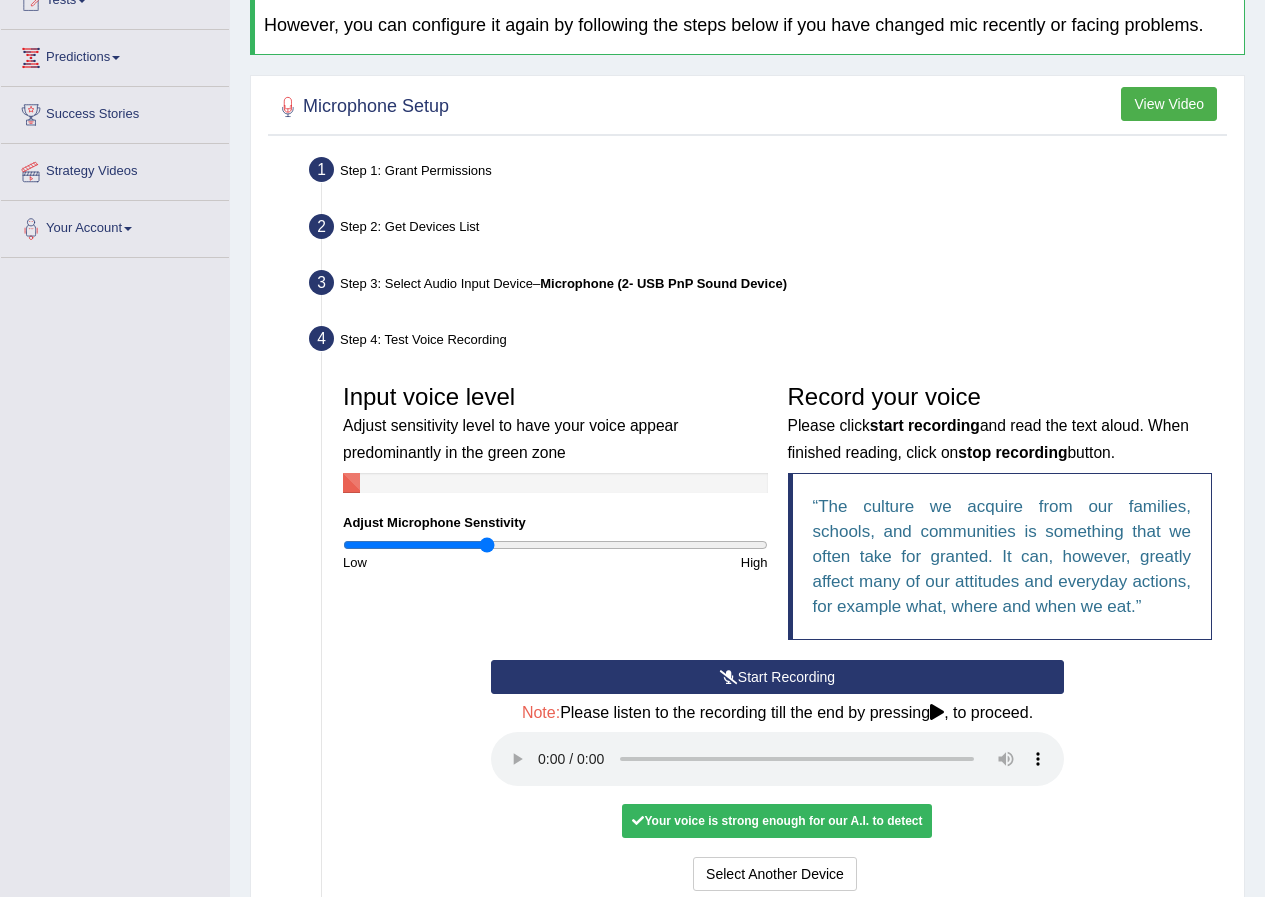 scroll, scrollTop: 353, scrollLeft: 0, axis: vertical 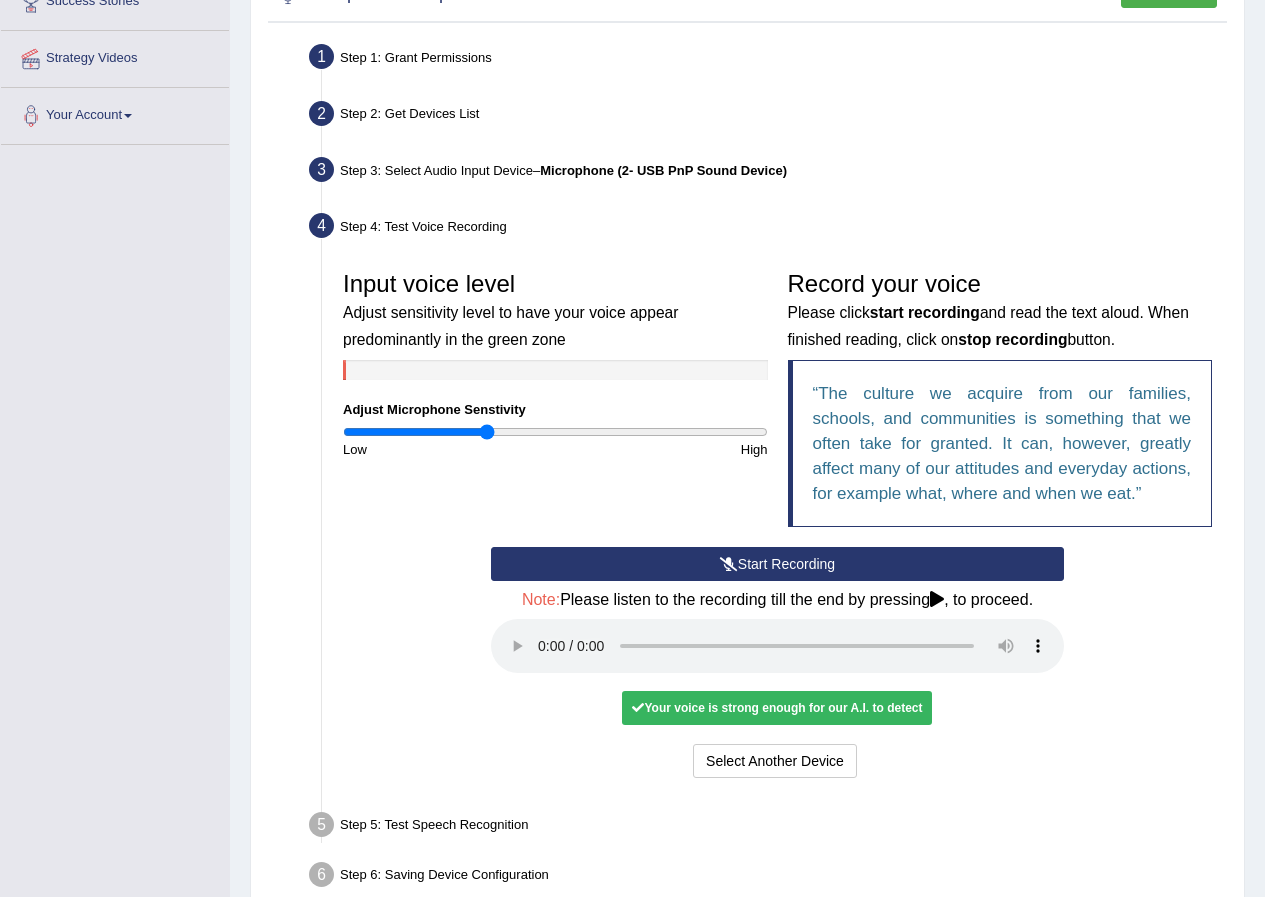 click on "Your voice is strong enough for our A.I. to detect" at bounding box center [777, 708] 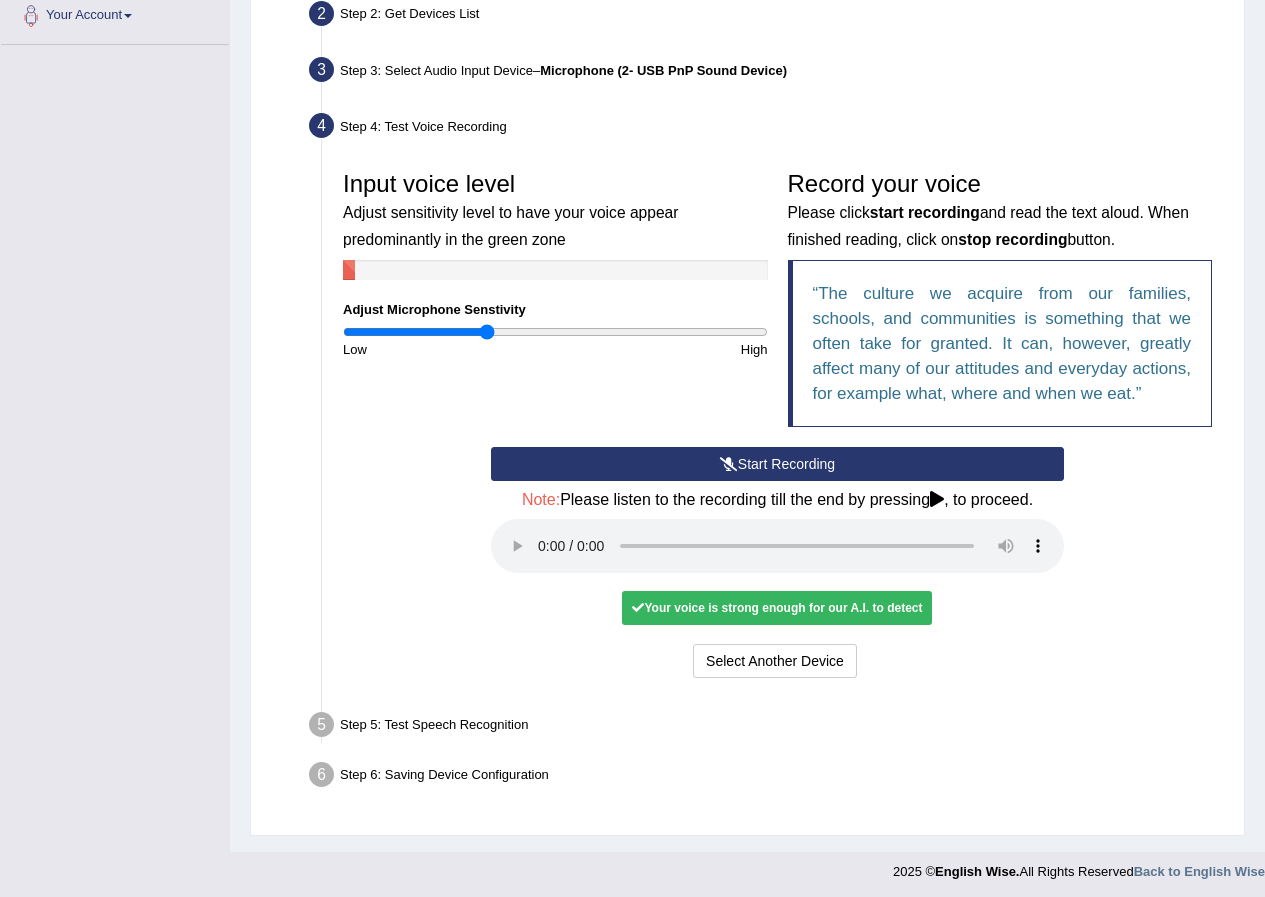 scroll, scrollTop: 458, scrollLeft: 0, axis: vertical 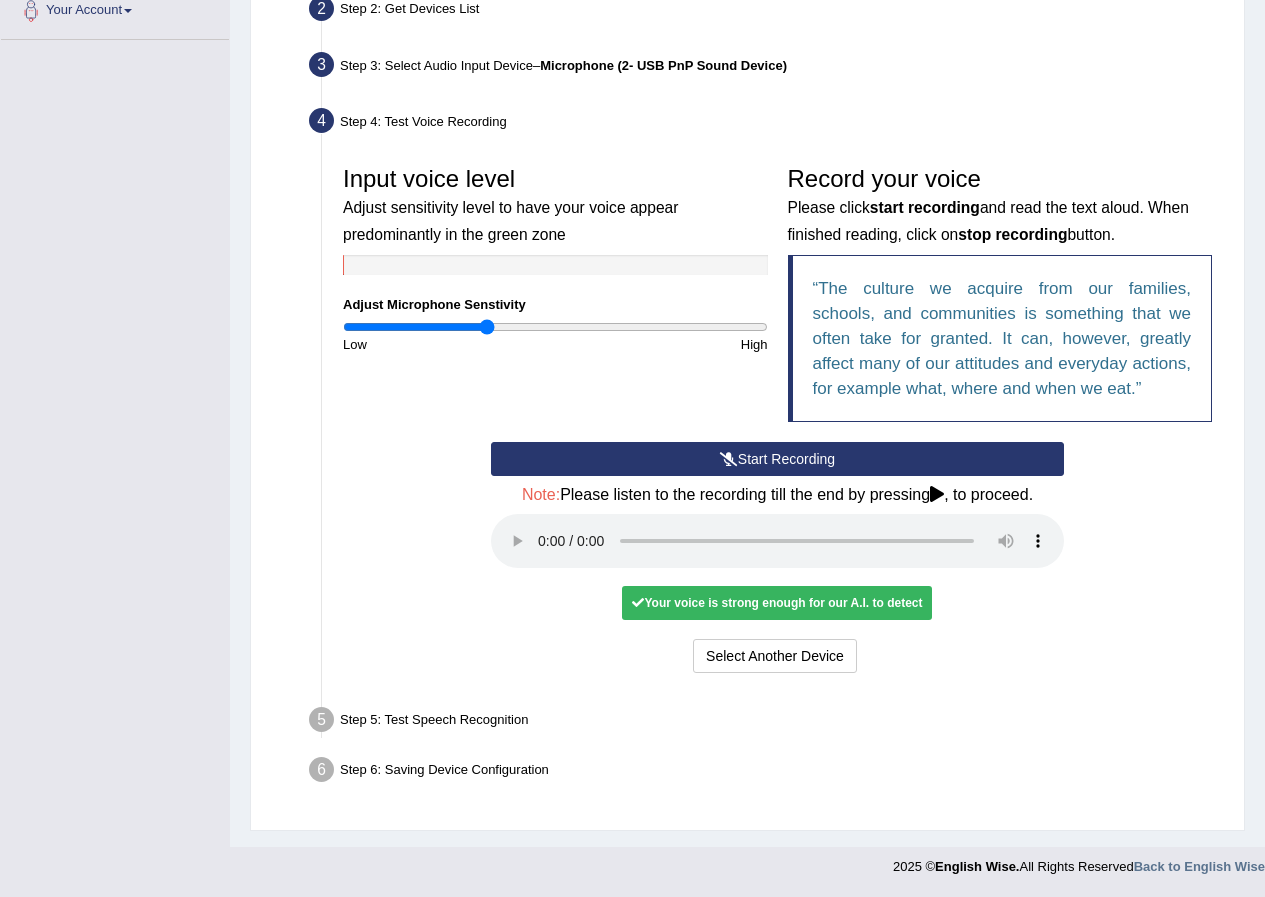 click on "Your voice is strong enough for our A.I. to detect" at bounding box center (777, 603) 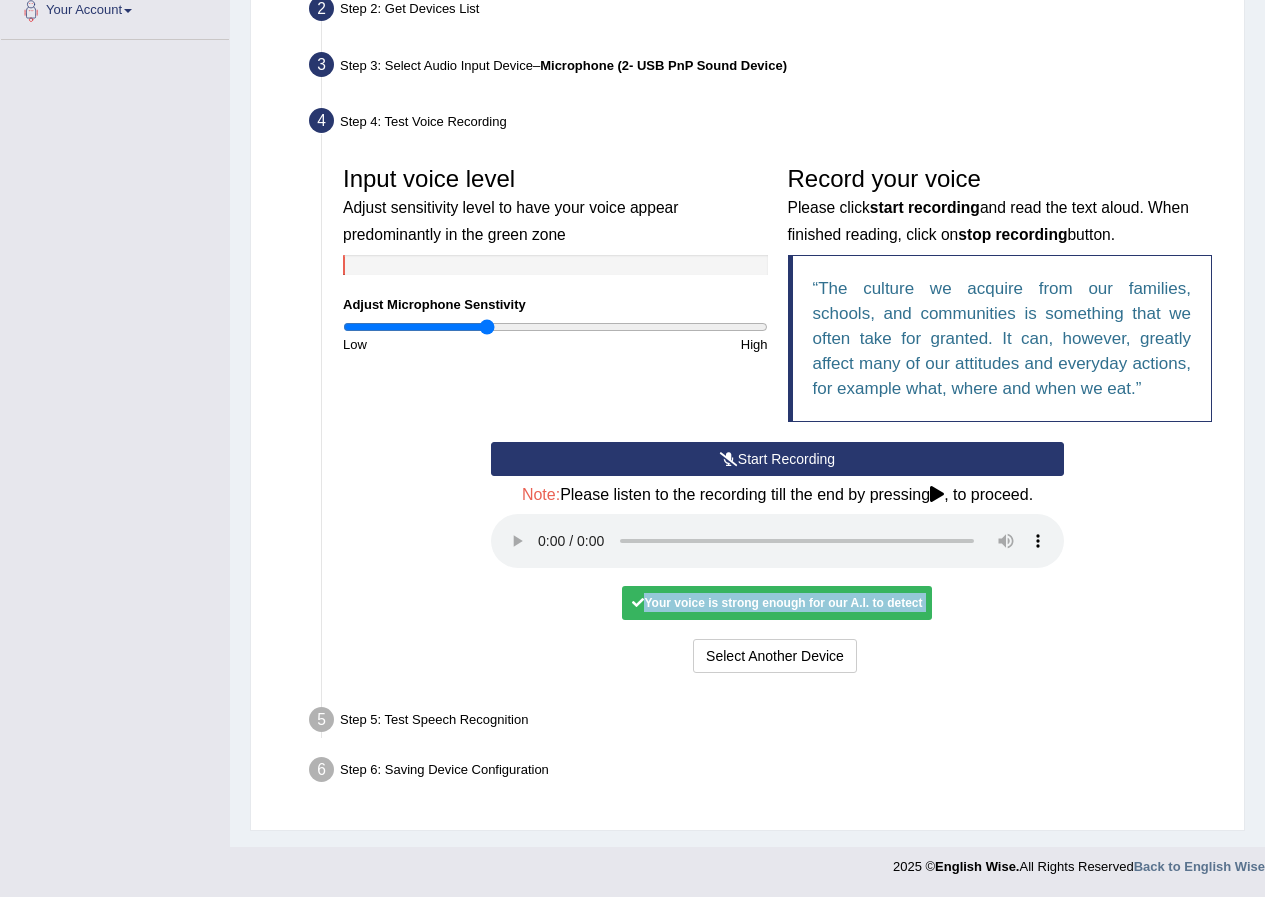 click on "Your voice is strong enough for our A.I. to detect" at bounding box center [777, 603] 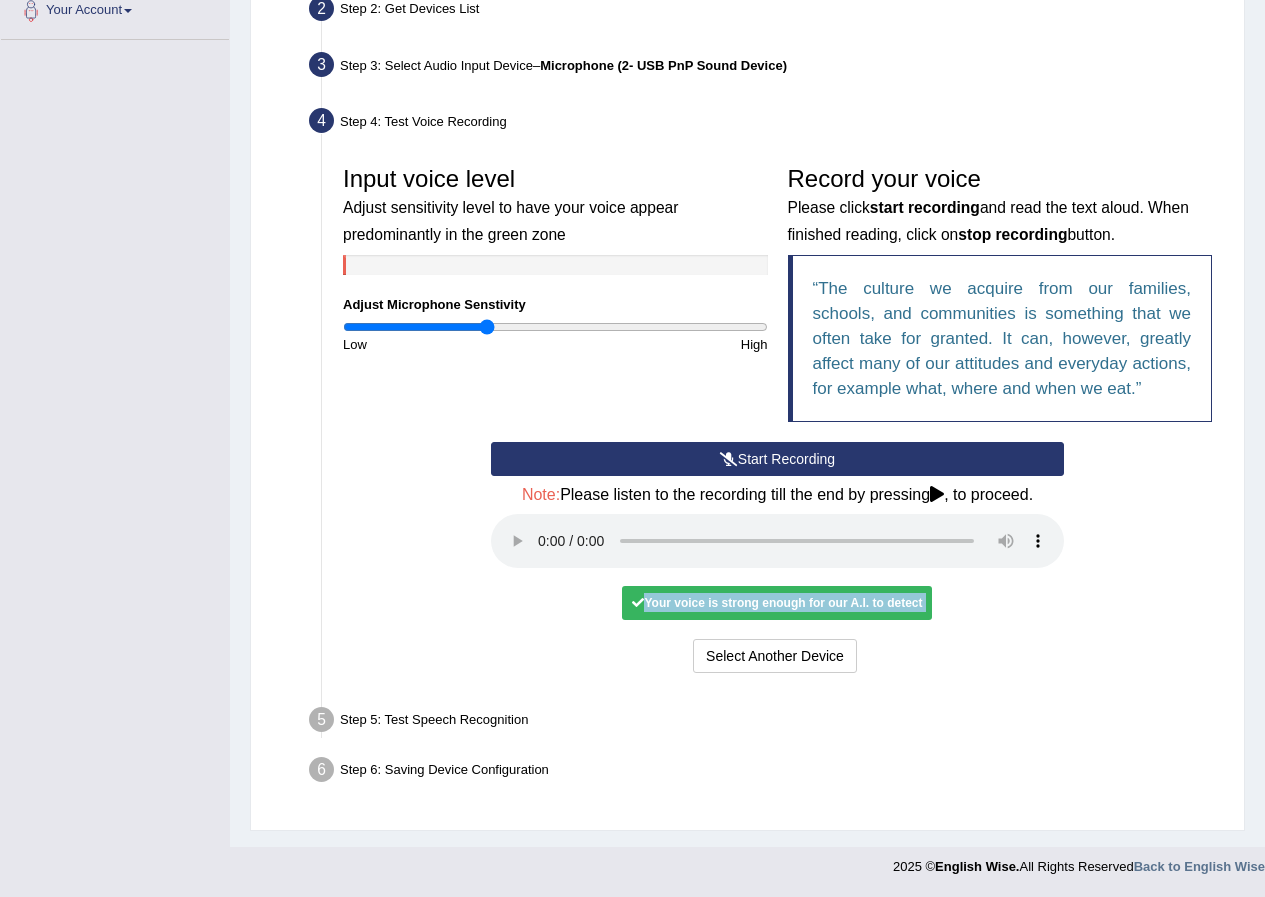 click on "Your voice is strong enough for our A.I. to detect" at bounding box center [777, 603] 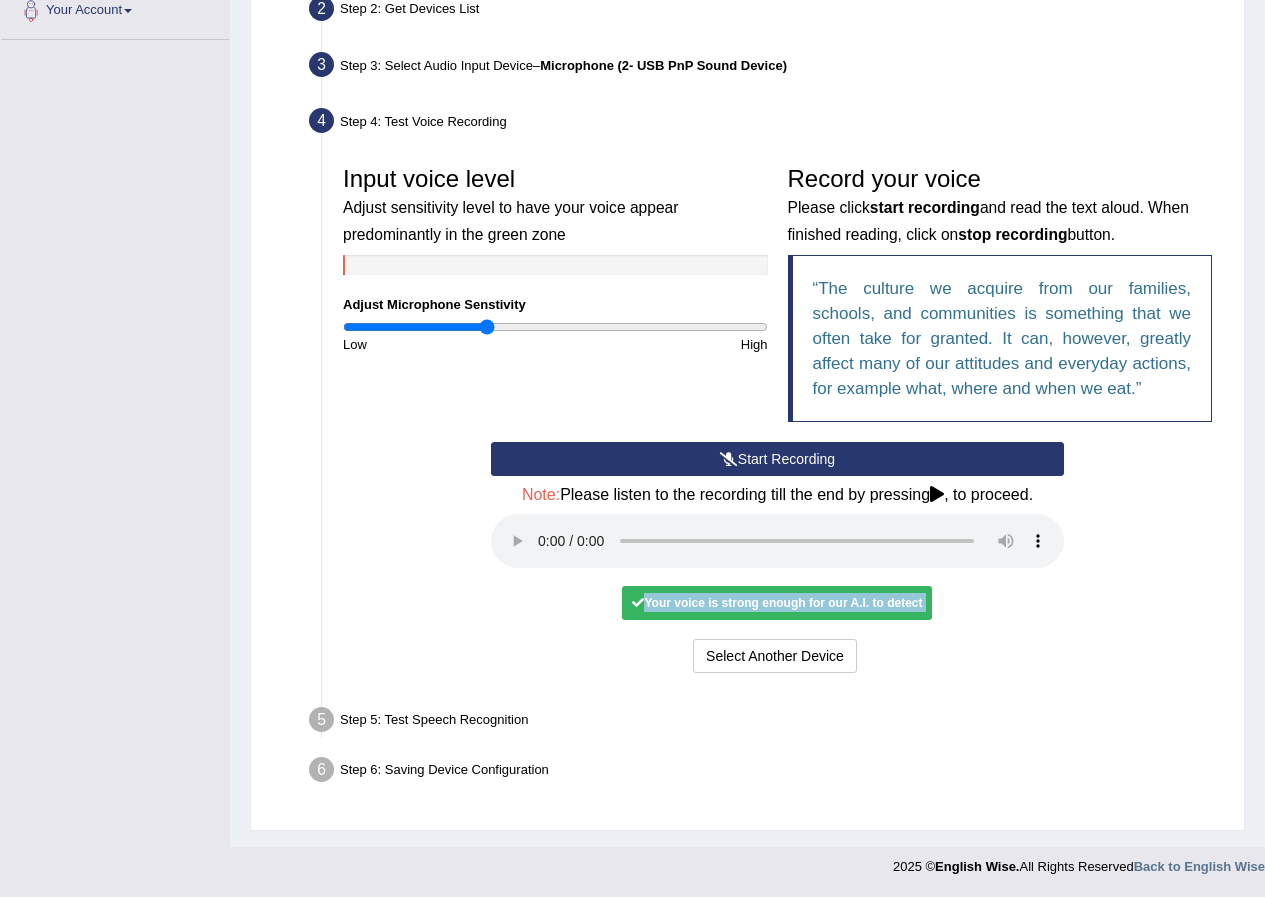 click at bounding box center (638, 603) 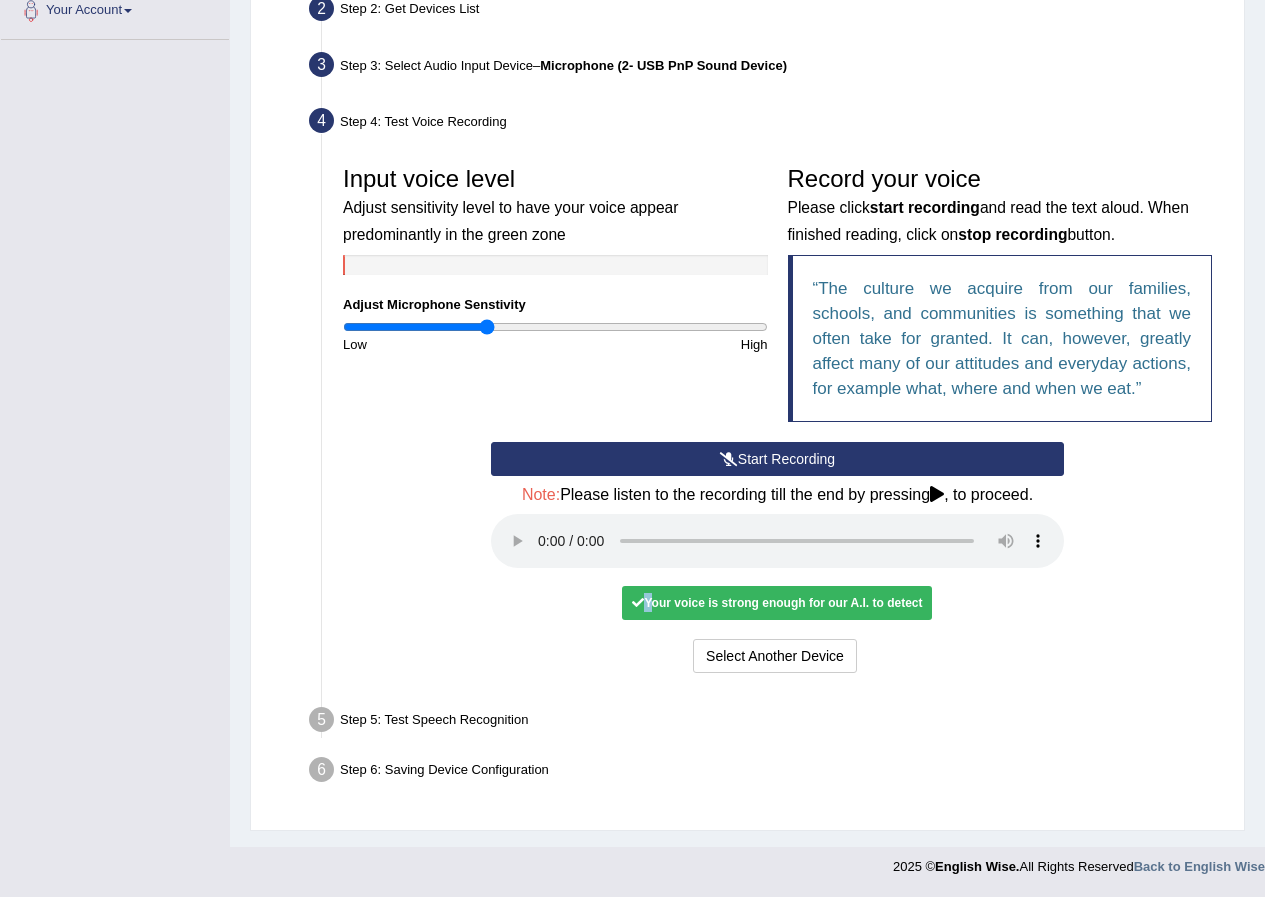 click at bounding box center (638, 603) 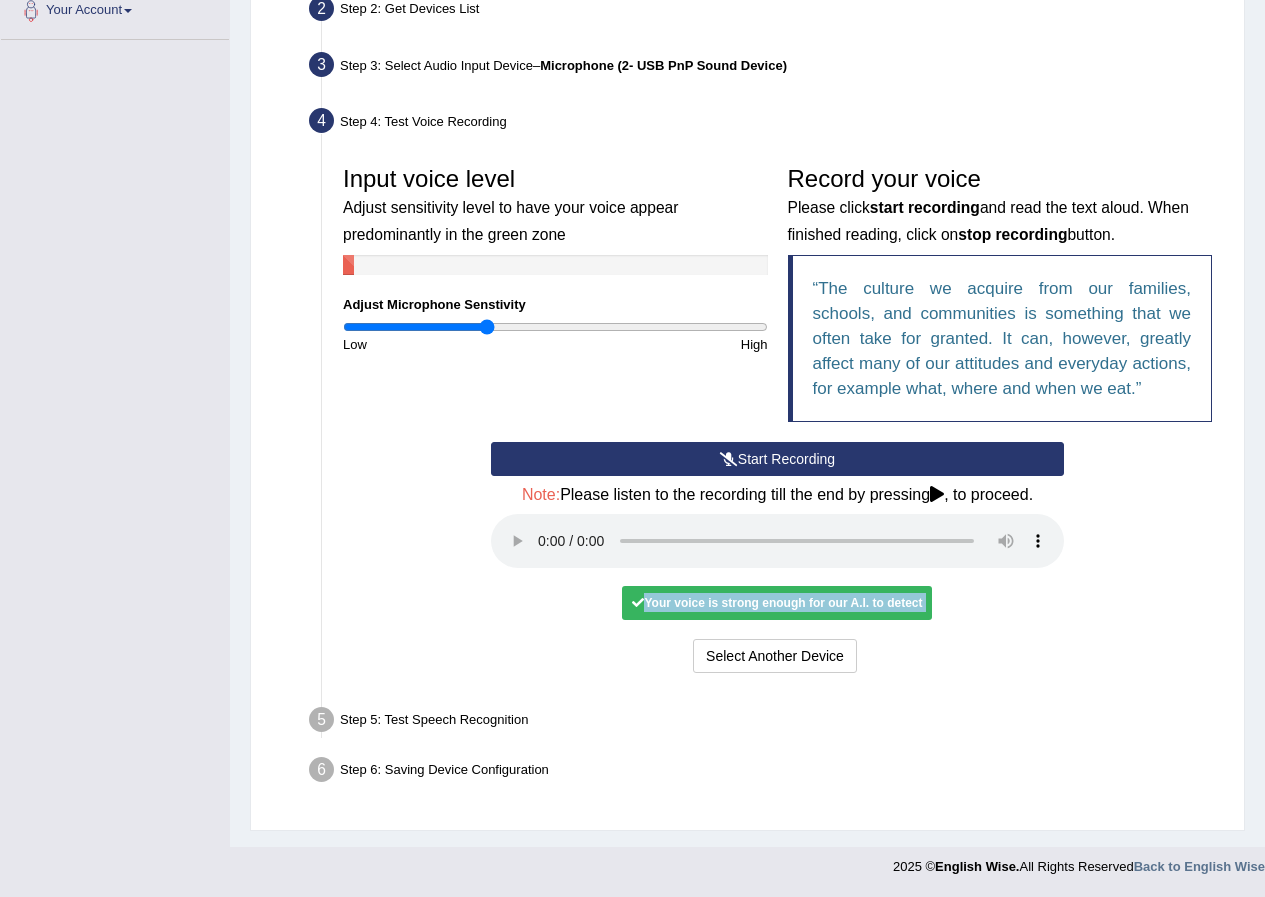 click at bounding box center (638, 603) 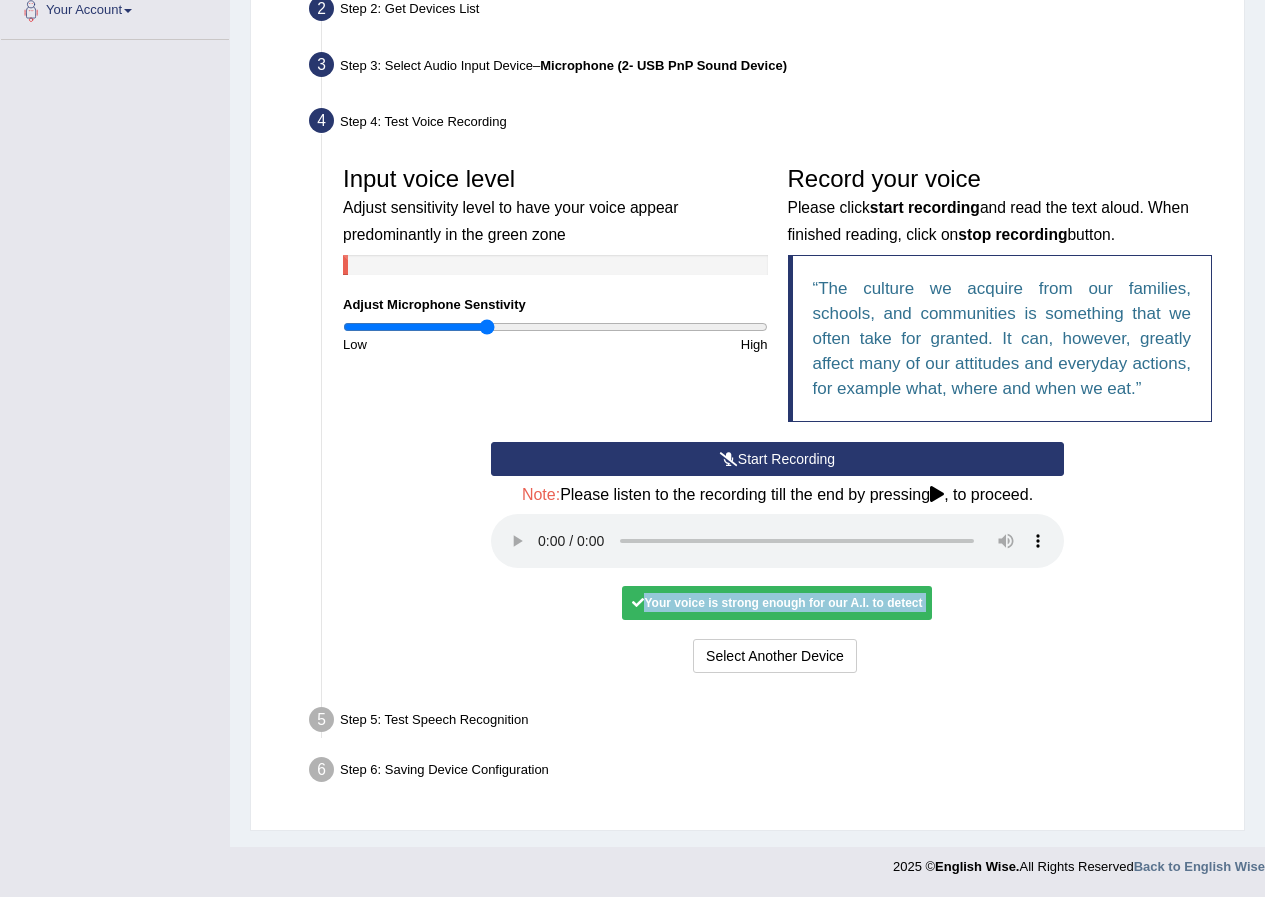 click at bounding box center [638, 603] 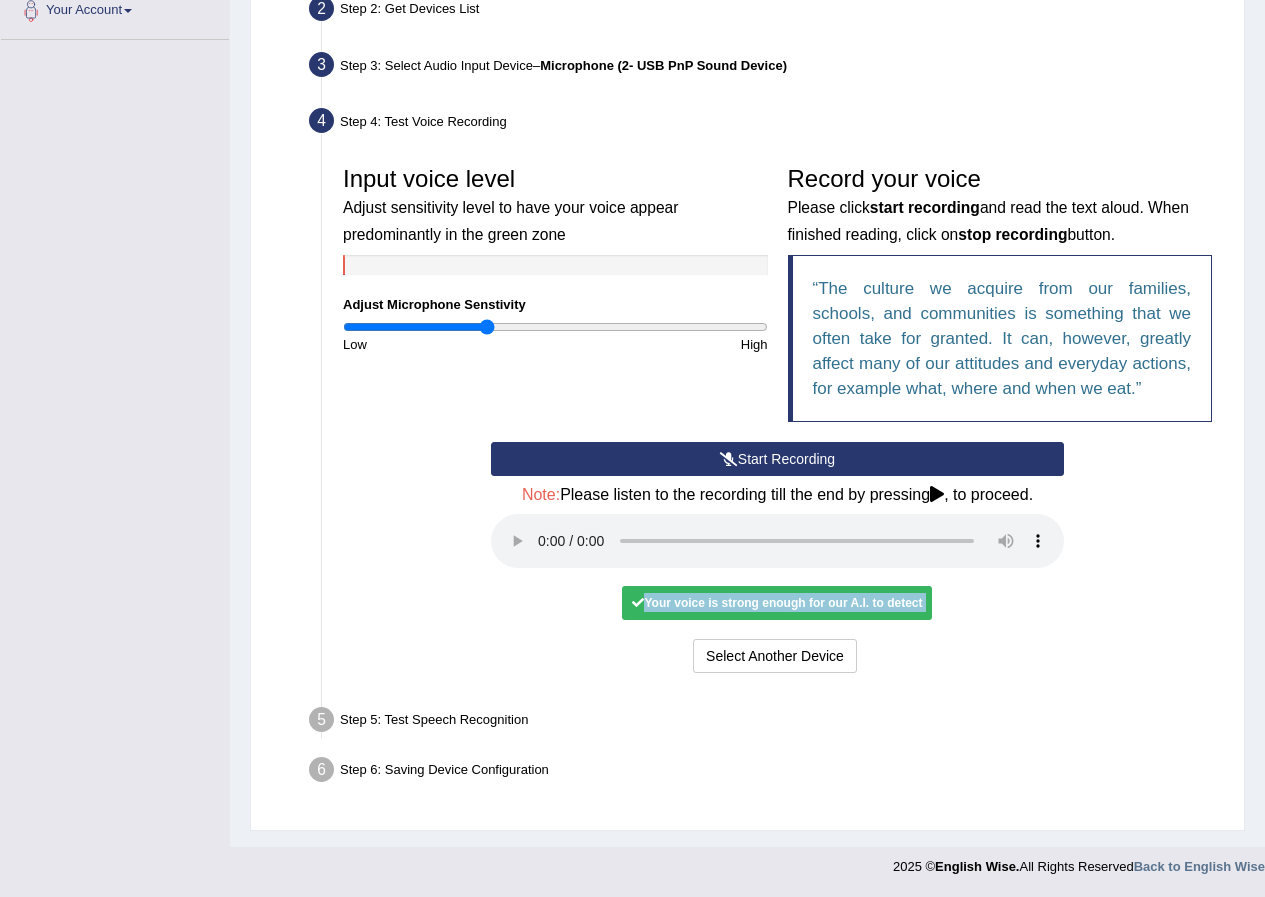 click on "Your voice is strong enough for our A.I. to detect" at bounding box center [777, 603] 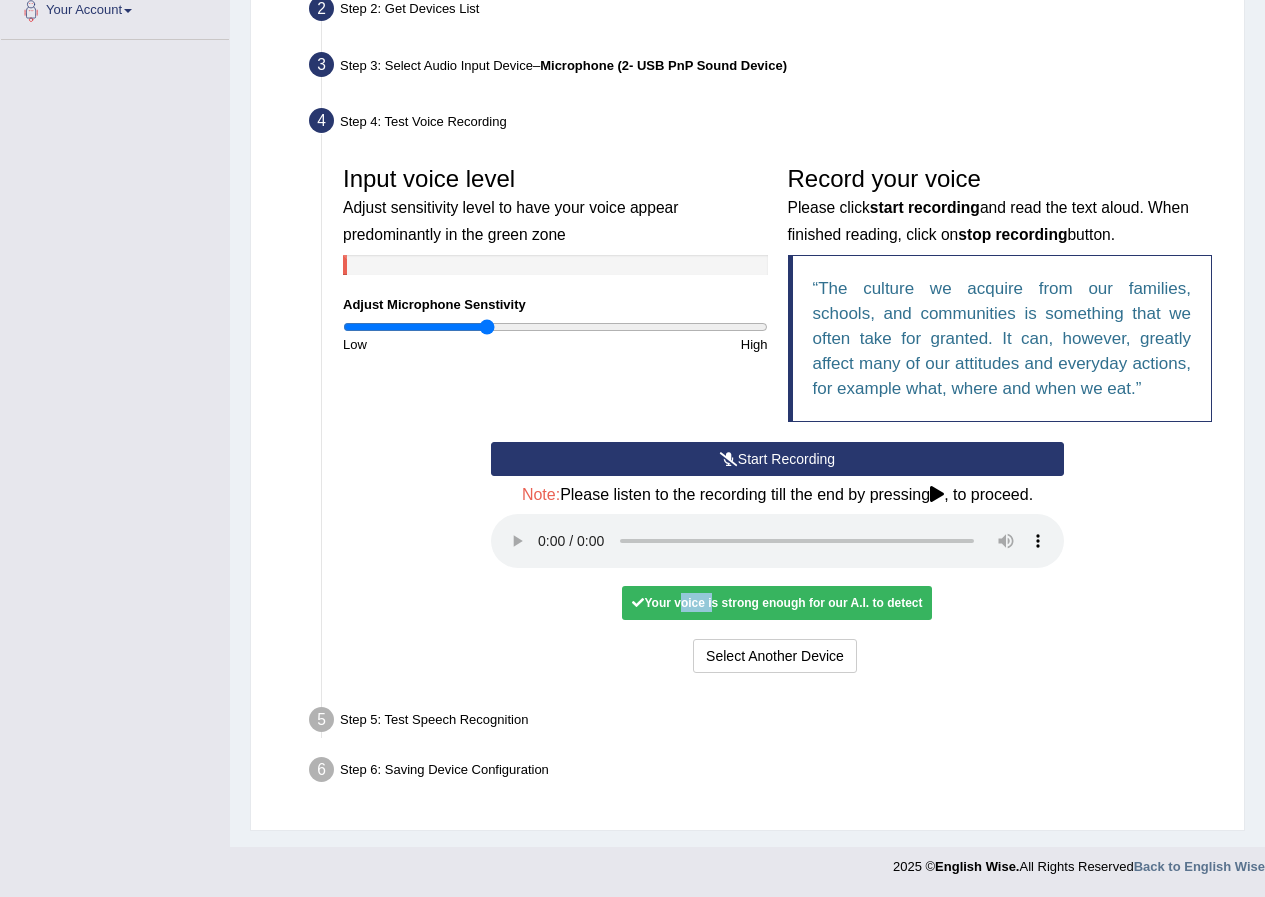 click on "Your voice is strong enough for our A.I. to detect" at bounding box center (777, 603) 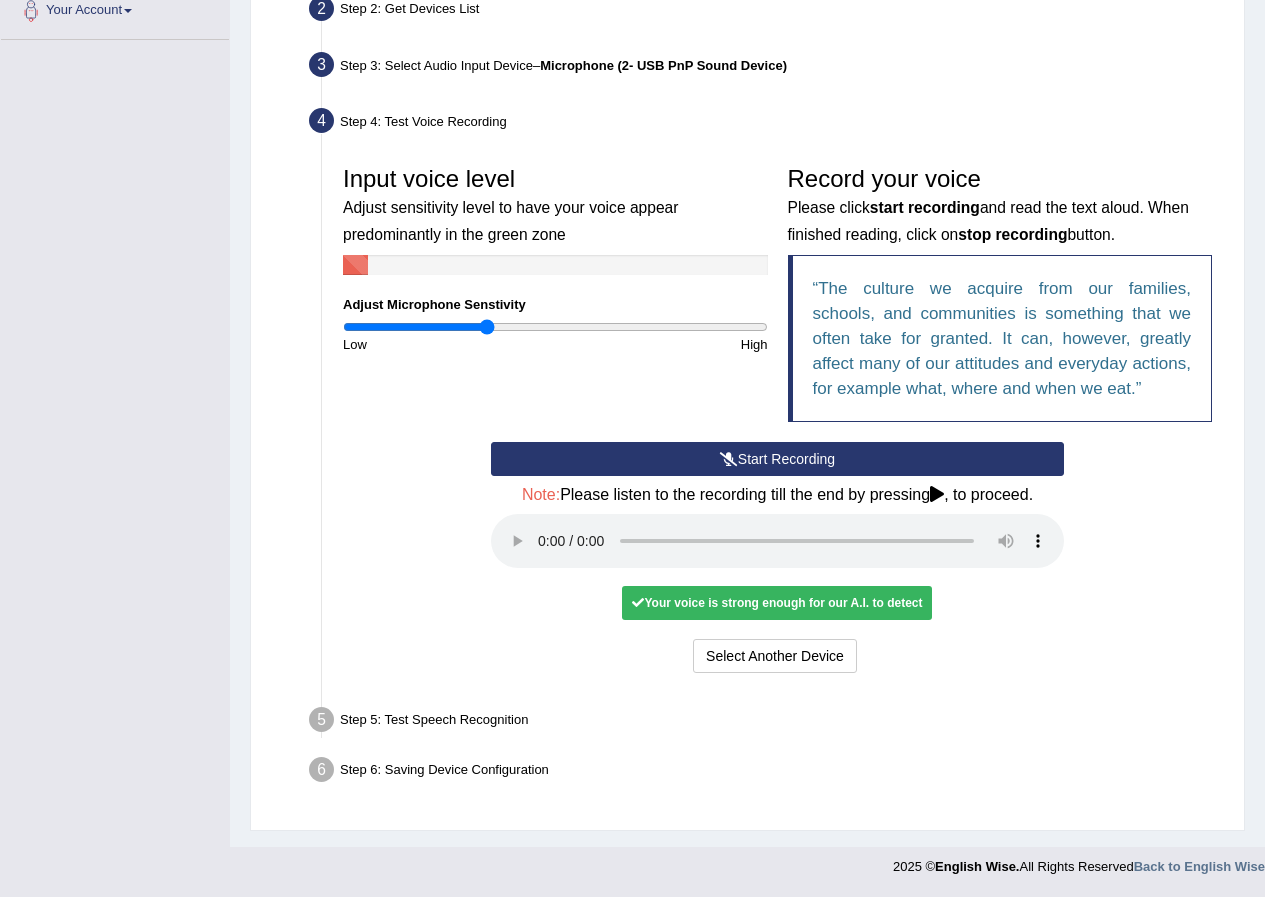click at bounding box center [638, 603] 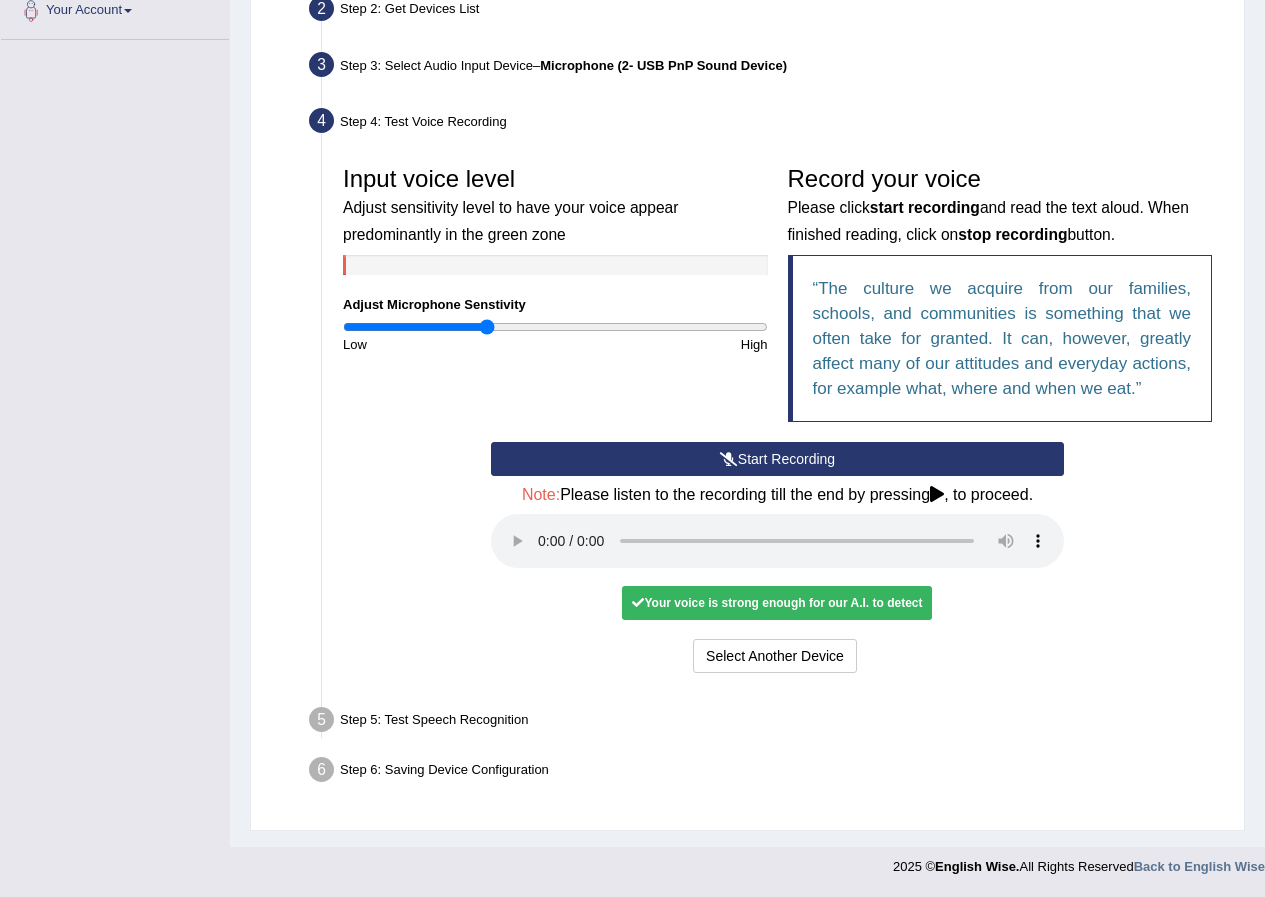 click at bounding box center (638, 603) 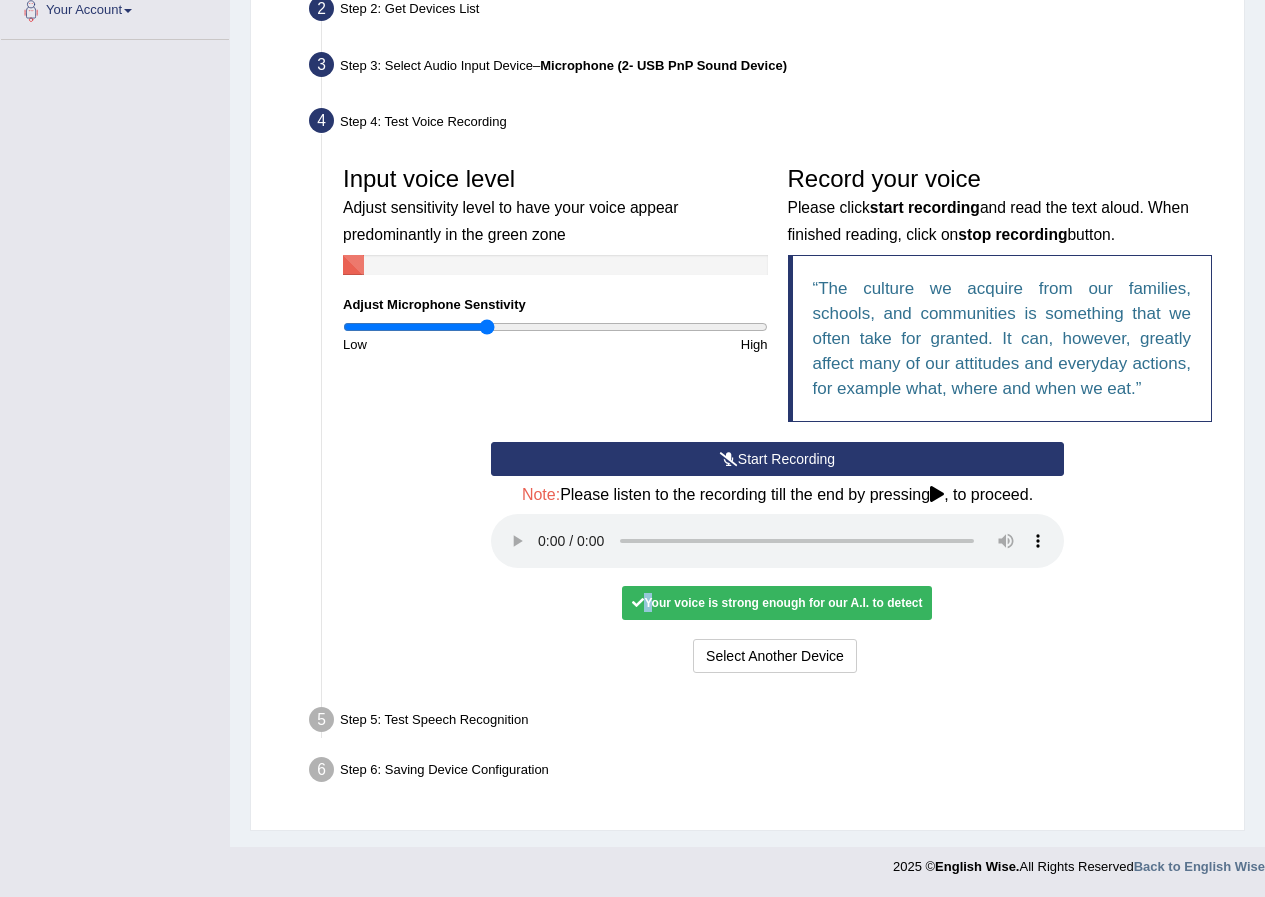 click at bounding box center (638, 603) 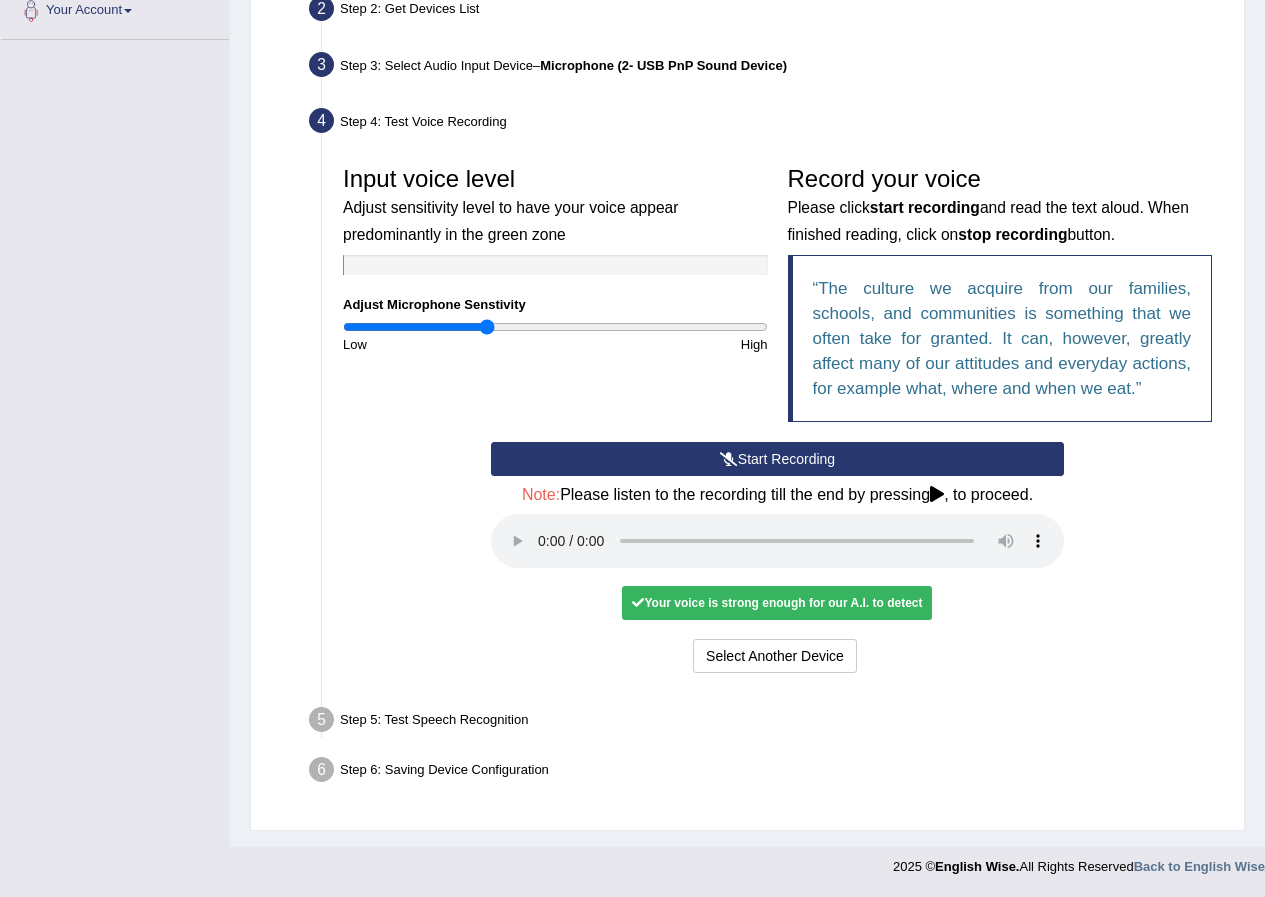click at bounding box center [638, 603] 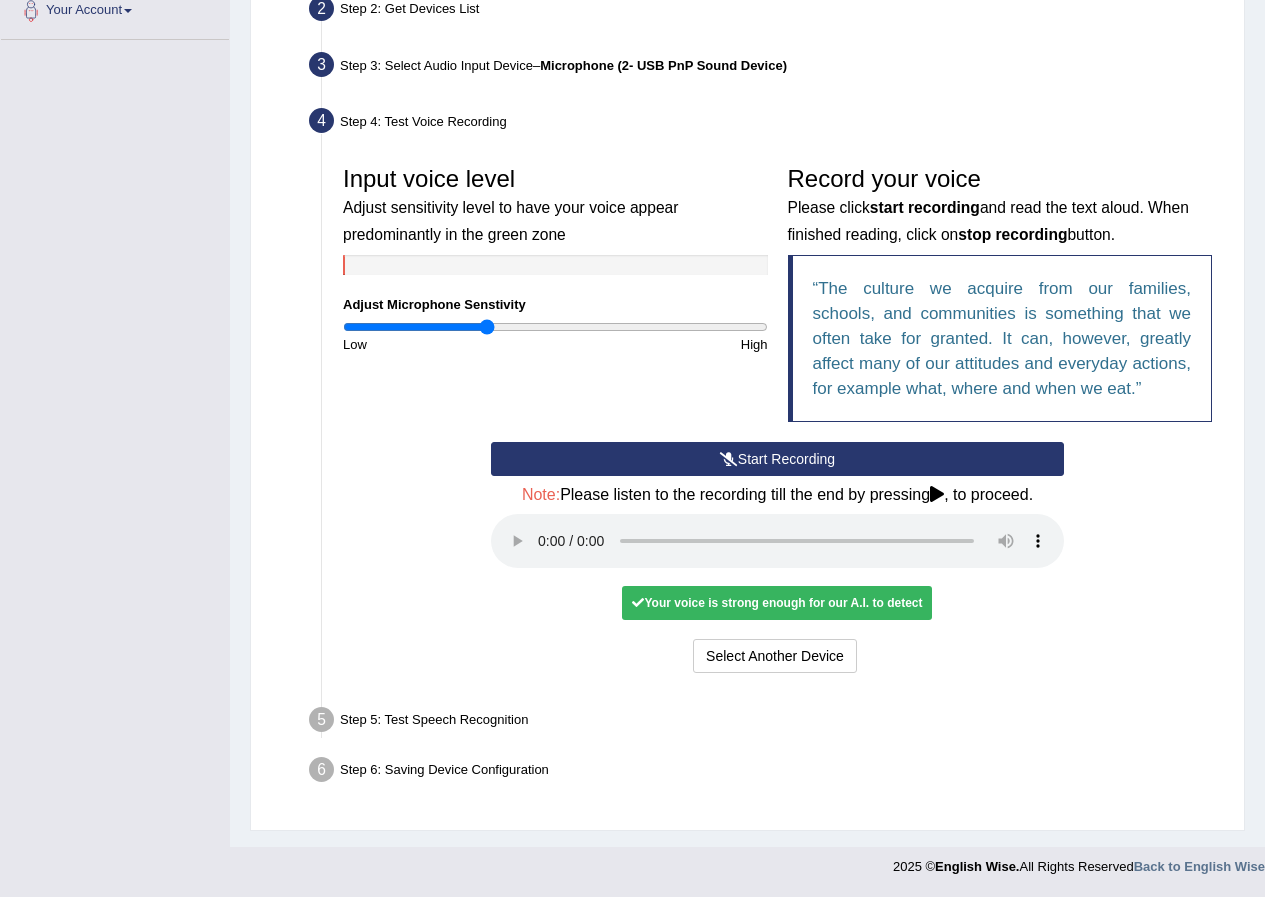 click at bounding box center (638, 603) 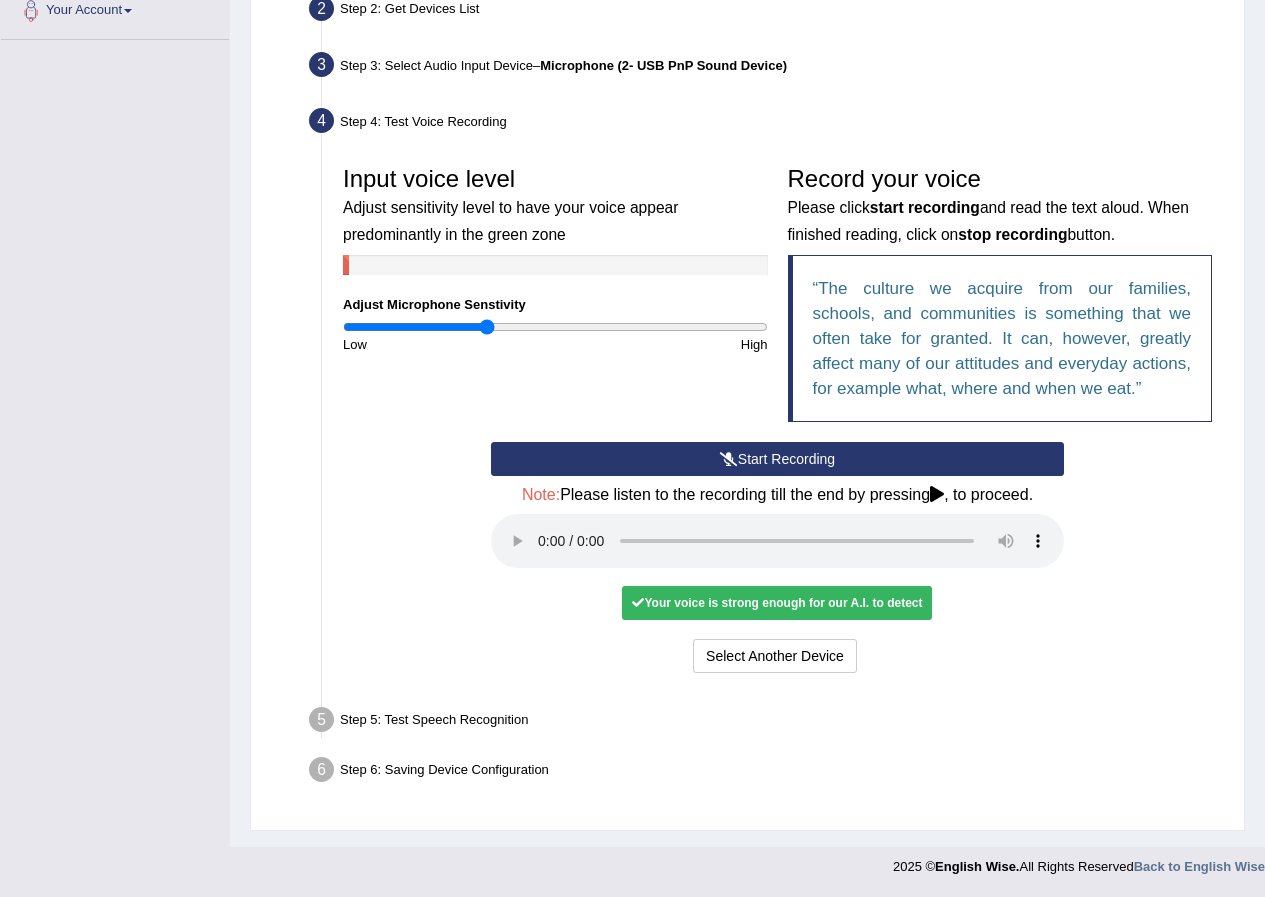click at bounding box center (638, 603) 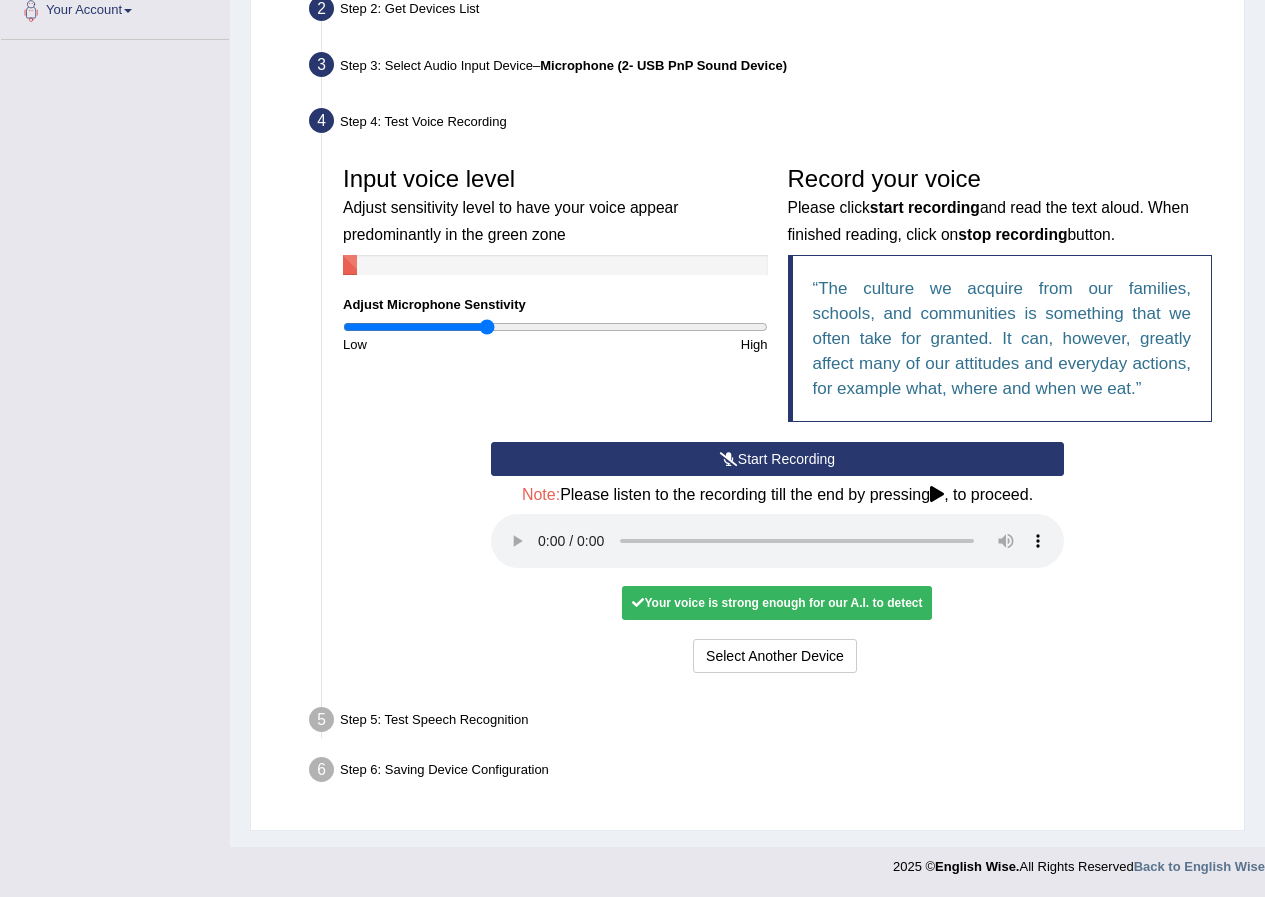 click on "Your voice is strong enough for our A.I. to detect" at bounding box center (777, 603) 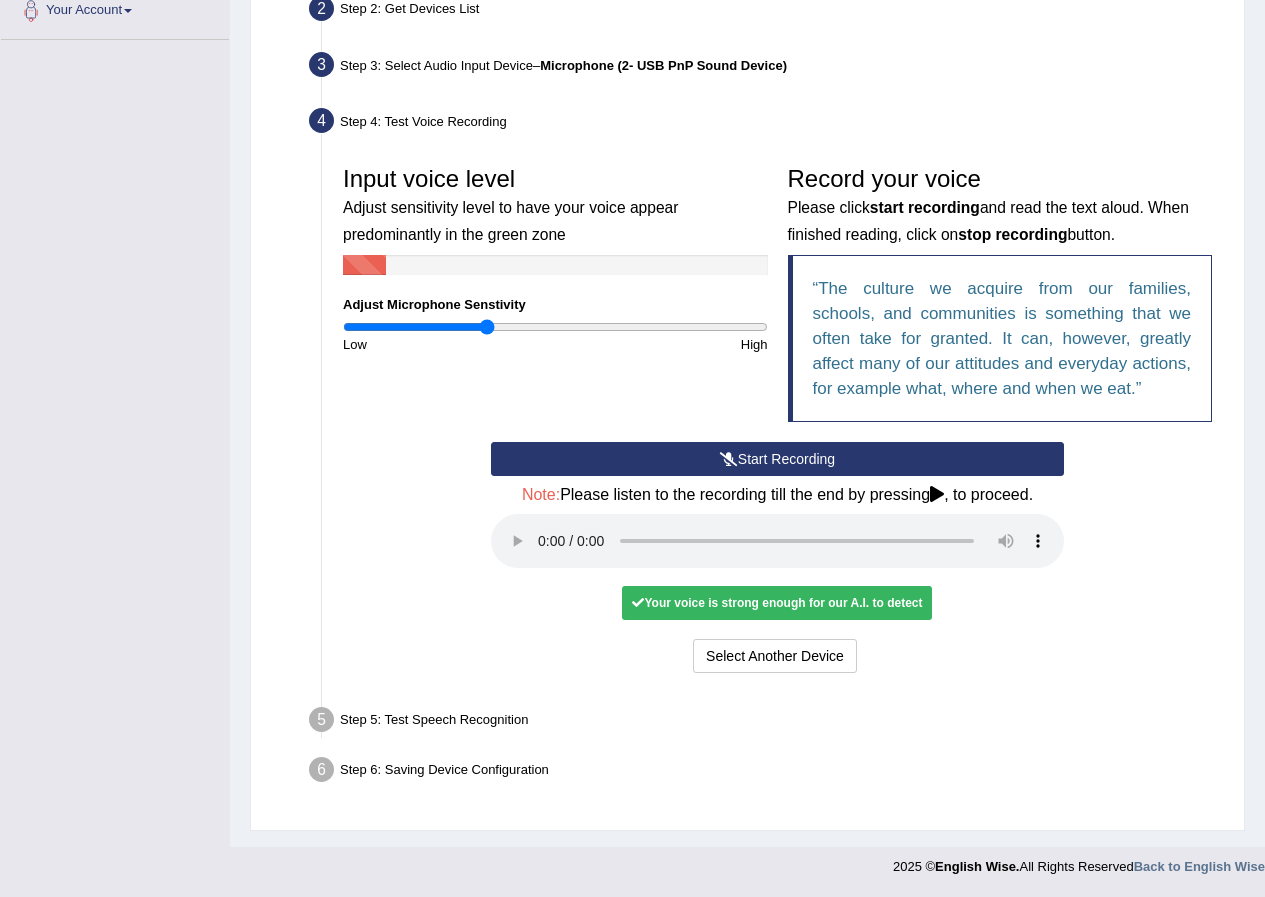 click on "Your voice is strong enough for our A.I. to detect" at bounding box center (777, 603) 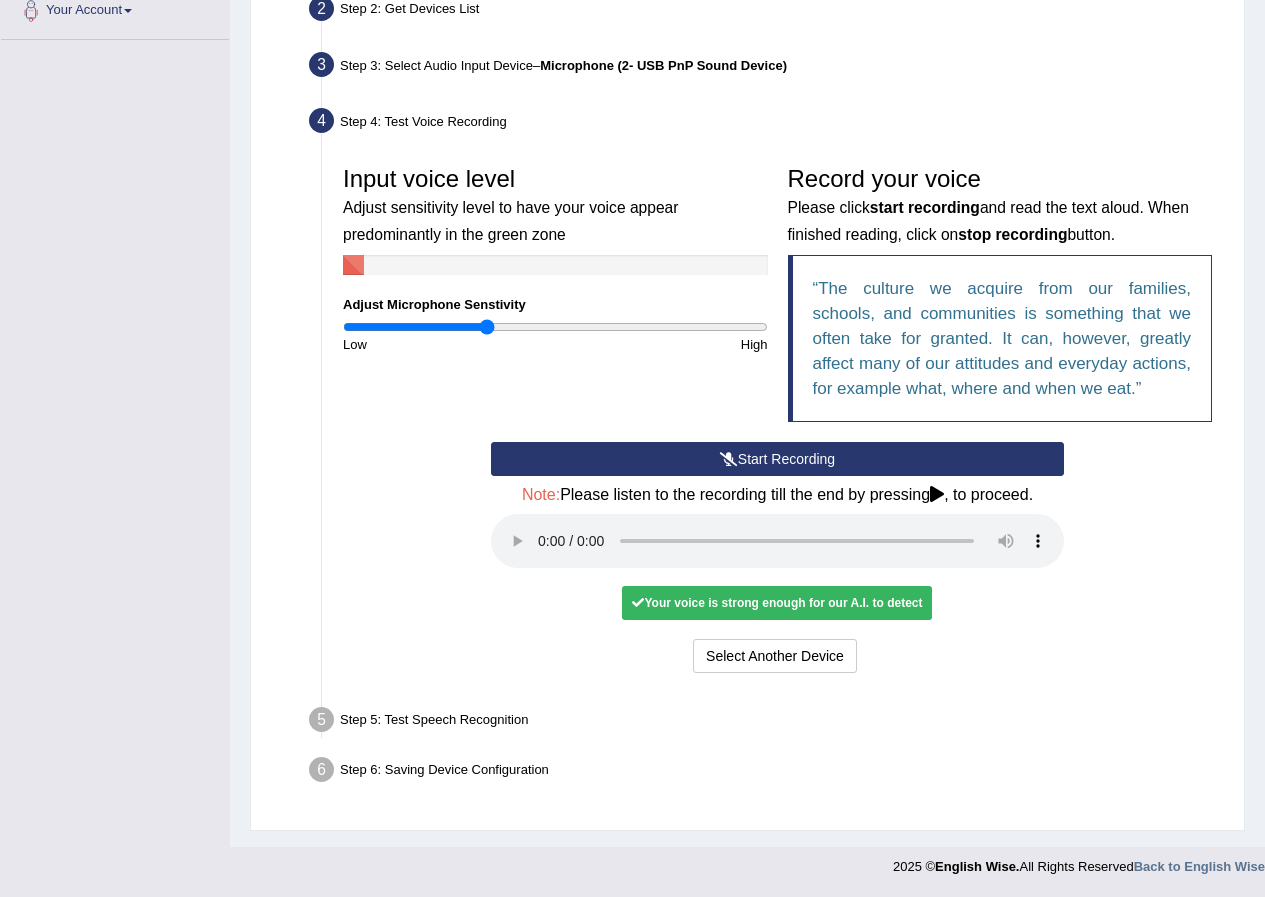 click at bounding box center [638, 603] 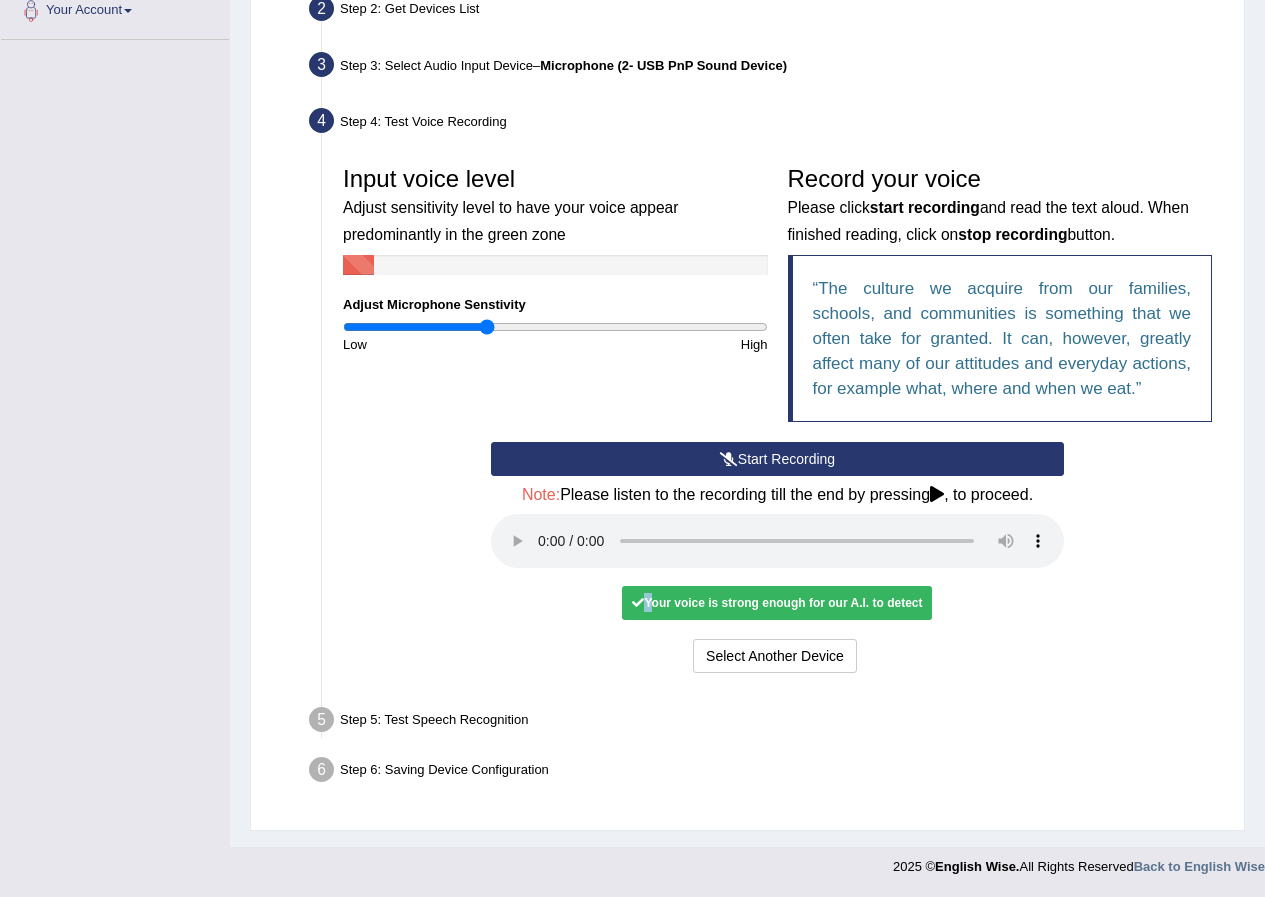 click at bounding box center [638, 603] 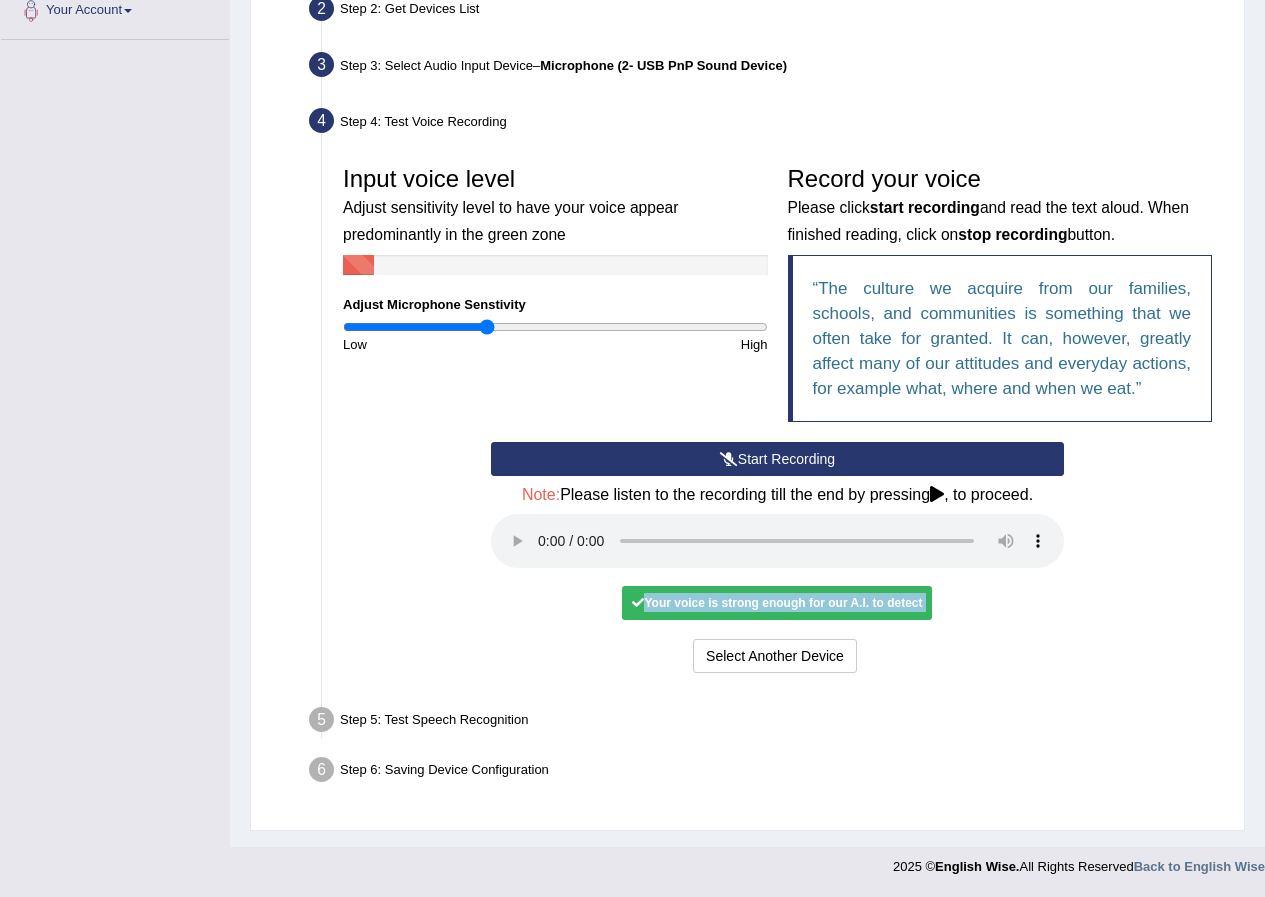 click at bounding box center (638, 603) 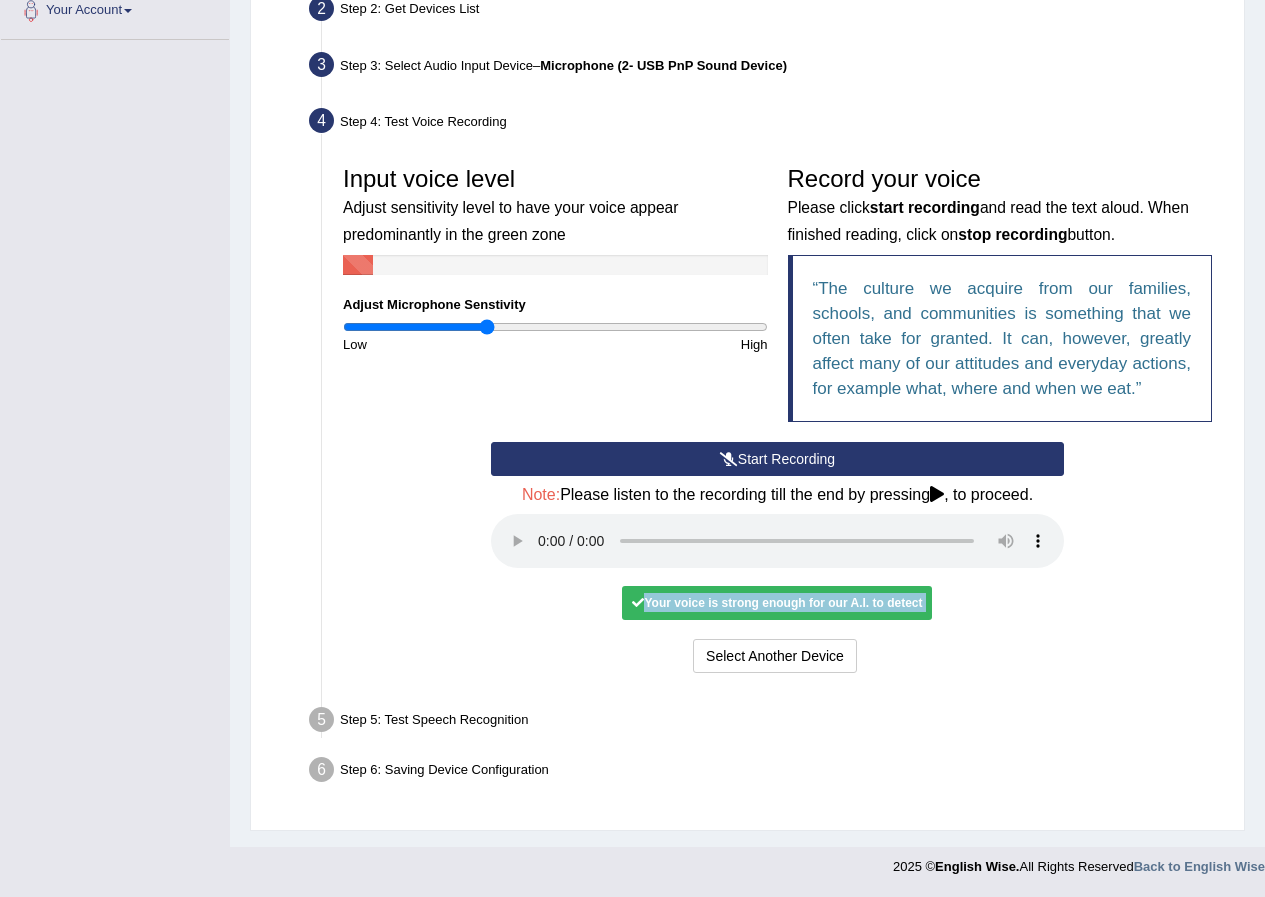 click at bounding box center (638, 603) 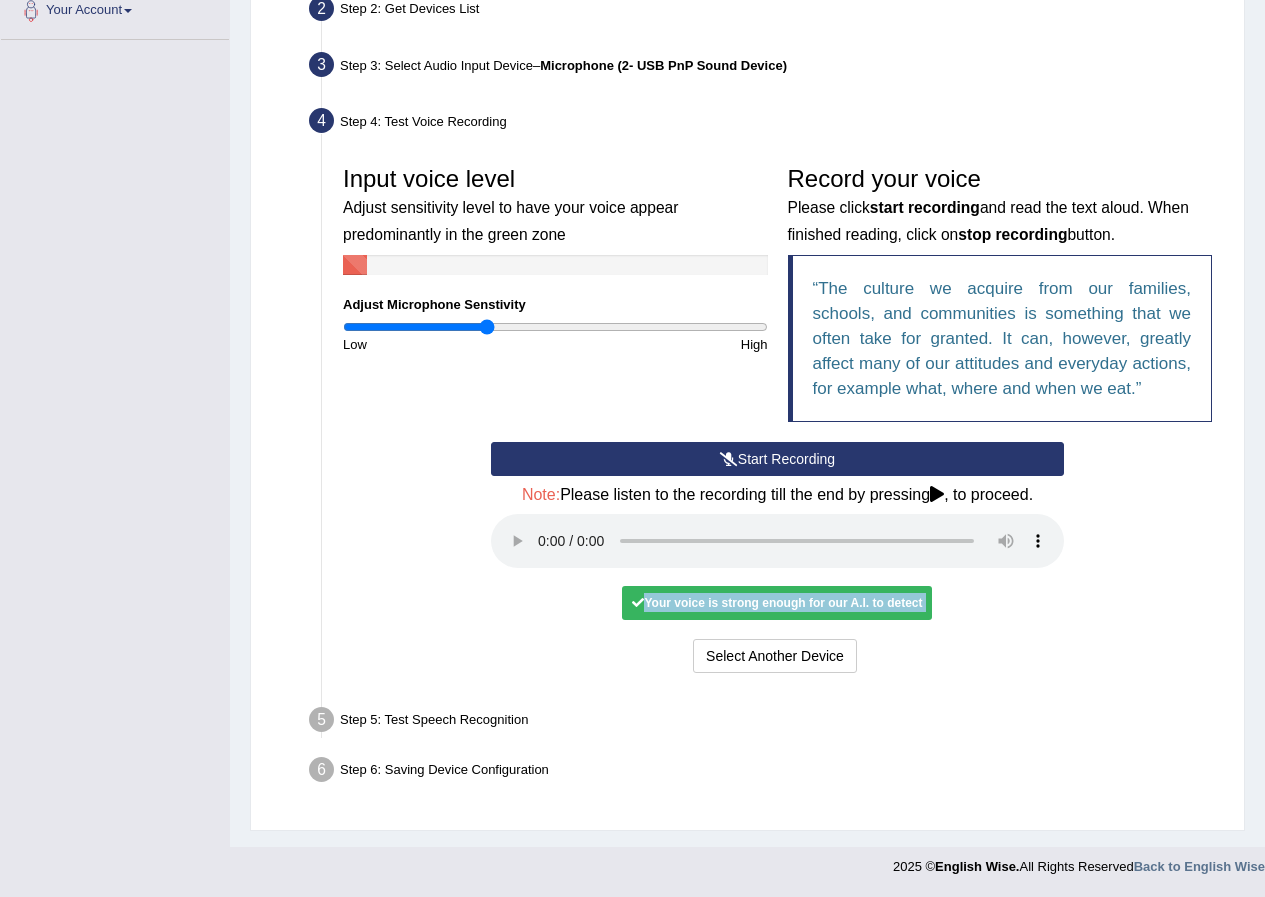 click on "Your voice is strong enough for our A.I. to detect" at bounding box center [777, 603] 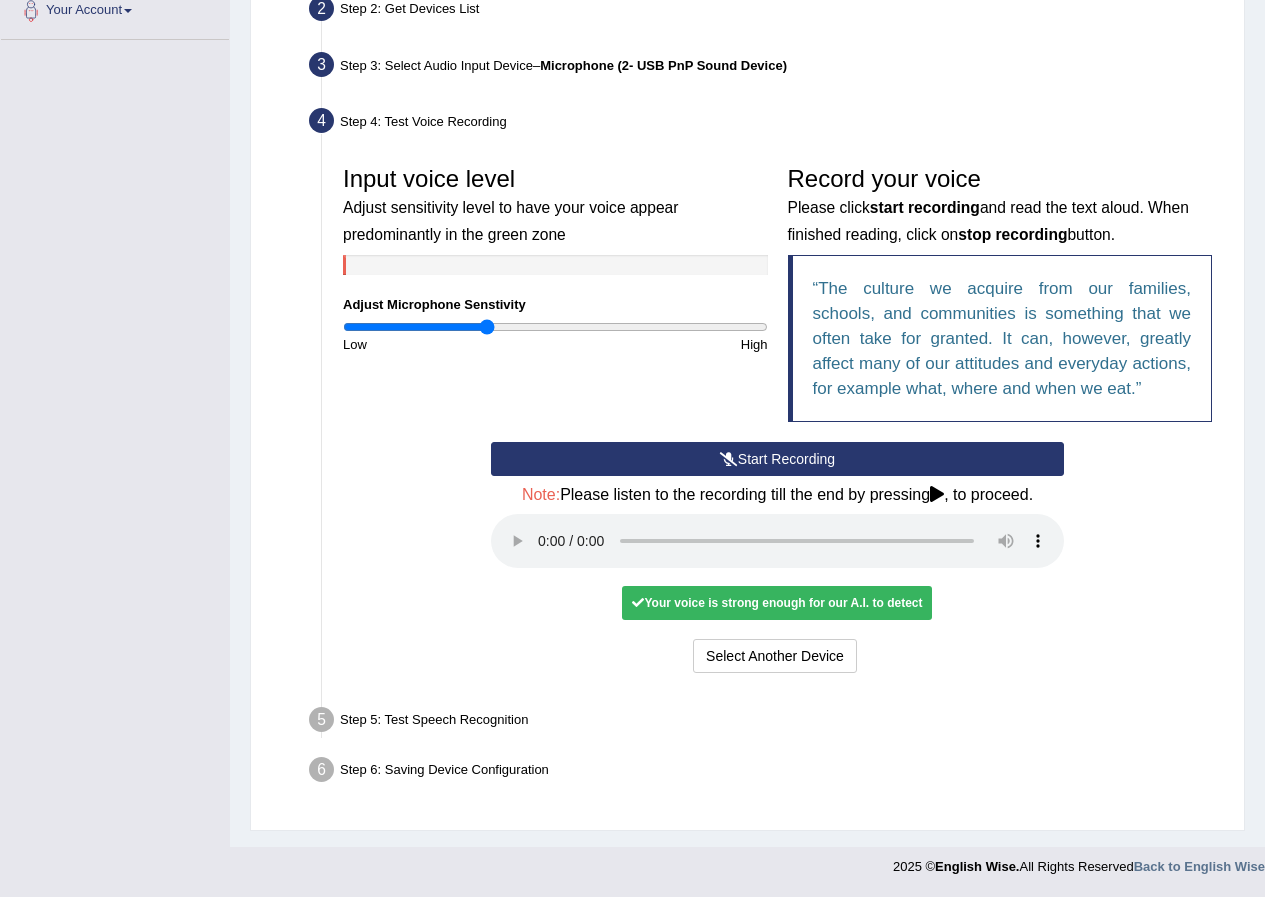 click on "Your voice is strong enough for our A.I. to detect" at bounding box center [777, 603] 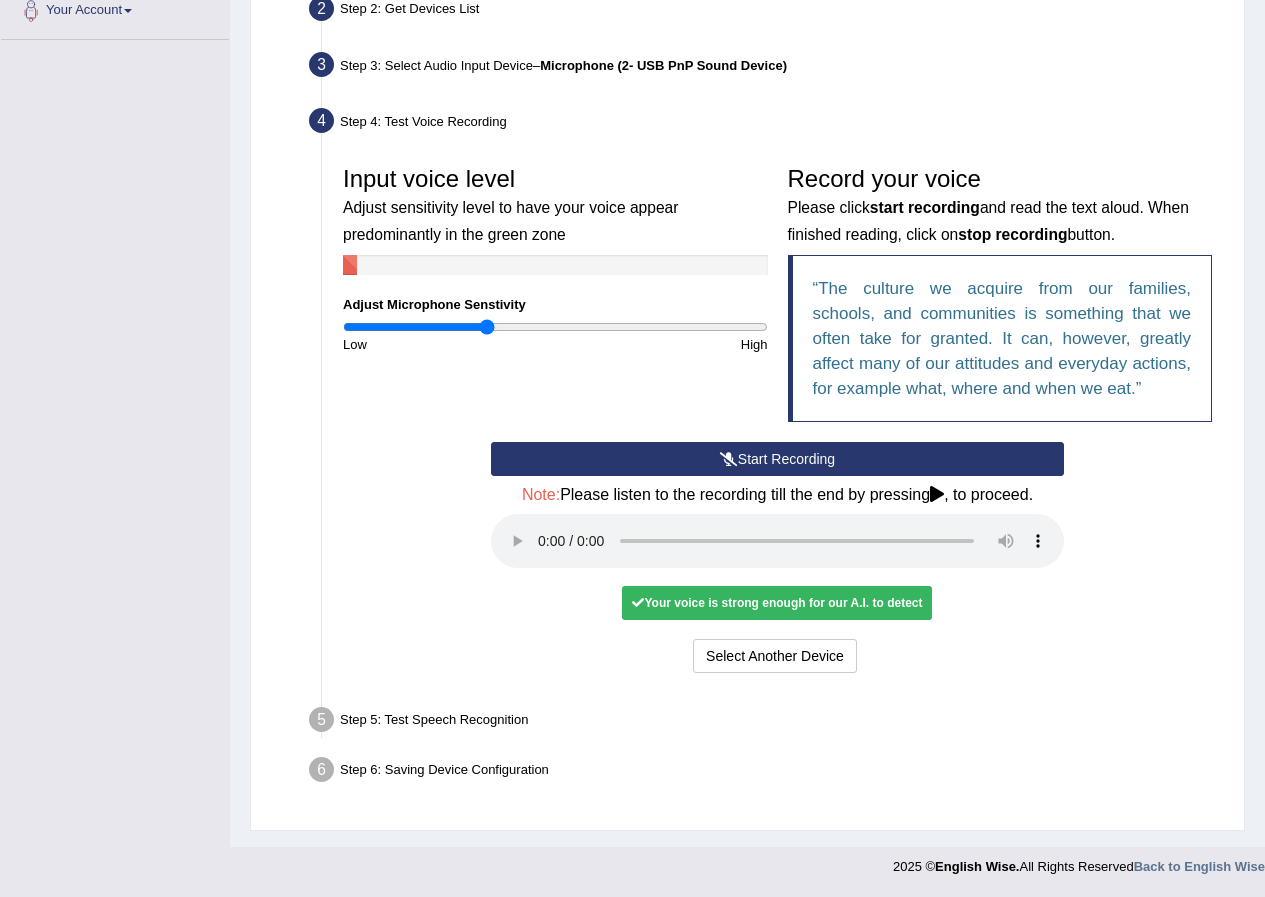 click on "Your voice is strong enough for our A.I. to detect" at bounding box center (777, 603) 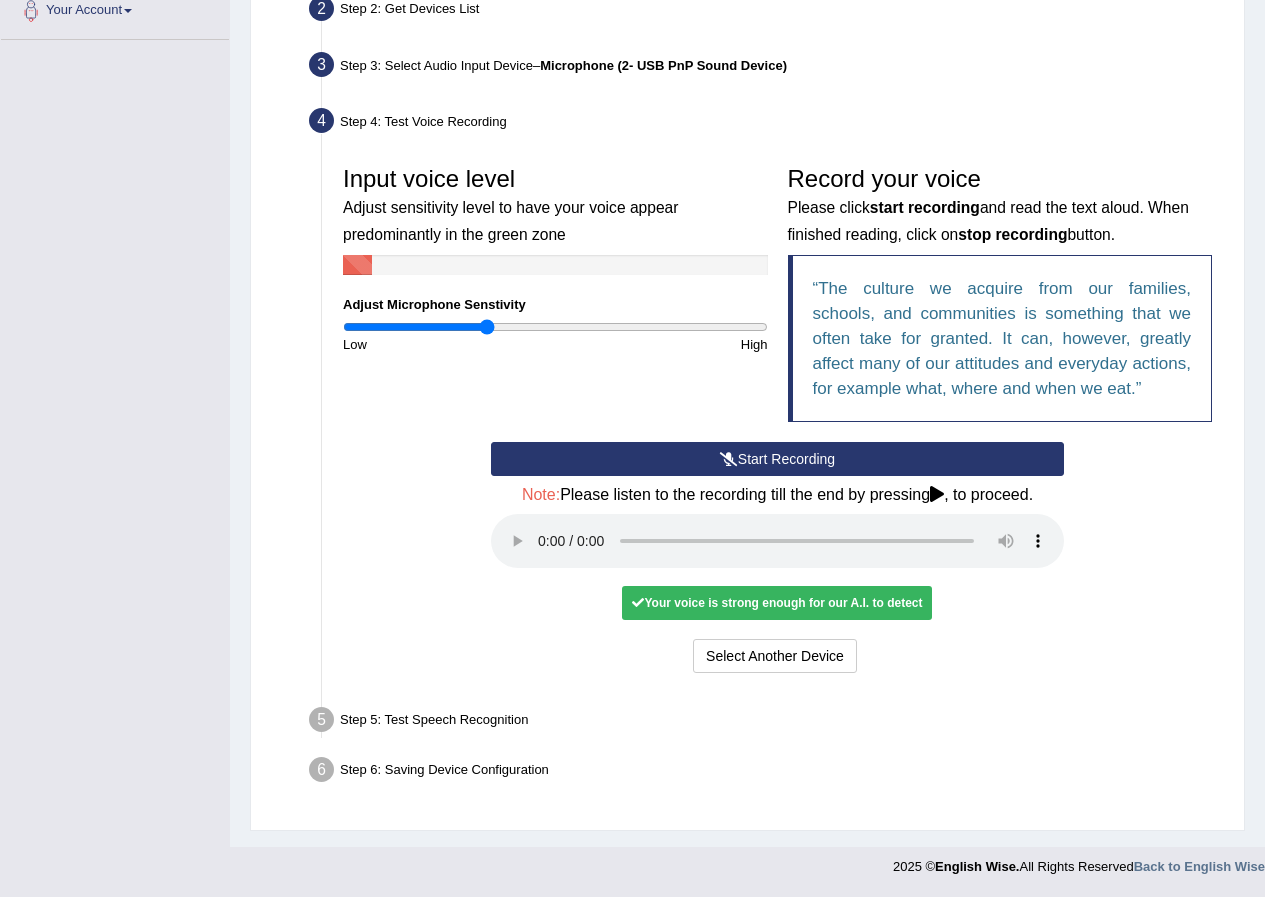 click on "Your voice is strong enough for our A.I. to detect" at bounding box center (777, 603) 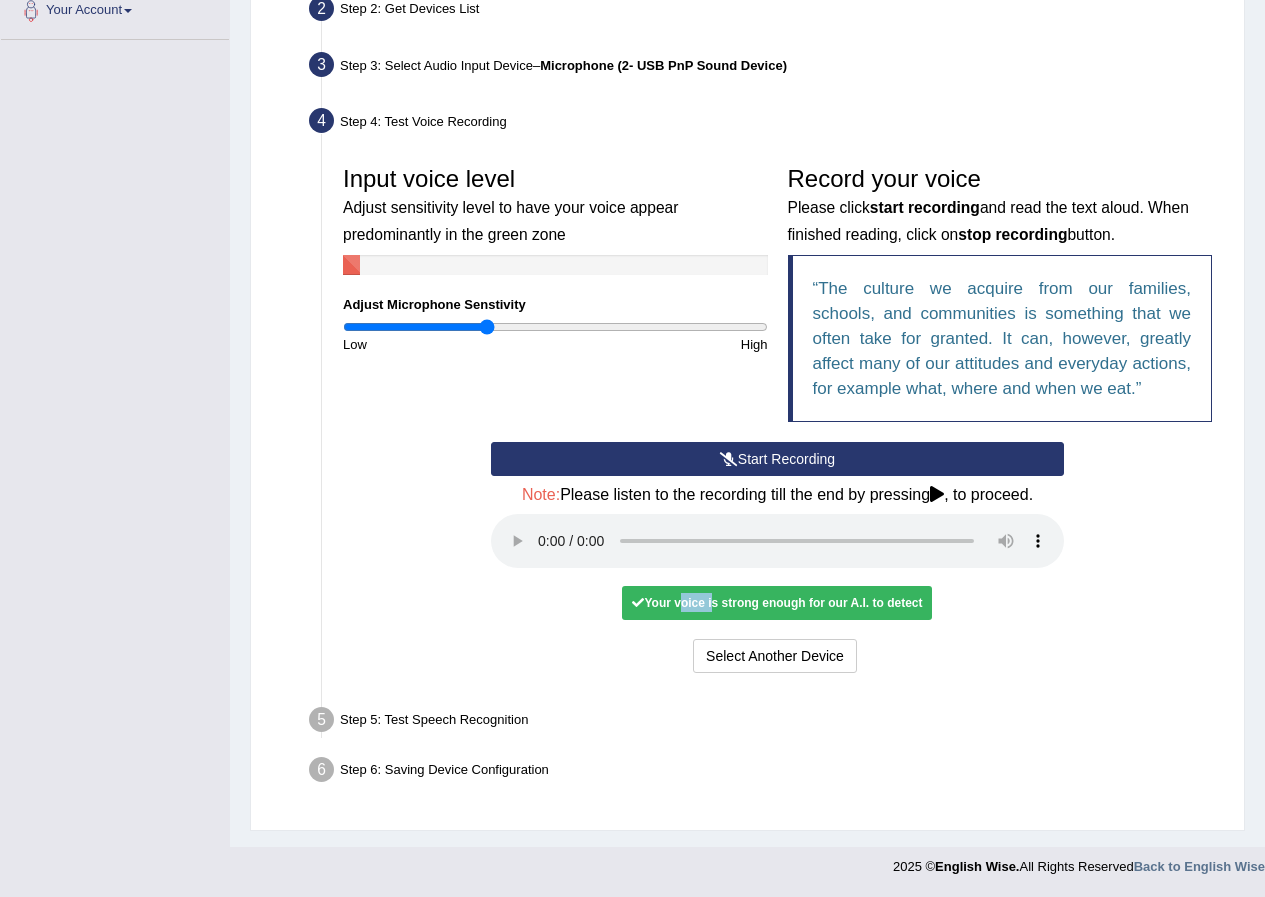 click on "Your voice is strong enough for our A.I. to detect" at bounding box center (777, 603) 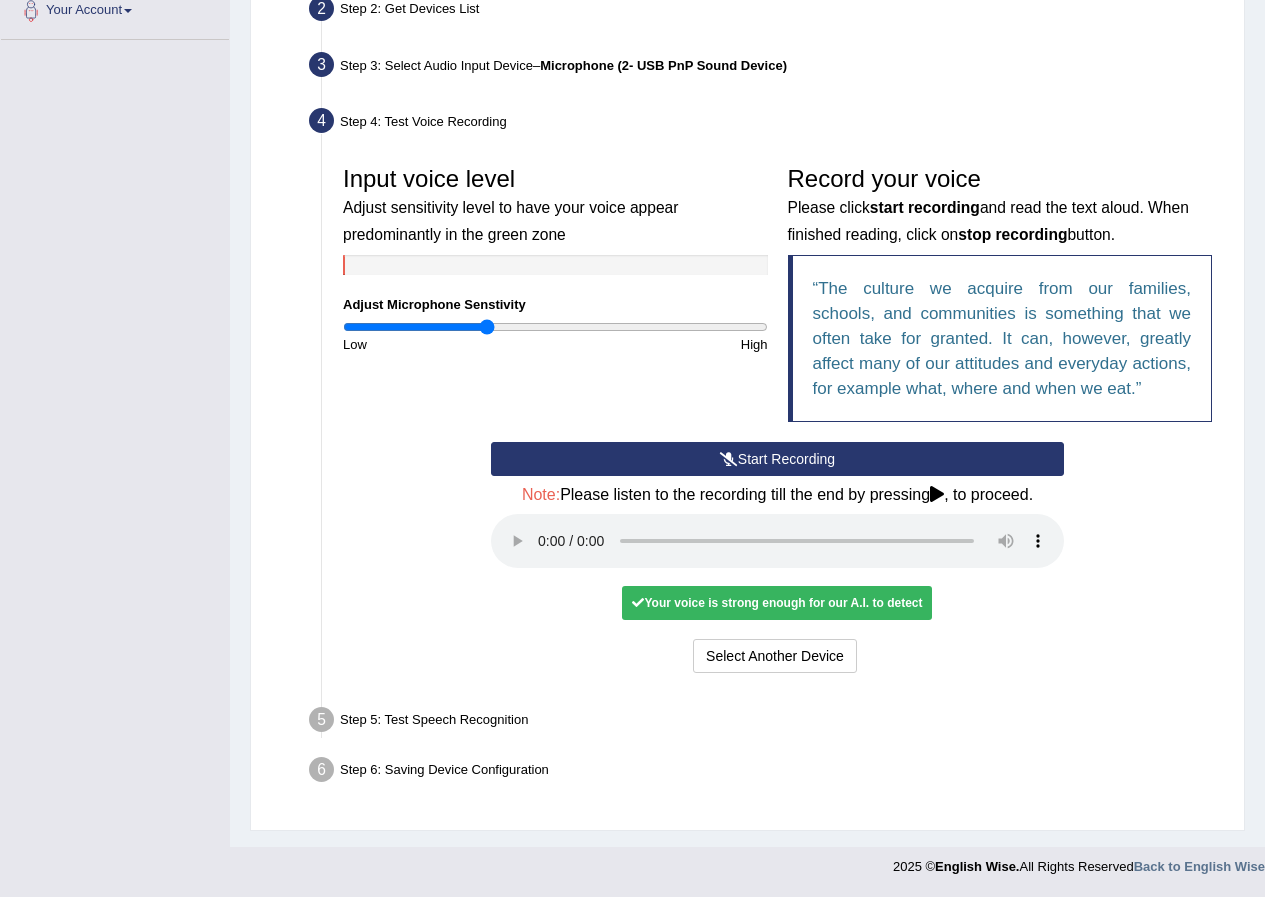click on "Your voice is strong enough for our A.I. to detect" at bounding box center (777, 603) 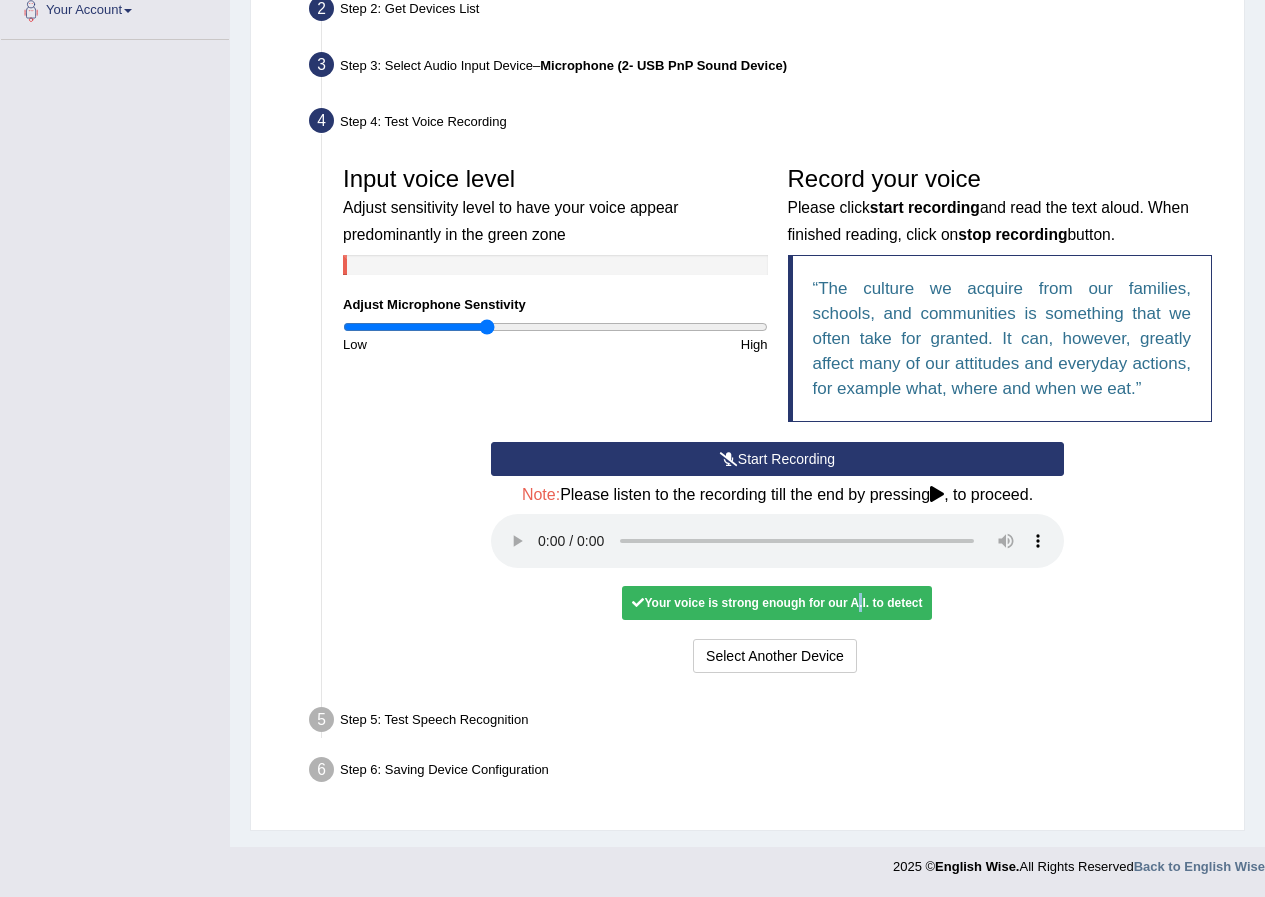 click on "Your voice is strong enough for our A.I. to detect" at bounding box center [777, 603] 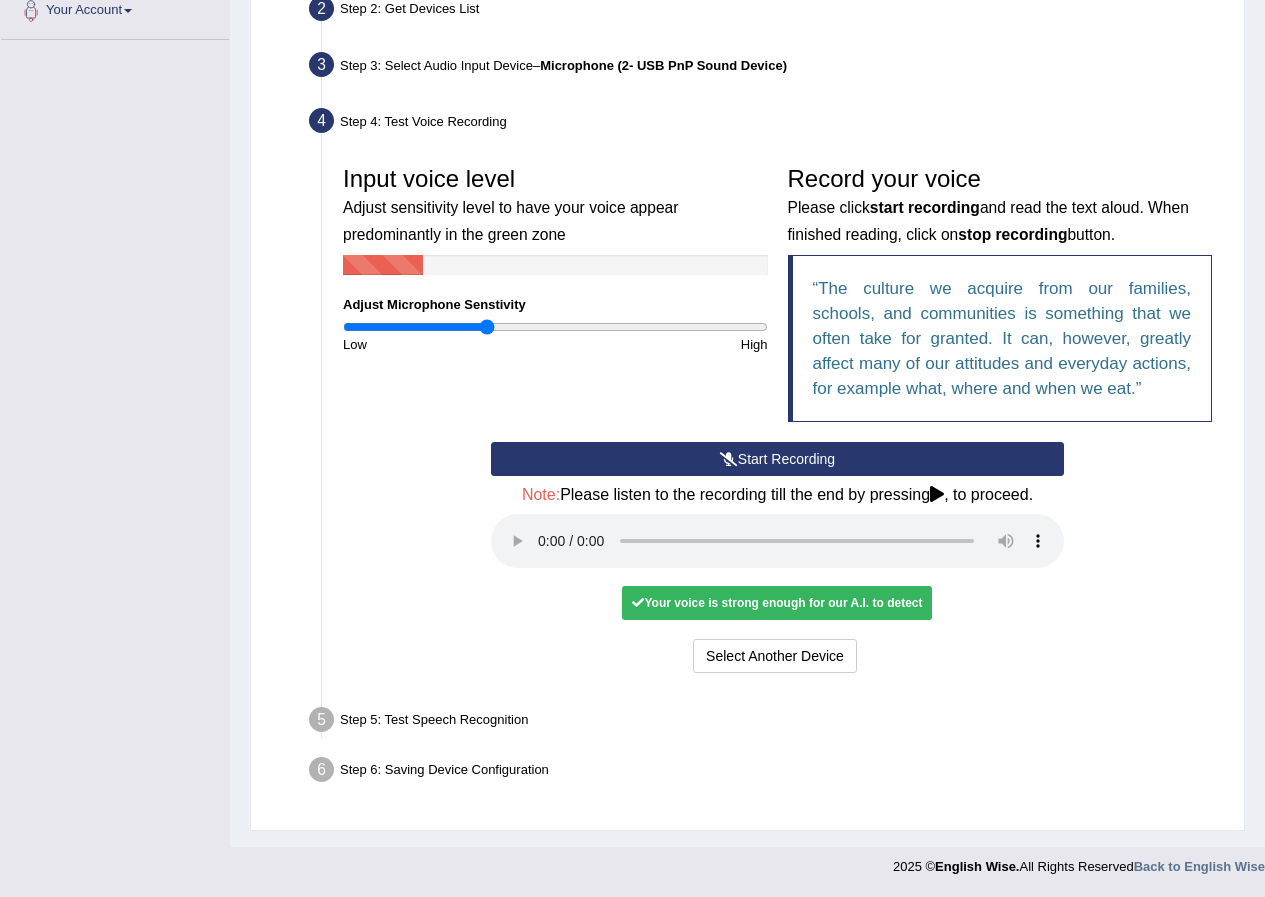 click on "Your voice is strong enough for our A.I. to detect" at bounding box center [777, 603] 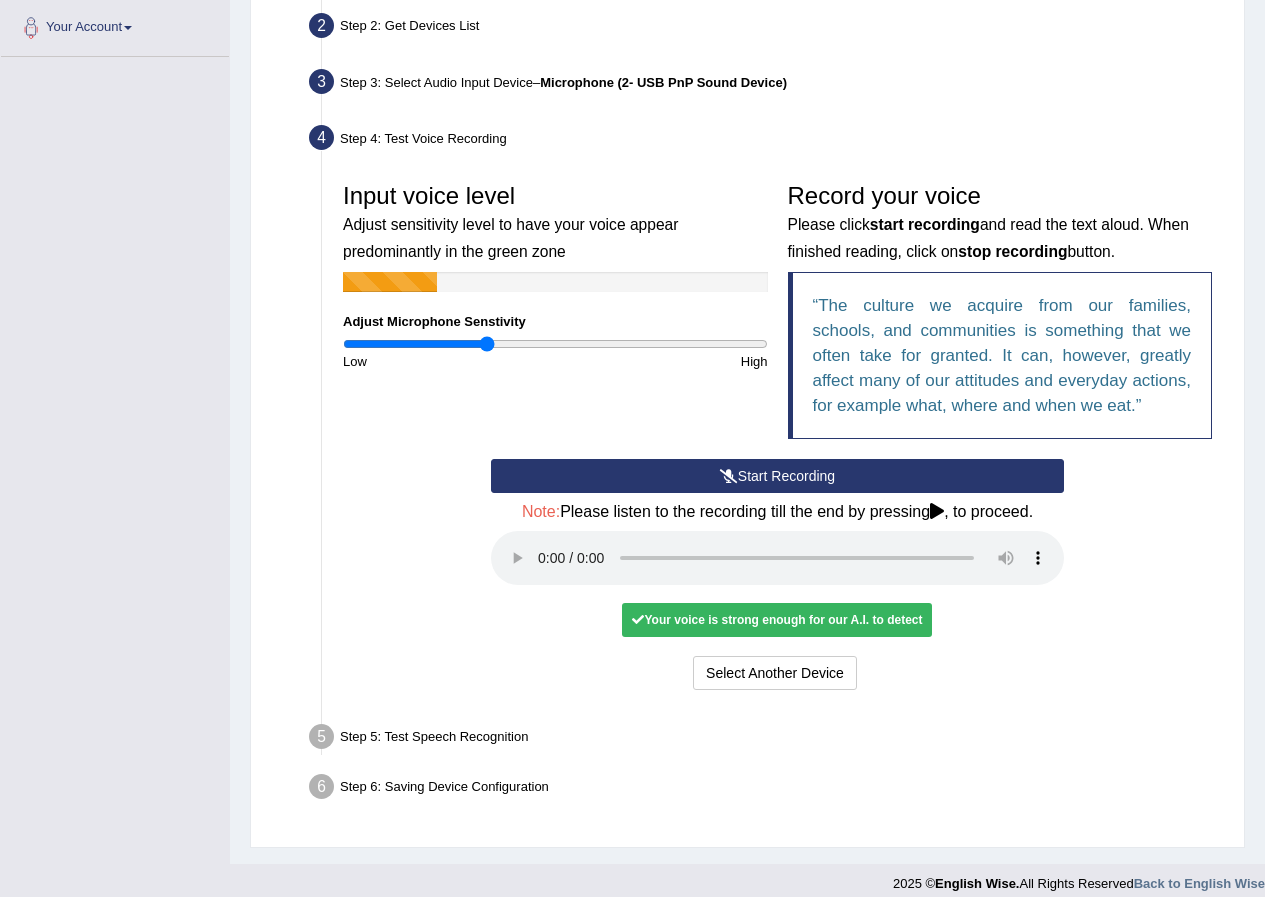 scroll, scrollTop: 458, scrollLeft: 0, axis: vertical 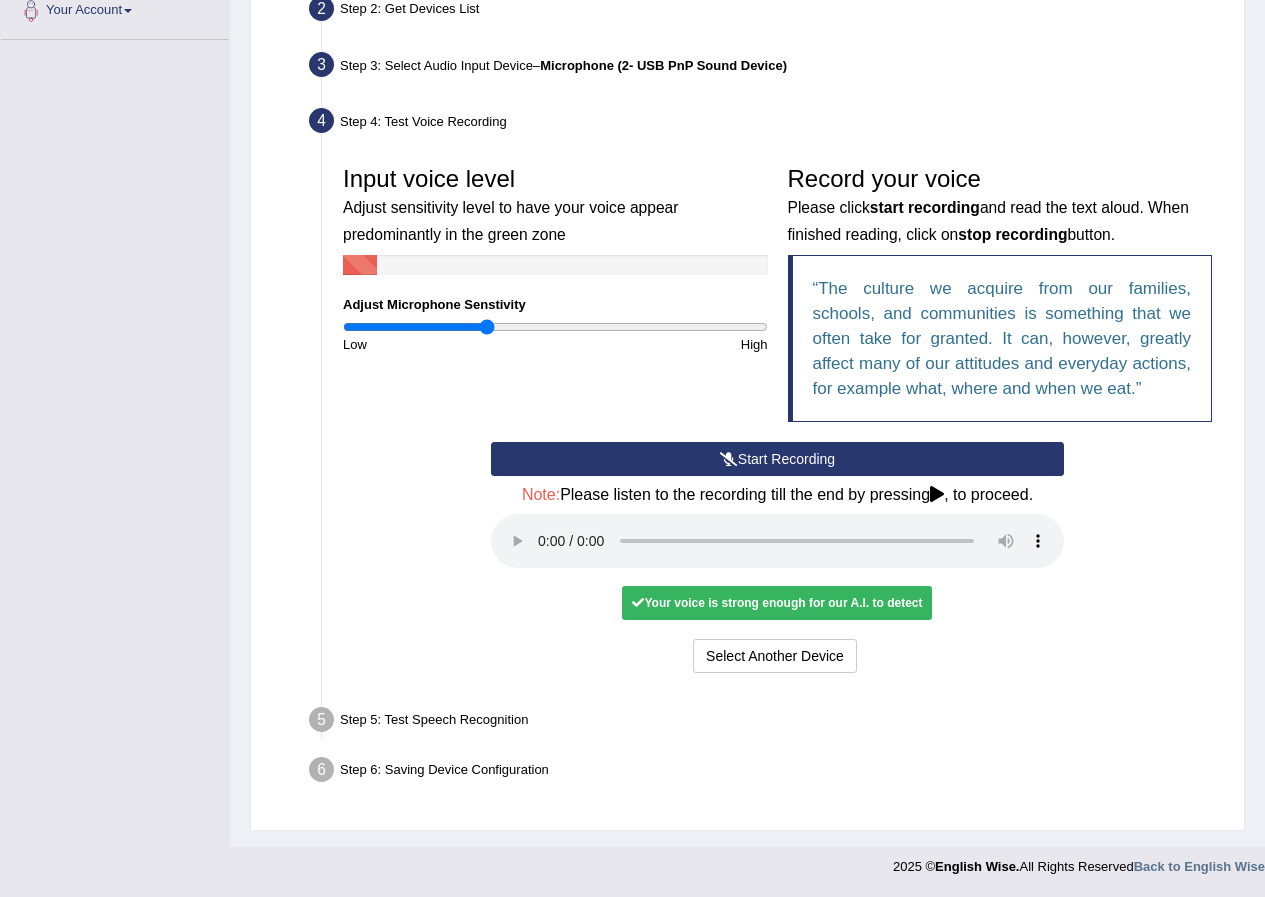 click on "Your voice is strong enough for our A.I. to detect" at bounding box center (777, 603) 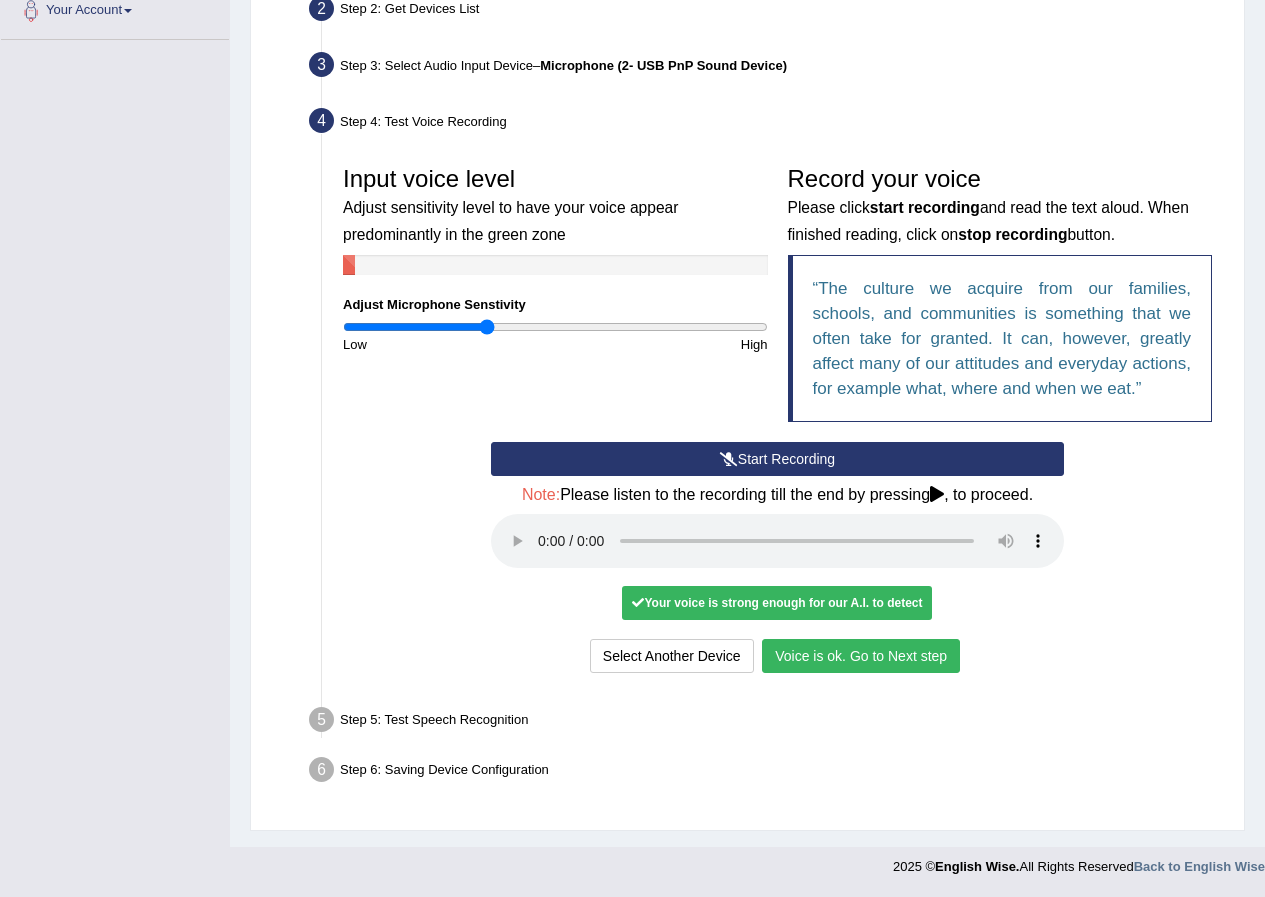 click on "Voice is ok. Go to Next step" at bounding box center (861, 656) 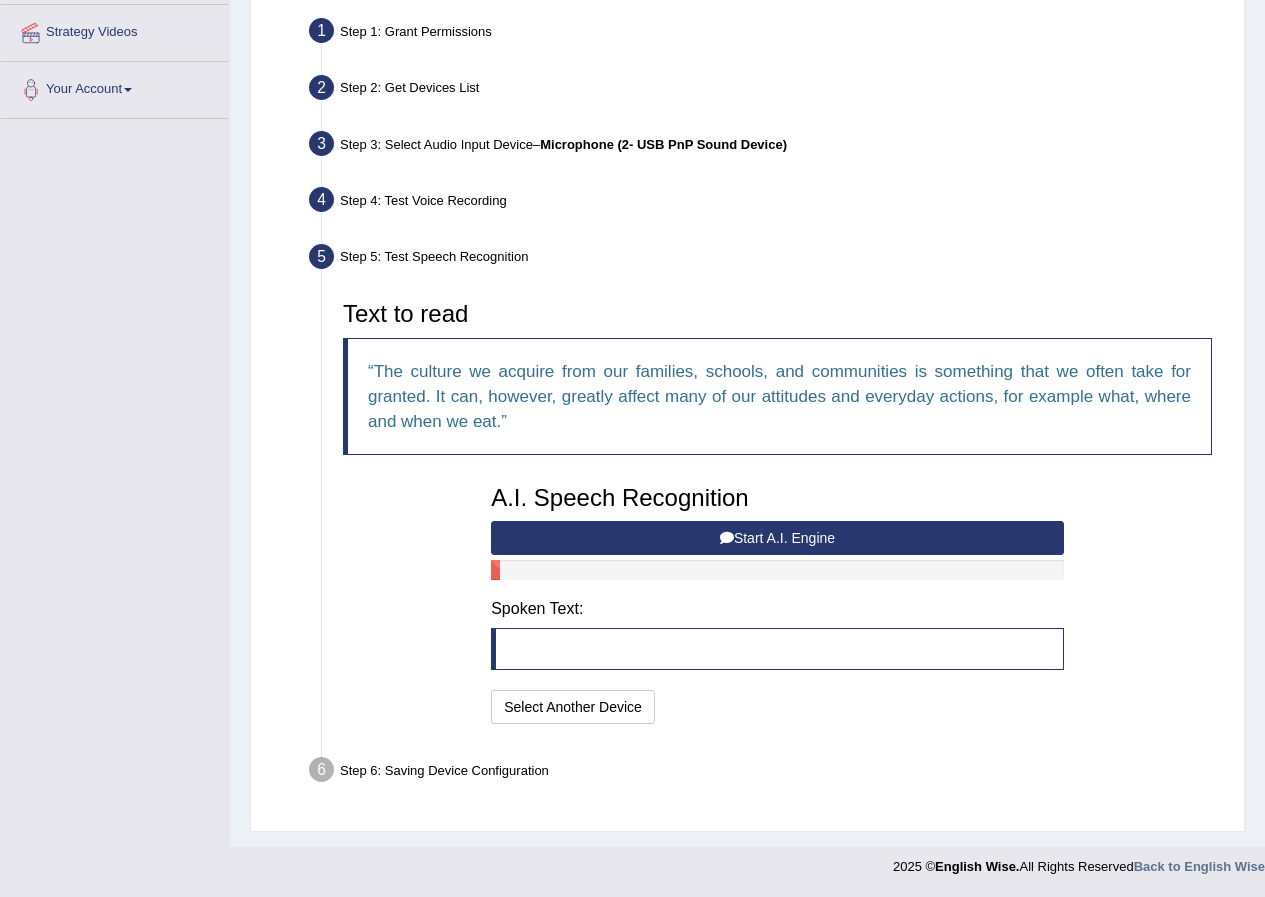 scroll, scrollTop: 379, scrollLeft: 0, axis: vertical 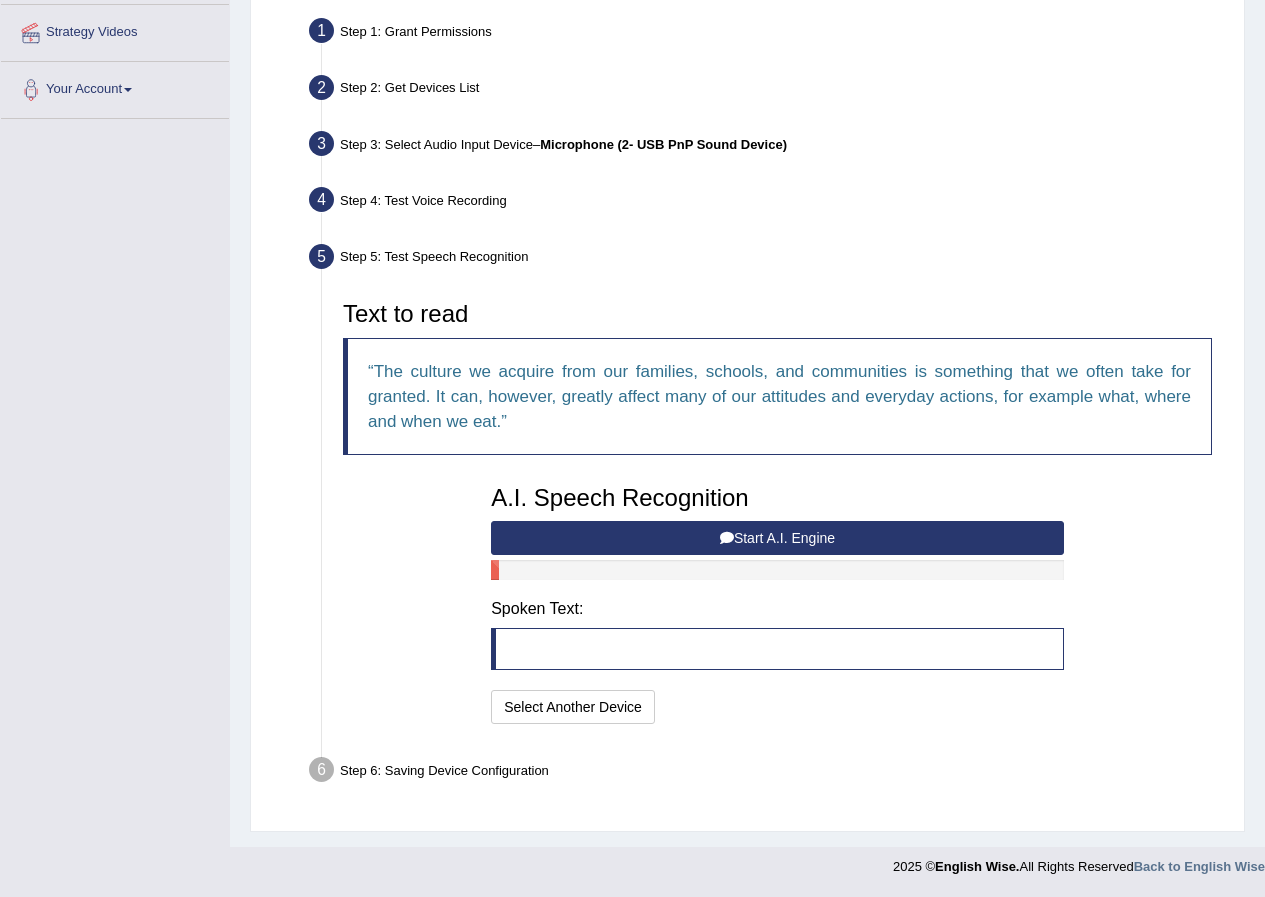 click at bounding box center (727, 538) 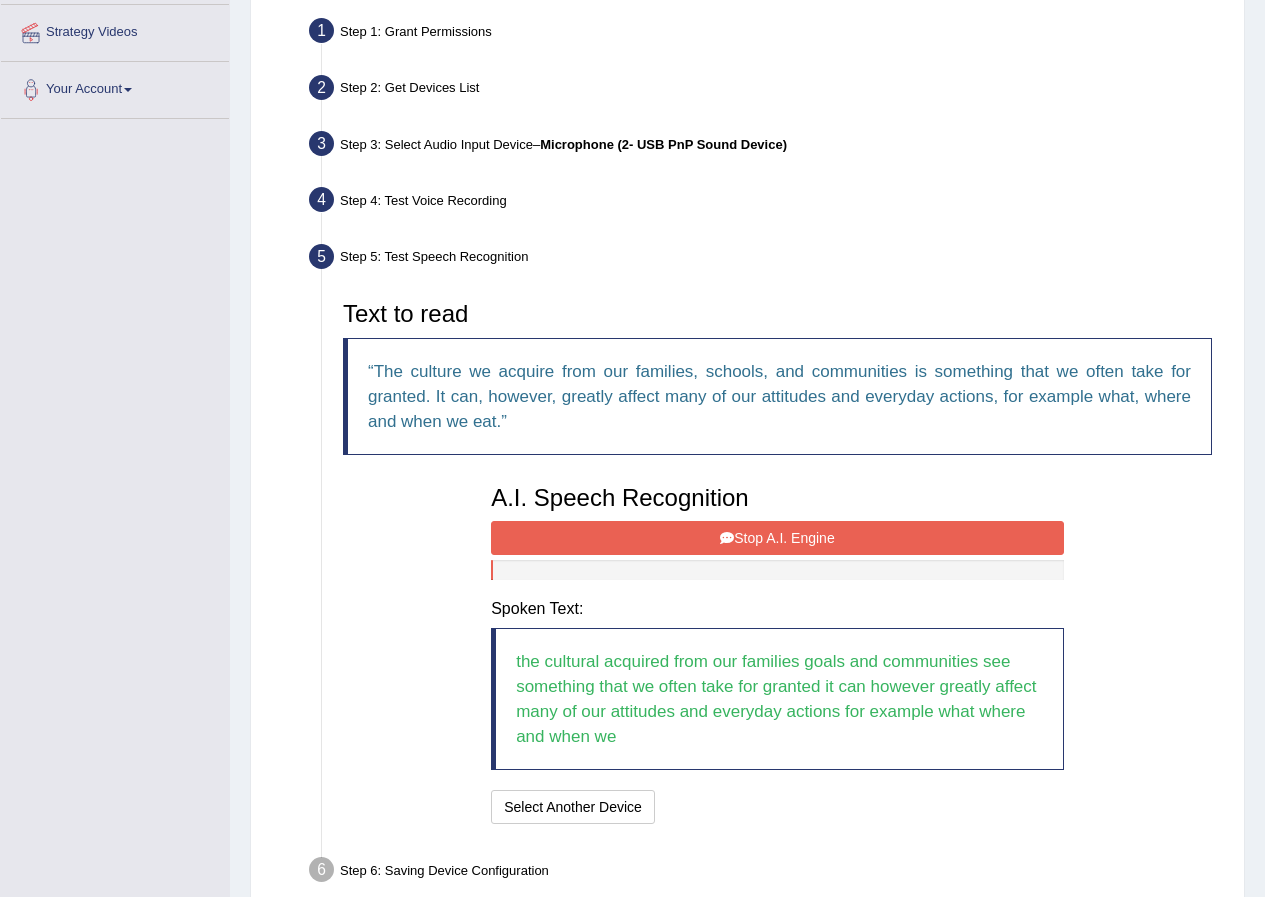 click on "Stop A.I. Engine" at bounding box center [777, 538] 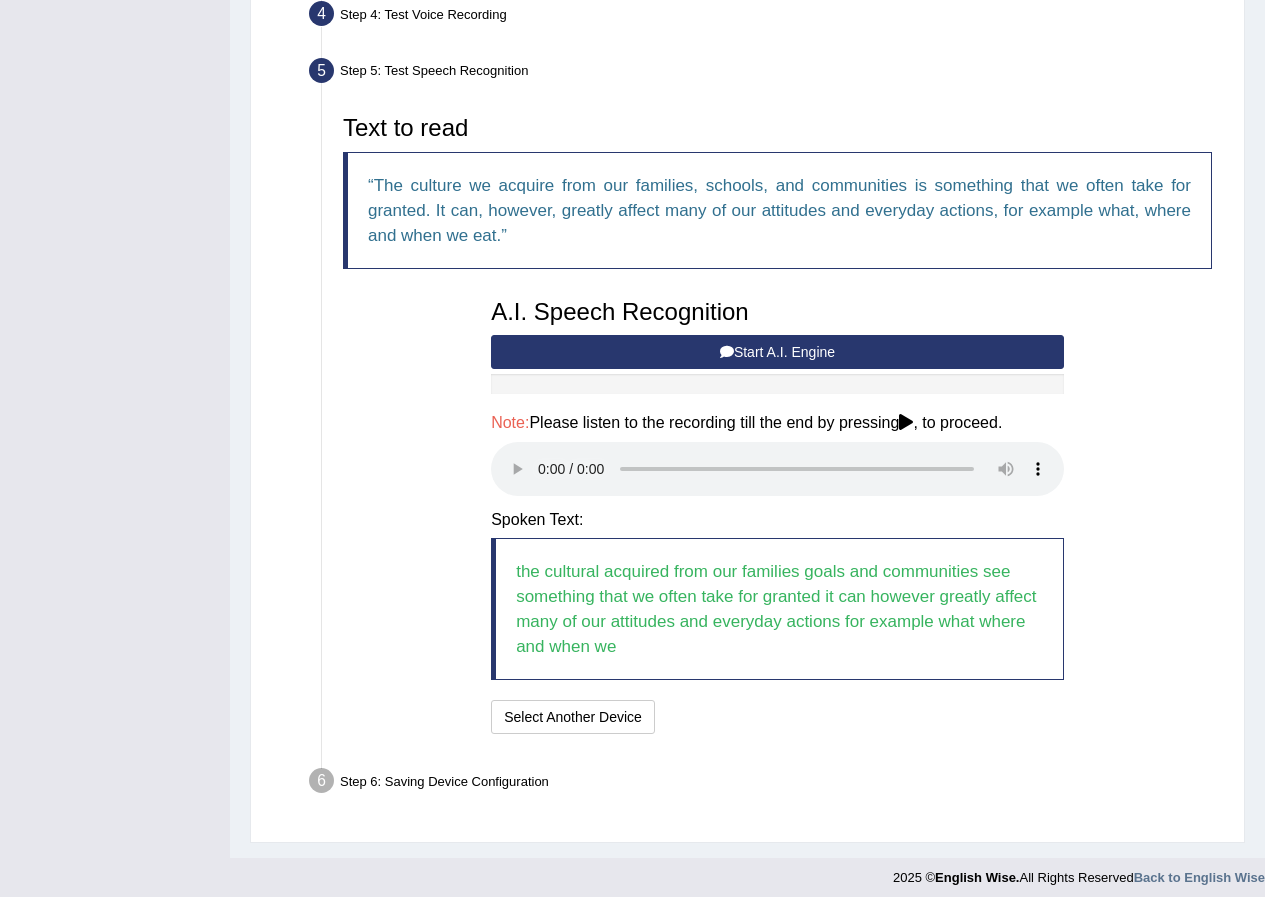 scroll, scrollTop: 576, scrollLeft: 0, axis: vertical 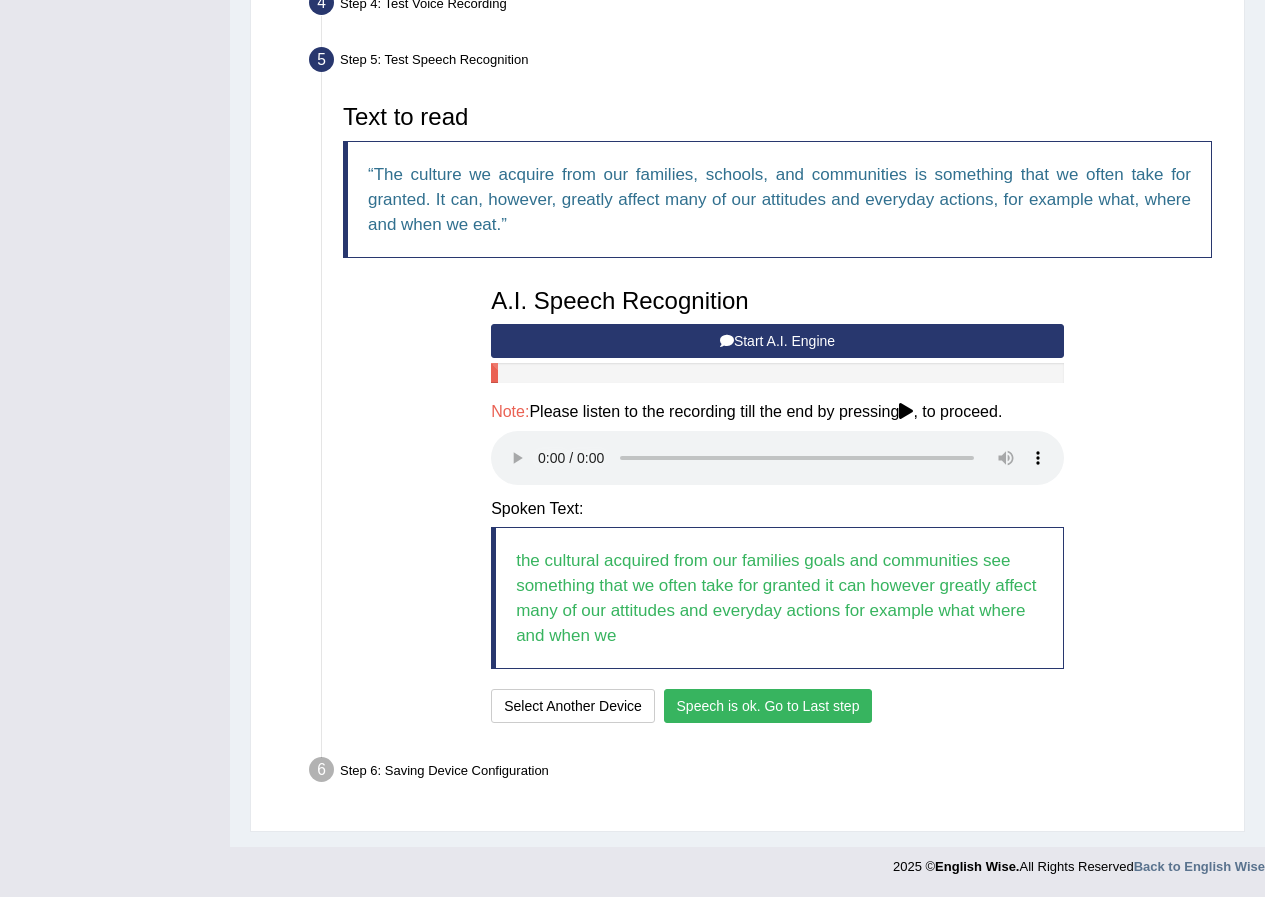 click on "Speech is ok. Go to Last step" at bounding box center (768, 706) 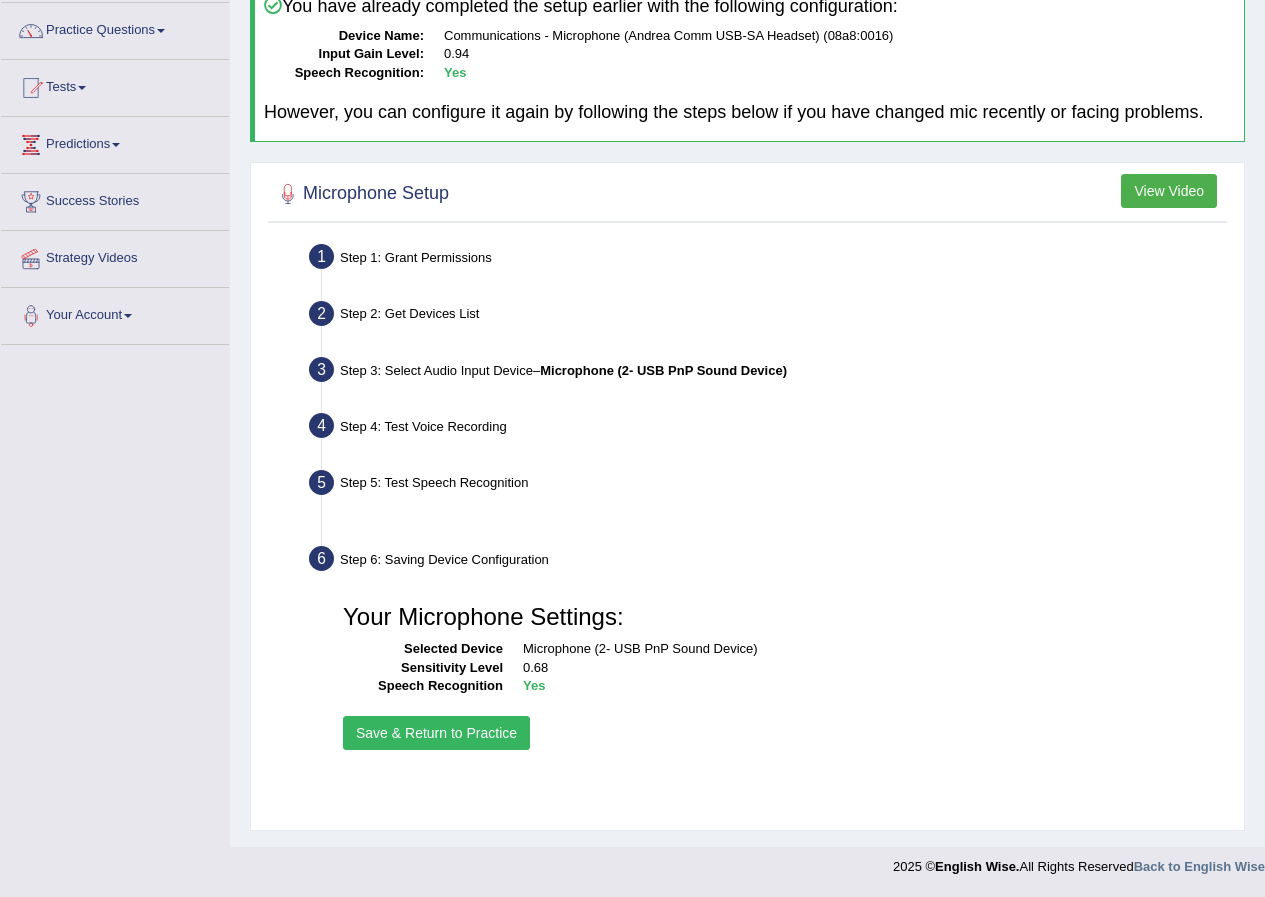 scroll, scrollTop: 153, scrollLeft: 0, axis: vertical 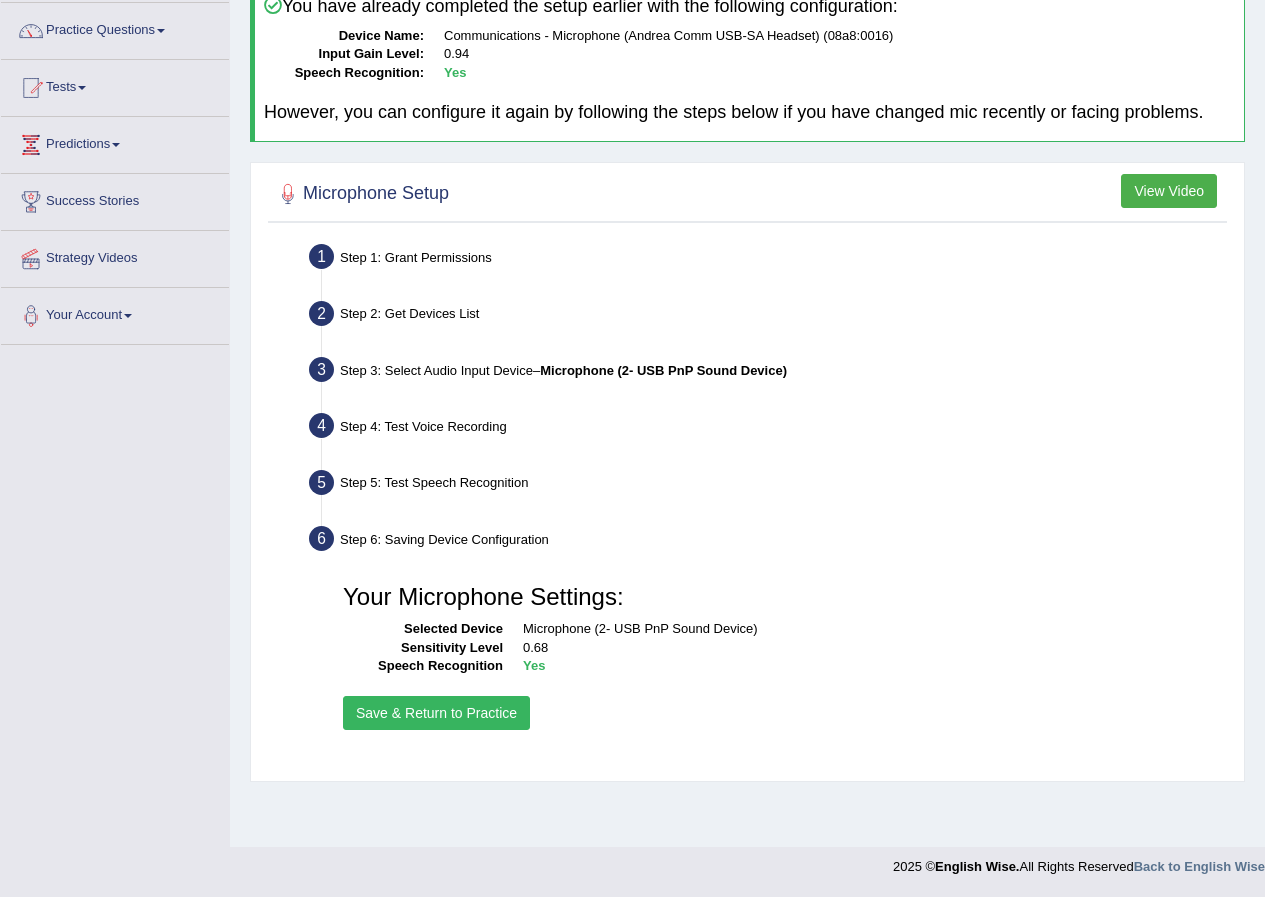 click on "Save & Return to Practice" at bounding box center [436, 713] 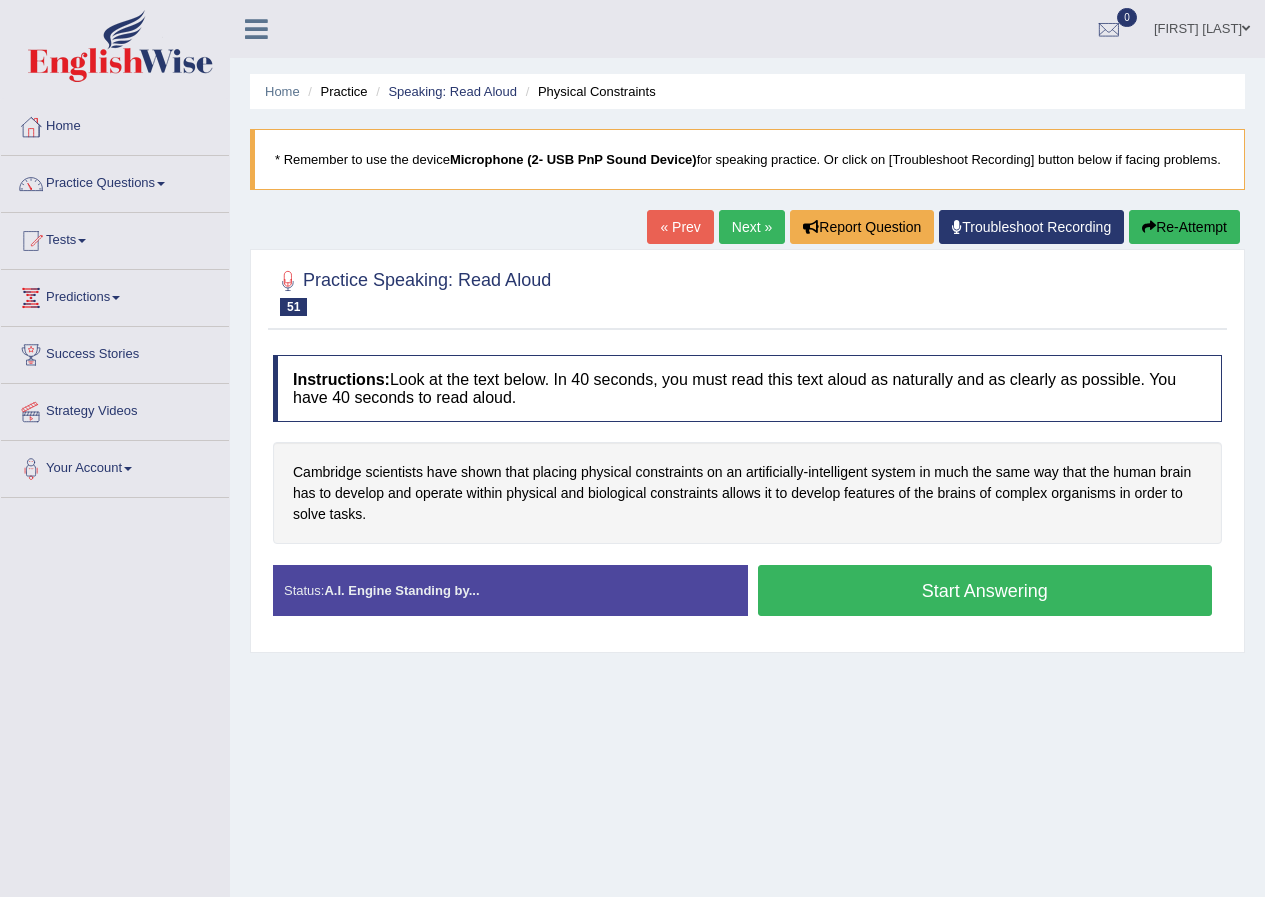 scroll, scrollTop: 0, scrollLeft: 0, axis: both 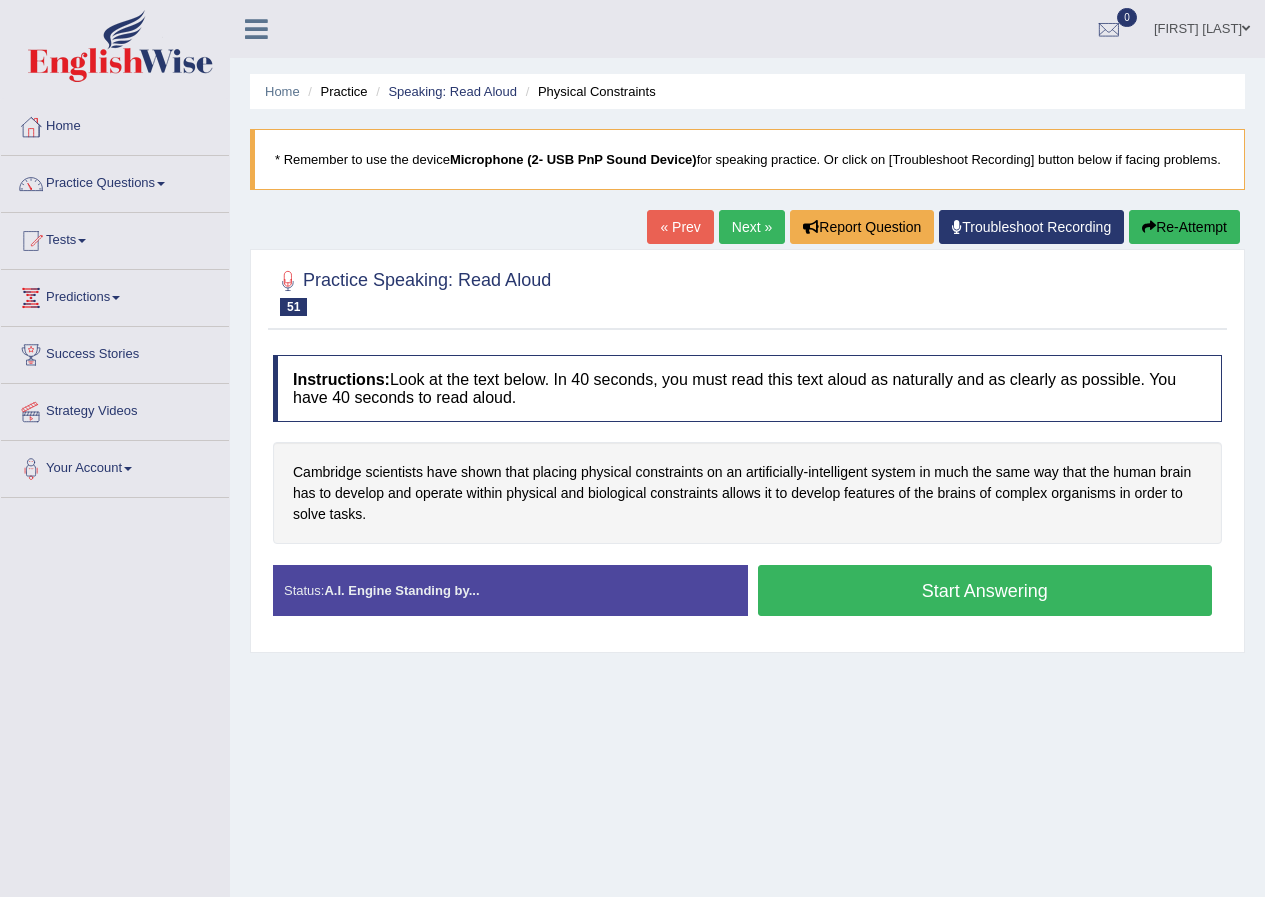 click on "Start Answering" at bounding box center [985, 590] 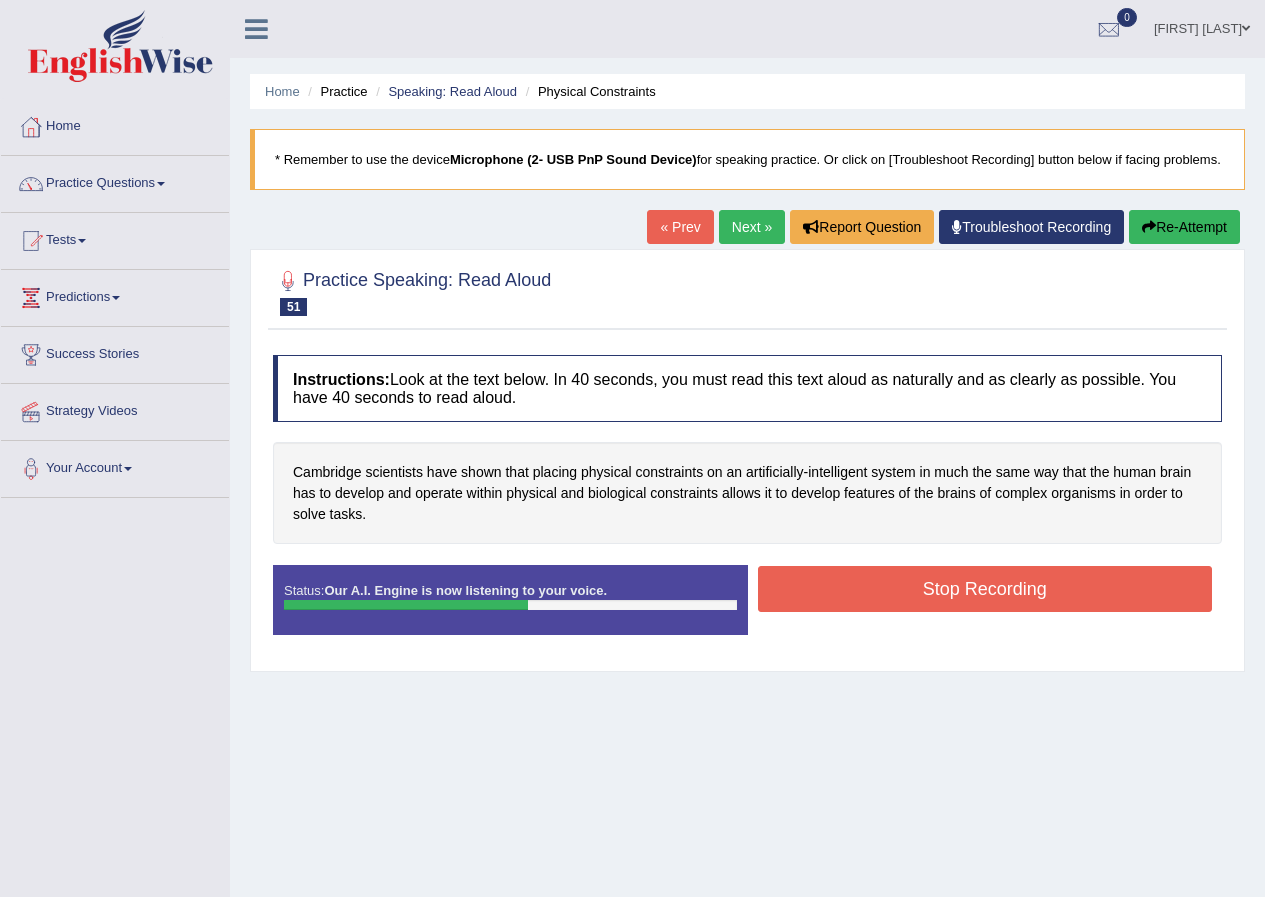 click on "Stop Recording" at bounding box center (985, 589) 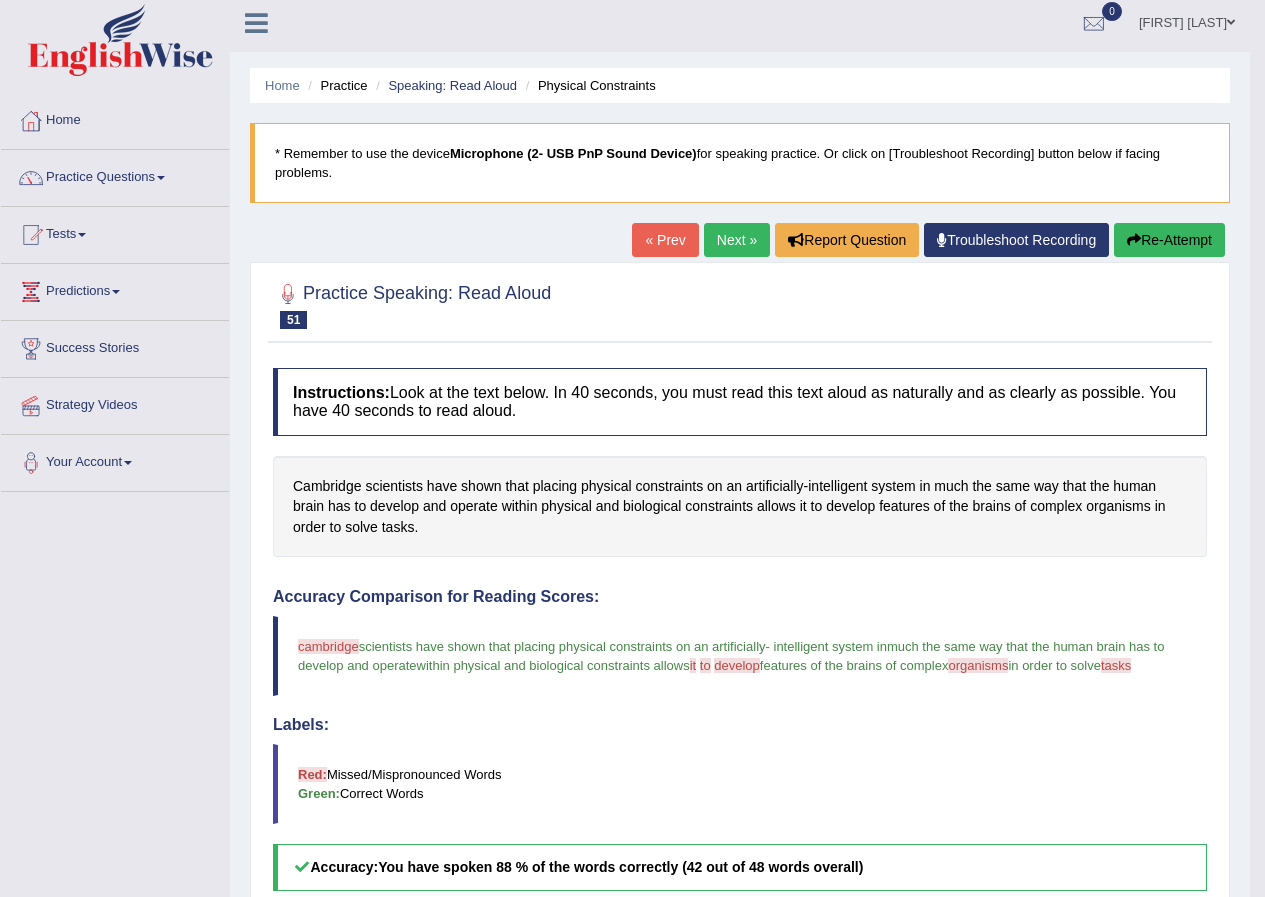 scroll, scrollTop: 0, scrollLeft: 0, axis: both 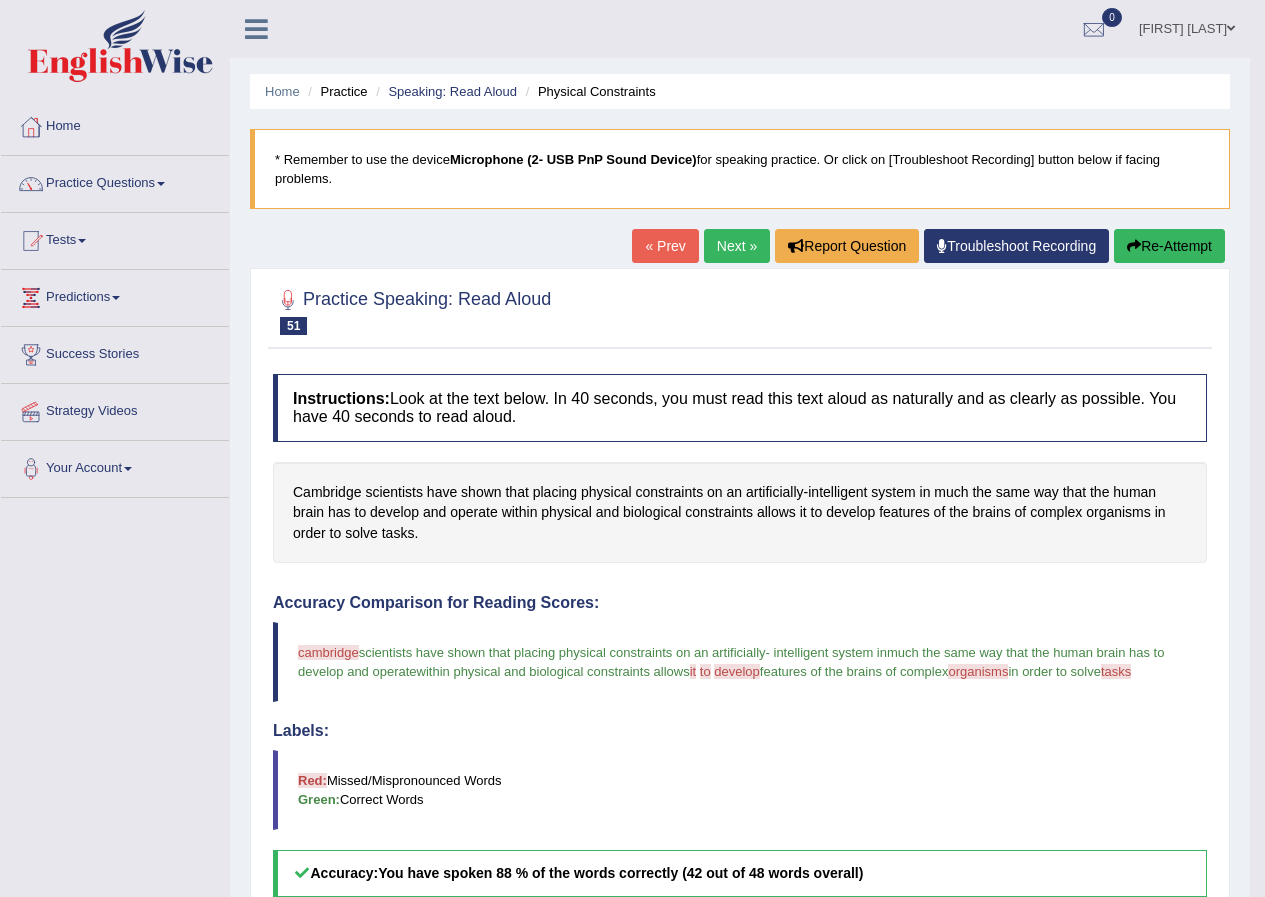 click on "Next »" at bounding box center (737, 246) 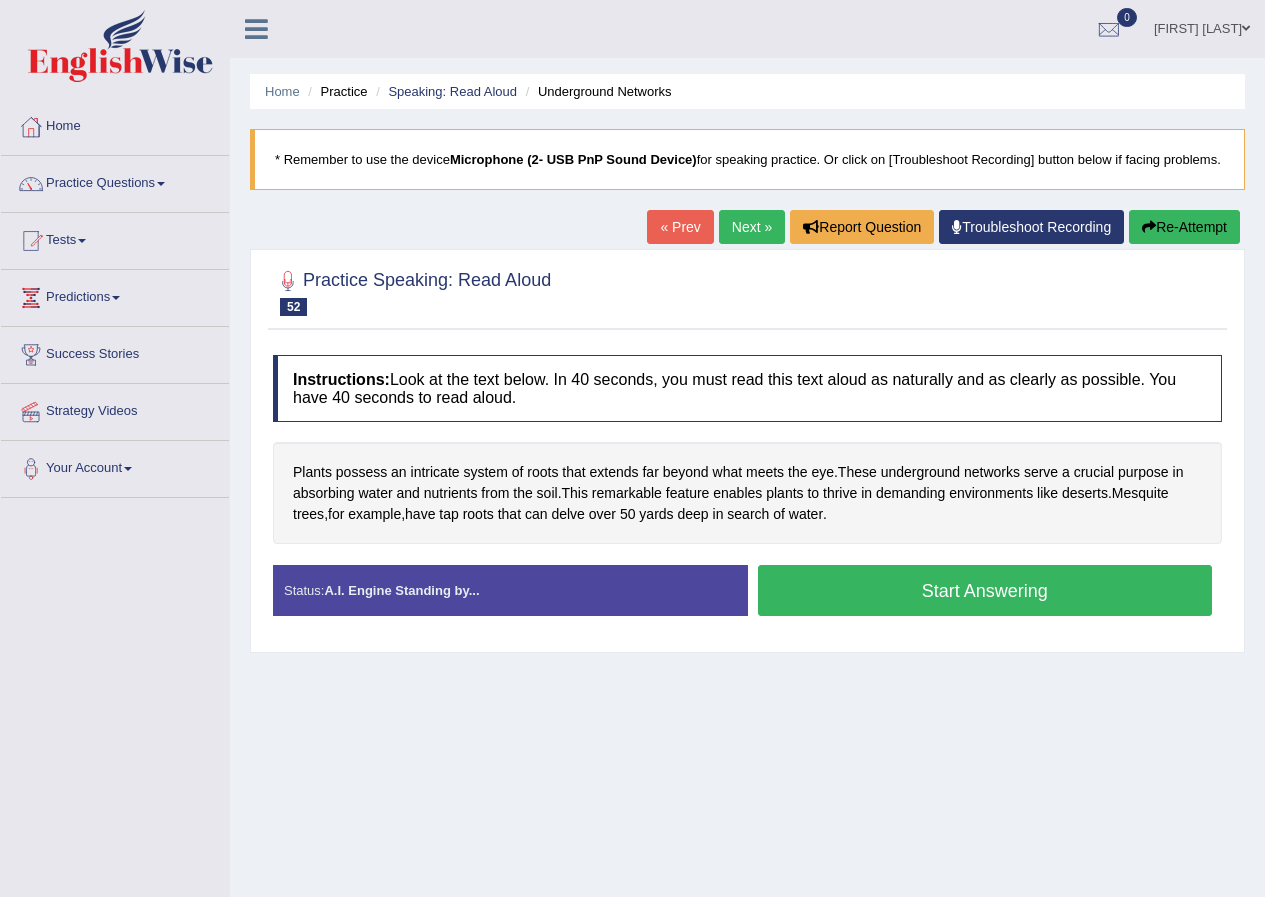 scroll, scrollTop: 0, scrollLeft: 0, axis: both 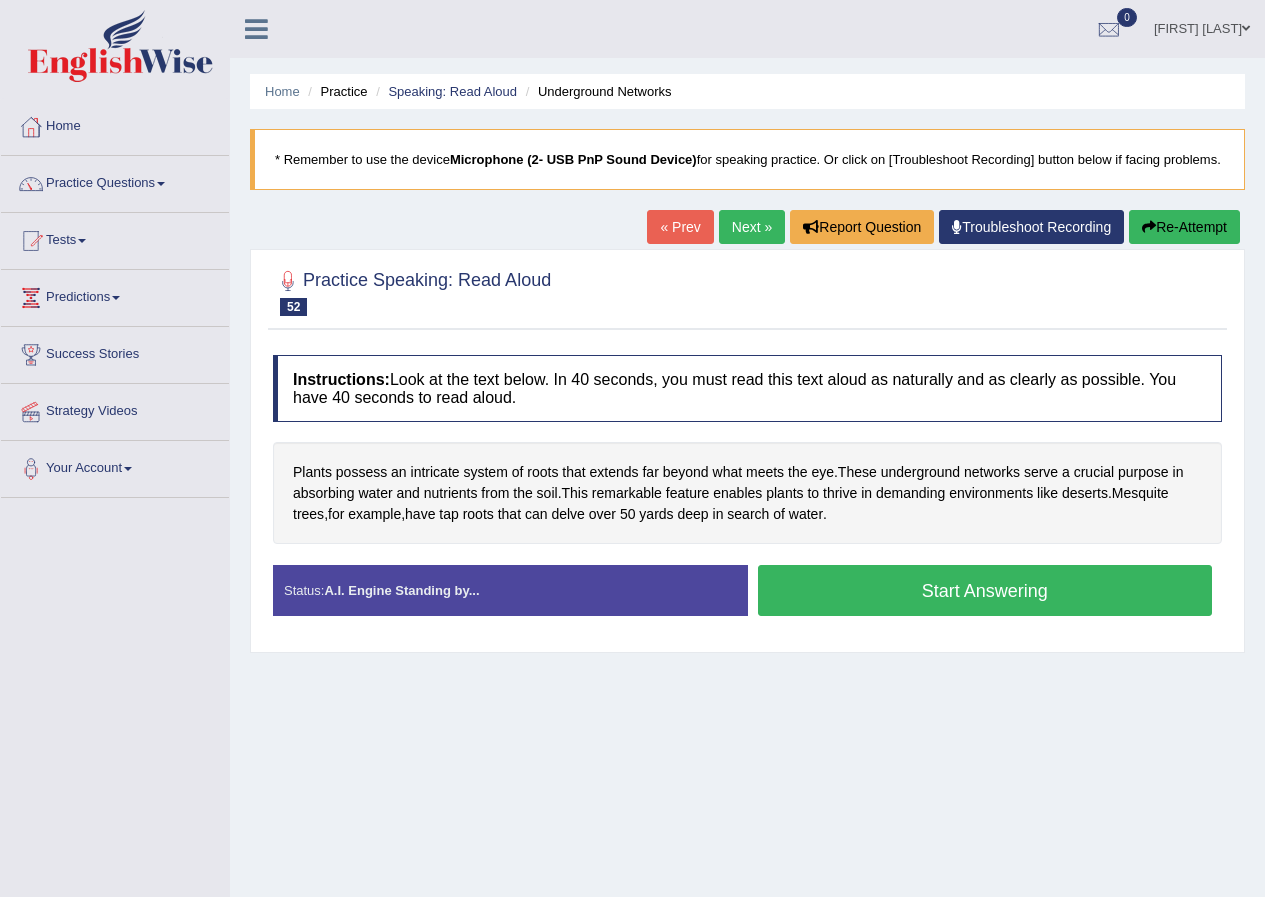 click on "Start Answering" at bounding box center [985, 590] 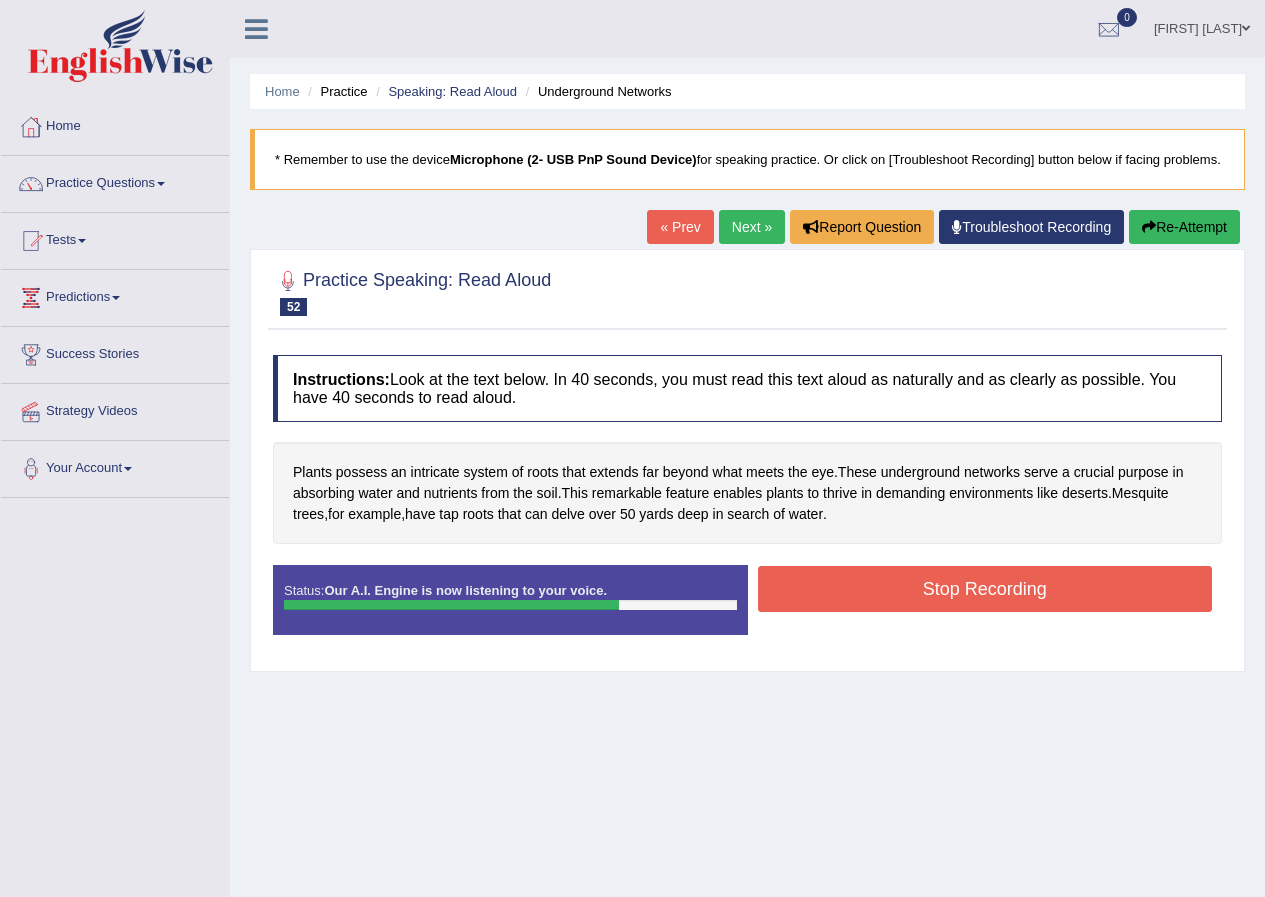 click on "Stop Recording" at bounding box center [985, 589] 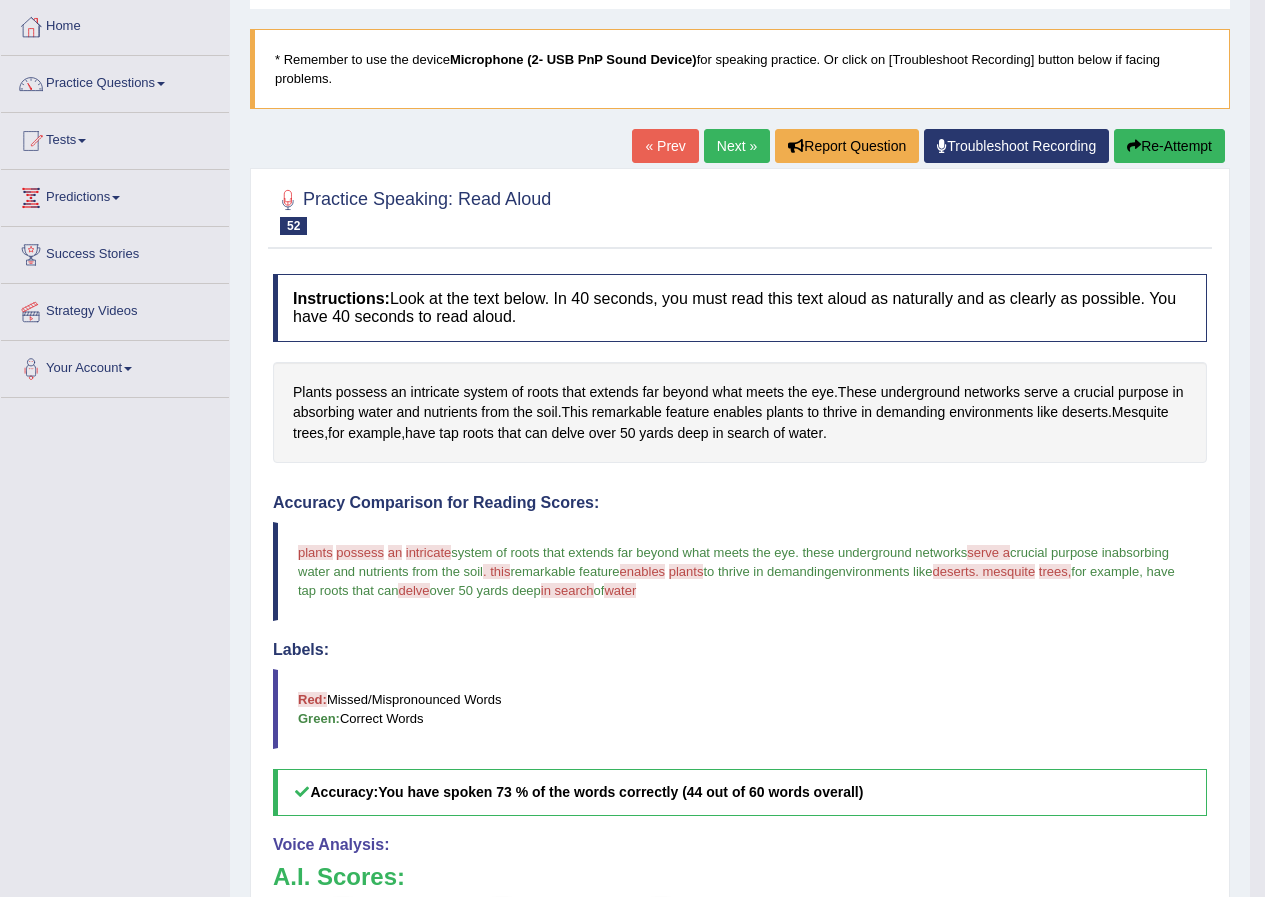 scroll, scrollTop: 200, scrollLeft: 0, axis: vertical 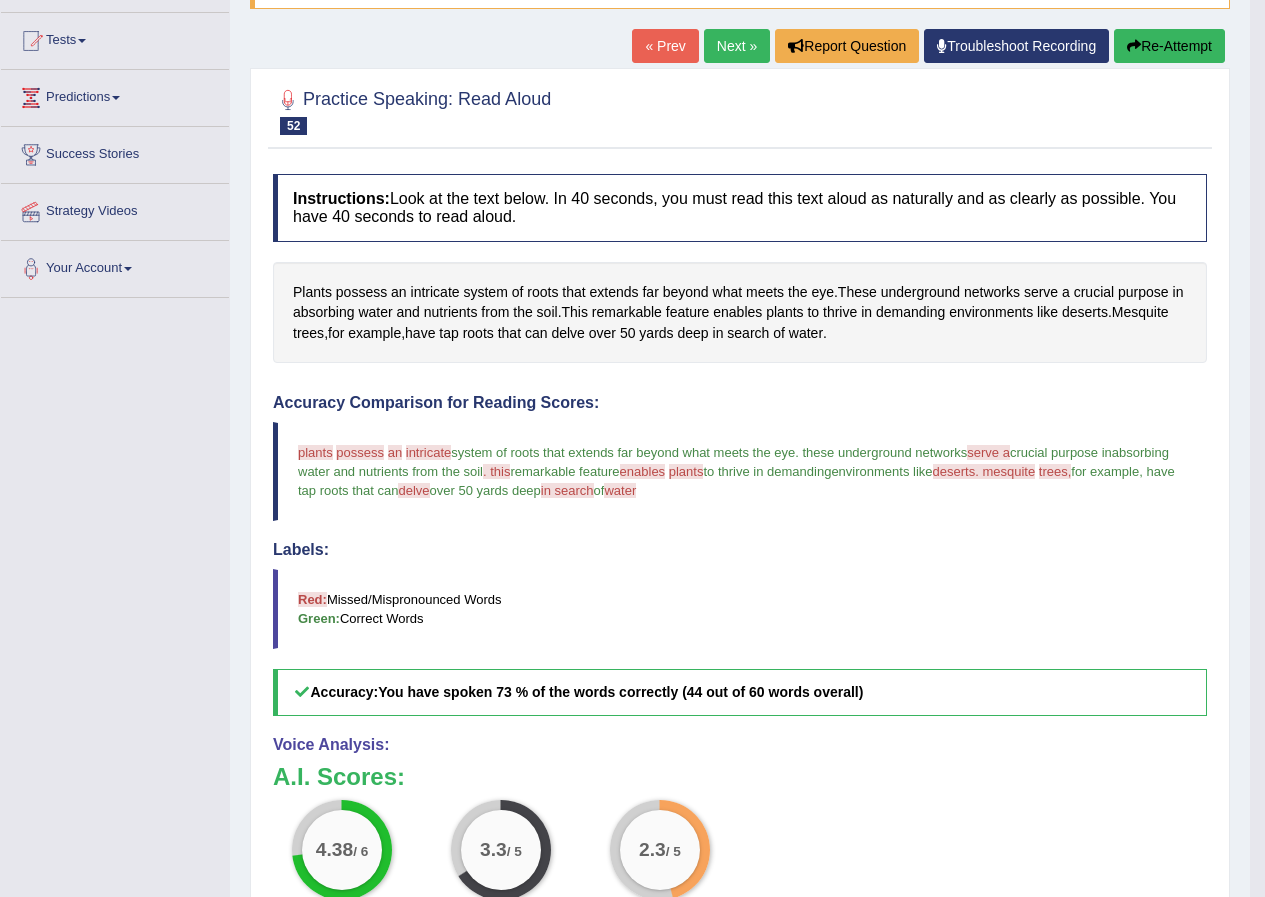 click on "Next »" at bounding box center (737, 46) 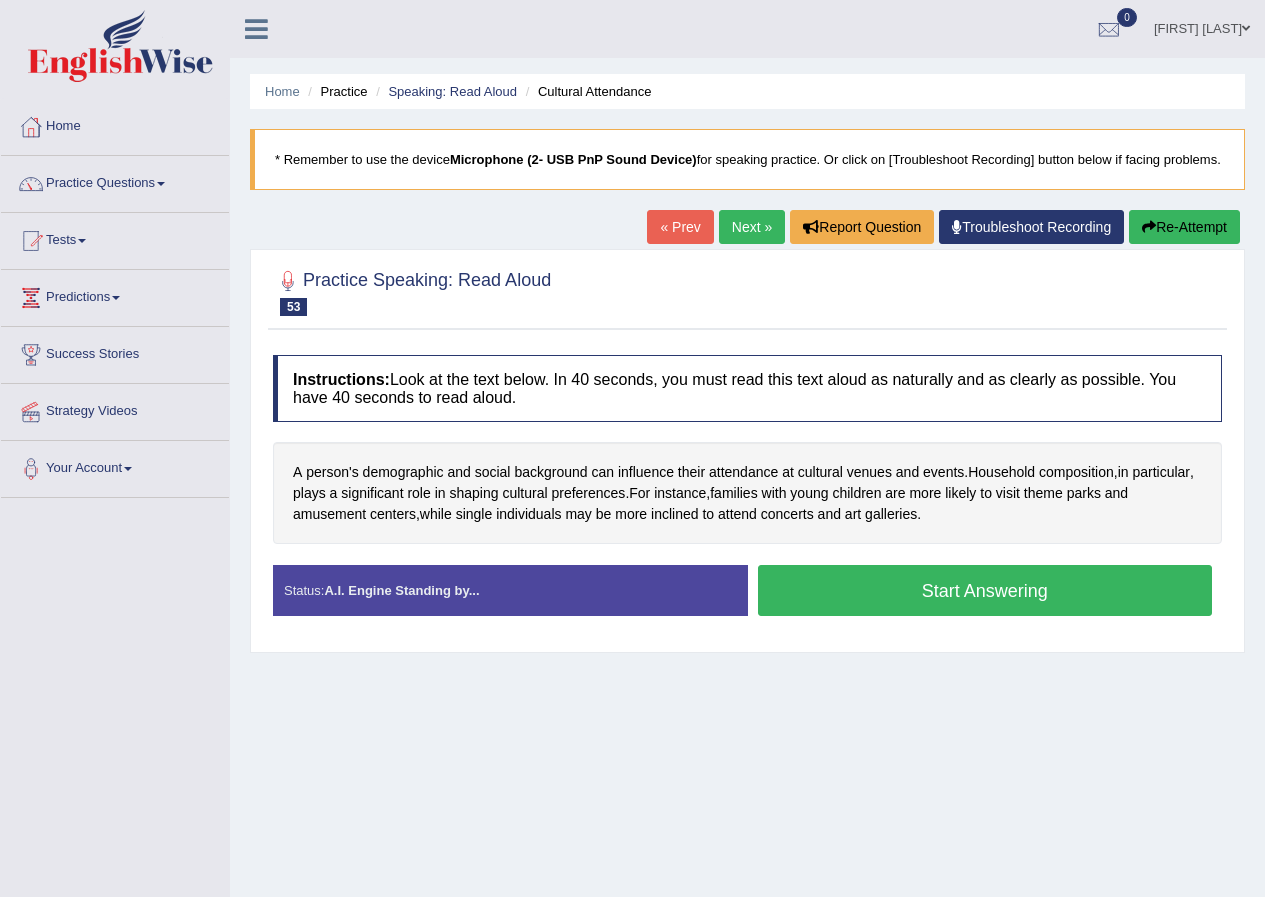 scroll, scrollTop: 0, scrollLeft: 0, axis: both 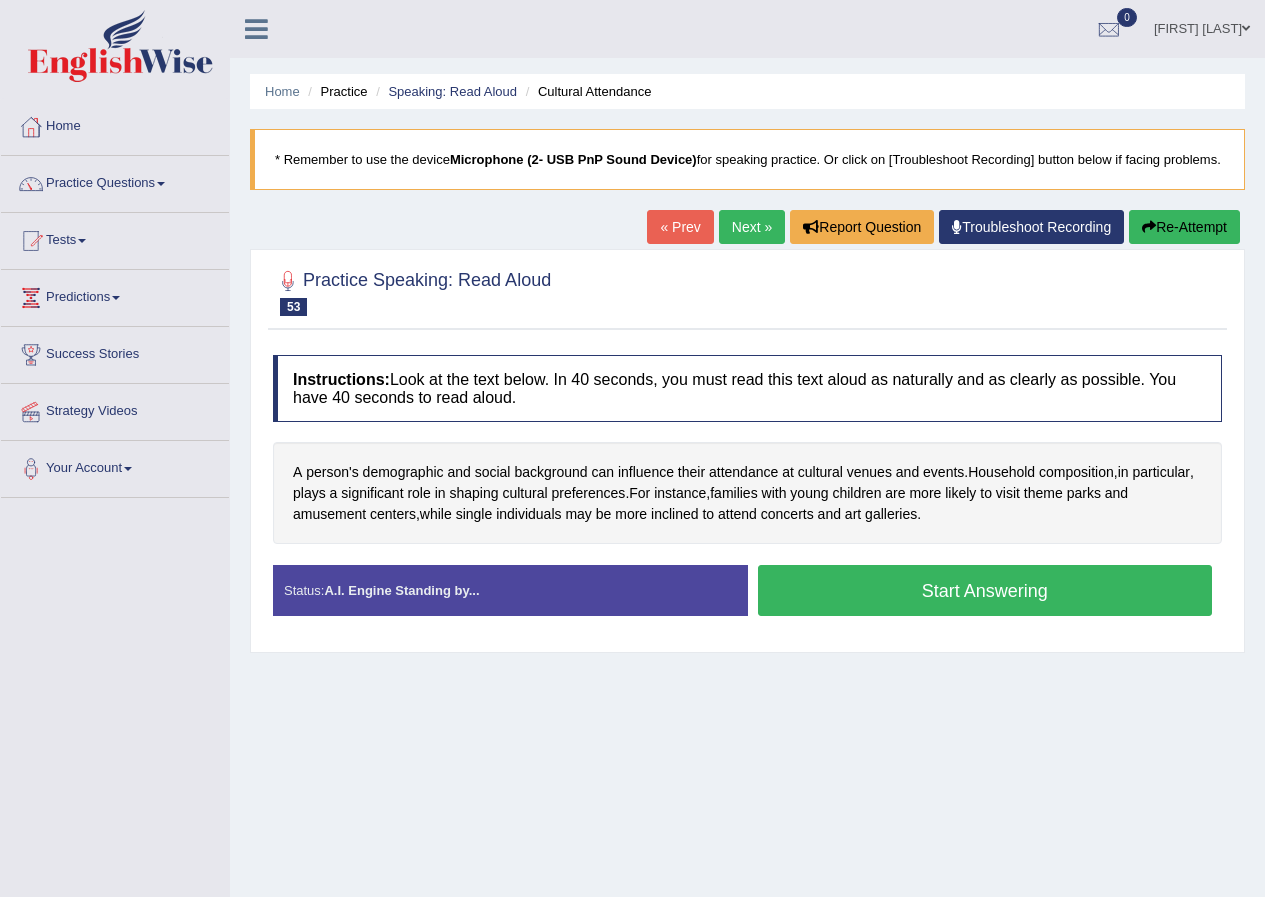 click on "Start Answering" at bounding box center (985, 590) 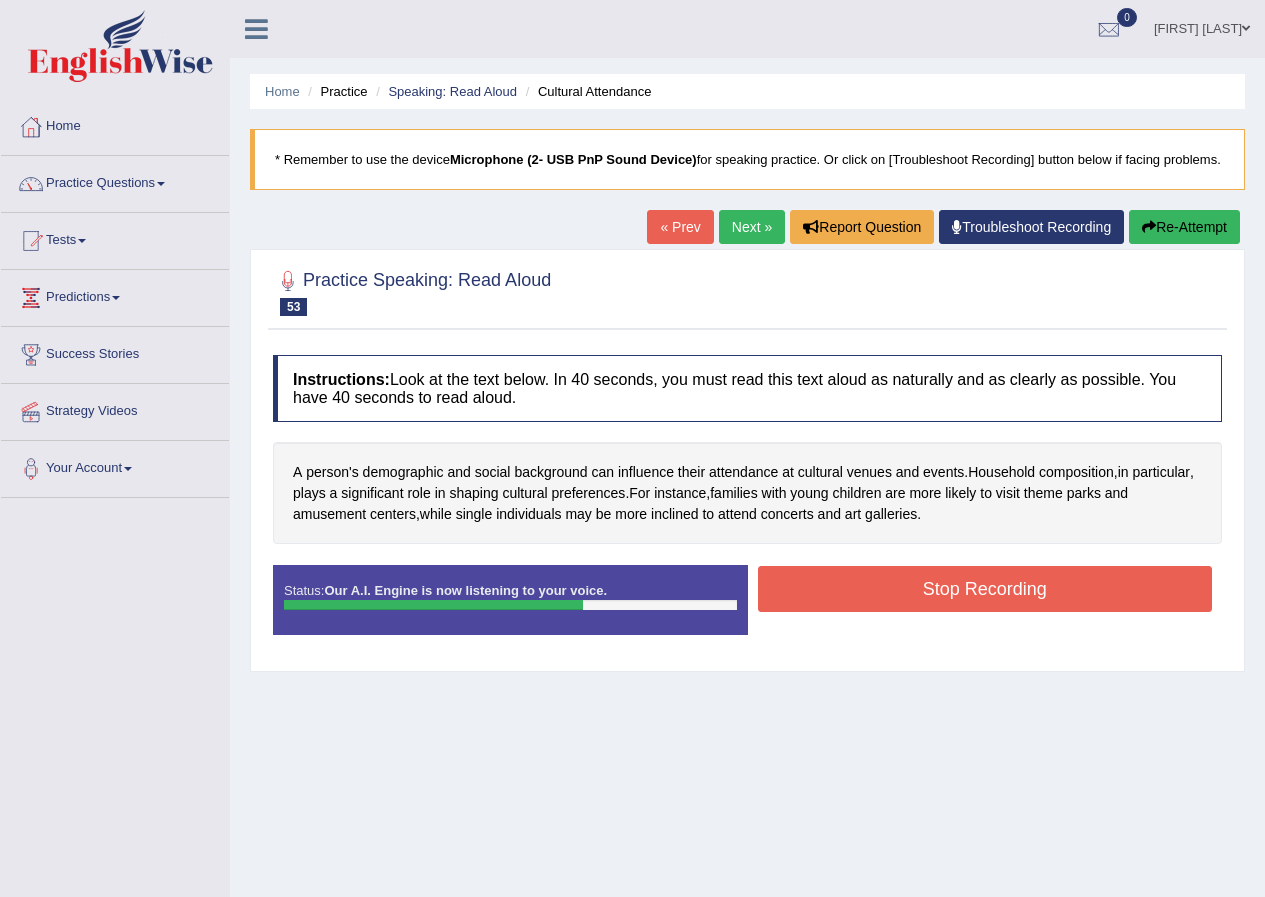 click on "Stop Recording" at bounding box center [985, 589] 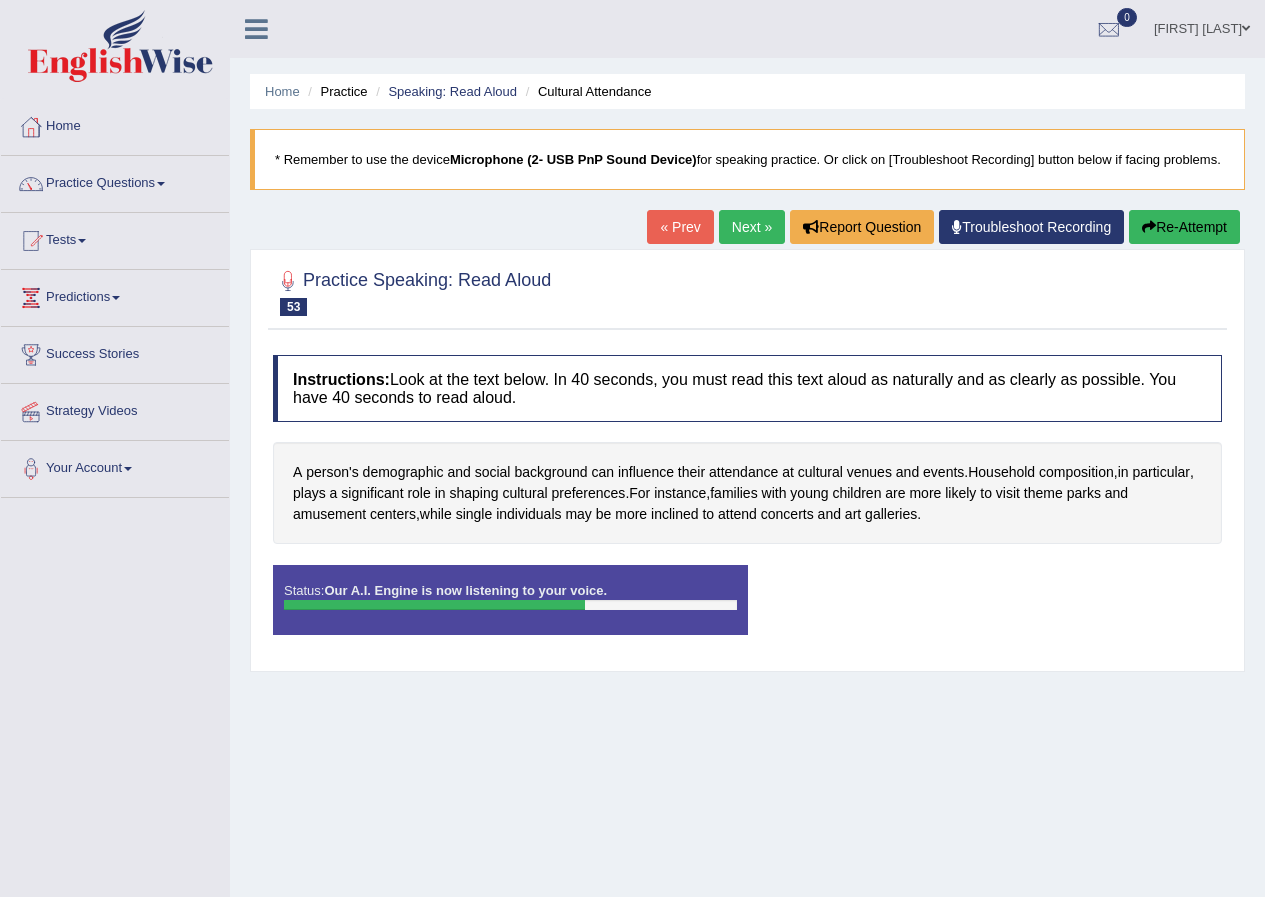click on "Status:  Our A.I. Engine is now listening to your voice. Start Answering Stop Recording" at bounding box center (747, 610) 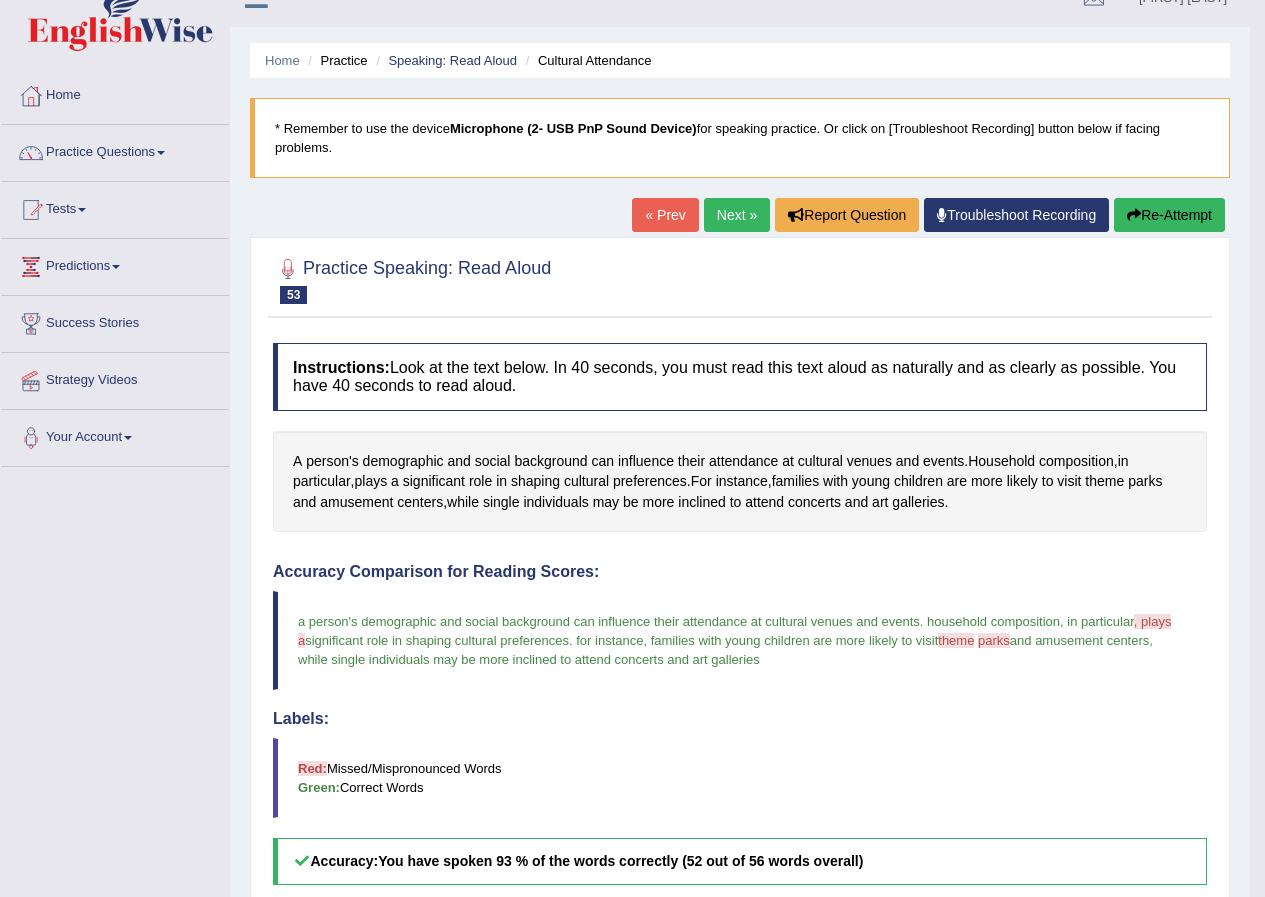 scroll, scrollTop: 0, scrollLeft: 0, axis: both 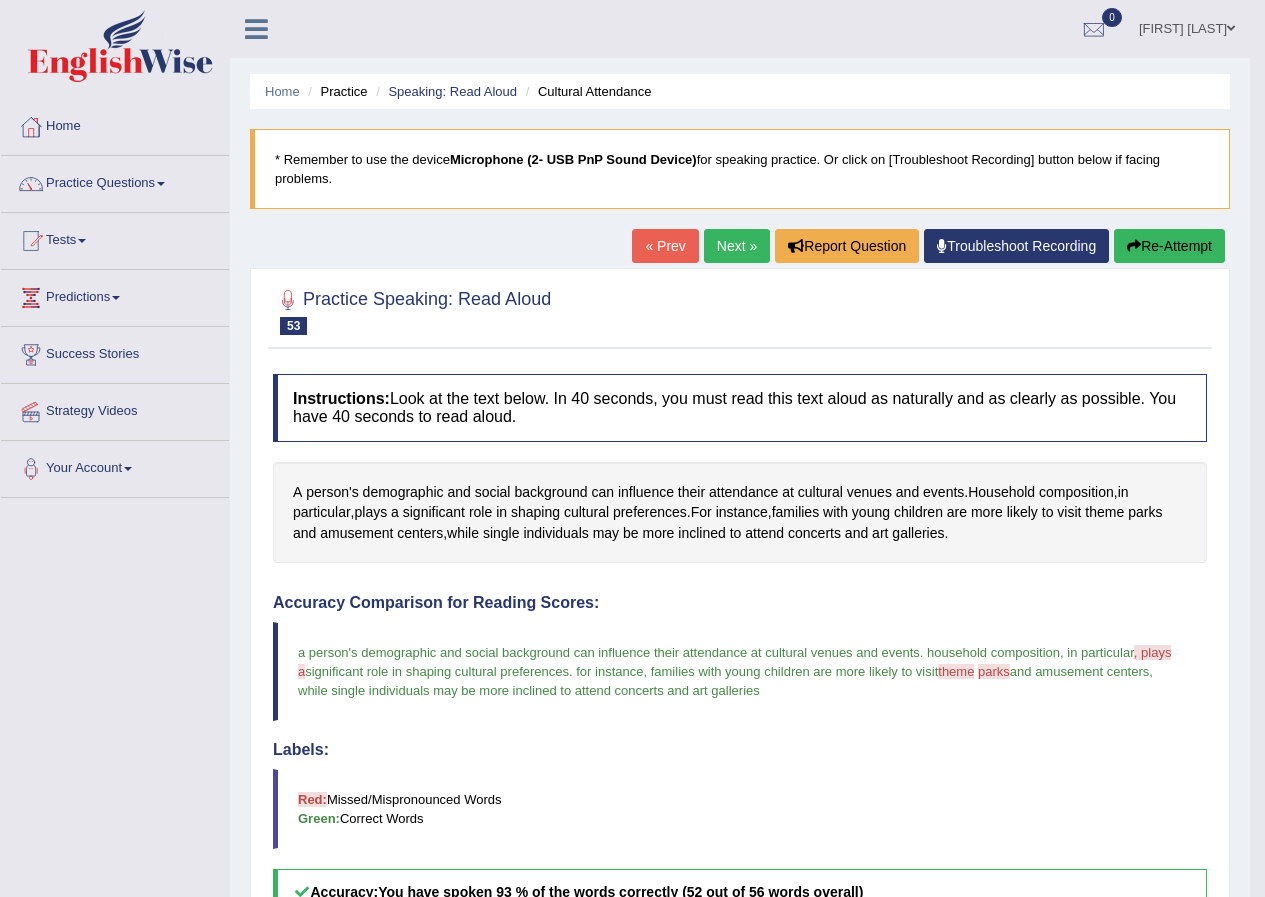 click on "Next »" at bounding box center [737, 246] 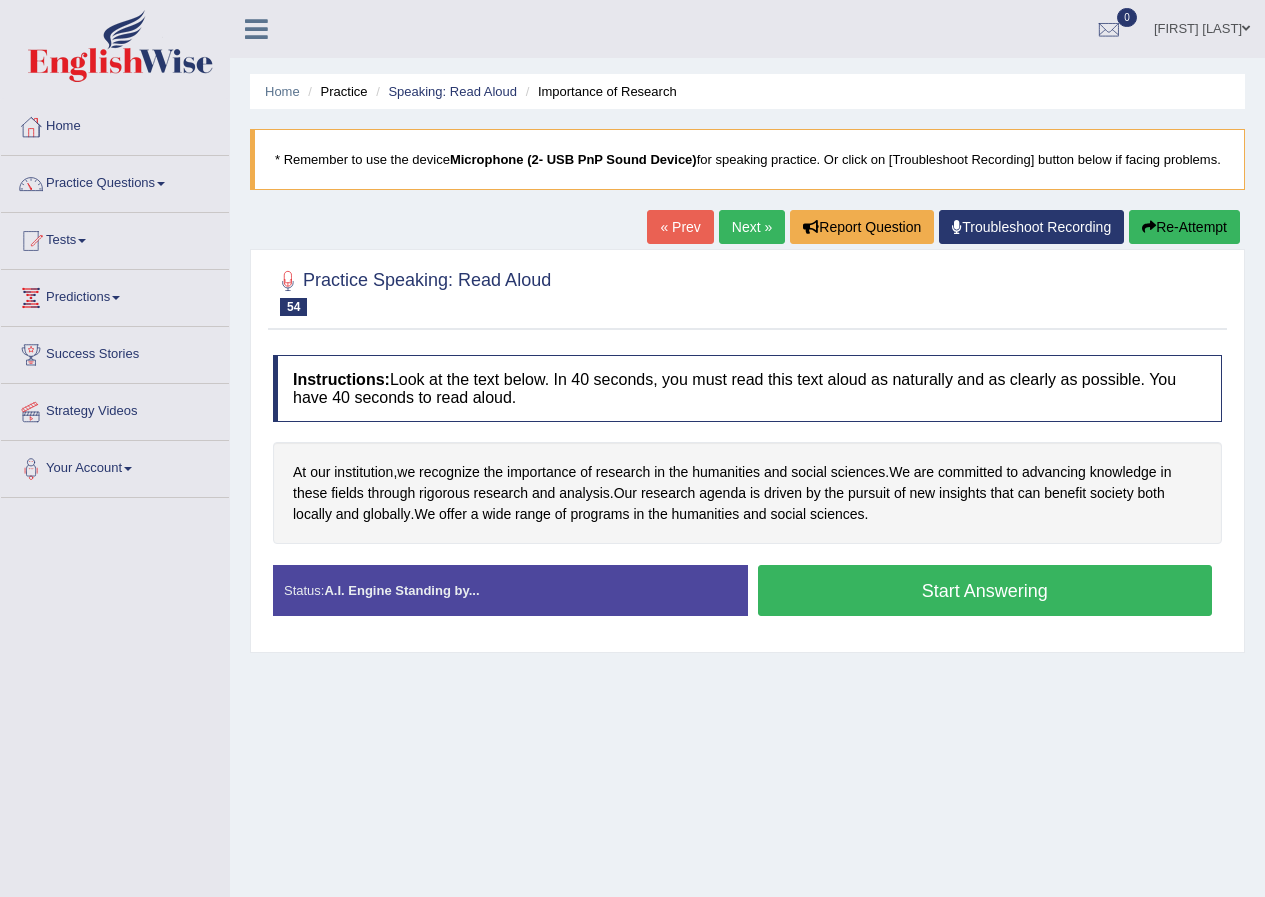 scroll, scrollTop: 0, scrollLeft: 0, axis: both 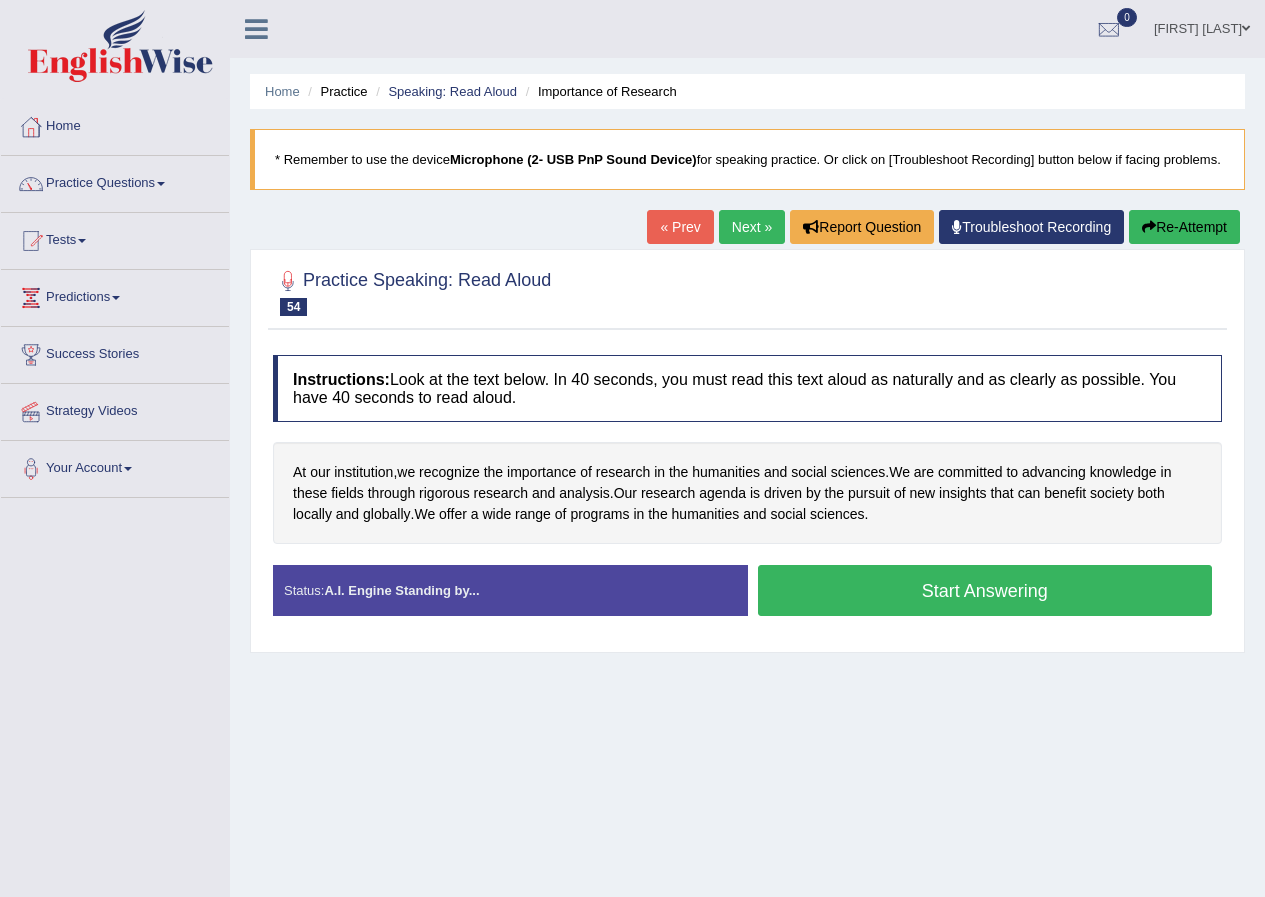click on "Start Answering" at bounding box center [985, 590] 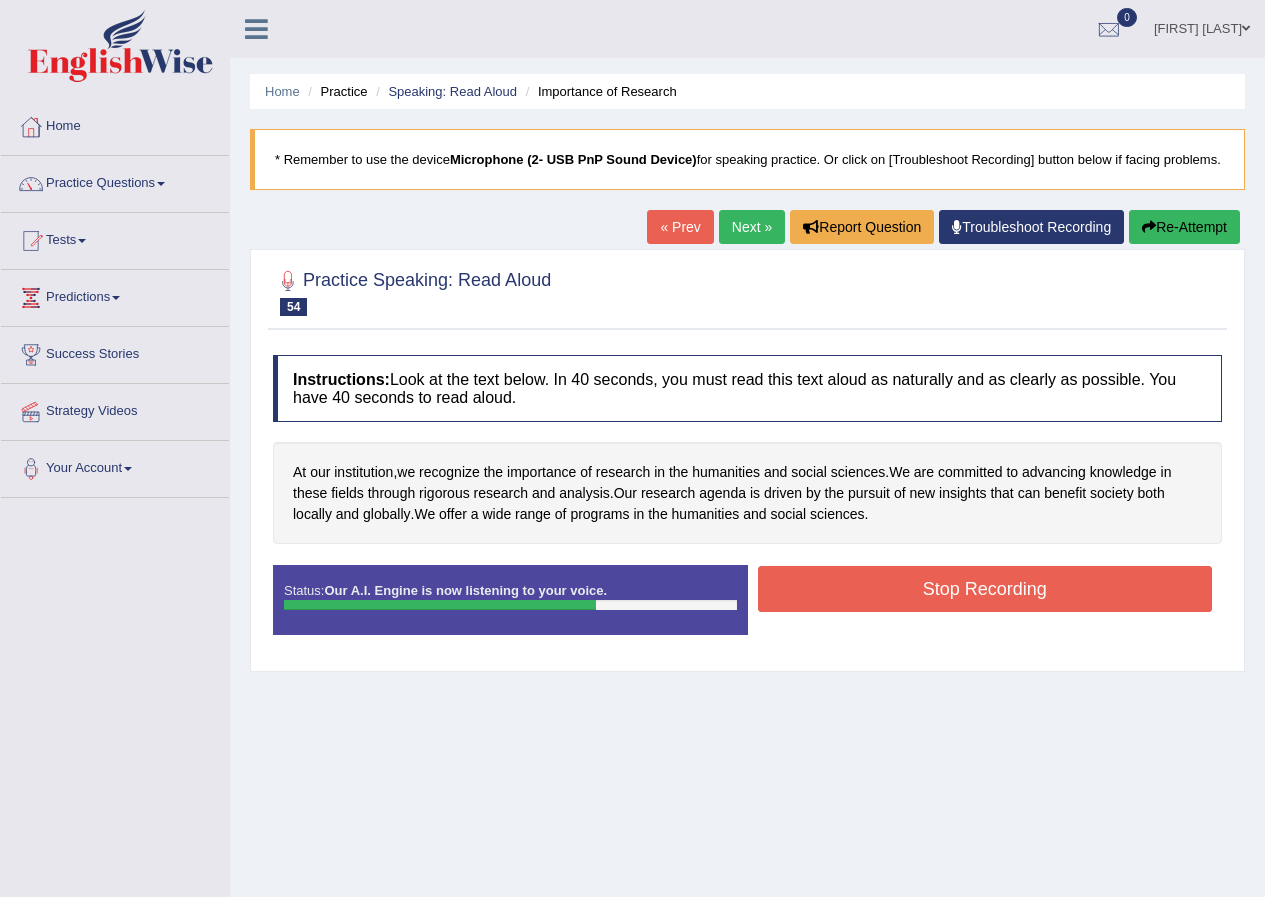 click on "Stop Recording" at bounding box center (985, 589) 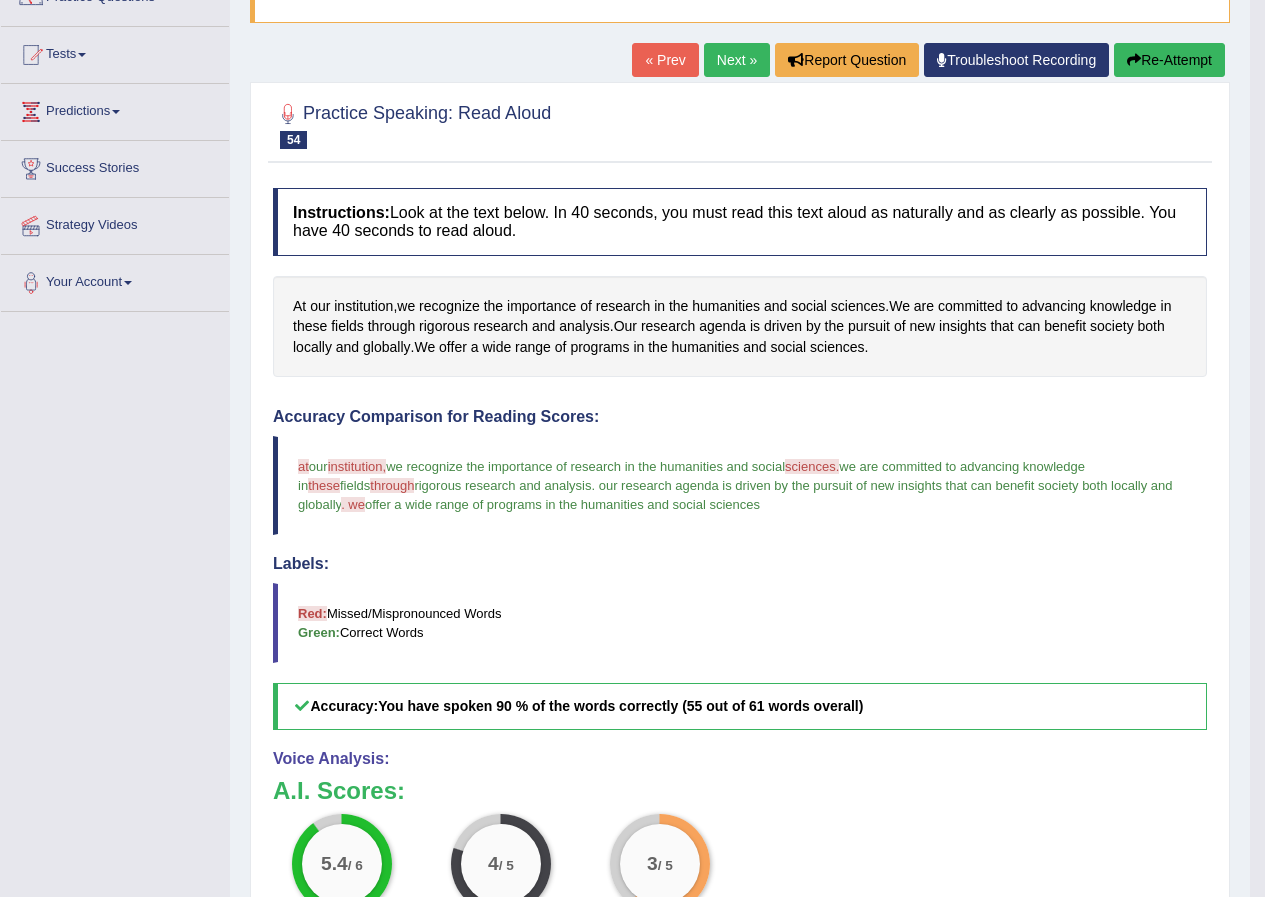 scroll, scrollTop: 0, scrollLeft: 0, axis: both 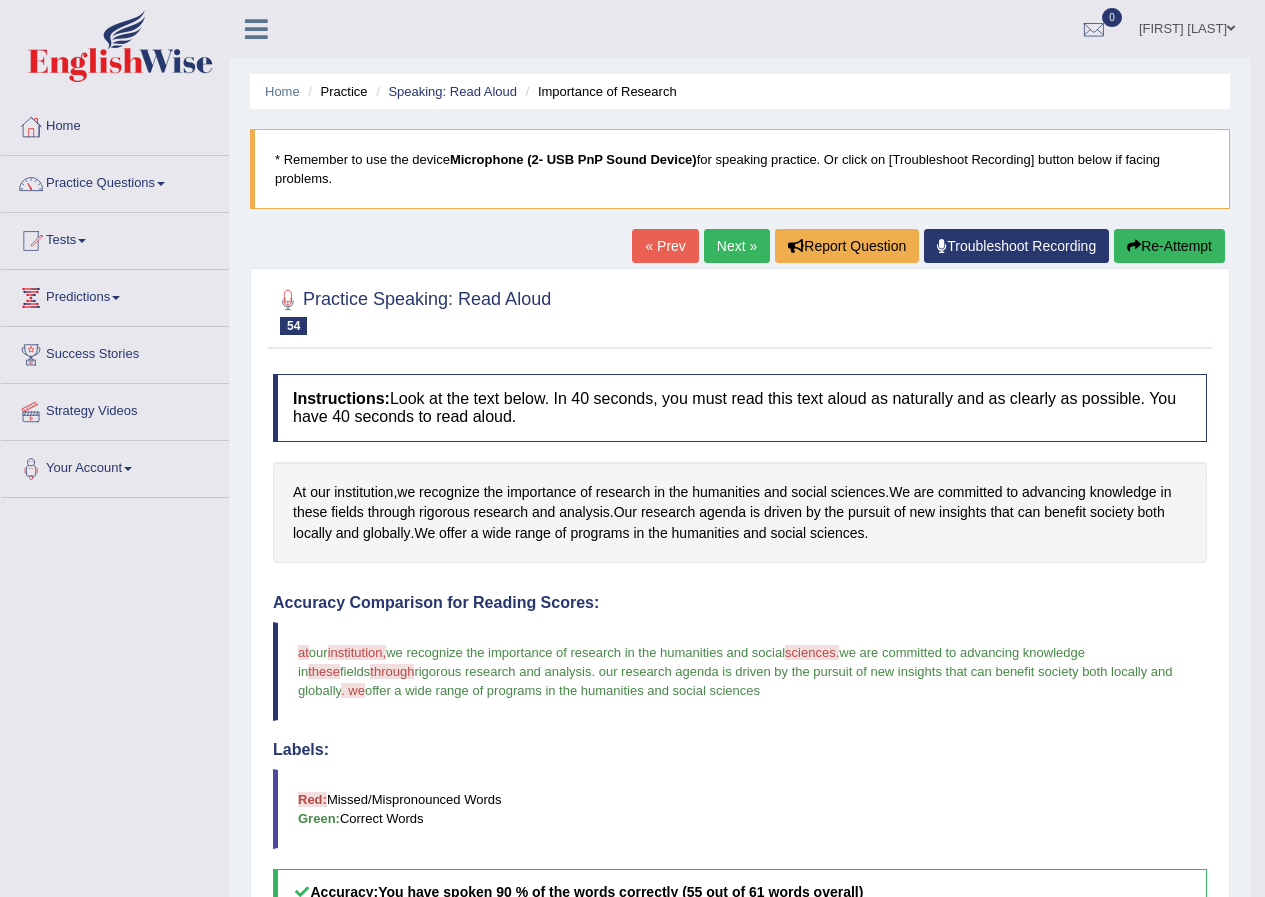click on "Next »" at bounding box center (737, 246) 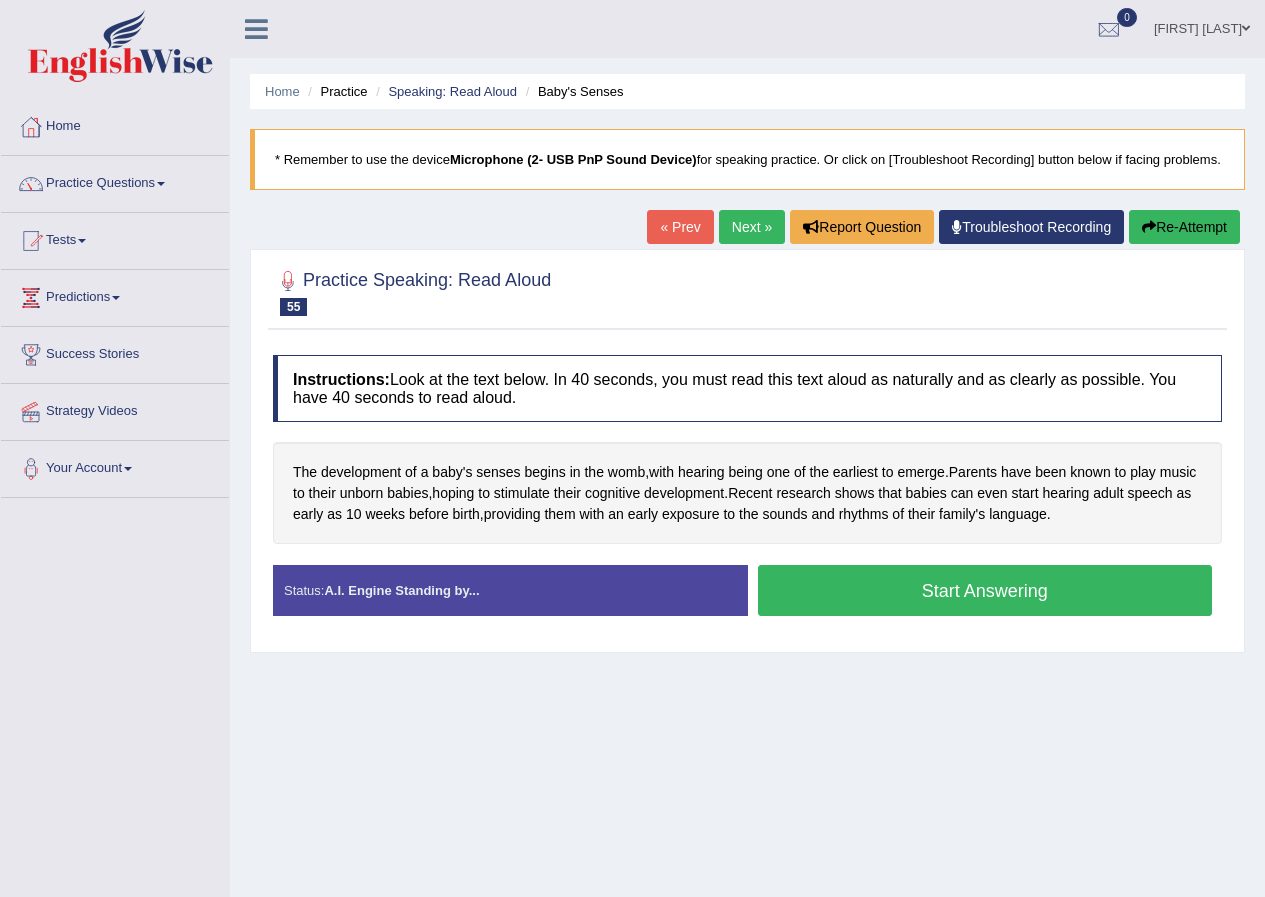 scroll, scrollTop: 0, scrollLeft: 0, axis: both 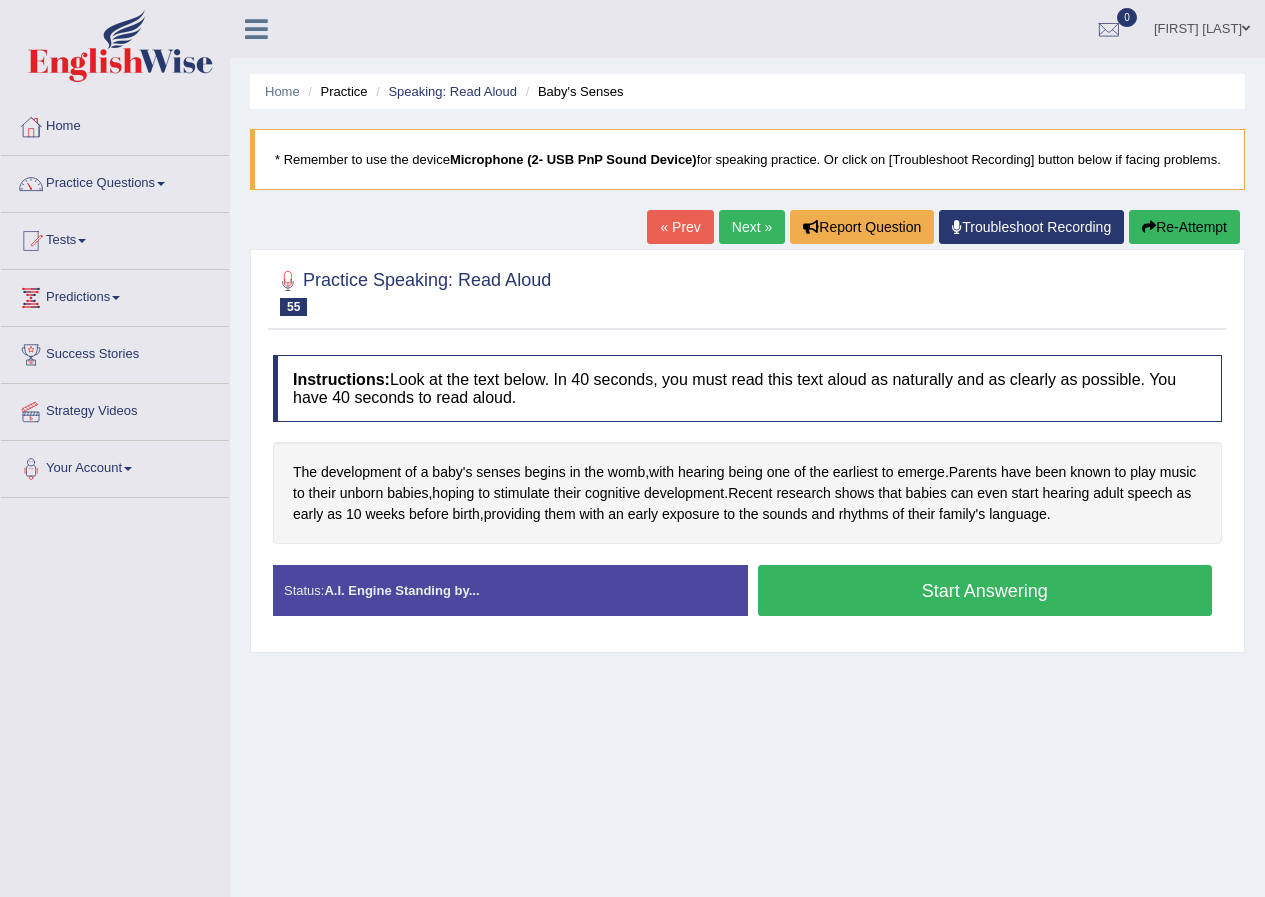 click on "Start Answering" at bounding box center (985, 590) 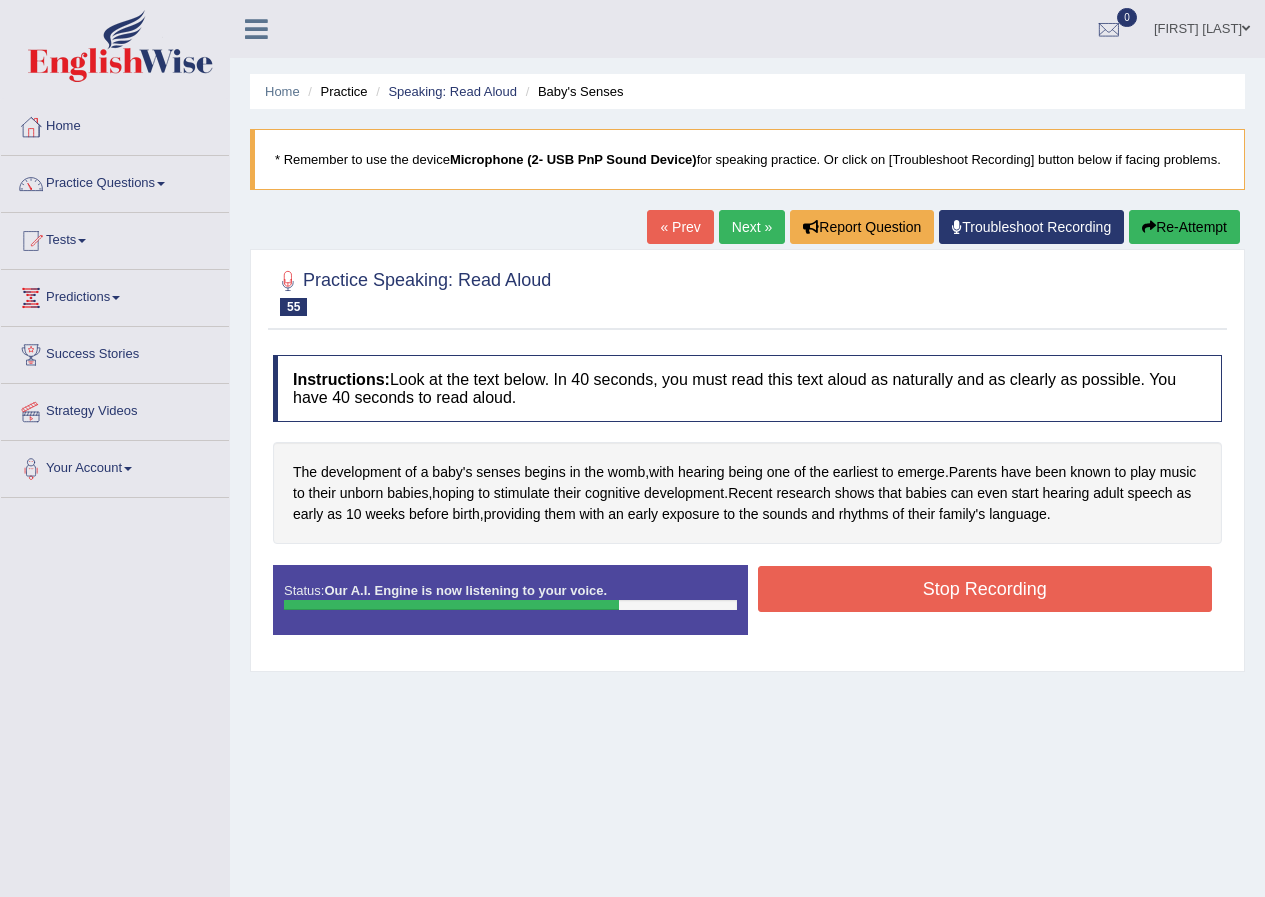 click on "Stop Recording" at bounding box center (985, 589) 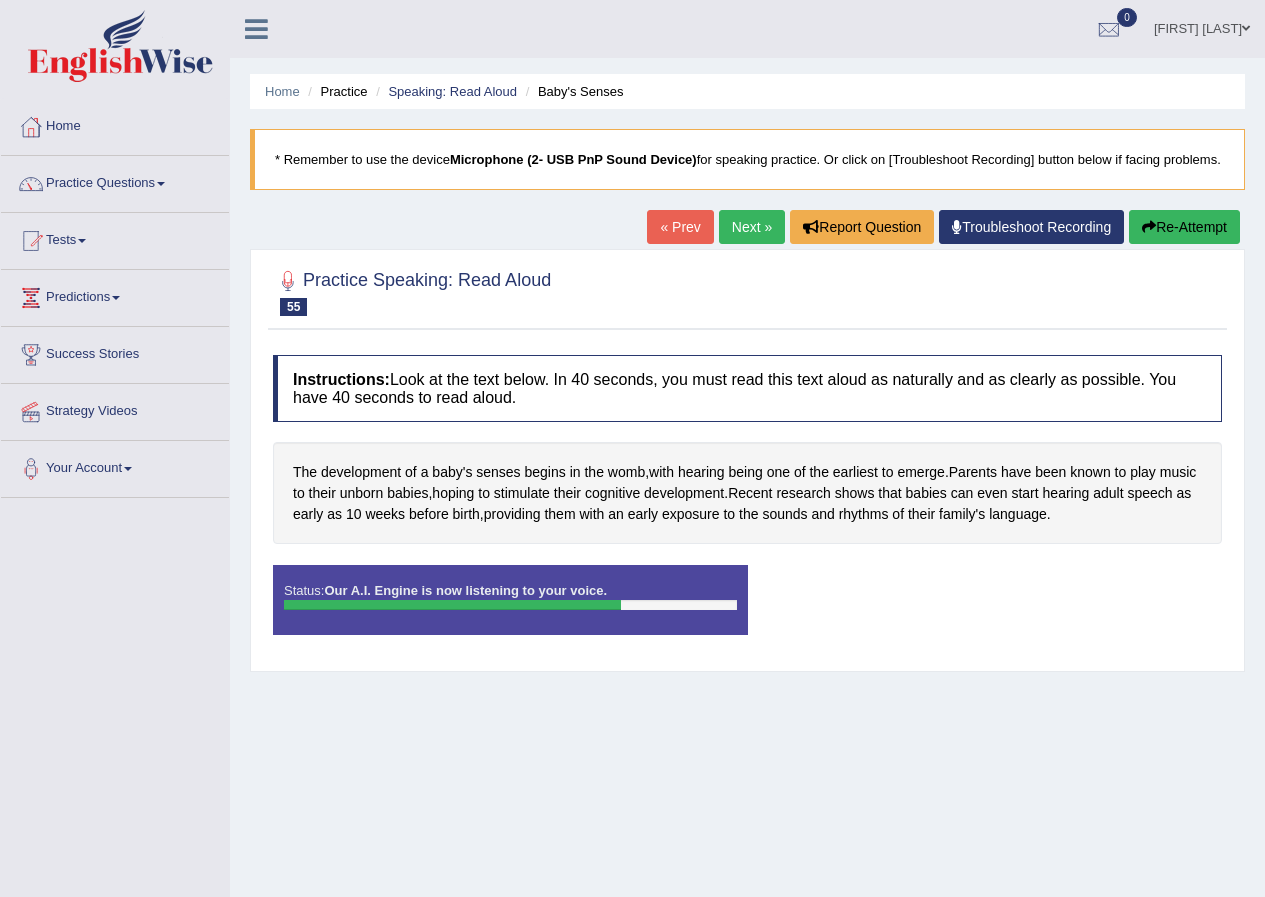 click on "Status:  Our A.I. Engine is now listening to your voice. Start Answering Stop Recording" at bounding box center [747, 610] 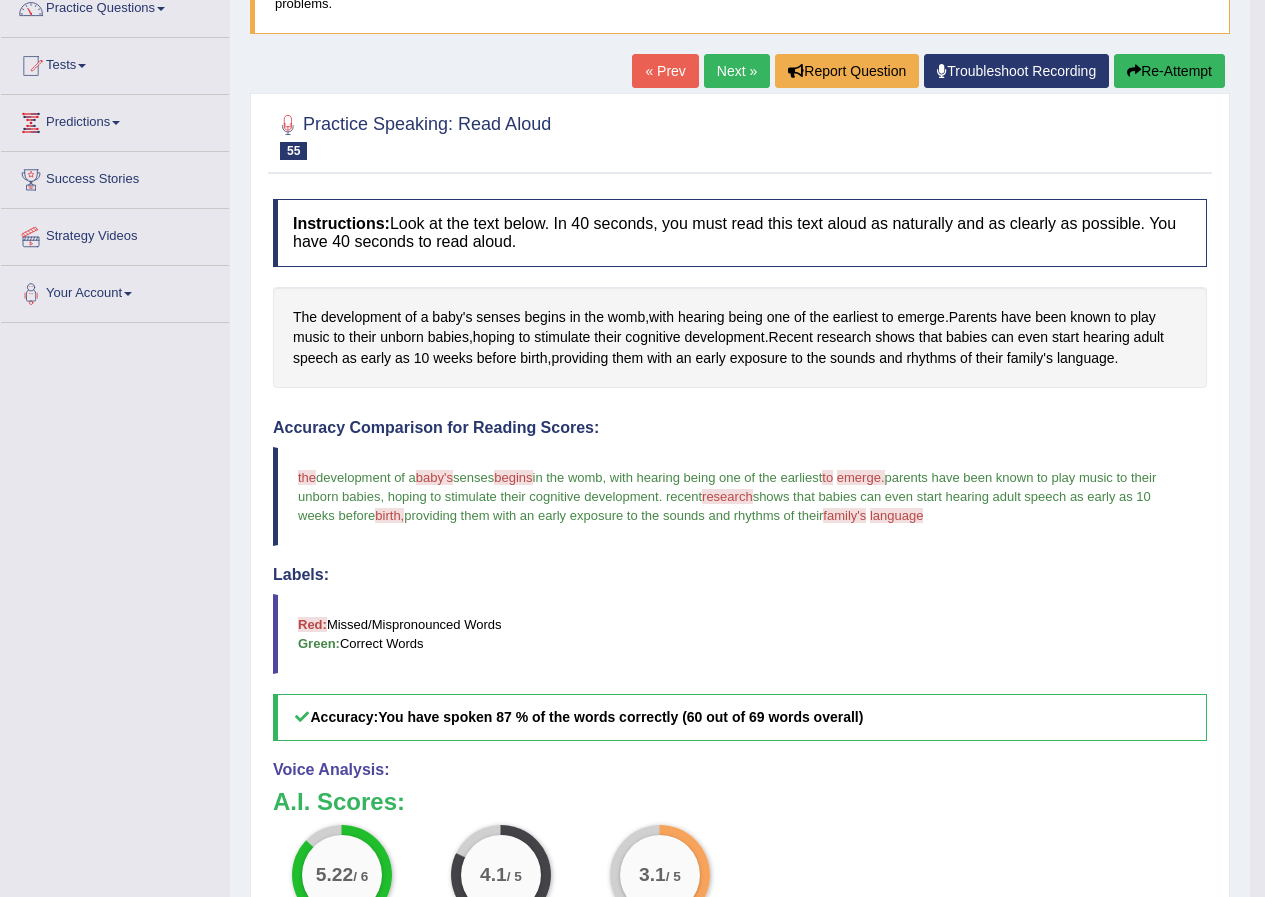 scroll, scrollTop: 0, scrollLeft: 0, axis: both 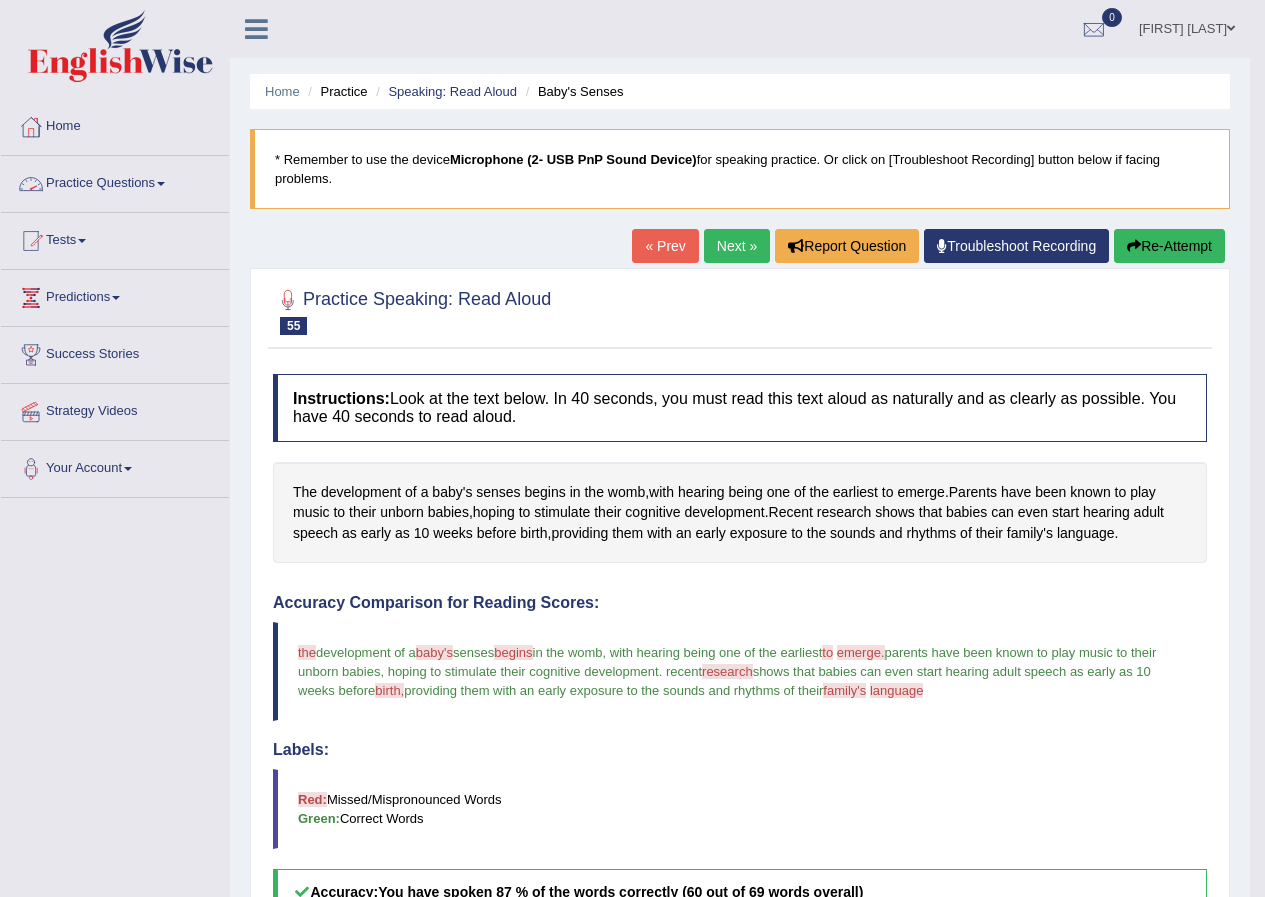 click at bounding box center [161, 184] 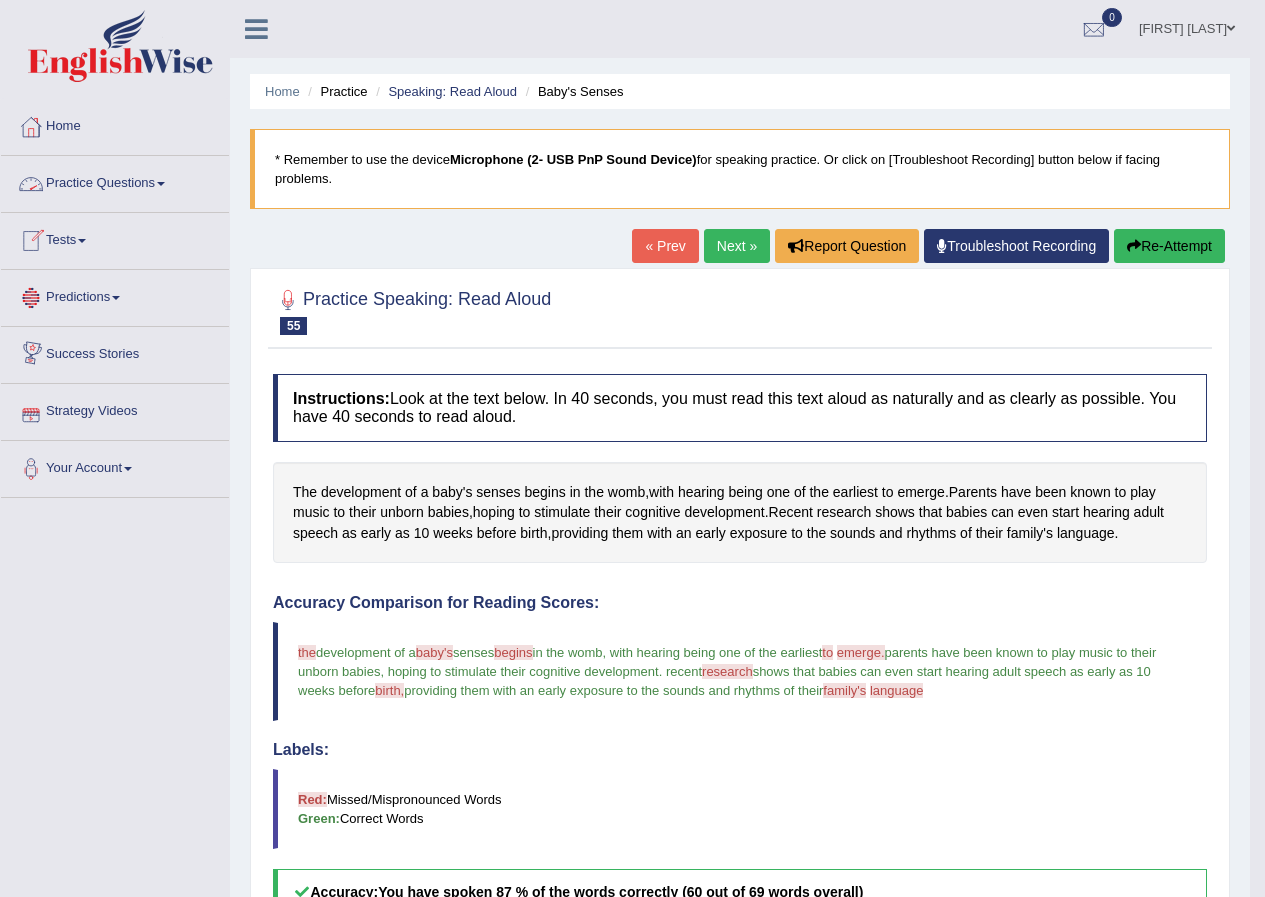 click on "Practice Questions" at bounding box center [115, 181] 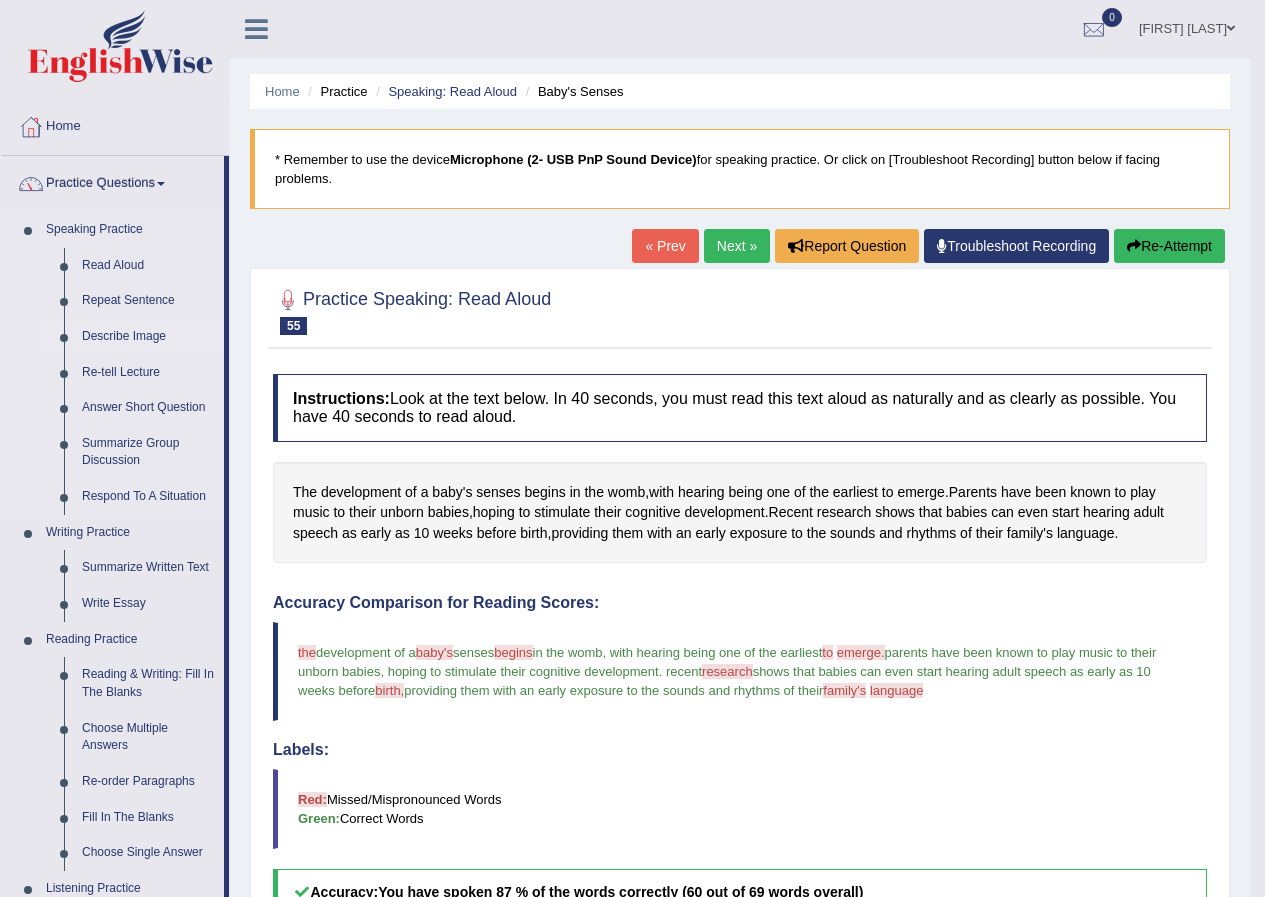 click on "Describe Image" at bounding box center [148, 337] 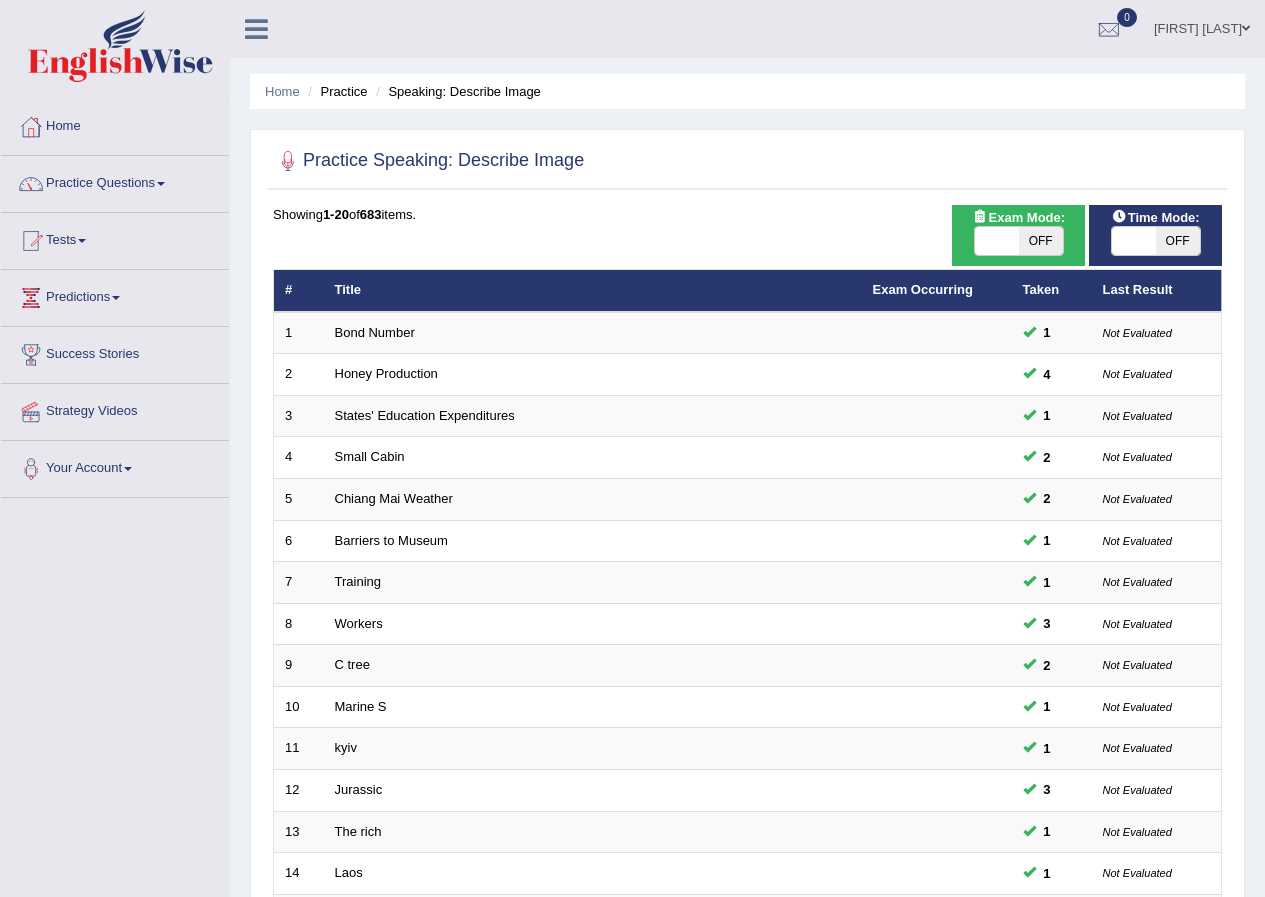 scroll, scrollTop: 0, scrollLeft: 0, axis: both 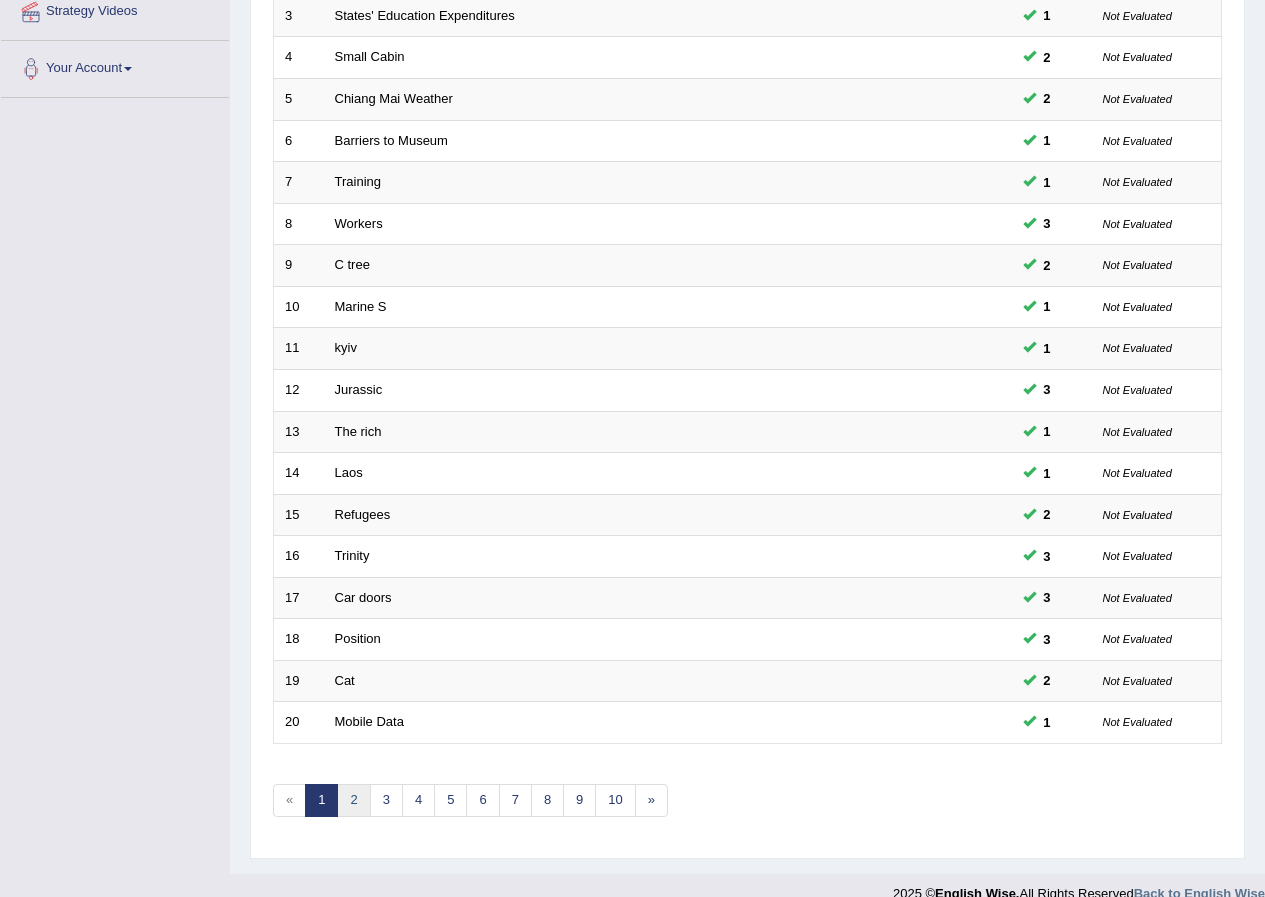click on "2" at bounding box center (353, 800) 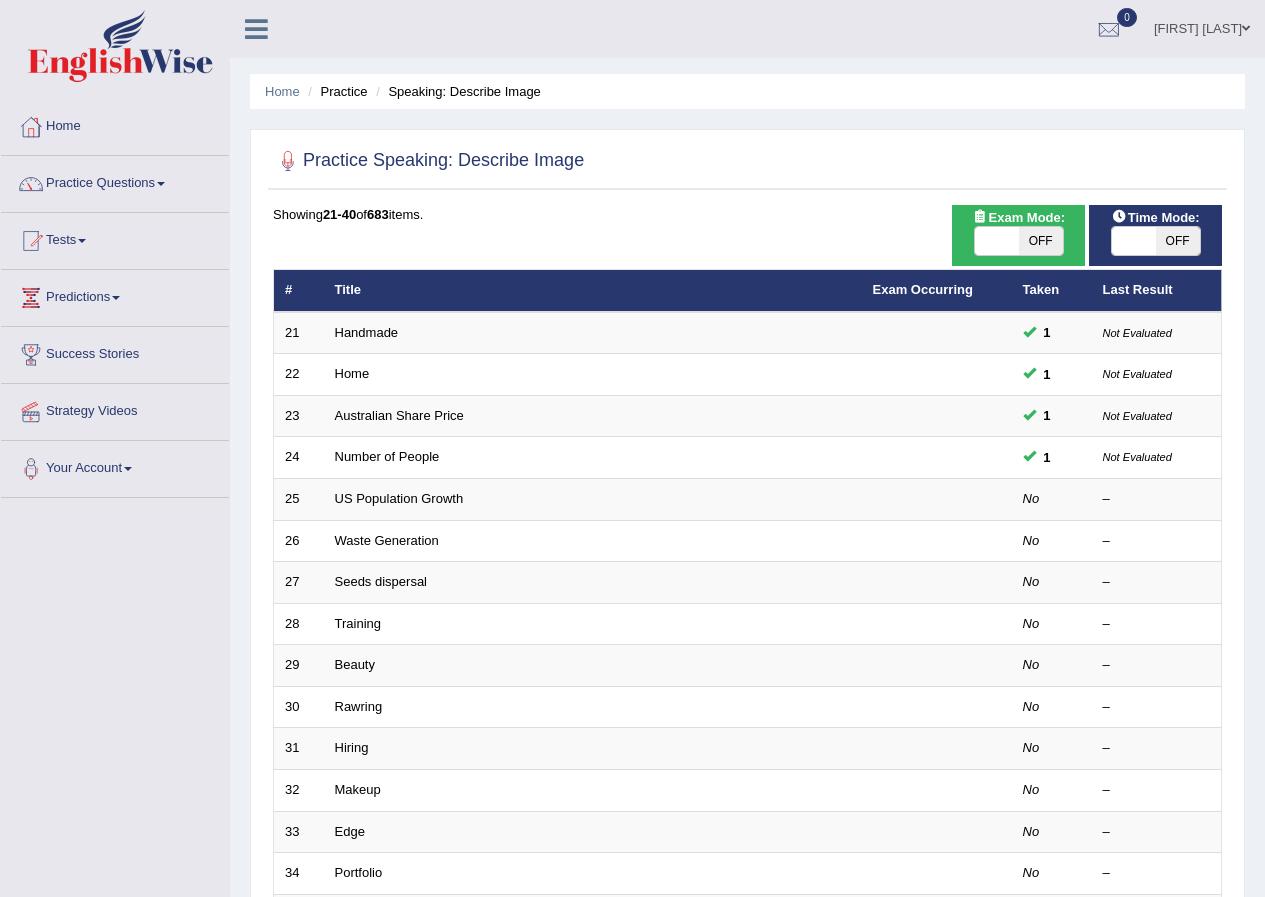 scroll, scrollTop: 0, scrollLeft: 0, axis: both 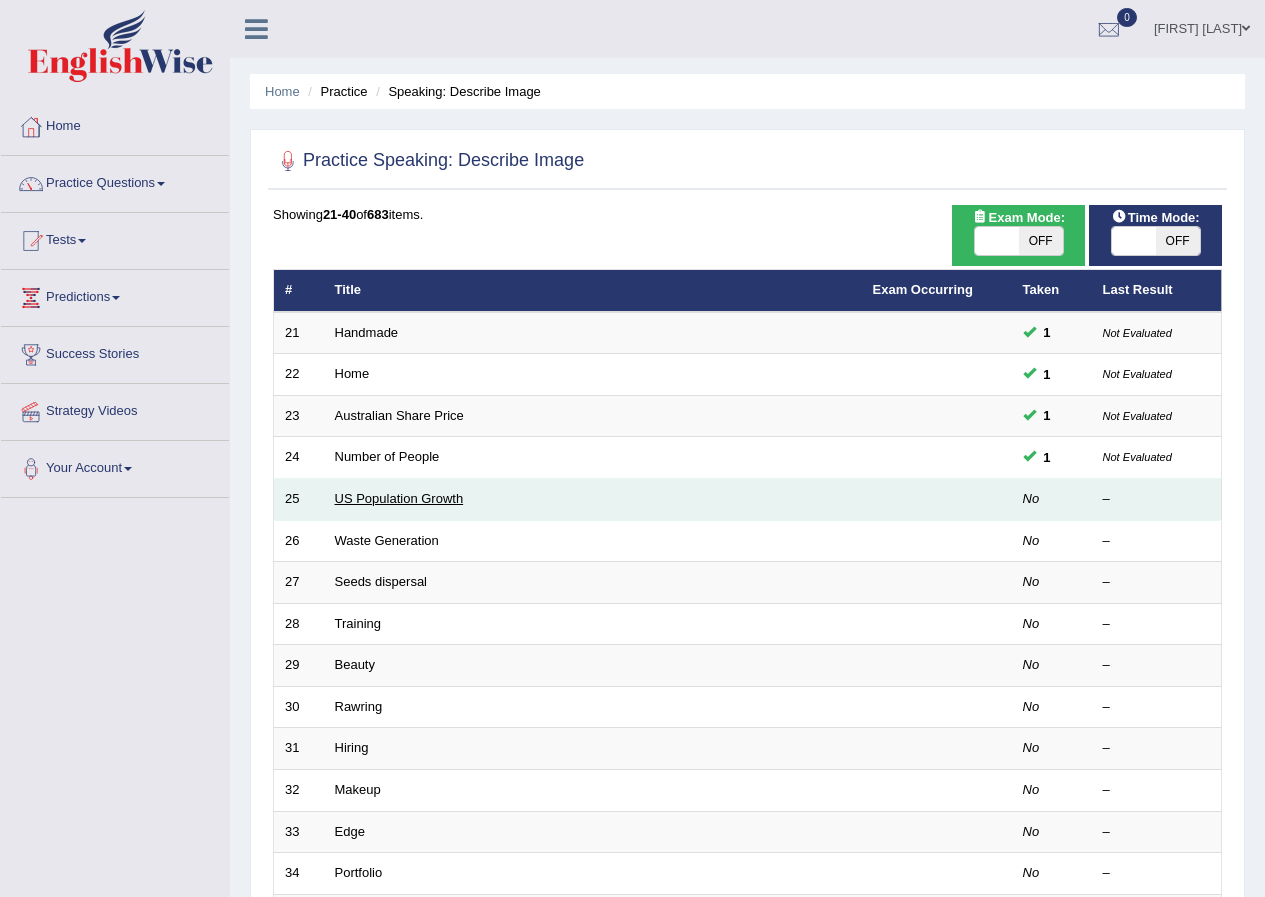 click on "US Population Growth" at bounding box center (399, 498) 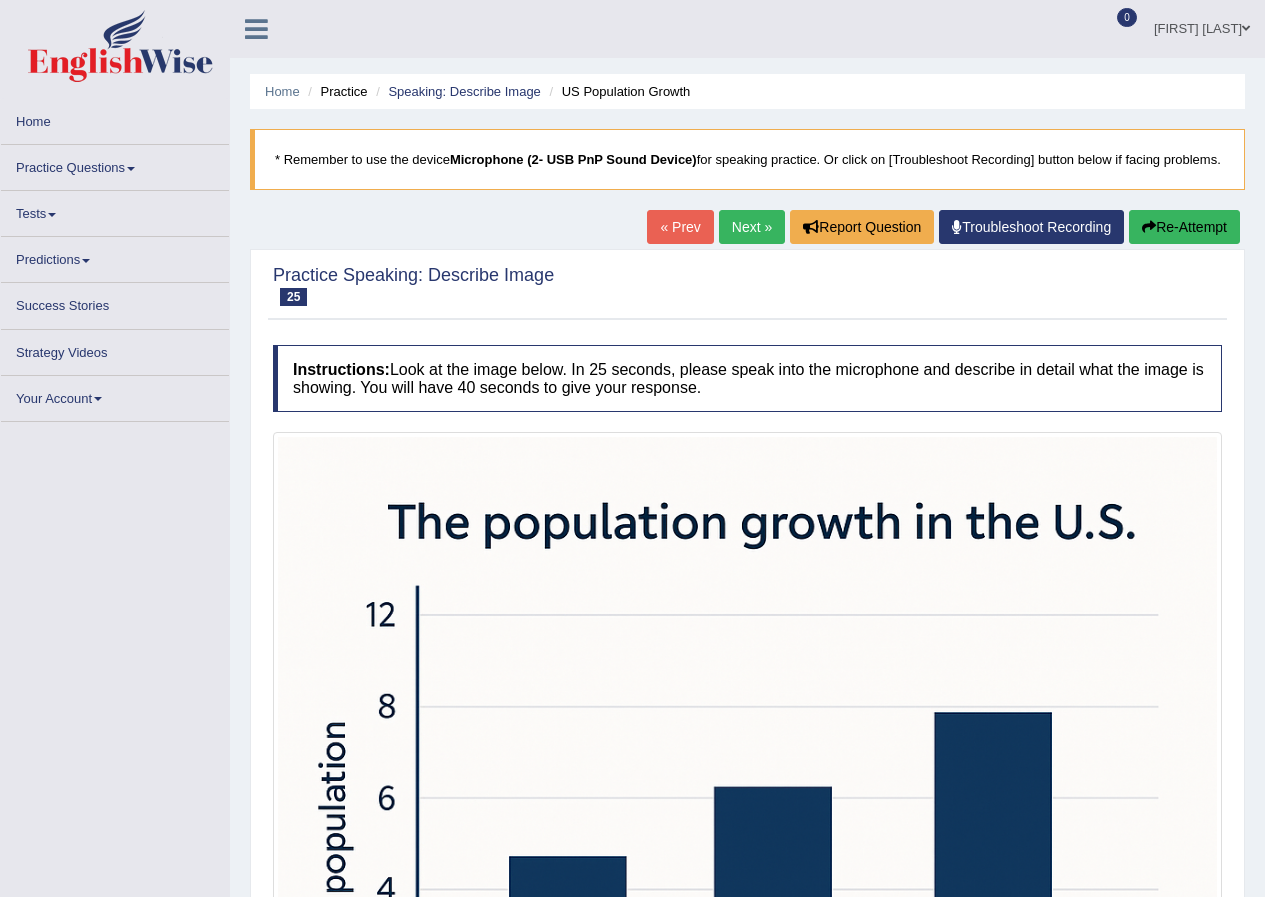 scroll, scrollTop: 0, scrollLeft: 0, axis: both 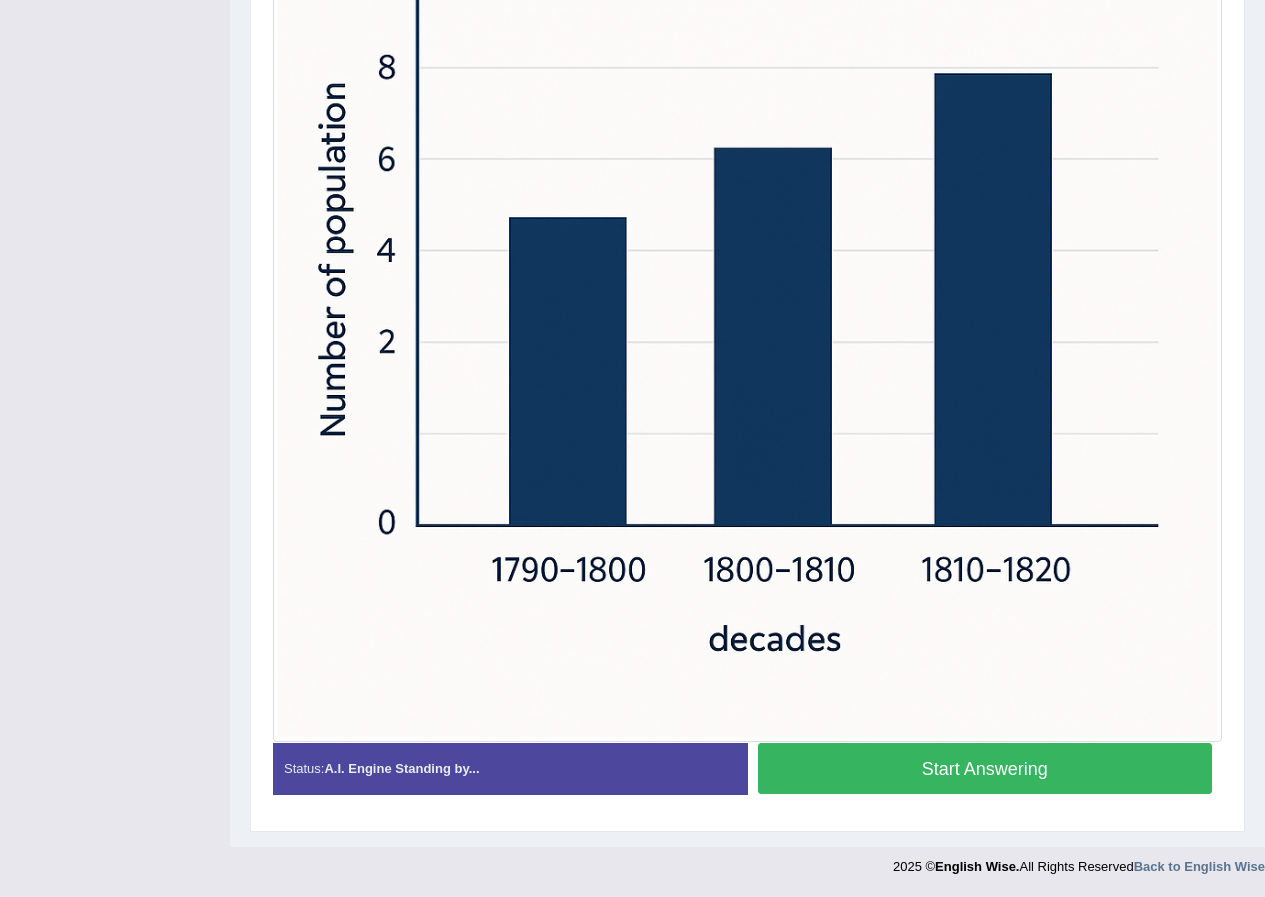 click on "Start Answering" at bounding box center (985, 768) 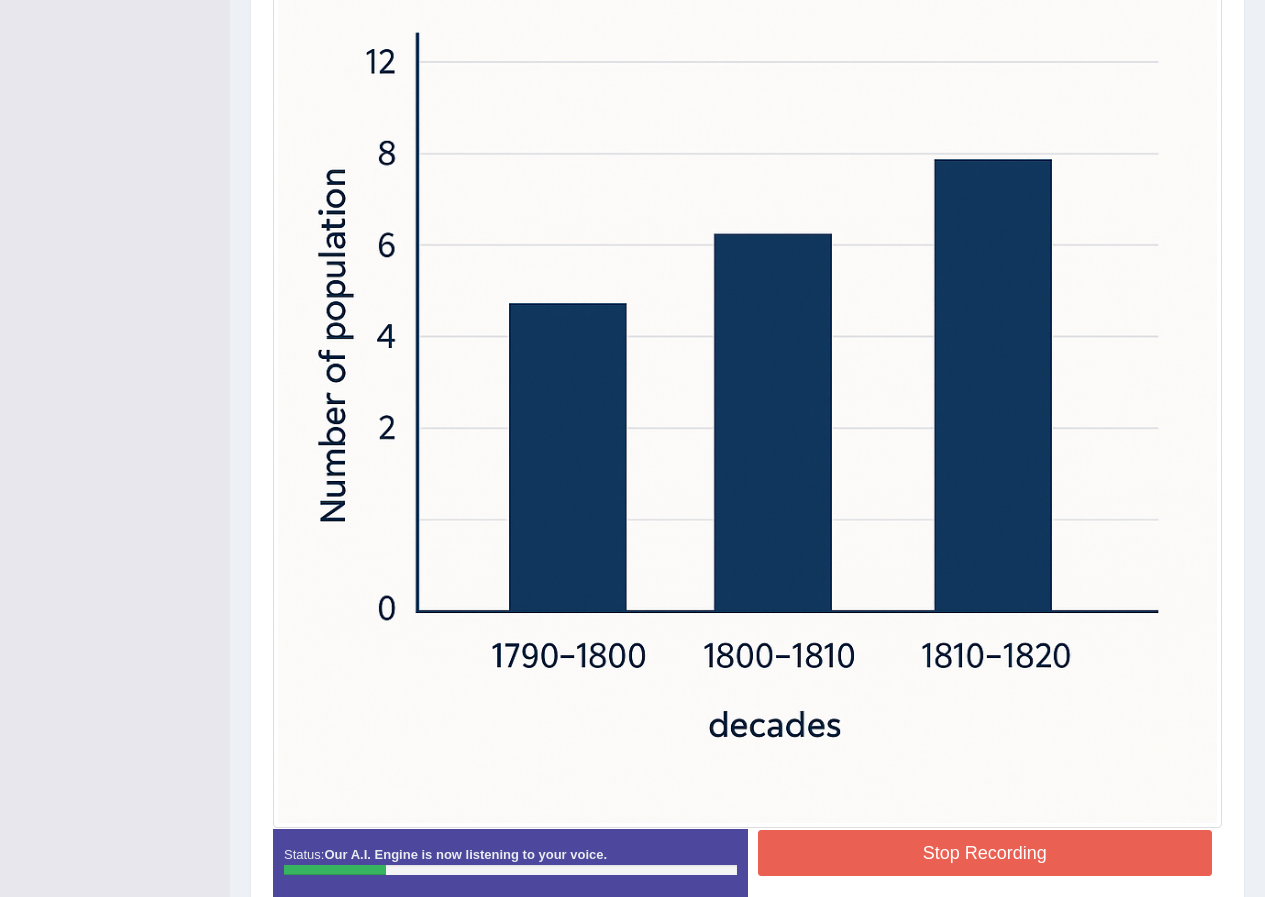 scroll, scrollTop: 600, scrollLeft: 0, axis: vertical 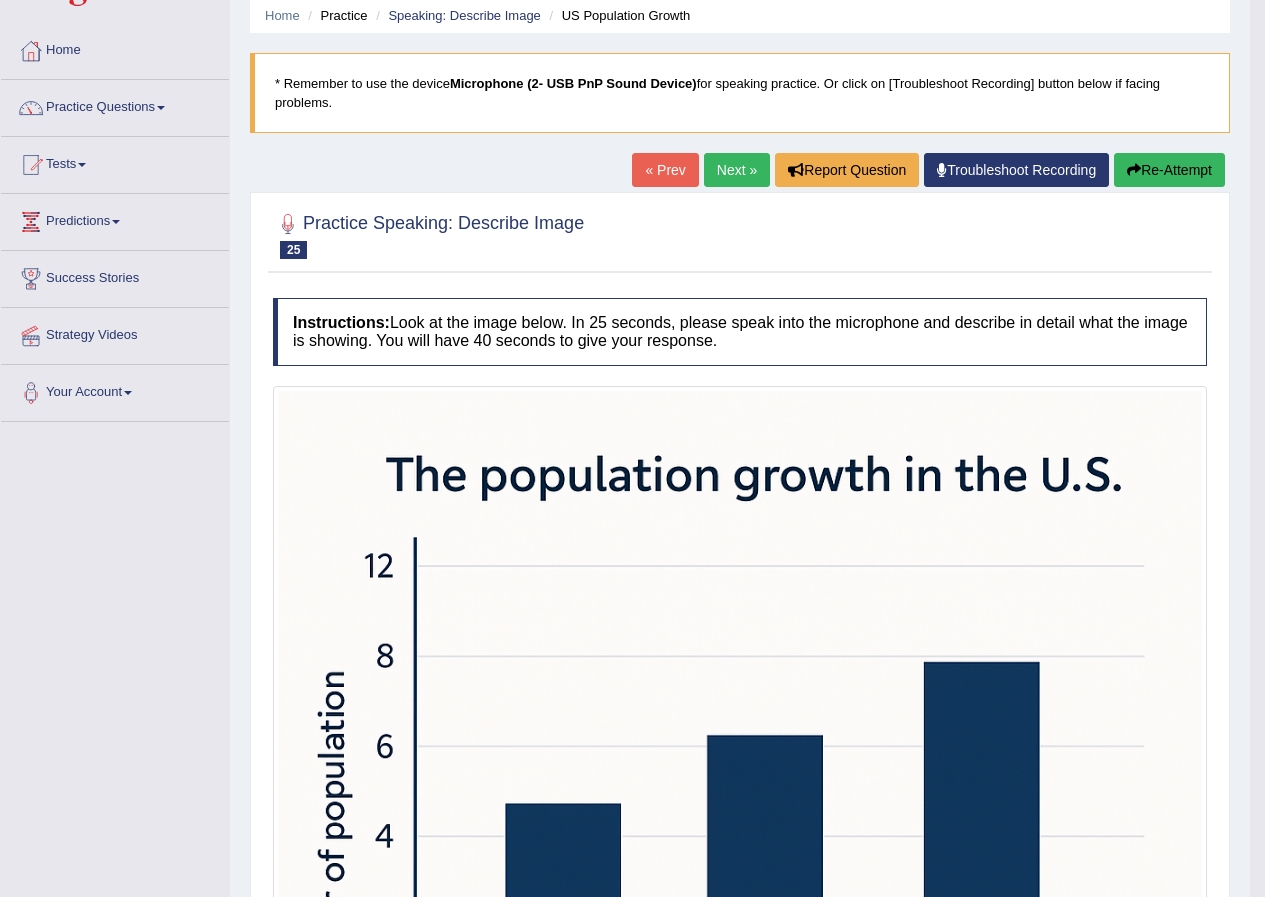 click on "Next »" at bounding box center (737, 170) 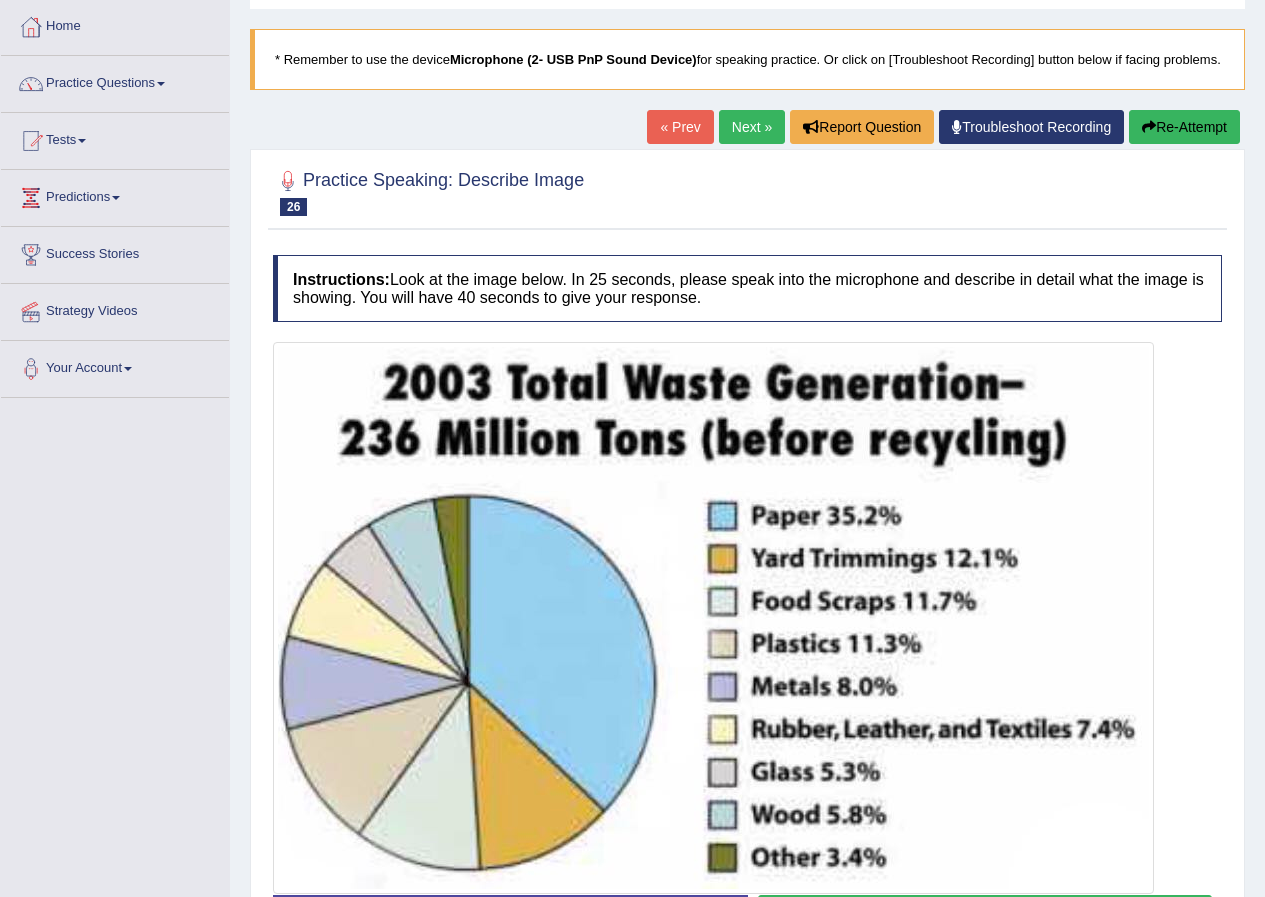 scroll, scrollTop: 100, scrollLeft: 0, axis: vertical 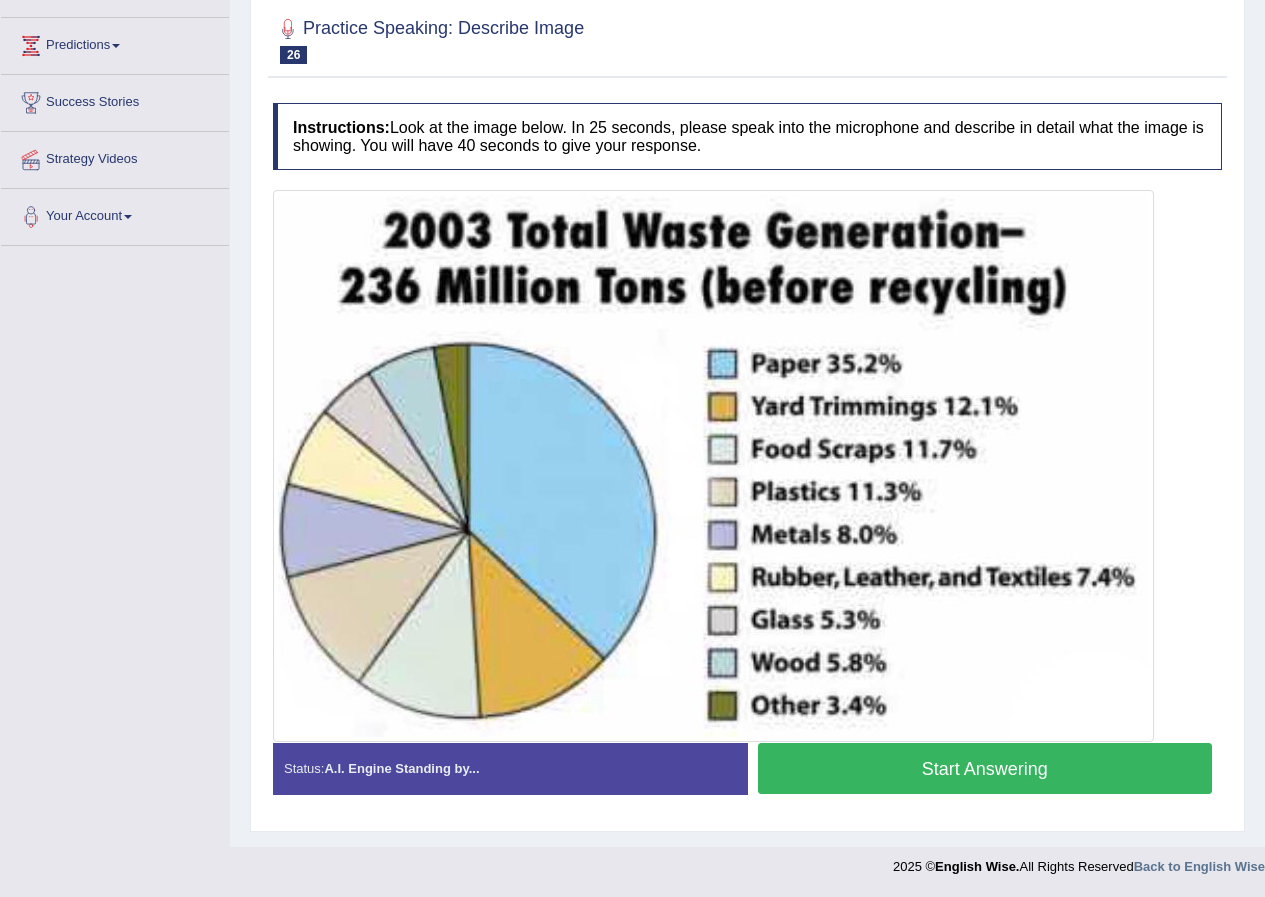 click on "Start Answering" at bounding box center (985, 768) 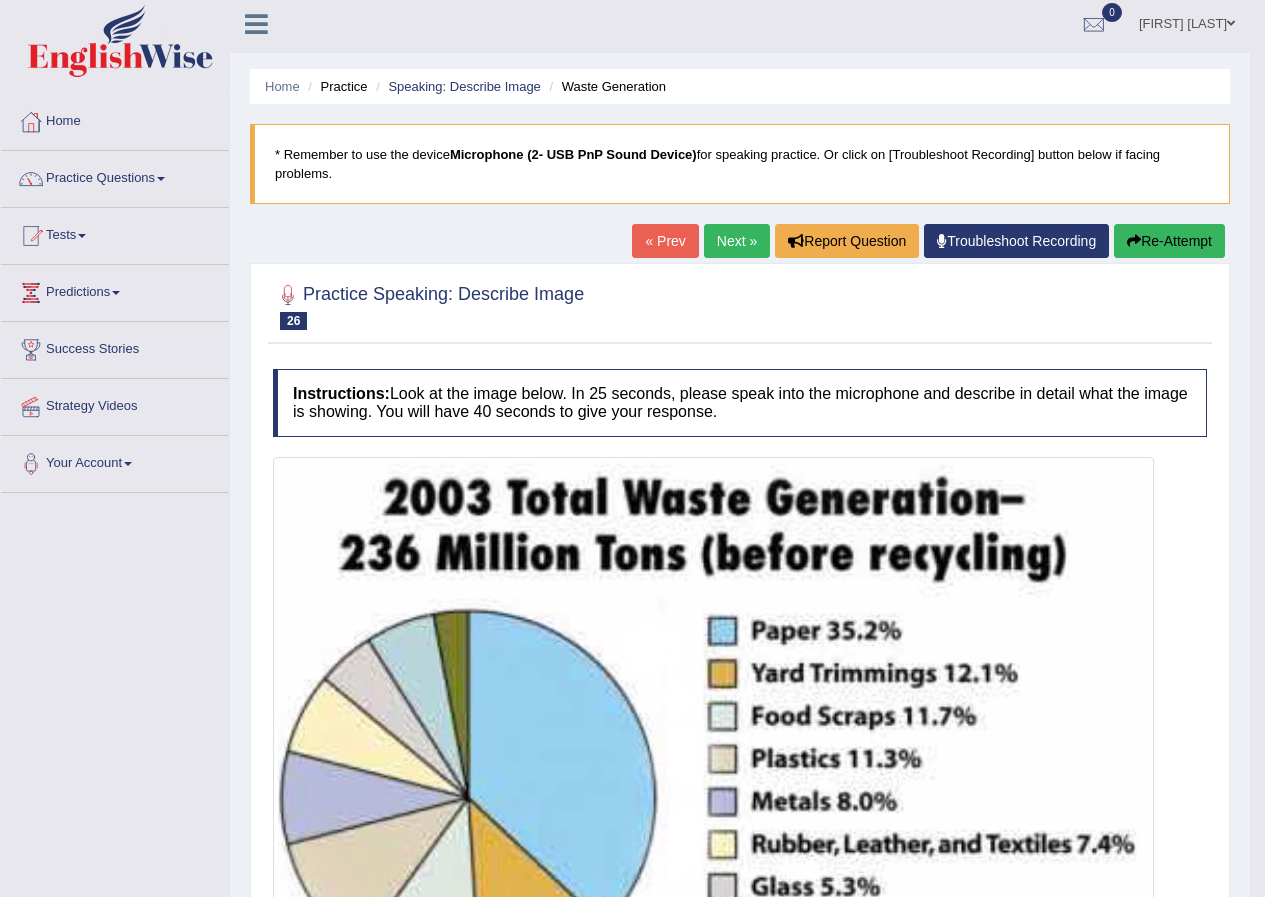 scroll, scrollTop: 0, scrollLeft: 0, axis: both 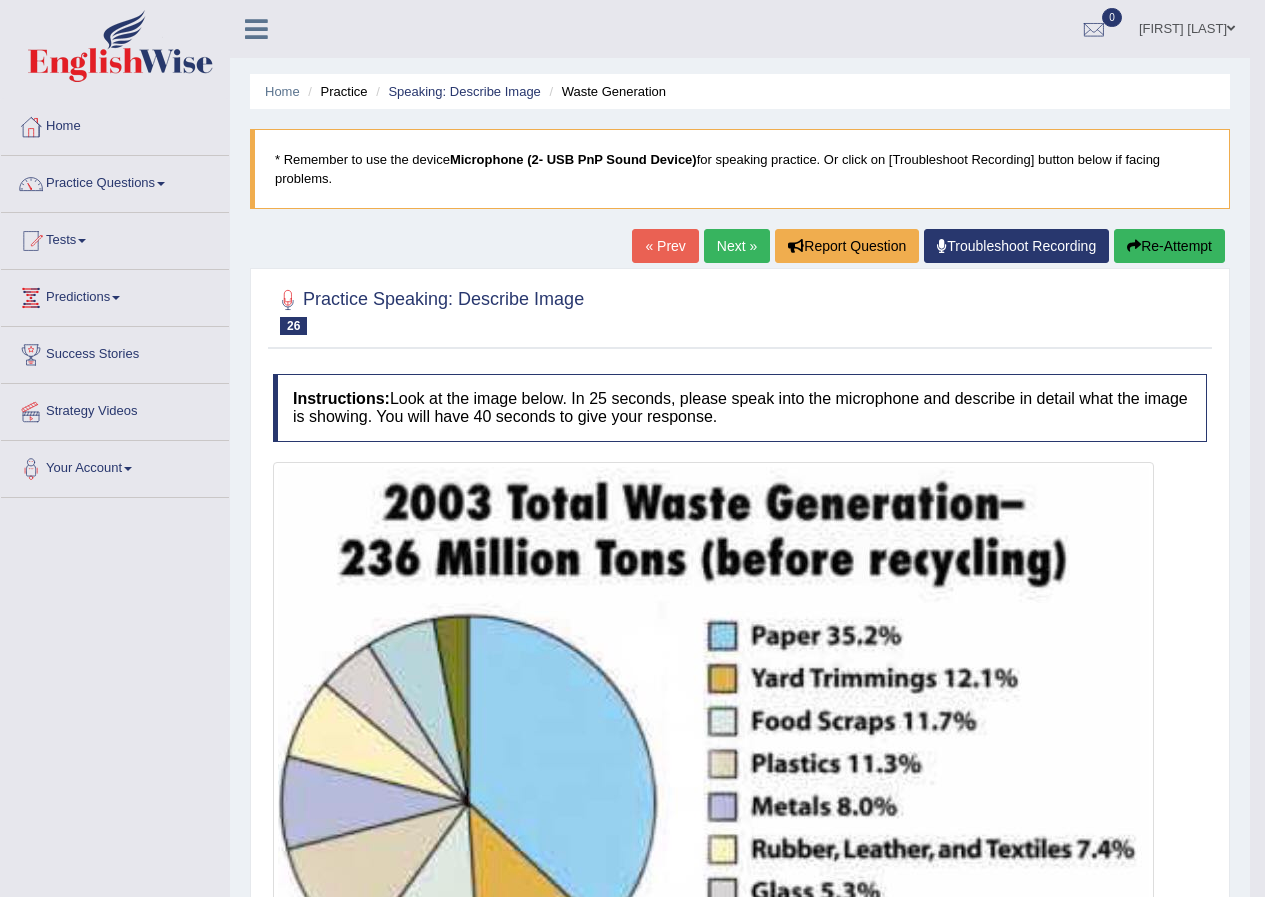 click on "Next »" at bounding box center [737, 246] 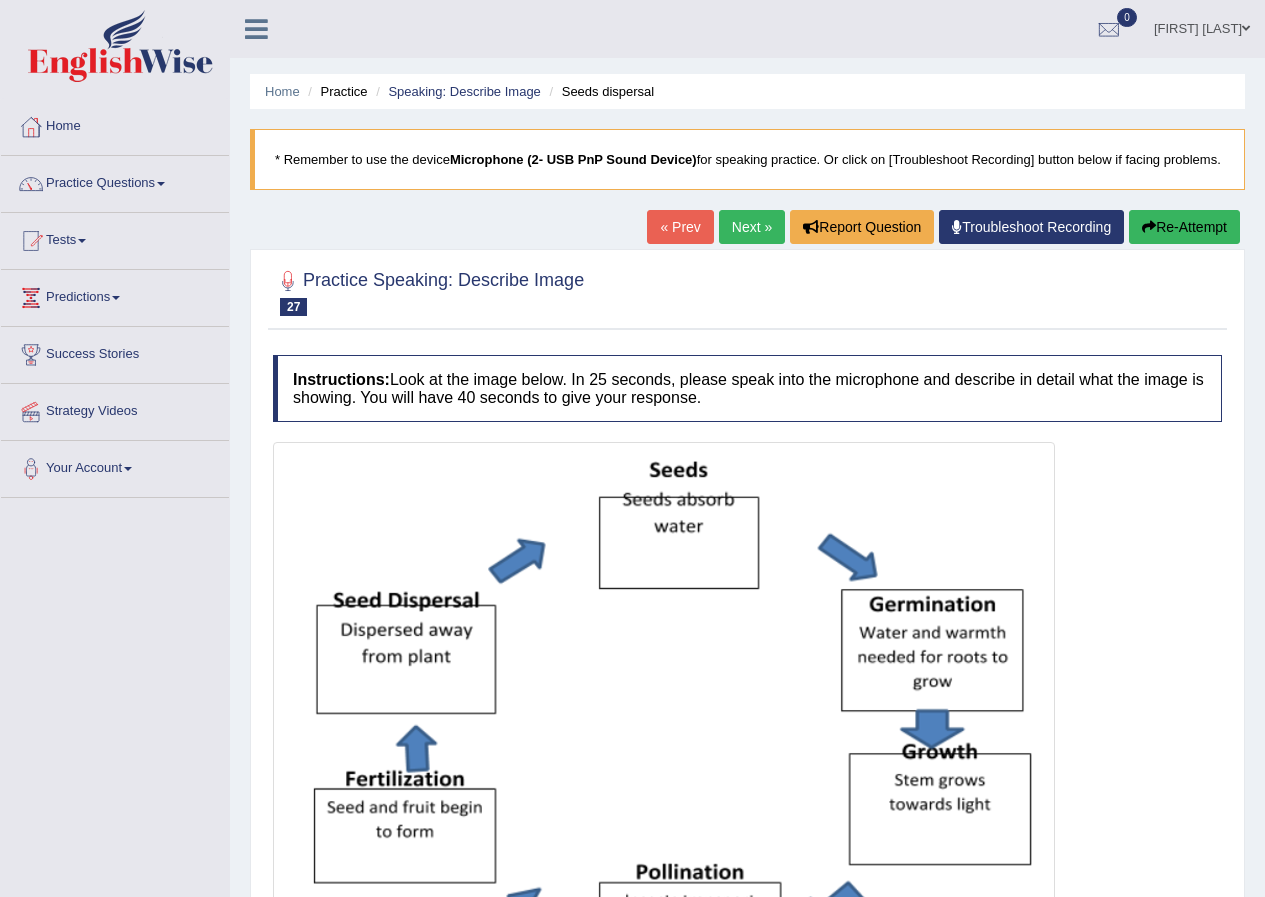 scroll, scrollTop: 296, scrollLeft: 0, axis: vertical 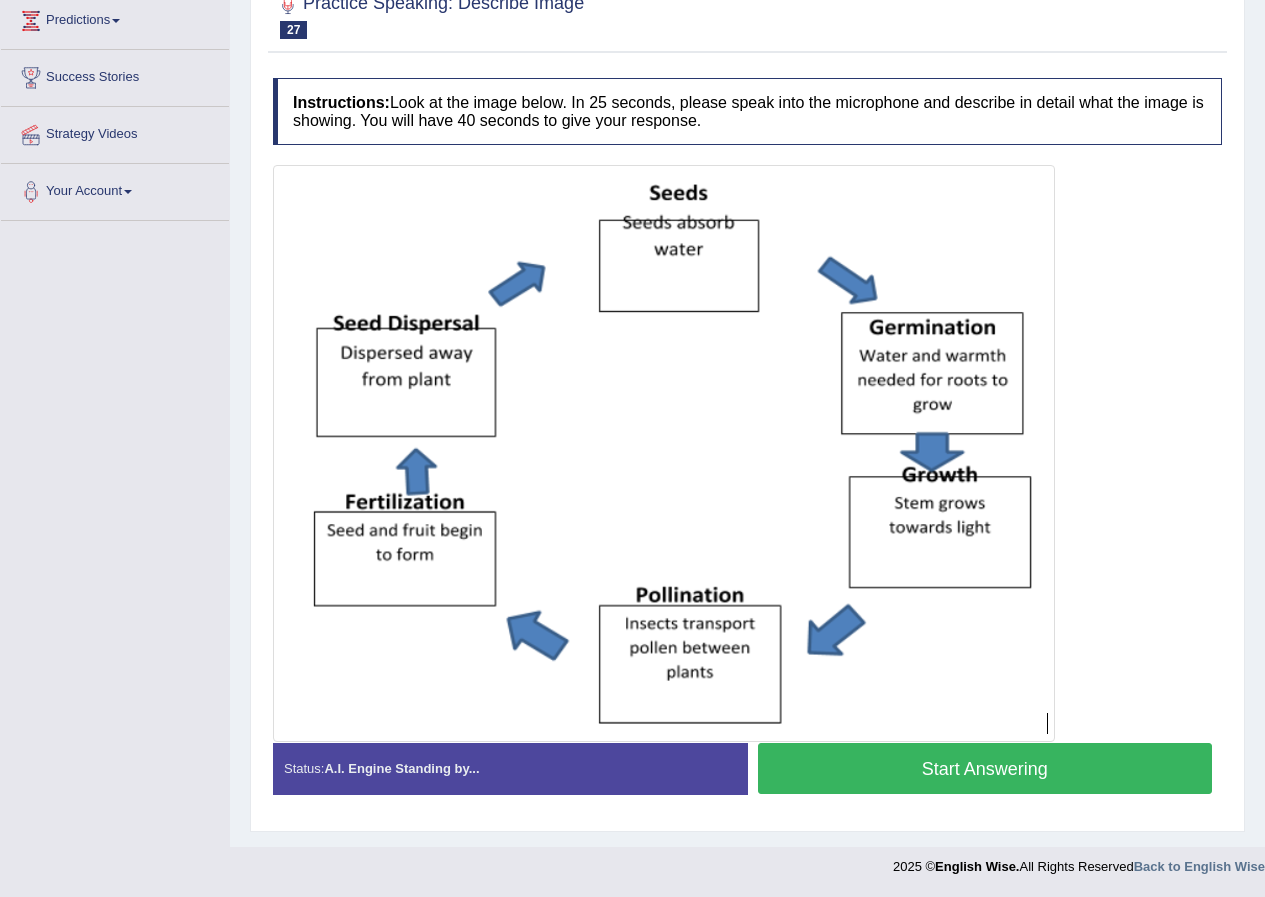 click on "Start Answering" at bounding box center [985, 768] 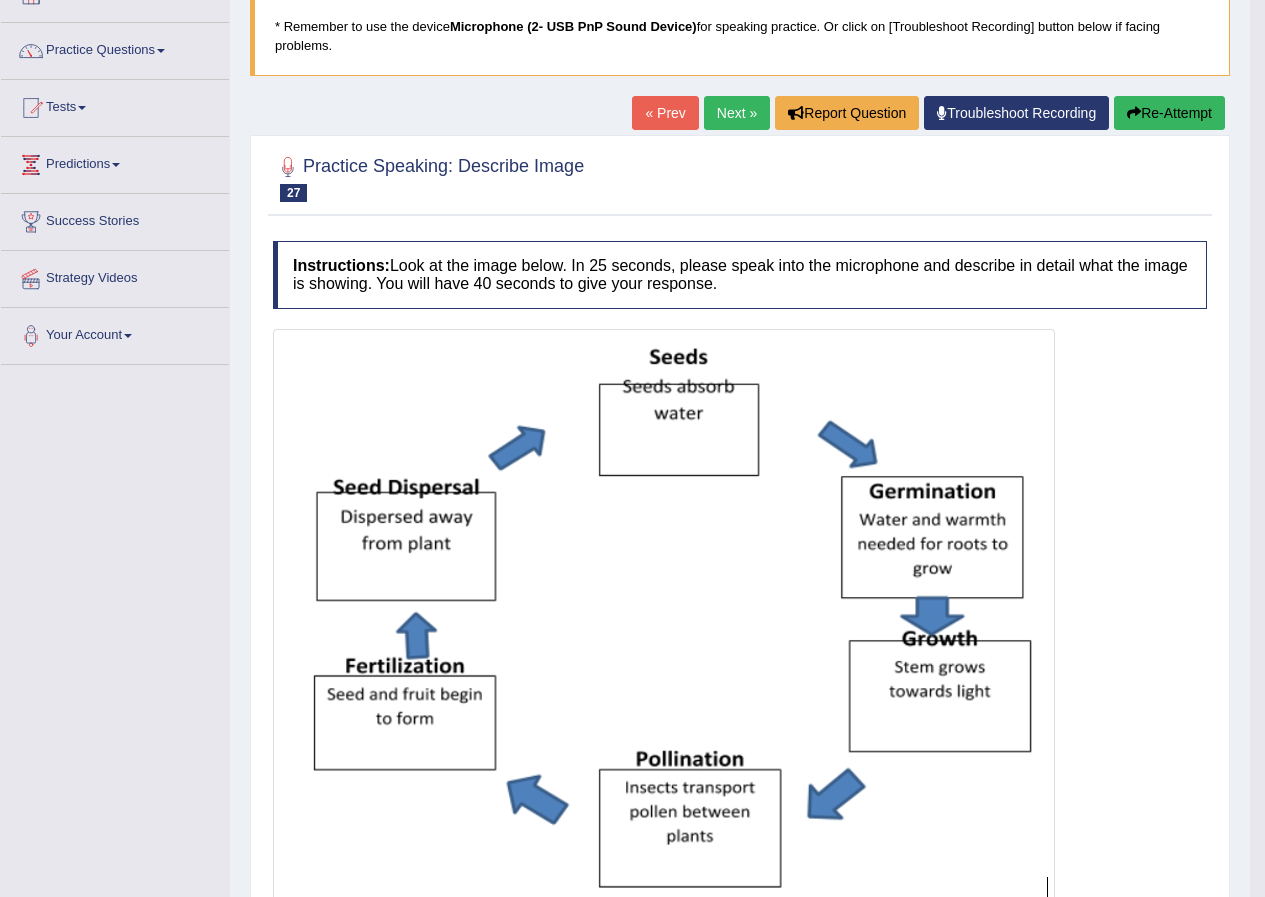 scroll, scrollTop: 0, scrollLeft: 0, axis: both 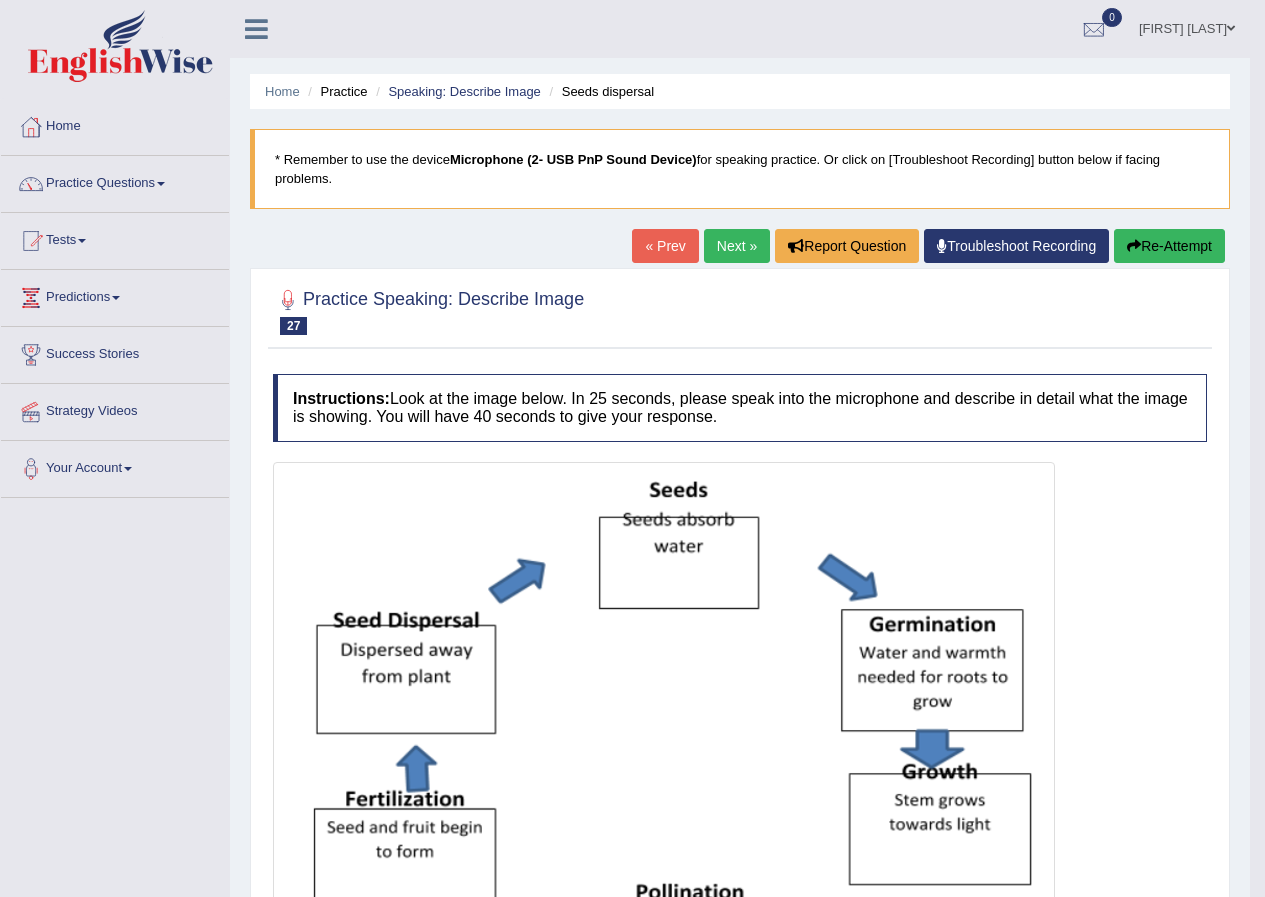 click on "Next »" at bounding box center [737, 246] 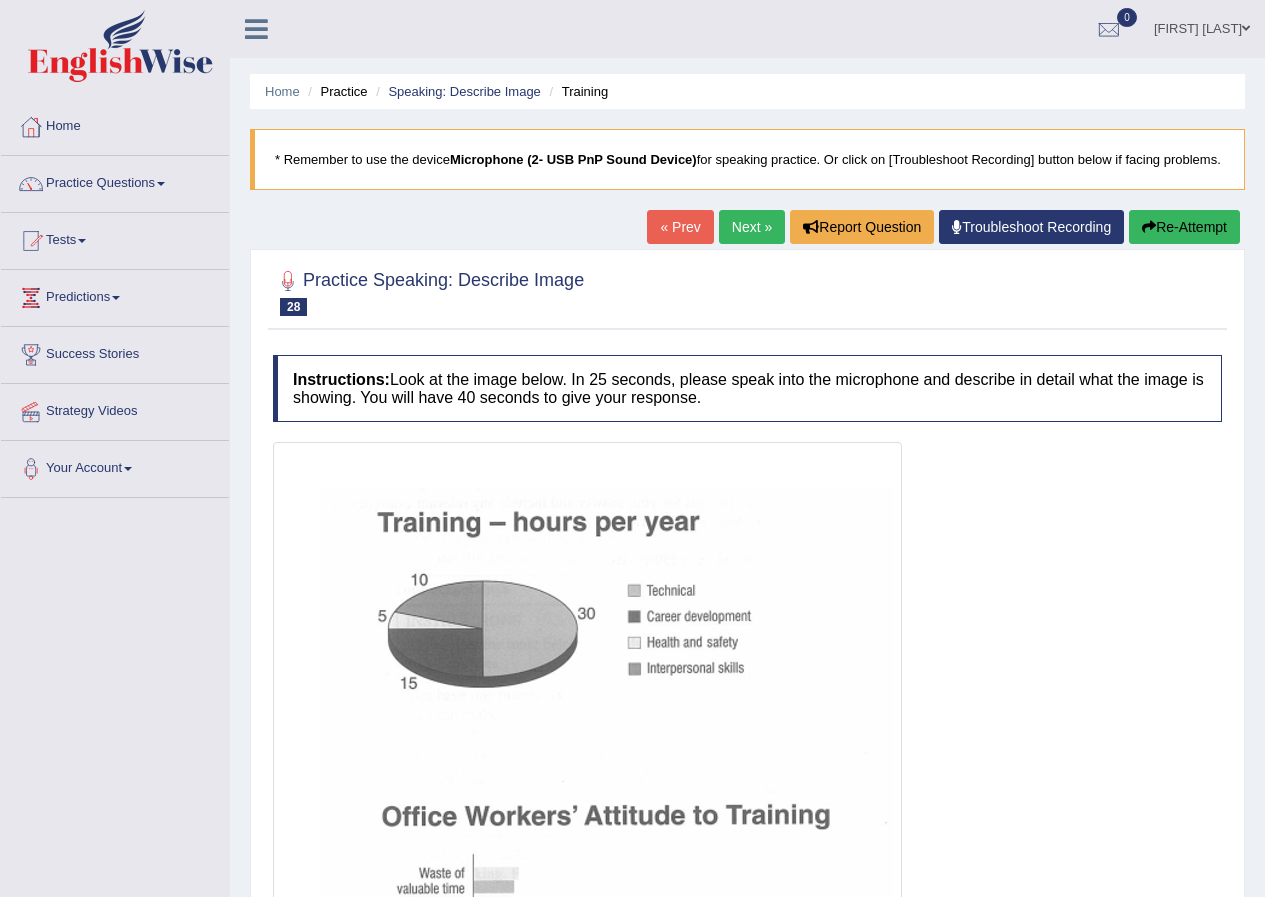 scroll, scrollTop: 0, scrollLeft: 0, axis: both 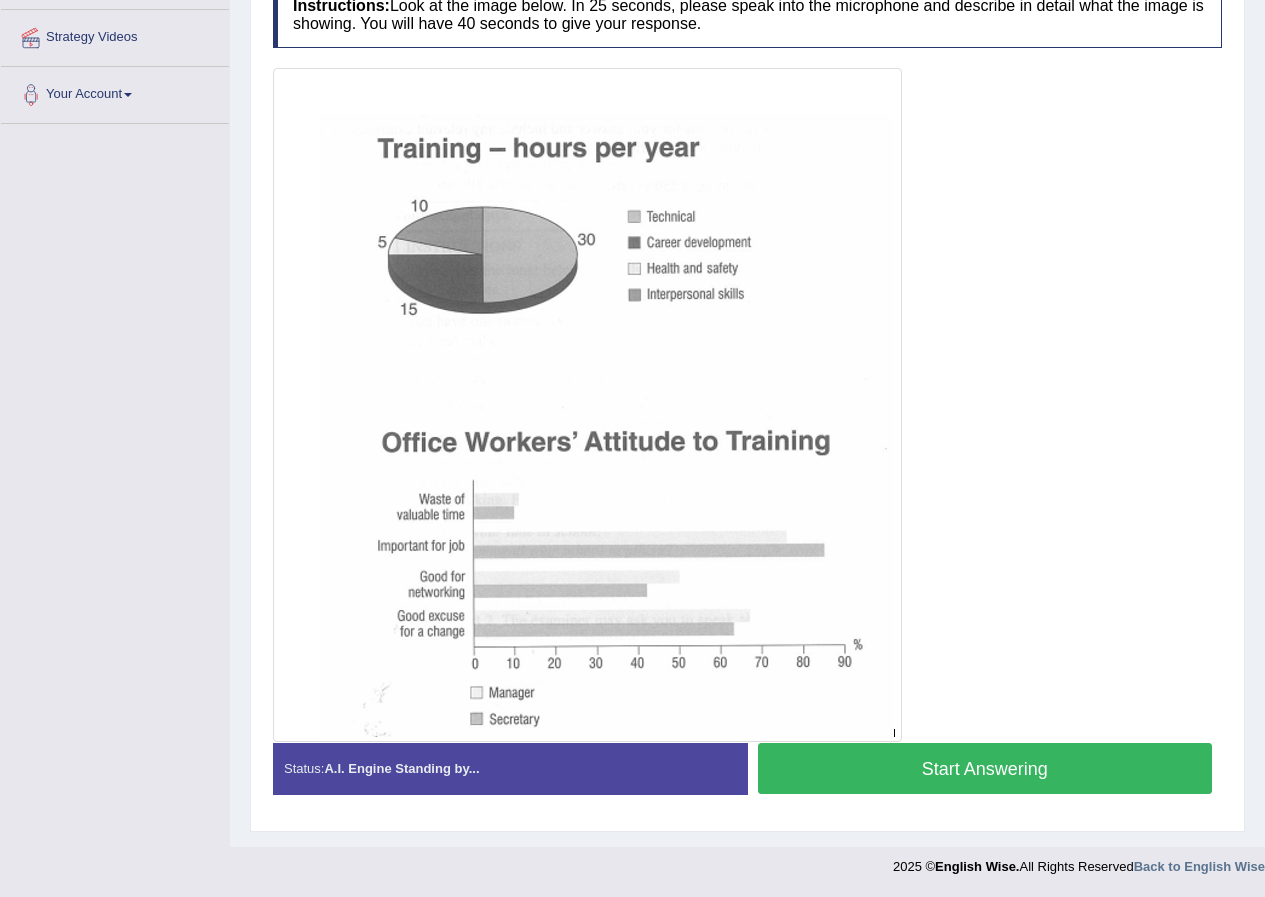 click on "Start Answering" at bounding box center [985, 768] 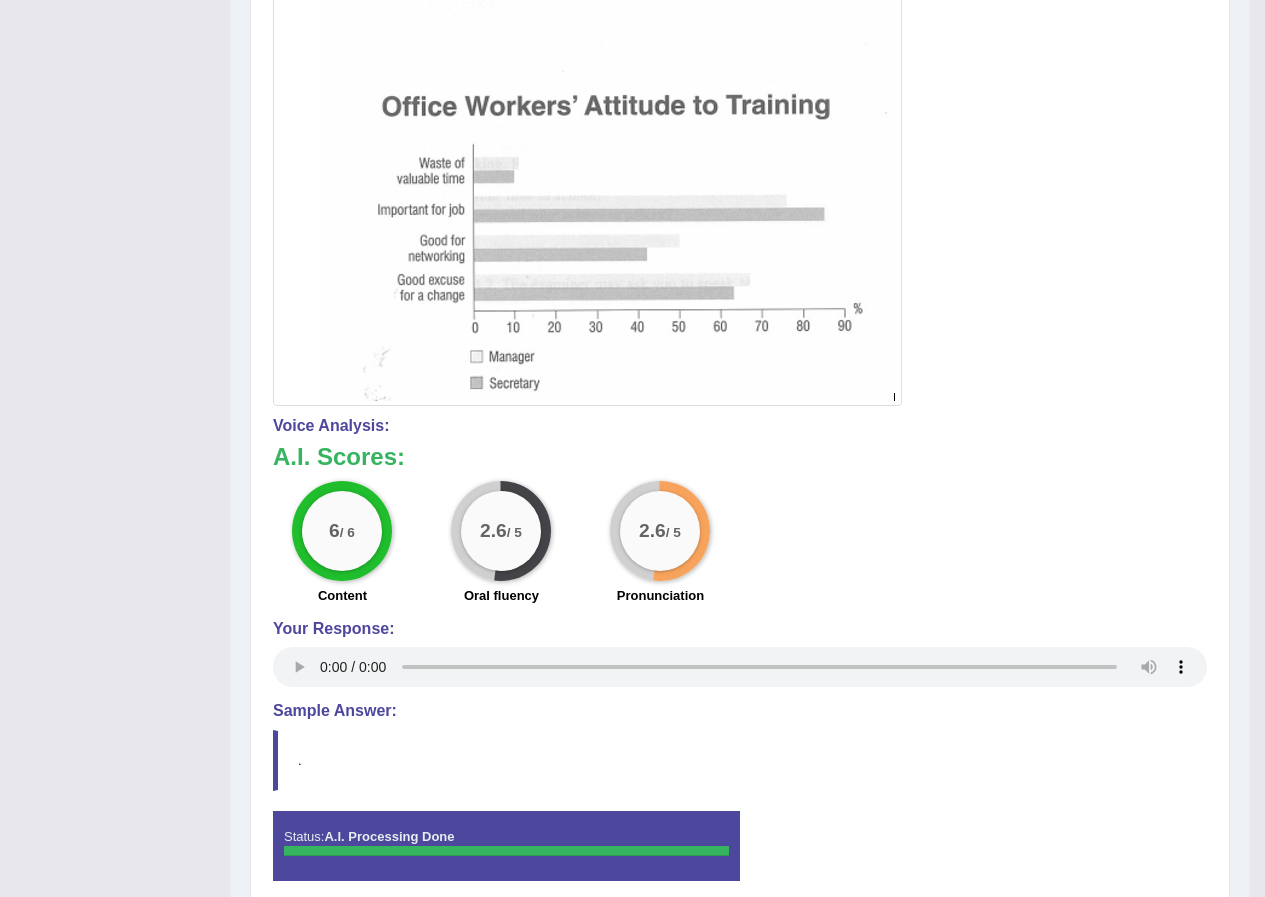 scroll, scrollTop: 230, scrollLeft: 0, axis: vertical 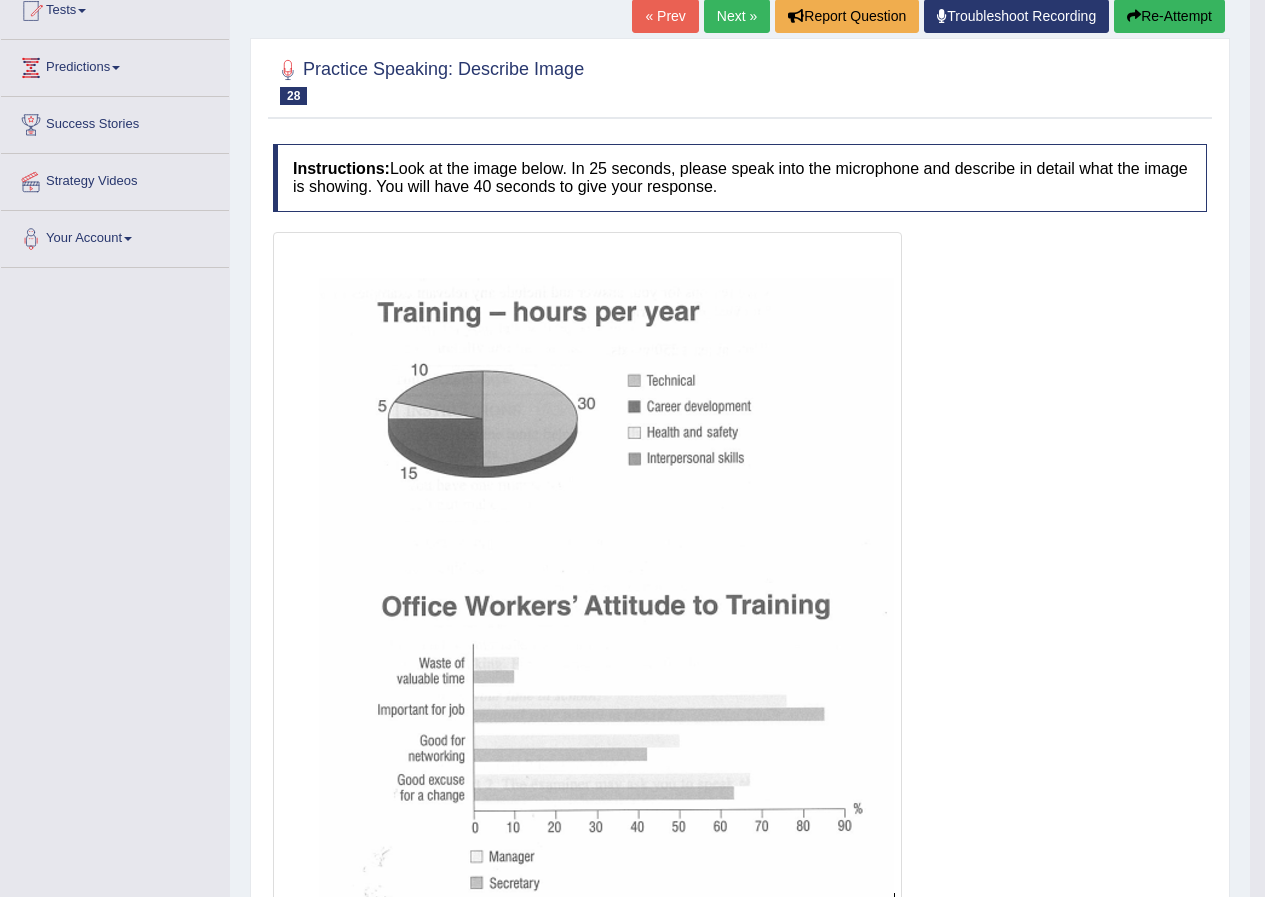 click on "Next »" at bounding box center [737, 16] 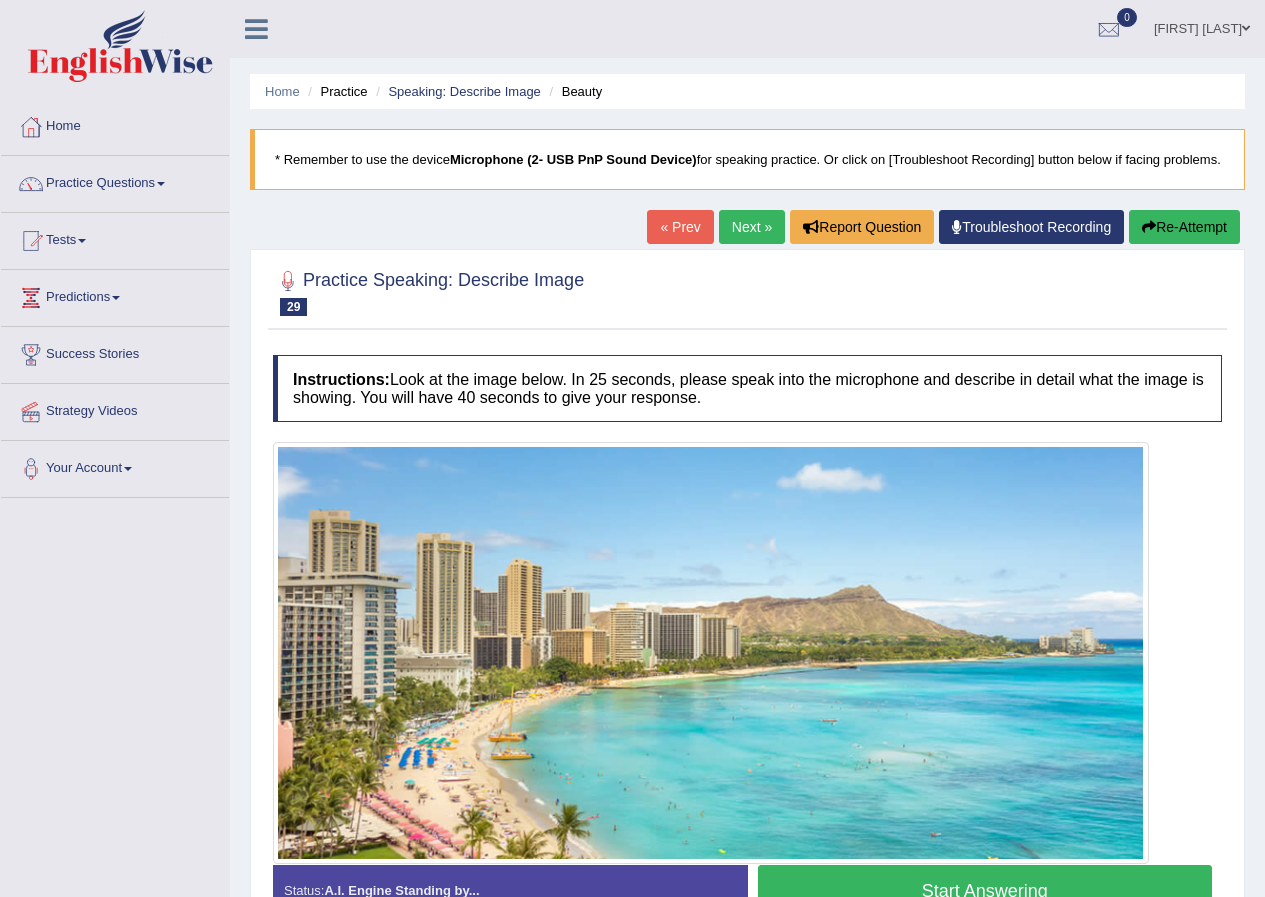 scroll, scrollTop: 0, scrollLeft: 0, axis: both 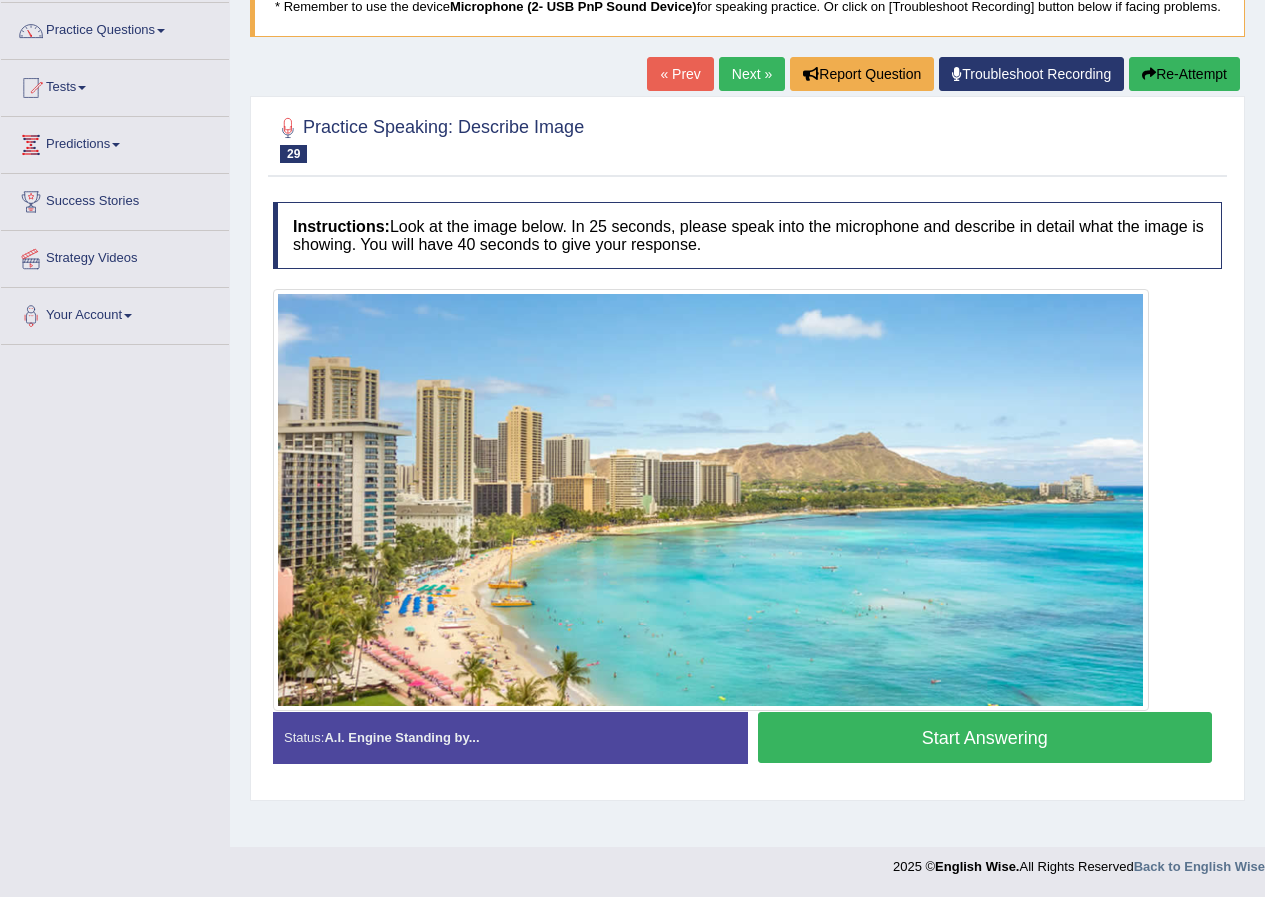 click on "Start Answering" at bounding box center [985, 737] 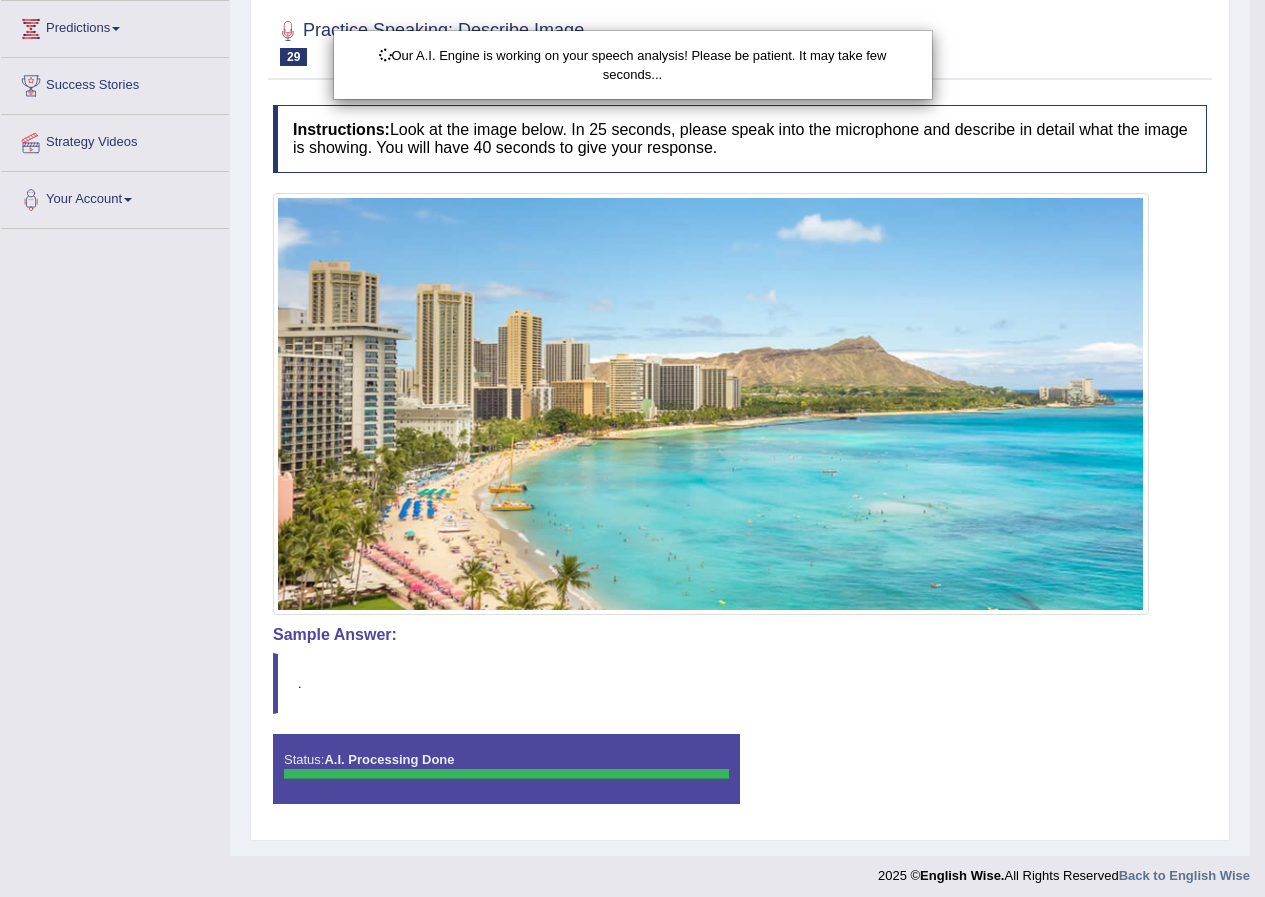 scroll, scrollTop: 278, scrollLeft: 0, axis: vertical 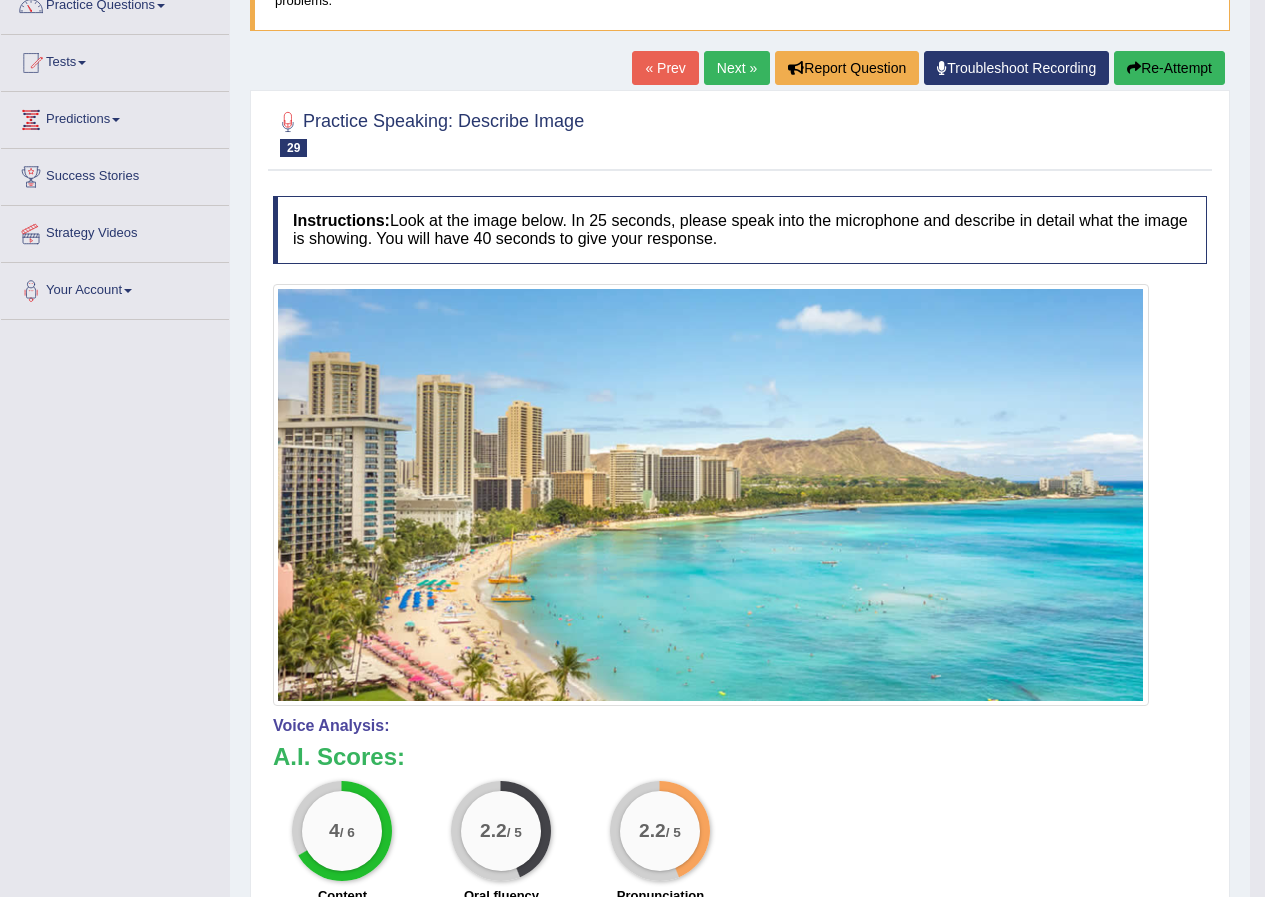 click on "Re-Attempt" at bounding box center (1169, 68) 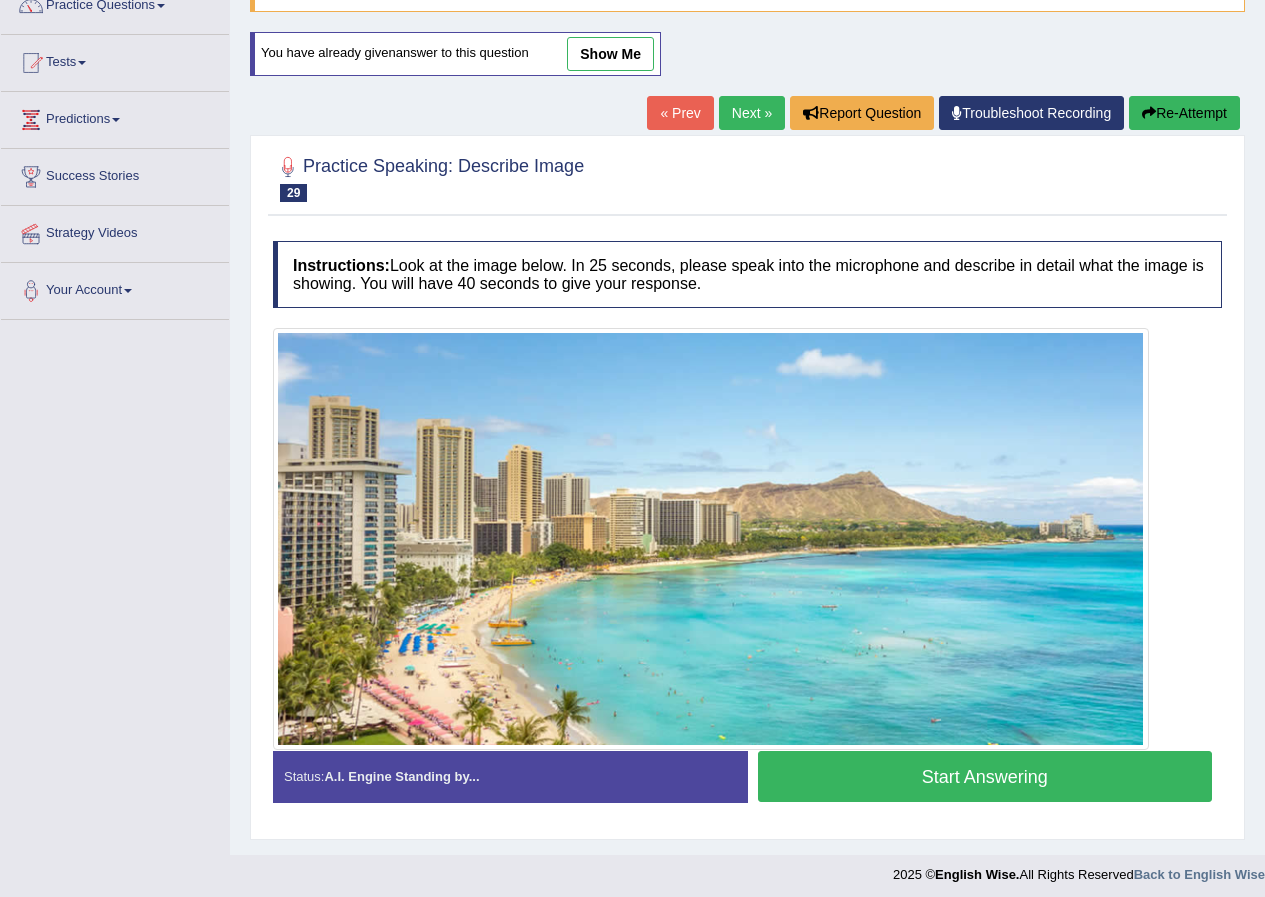 scroll, scrollTop: 0, scrollLeft: 0, axis: both 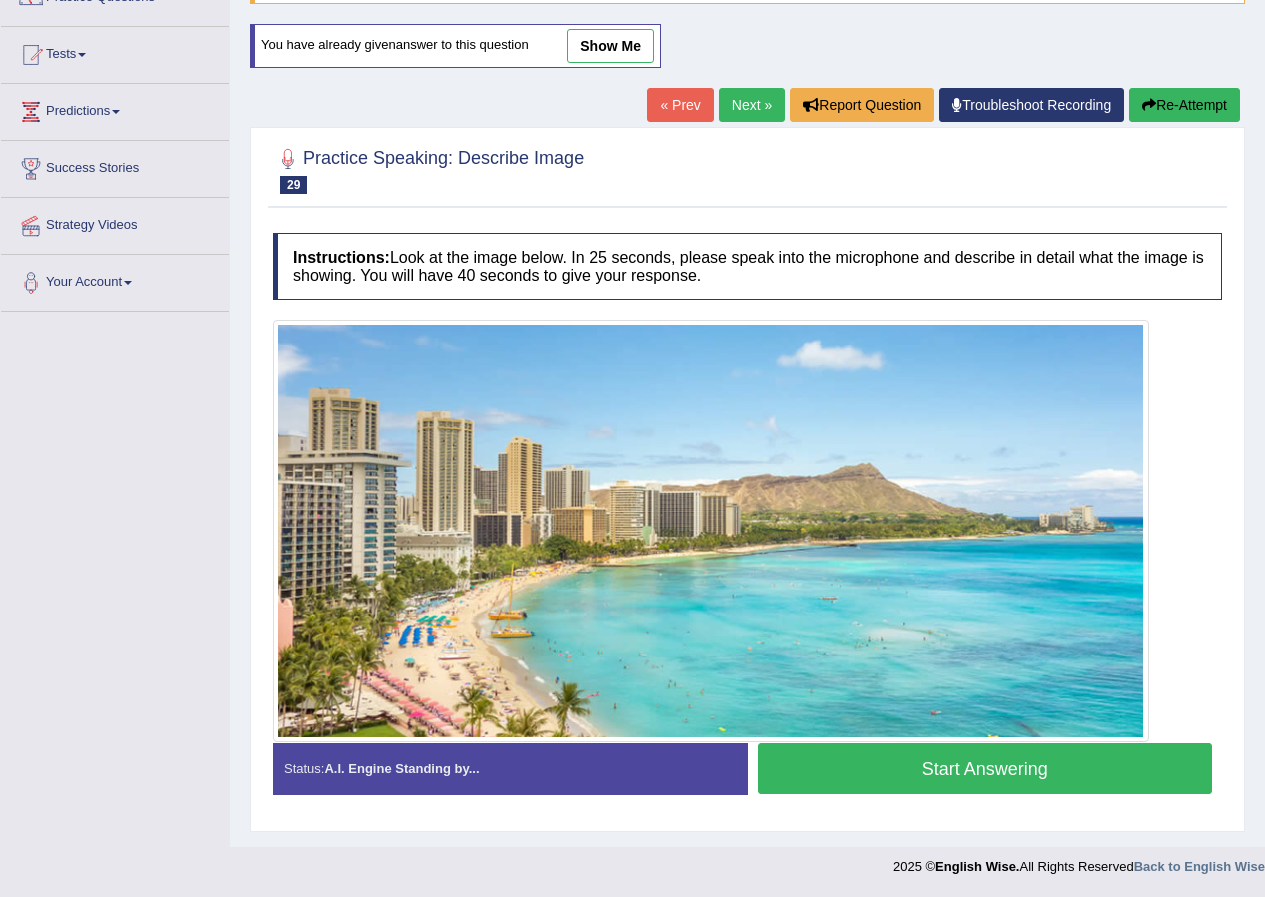 click on "Start Answering" at bounding box center (985, 768) 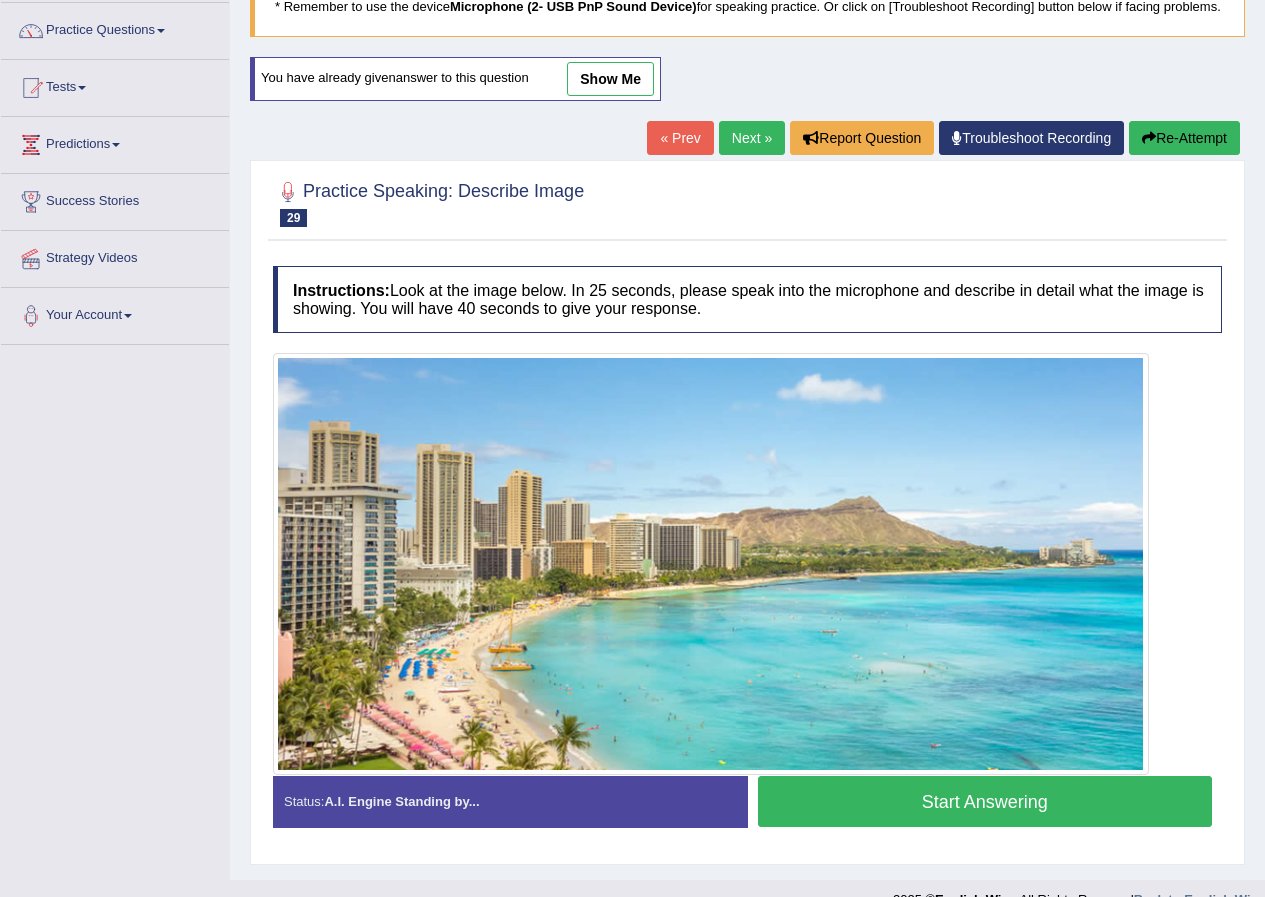 click on "Start Answering" at bounding box center (985, 801) 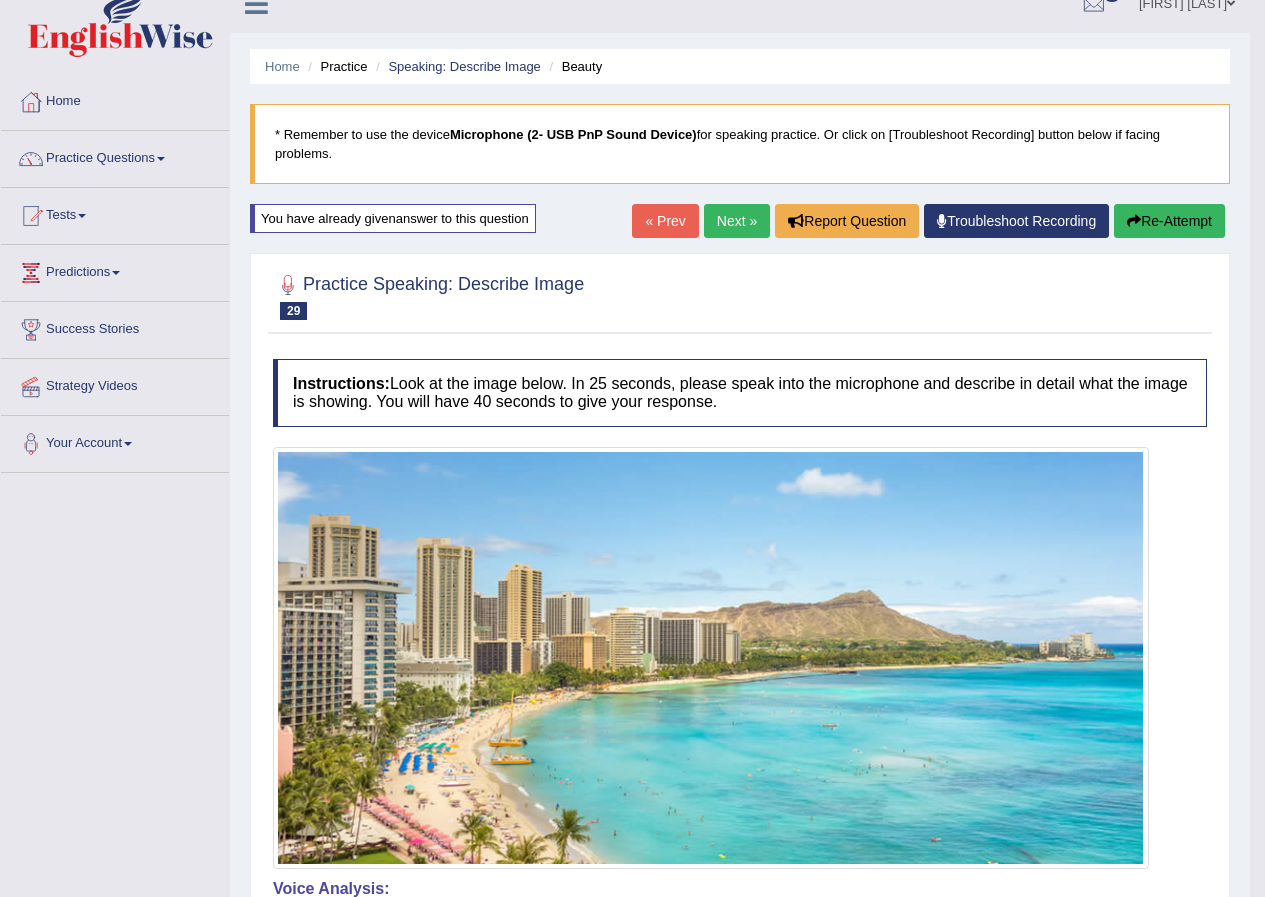 scroll, scrollTop: 0, scrollLeft: 0, axis: both 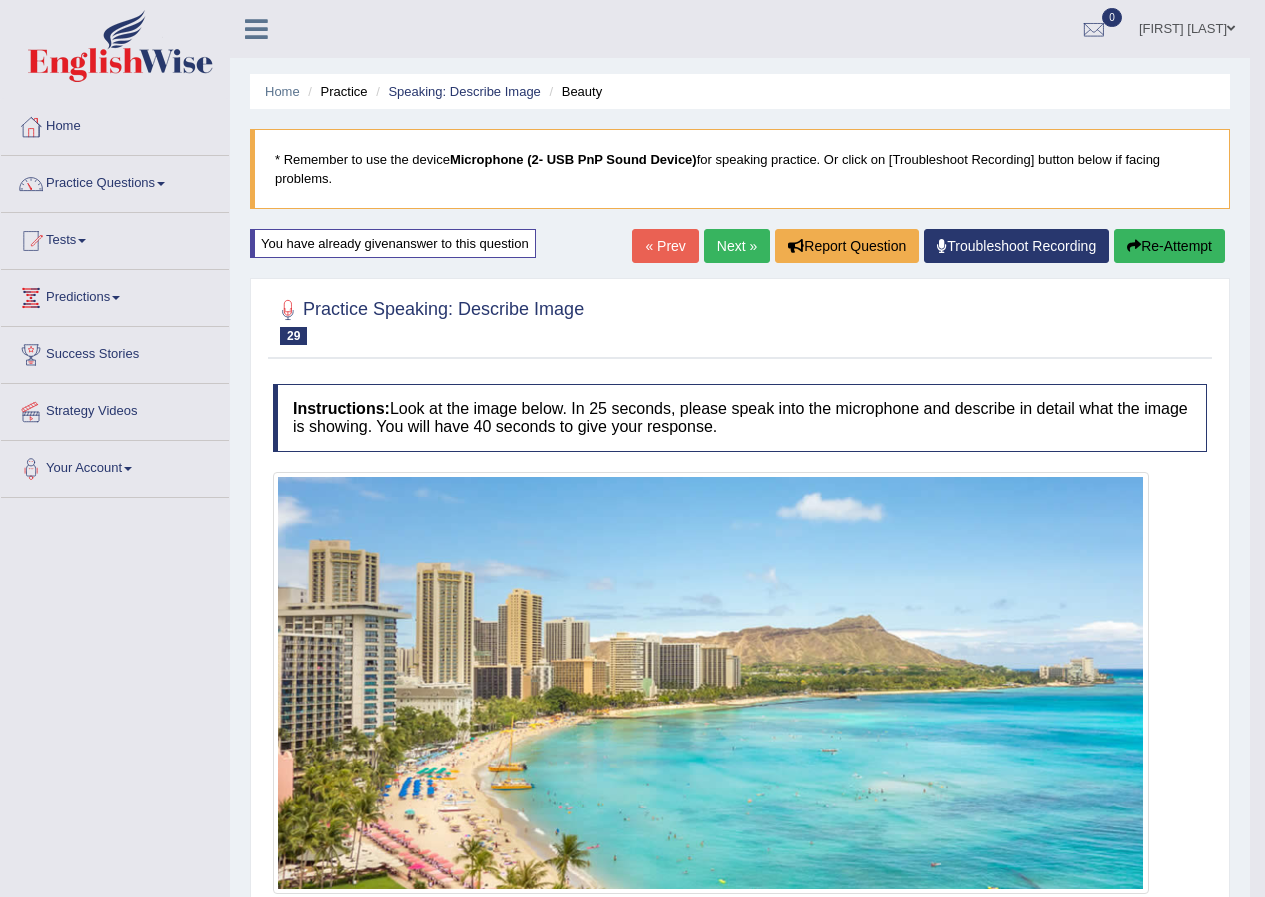 click on "Re-Attempt" at bounding box center [1169, 246] 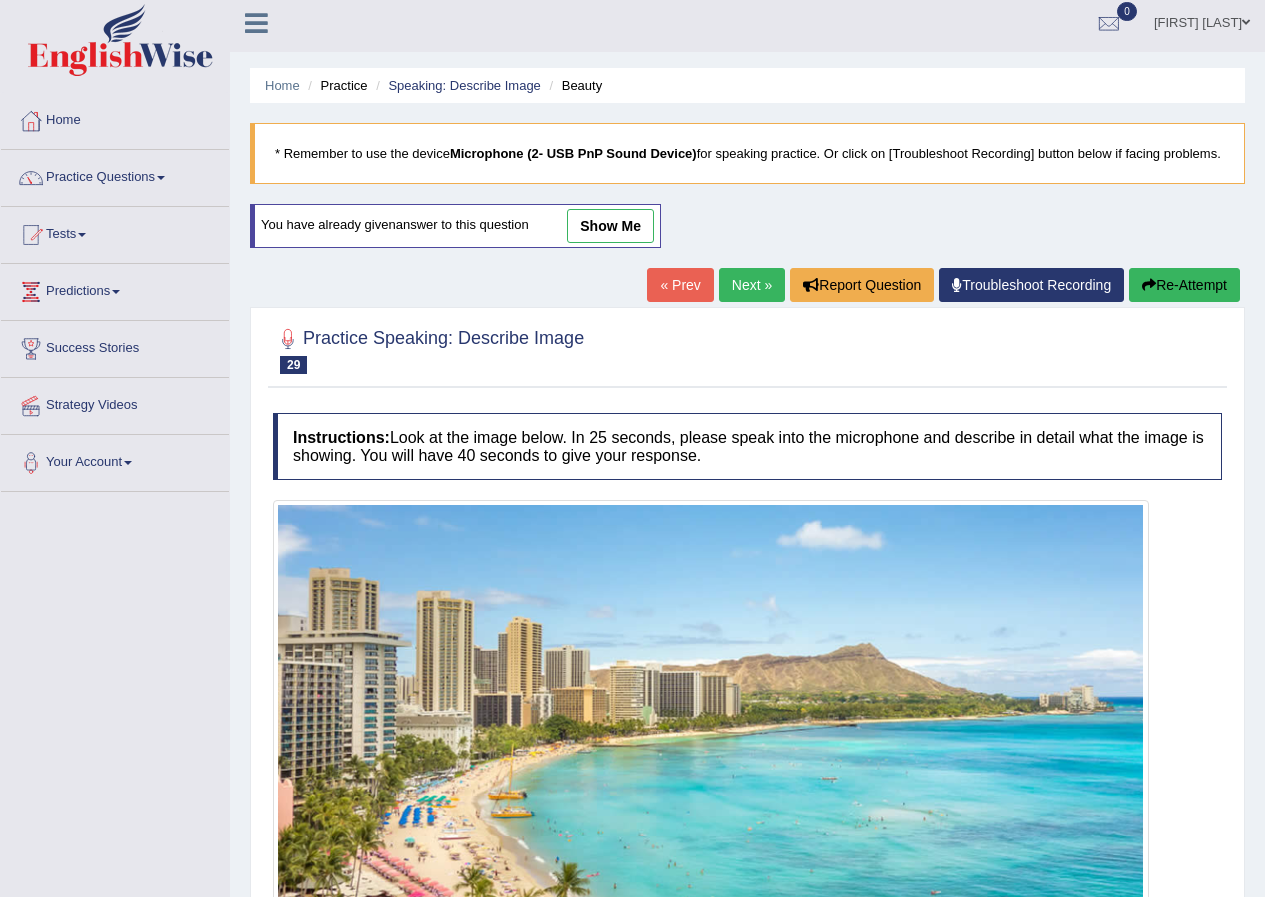 scroll, scrollTop: 125, scrollLeft: 0, axis: vertical 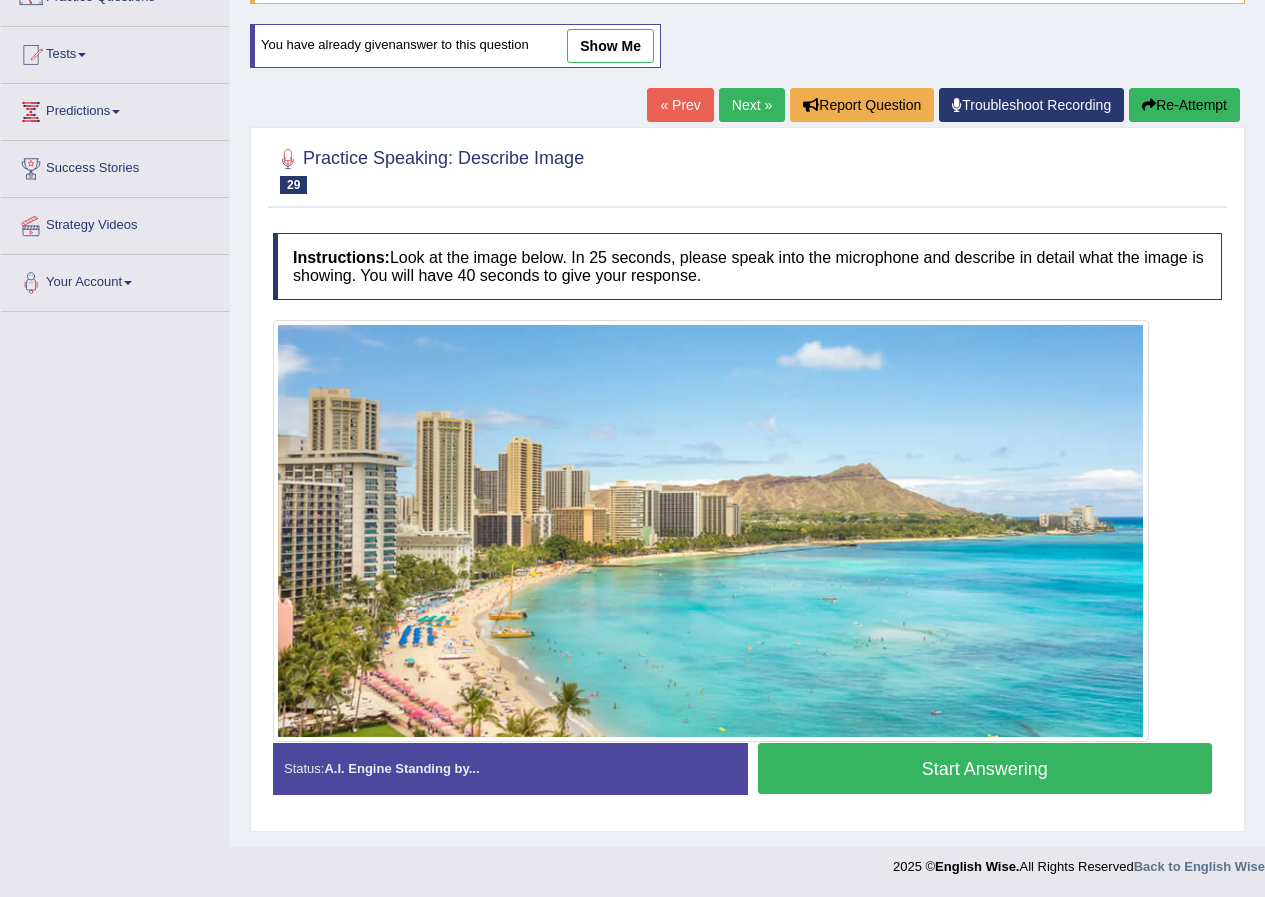 click on "Start Answering" at bounding box center (985, 768) 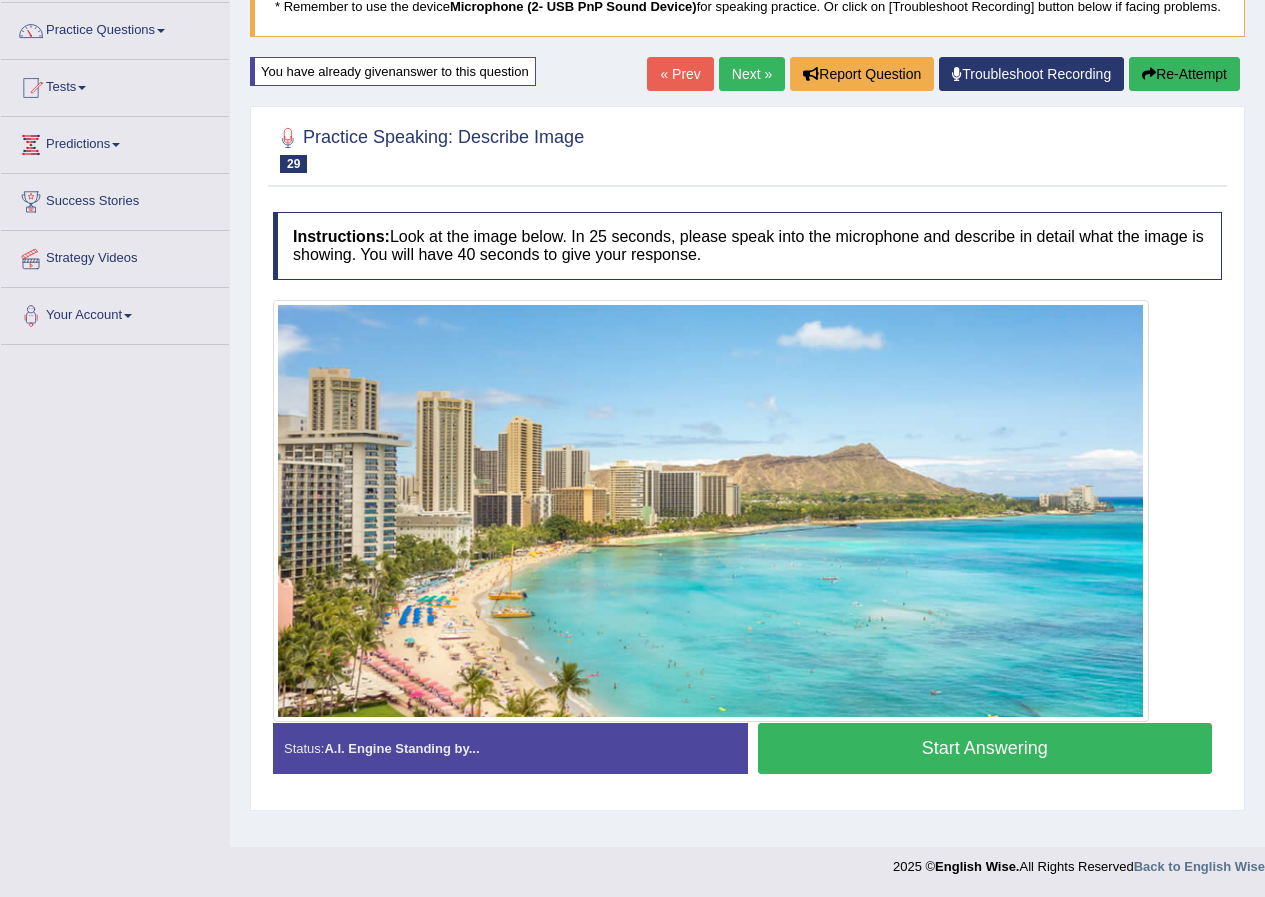 scroll, scrollTop: 153, scrollLeft: 0, axis: vertical 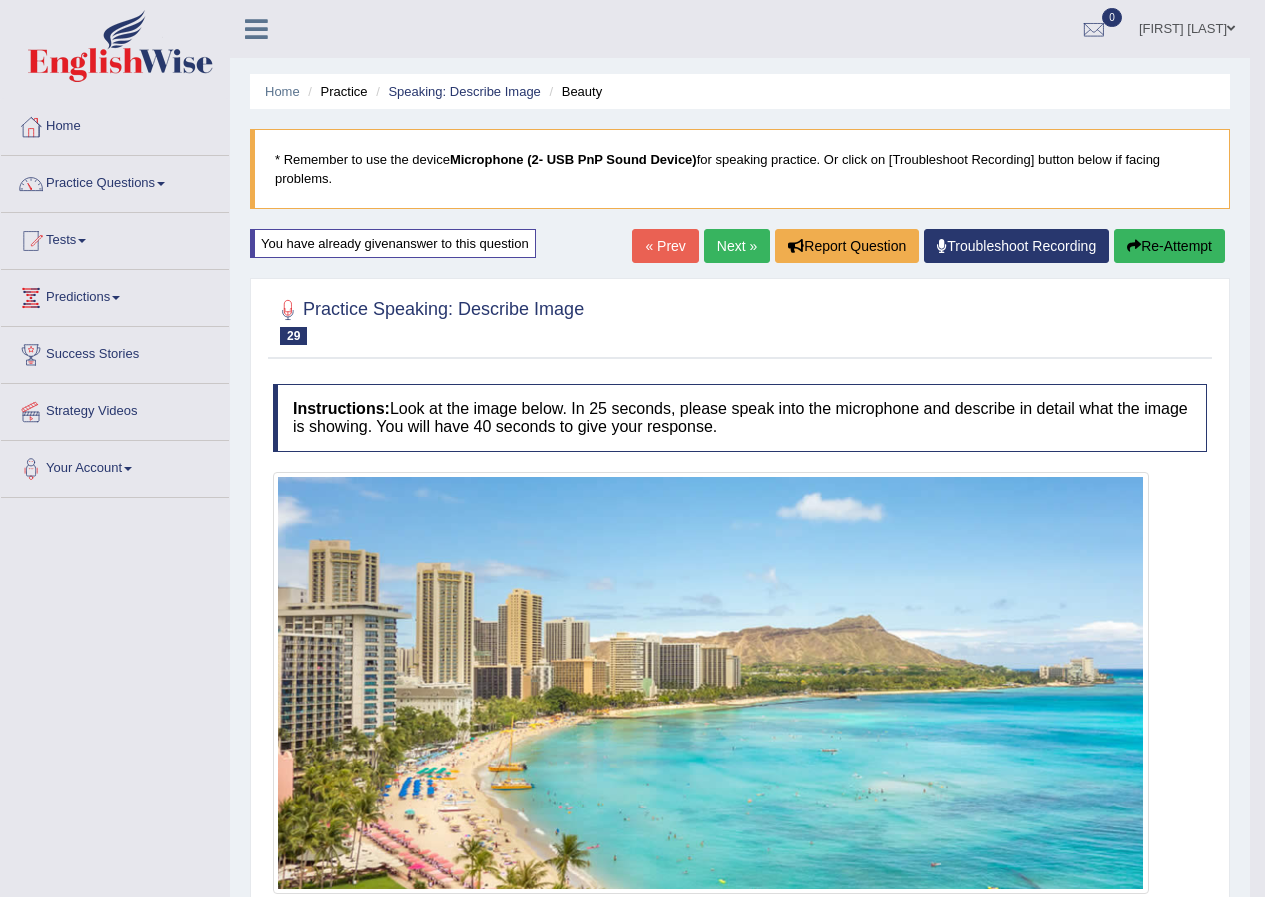 click on "Re-Attempt" at bounding box center [1169, 246] 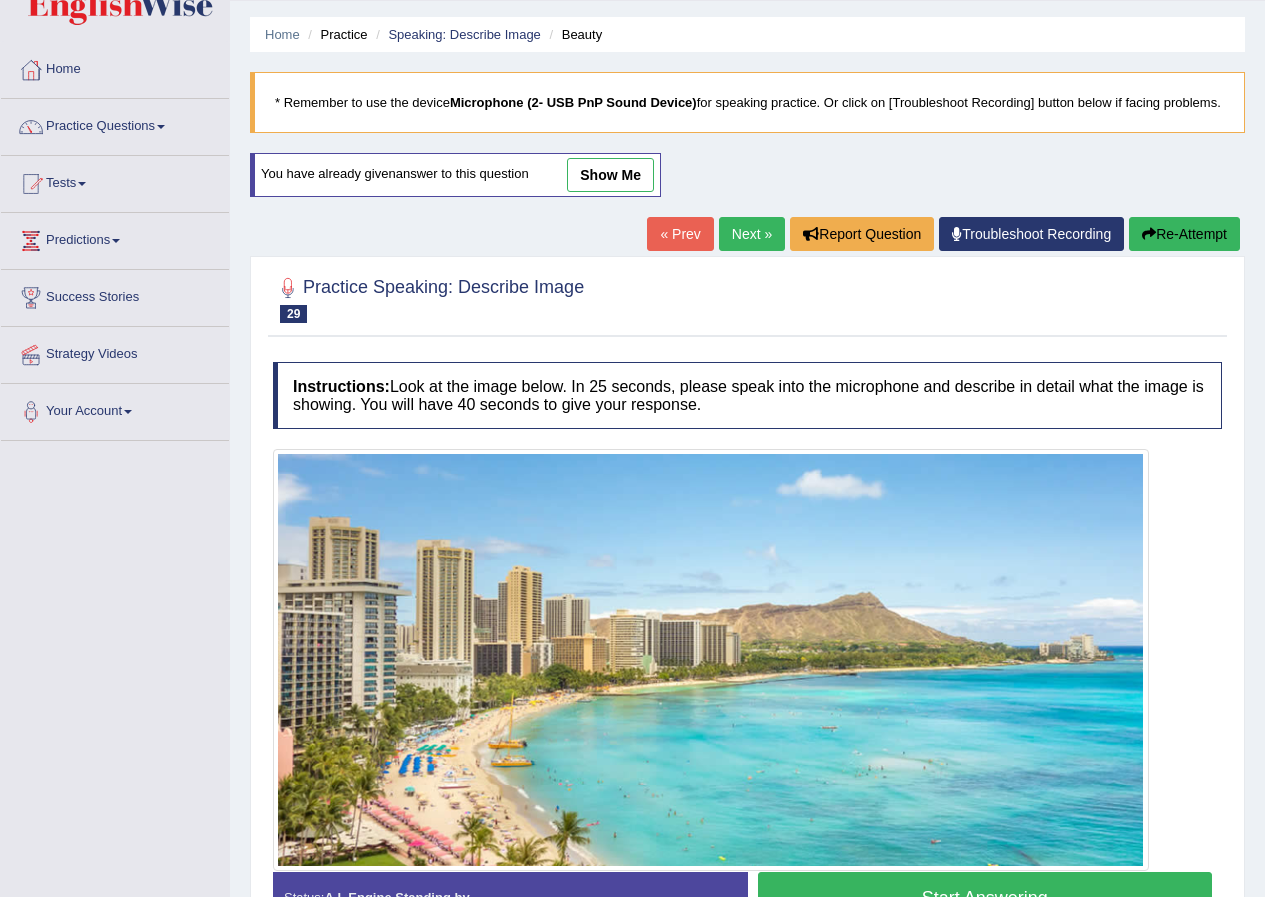 scroll, scrollTop: 205, scrollLeft: 0, axis: vertical 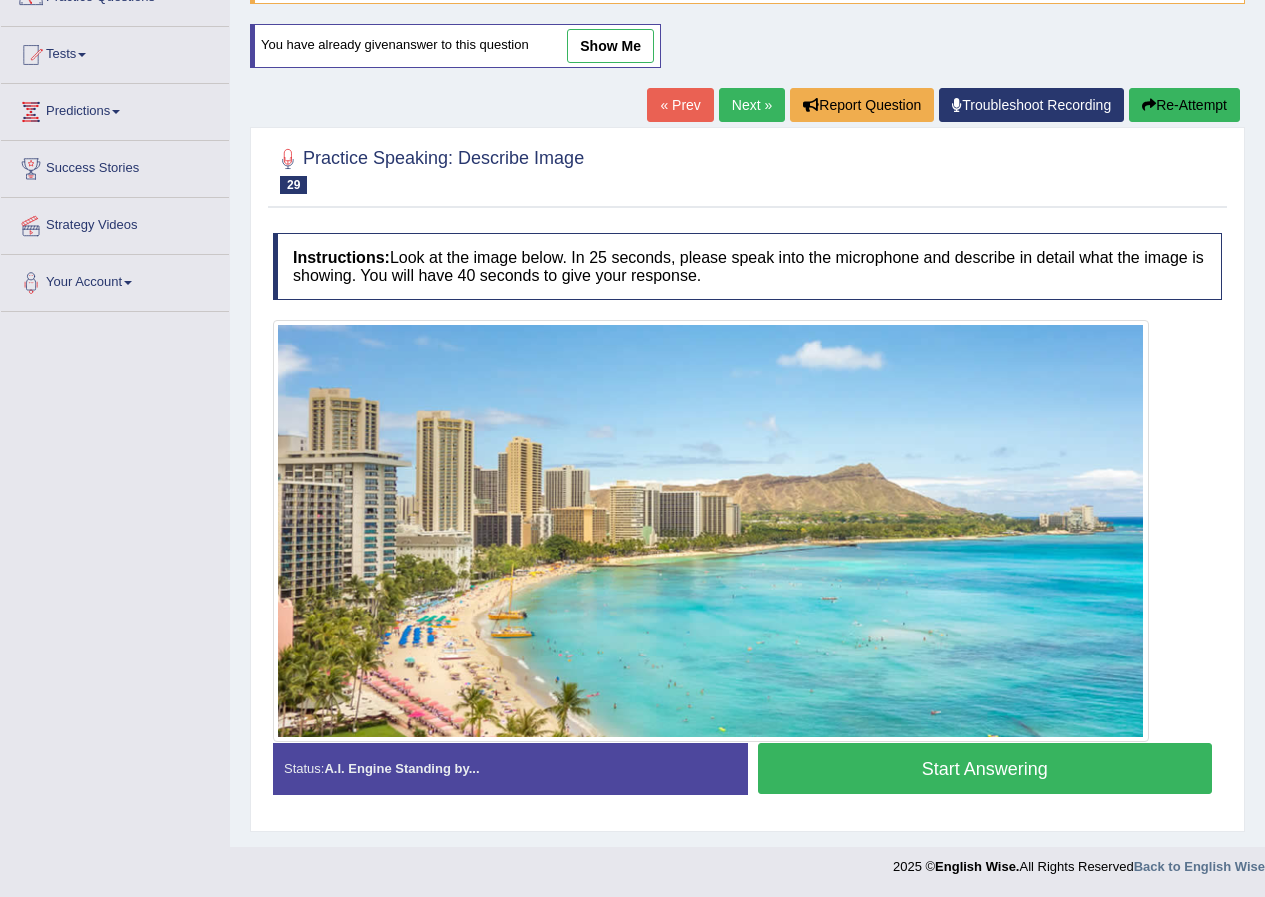 click on "Start Answering" at bounding box center [985, 768] 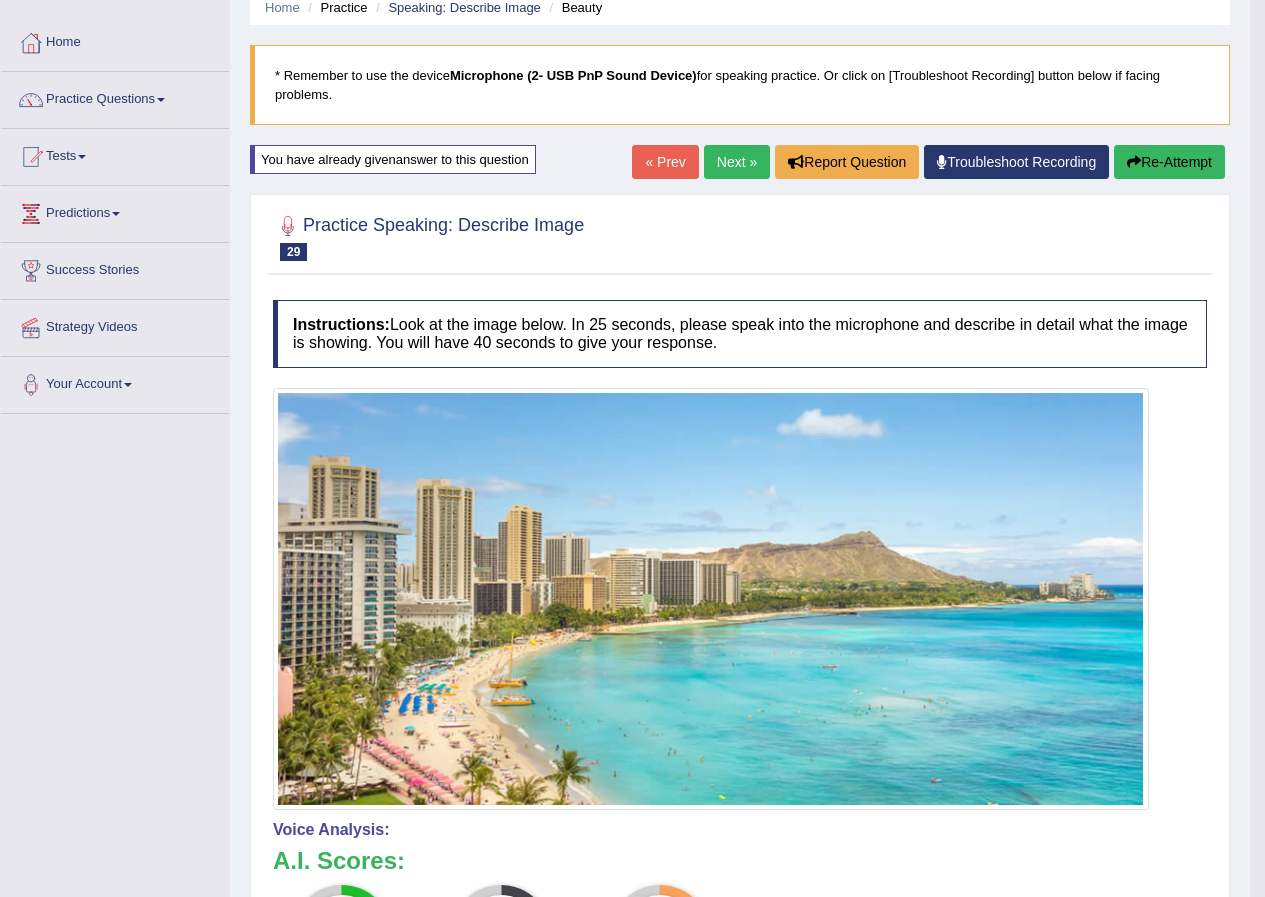 scroll, scrollTop: 53, scrollLeft: 0, axis: vertical 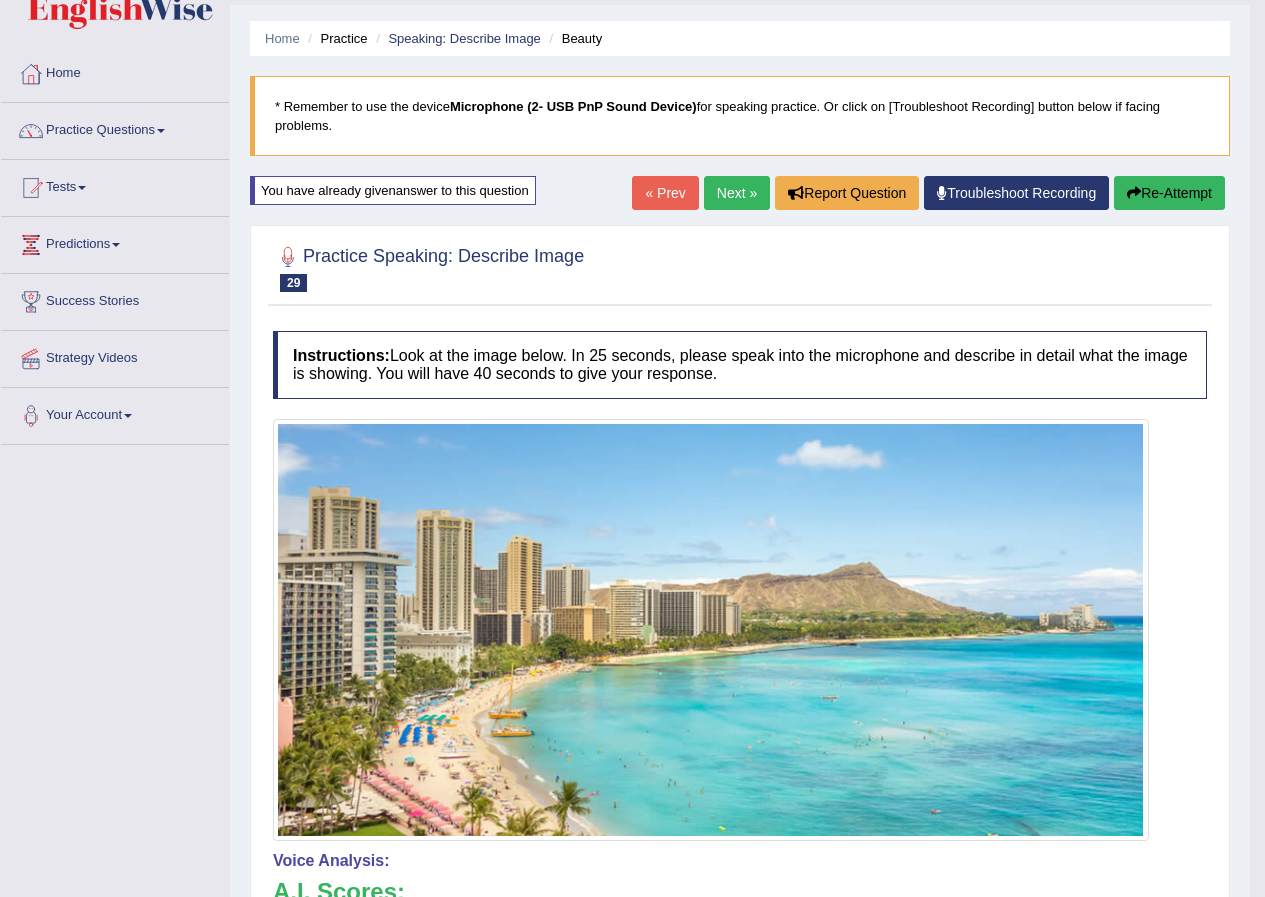 click on "Re-Attempt" at bounding box center [1169, 193] 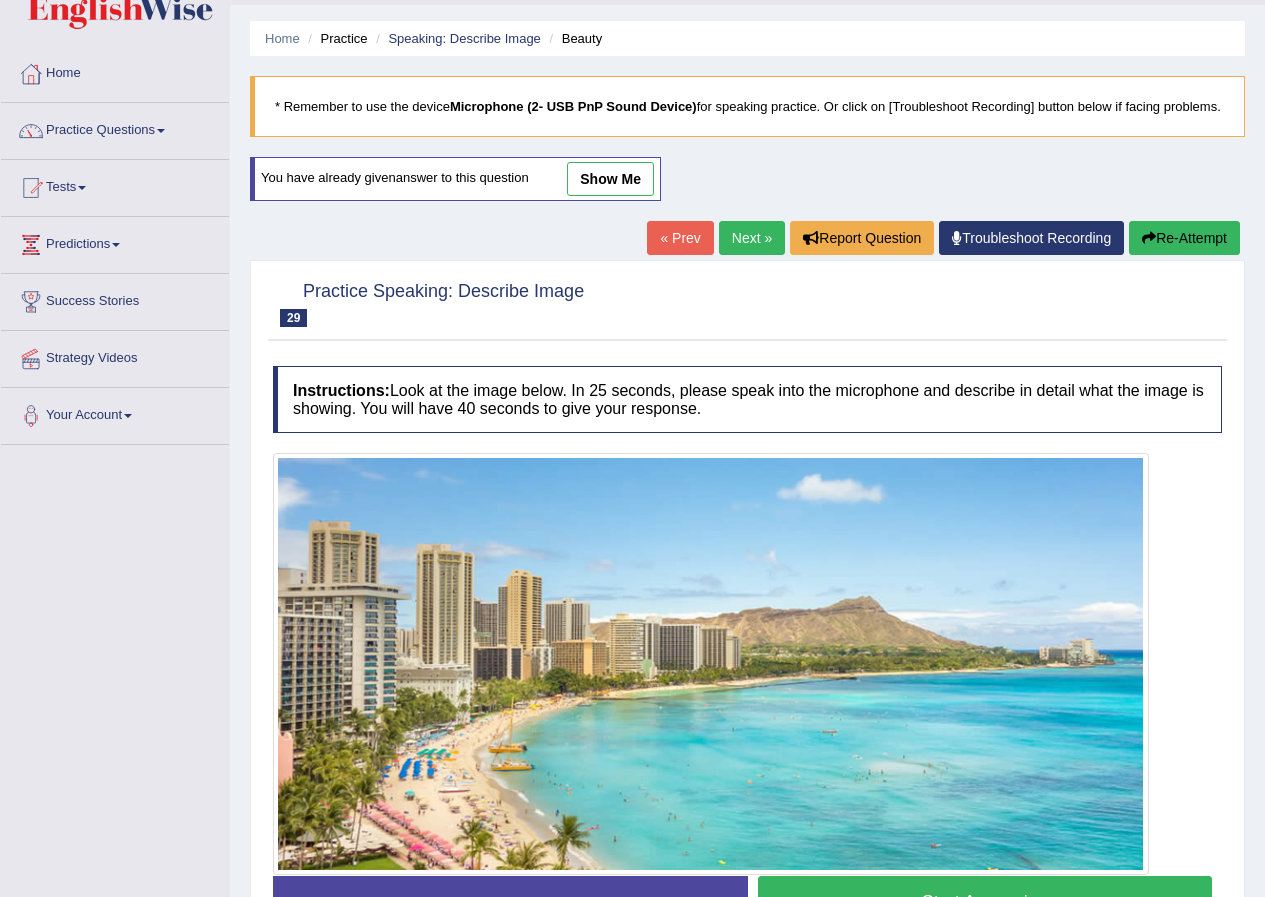 scroll, scrollTop: 0, scrollLeft: 0, axis: both 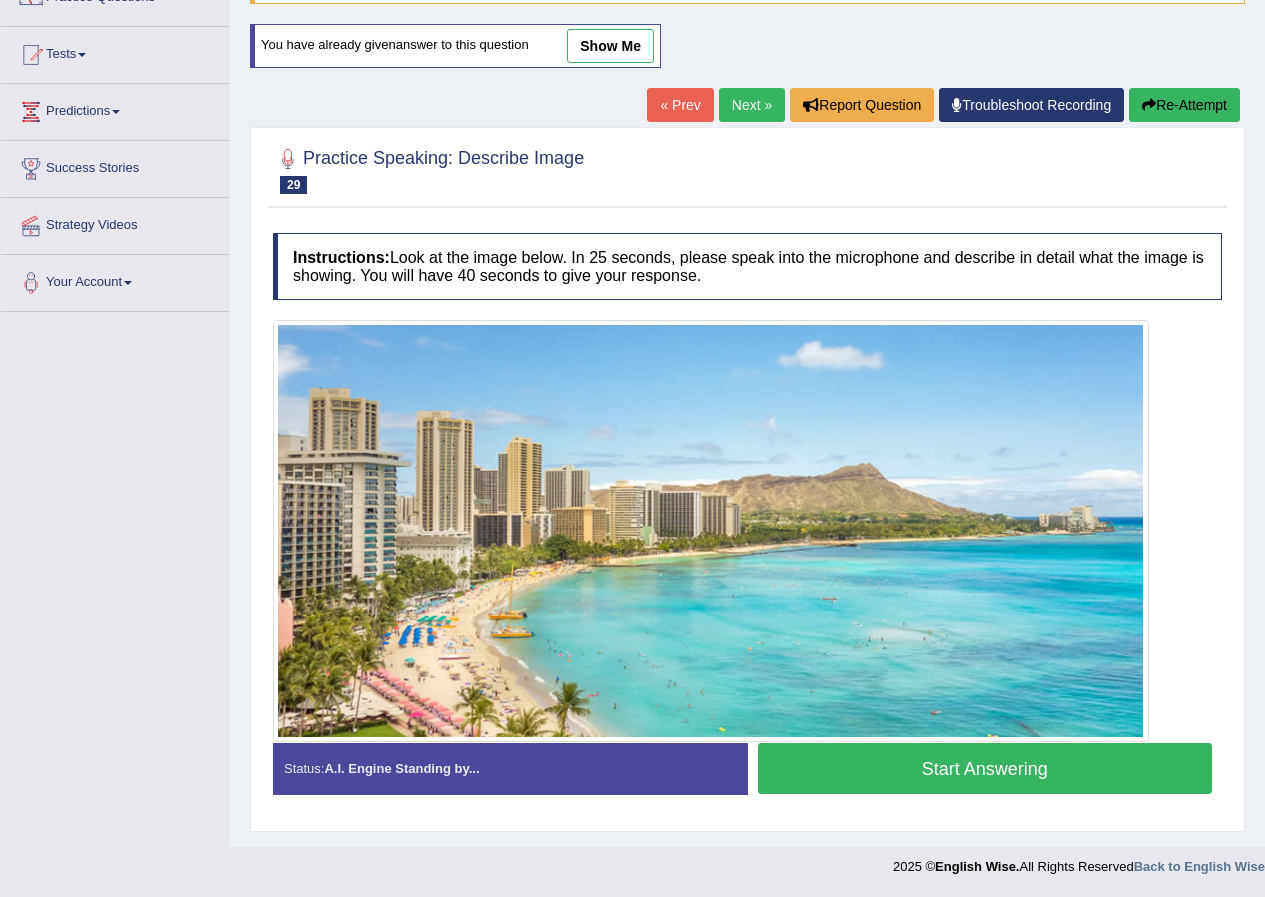 click on "Start Answering" at bounding box center [985, 768] 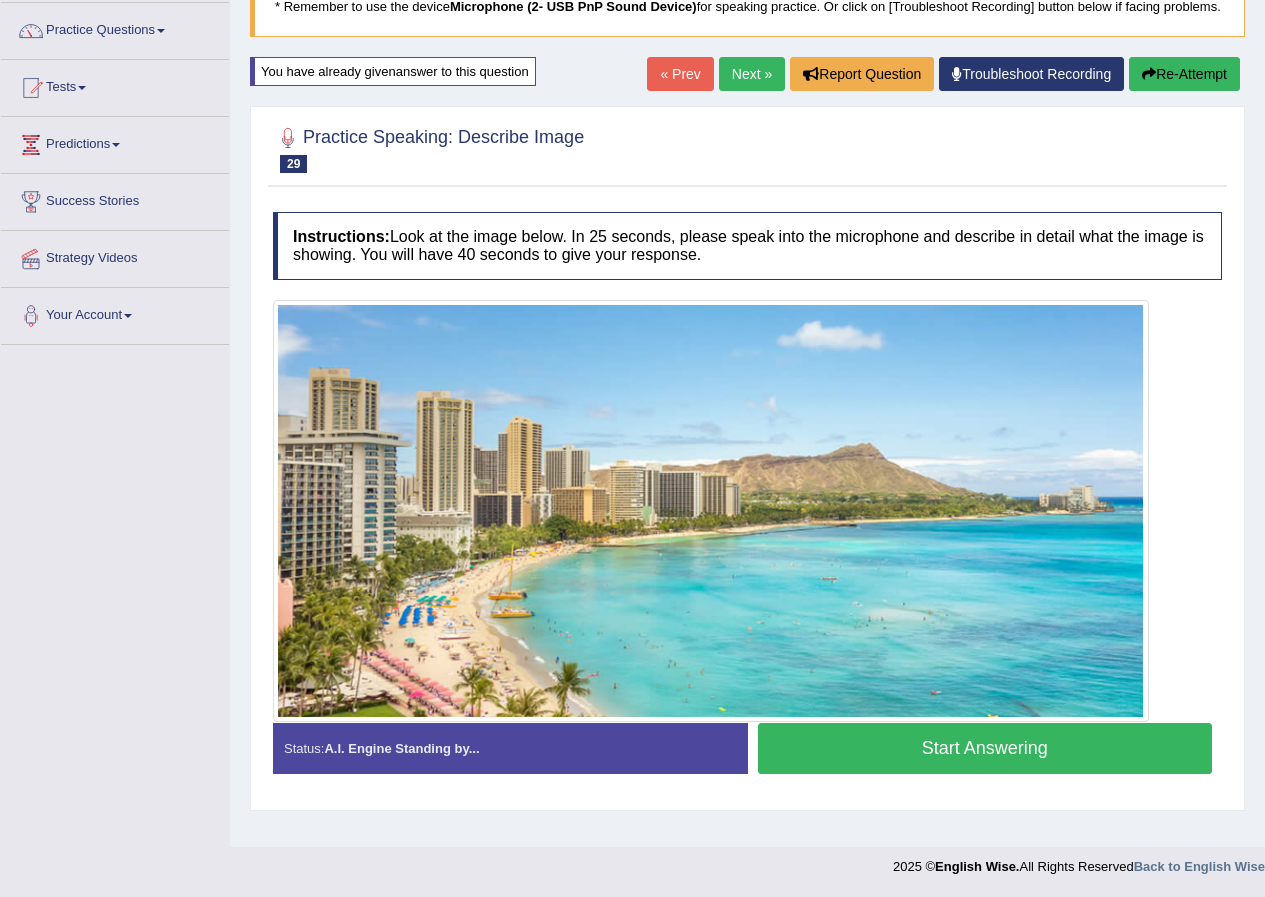 click on "Start Answering" at bounding box center (985, 748) 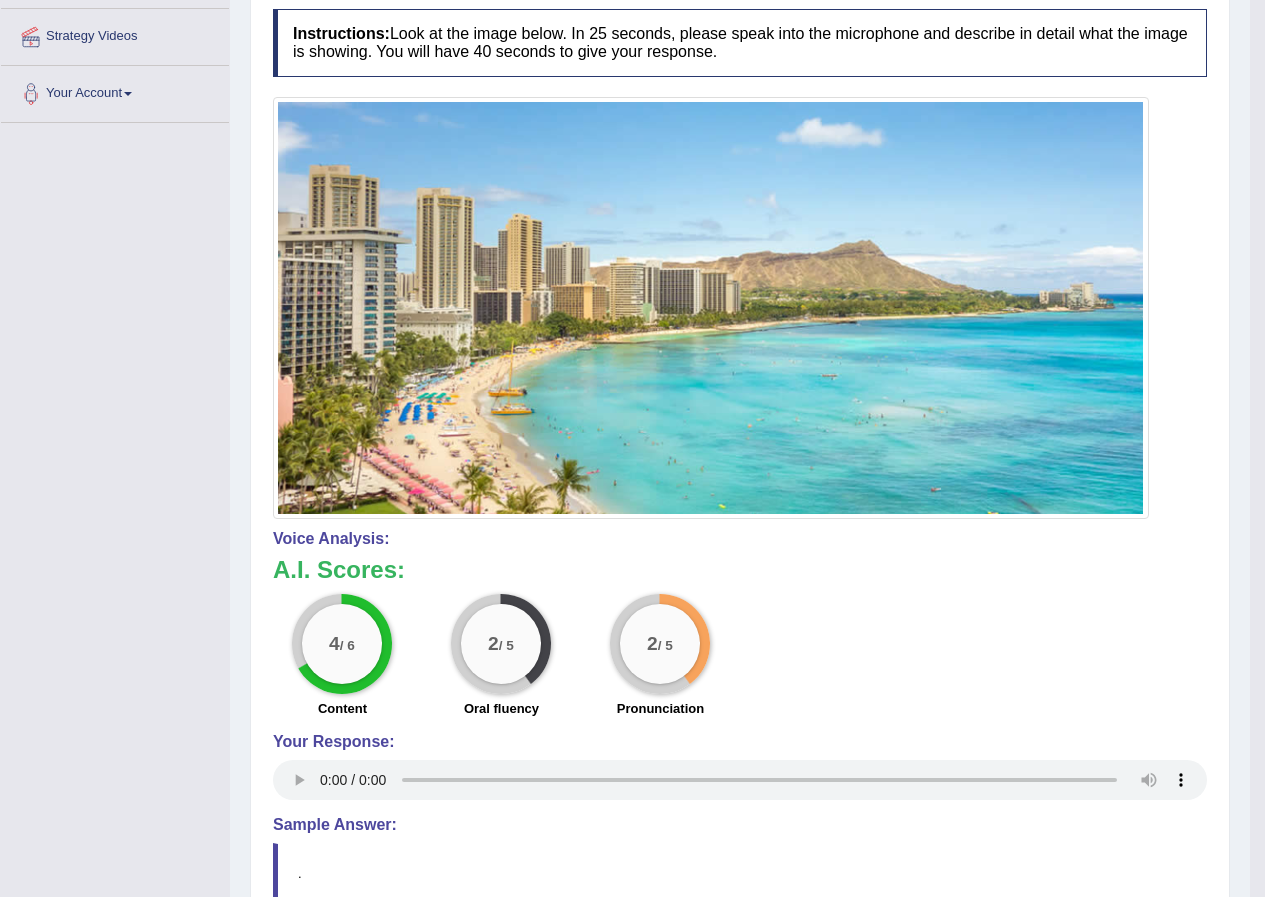 scroll, scrollTop: 89, scrollLeft: 0, axis: vertical 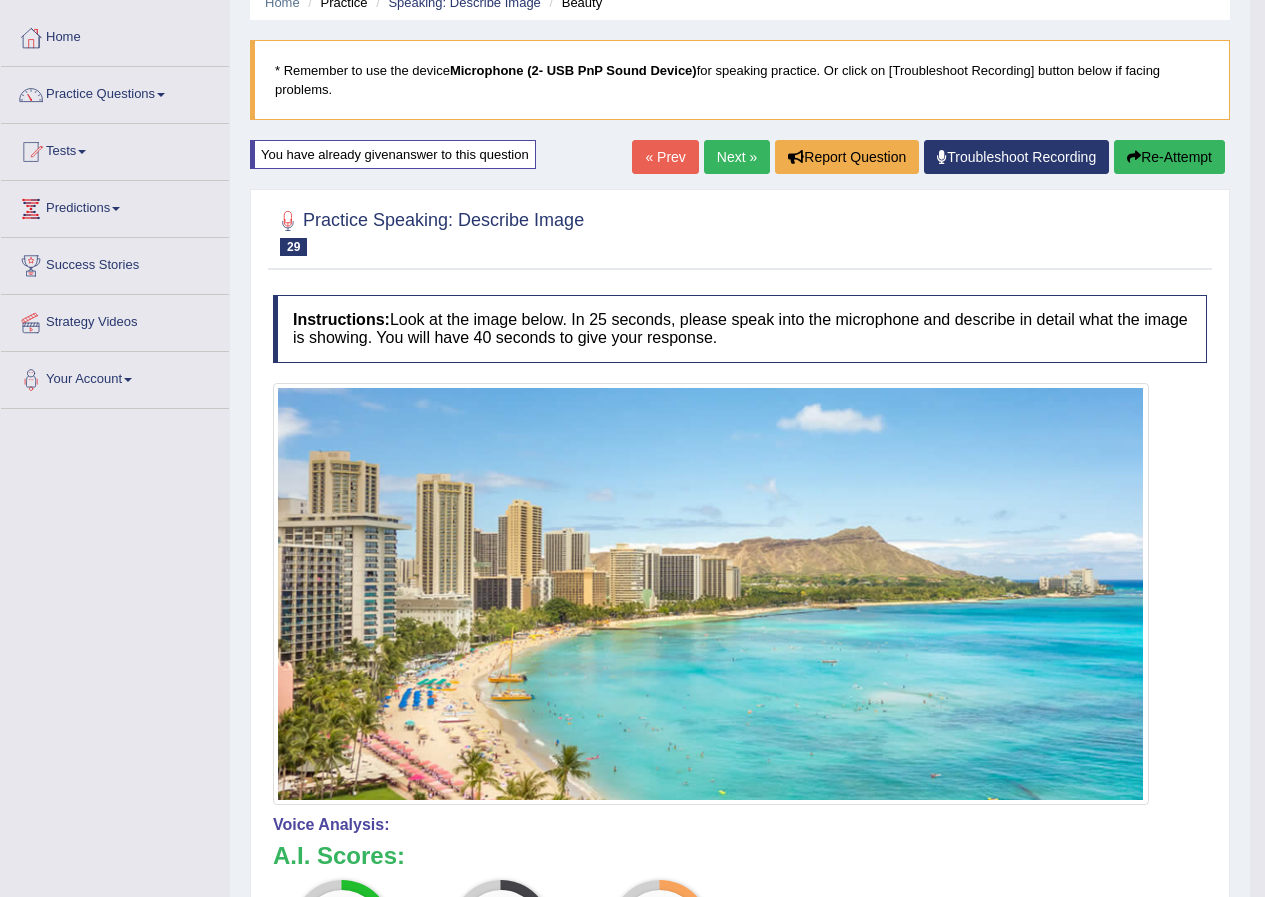 click on "Re-Attempt" at bounding box center (1169, 157) 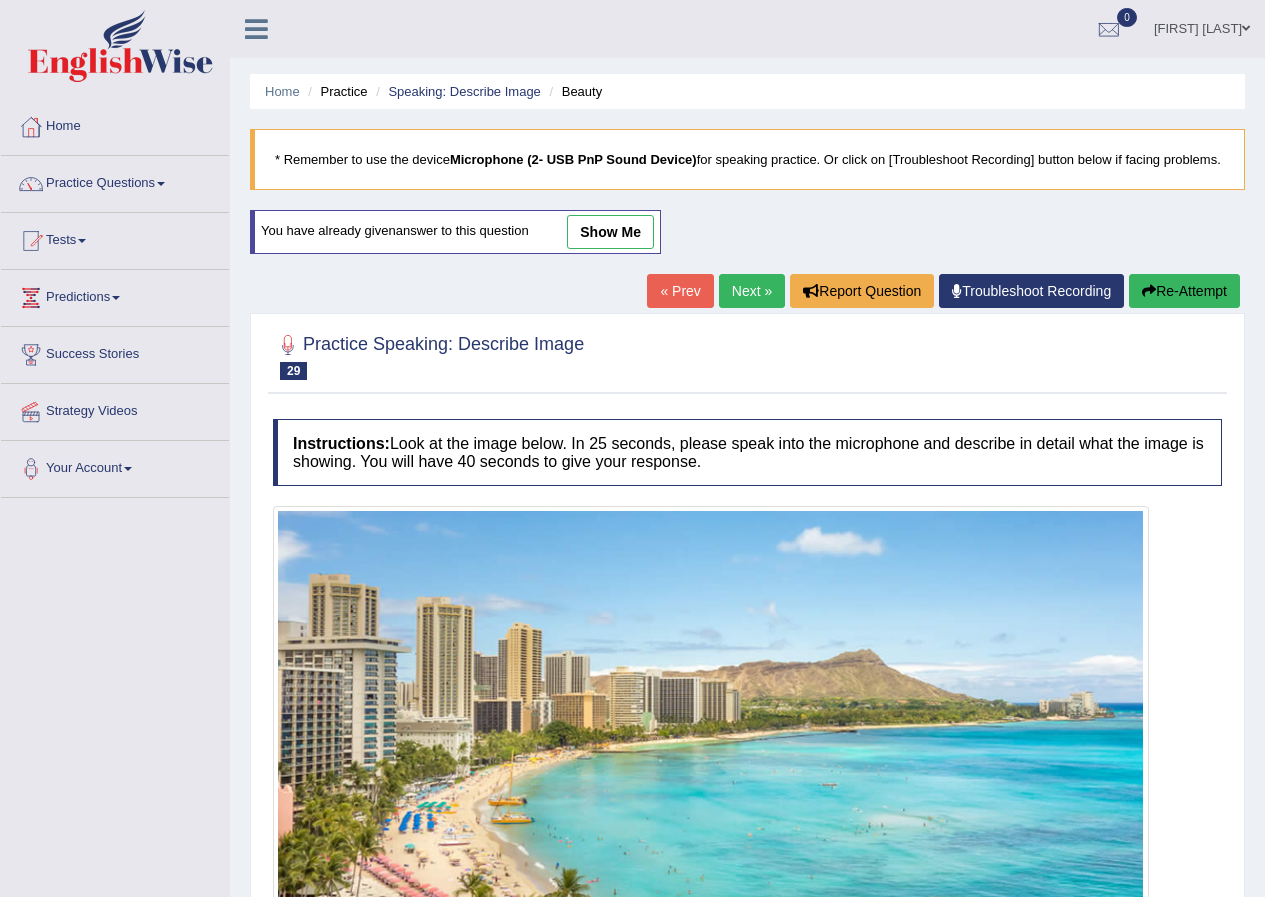 scroll, scrollTop: 89, scrollLeft: 0, axis: vertical 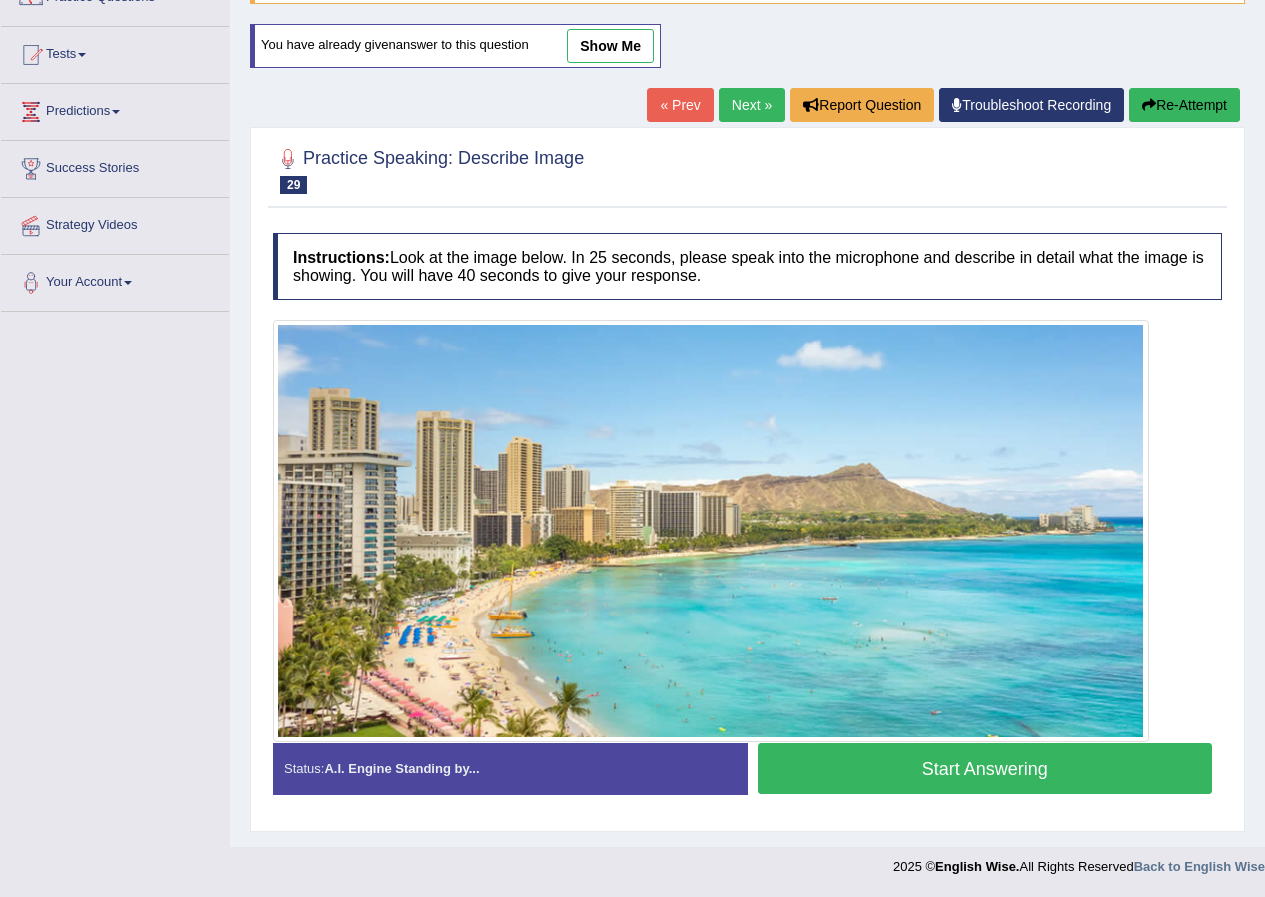 click on "Next »" at bounding box center [752, 105] 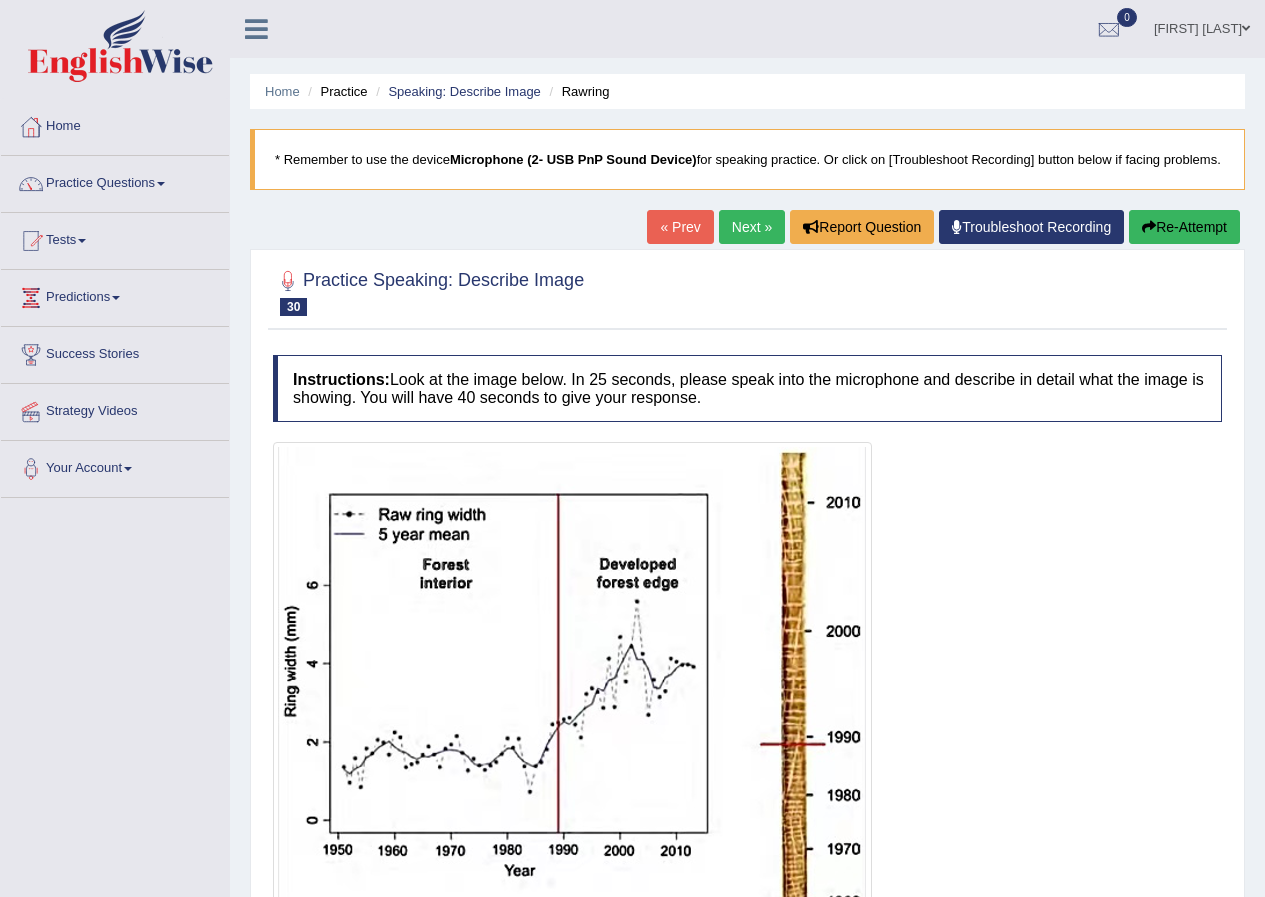 scroll, scrollTop: 0, scrollLeft: 0, axis: both 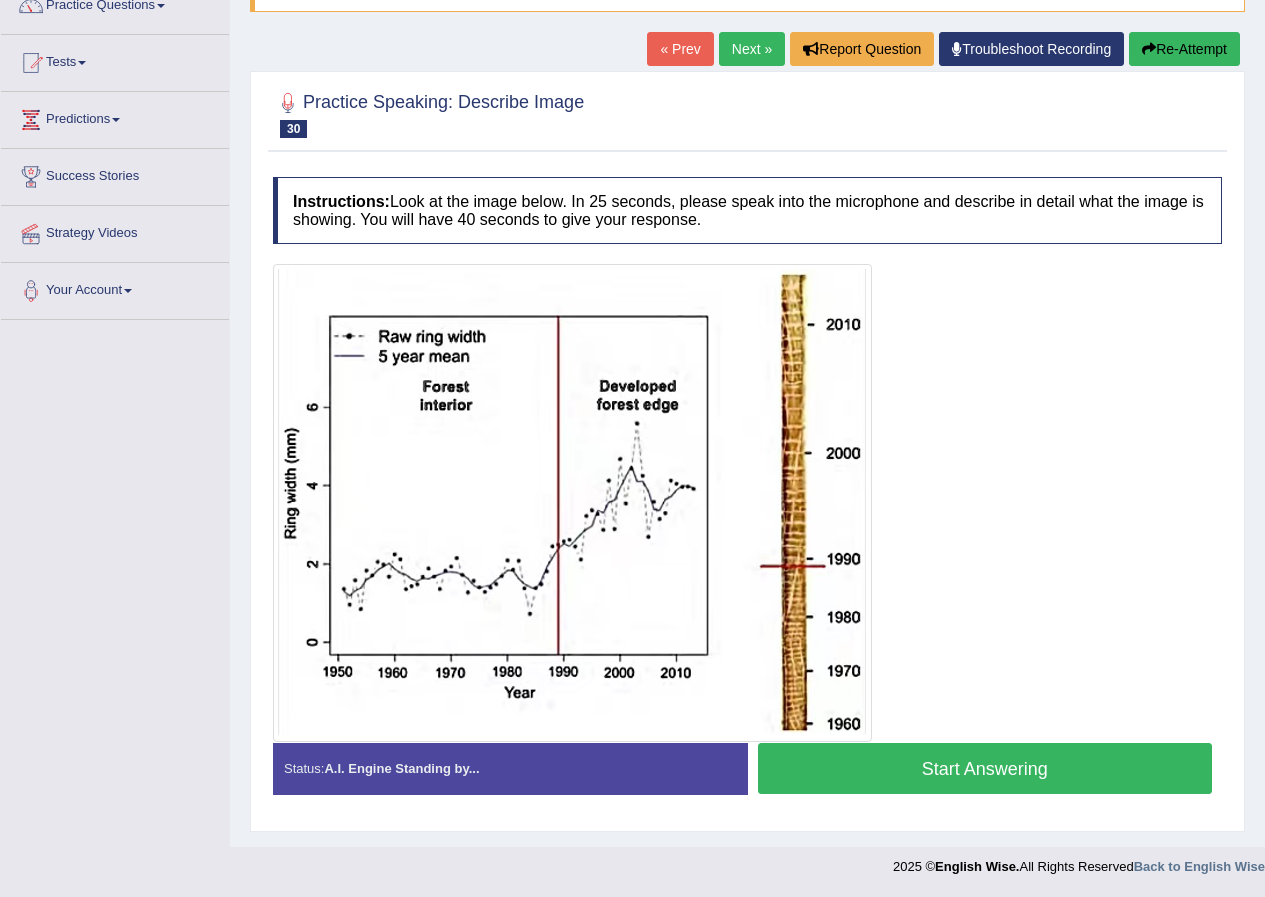 click on "Start Answering" at bounding box center (985, 768) 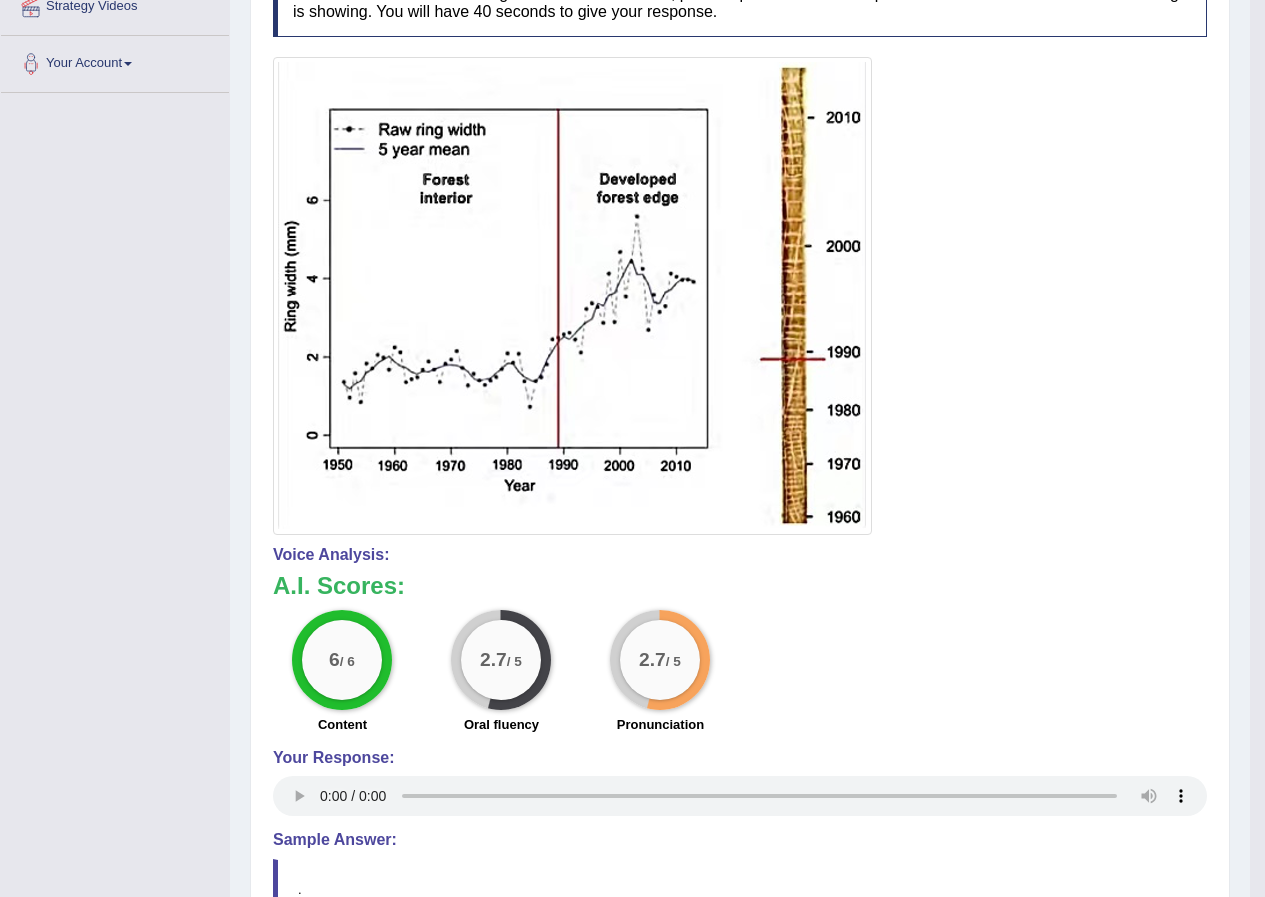 scroll, scrollTop: 486, scrollLeft: 0, axis: vertical 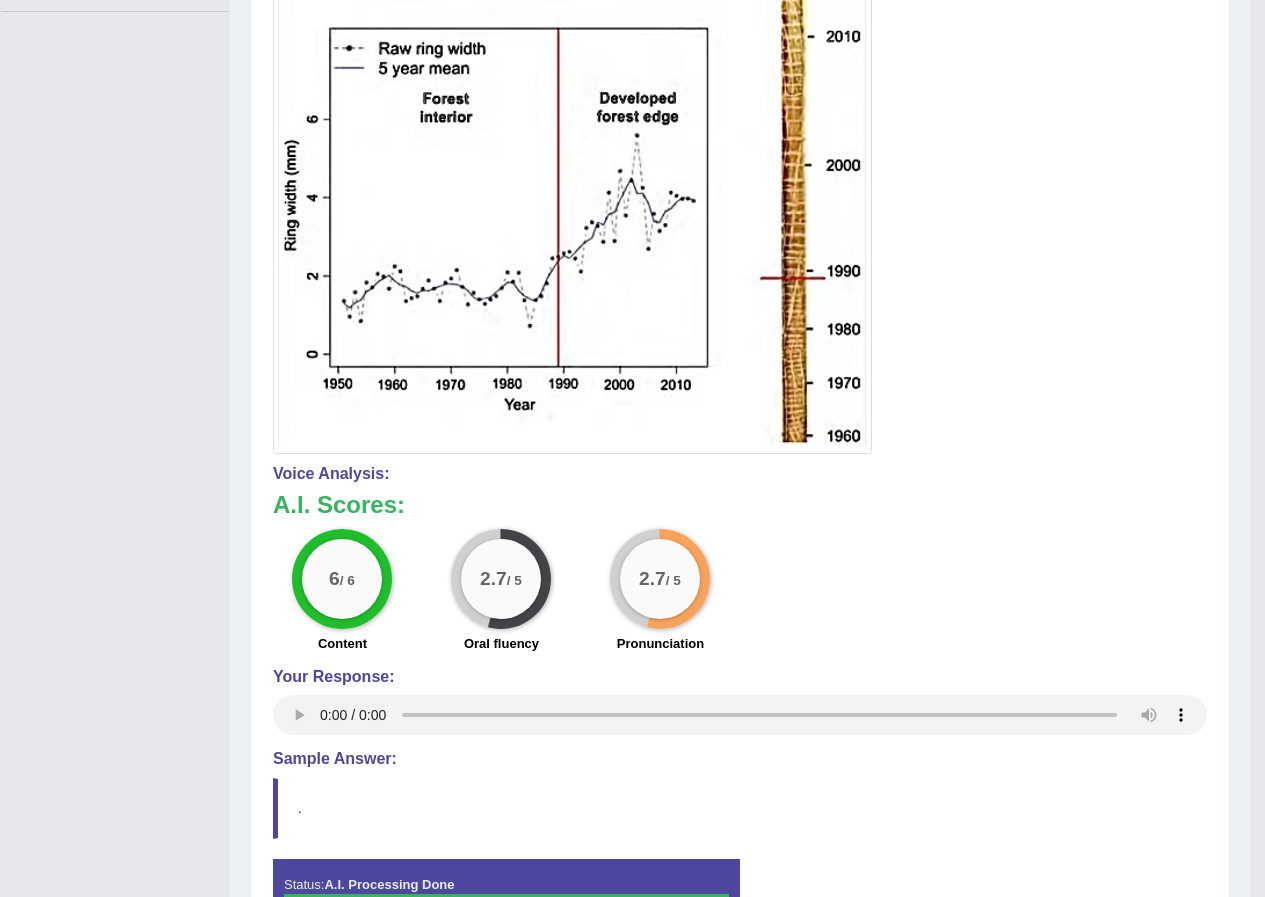 drag, startPoint x: 1257, startPoint y: 597, endPoint x: 1258, endPoint y: 582, distance: 15.033297 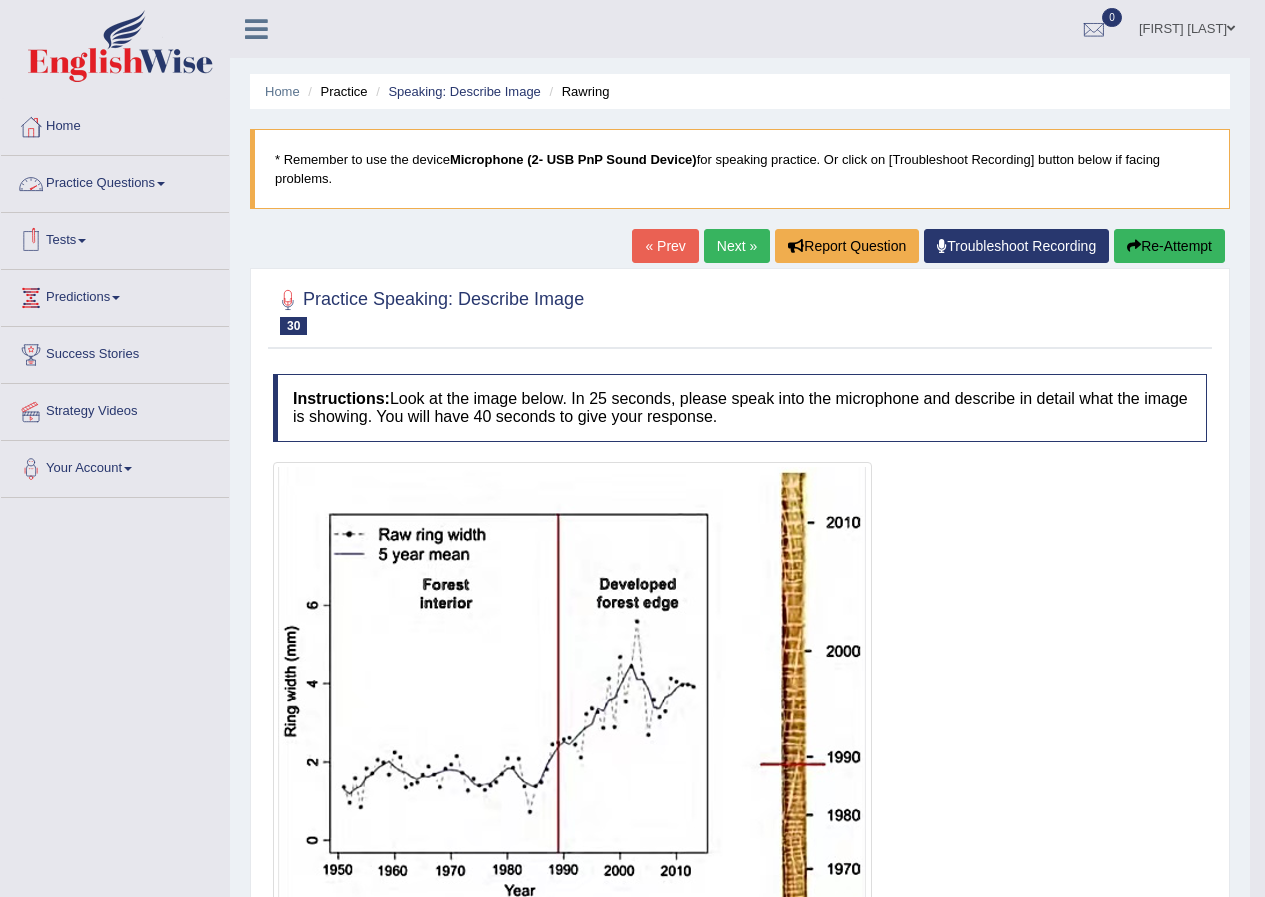 click at bounding box center [161, 184] 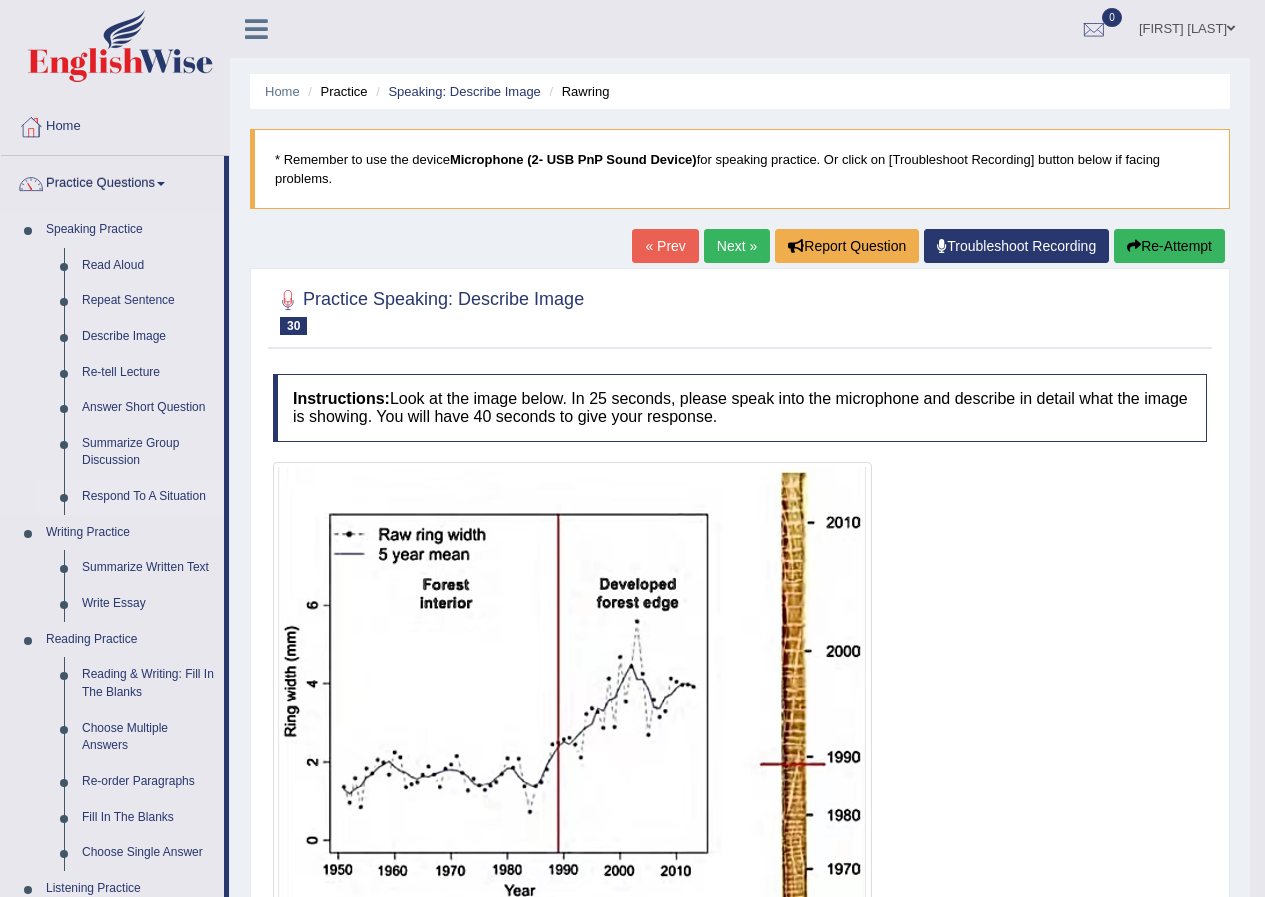 click on "Respond To A Situation" at bounding box center [148, 497] 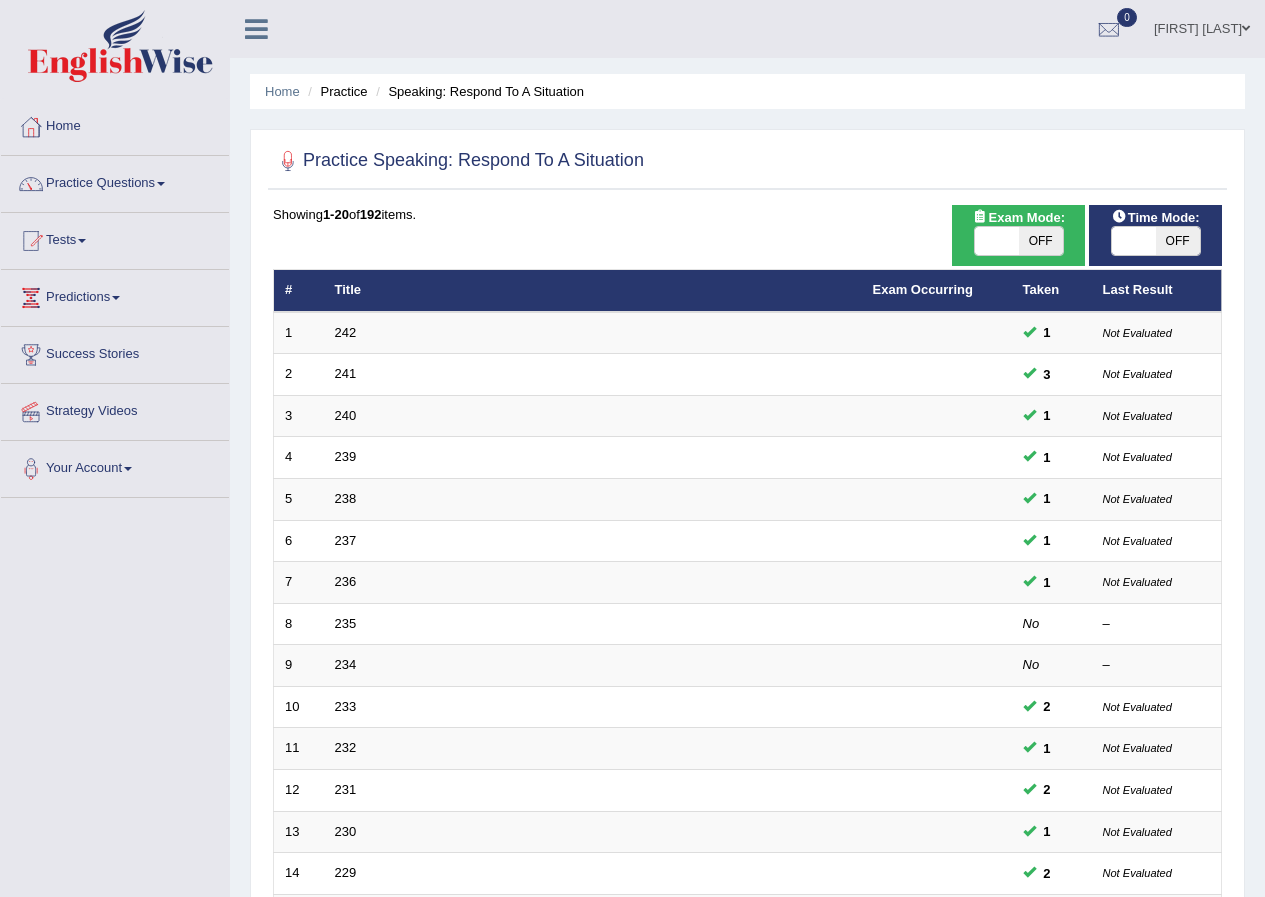 scroll, scrollTop: 362, scrollLeft: 0, axis: vertical 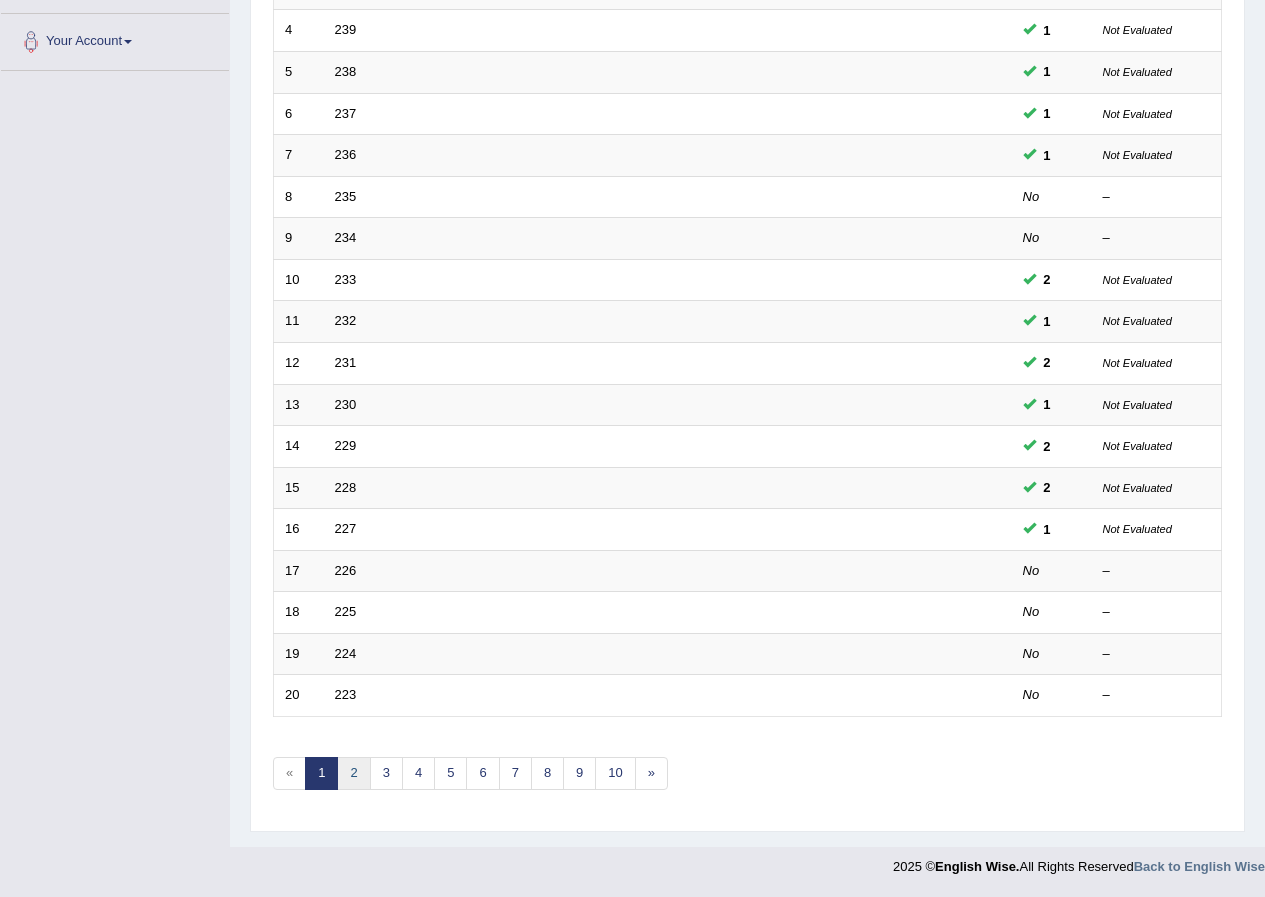 click on "2" at bounding box center (353, 773) 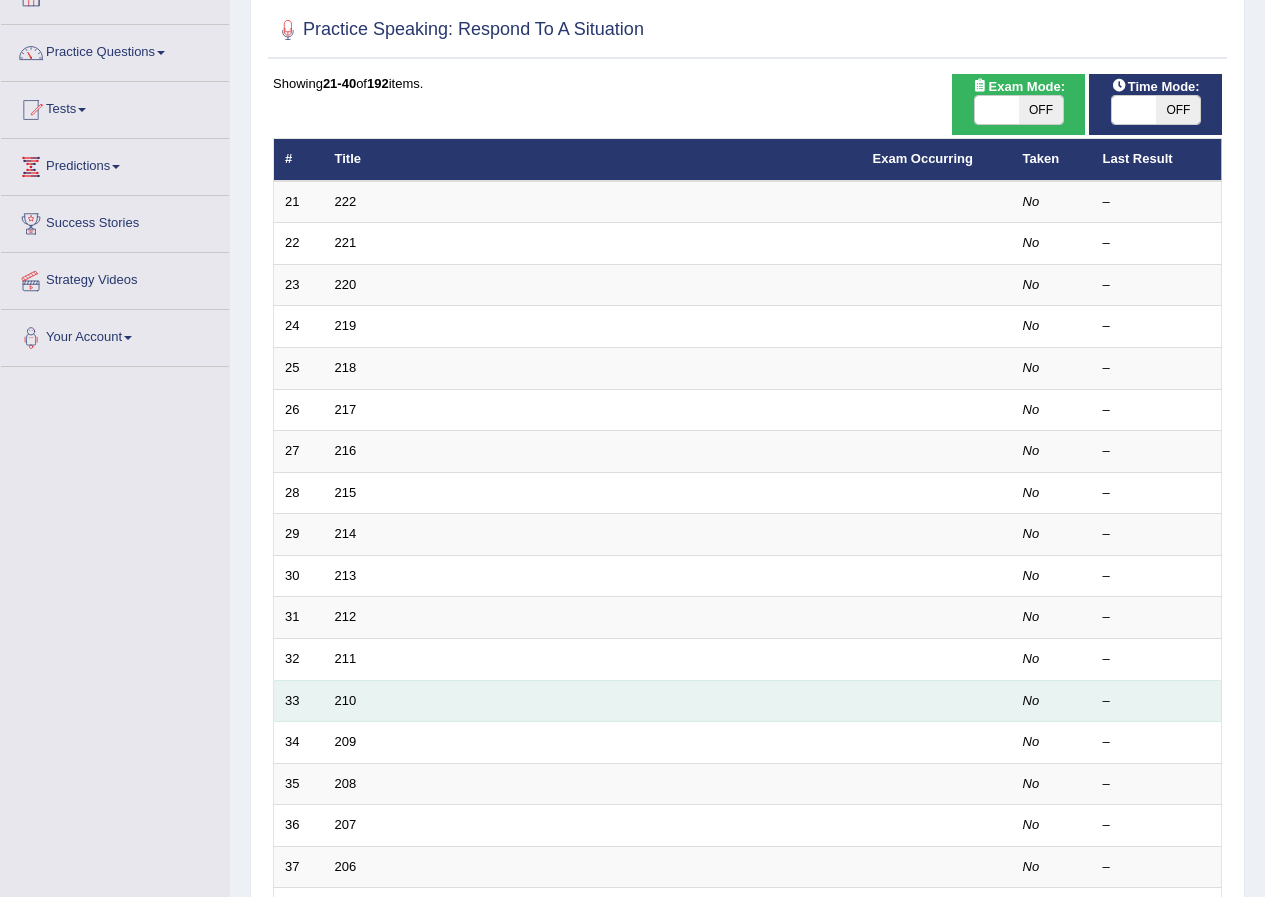 scroll, scrollTop: 100, scrollLeft: 0, axis: vertical 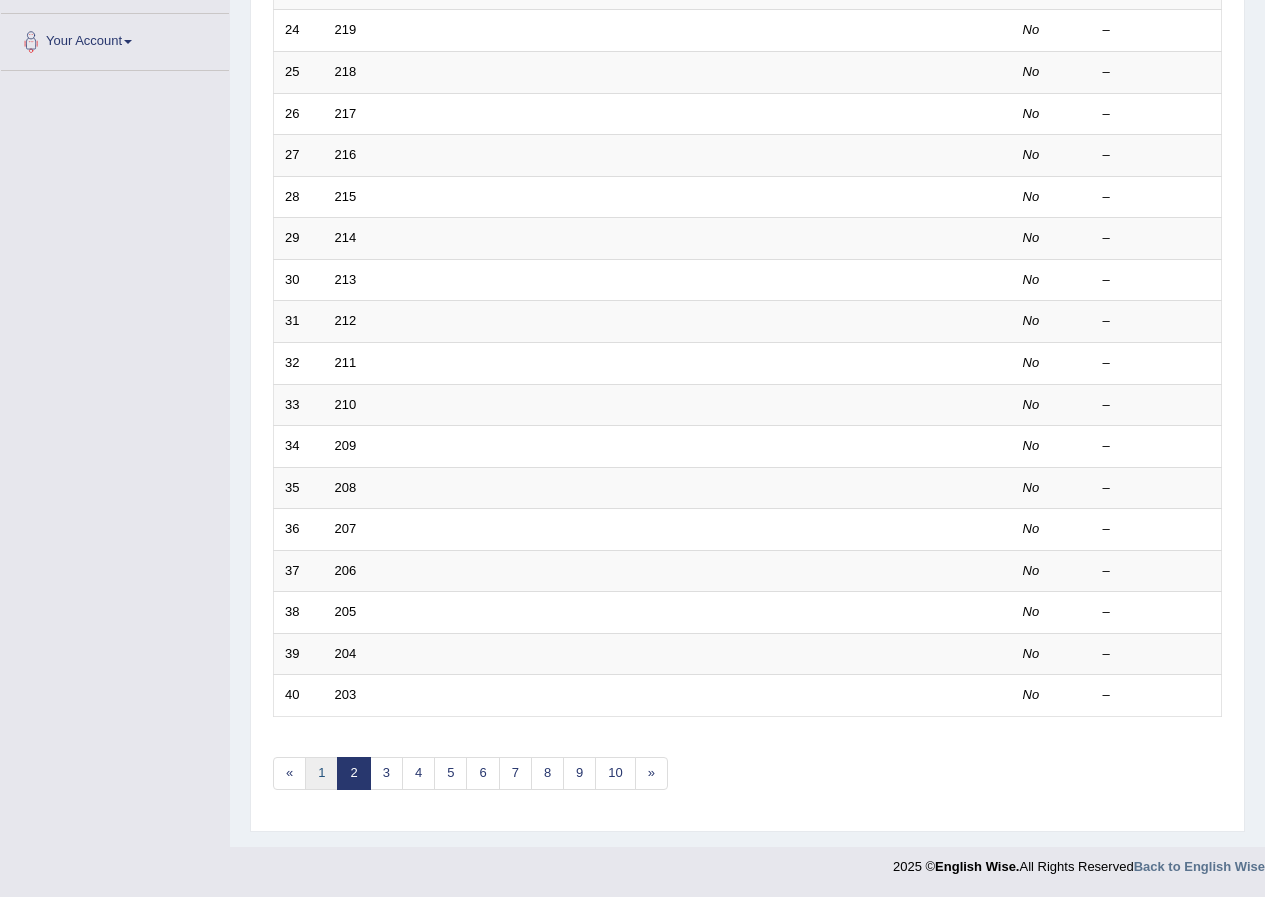 click on "1" at bounding box center (321, 773) 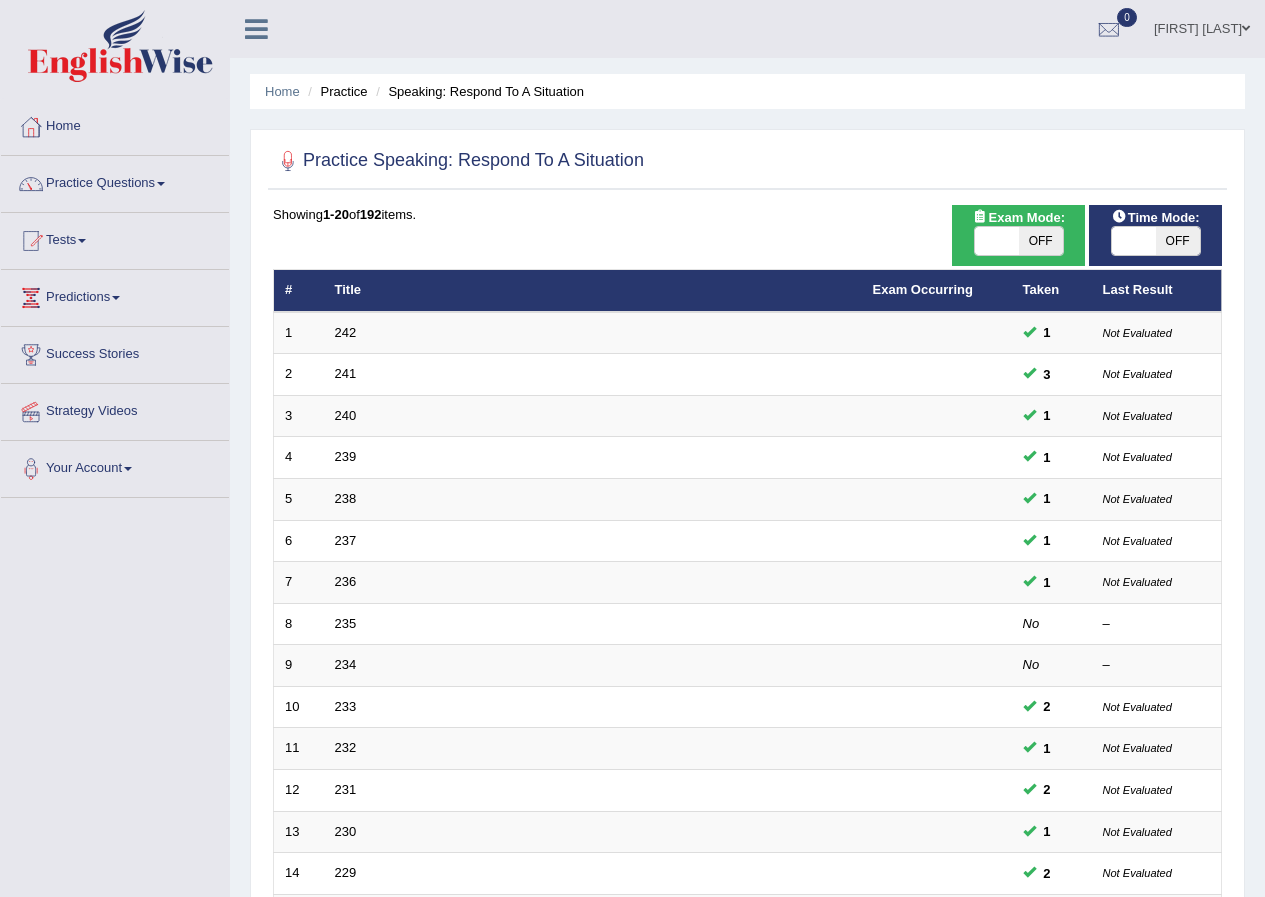 scroll, scrollTop: 0, scrollLeft: 0, axis: both 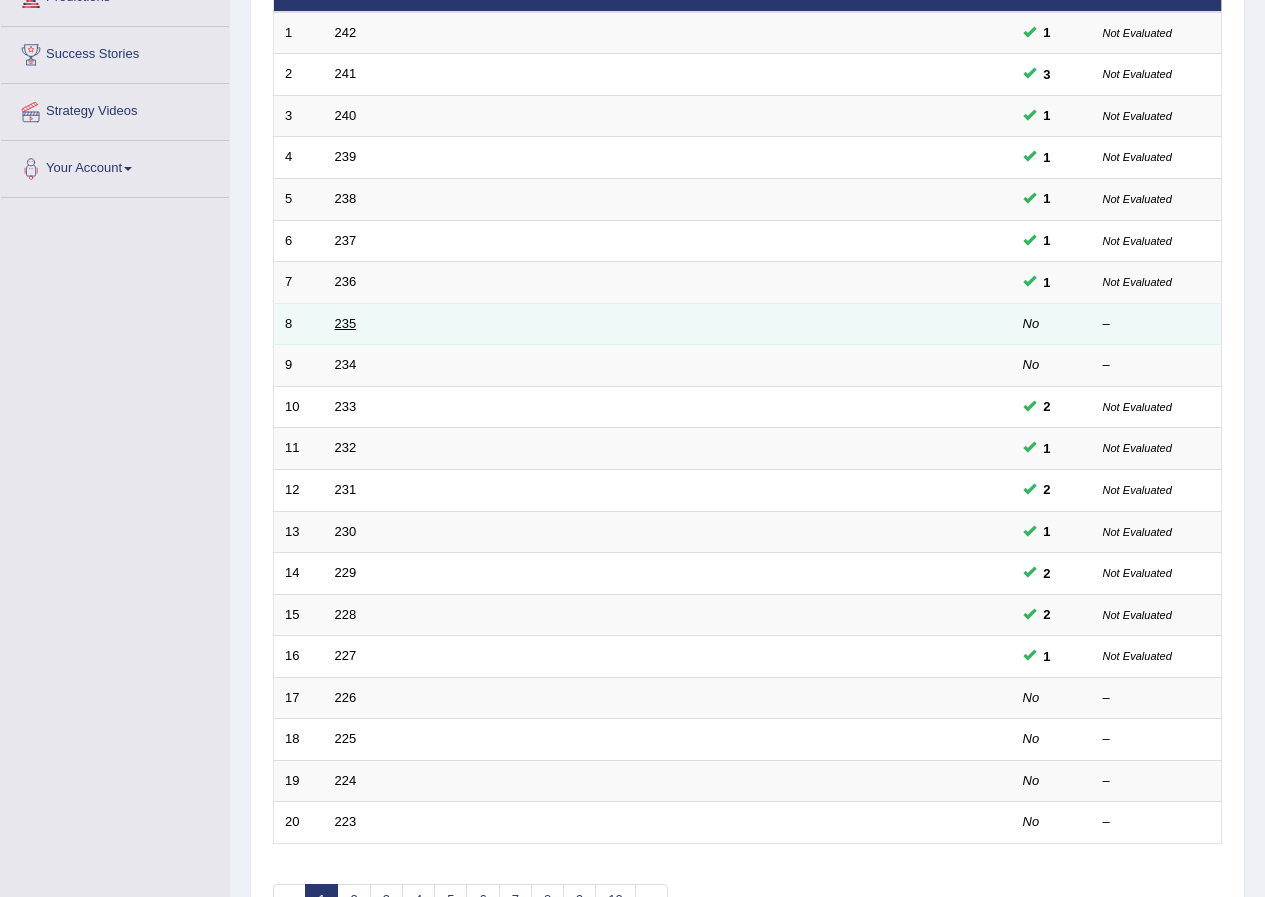 click on "235" at bounding box center [346, 323] 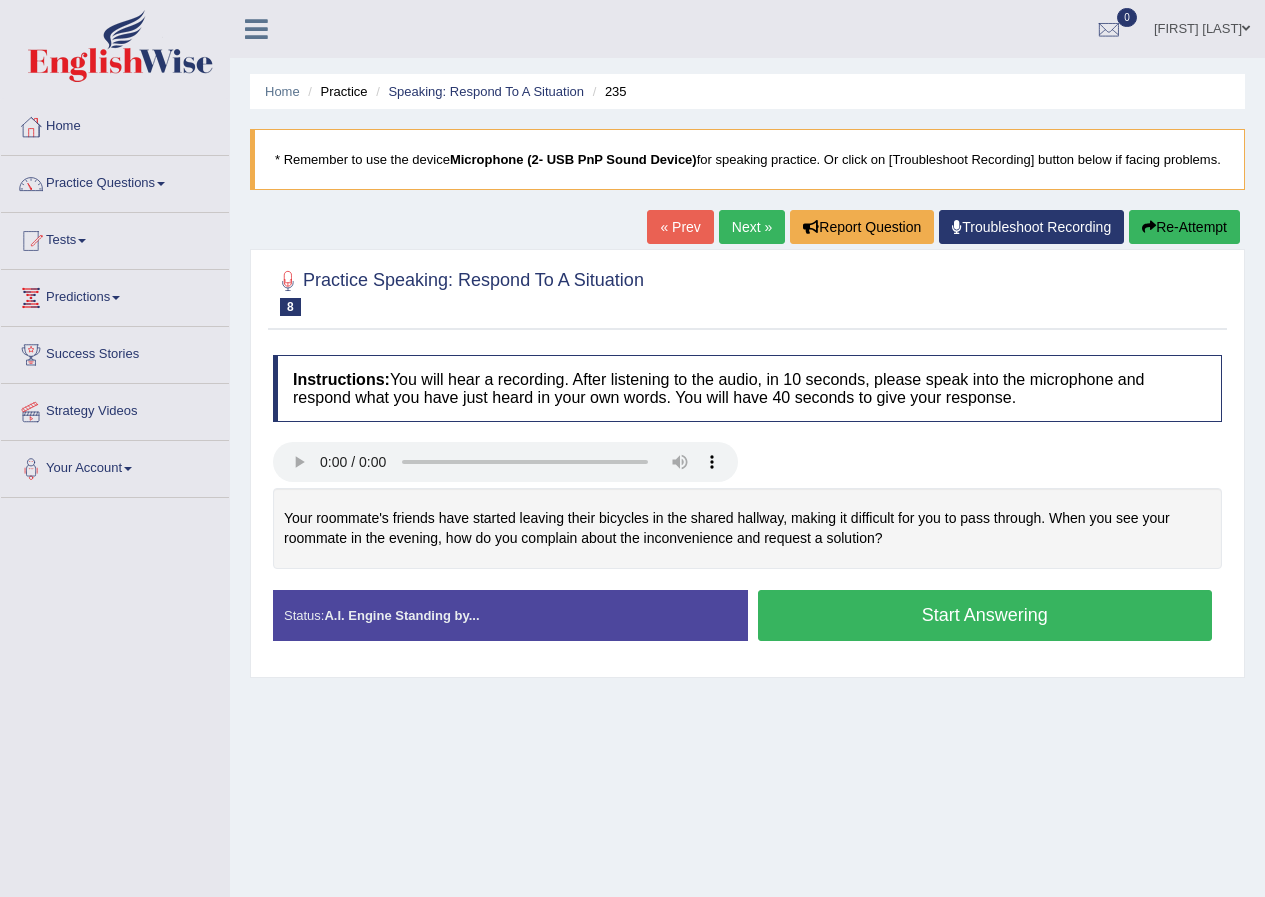 scroll, scrollTop: 0, scrollLeft: 0, axis: both 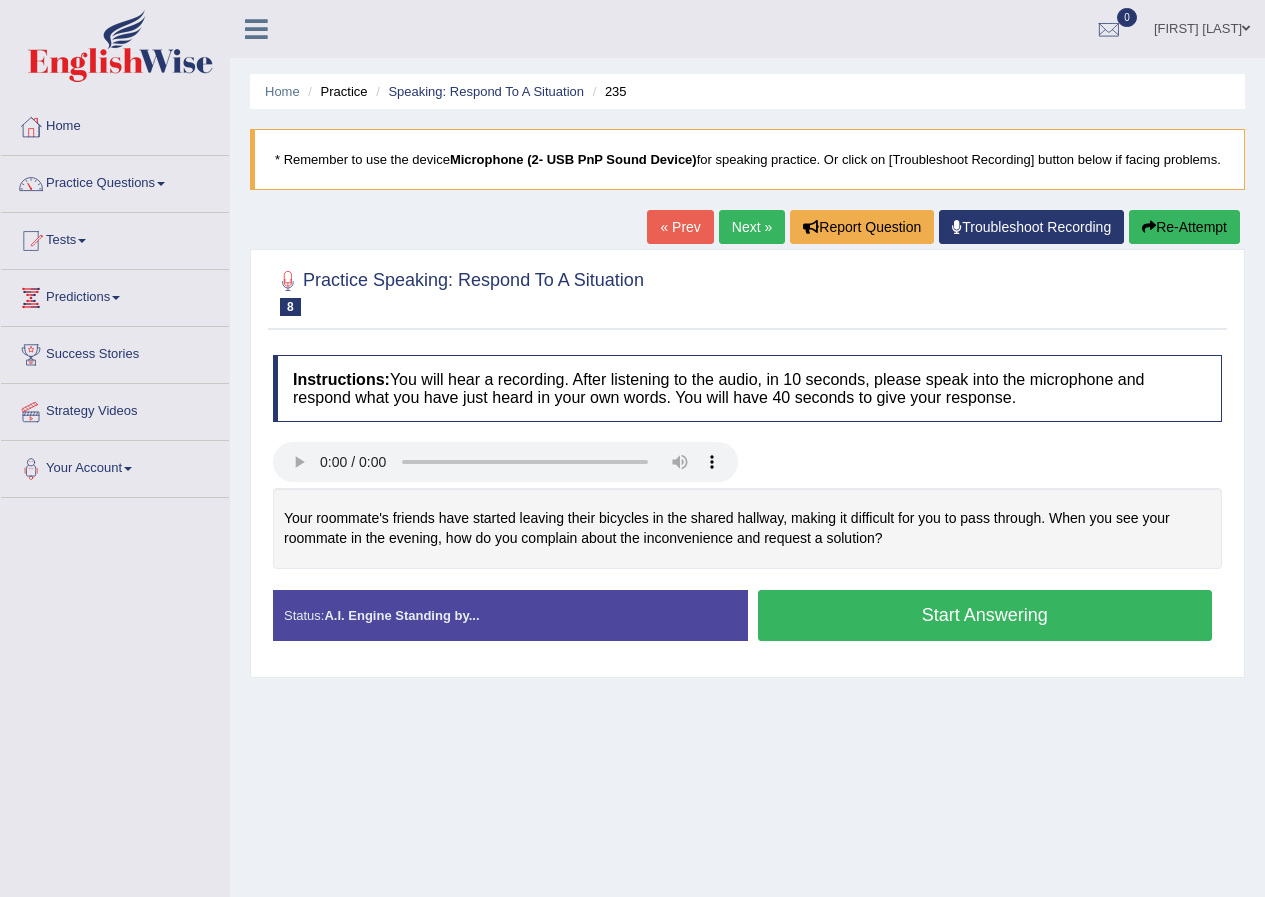 click on "Start Answering" at bounding box center (985, 615) 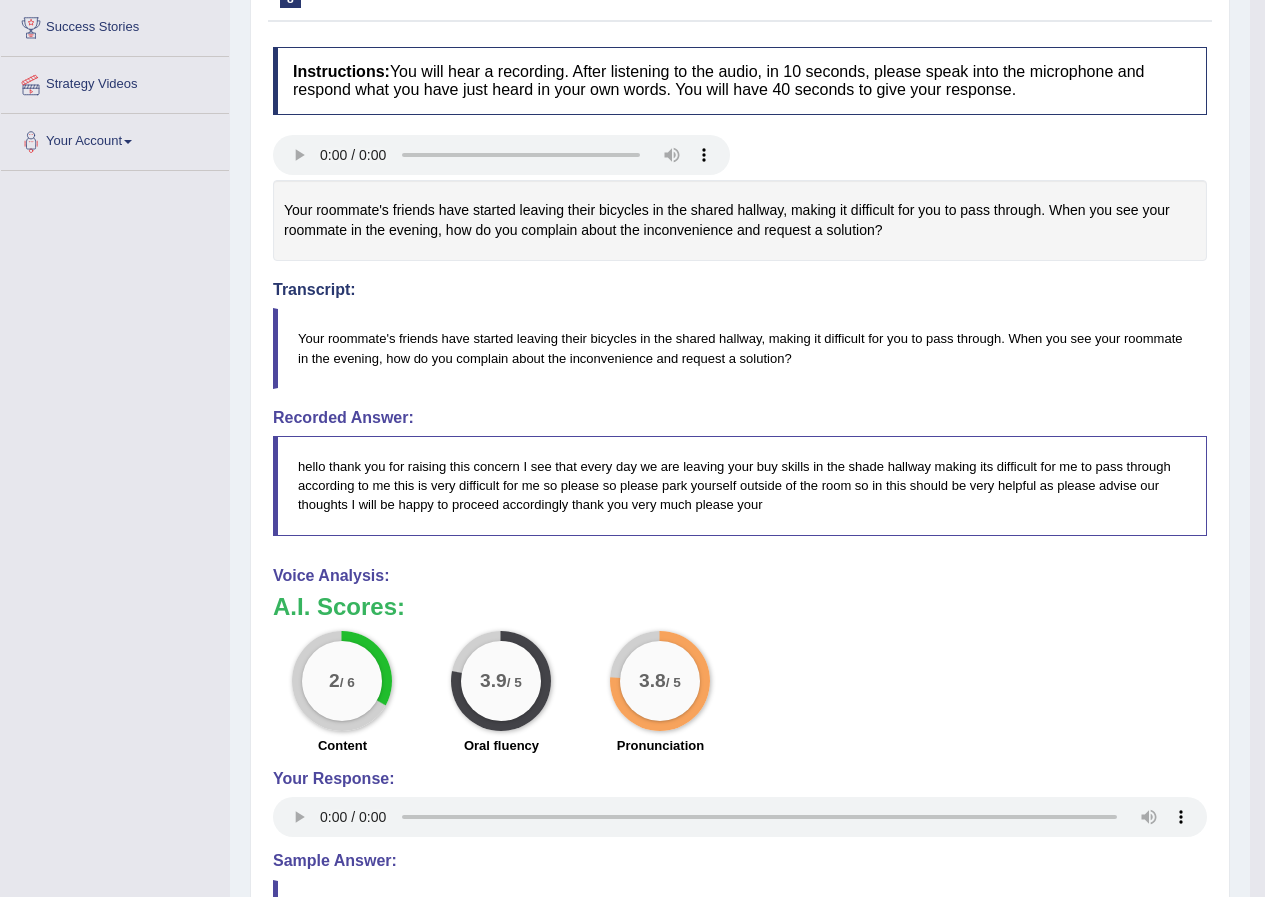 scroll, scrollTop: 348, scrollLeft: 0, axis: vertical 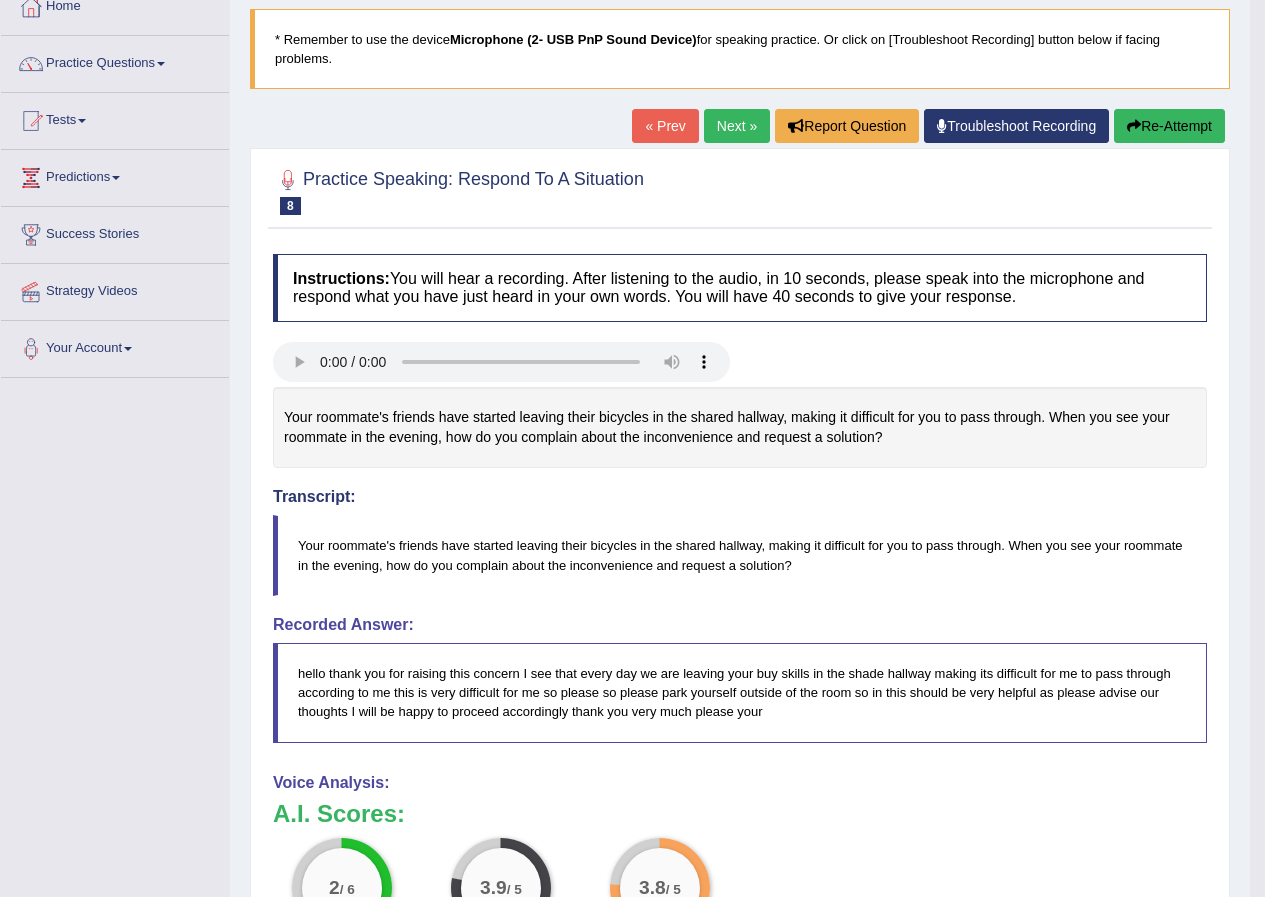 click on "Re-Attempt" at bounding box center [1169, 126] 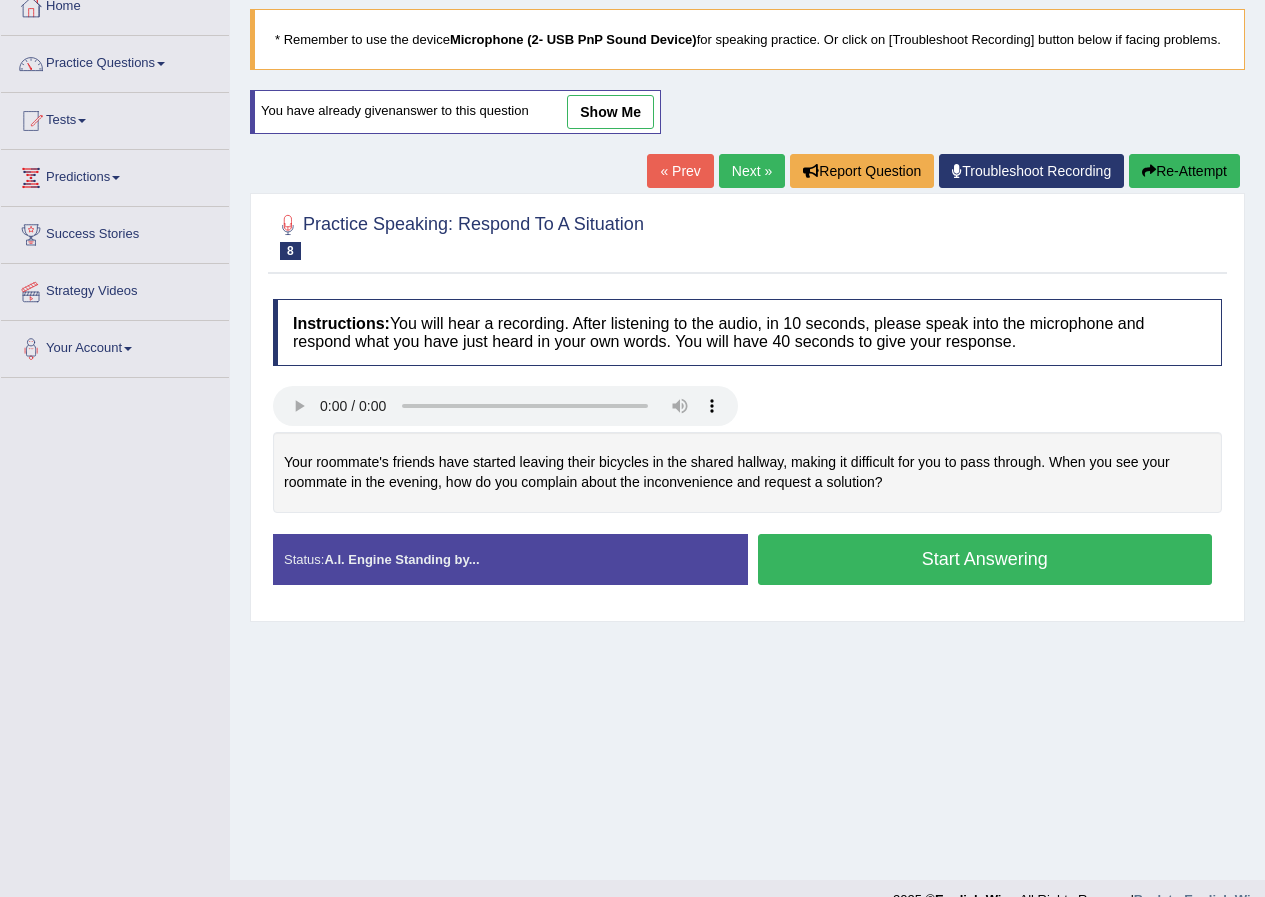 scroll, scrollTop: 120, scrollLeft: 0, axis: vertical 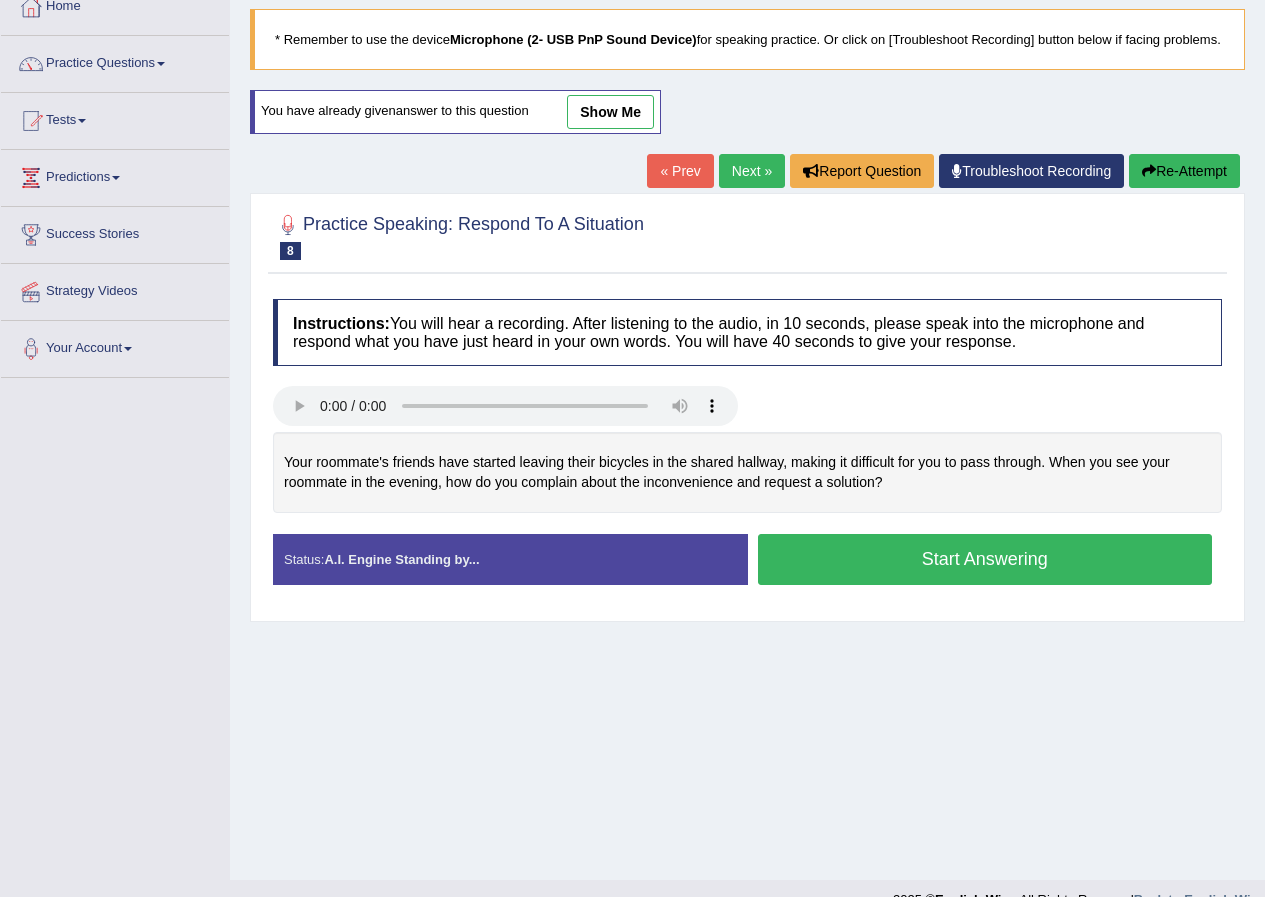 click on "Start Answering" at bounding box center (985, 559) 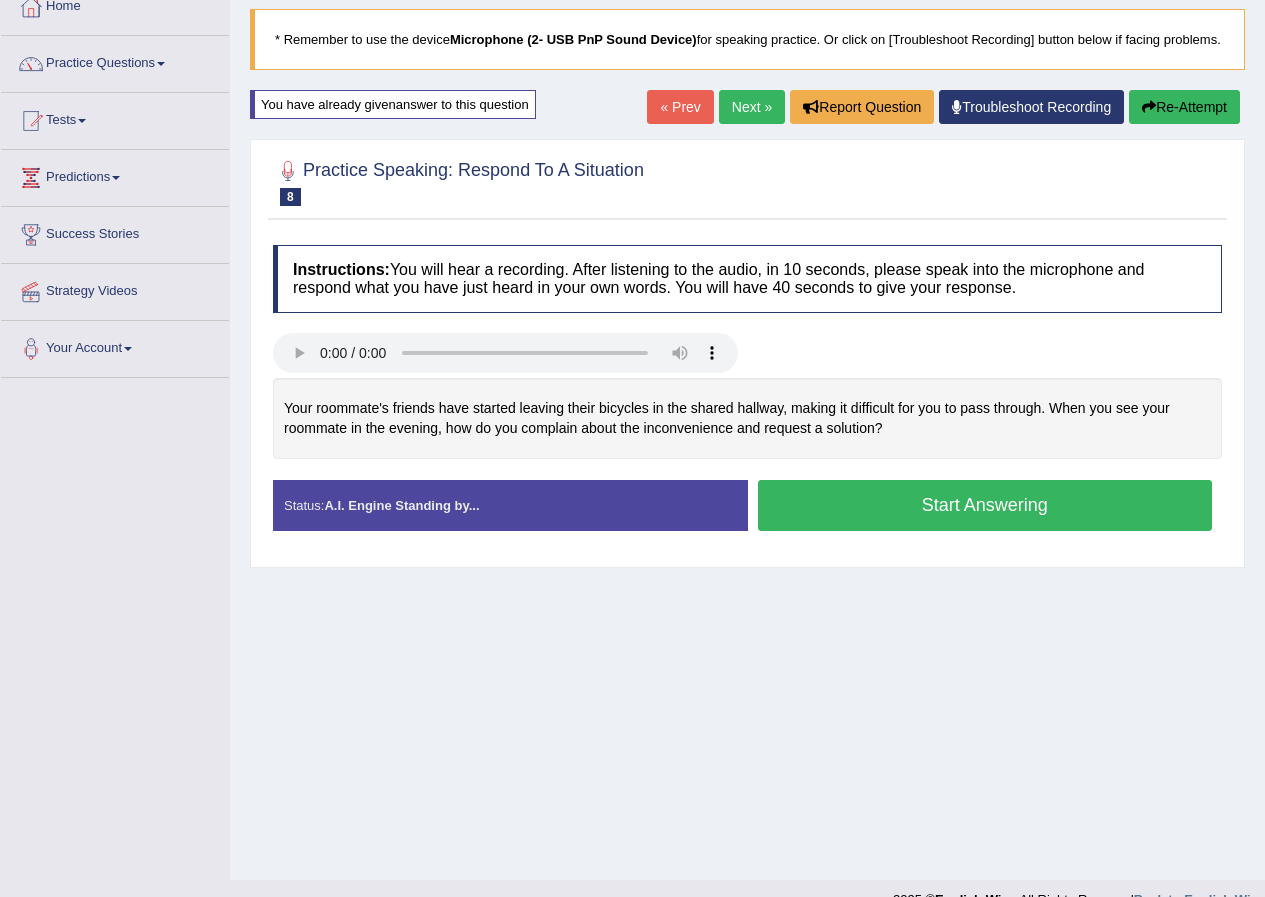 click on "Home
Practice
Speaking: Respond To A Situation
235
* Remember to use the device  Microphone (2- USB PnP Sound Device)  for speaking practice. Or click on [Troubleshoot Recording] button below if facing problems.
You have already given   answer to this question
« Prev Next »  Report Question  Troubleshoot Recording  Re-Attempt
Practice Speaking: Respond To A Situation
8
235
Instructions:  You will hear a recording. After listening to the audio, in 10 seconds, please speak into the microphone and respond what you have just heard in your own words. You will have 40 seconds to give your response.
Transcript: Recorded Answer: Created with Highcharts 7.1.2 Too low Too high Time Pitch meter: 0 10 20 30 40 Created with Highcharts 7.1.2 Great Too slow Too fast Time Speech pace meter: 0 10" at bounding box center [747, 380] 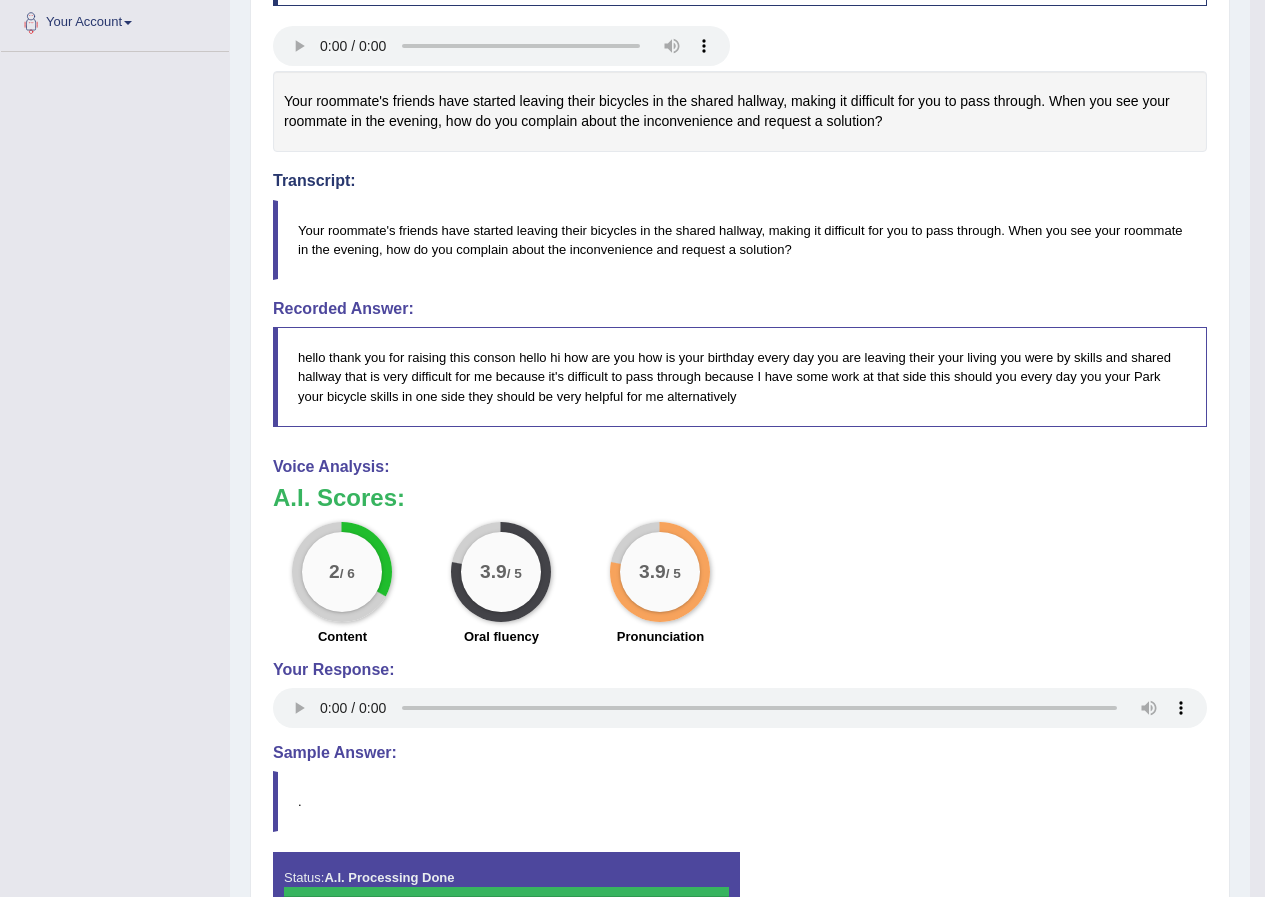 scroll, scrollTop: 120, scrollLeft: 0, axis: vertical 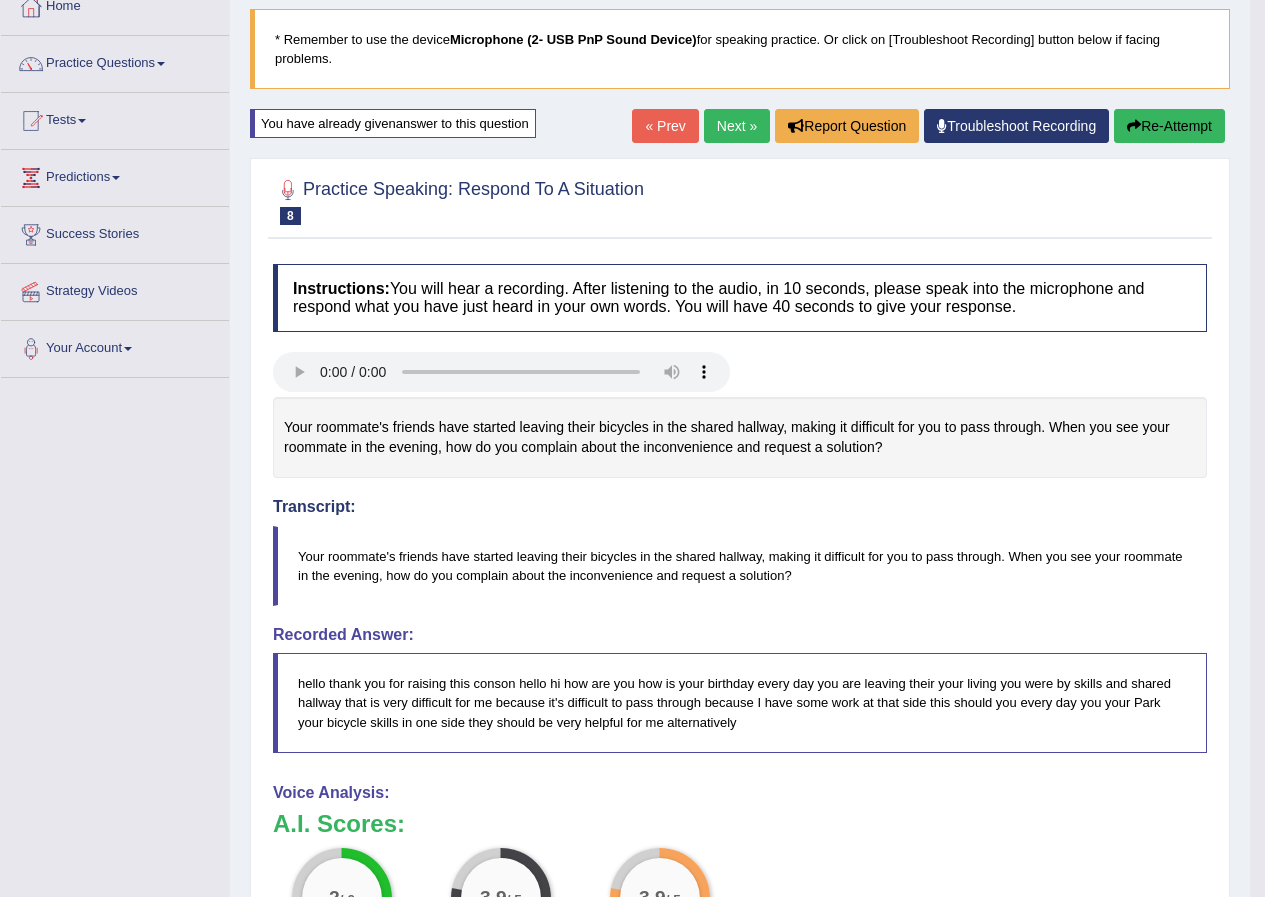 click on "Re-Attempt" at bounding box center (1169, 126) 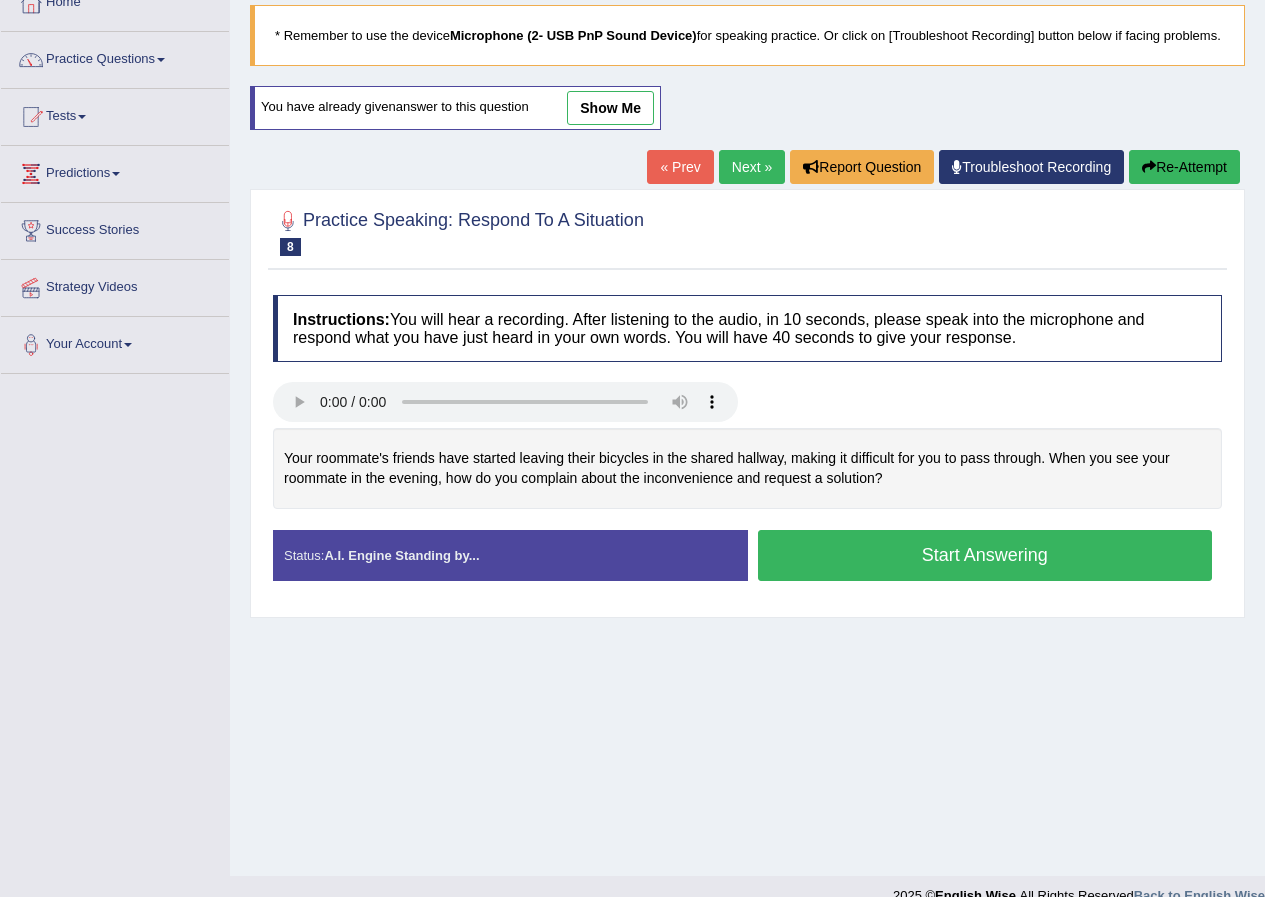 scroll, scrollTop: 0, scrollLeft: 0, axis: both 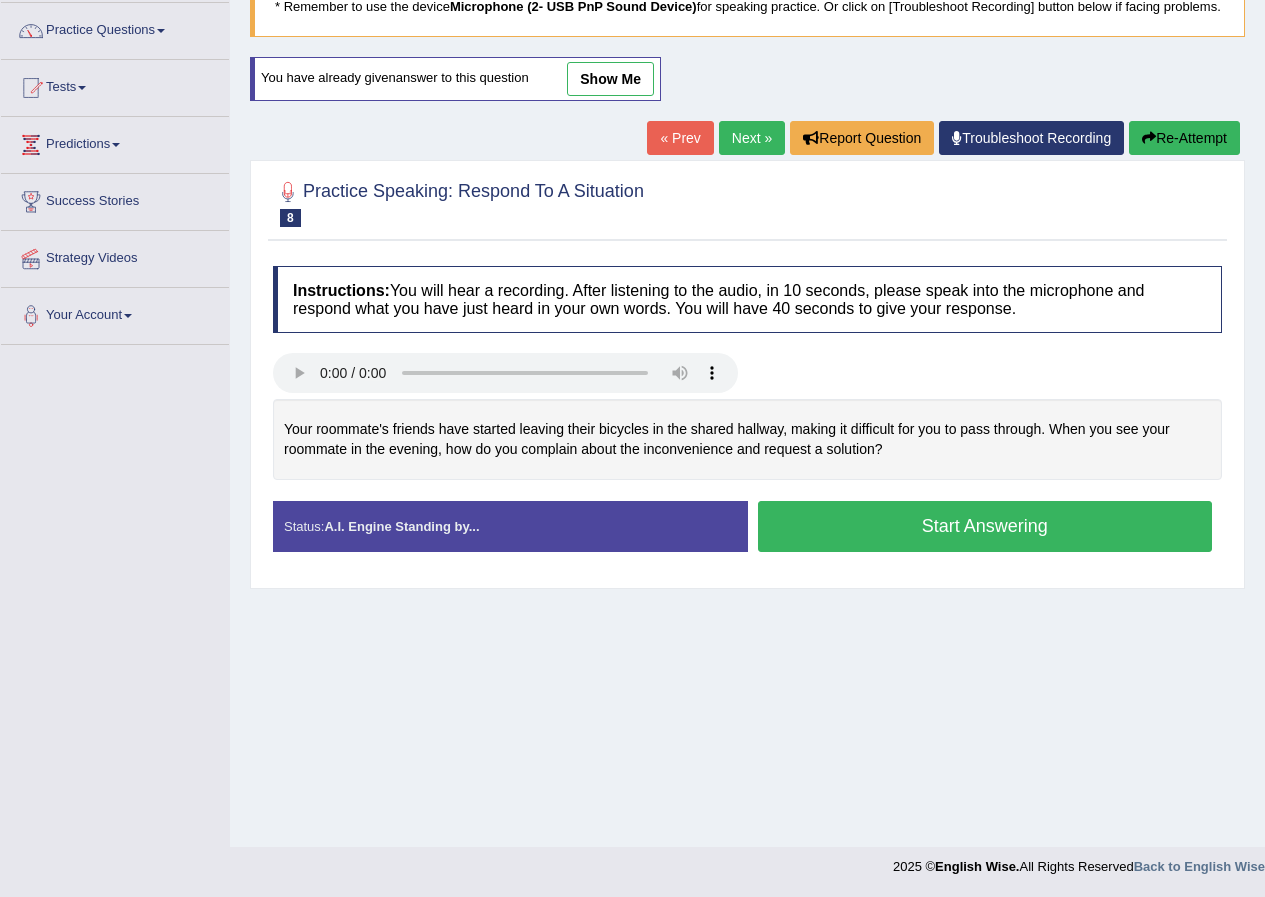 click on "Start Answering" at bounding box center [985, 526] 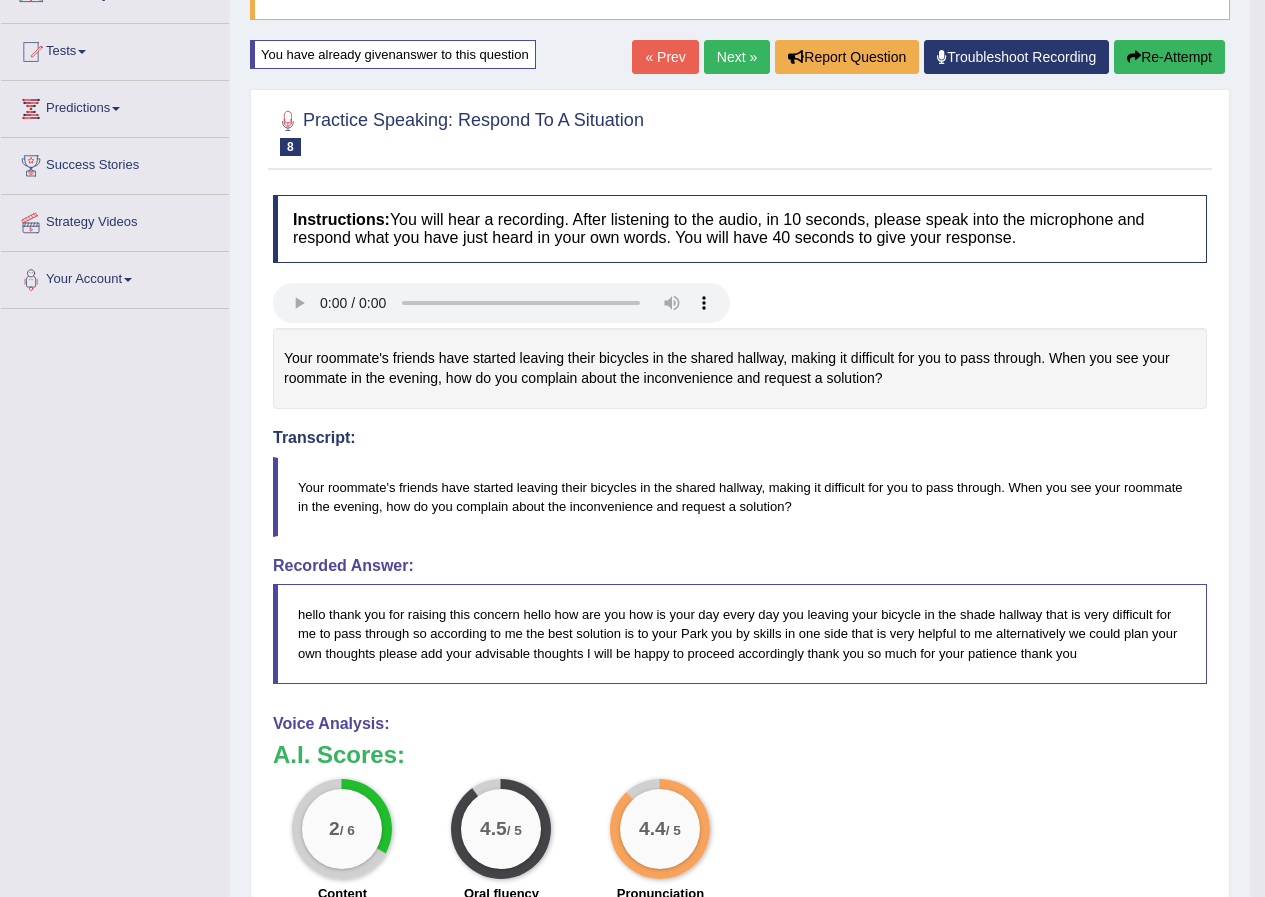 scroll, scrollTop: 173, scrollLeft: 0, axis: vertical 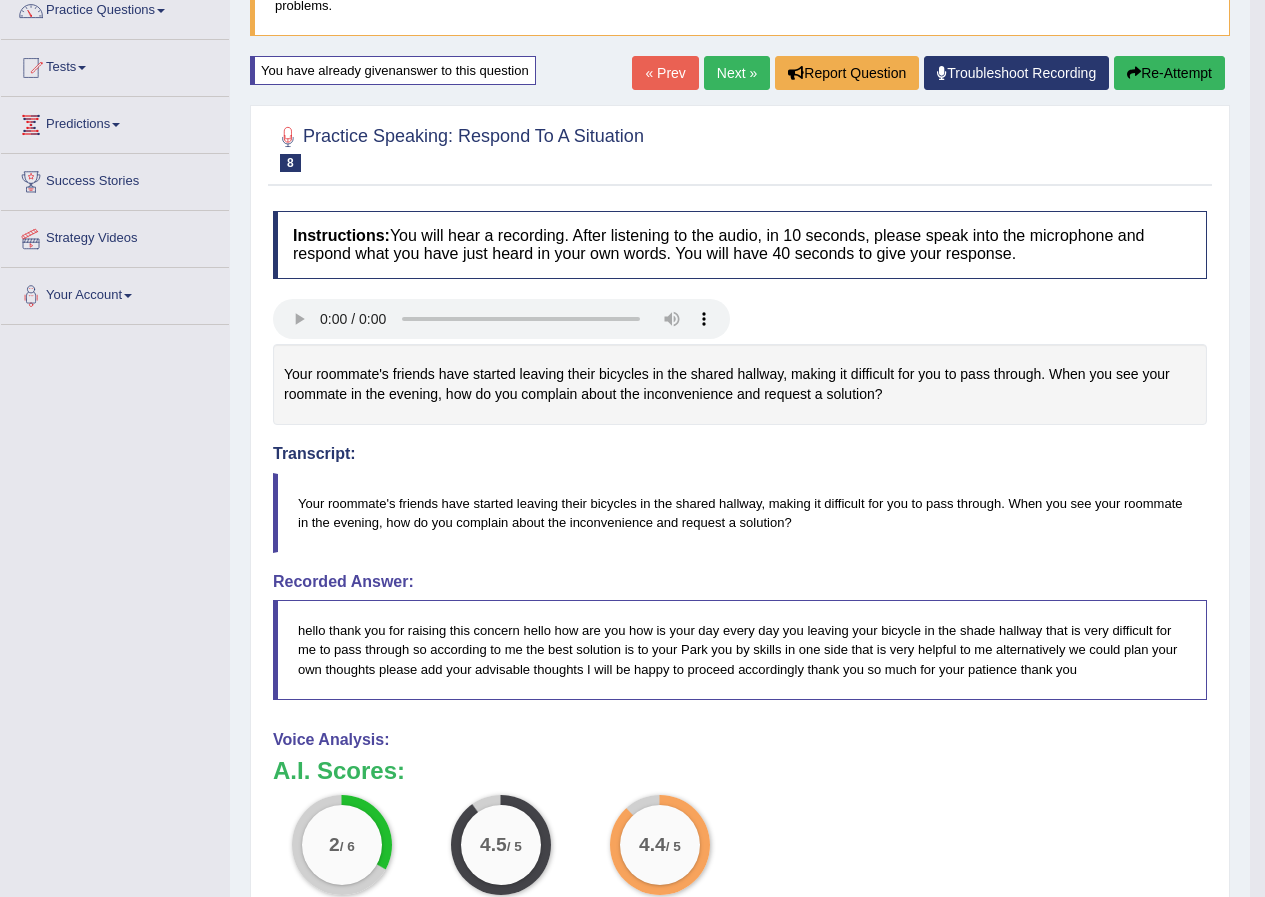 click on "Re-Attempt" at bounding box center [1169, 73] 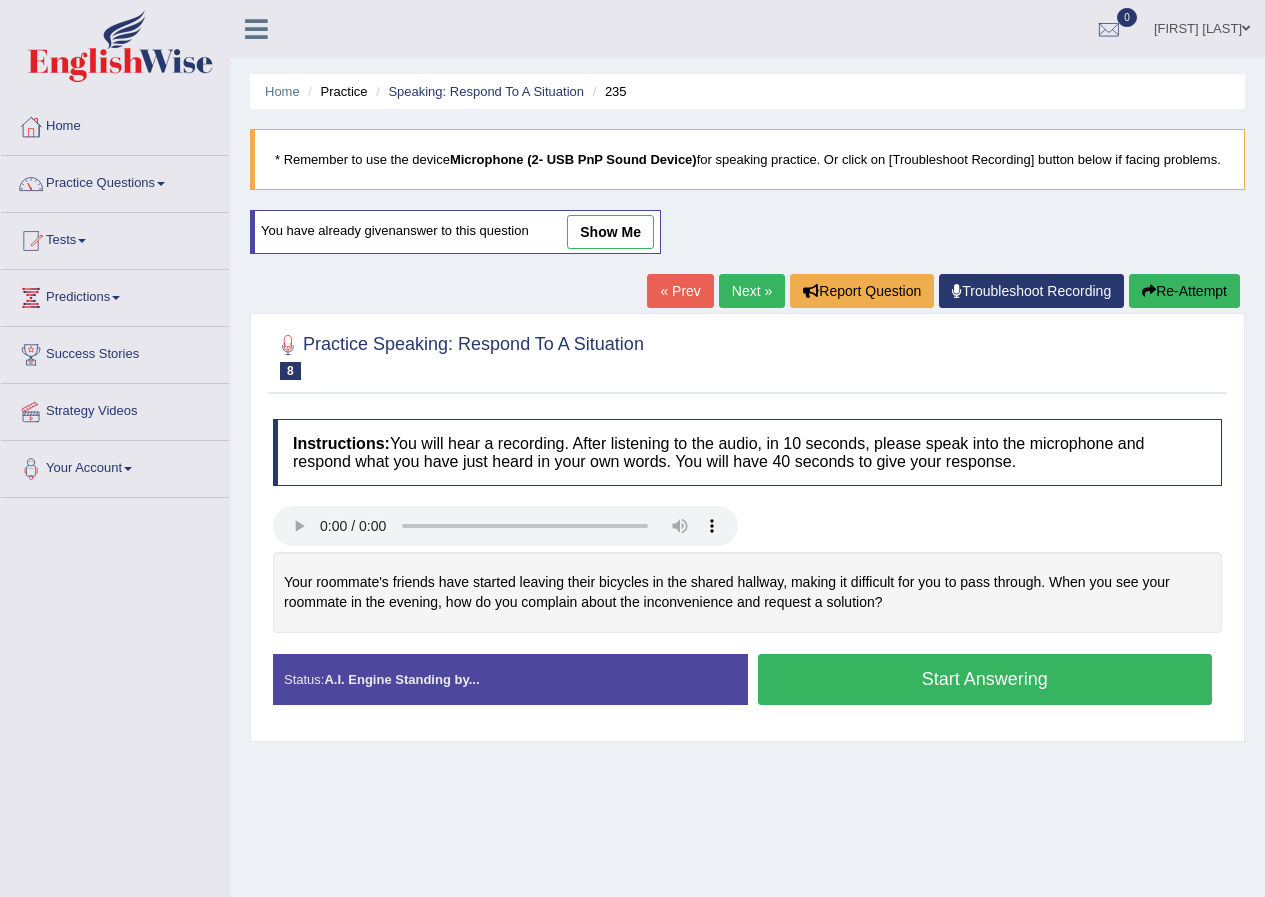 scroll, scrollTop: 153, scrollLeft: 0, axis: vertical 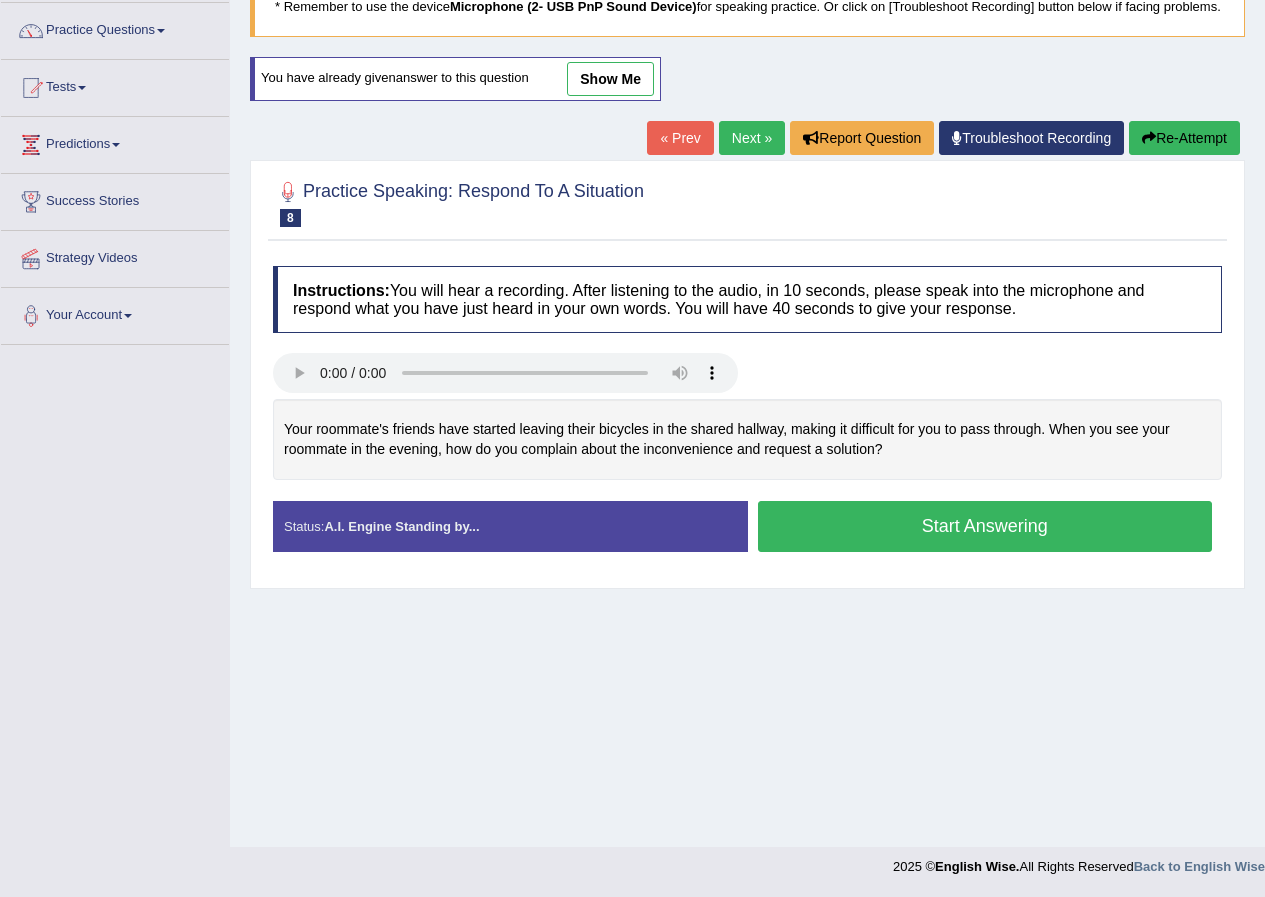 click on "Start Answering" at bounding box center [985, 526] 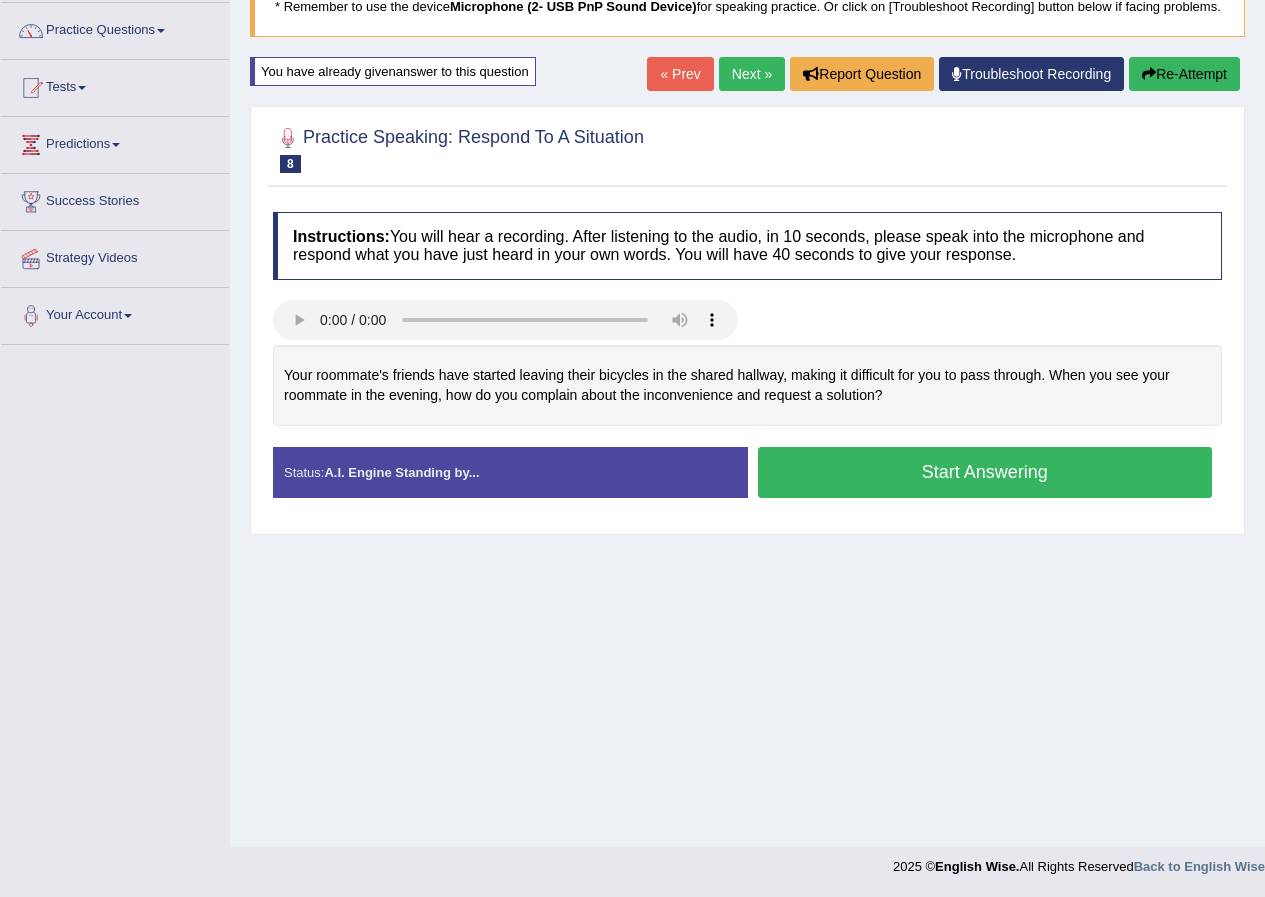 click on "Practice Speaking: Respond To A Situation
8
235
Instructions:  You will hear a recording. After listening to the audio, in 10 seconds, please speak into the microphone and respond what you have just heard in your own words. You will have 40 seconds to give your response.
Your roommate's friends have started leaving their bicycles in the shared hallway, making it difficult for you to pass through. When you see your roommate in the evening, how do you complain about the inconvenience and request a solution? Transcript: Your roommate's friends have started leaving their bicycles in the shared hallway, making it difficult for you to pass through. When you see your roommate in the evening, how do you complain about the inconvenience and request a solution? Recorded Answer: Created with Highcharts 7.1.2 Too low Too high Time Pitch meter: 0 10 20 30 40 Created with Highcharts 7.1.2 Great Too slow Too fast Time Speech pace meter: 0 10" at bounding box center (747, 320) 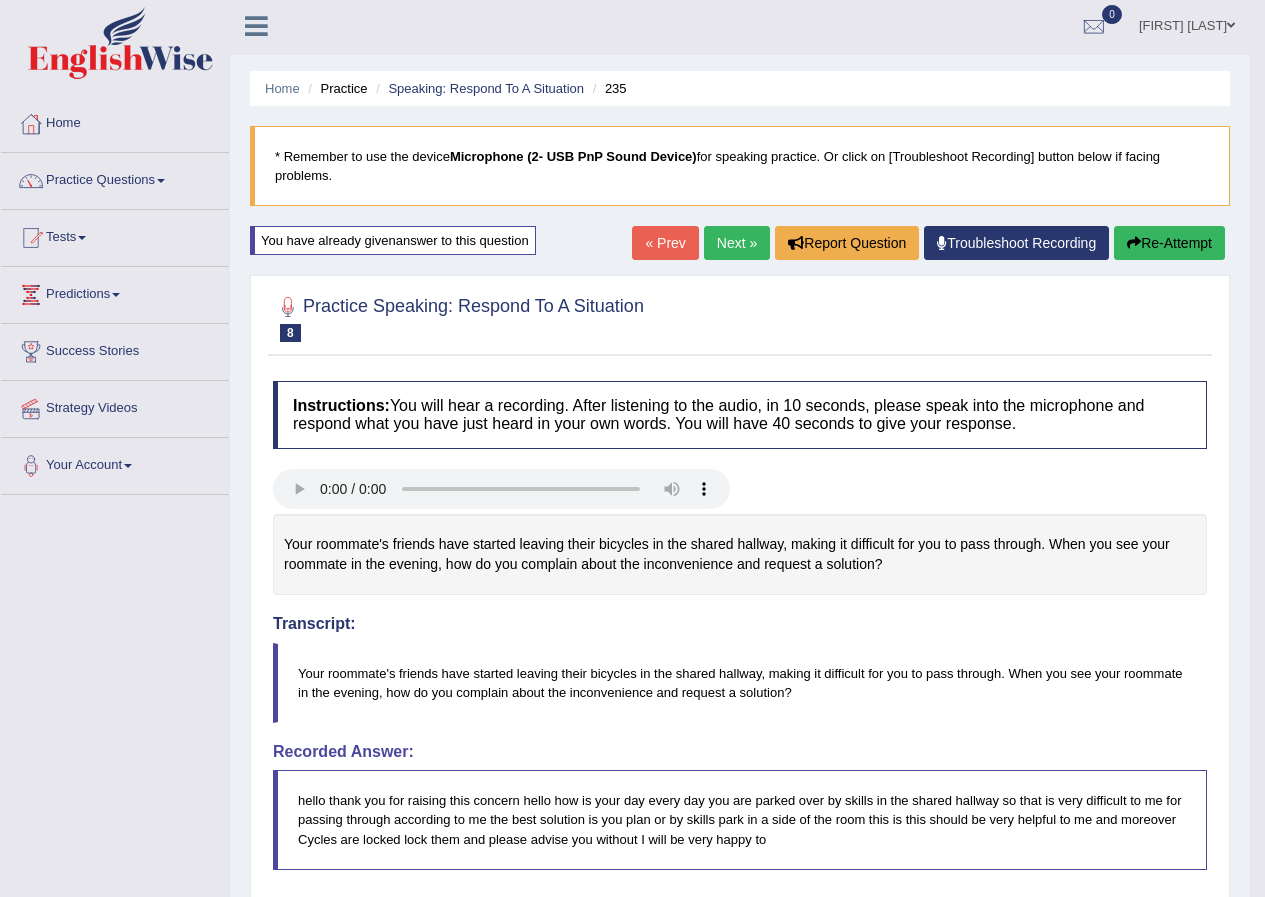 scroll, scrollTop: 0, scrollLeft: 0, axis: both 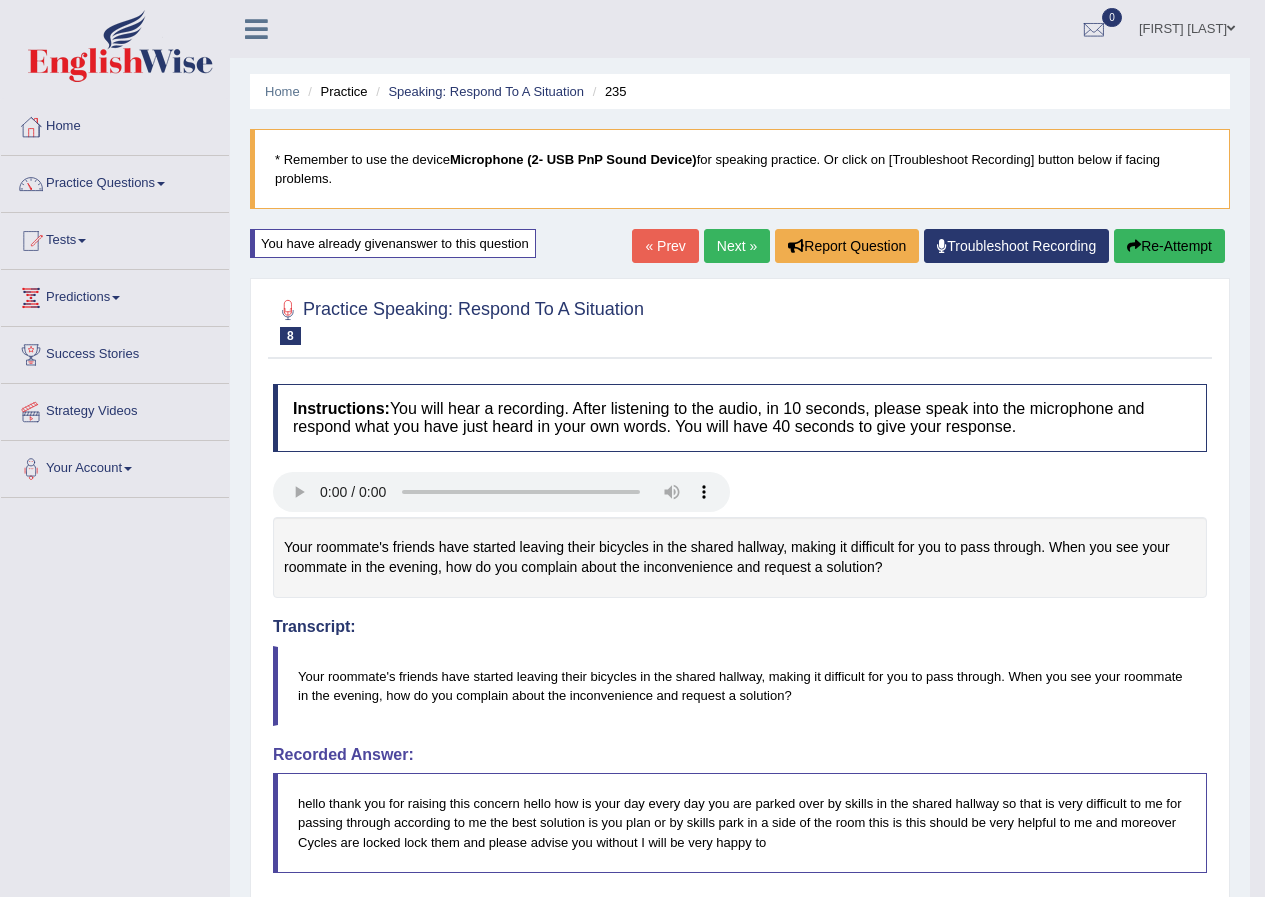 click on "Next »" at bounding box center [737, 246] 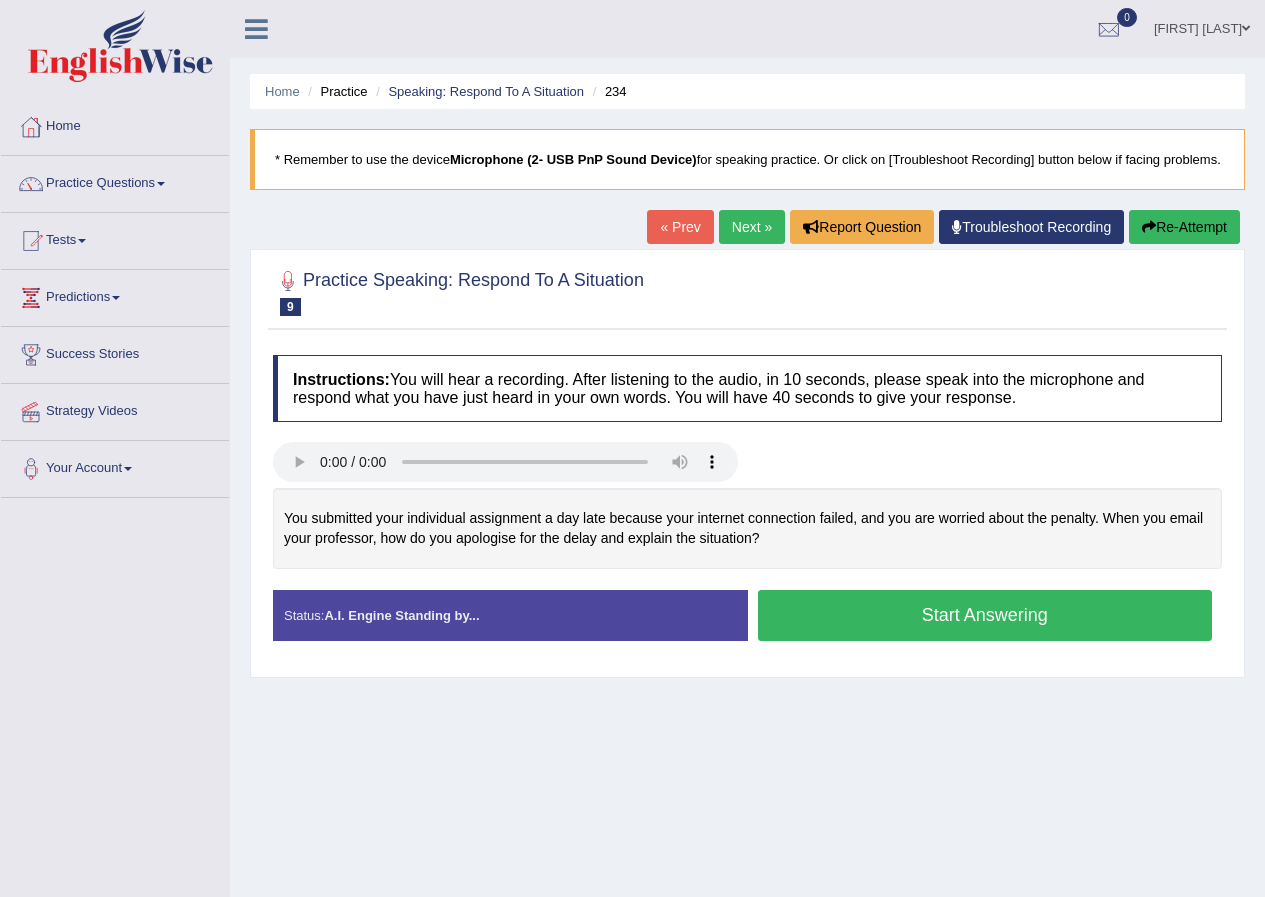 scroll, scrollTop: 153, scrollLeft: 0, axis: vertical 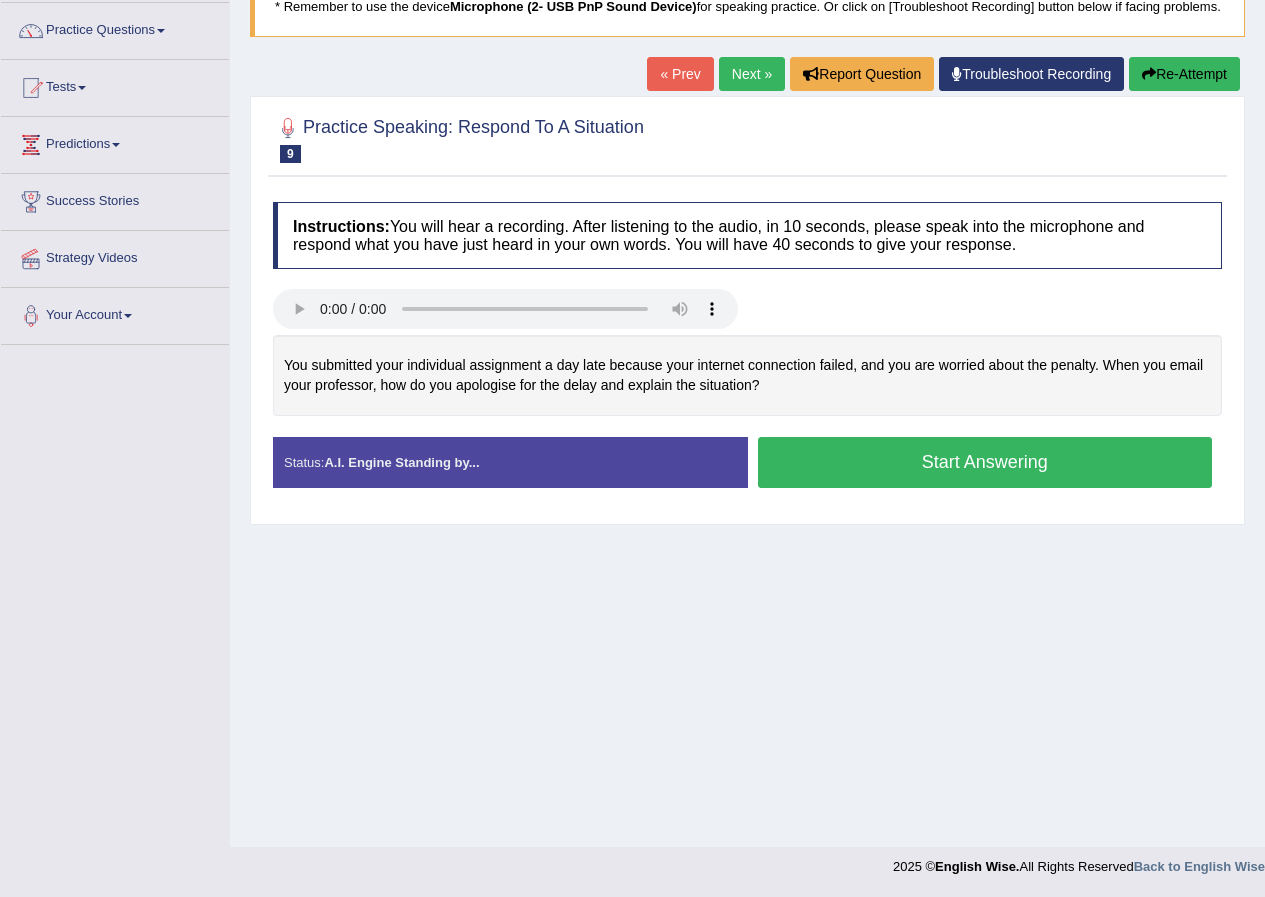 click on "Start Answering" at bounding box center [985, 462] 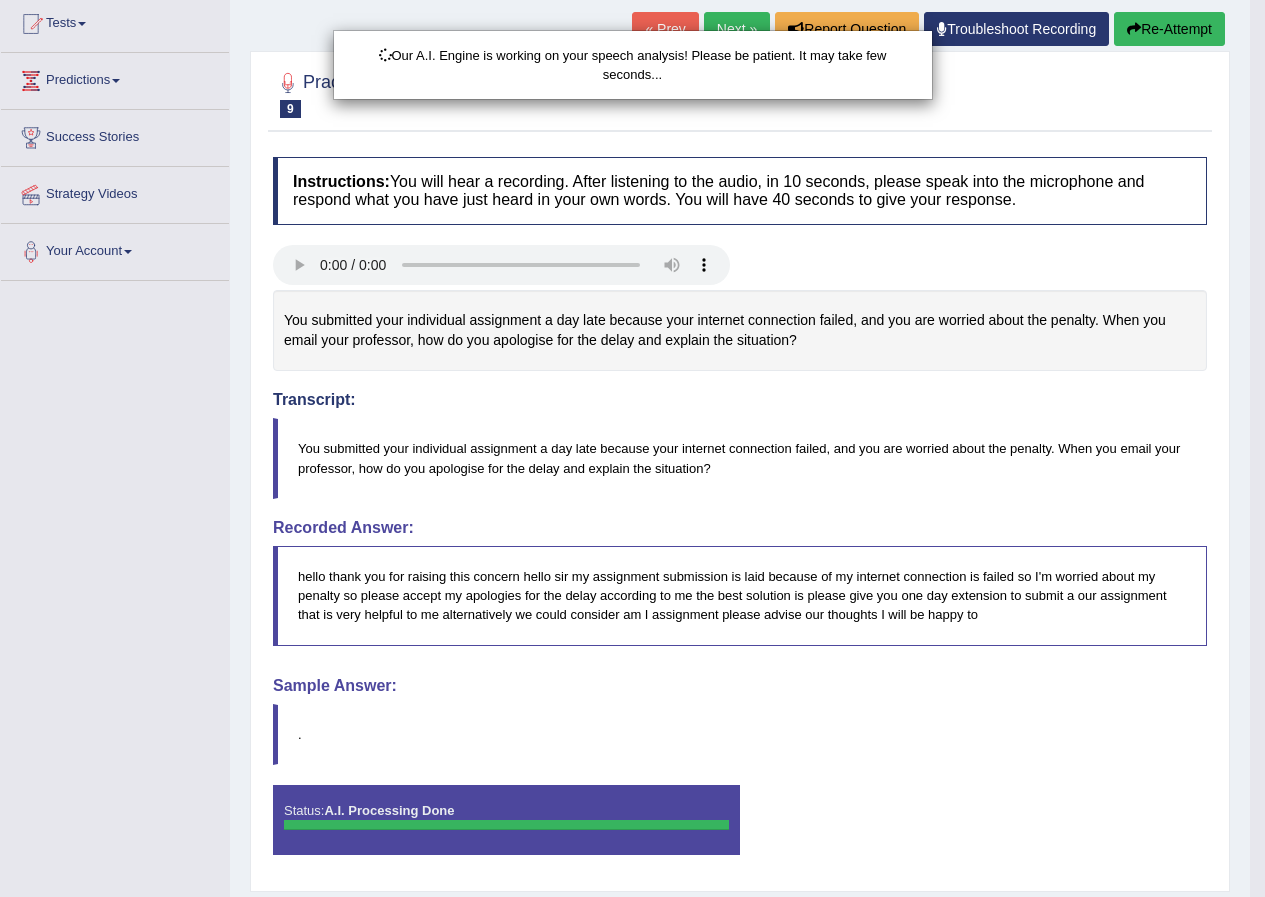 scroll, scrollTop: 253, scrollLeft: 0, axis: vertical 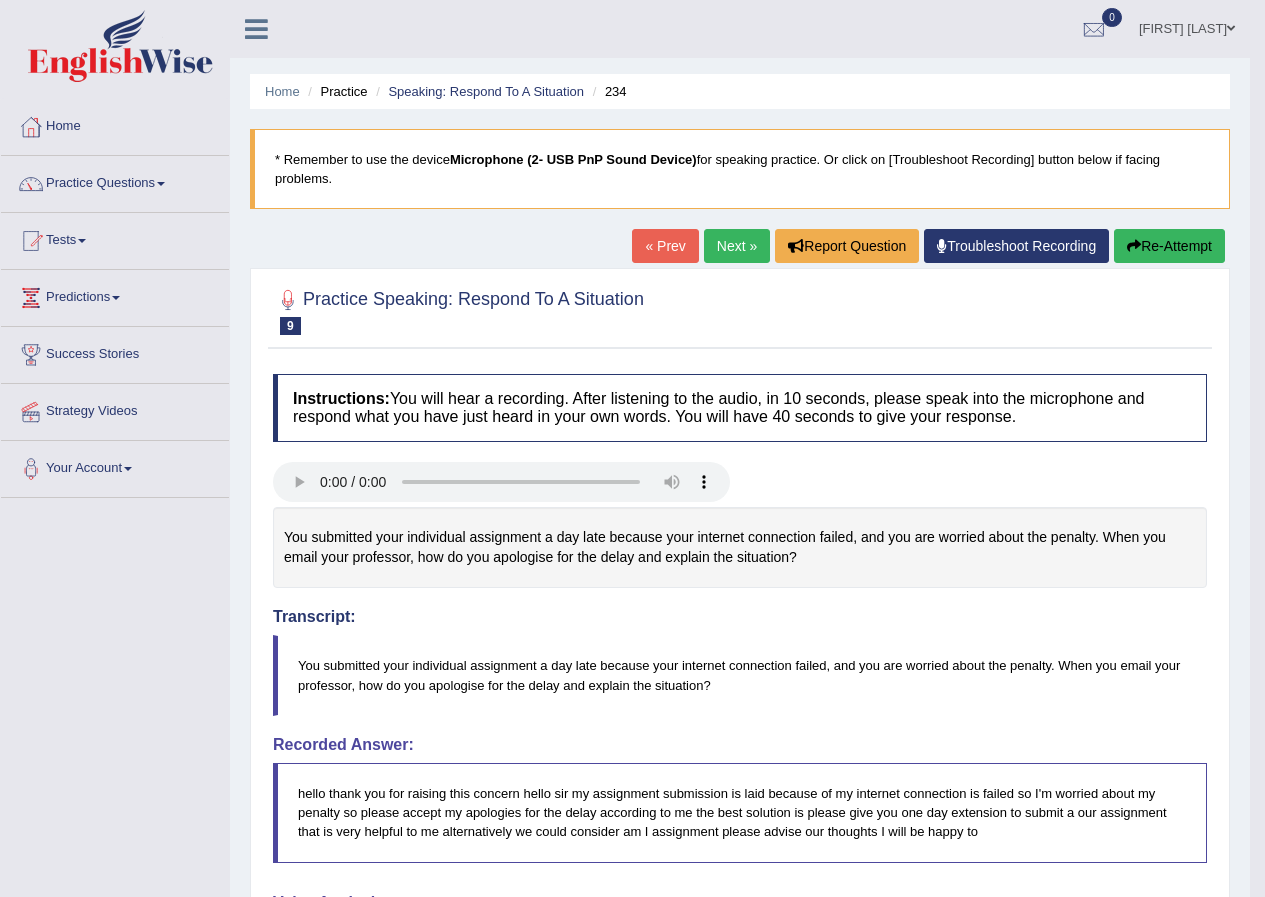 click on "Next »" at bounding box center [737, 246] 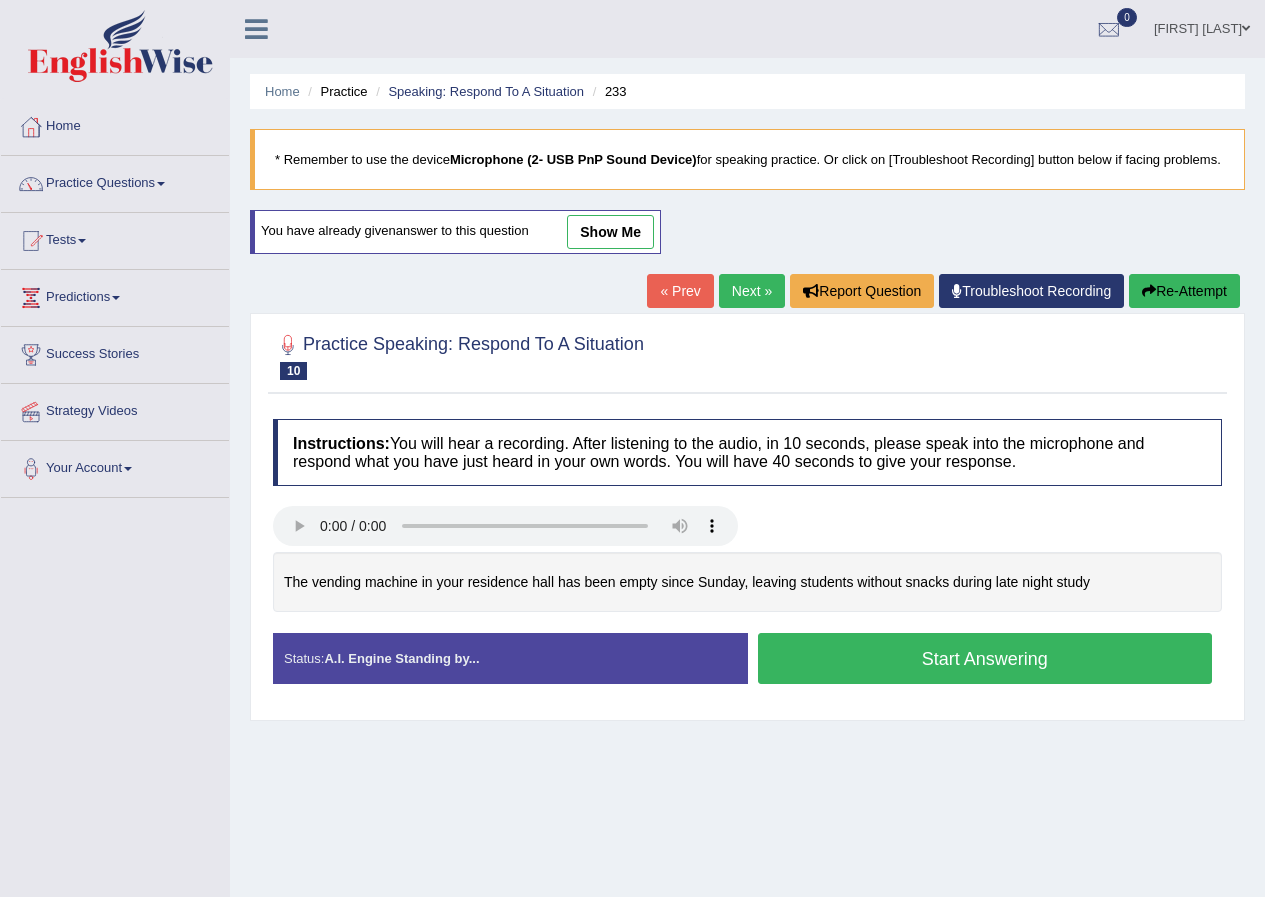 scroll, scrollTop: 0, scrollLeft: 0, axis: both 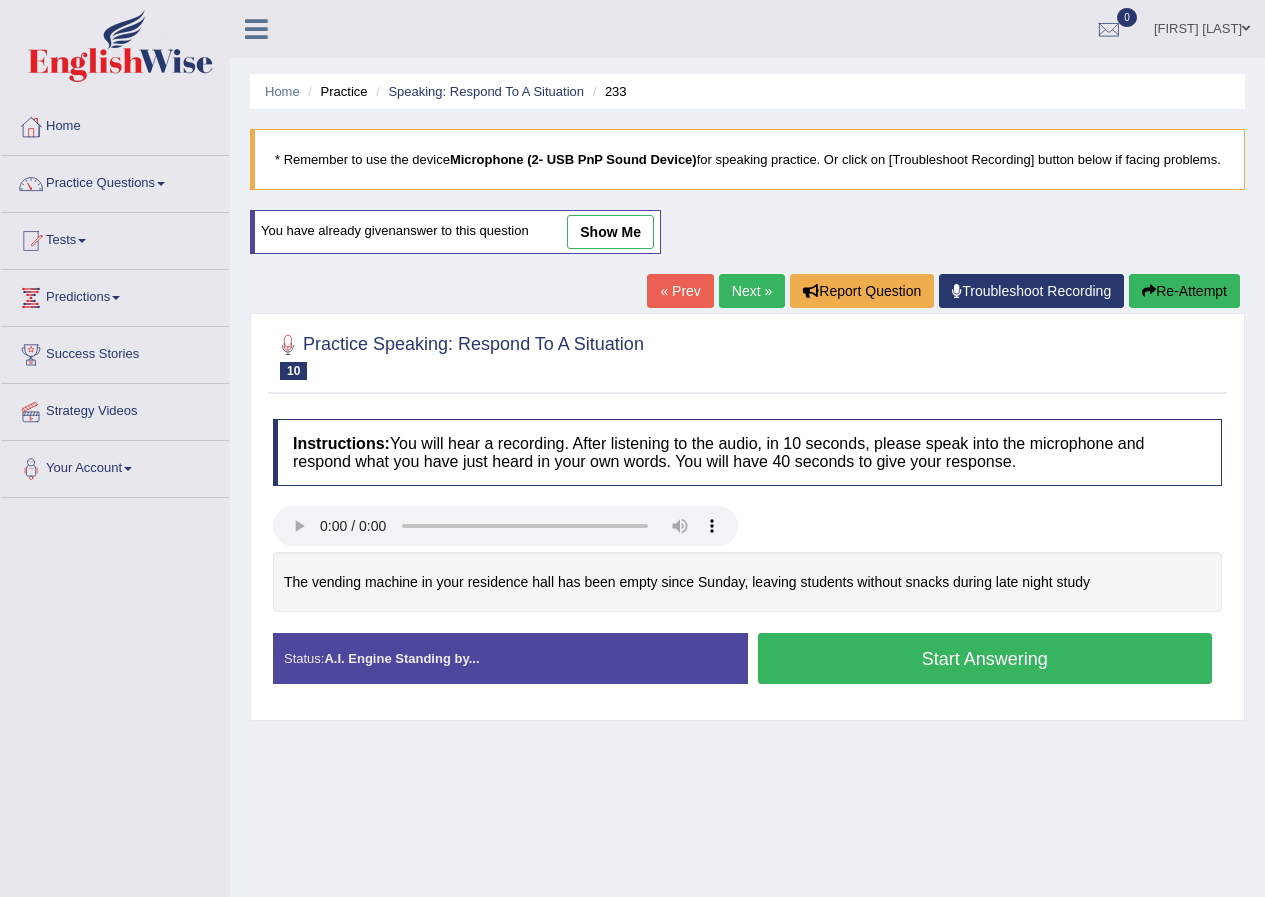click on "Start Answering" at bounding box center [985, 658] 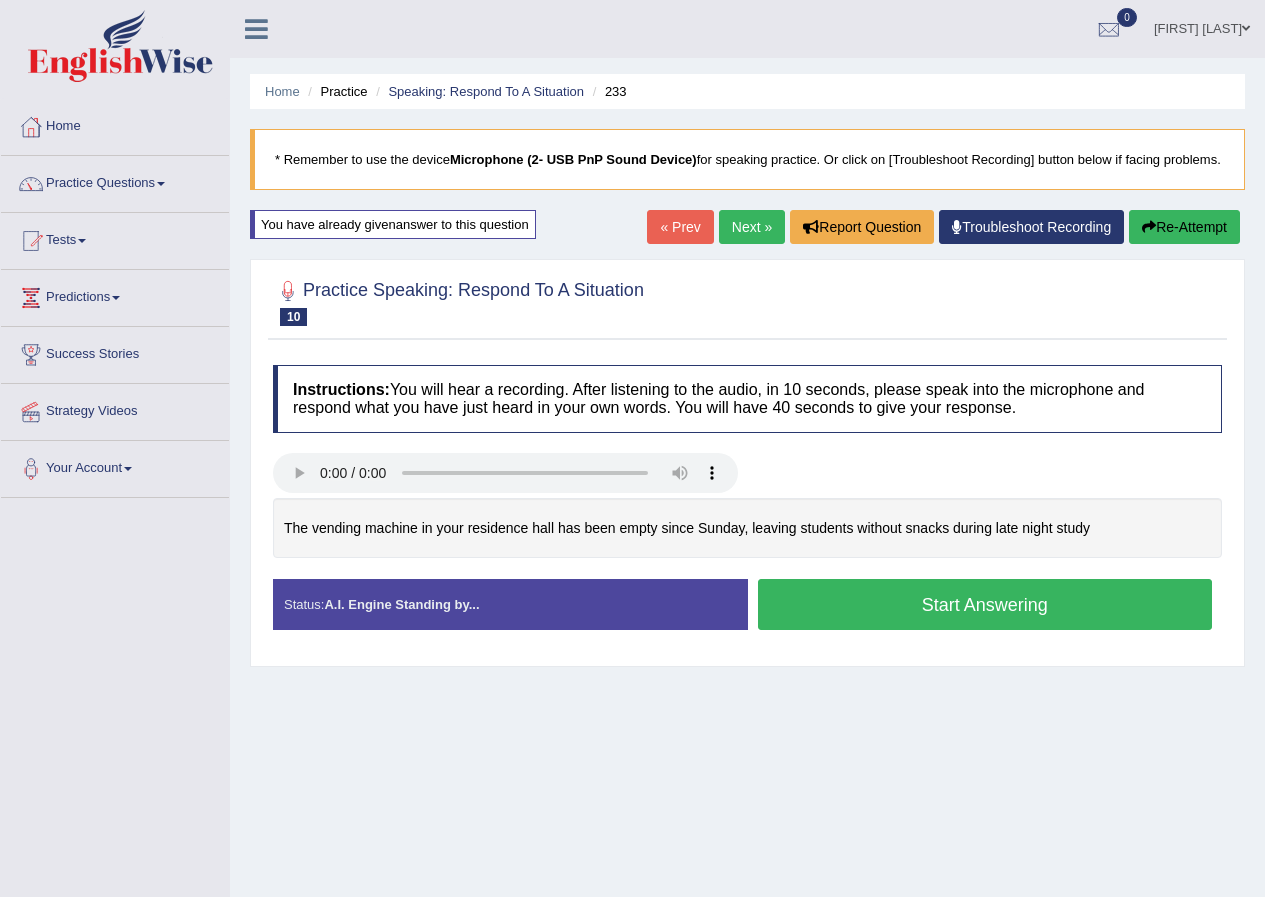 click on "Instructions:  You will hear a recording. After listening to the audio, in 10 seconds, please speak into the microphone and respond what you have just heard in your own words. You will have 40 seconds to give your response.
The vending machine in your residence hall has been empty since Sunday, leaving students without snacks during late night study Transcript: The vending machine in your residence hall has been empty since Sunday, leaving students without snacks during late night study Recorded Answer: Created with Highcharts 7.1.2 Too low Too high Time Pitch meter: 0 10 20 30 40 Created with Highcharts 7.1.2 Great Too slow Too fast Time Speech pace meter: 0 10 20 30 40 Spoken Keywords: Voice Analysis: A.I. Scores:
3  / 6              Content
3.7  / 5              Oral fluency
3.7  / 5              Pronunciation
Your Response: Sample Answer: . Status:  Start Answering" at bounding box center [747, 505] 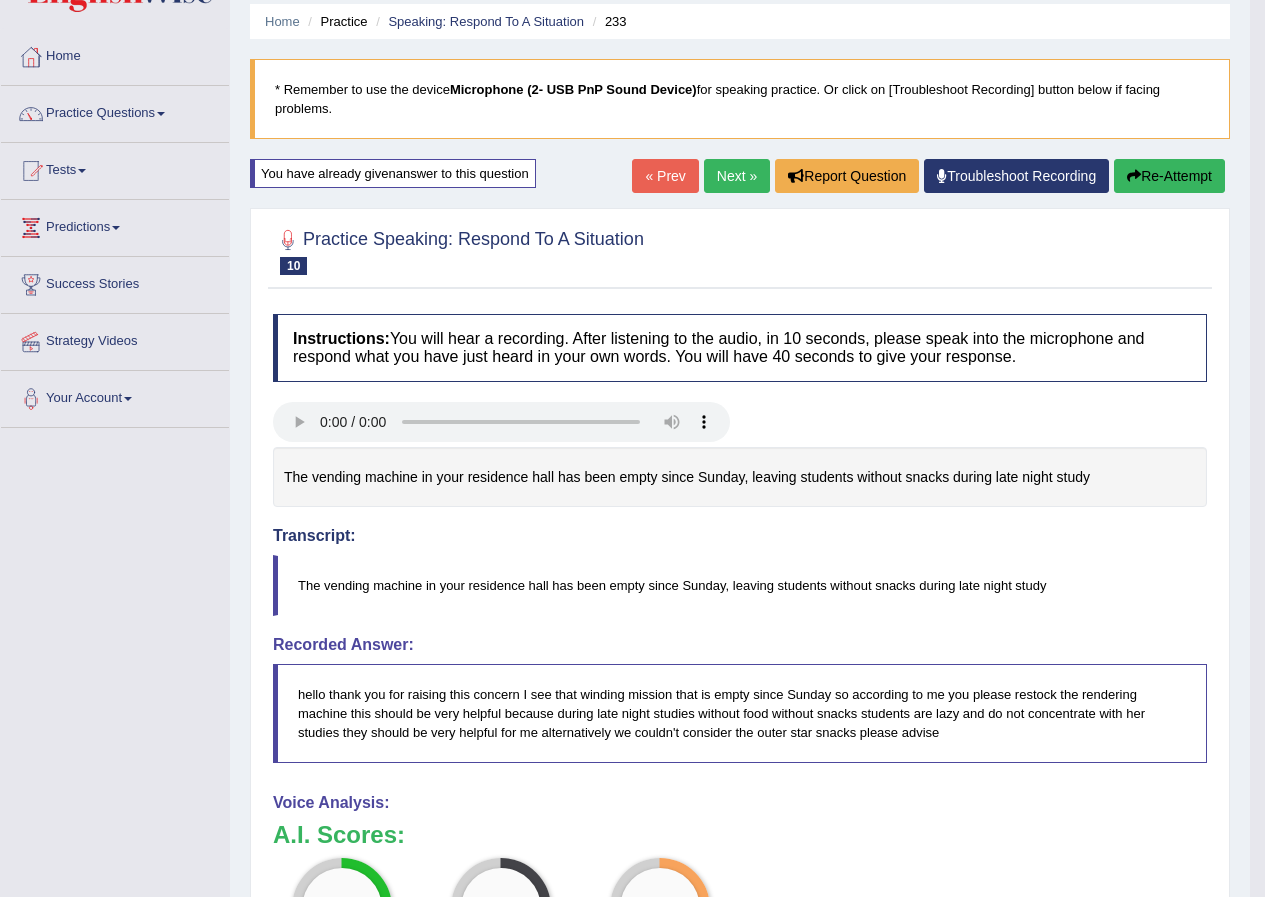 scroll, scrollTop: 34, scrollLeft: 0, axis: vertical 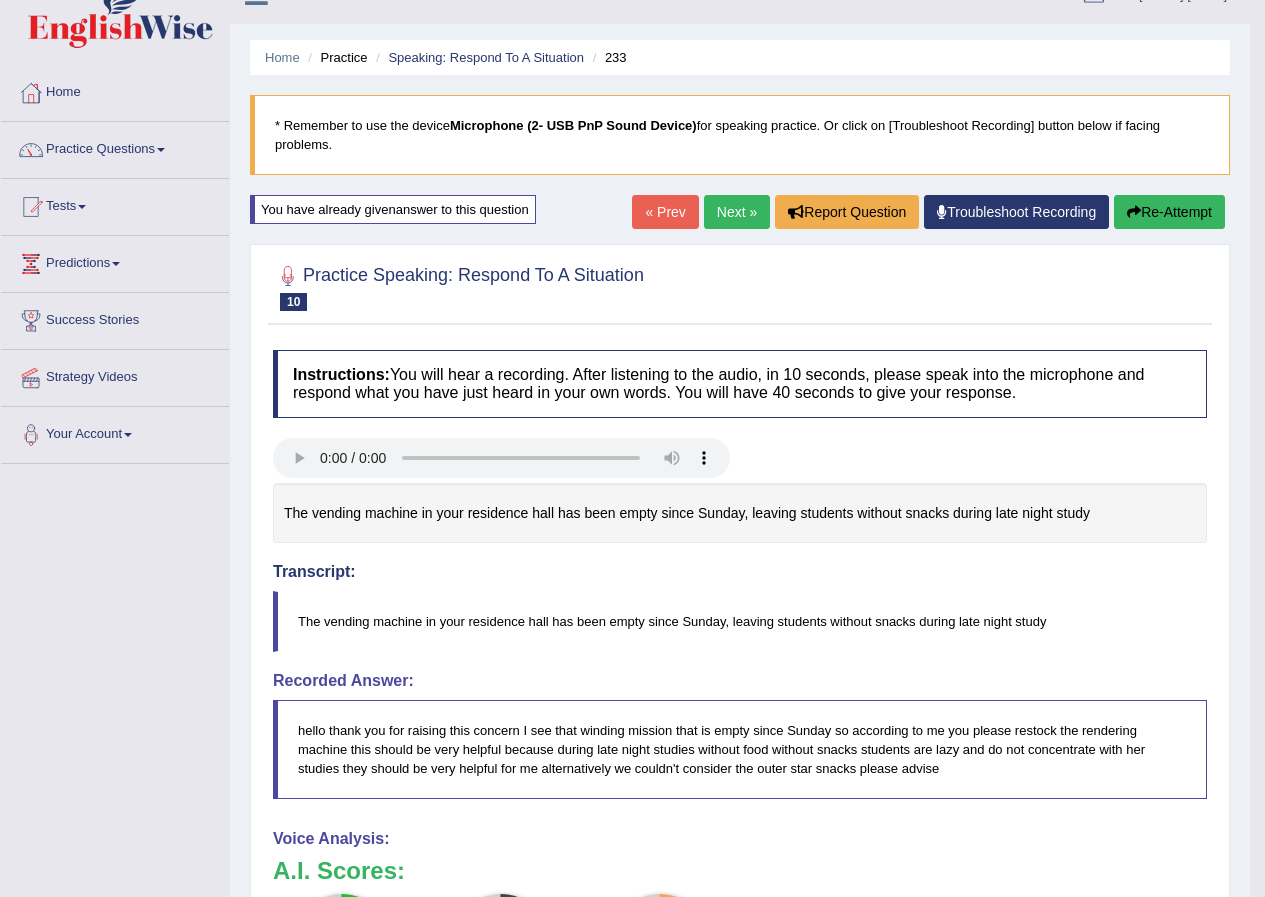 click on "Re-Attempt" at bounding box center (1169, 212) 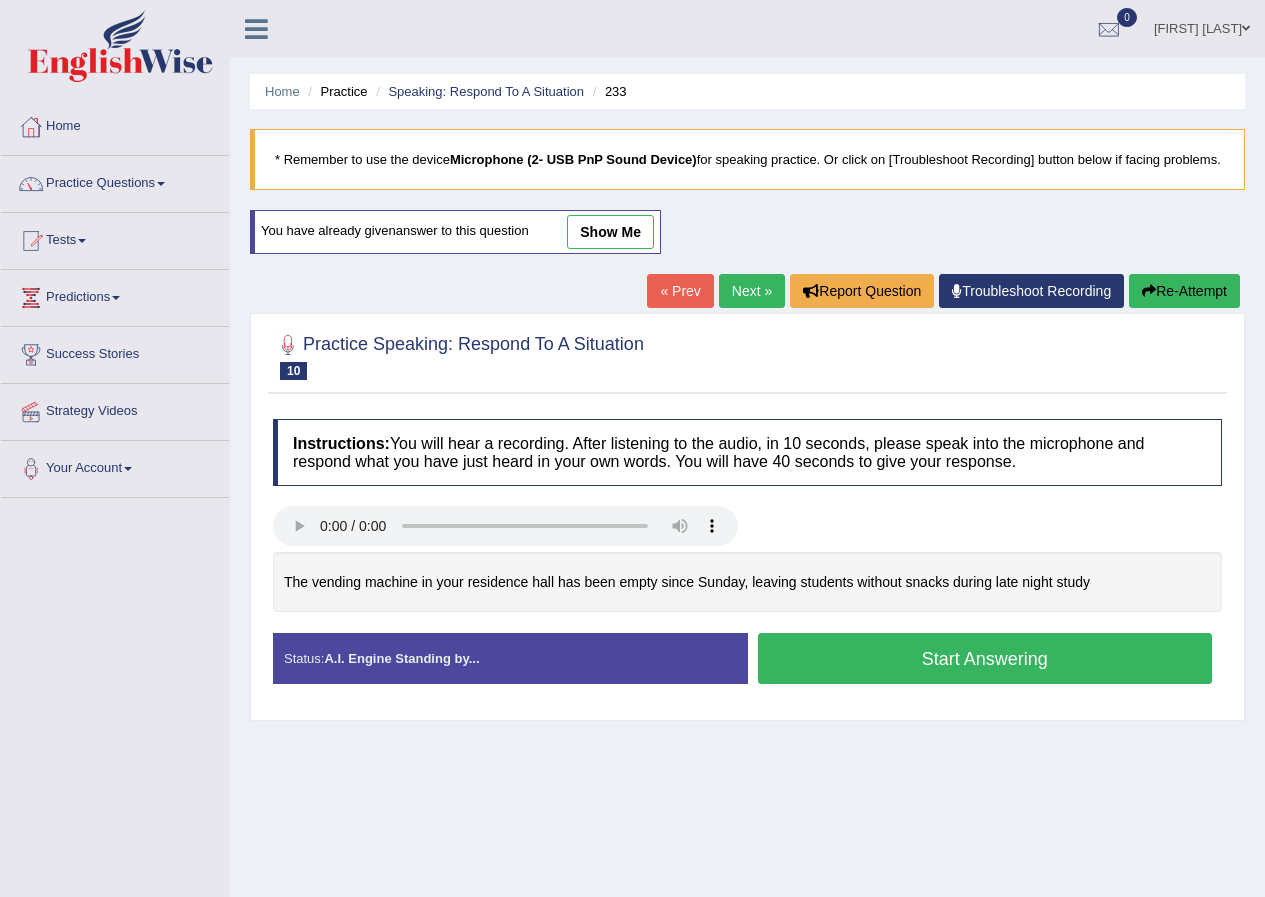scroll, scrollTop: 34, scrollLeft: 0, axis: vertical 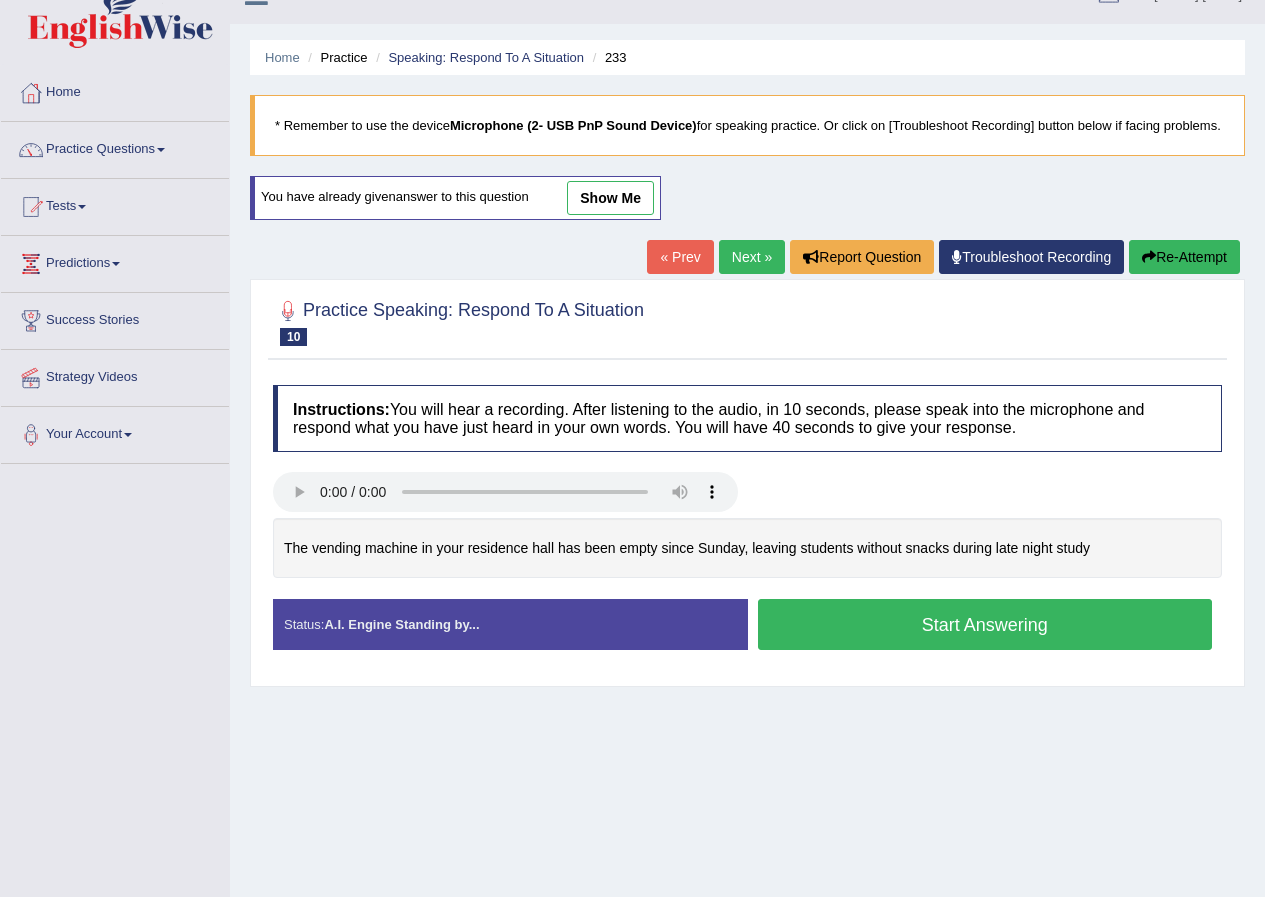 click on "Re-Attempt" at bounding box center [1184, 257] 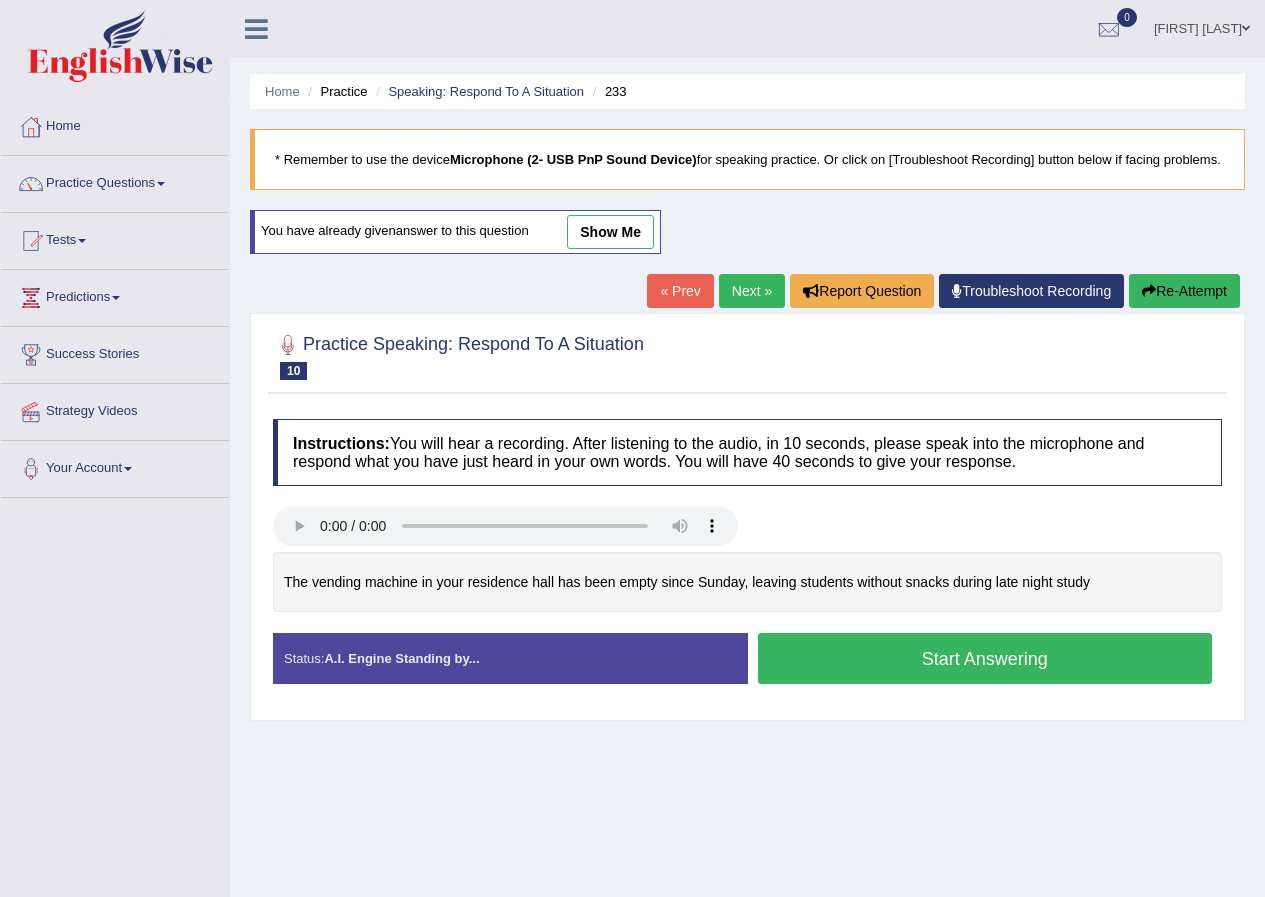 scroll, scrollTop: 34, scrollLeft: 0, axis: vertical 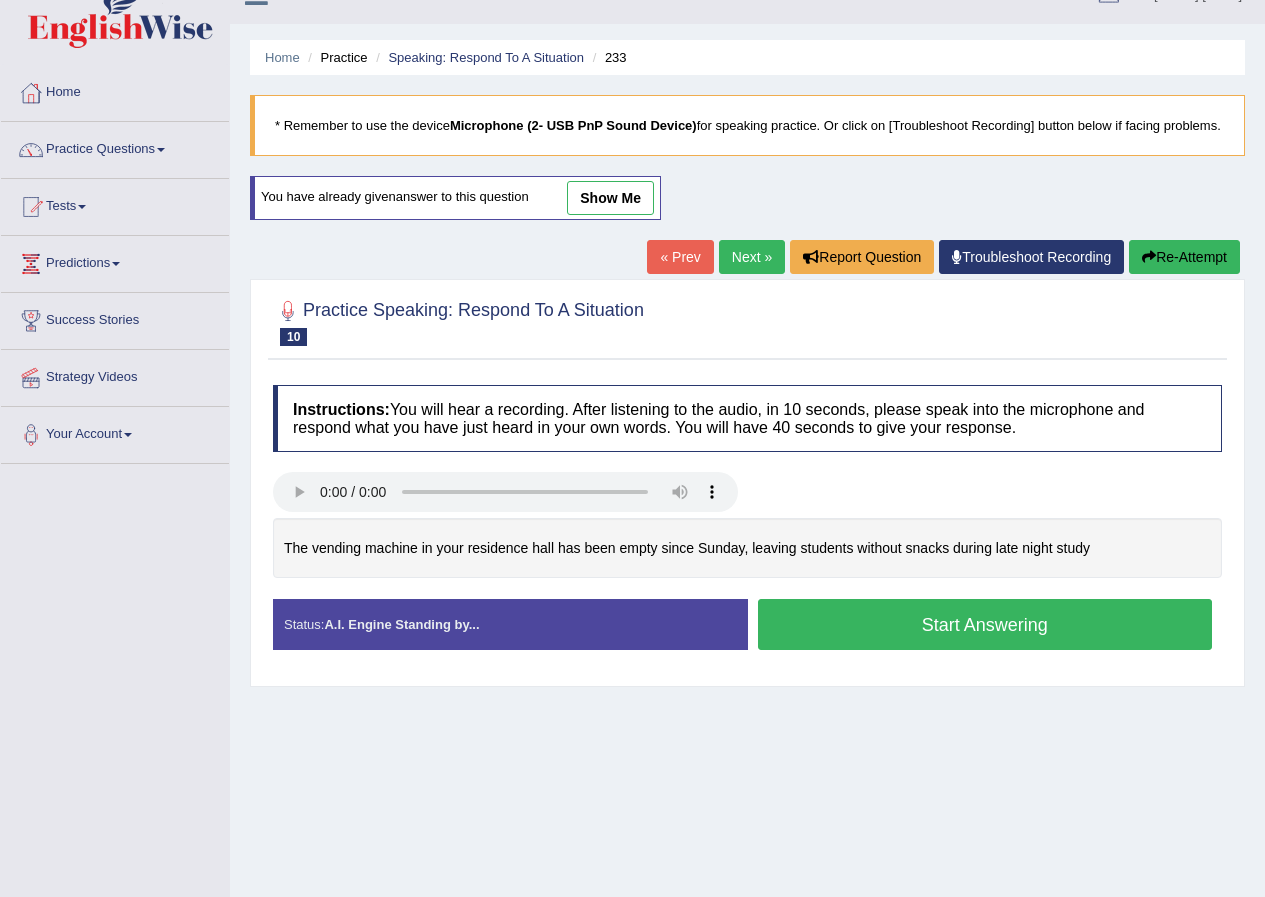 click on "Next »" at bounding box center [752, 257] 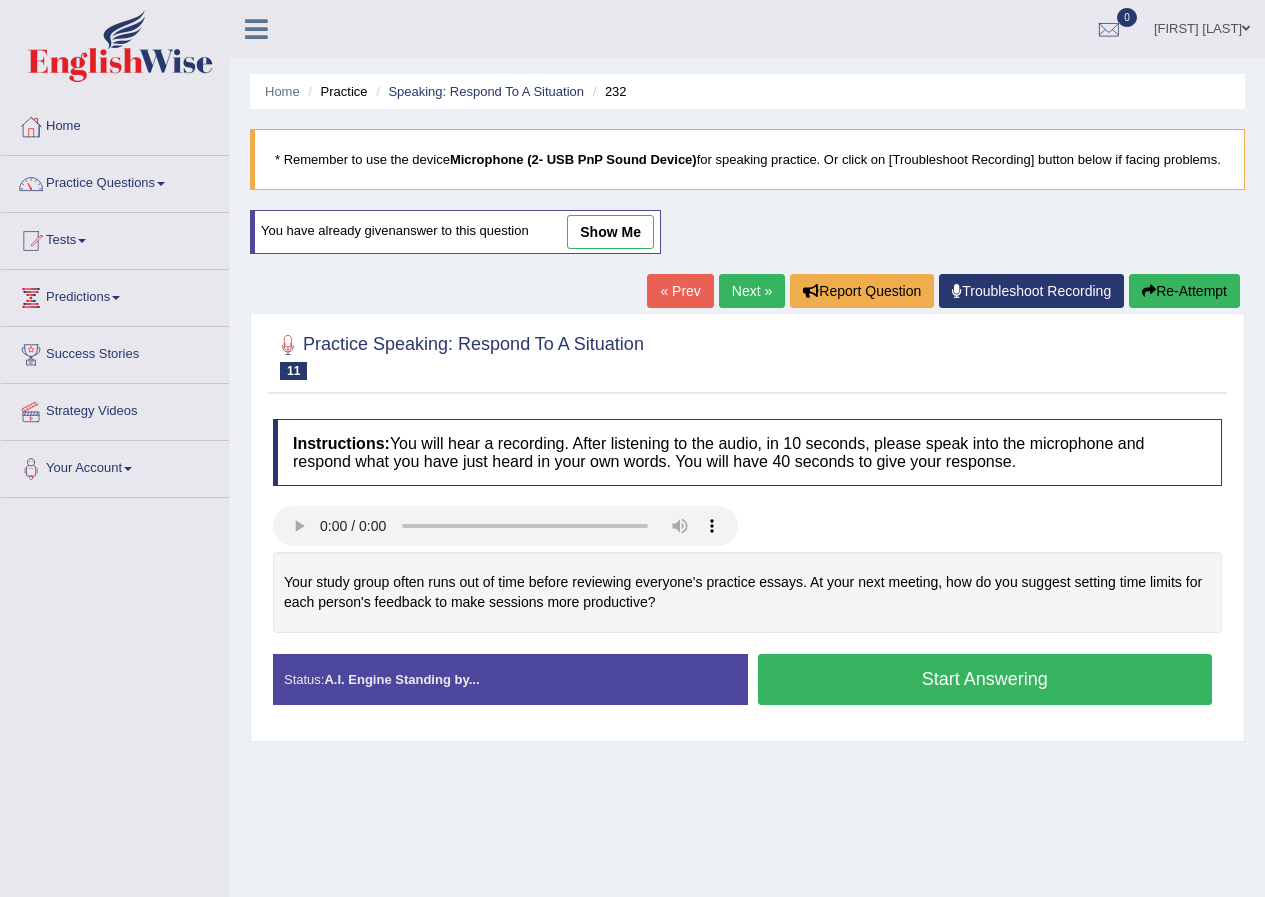 scroll, scrollTop: 0, scrollLeft: 0, axis: both 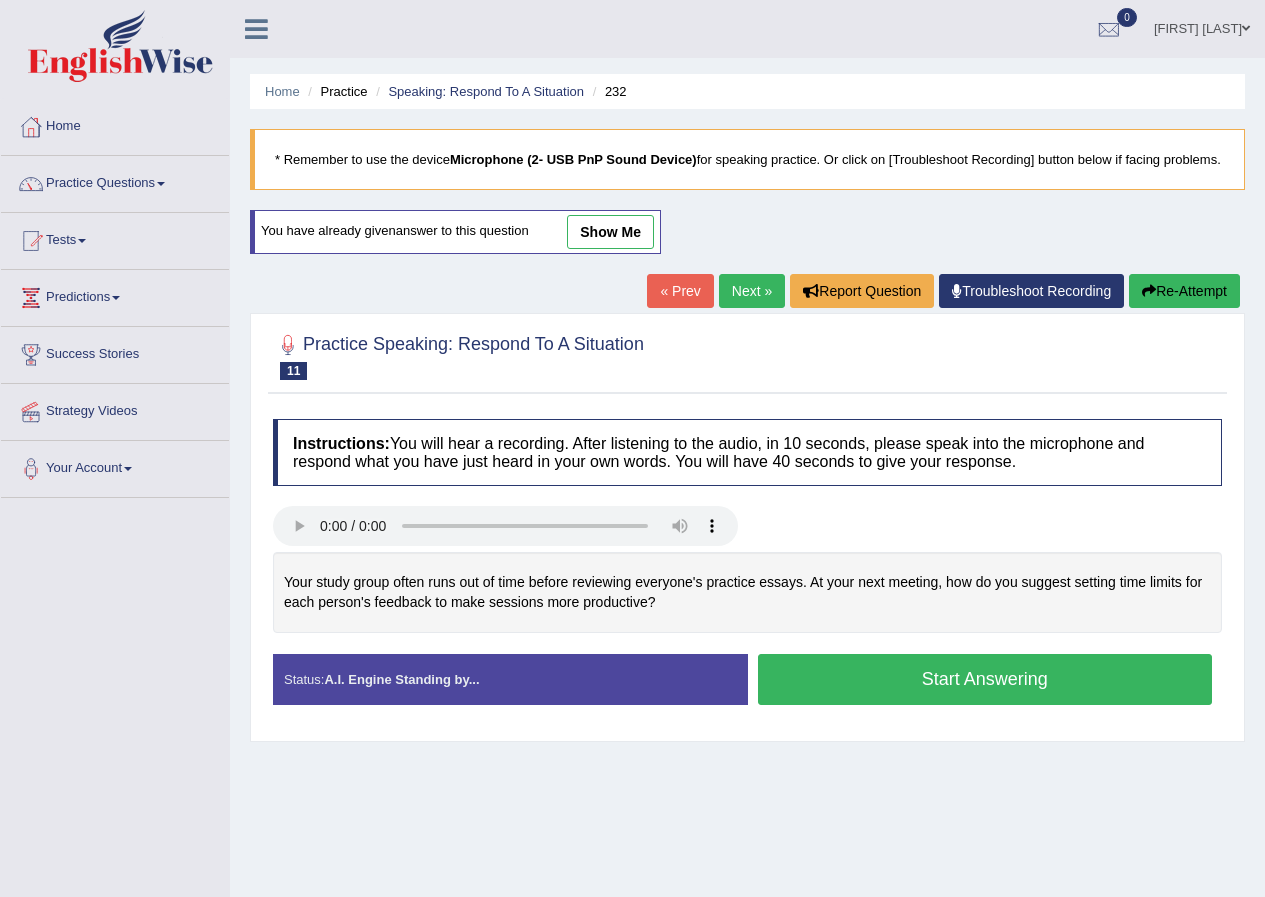 click on "Start Answering" at bounding box center (985, 679) 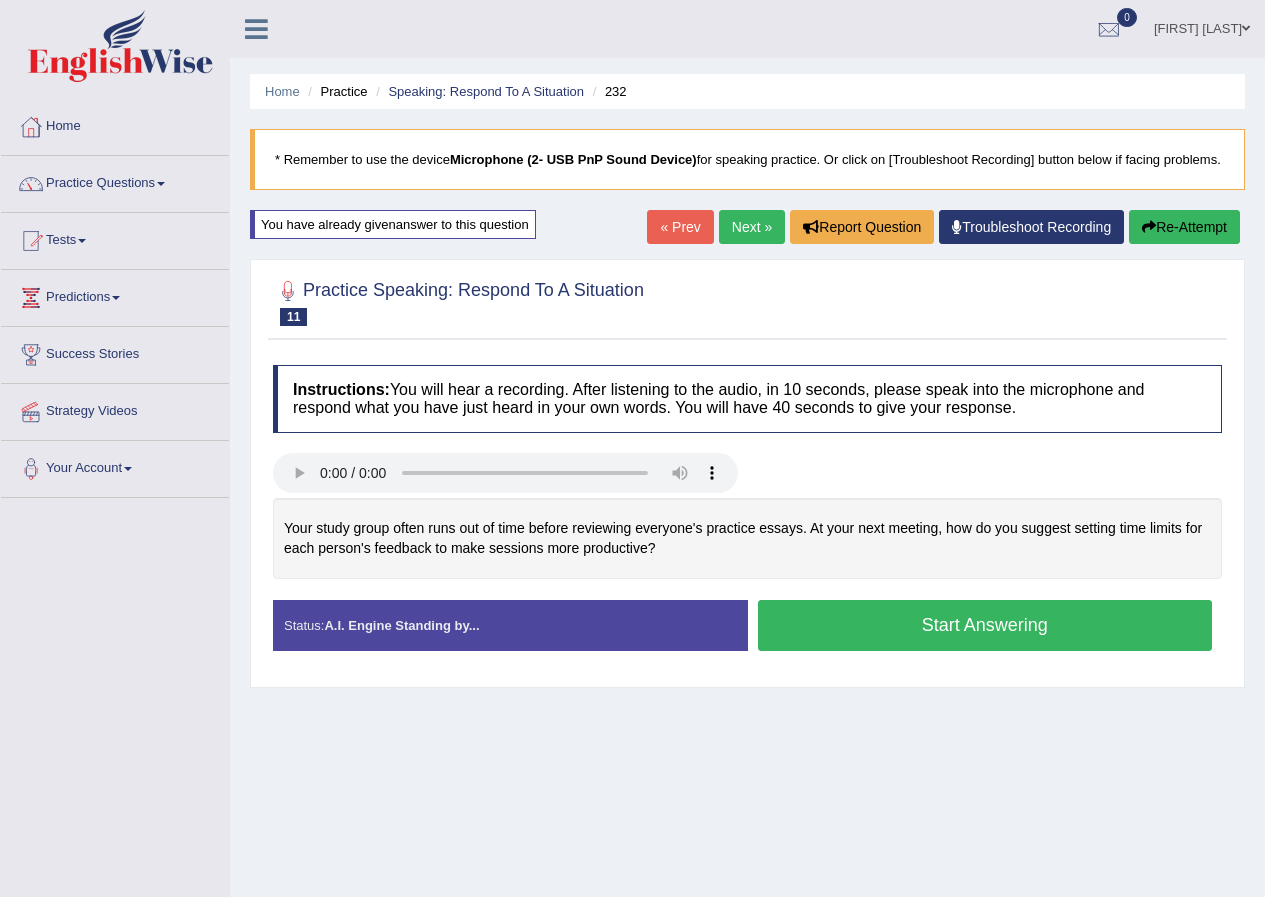 click on "Instructions:  You will hear a recording. After listening to the audio, in 10 seconds, please speak into the microphone and respond what you have just heard in your own words. You will have 40 seconds to give your response.
Your study group often runs out of time before reviewing everyone's practice essays. At your next meeting, how do you suggest setting time limits for each person's feedback to make sessions more productive? Transcript: Your study group often runs out of time before reviewing everyone's practice essays. At your next meeting, how do you suggest setting time limits for each person's feedback to make sessions more productive? Recorded Answer: Created with Highcharts 7.1.2 Too low Too high Time Pitch meter: 0 10 20 30 40 Created with Highcharts 7.1.2 Great Too slow Too fast Time Speech pace meter: 0 10 20 30 40 Spoken Keywords: Voice Analysis: A.I. Scores:
6  / 6              Content
4.3  / 5              4.3  / 5" at bounding box center (747, 516) 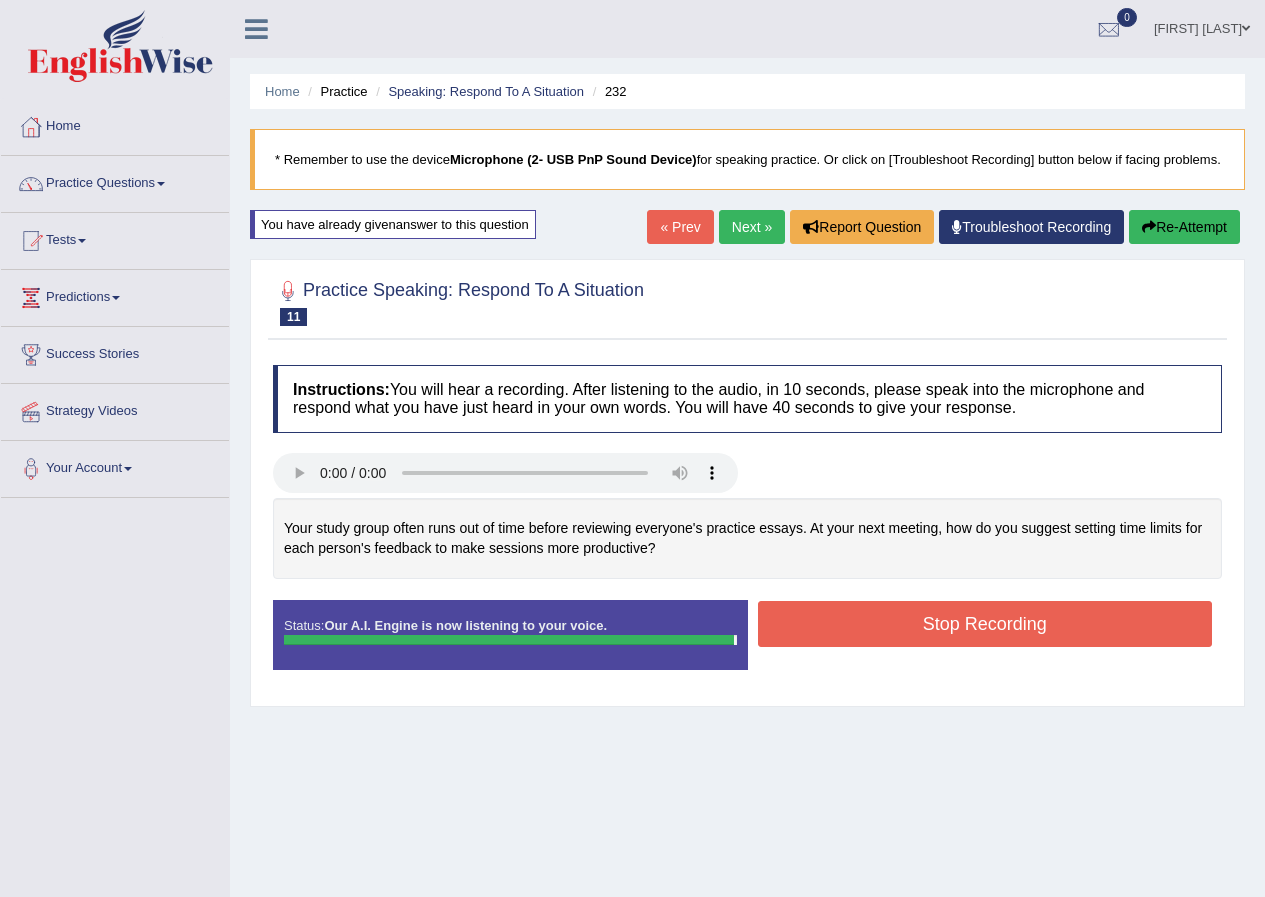 click on "Toggle navigation
Home
Practice Questions   Speaking Practice Read Aloud
Repeat Sentence
Describe Image
Re-tell Lecture
Answer Short Question
Summarize Group Discussion
Respond To A Situation
Writing Practice  Summarize Written Text
Write Essay
Reading Practice  Reading & Writing: Fill In The Blanks
Choose Multiple Answers
Re-order Paragraphs
Fill In The Blanks
Choose Single Answer
Listening Practice  Summarize Spoken Text
Highlight Incorrect Words
Highlight Correct Summary
Select Missing Word
Choose Single Answer
Choose Multiple Answers
Fill In The Blanks
Write From Dictation
Pronunciation
Tests  Take Practice Sectional Test" at bounding box center (632, 448) 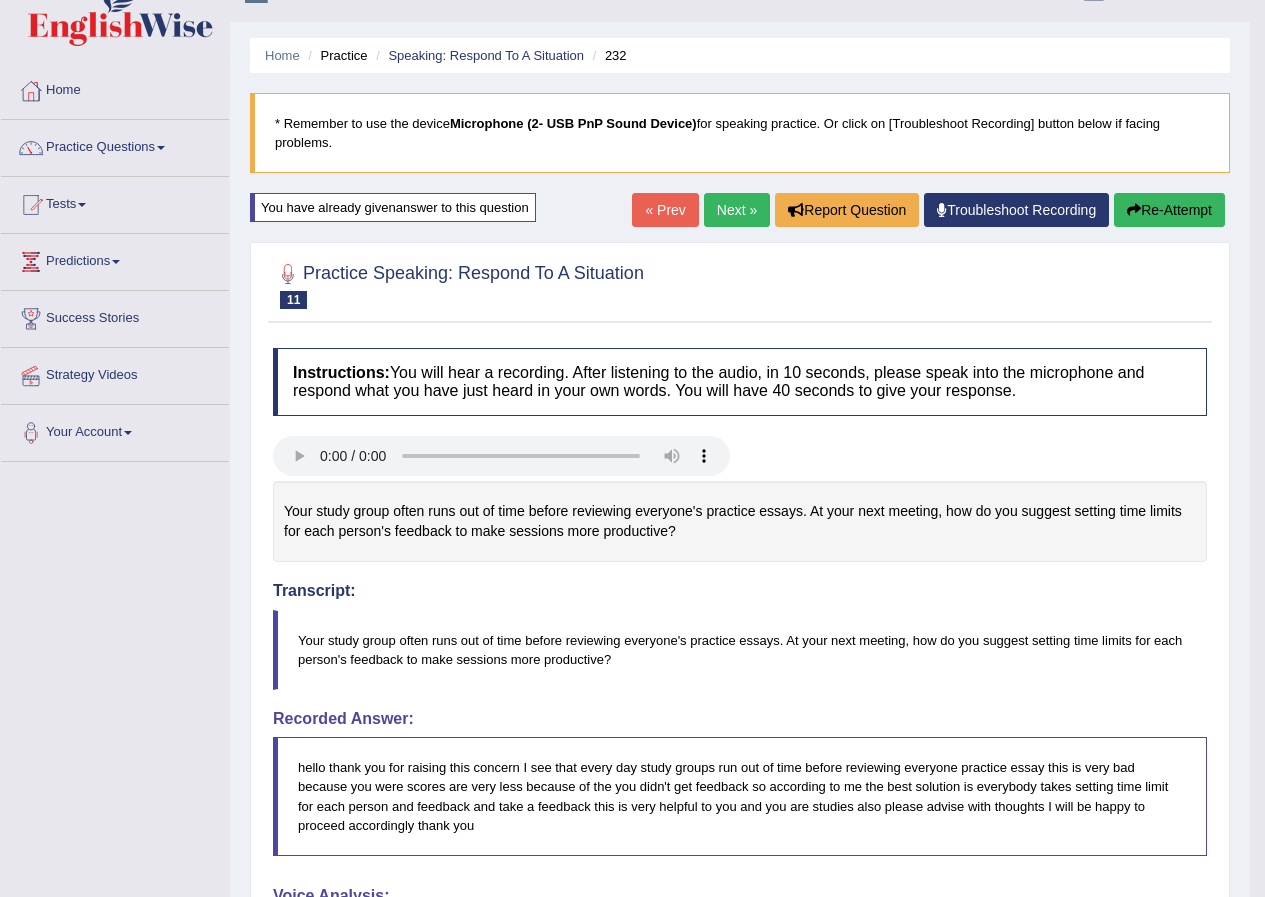 scroll, scrollTop: 0, scrollLeft: 0, axis: both 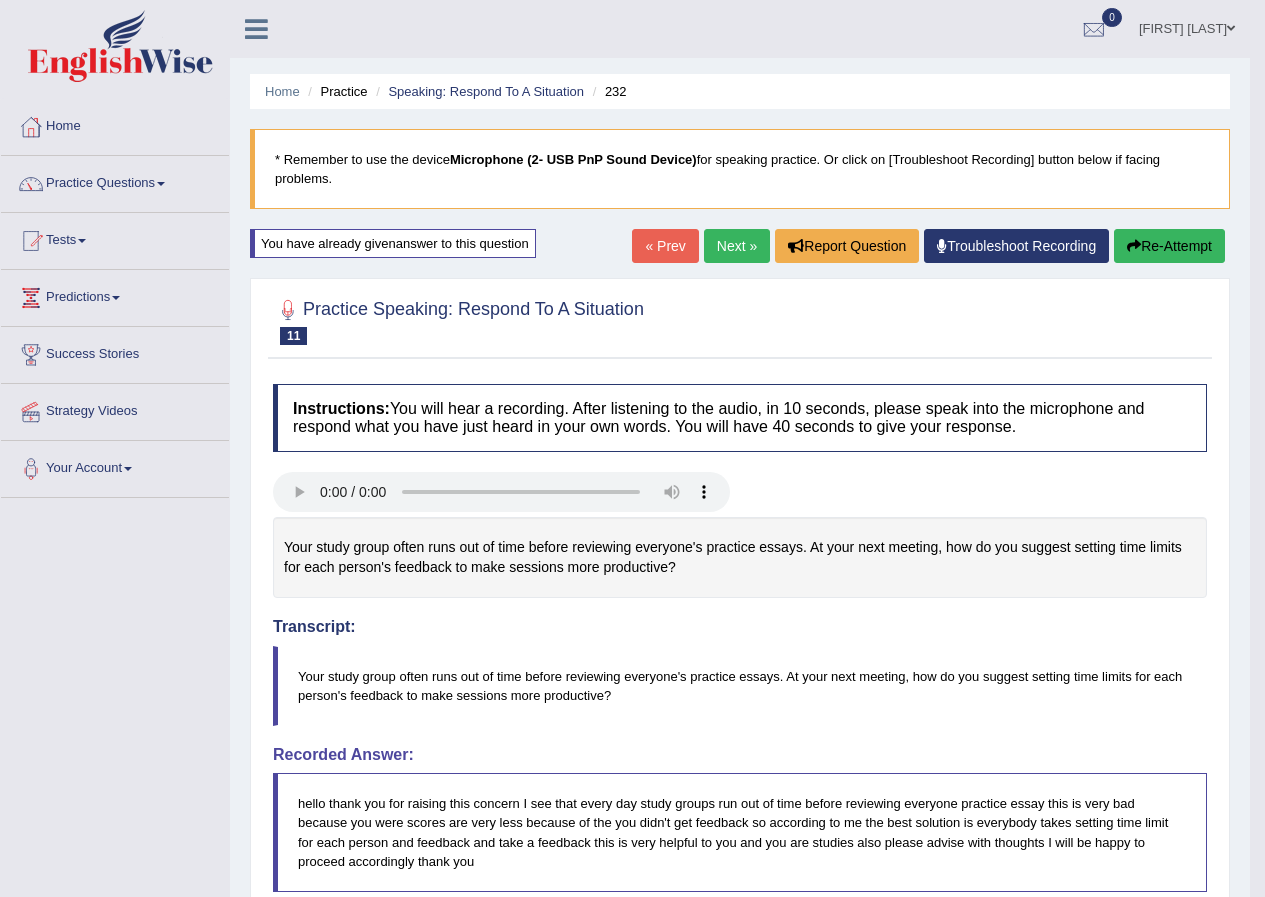click on "Next »" at bounding box center (737, 246) 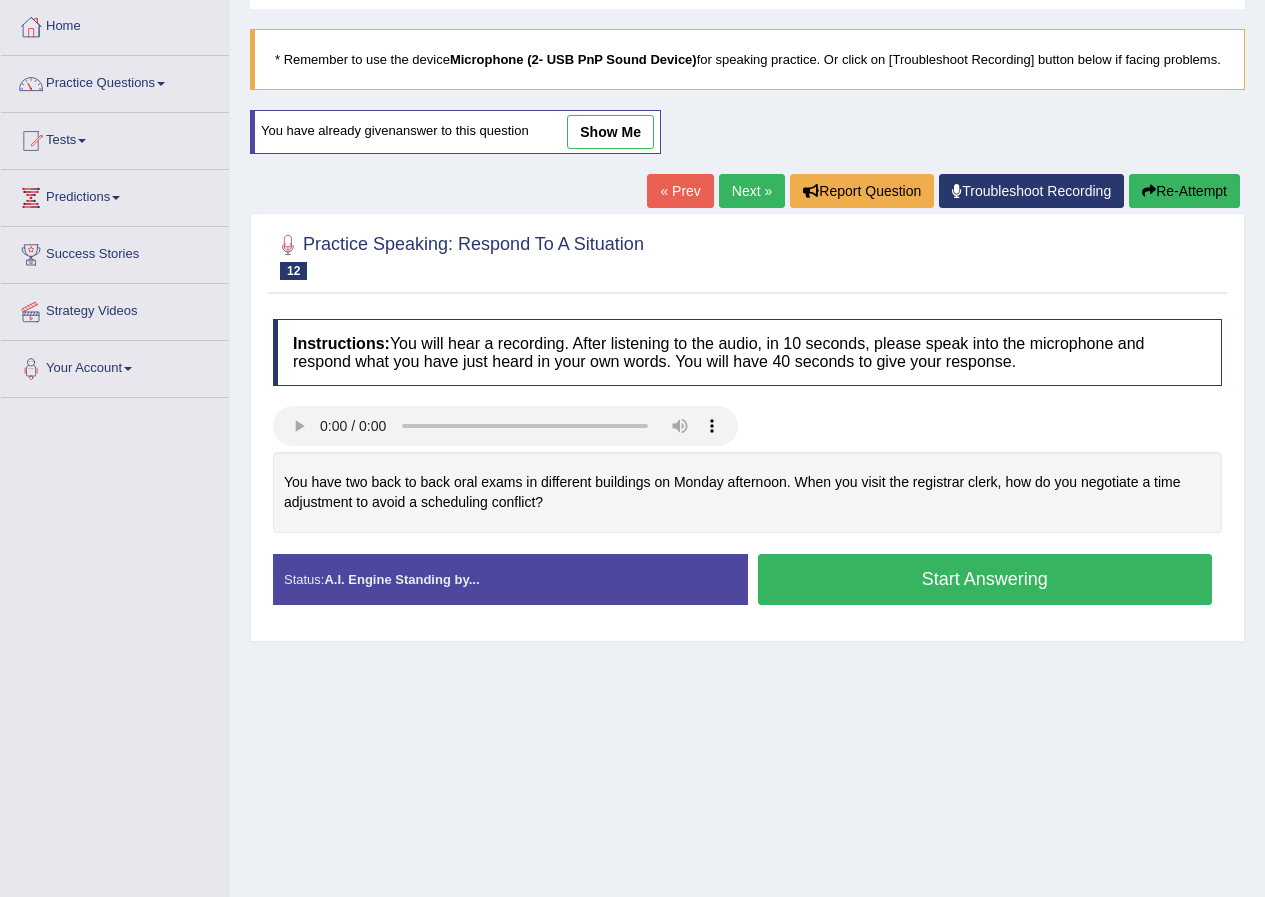 scroll, scrollTop: 0, scrollLeft: 0, axis: both 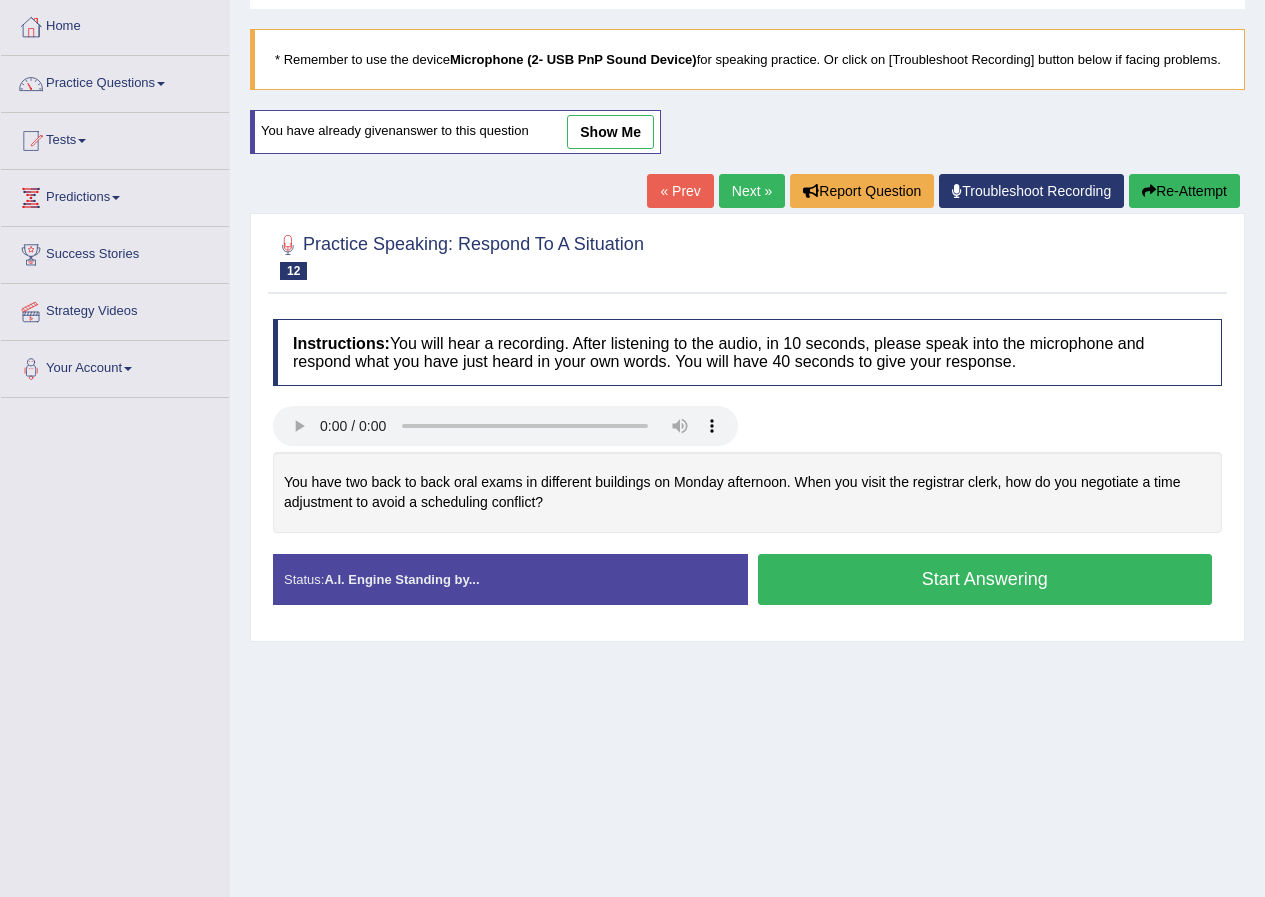 click on "Start Answering" at bounding box center (985, 579) 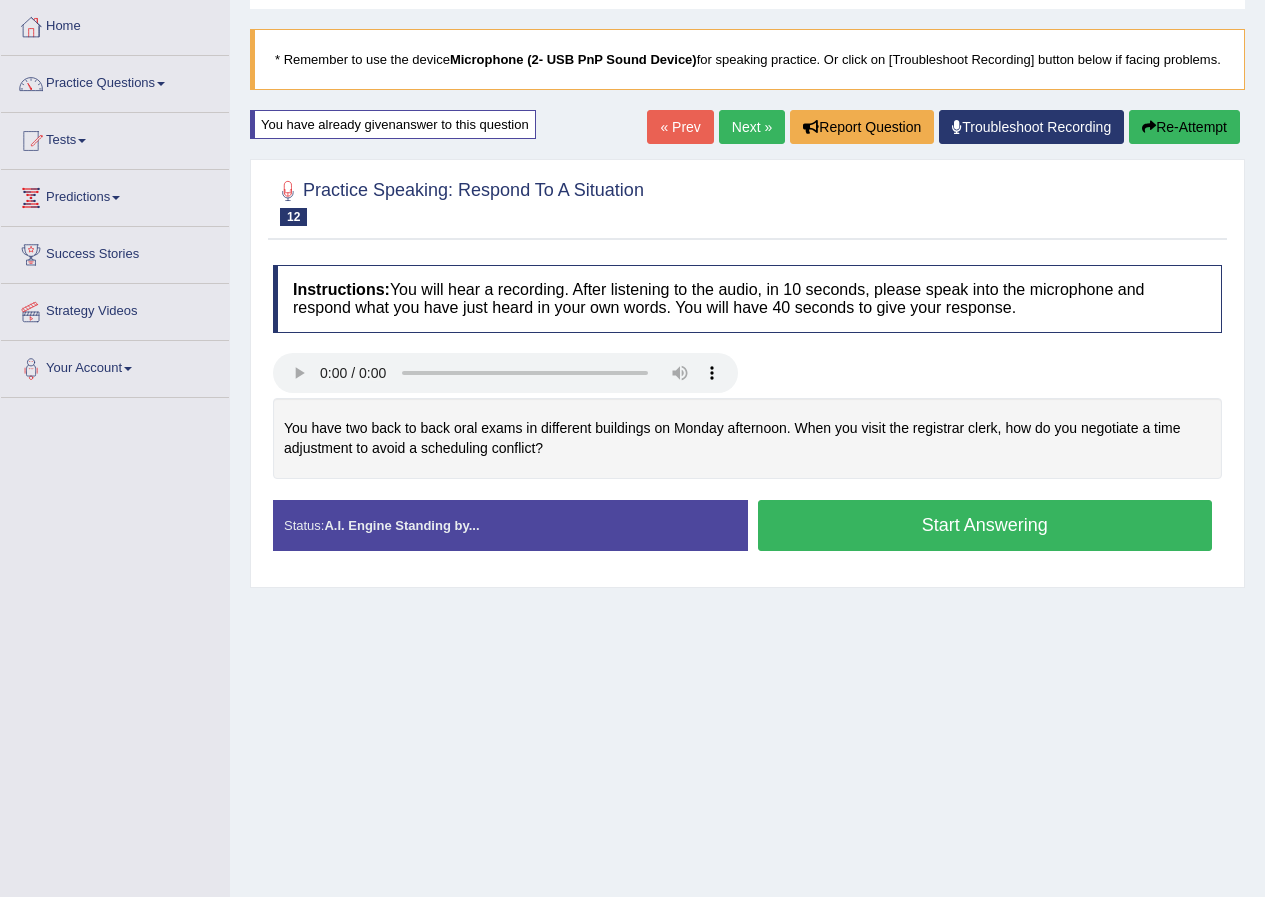 click on "Instructions:  You will hear a recording. After listening to the audio, in 10 seconds, please speak into the microphone and respond what you have just heard in your own words. You will have 40 seconds to give your response.
You have two back to back oral exams in different buildings on Monday afternoon. When you visit the registrar clerk, how do you negotiate a time adjustment to avoid a scheduling conflict? Transcript: You have two back to back oral exams in different buildings on Monday afternoon. When you visit the registrar clerk, how do you negotiate a time adjustment to avoid a scheduling conflict? Recorded Answer: Created with Highcharts 7.1.2 Too low Too high Time Pitch meter: 0 10 20 30 40 Created with Highcharts 7.1.2 Great Too slow Too fast Time Speech pace meter: 0 10 20 30 40 Spoken Keywords: Voice Analysis: A.I. Scores:
2  / 6              Content
5  / 5              Oral fluency
5  / 5
." at bounding box center [747, 416] 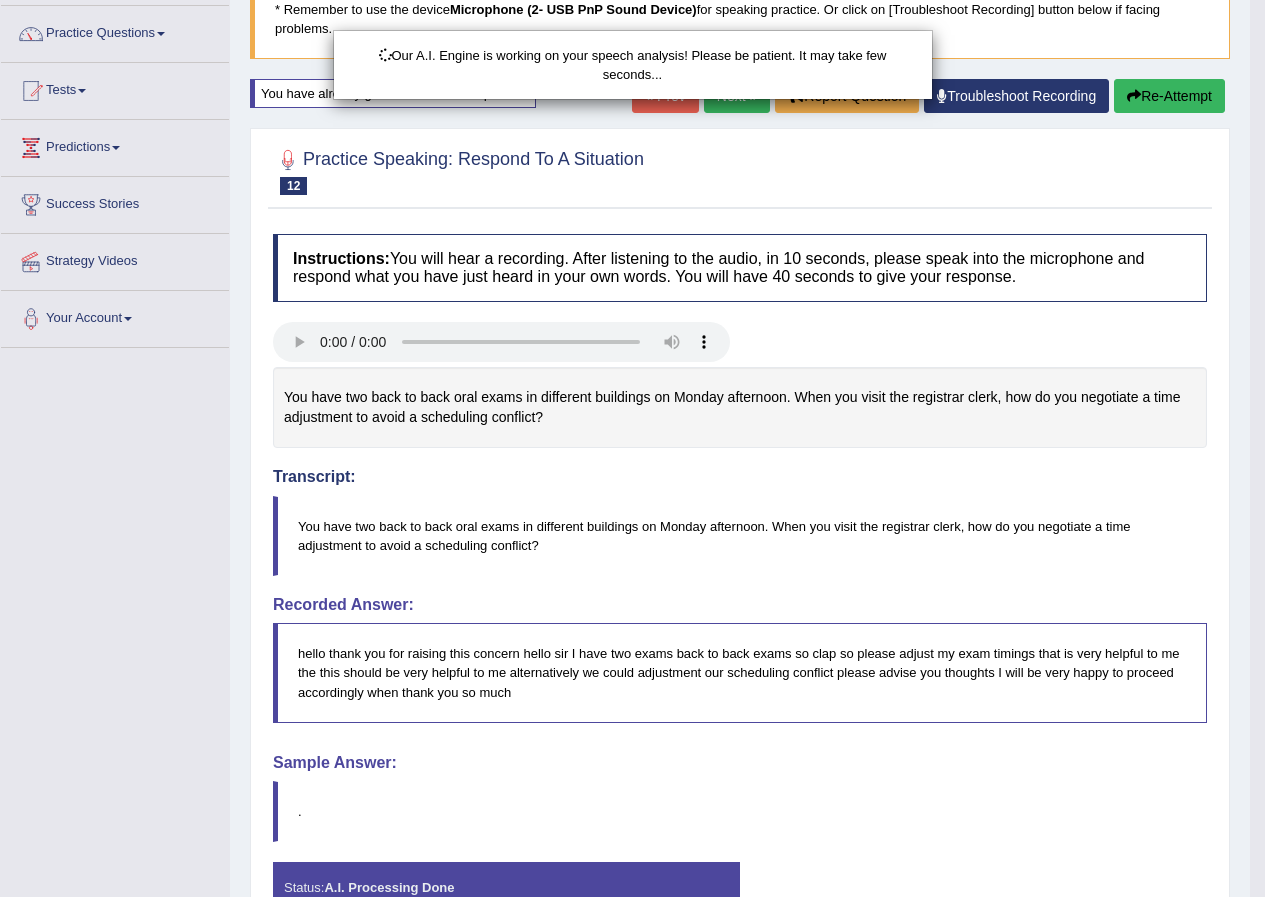 scroll, scrollTop: 200, scrollLeft: 0, axis: vertical 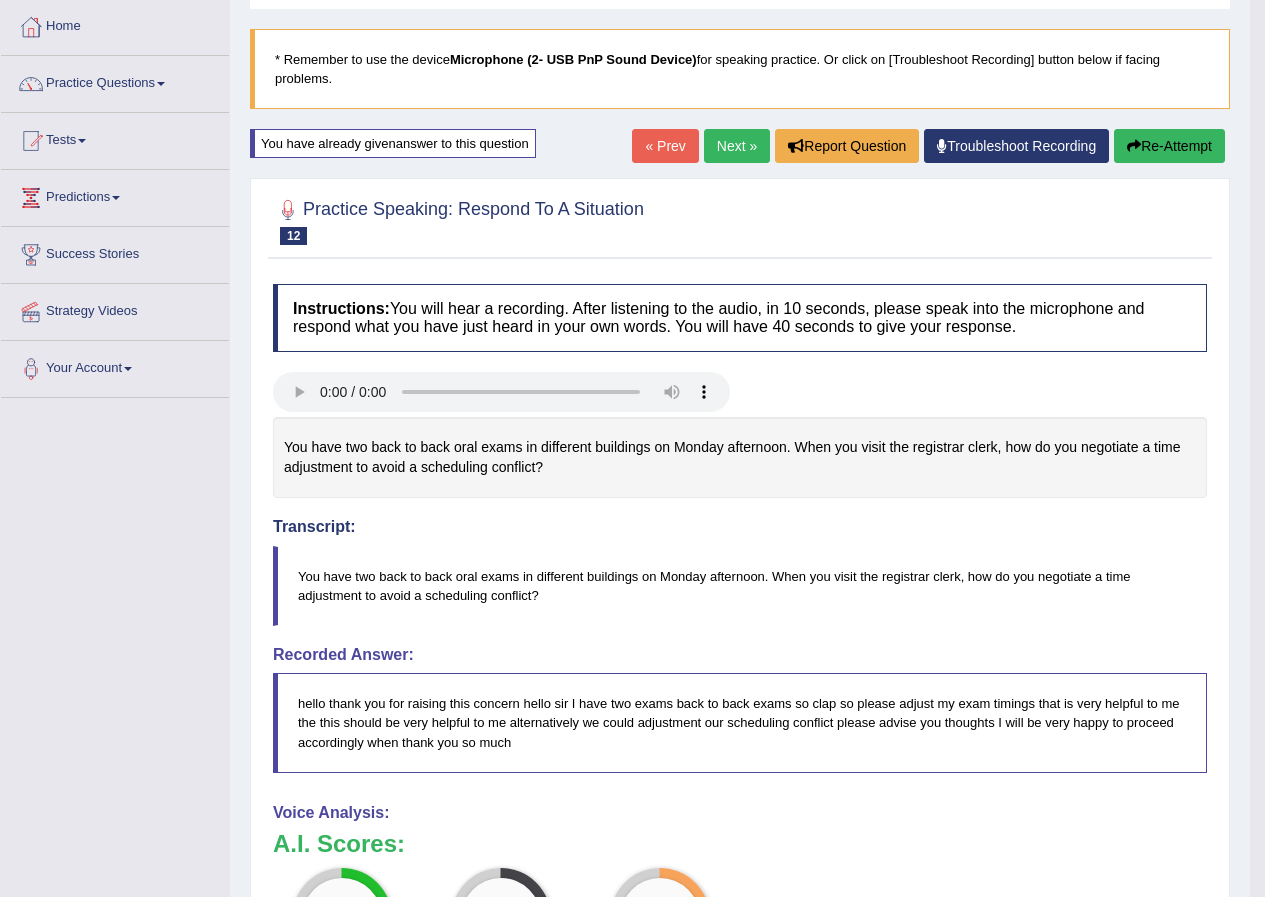 click on "Re-Attempt" at bounding box center (1169, 146) 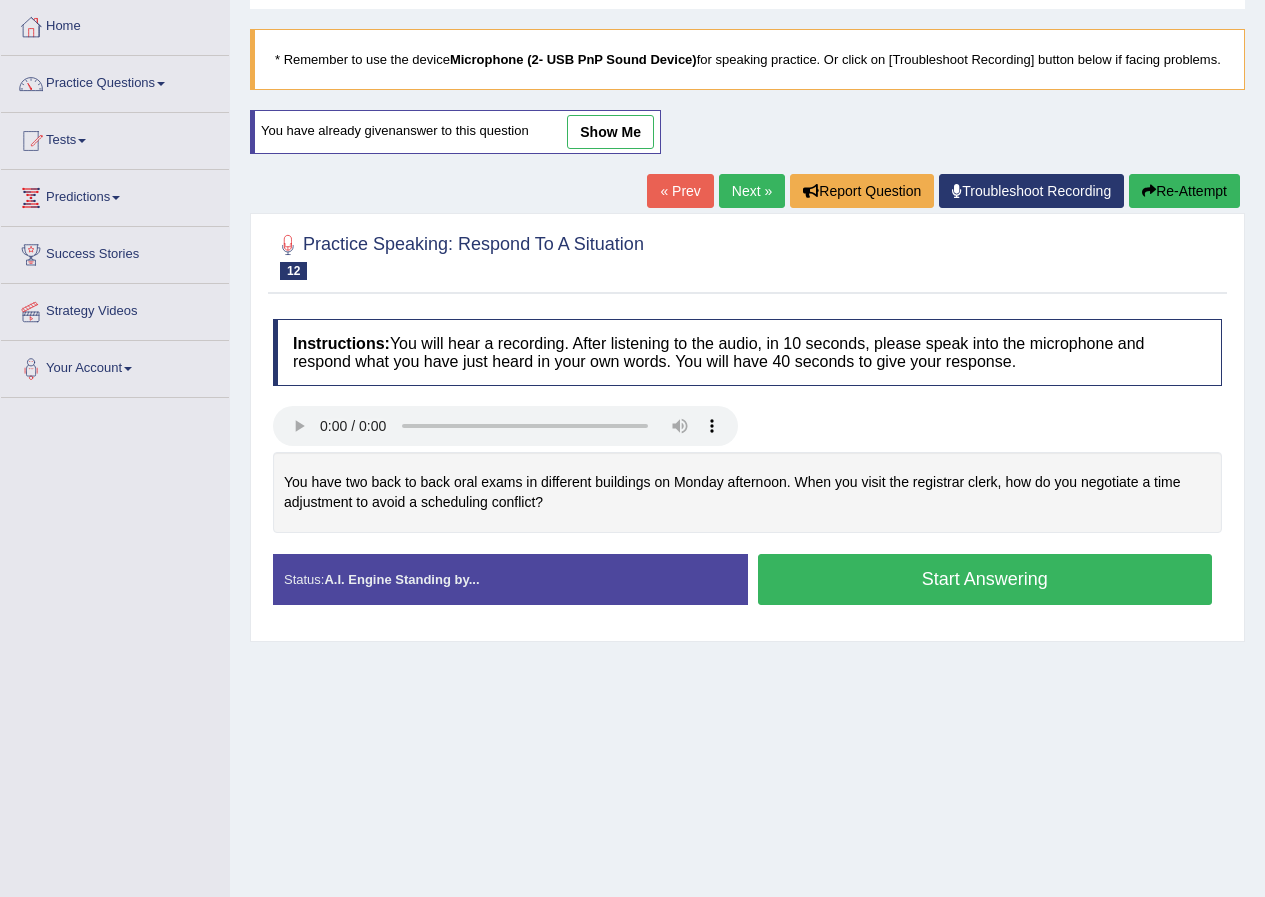 scroll, scrollTop: 100, scrollLeft: 0, axis: vertical 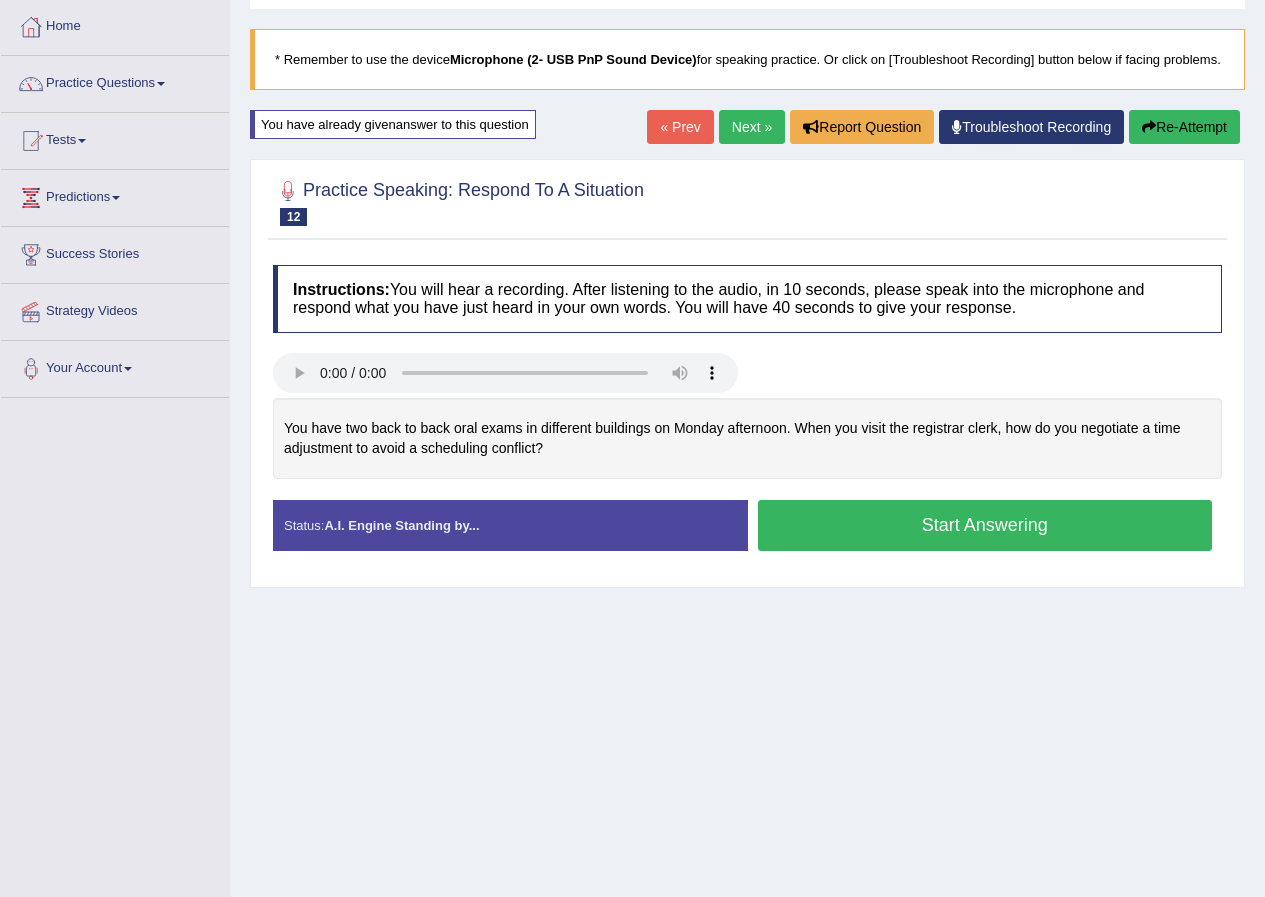 click on "Instructions:  You will hear a recording. After listening to the audio, in 10 seconds, please speak into the microphone and respond what you have just heard in your own words. You will have 40 seconds to give your response.
You have two back to back oral exams in different buildings on Monday afternoon. When you visit the registrar clerk, how do you negotiate a time adjustment to avoid a scheduling conflict? Transcript: You have two back to back oral exams in different buildings on Monday afternoon. When you visit the registrar clerk, how do you negotiate a time adjustment to avoid a scheduling conflict? Recorded Answer: Created with Highcharts 7.1.2 Too low Too high Time Pitch meter: 0 10 20 30 40 Created with Highcharts 7.1.2 Great Too slow Too fast Time Speech pace meter: 0 10 20 30 40 Spoken Keywords: Voice Analysis: A.I. Scores:
2  / 6              Content
2.9  / 5              Oral fluency
2.9  / 5" at bounding box center (747, 416) 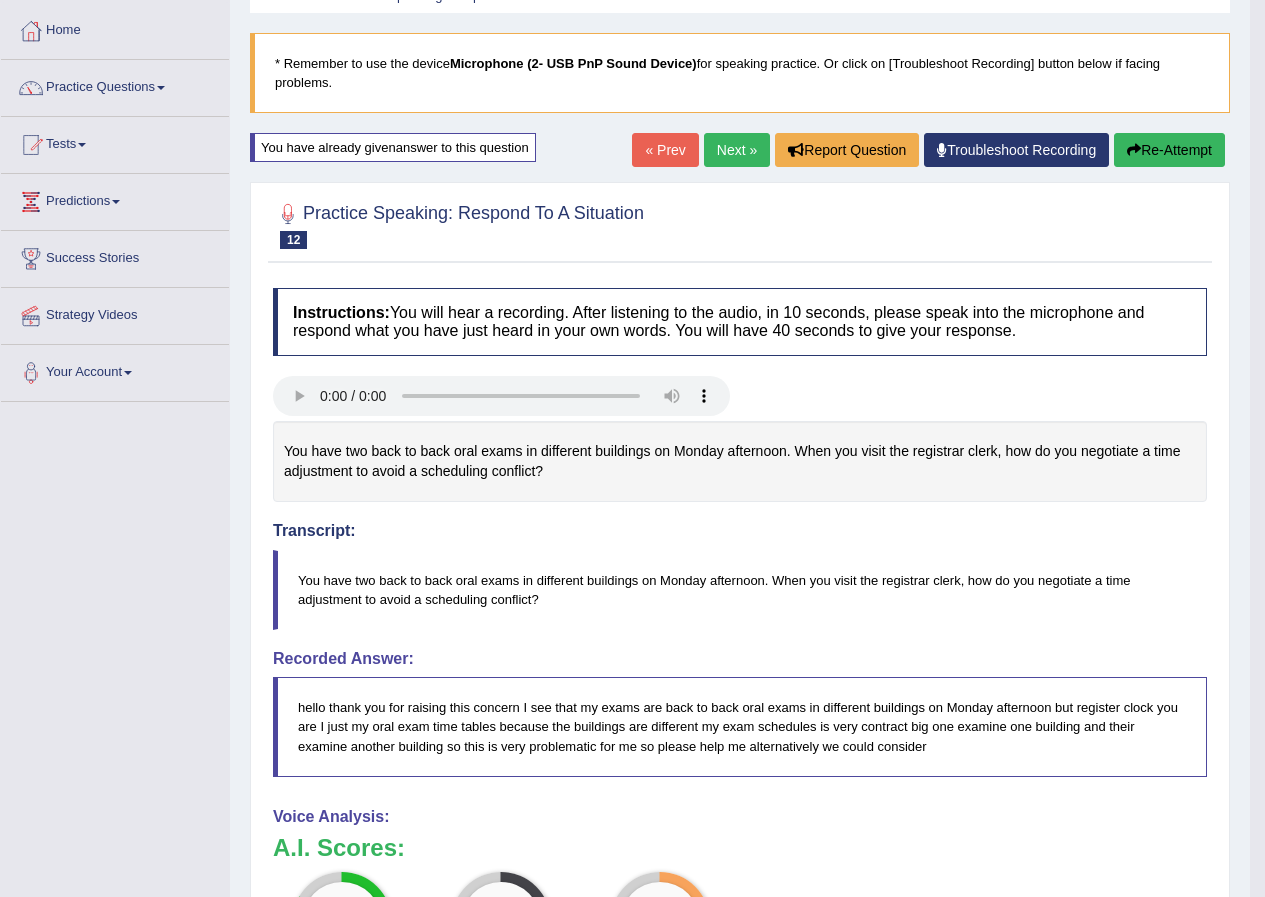 scroll, scrollTop: 0, scrollLeft: 0, axis: both 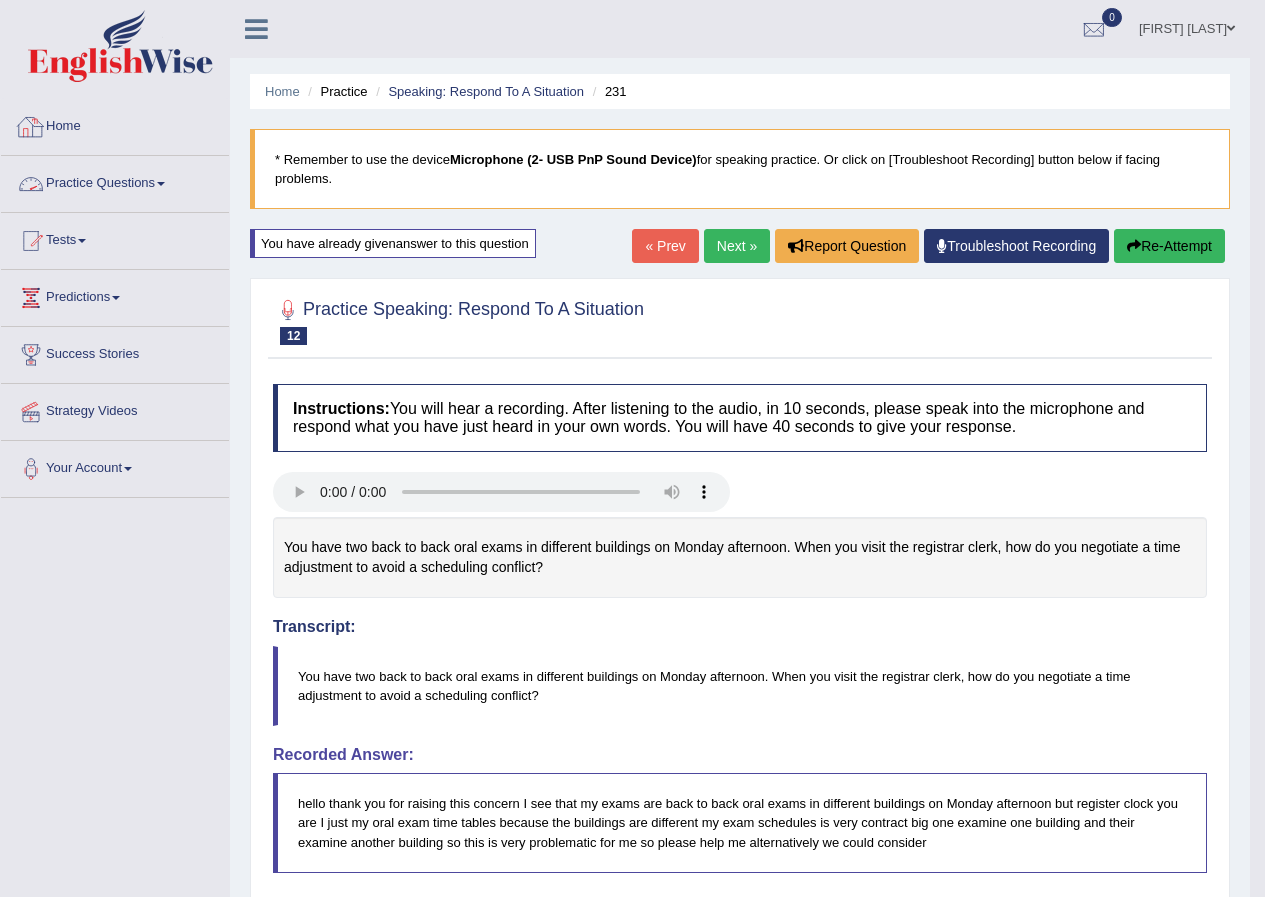 click at bounding box center (161, 184) 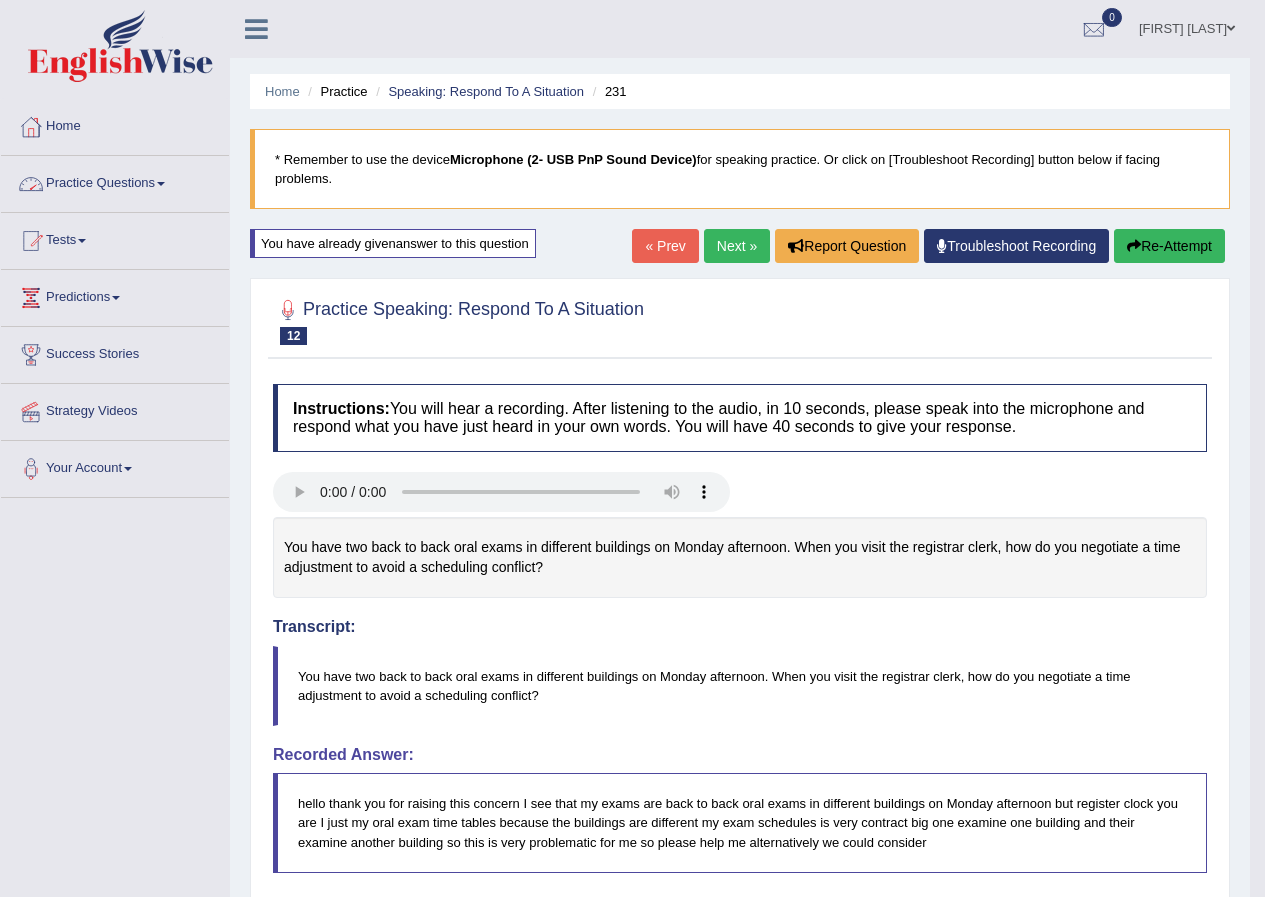 click on "Practice Questions" at bounding box center [115, 181] 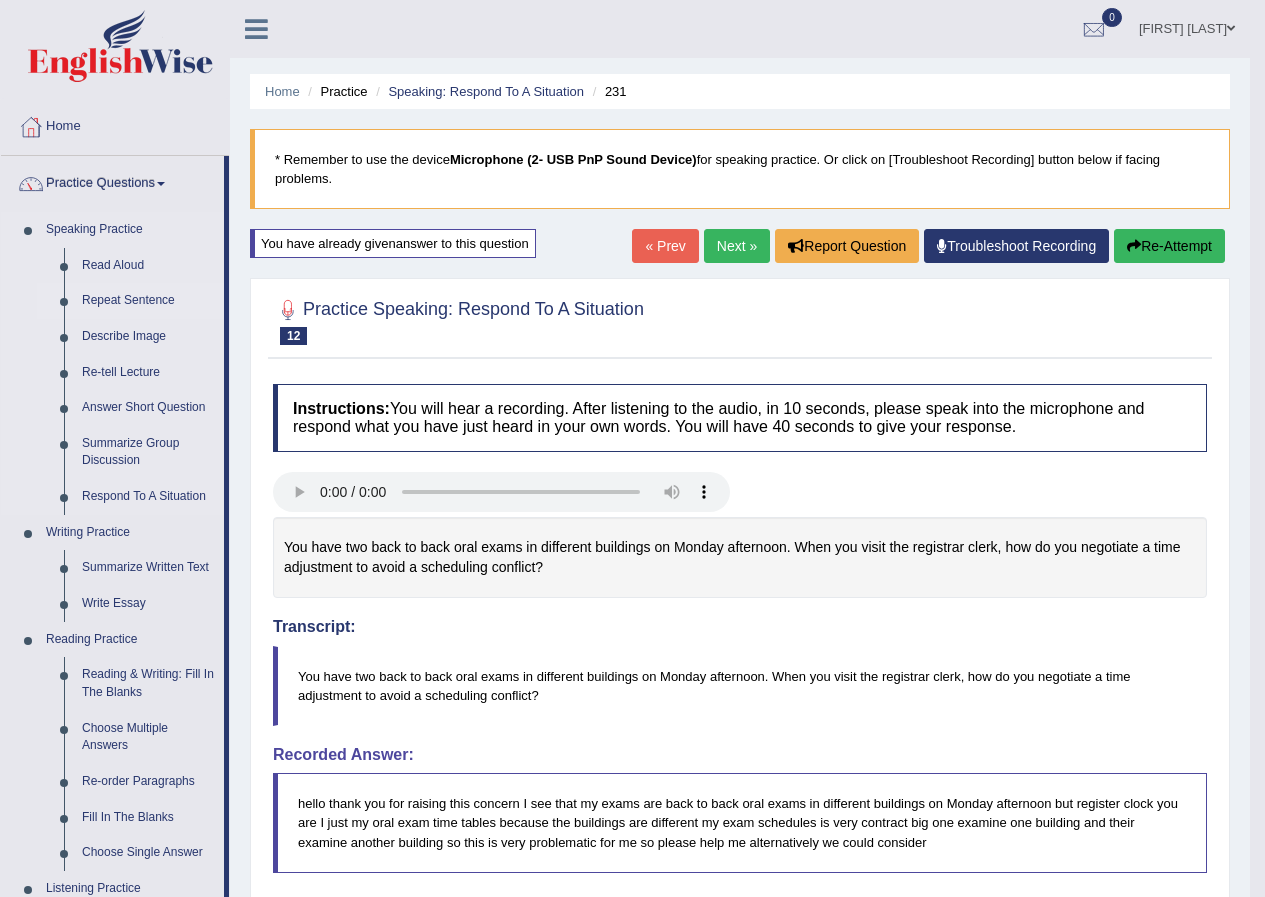 click on "Repeat Sentence" at bounding box center [148, 301] 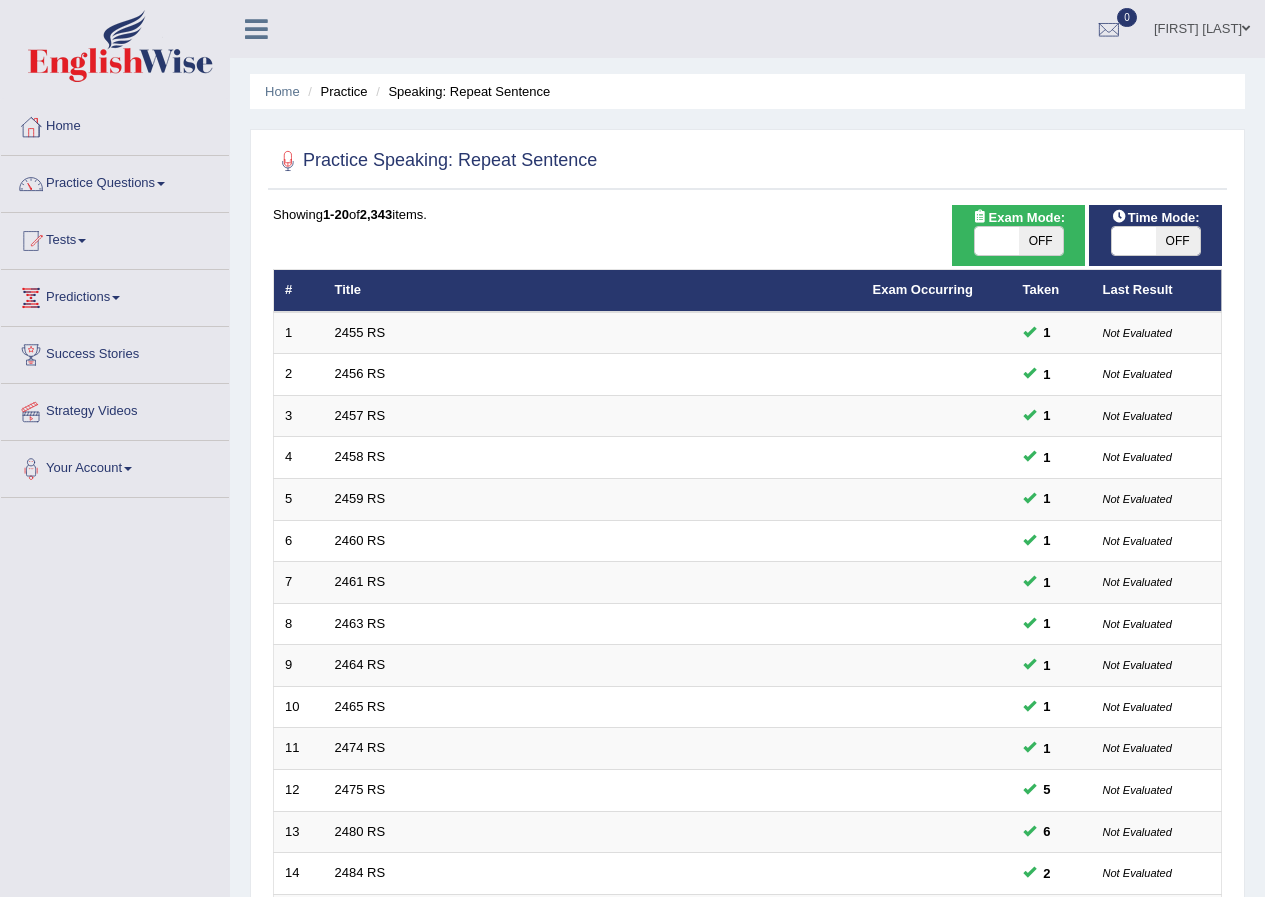 scroll, scrollTop: 0, scrollLeft: 0, axis: both 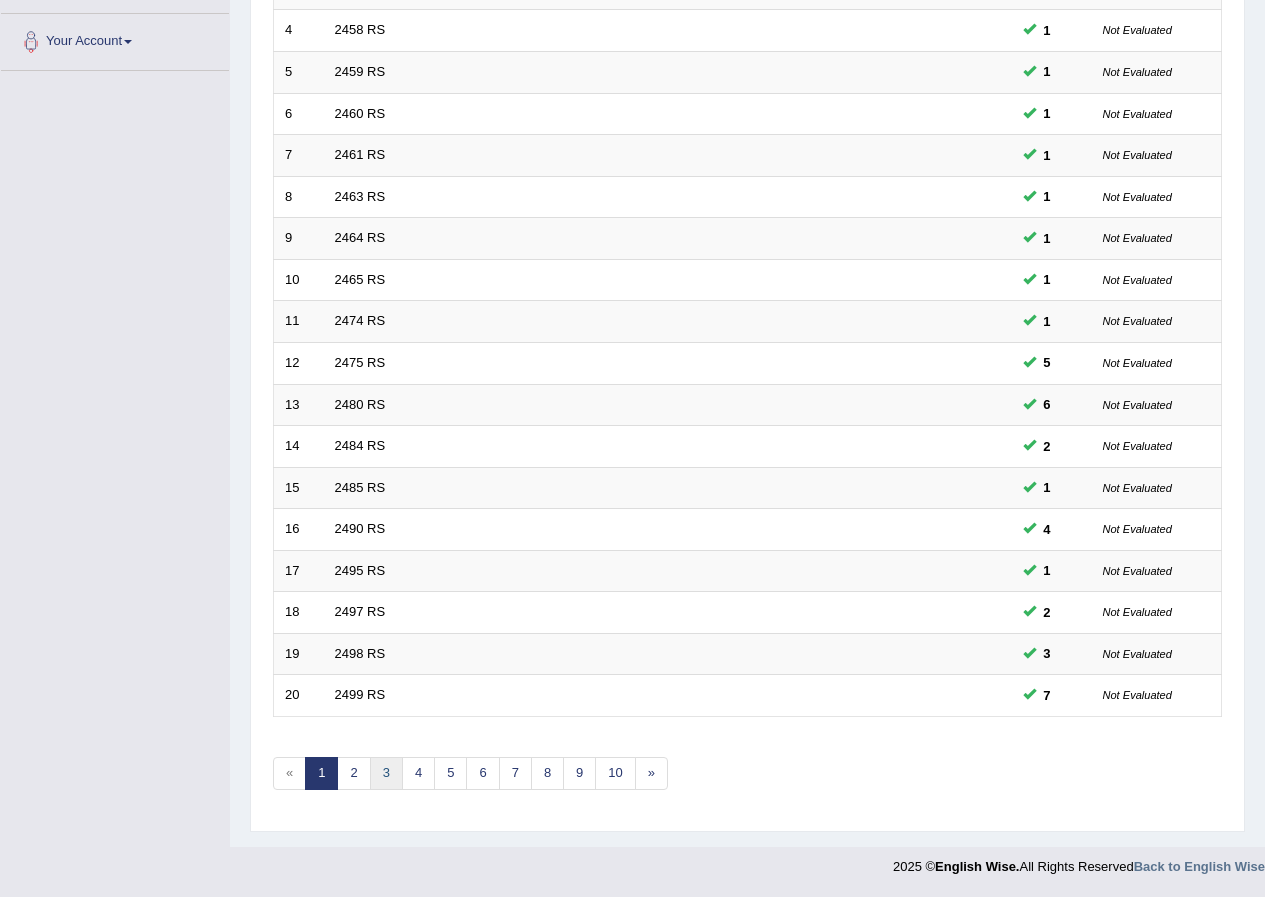 click on "3" at bounding box center (386, 773) 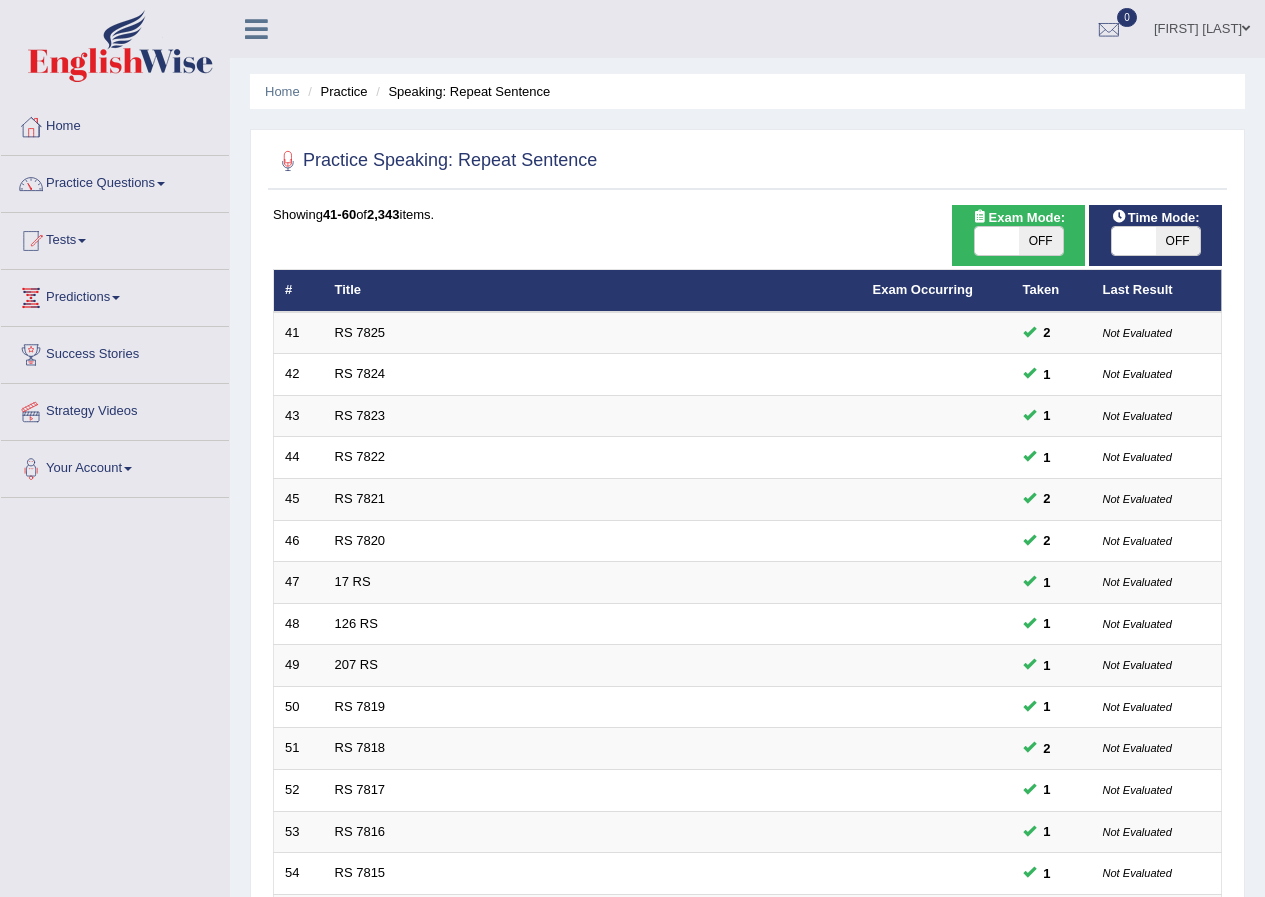 scroll, scrollTop: 200, scrollLeft: 0, axis: vertical 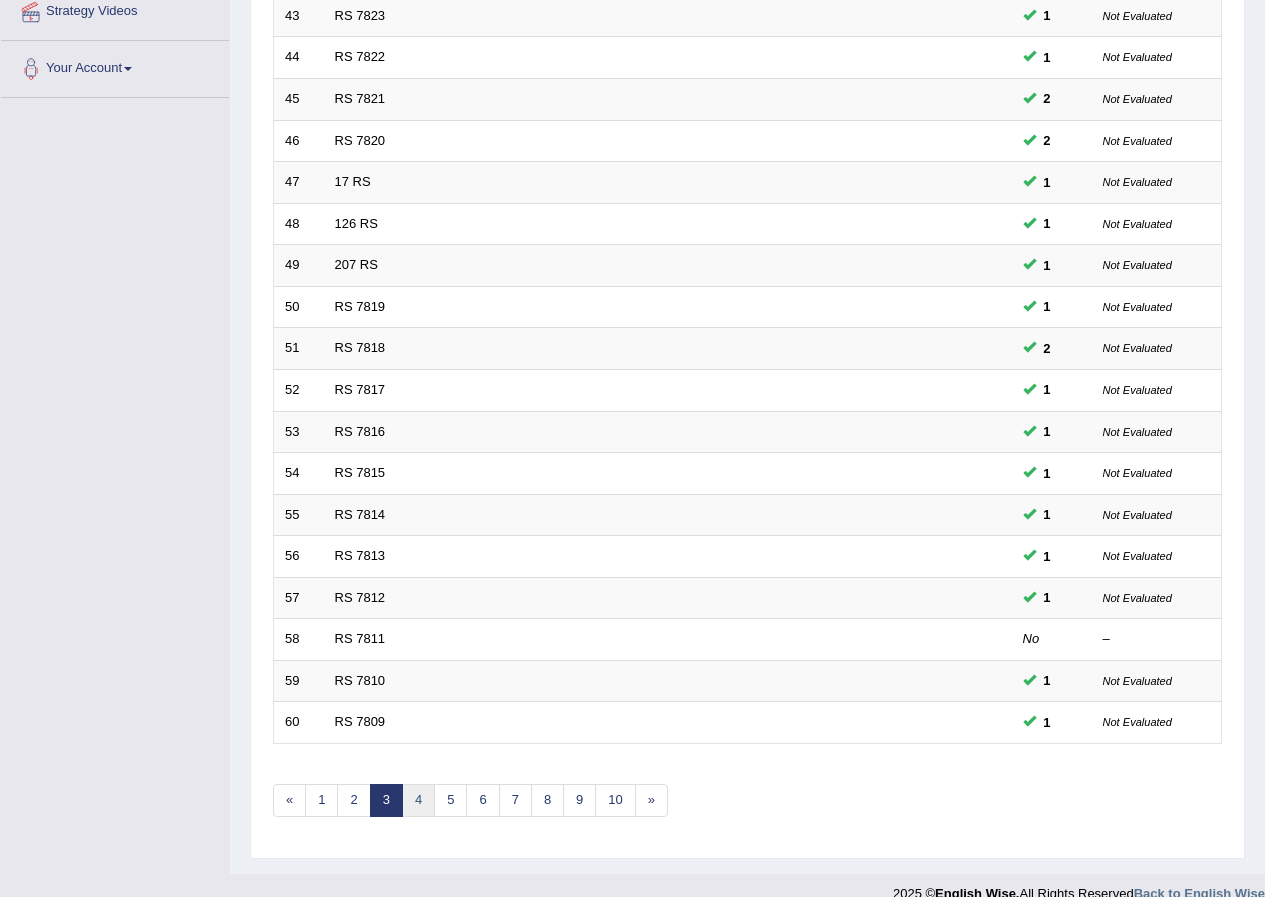 click on "4" at bounding box center (418, 800) 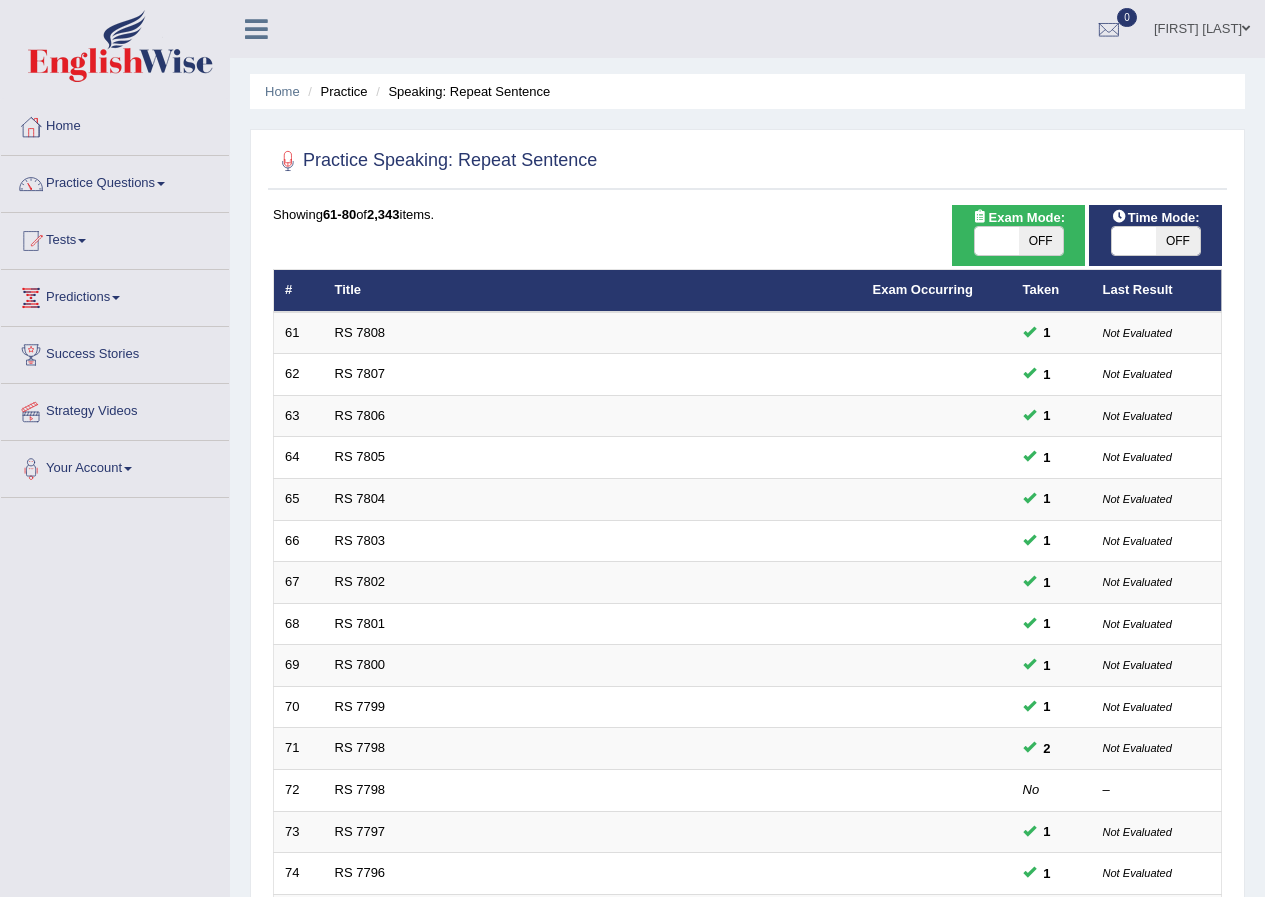 scroll, scrollTop: 200, scrollLeft: 0, axis: vertical 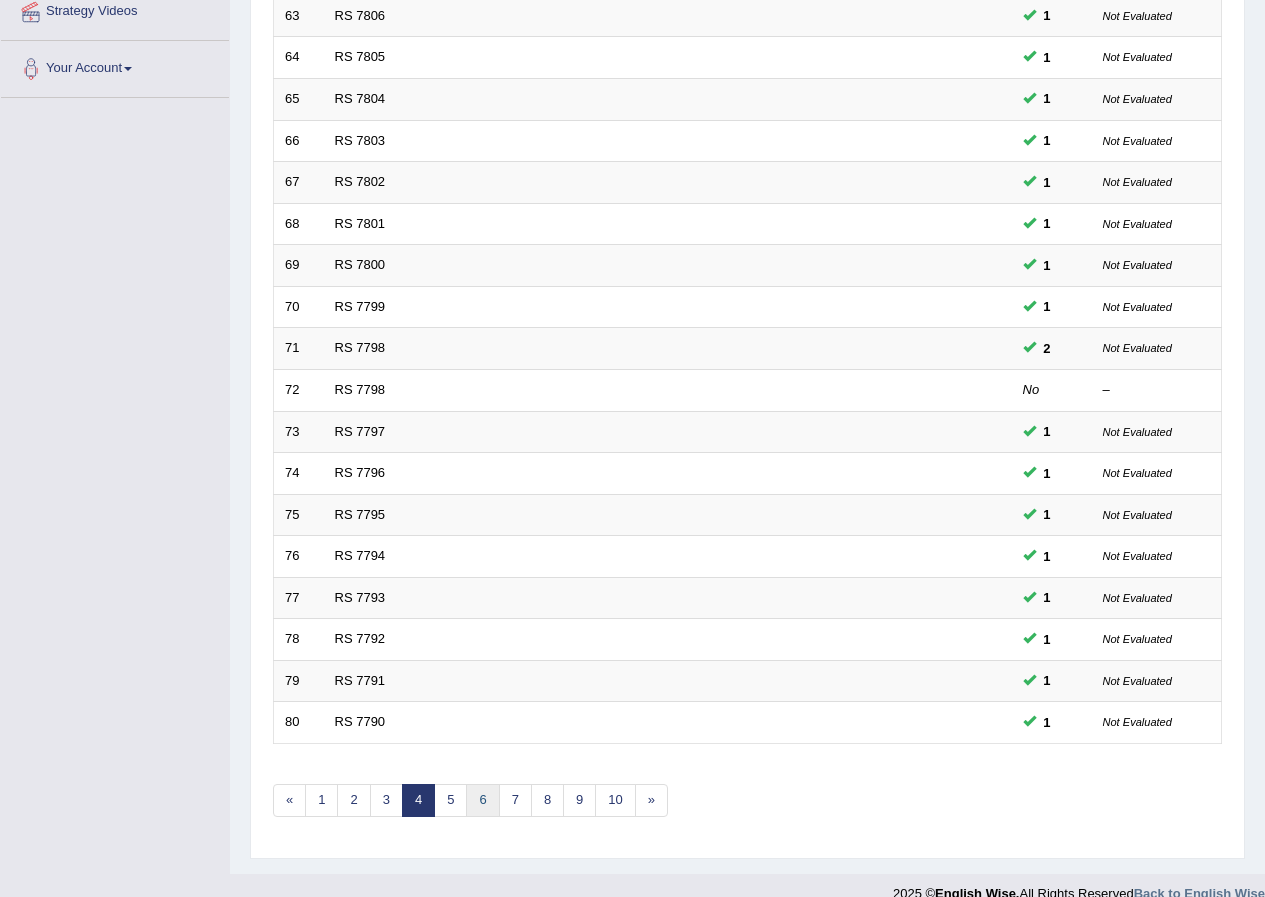 click on "6" at bounding box center (482, 800) 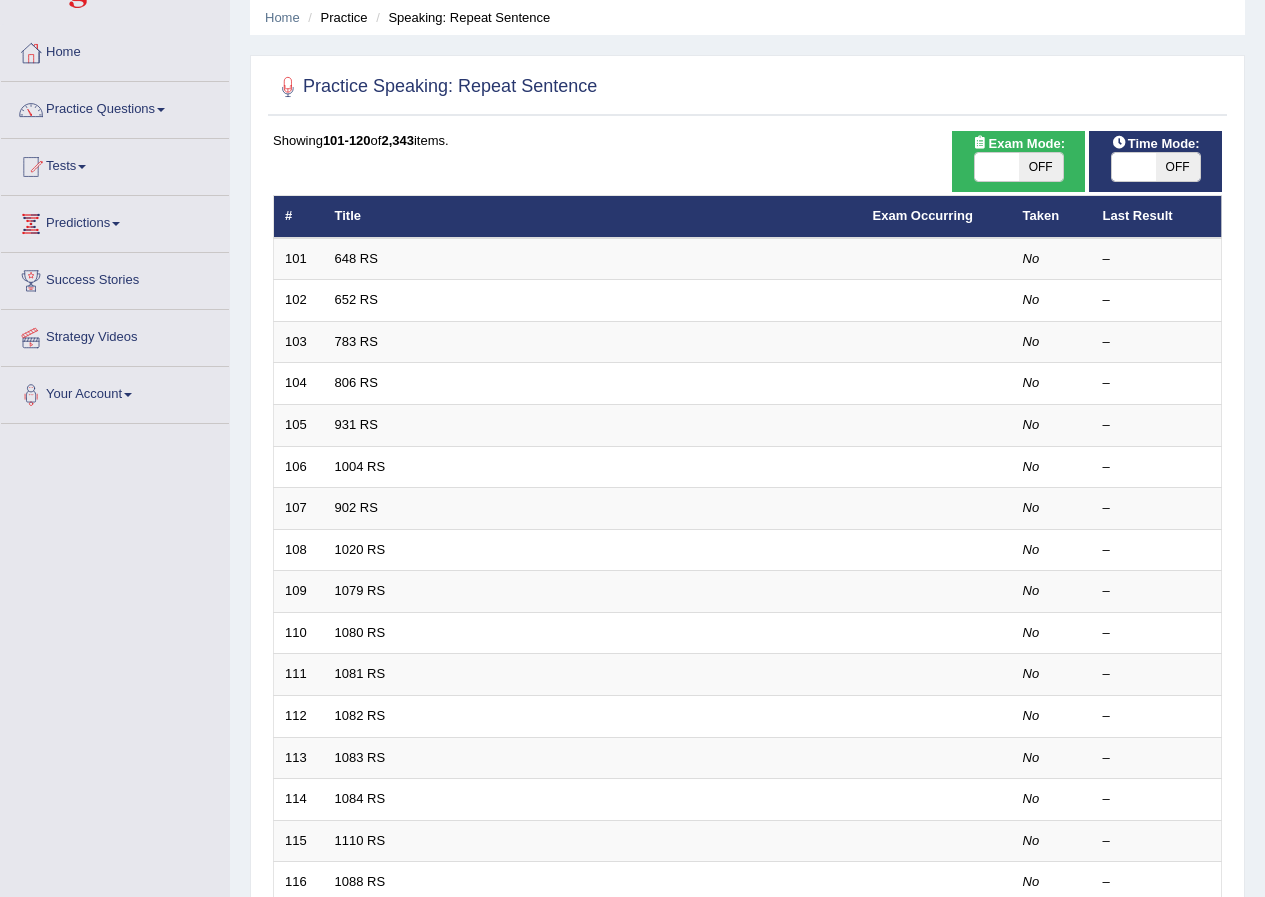 scroll, scrollTop: 0, scrollLeft: 0, axis: both 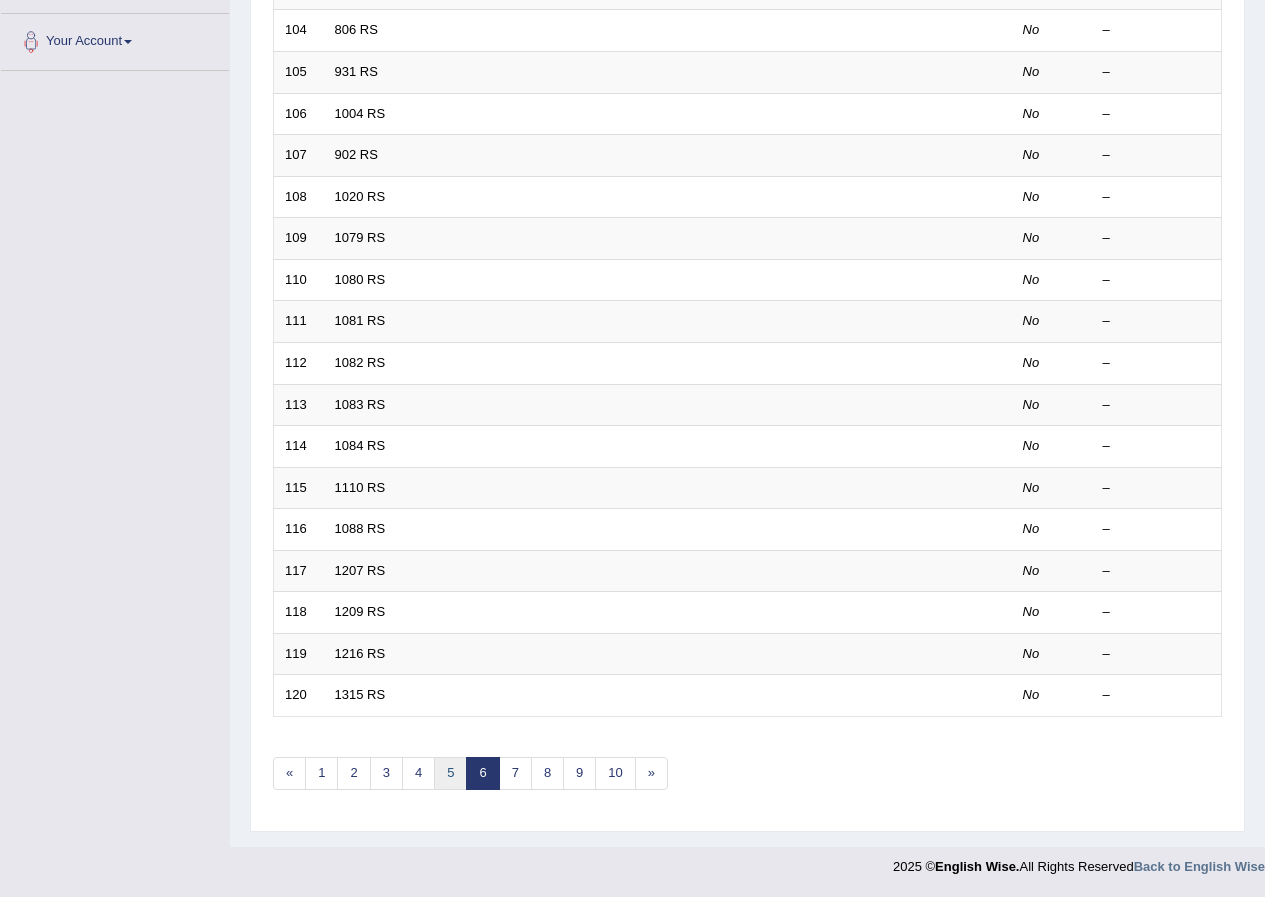 click on "5" at bounding box center [450, 773] 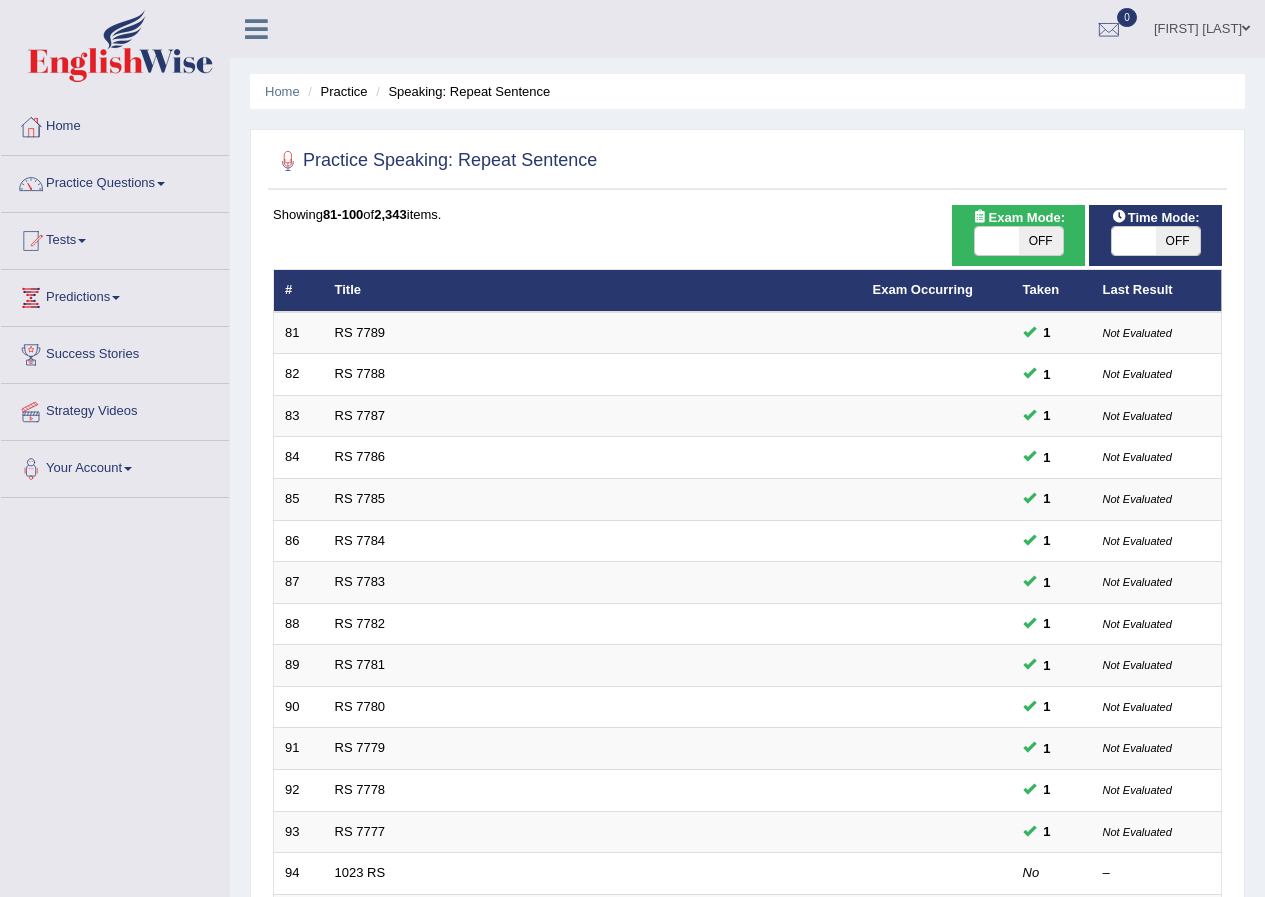 scroll, scrollTop: 0, scrollLeft: 0, axis: both 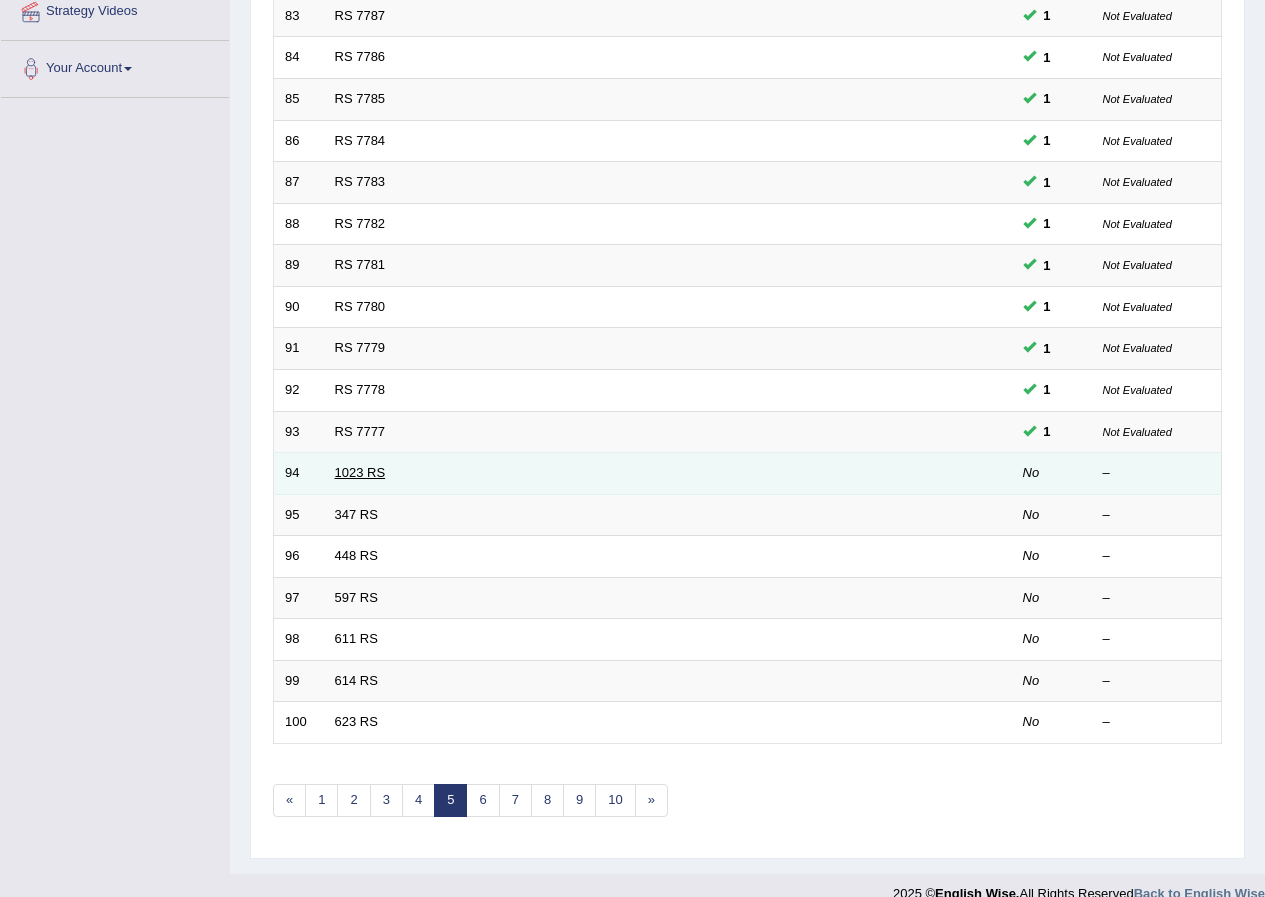 click on "1023 RS" at bounding box center (360, 472) 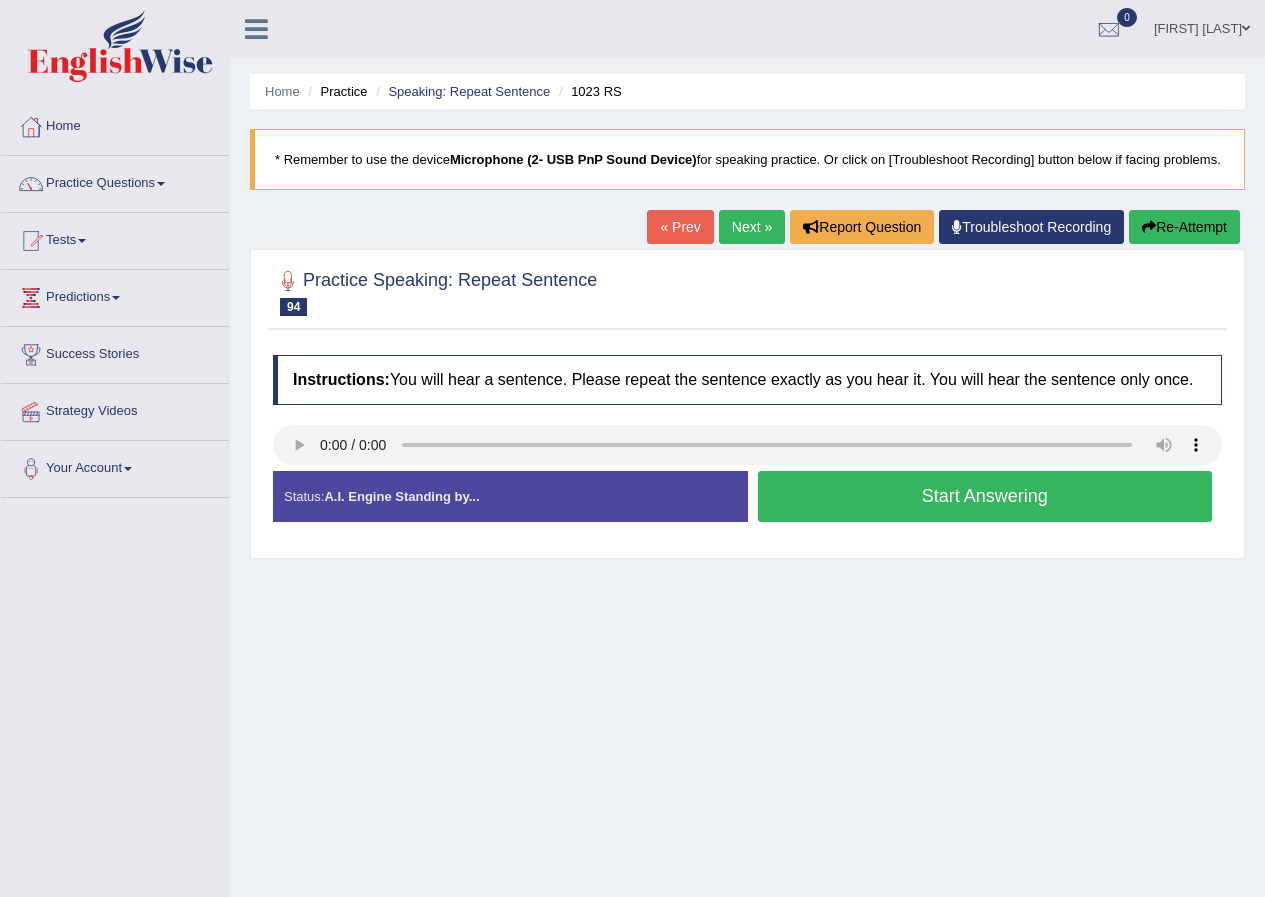 scroll, scrollTop: 0, scrollLeft: 0, axis: both 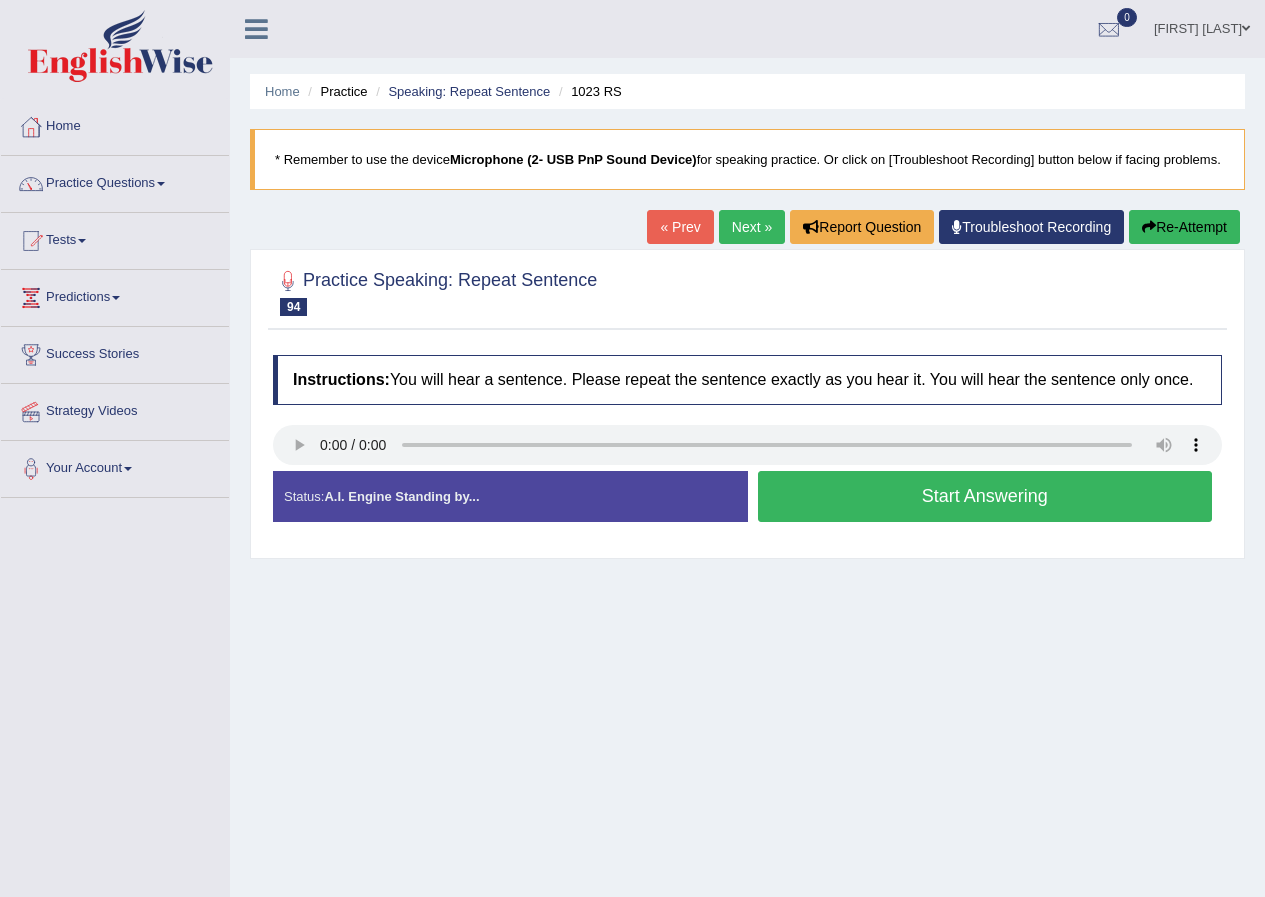 click on "Start Answering" at bounding box center [985, 496] 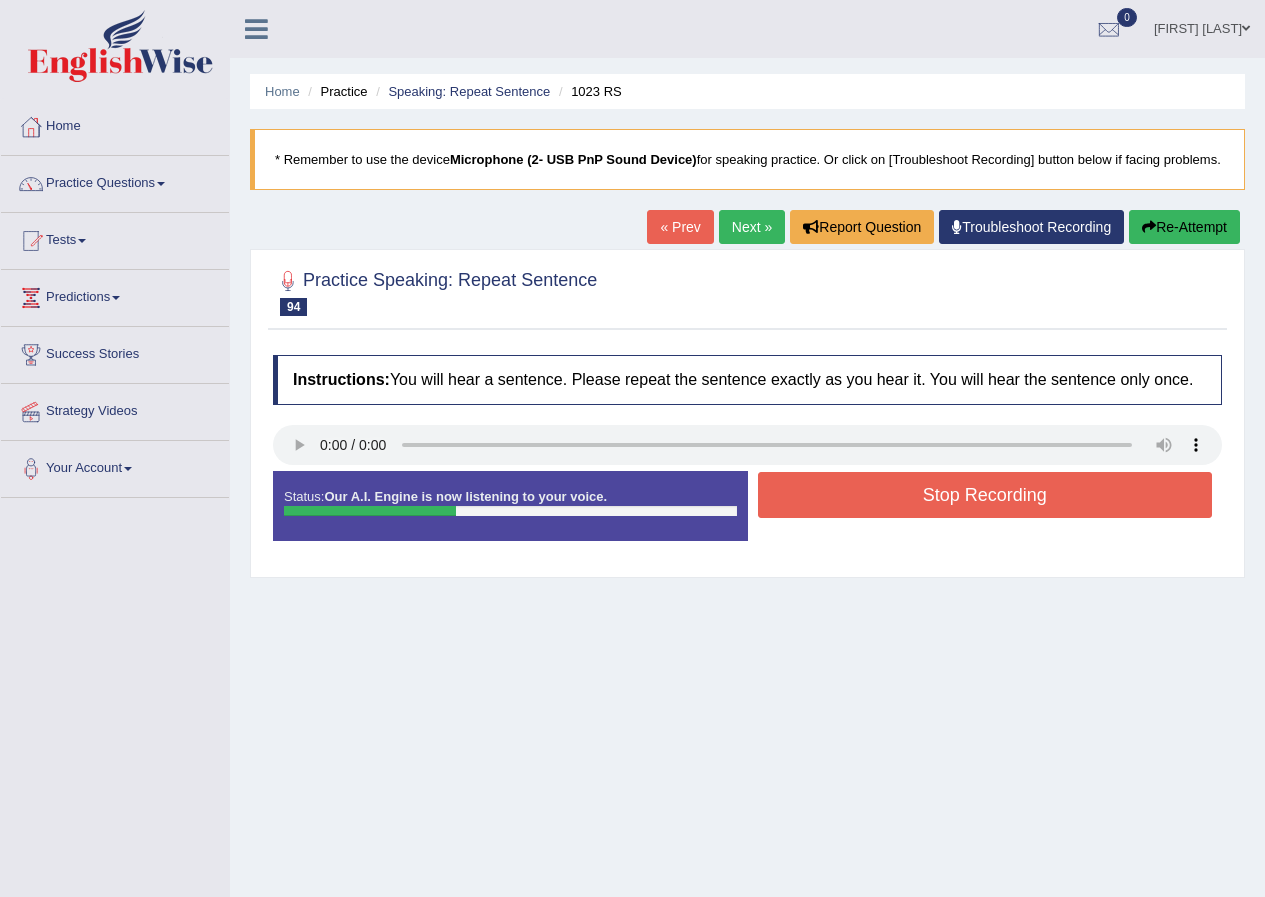 click on "Stop Recording" at bounding box center (985, 495) 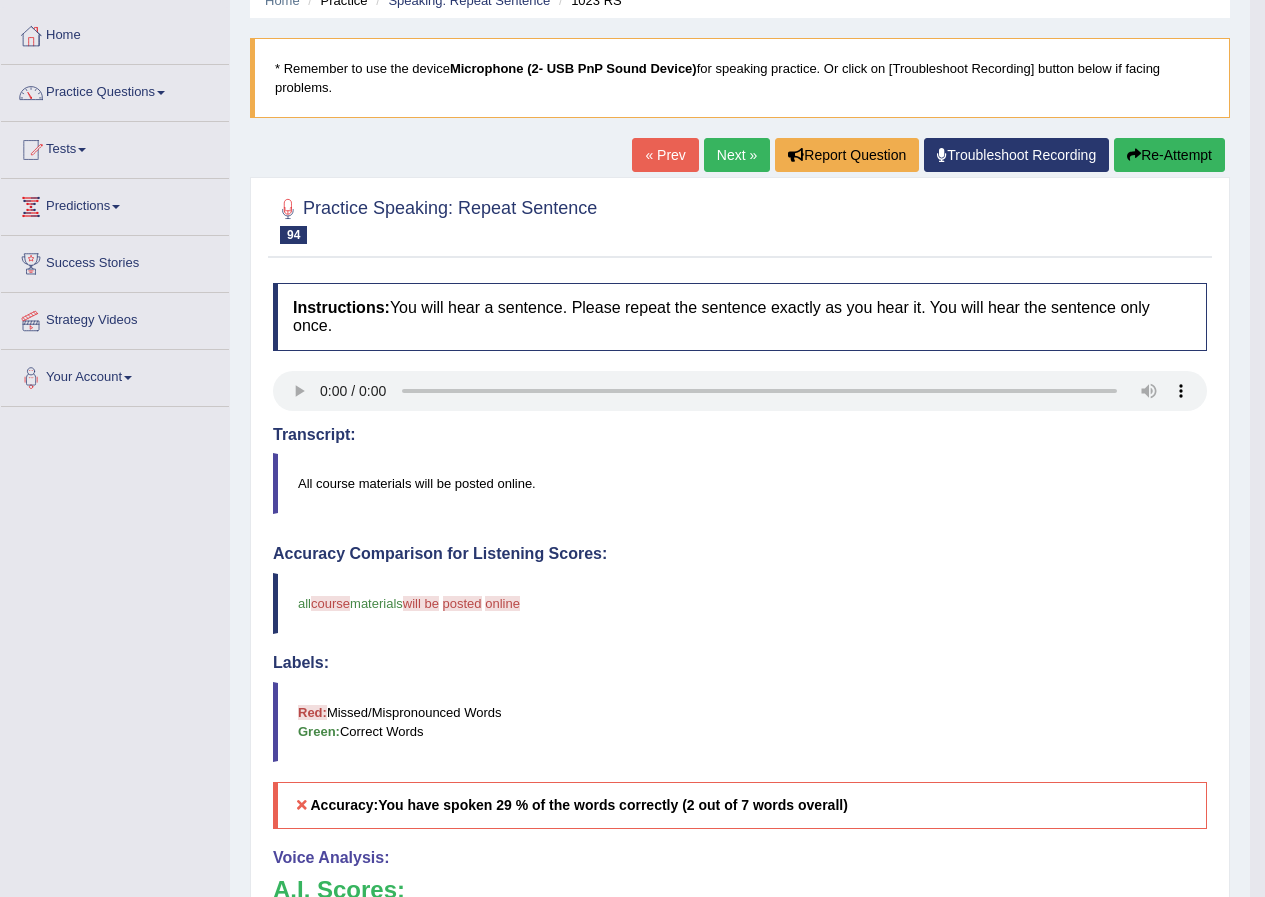 scroll, scrollTop: 0, scrollLeft: 0, axis: both 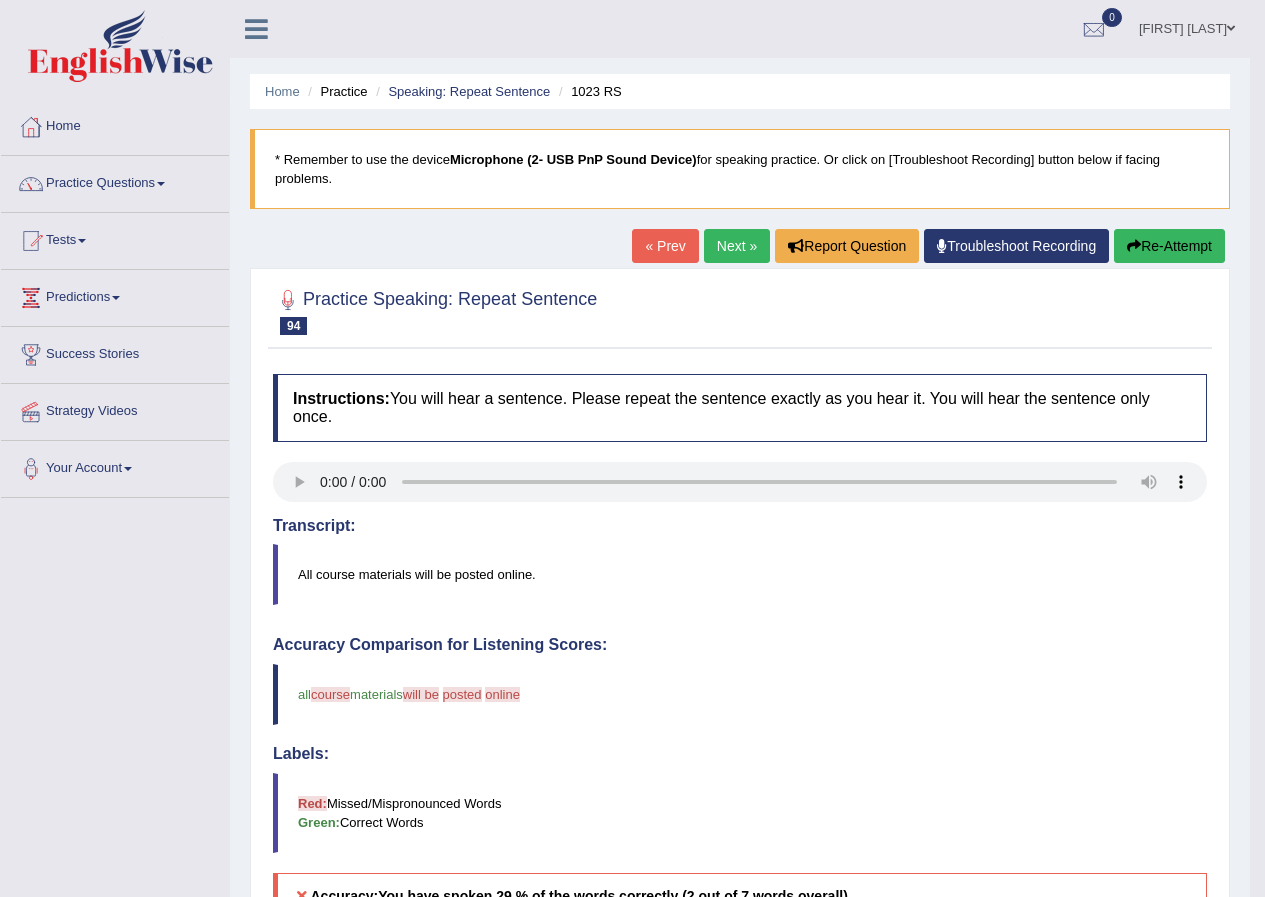 click on "Next »" at bounding box center (737, 246) 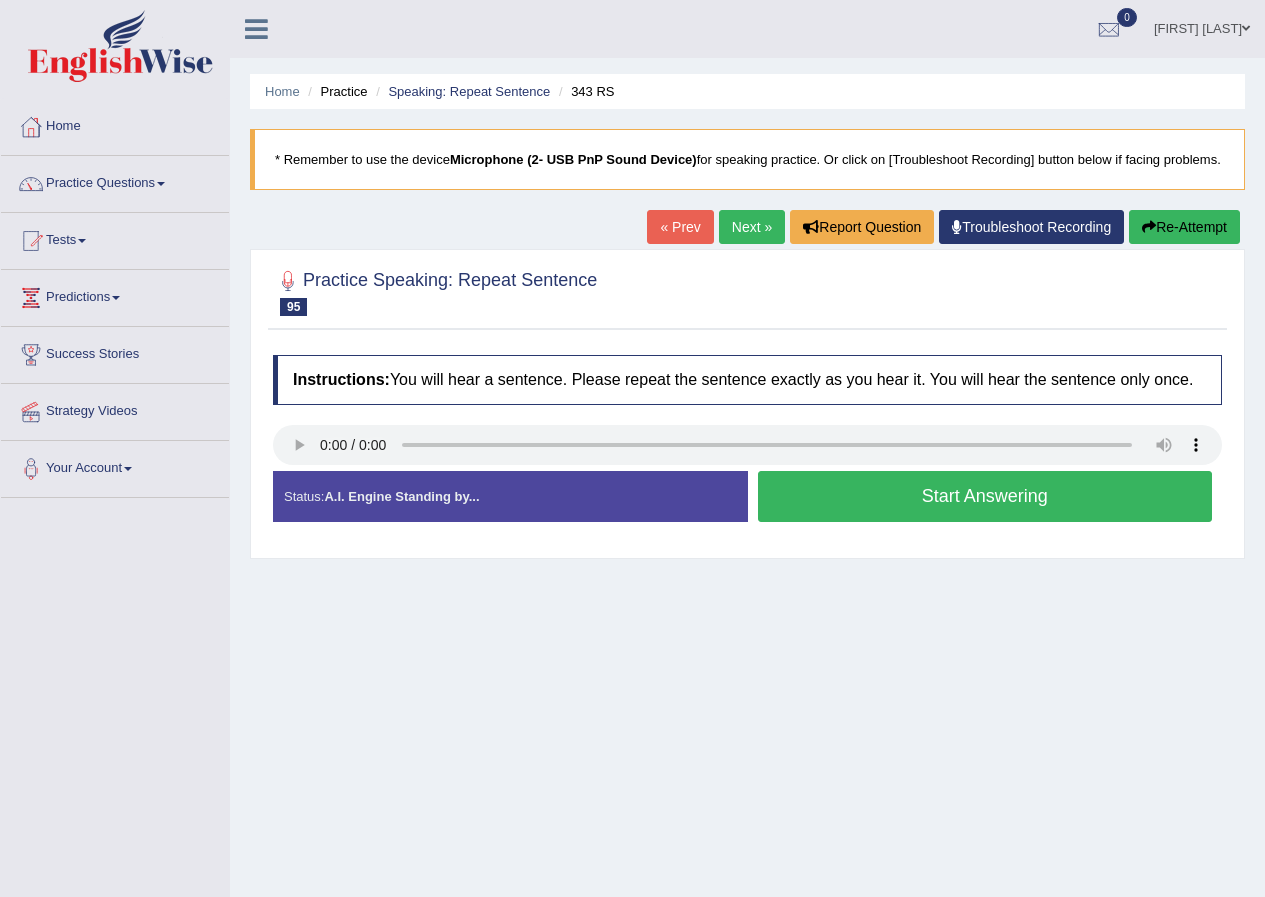 scroll, scrollTop: 0, scrollLeft: 0, axis: both 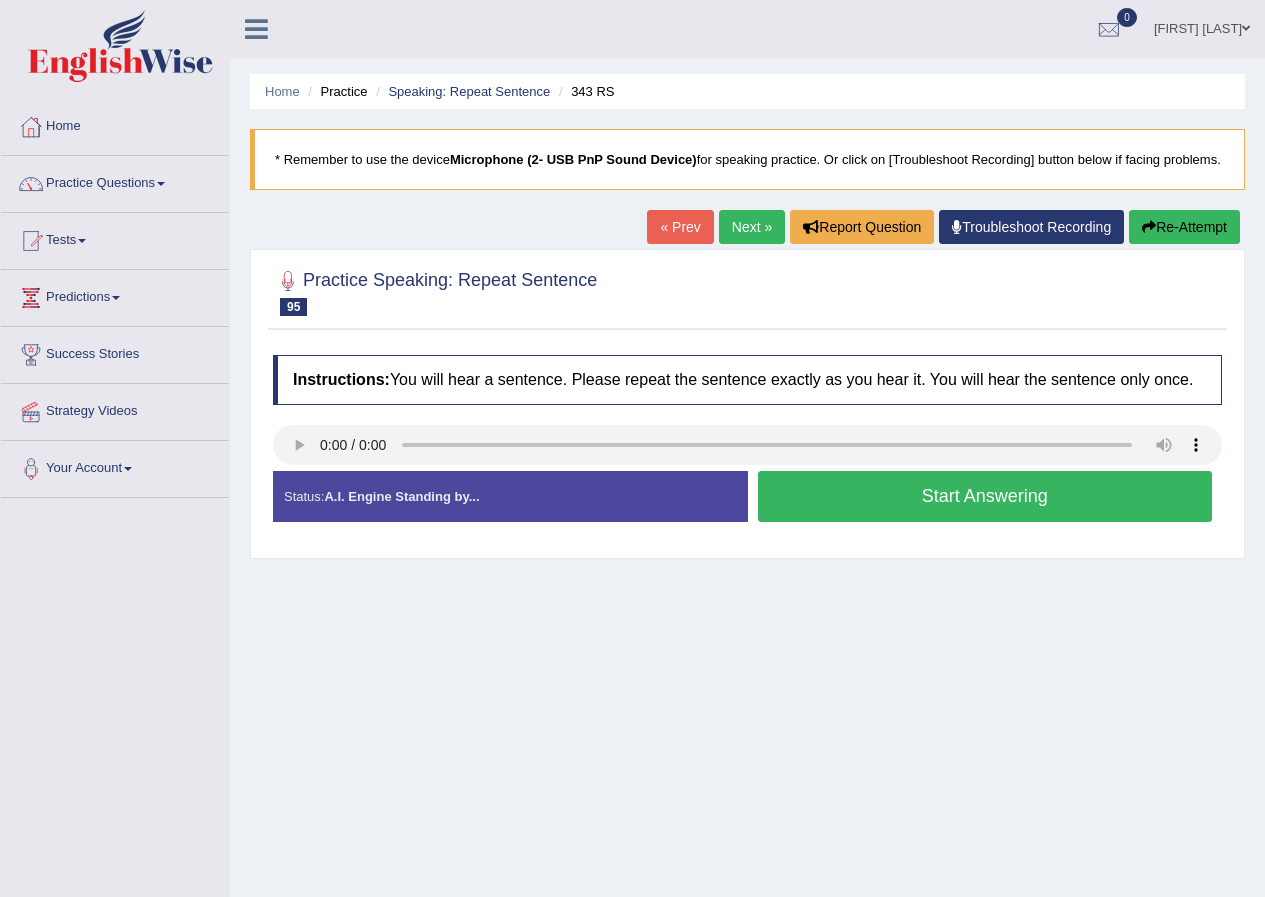 click on "Start Answering" at bounding box center (985, 496) 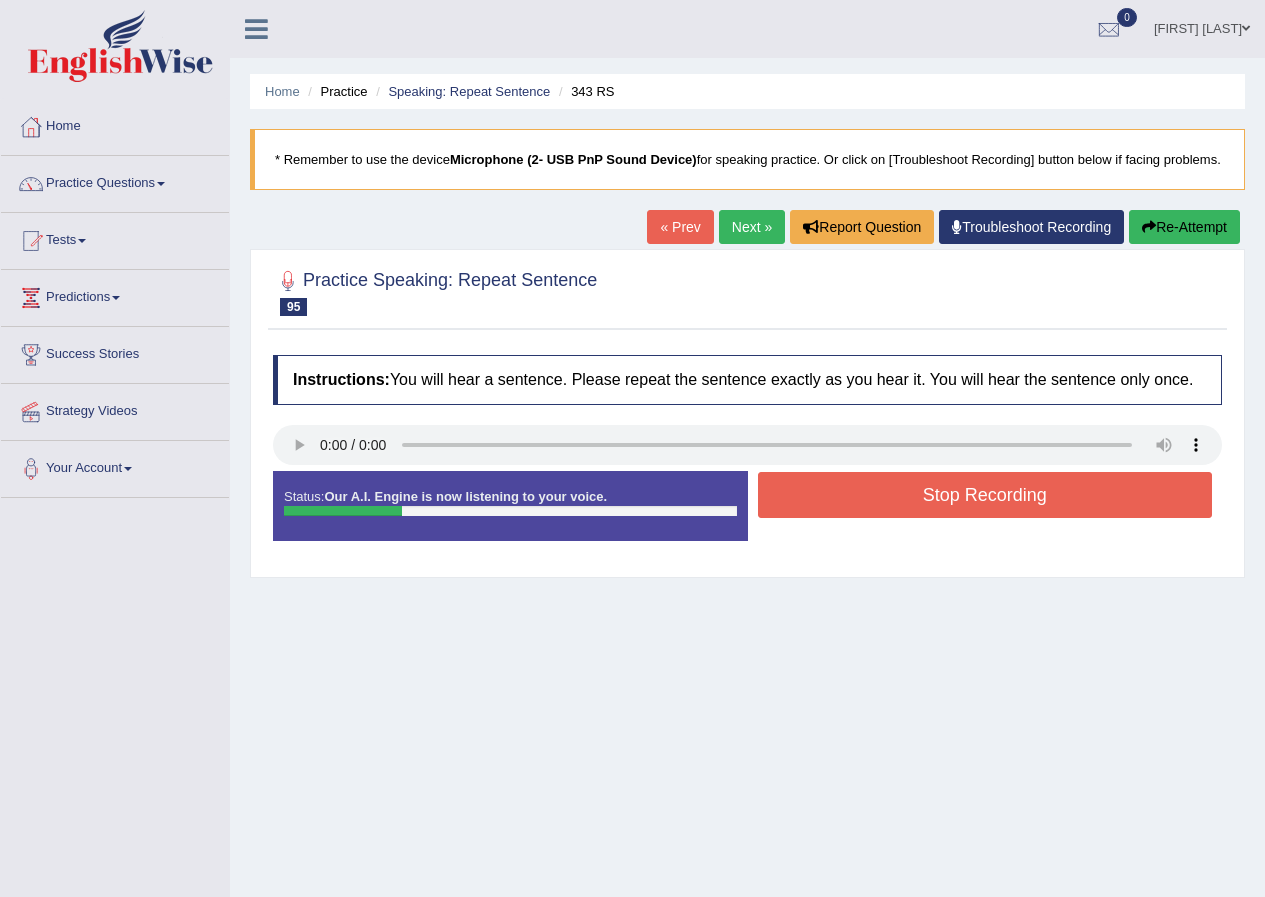 click on "Stop Recording" at bounding box center (985, 495) 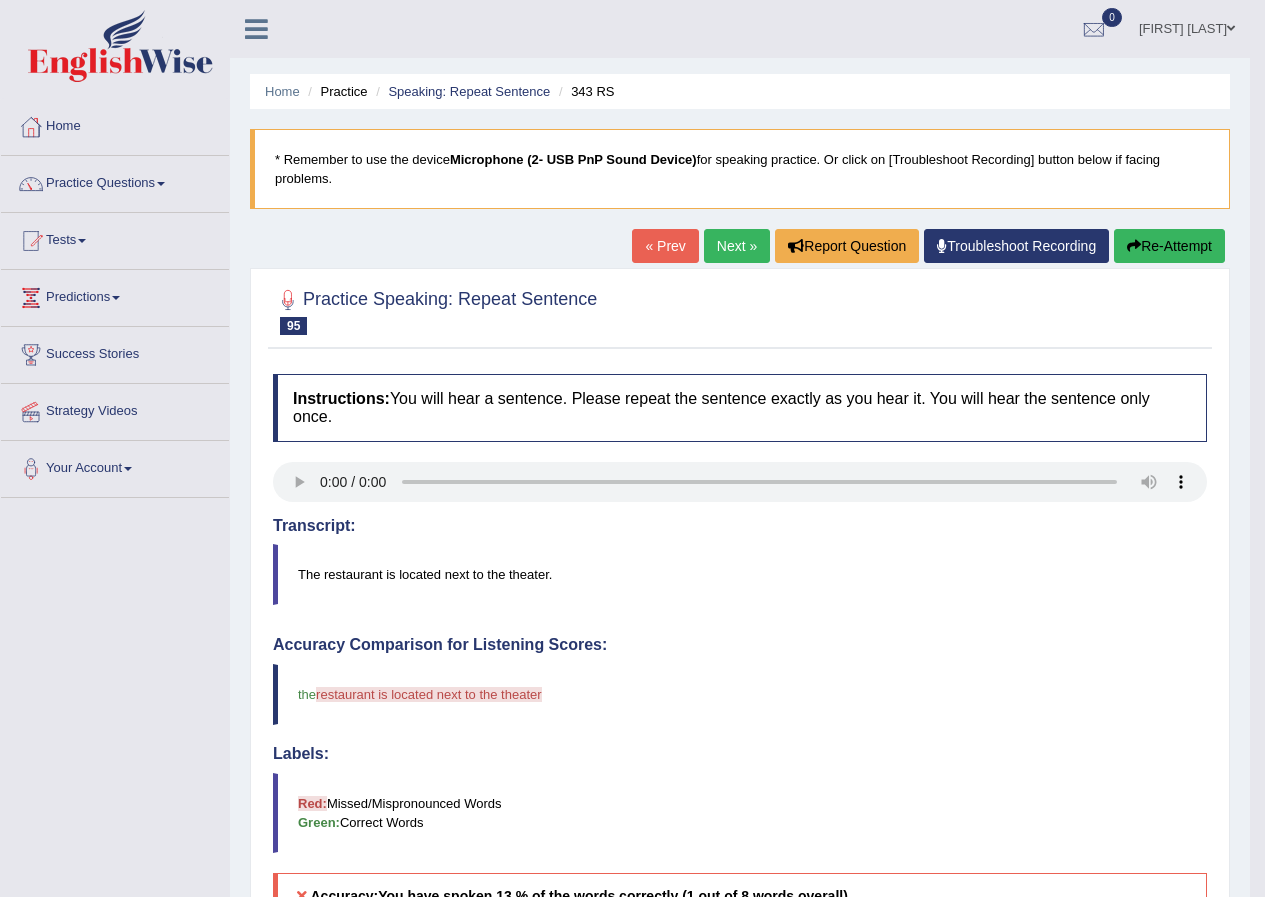 click at bounding box center (1134, 246) 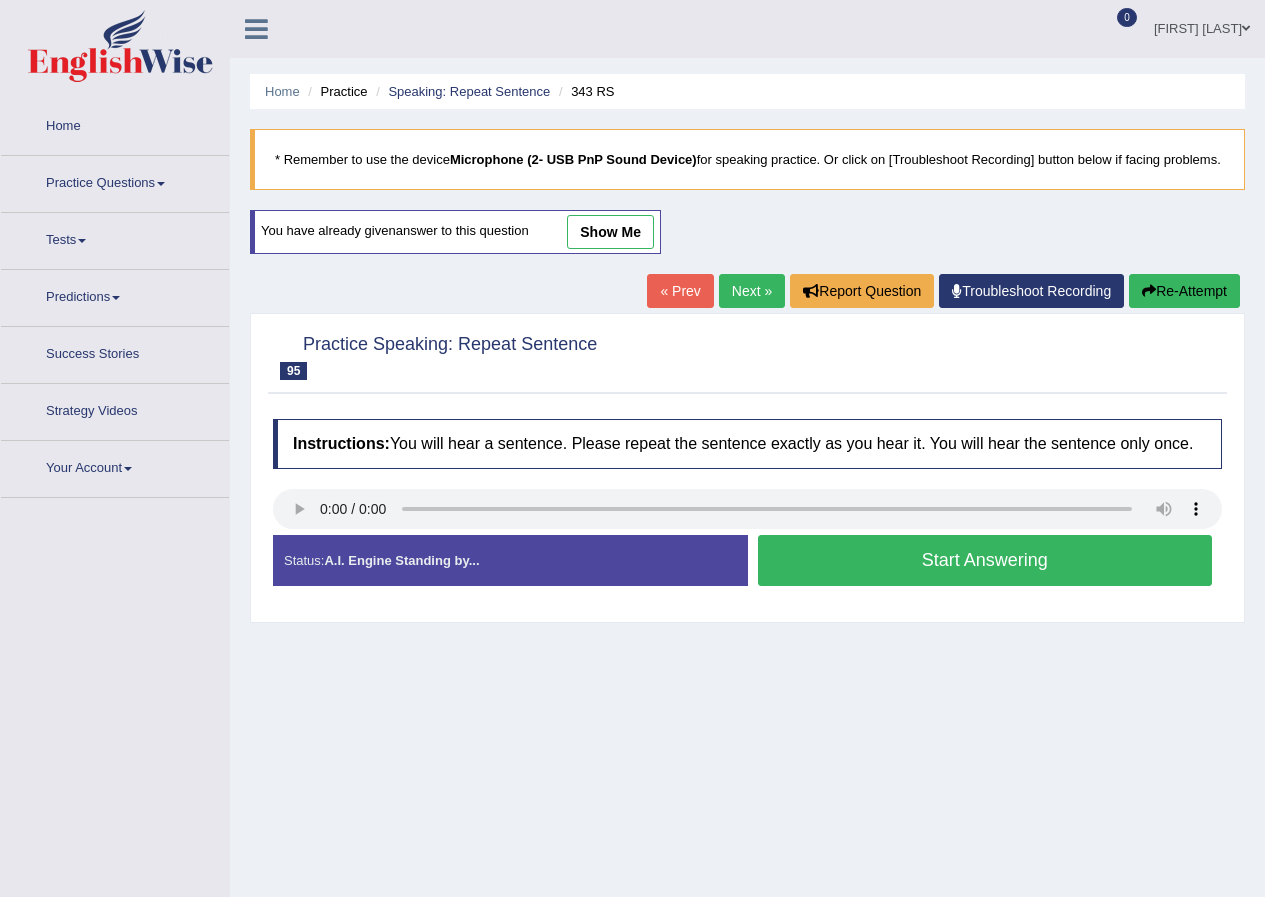 scroll, scrollTop: 0, scrollLeft: 0, axis: both 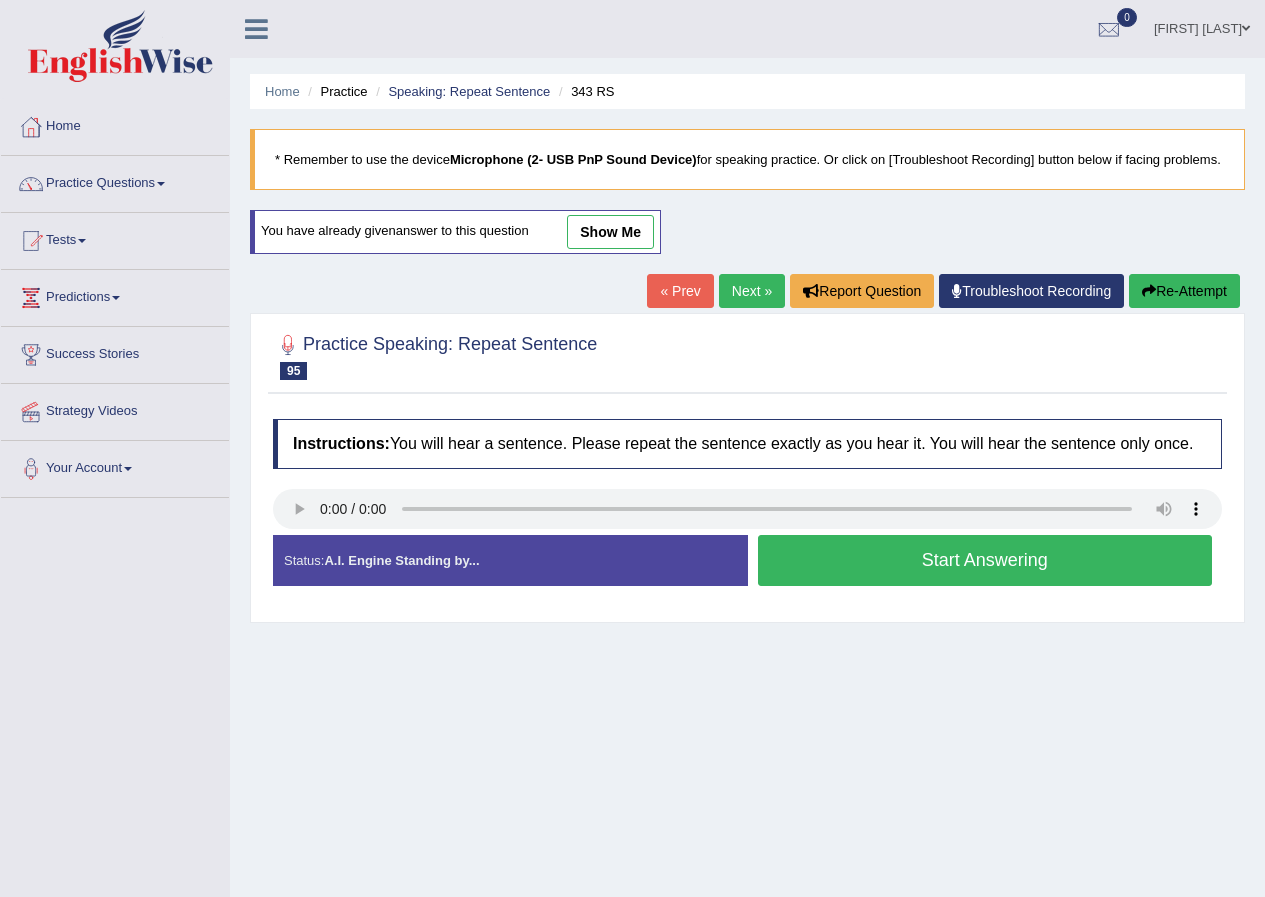 click on "Start Answering" at bounding box center (985, 560) 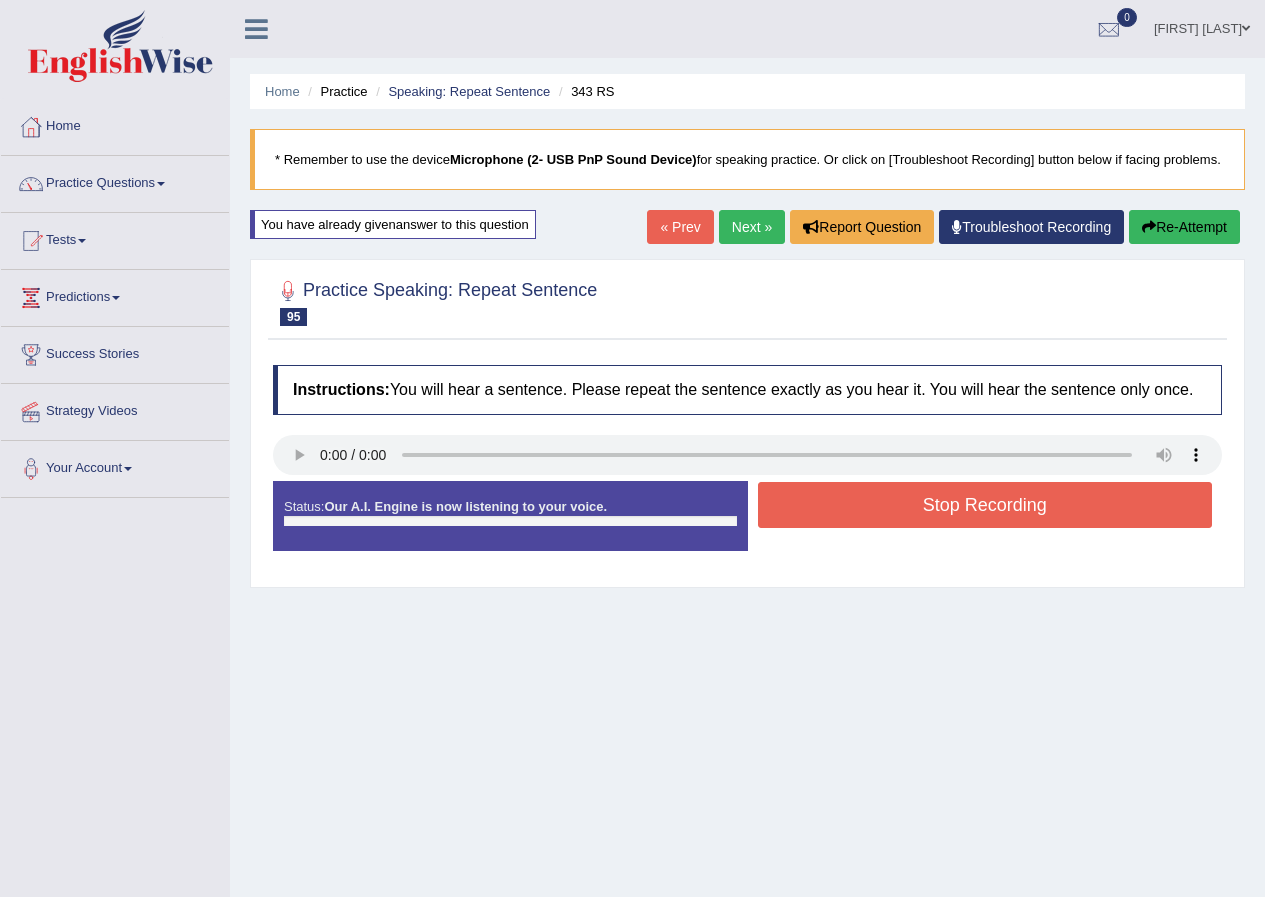 click on "Status:  Our A.I. Engine is now listening to your voice. Start Answering Stop Recording" at bounding box center [747, 526] 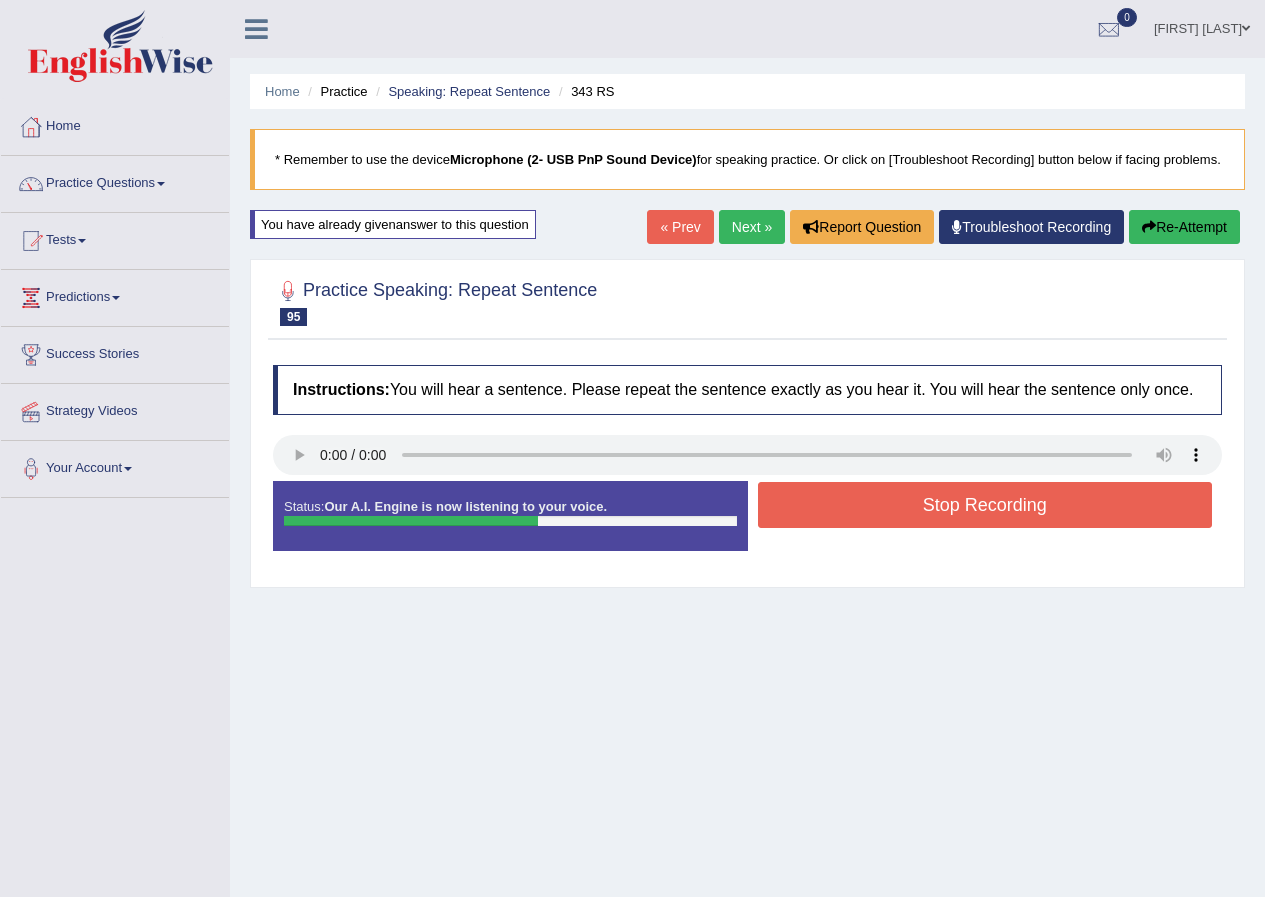 click on "Stop Recording" at bounding box center [985, 505] 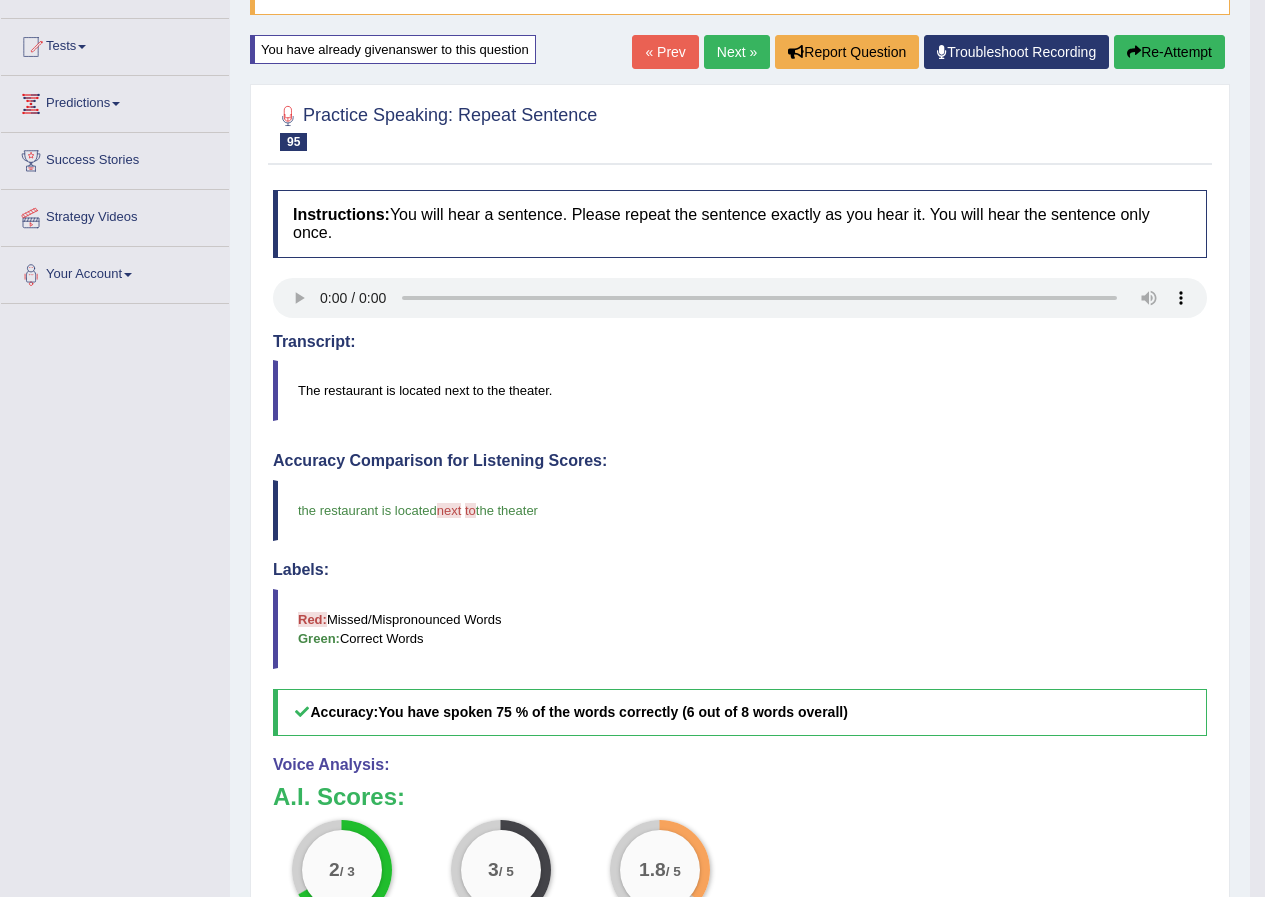 scroll, scrollTop: 0, scrollLeft: 0, axis: both 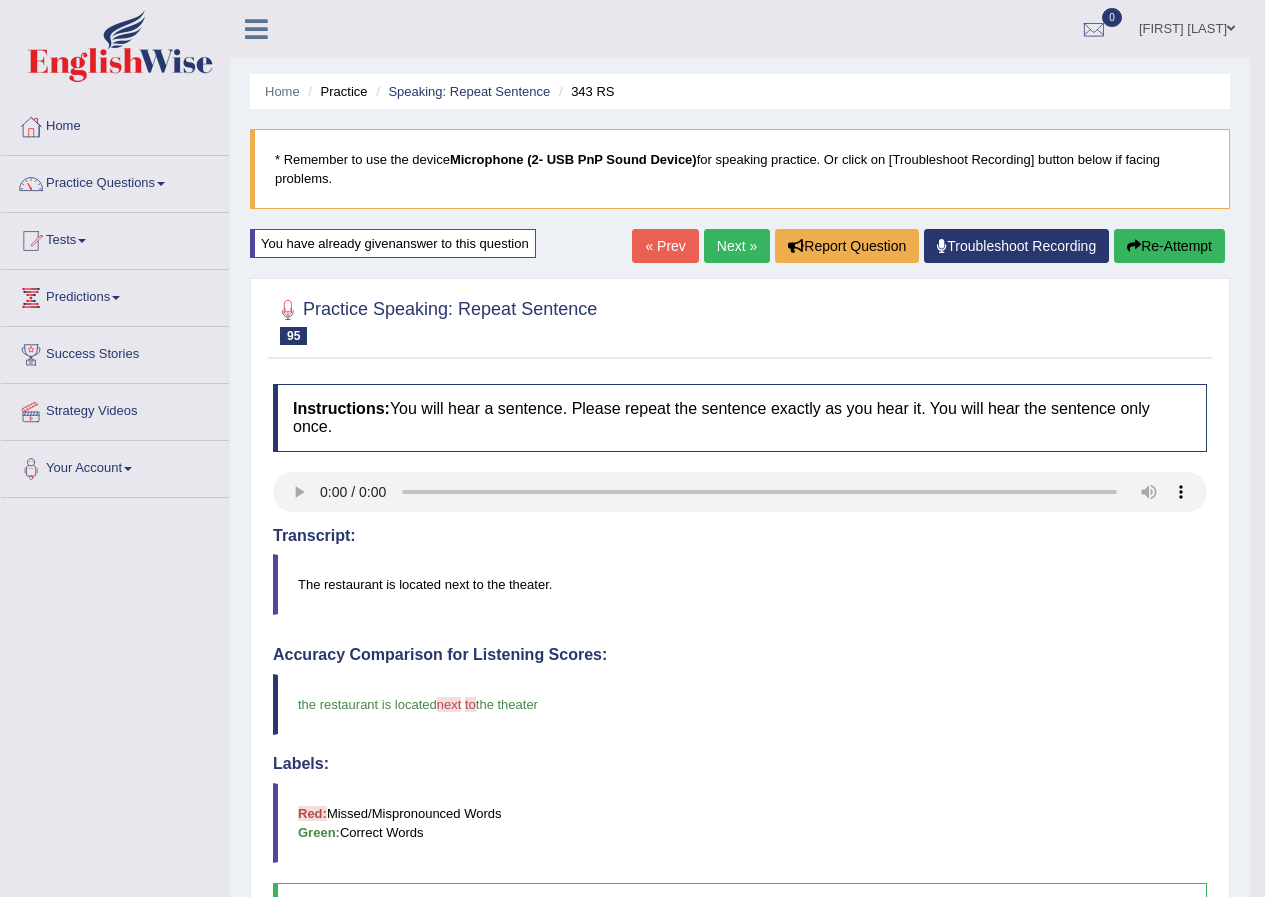 click on "Next »" at bounding box center [737, 246] 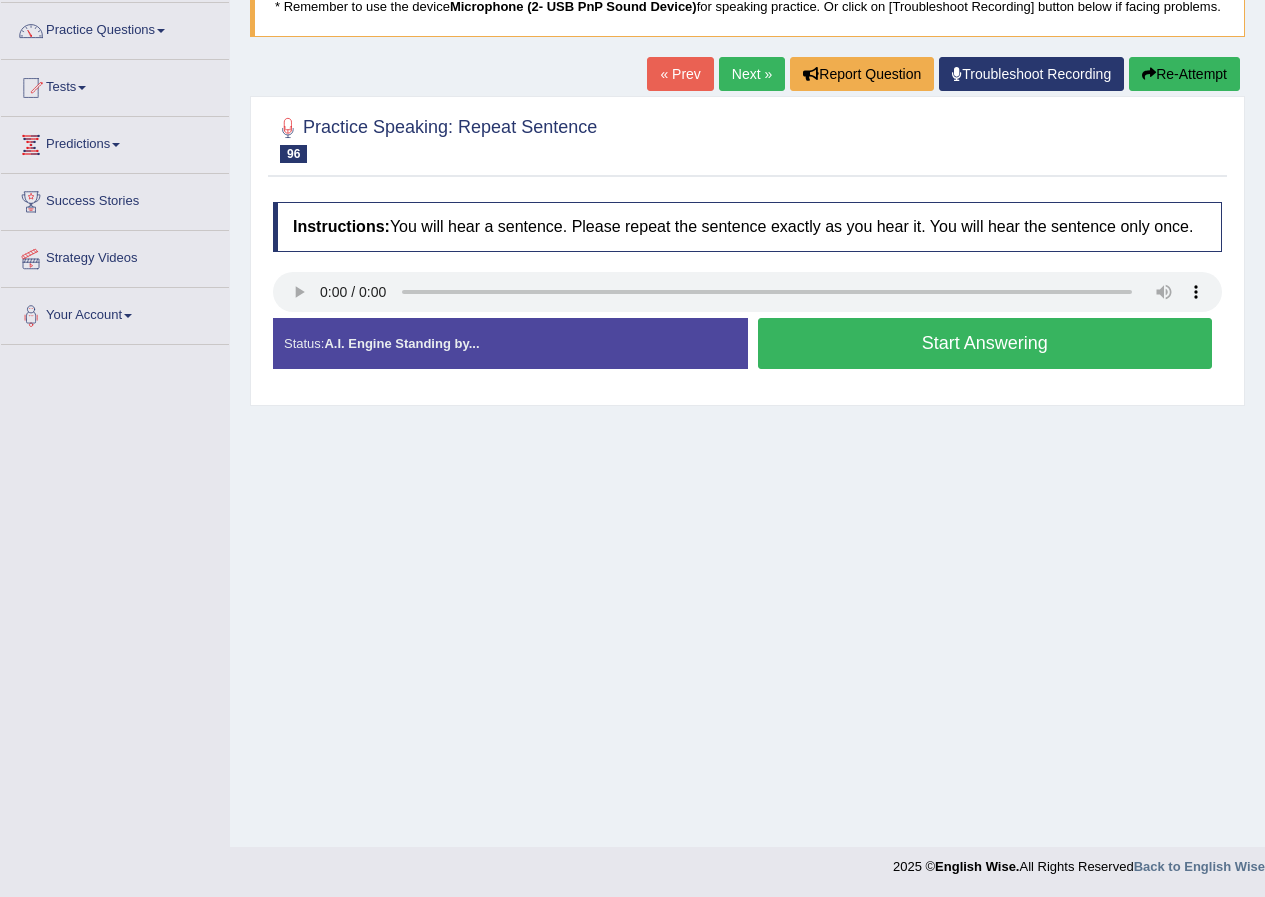 scroll, scrollTop: 153, scrollLeft: 0, axis: vertical 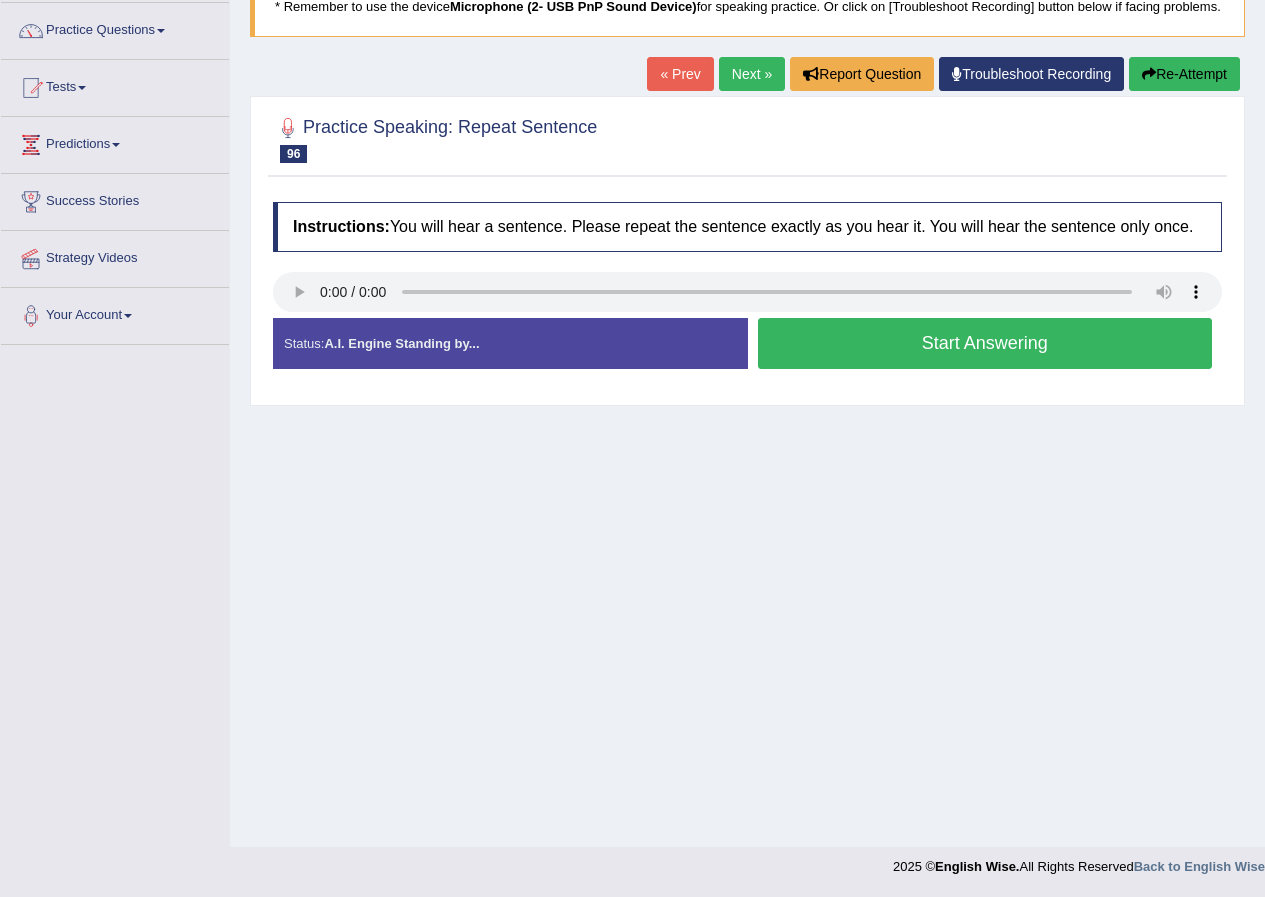 click on "Start Answering" at bounding box center (985, 343) 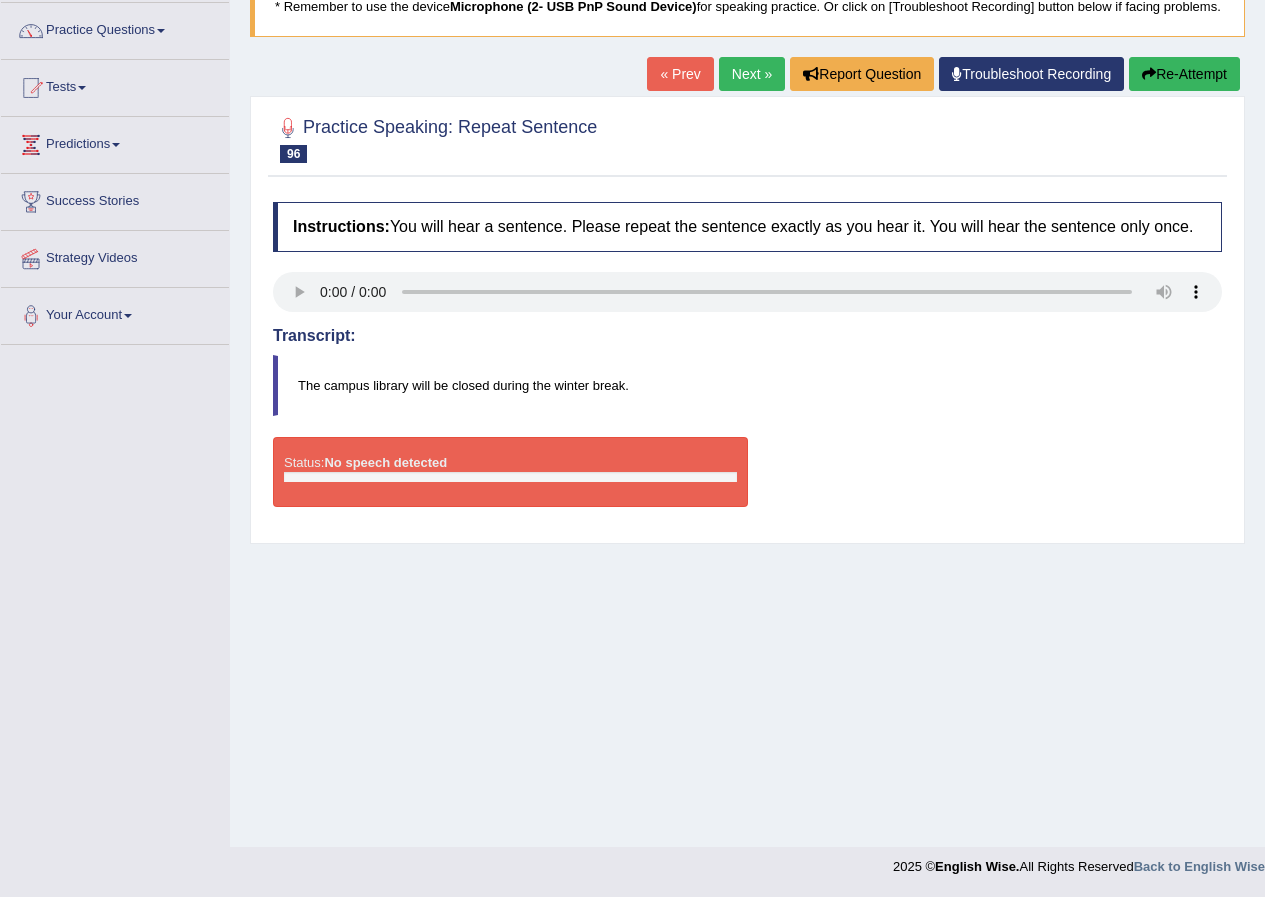 click on "Re-Attempt" at bounding box center [1184, 74] 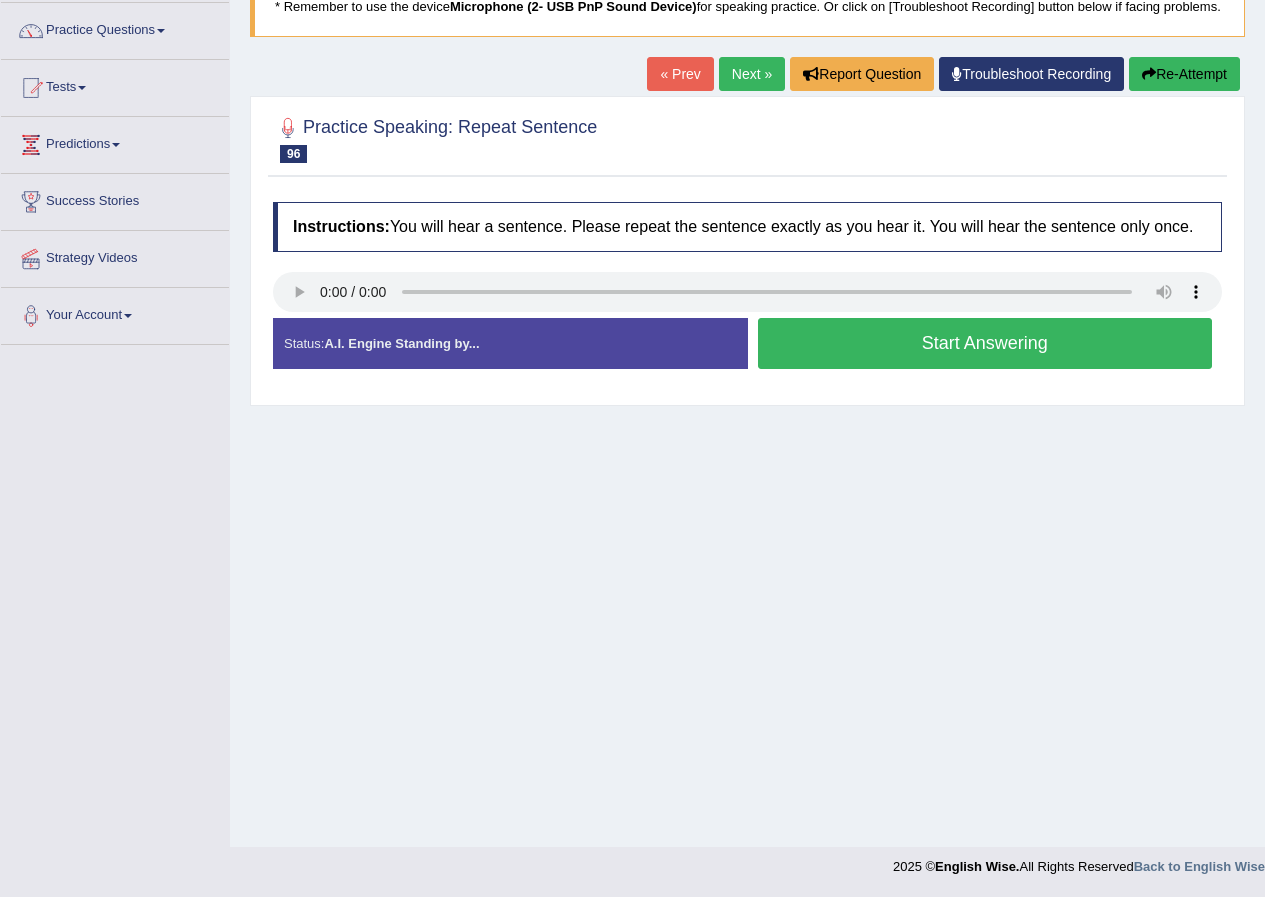 scroll, scrollTop: 153, scrollLeft: 0, axis: vertical 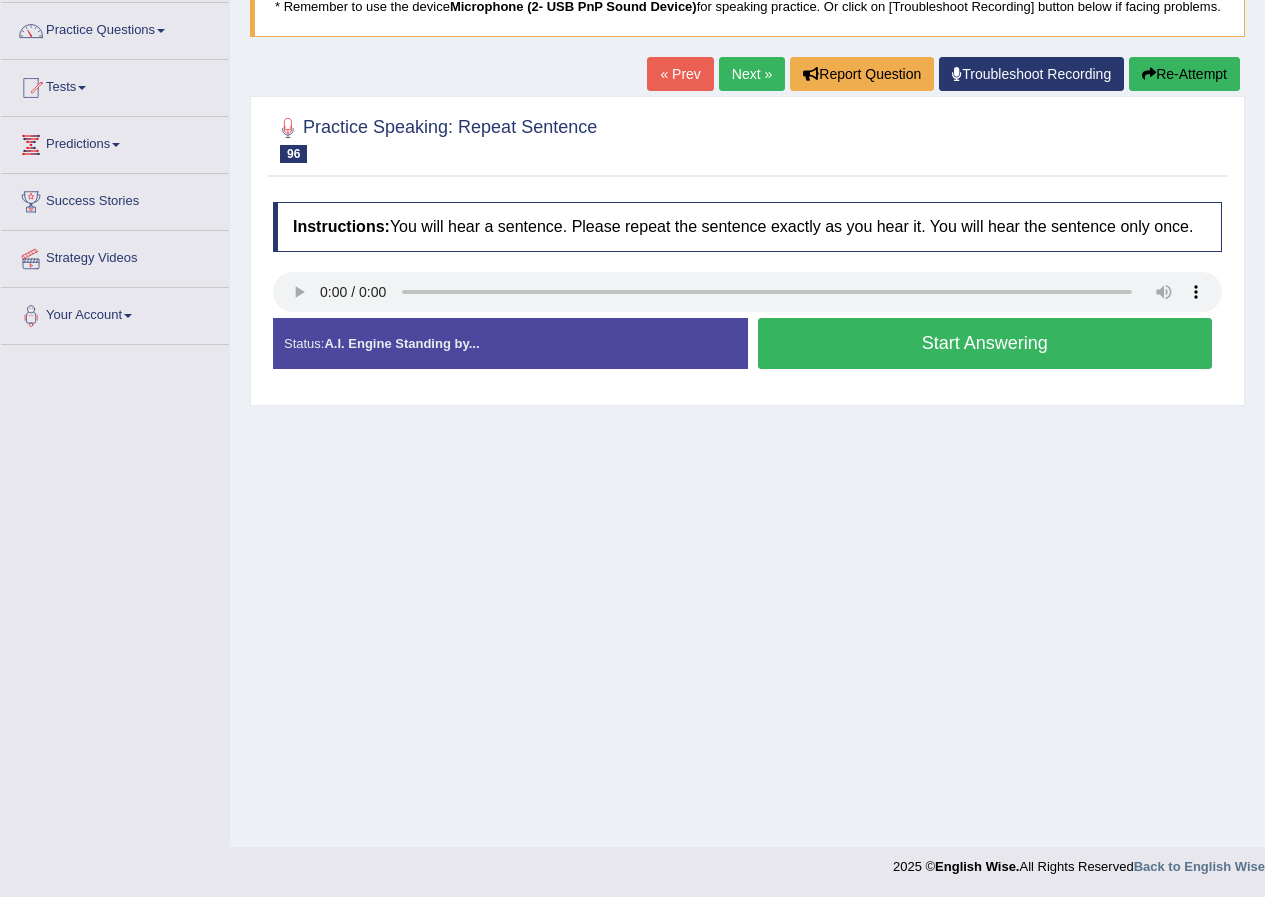 click on "Start Answering" at bounding box center [985, 343] 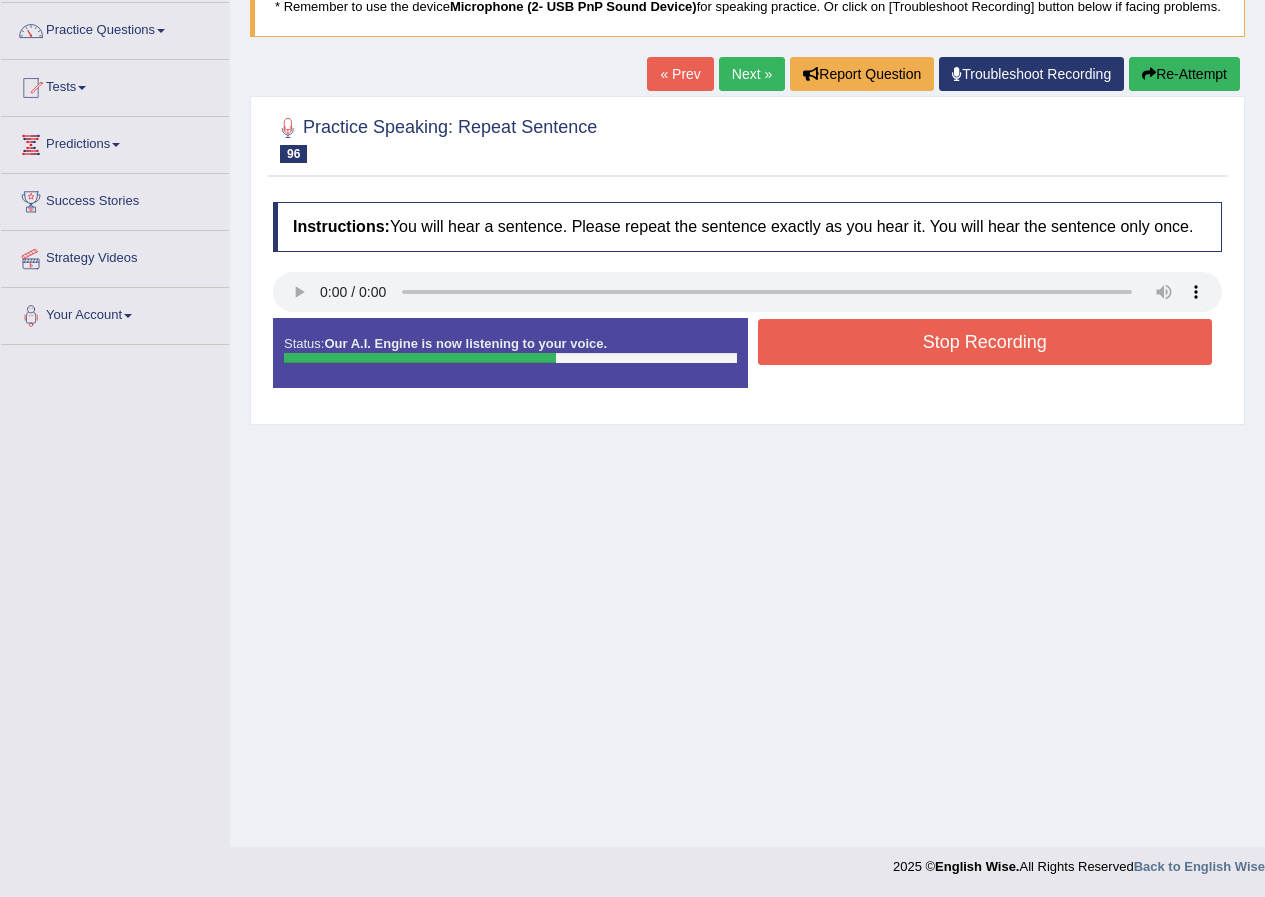 click on "Stop Recording" at bounding box center (985, 342) 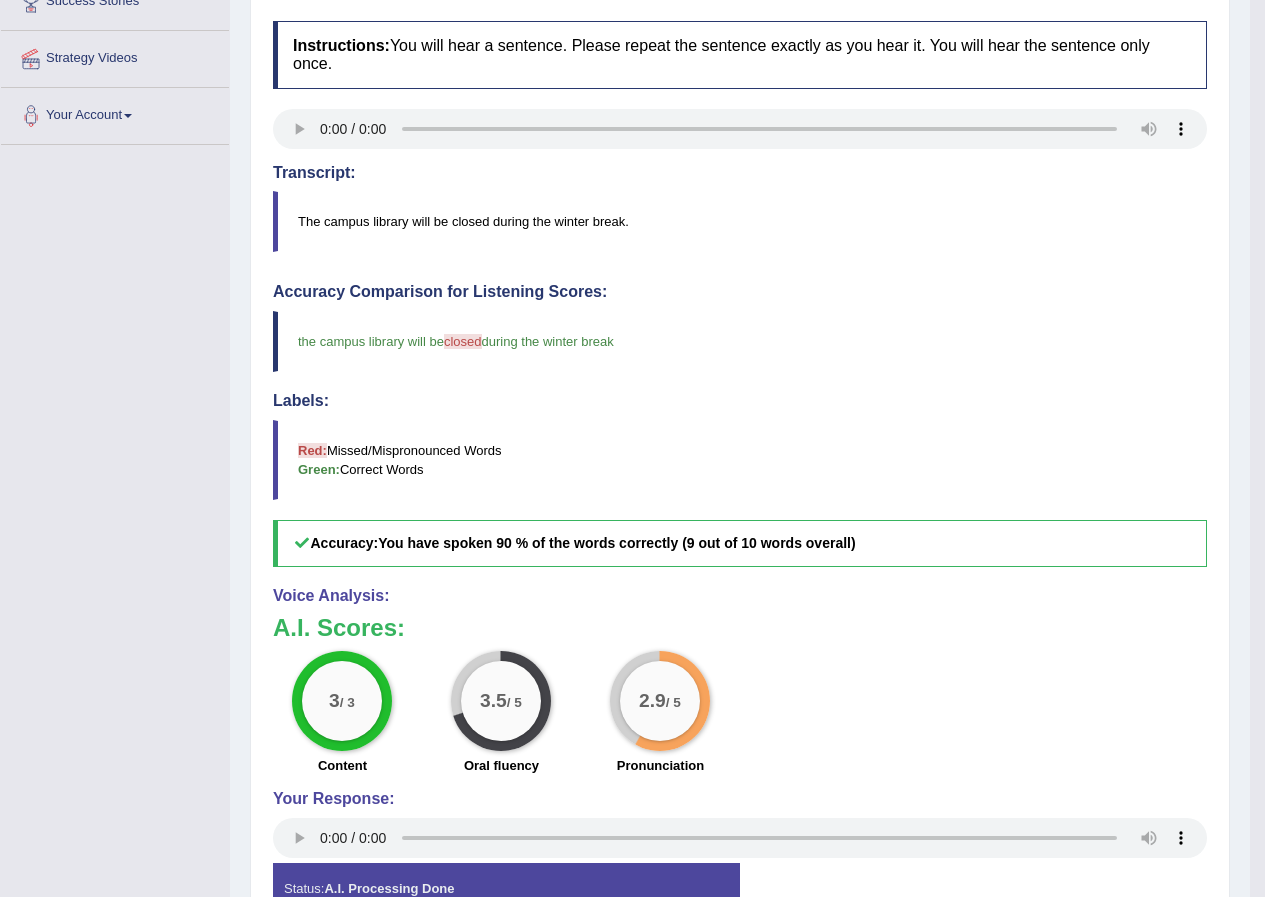 scroll, scrollTop: 53, scrollLeft: 0, axis: vertical 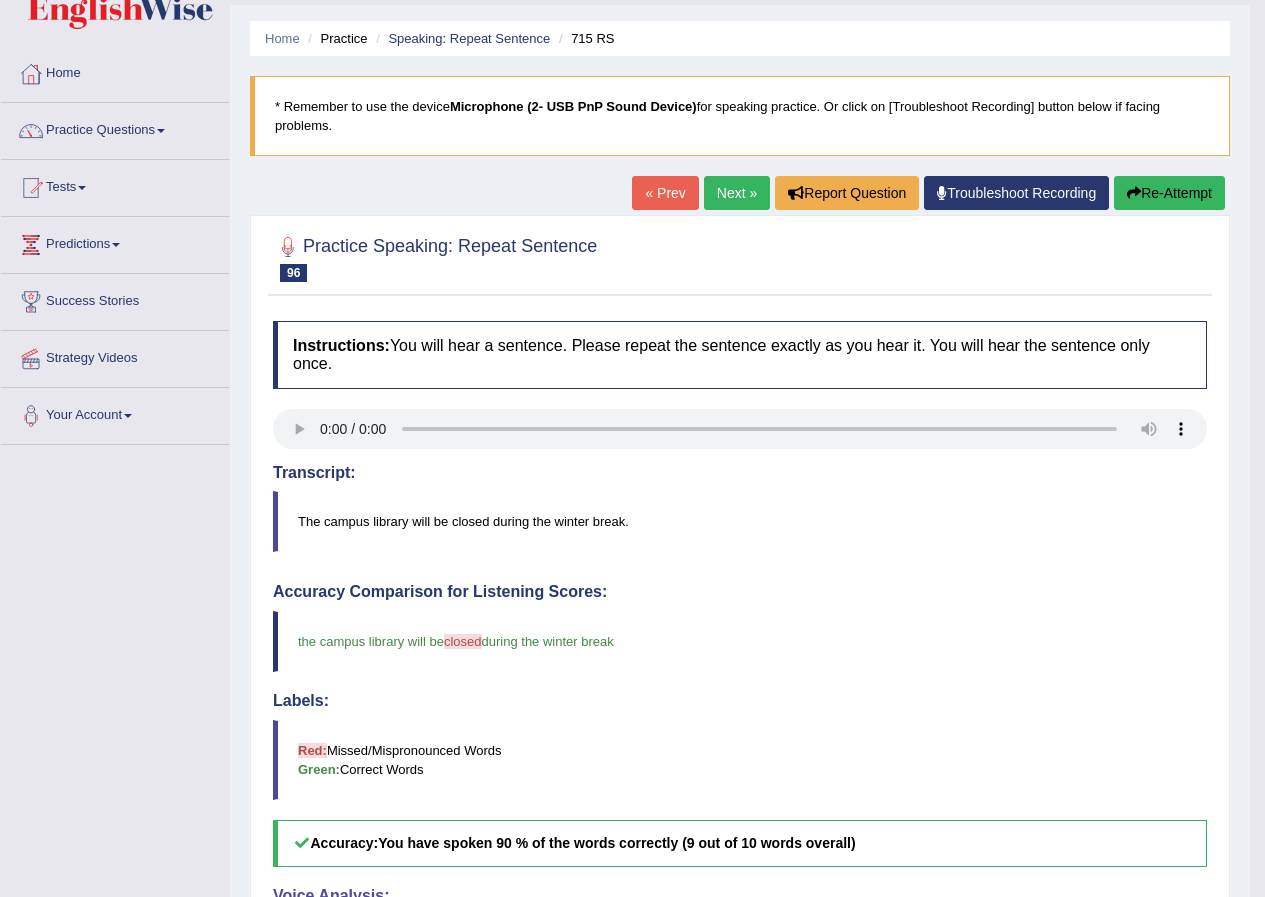 click on "Next »" at bounding box center [737, 193] 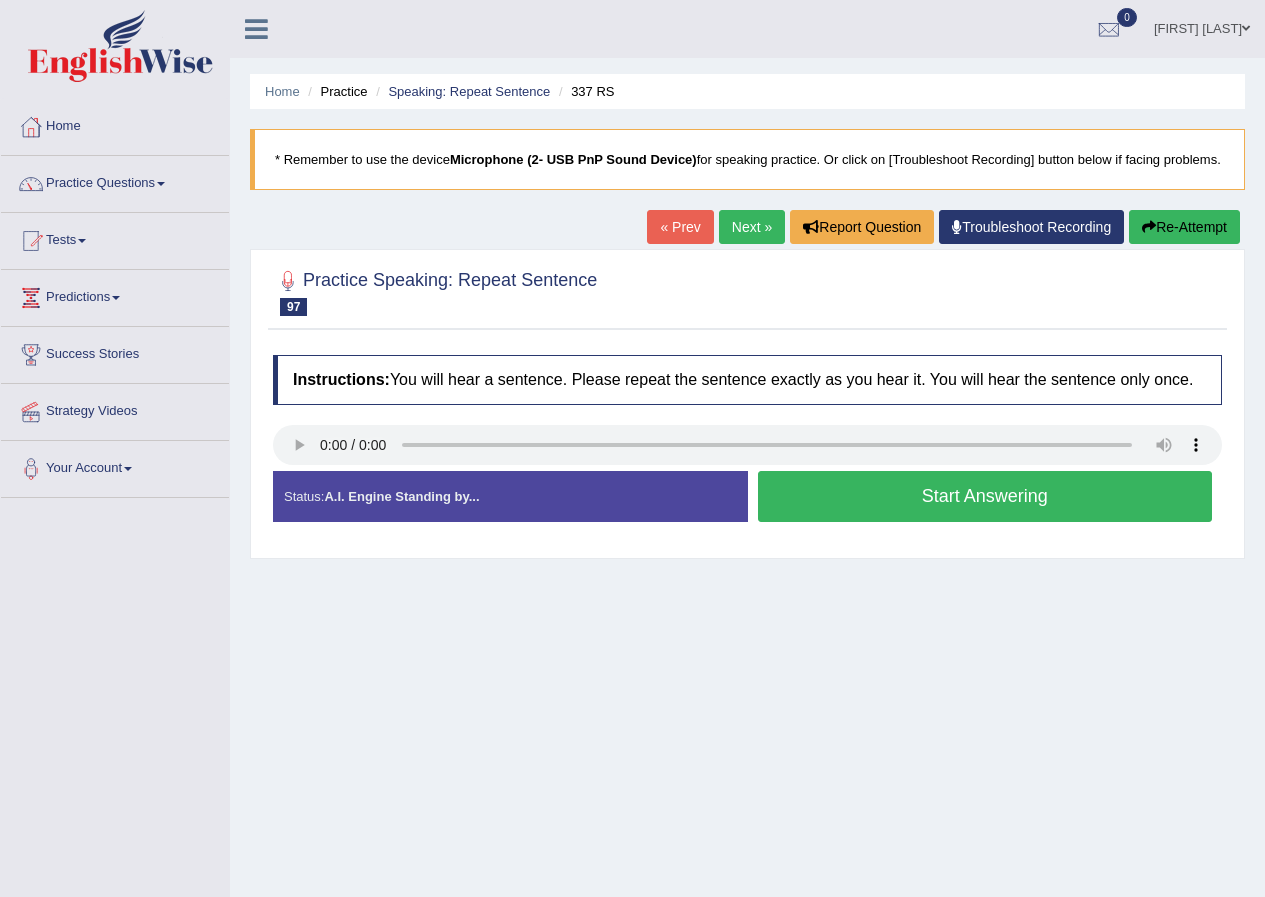 scroll, scrollTop: 0, scrollLeft: 0, axis: both 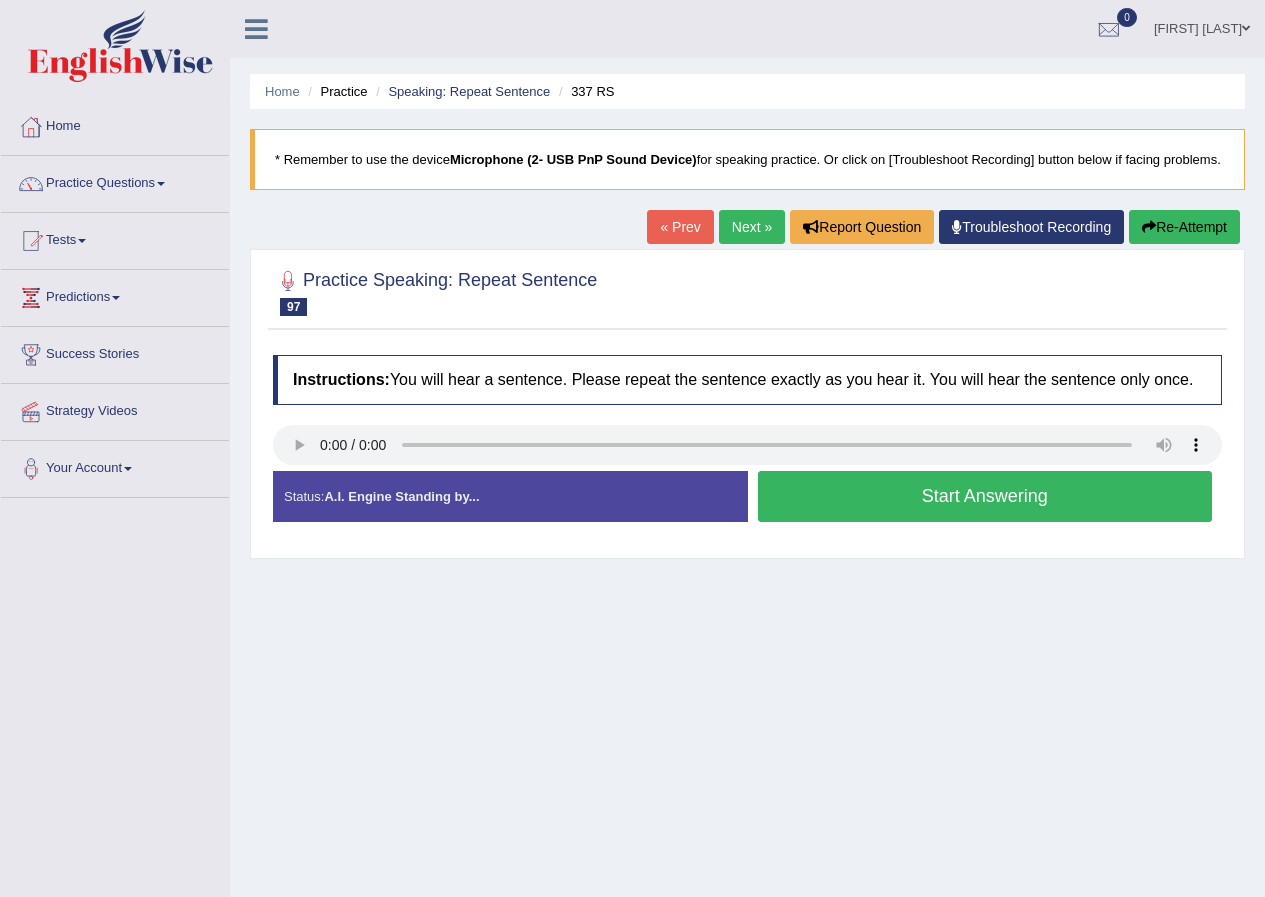 click on "Start Answering" at bounding box center [985, 496] 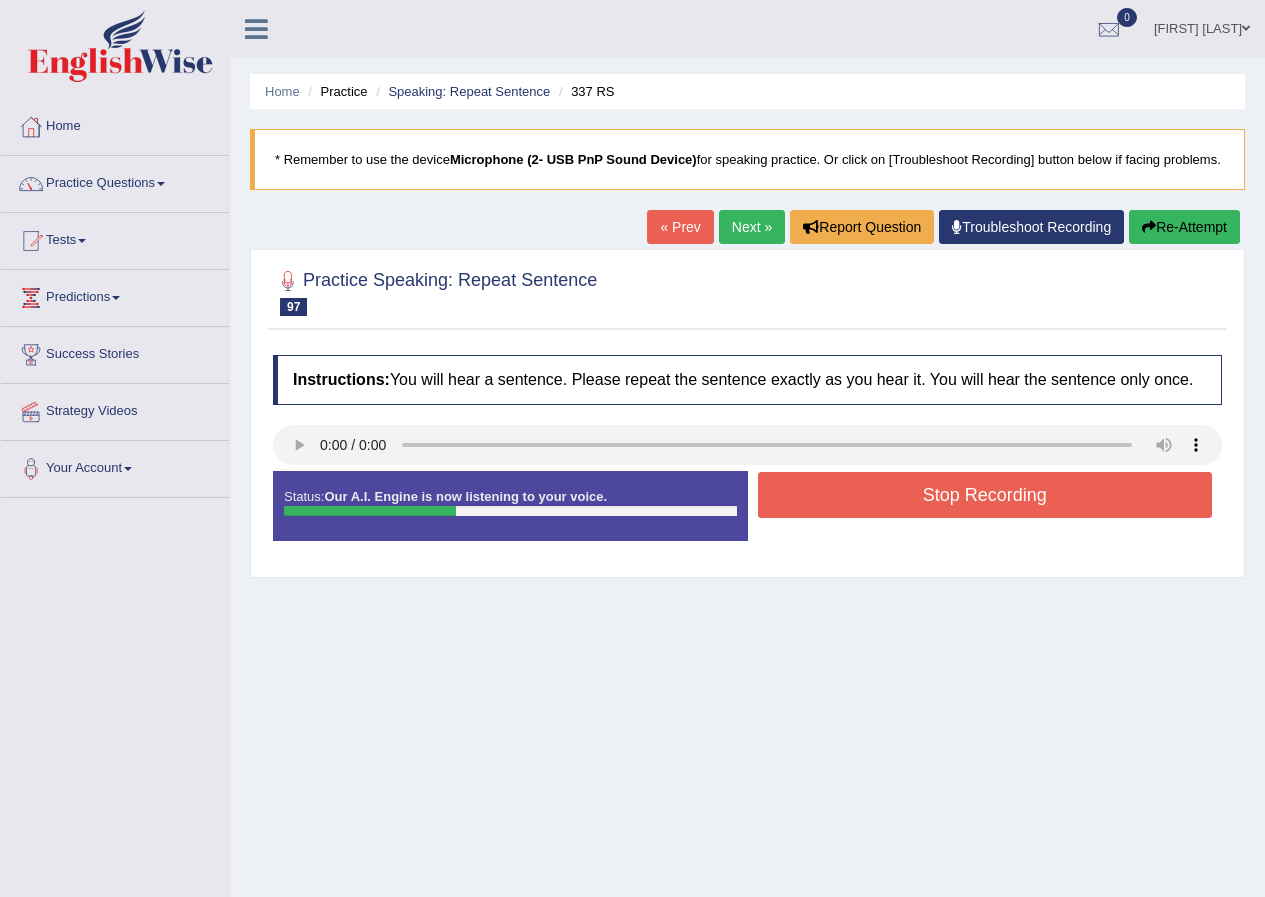 click on "Stop Recording" at bounding box center (985, 495) 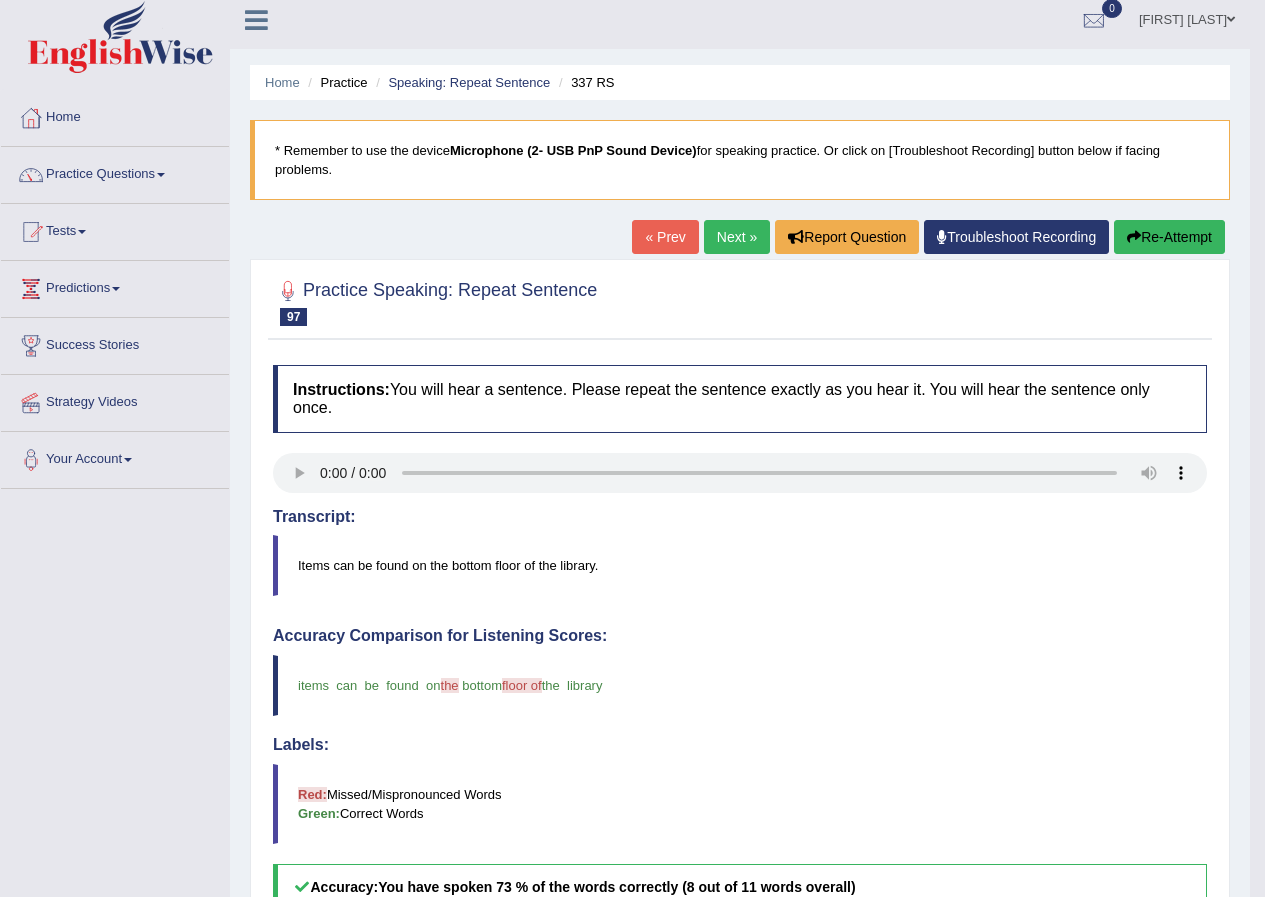 scroll, scrollTop: 0, scrollLeft: 0, axis: both 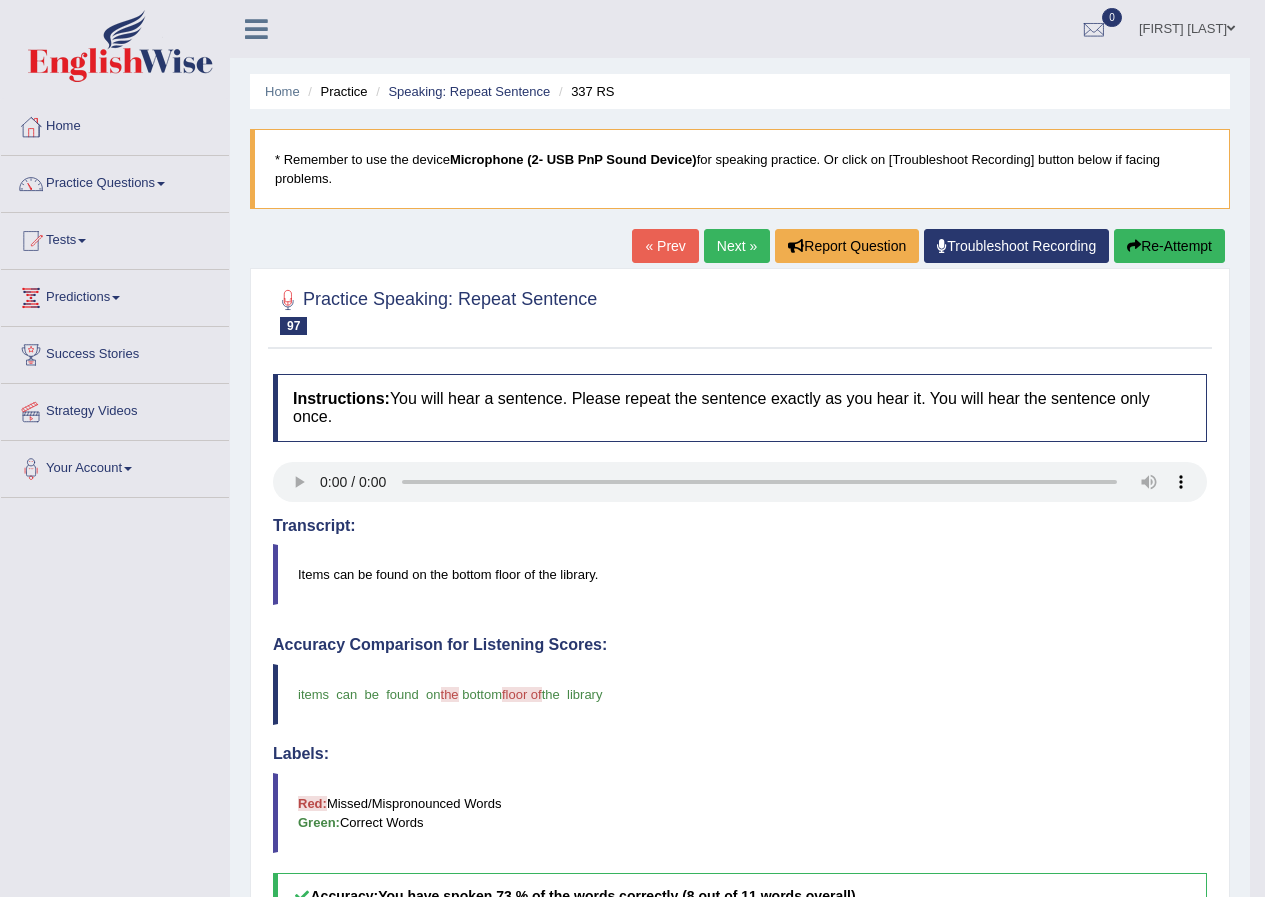 click on "Next »" at bounding box center (737, 246) 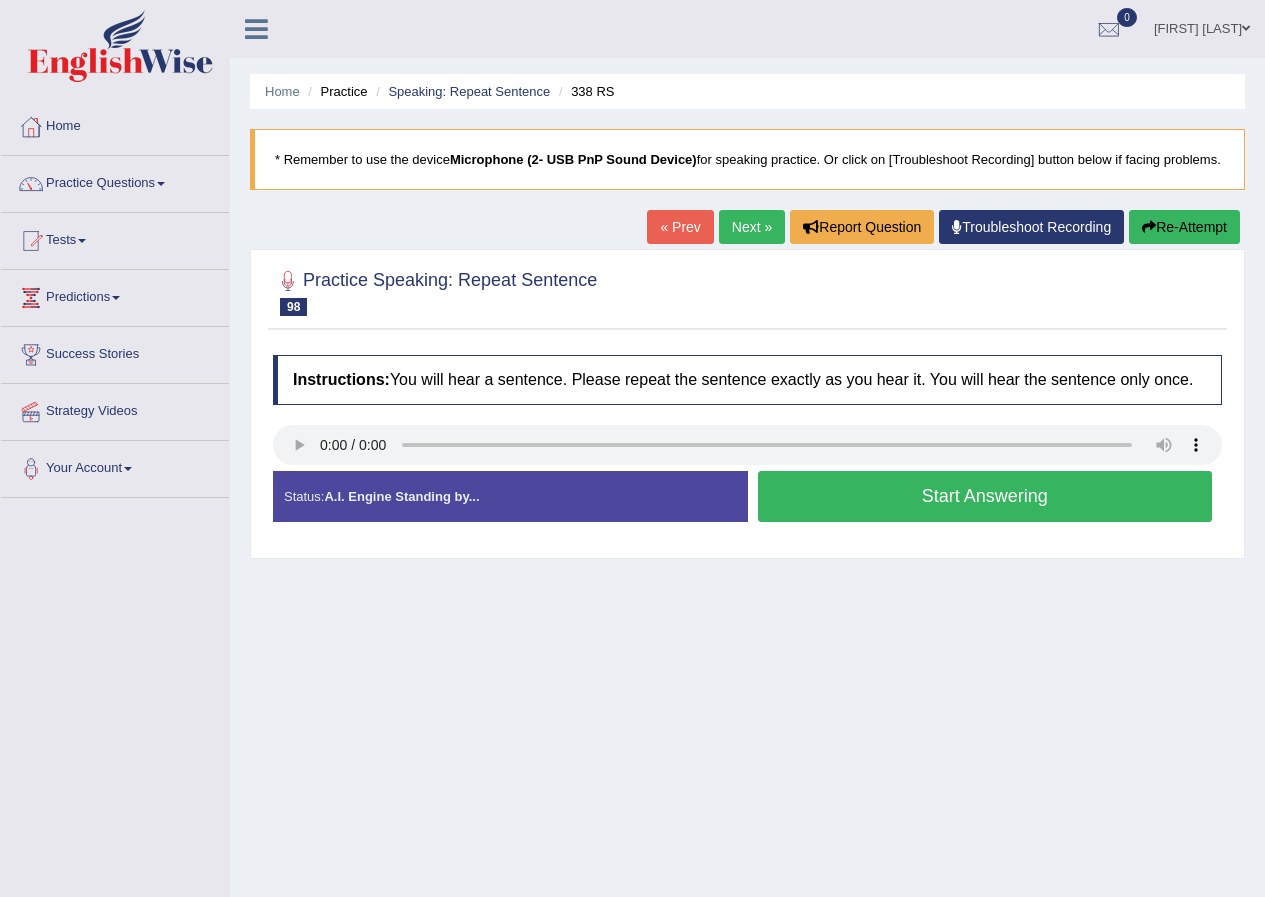 scroll, scrollTop: 0, scrollLeft: 0, axis: both 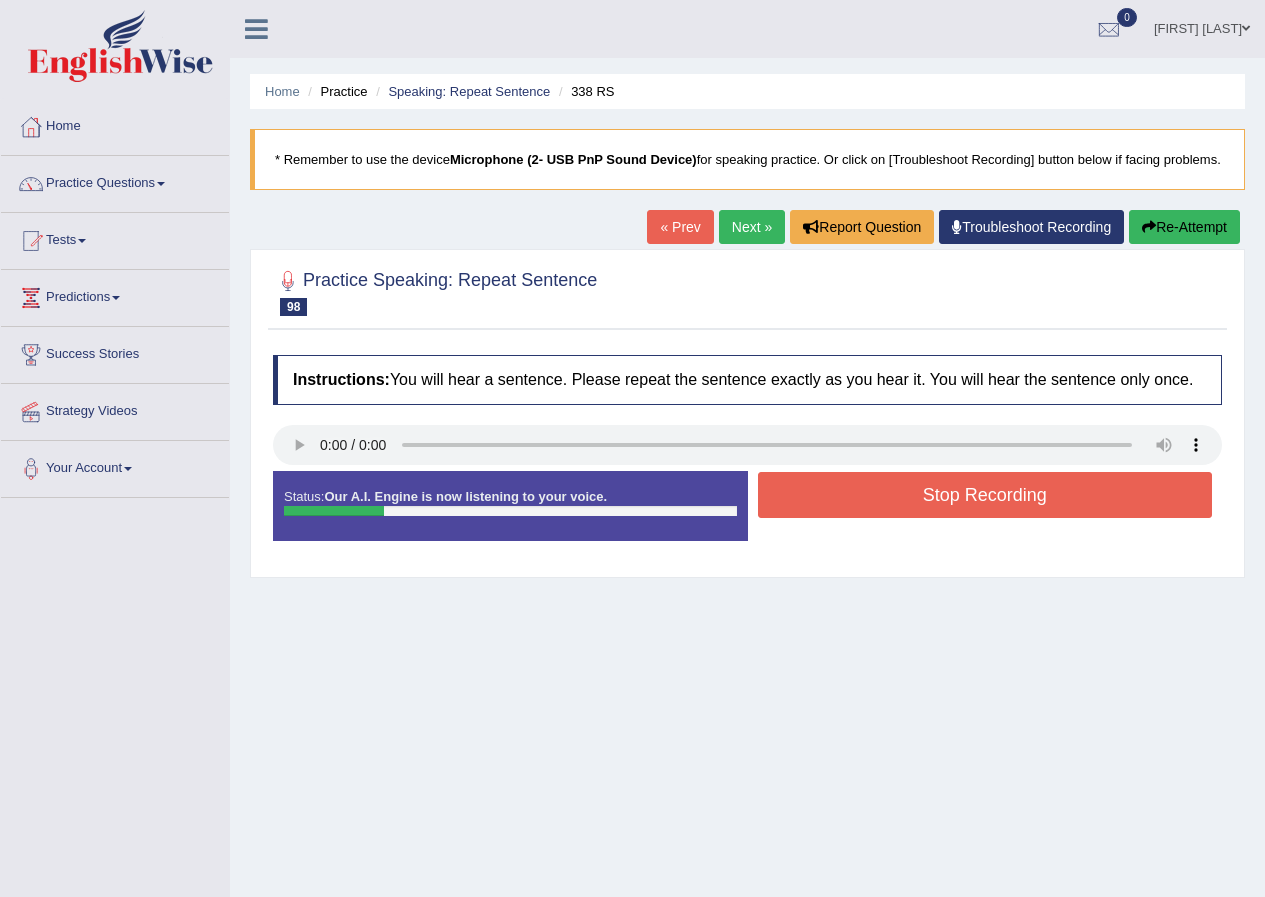 click on "Stop Recording" at bounding box center [985, 495] 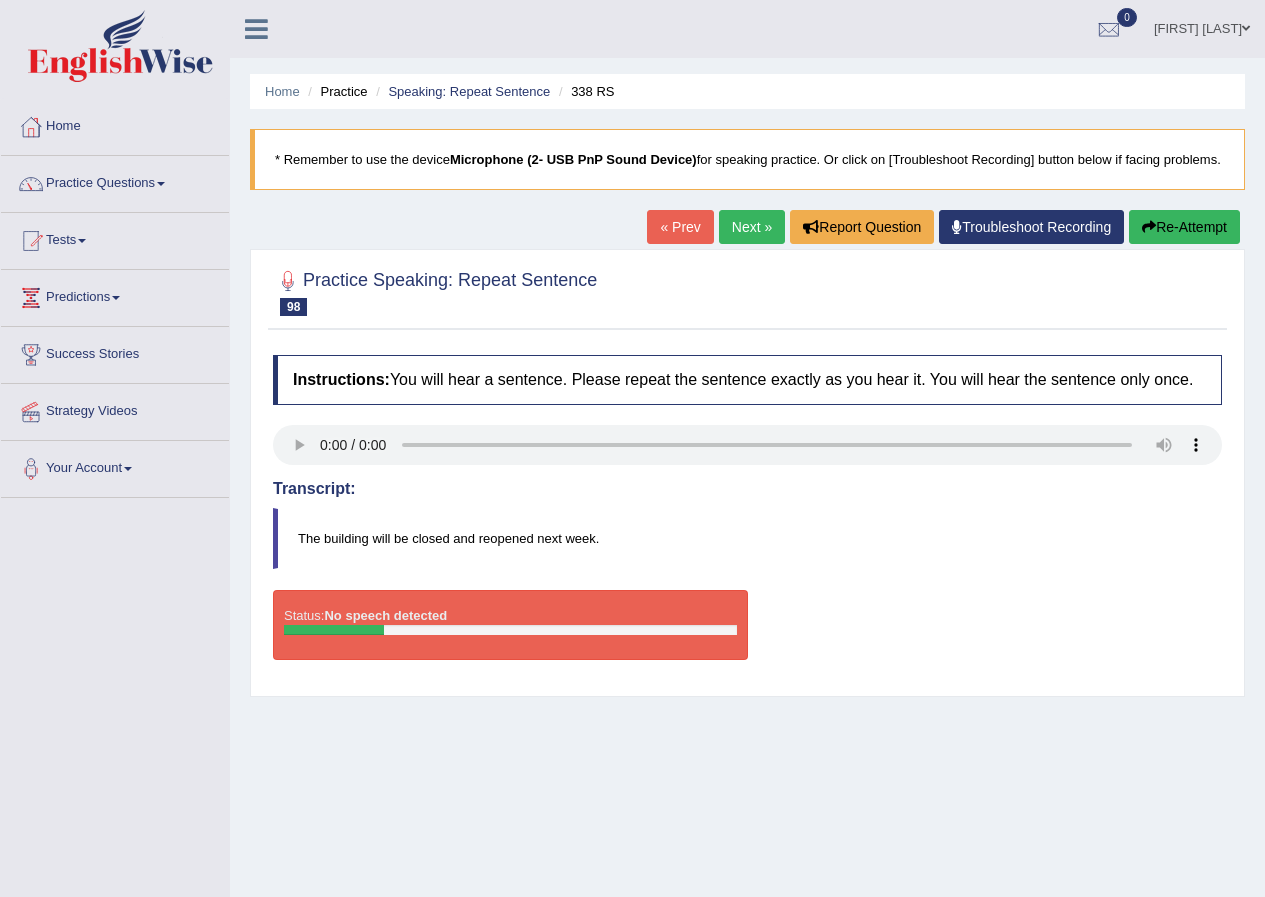 click on "Re-Attempt" at bounding box center (1184, 227) 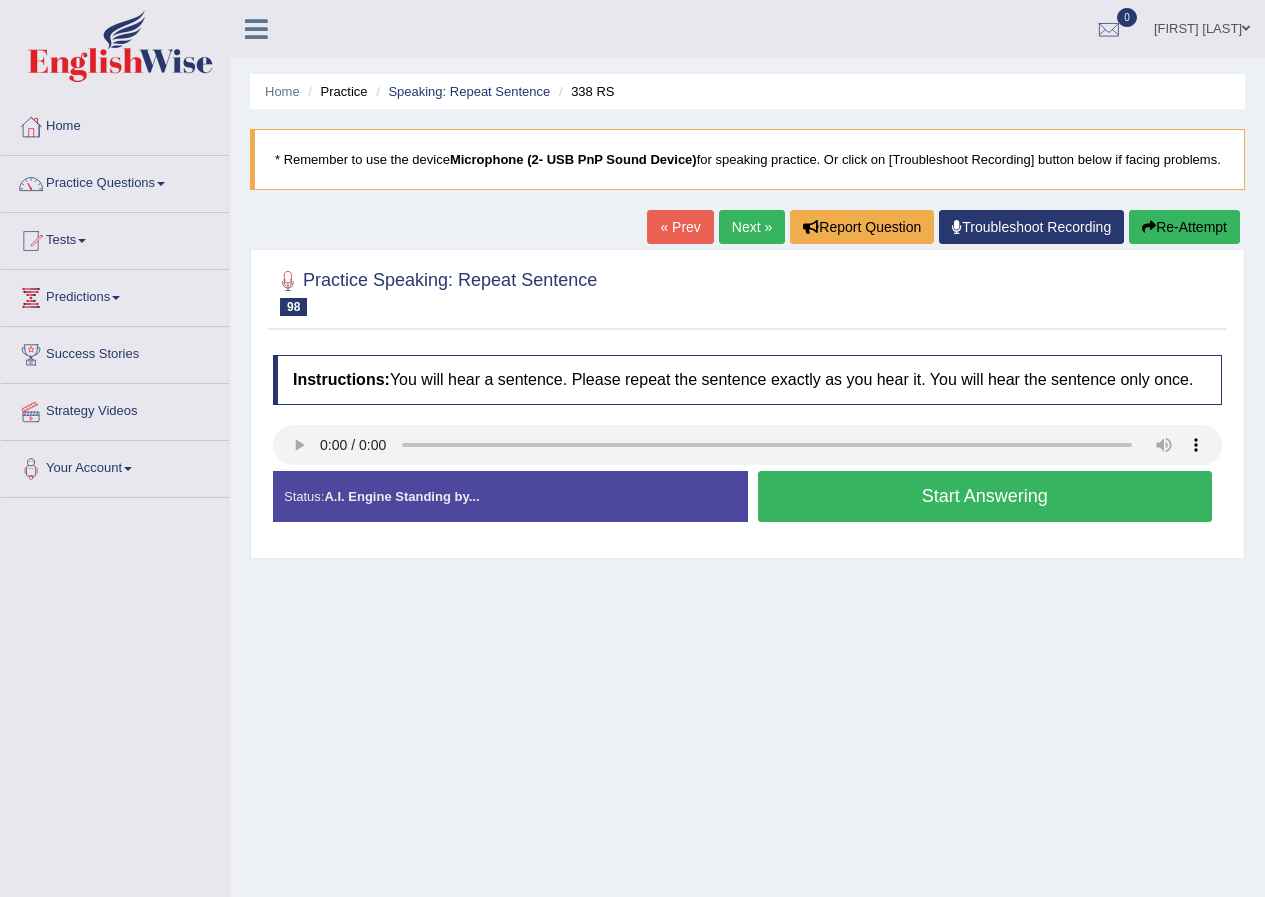 scroll, scrollTop: 0, scrollLeft: 0, axis: both 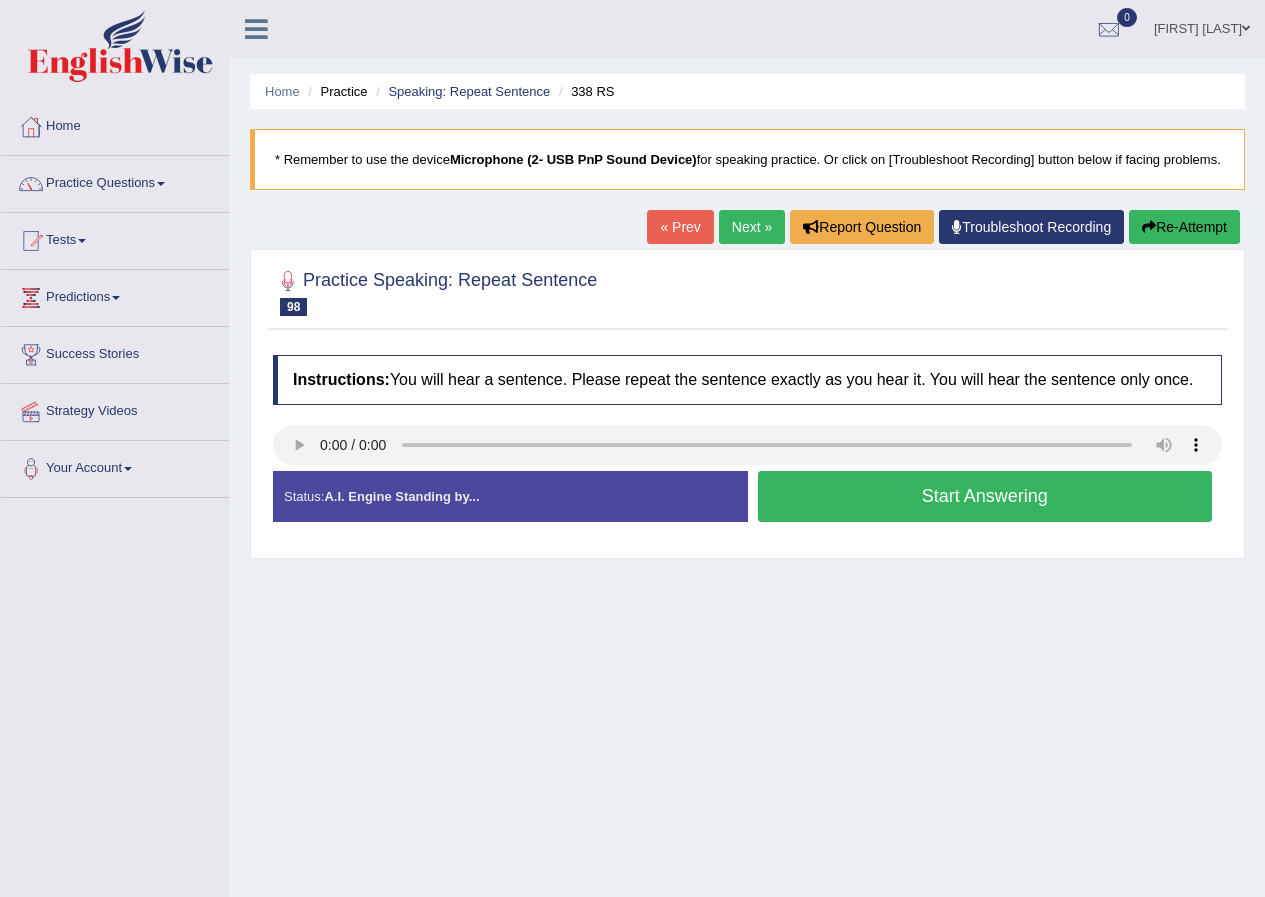 click on "Start Answering" at bounding box center (985, 496) 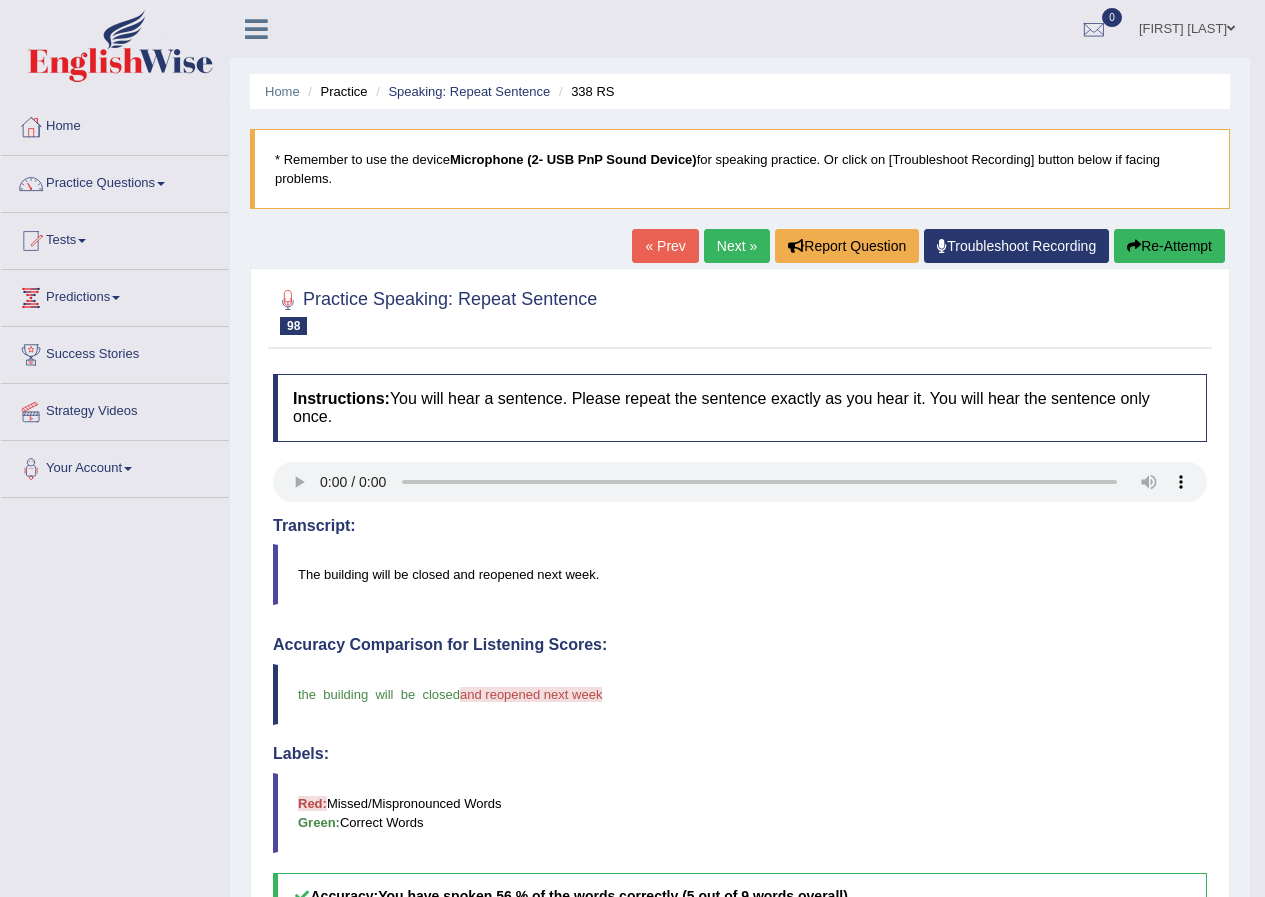 click on "Re-Attempt" at bounding box center [1169, 246] 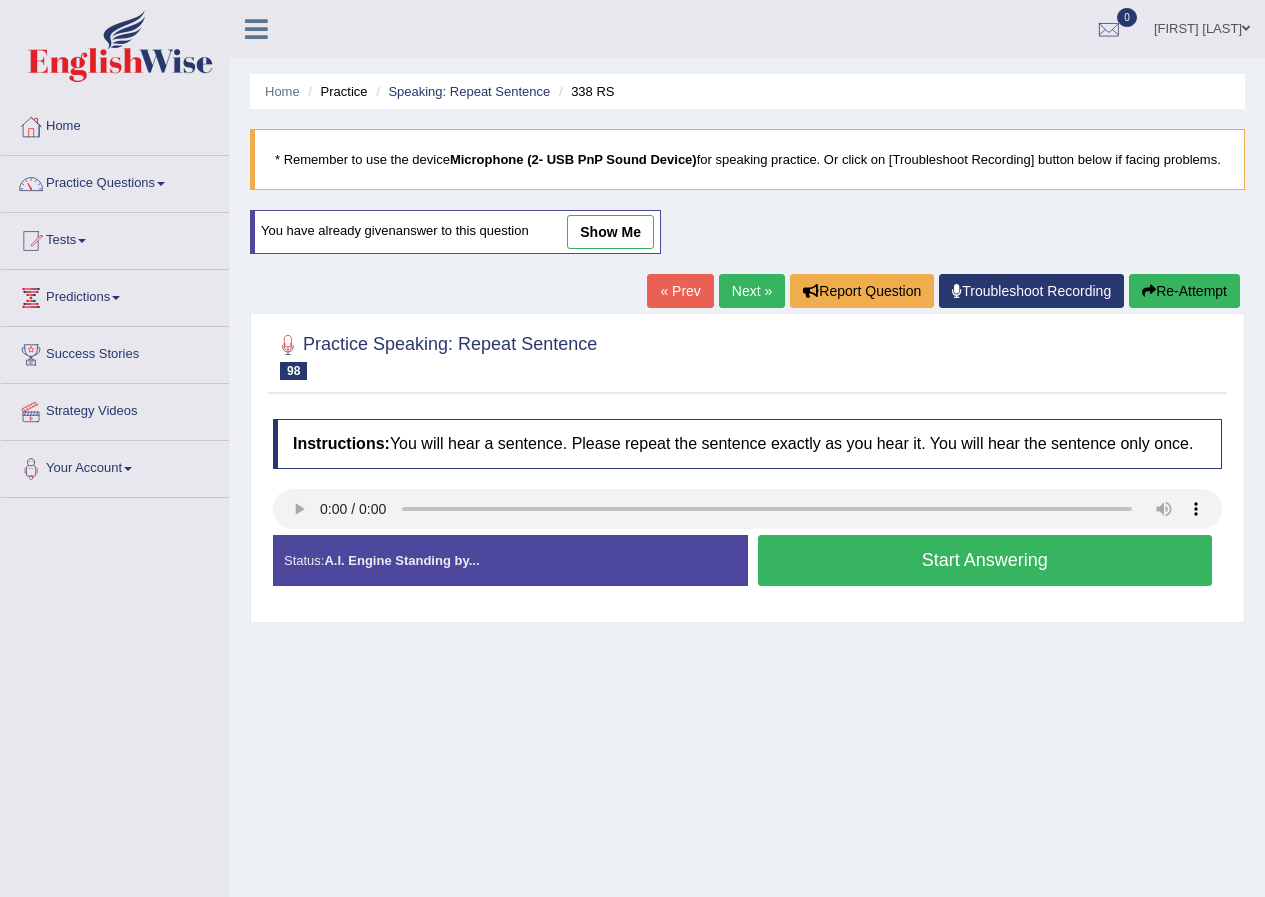 scroll, scrollTop: 0, scrollLeft: 0, axis: both 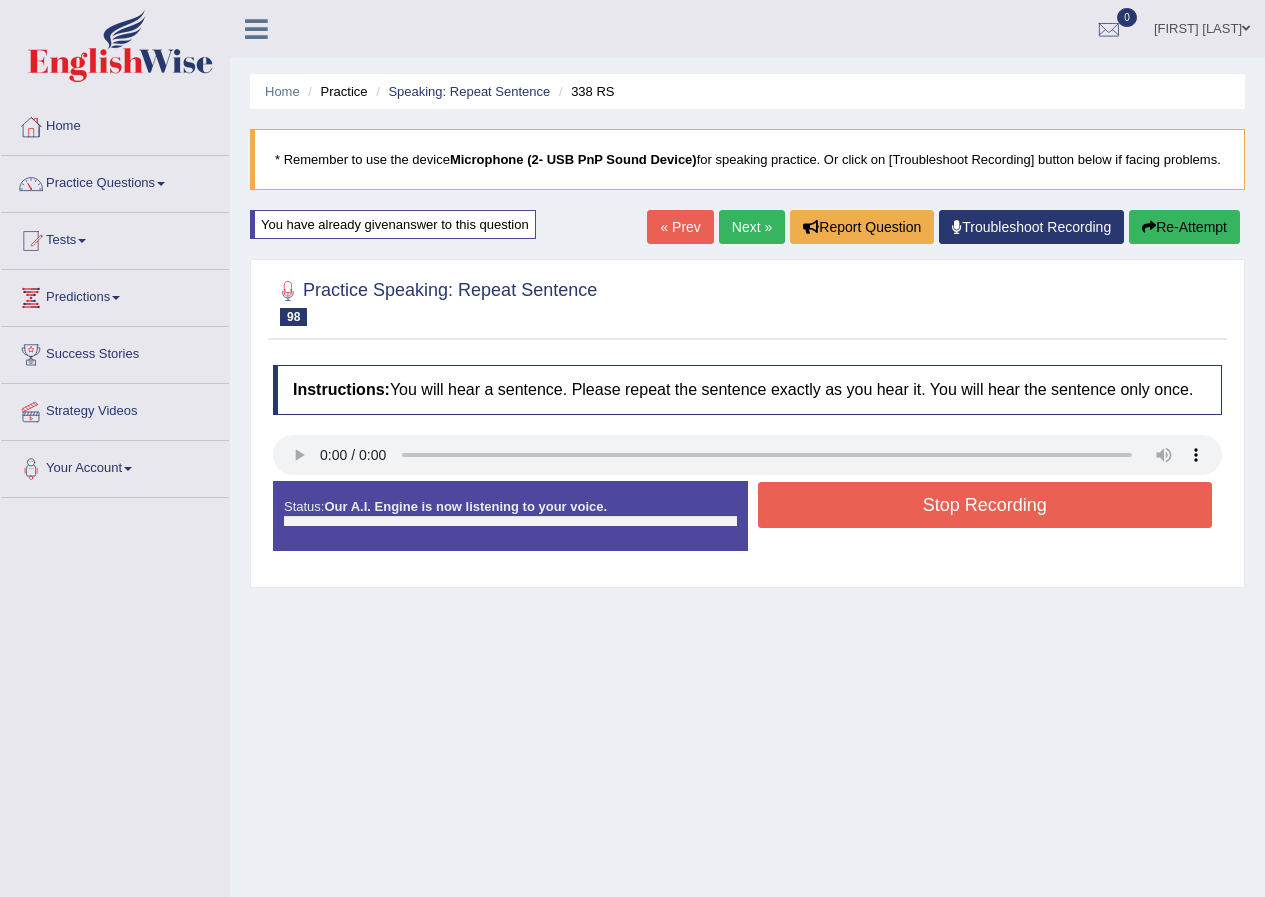 click on "Practice Speaking: Repeat Sentence
98
338 RS
Instructions:  You will hear a sentence. Please repeat the sentence exactly as you hear it. You will hear the sentence only once.
Transcript: The building will be closed and reopened next week. Created with Highcharts 7.1.2 Too low Too high Time Pitch meter: 0 2.5 5 7.5 10 Created with Highcharts 7.1.2 Great Too slow Too fast Time Speech pace meter: 0 10 20 30 40 Accuracy Comparison for Listening Scores: Labels:
Red:  Missed/Mispronounced Words
Green:  Correct Words
Accuracy:  Voice Analysis: A.I. Scores:
2  / 3              Content
1.4  / 5              Oral fluency
1.4  / 5              Pronunciation
Your Response: Status:  Our A.I. Engine is now listening to your voice. Start Answering Stop Recording" at bounding box center [747, 423] 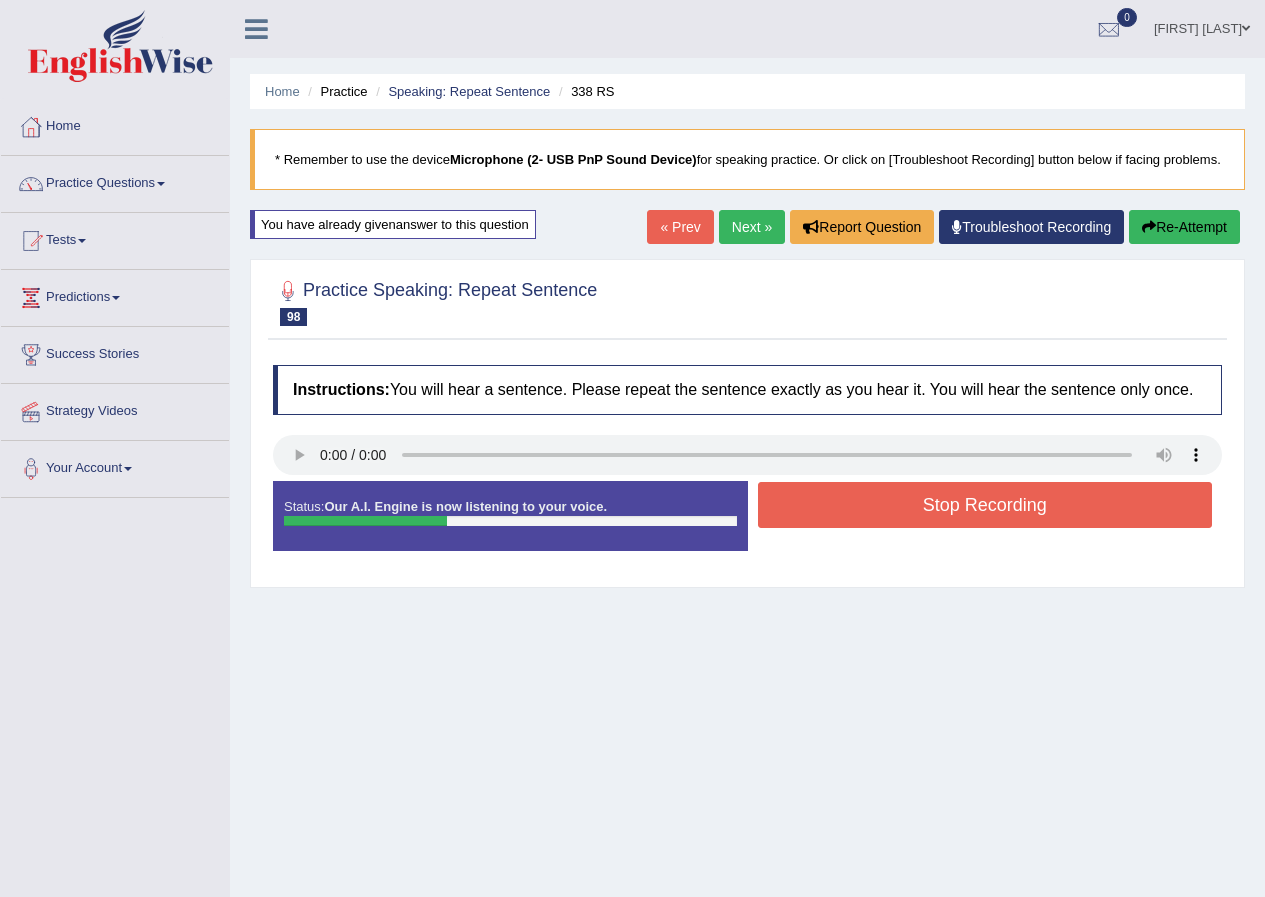 click on "Stop Recording" at bounding box center (985, 505) 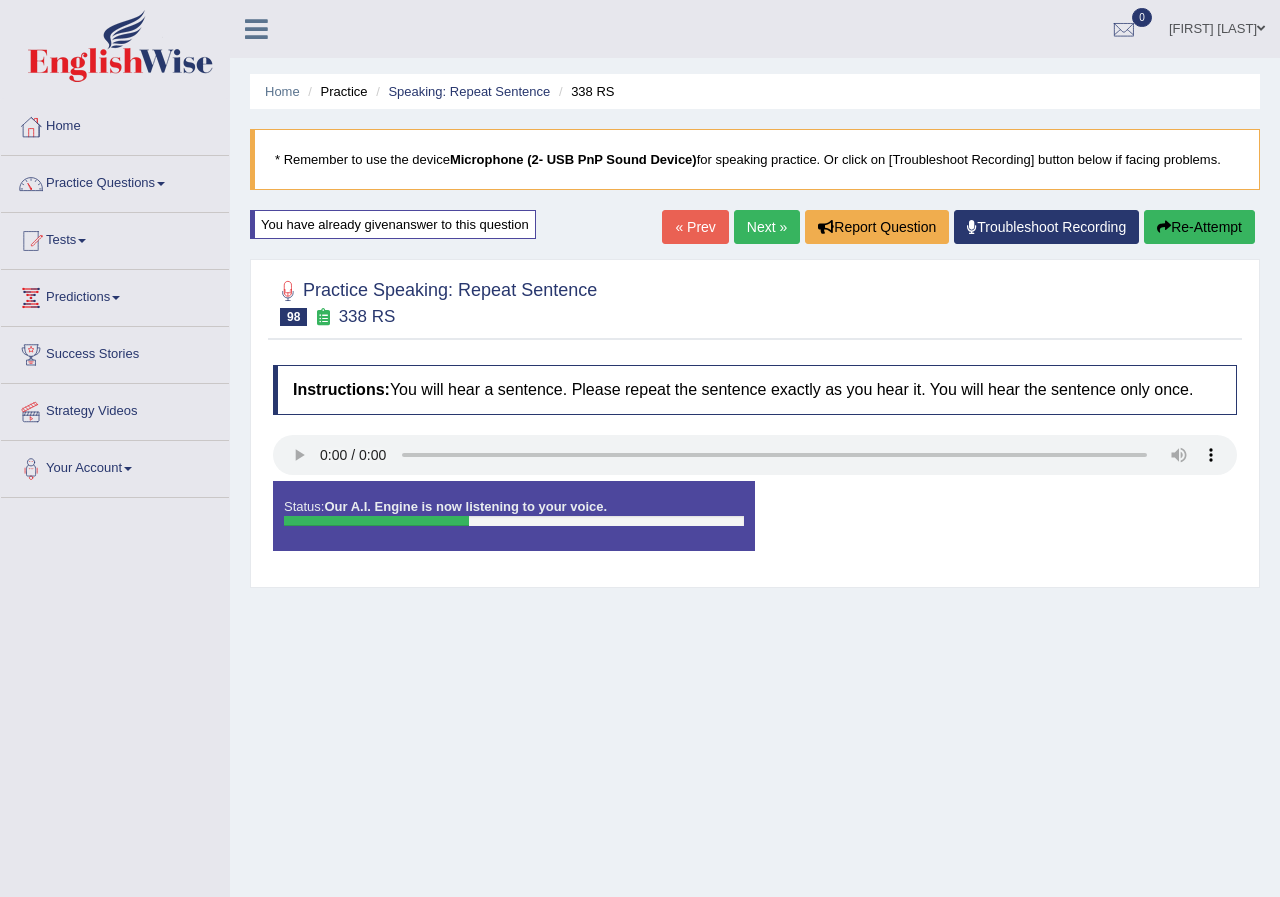 click on "Status:  Our A.I. Engine is now listening to your voice. Start Answering Stop Recording" at bounding box center [755, 526] 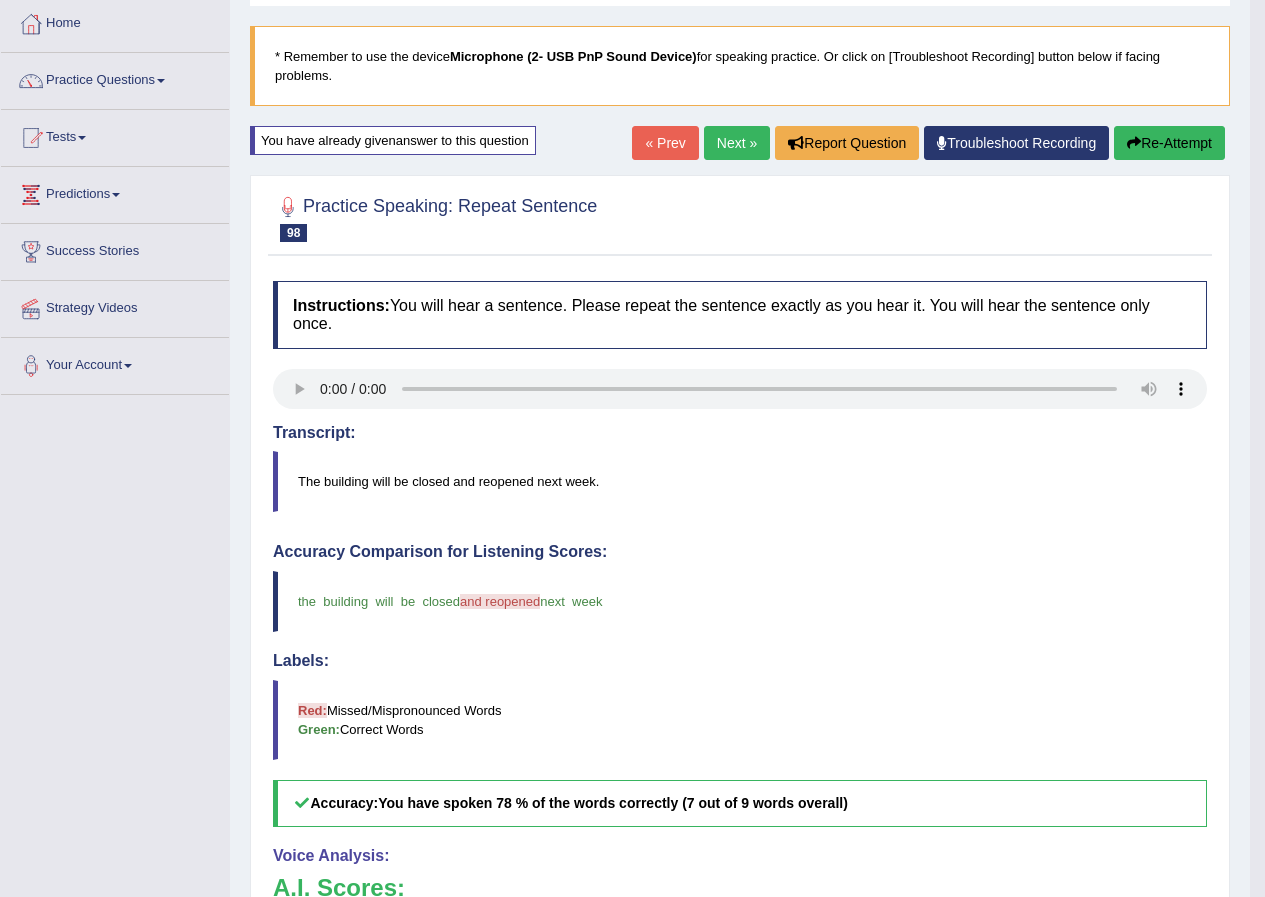 scroll, scrollTop: 100, scrollLeft: 0, axis: vertical 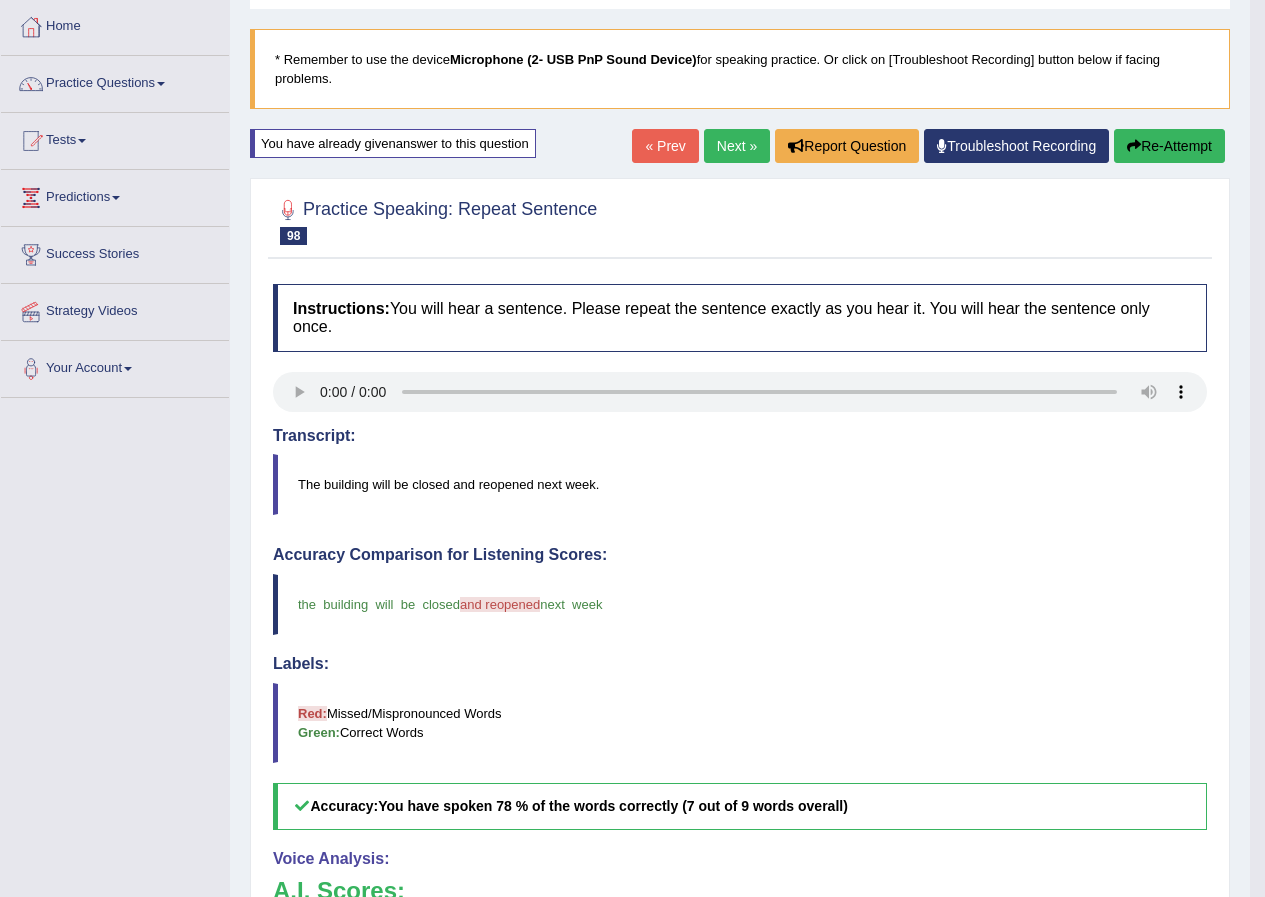 click on "Next »" at bounding box center [737, 146] 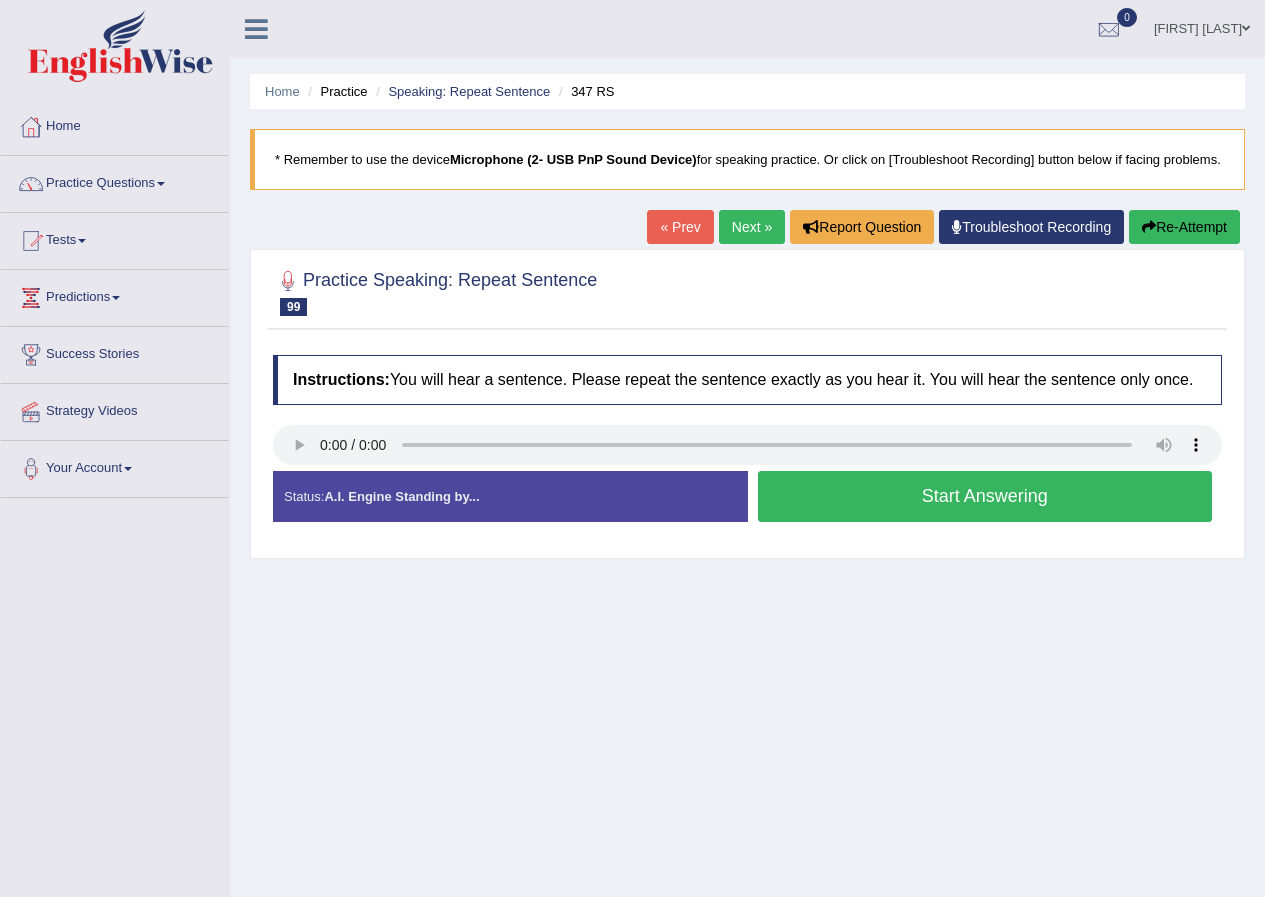 scroll, scrollTop: 0, scrollLeft: 0, axis: both 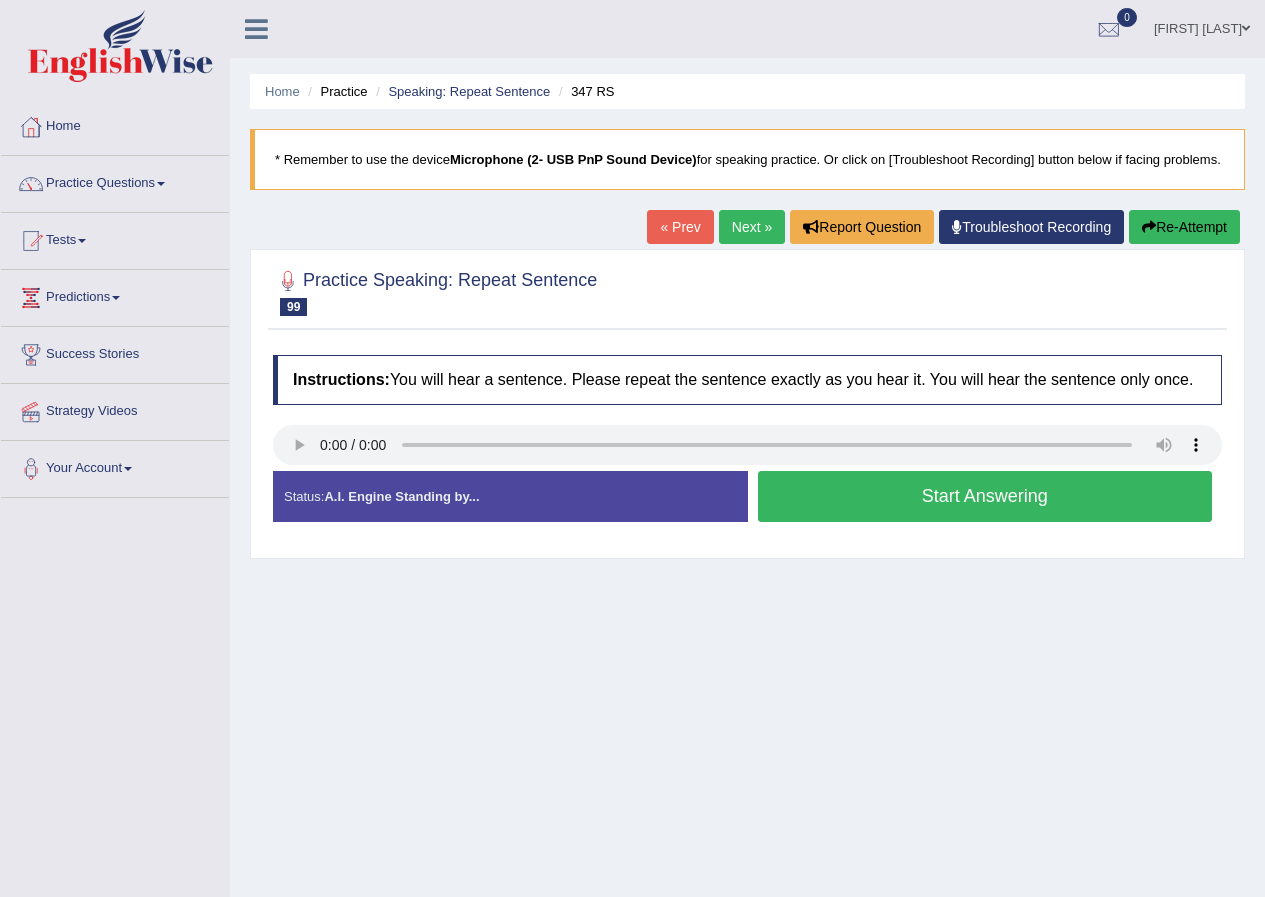 click on "Start Answering" at bounding box center (985, 496) 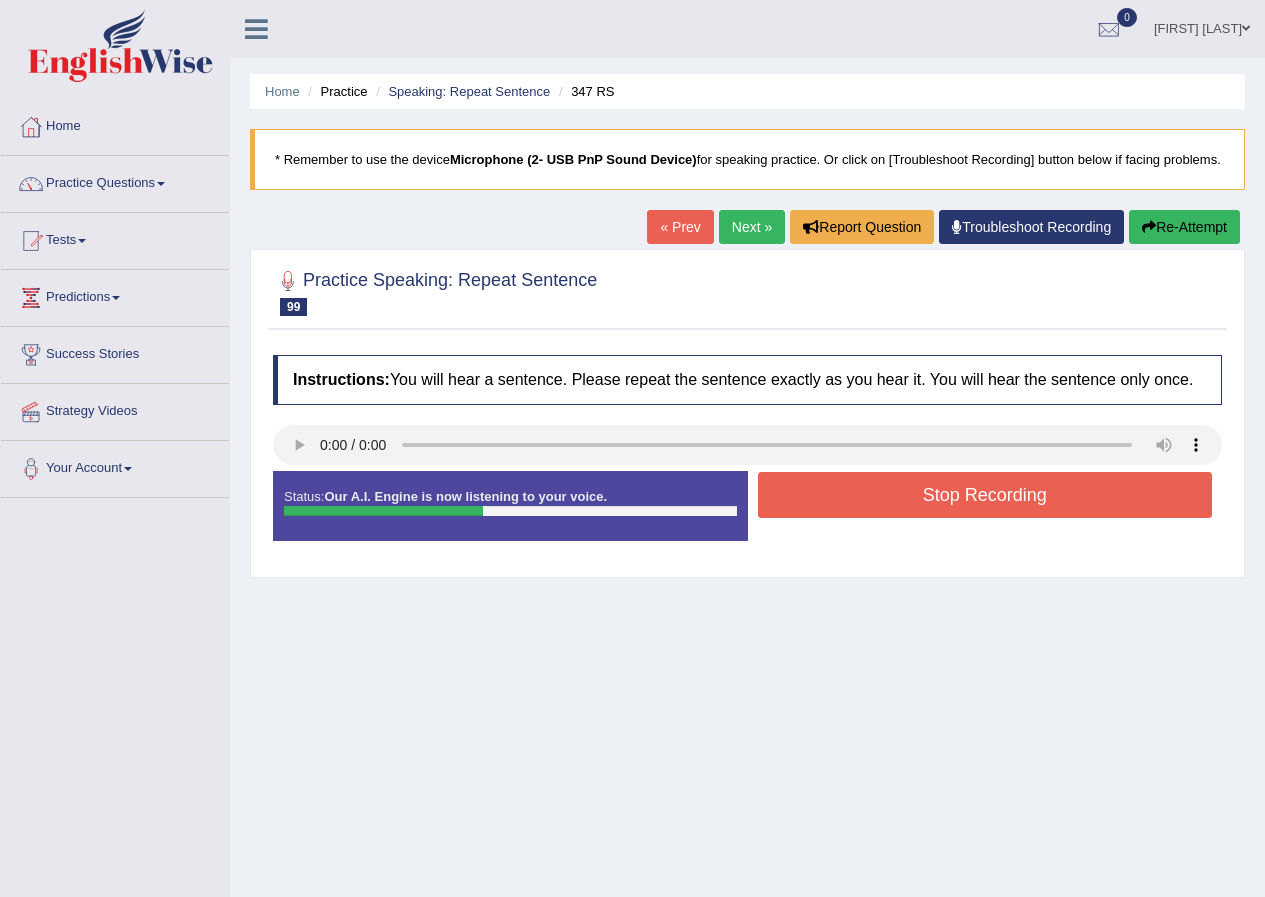 click on "Stop Recording" at bounding box center (985, 495) 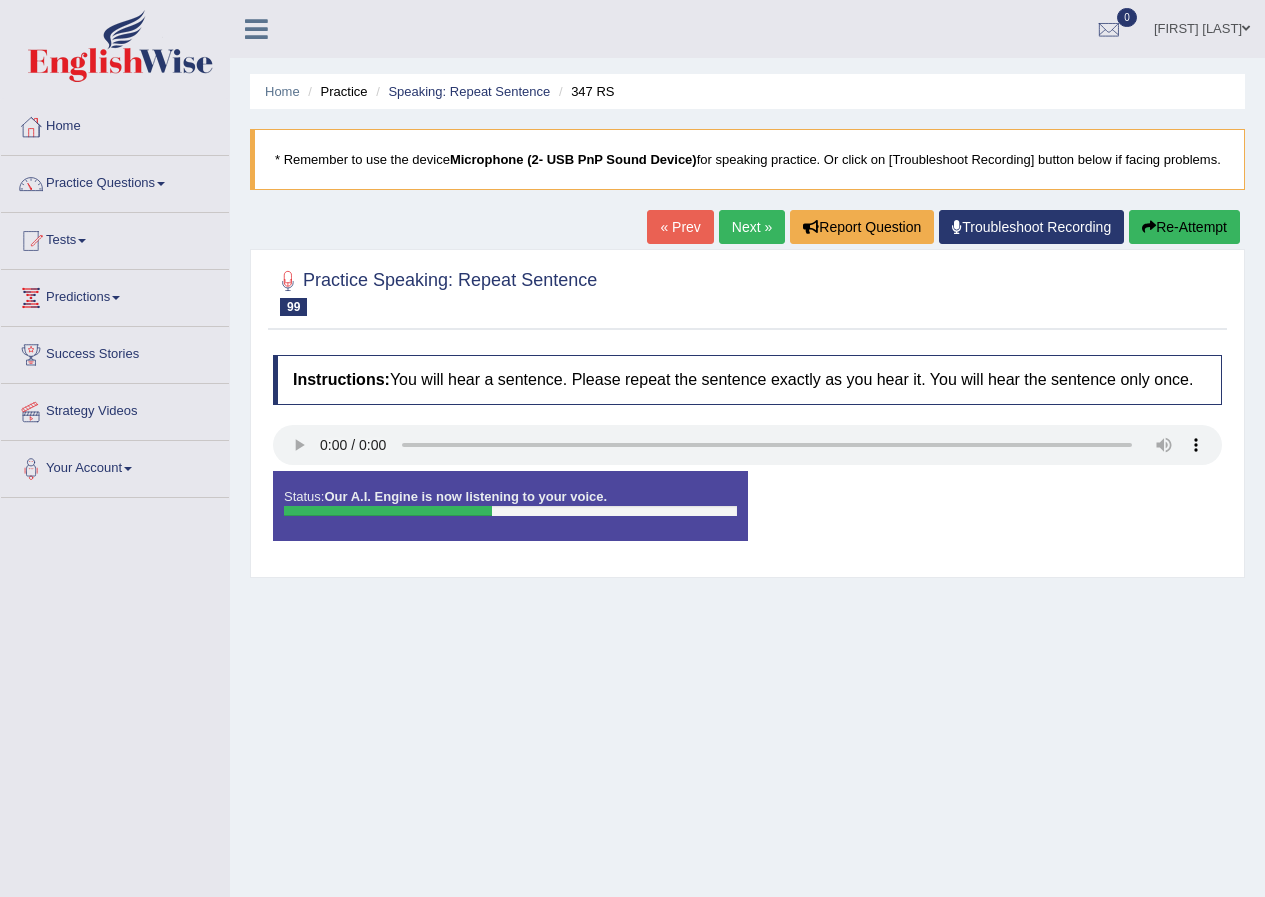 click on "Status:  Our A.I. Engine is now listening to your voice. Start Answering Stop Recording" at bounding box center (747, 516) 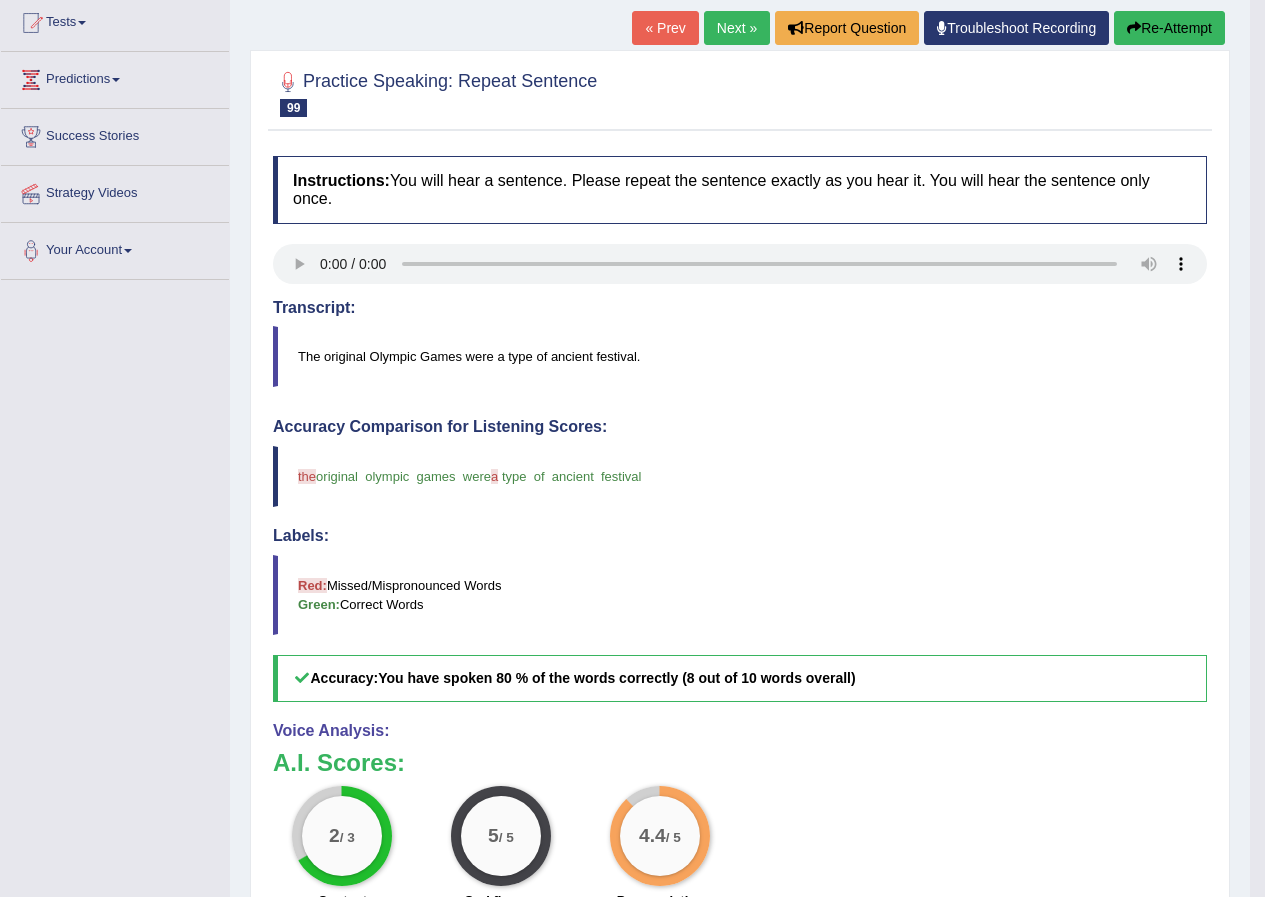 scroll, scrollTop: 100, scrollLeft: 0, axis: vertical 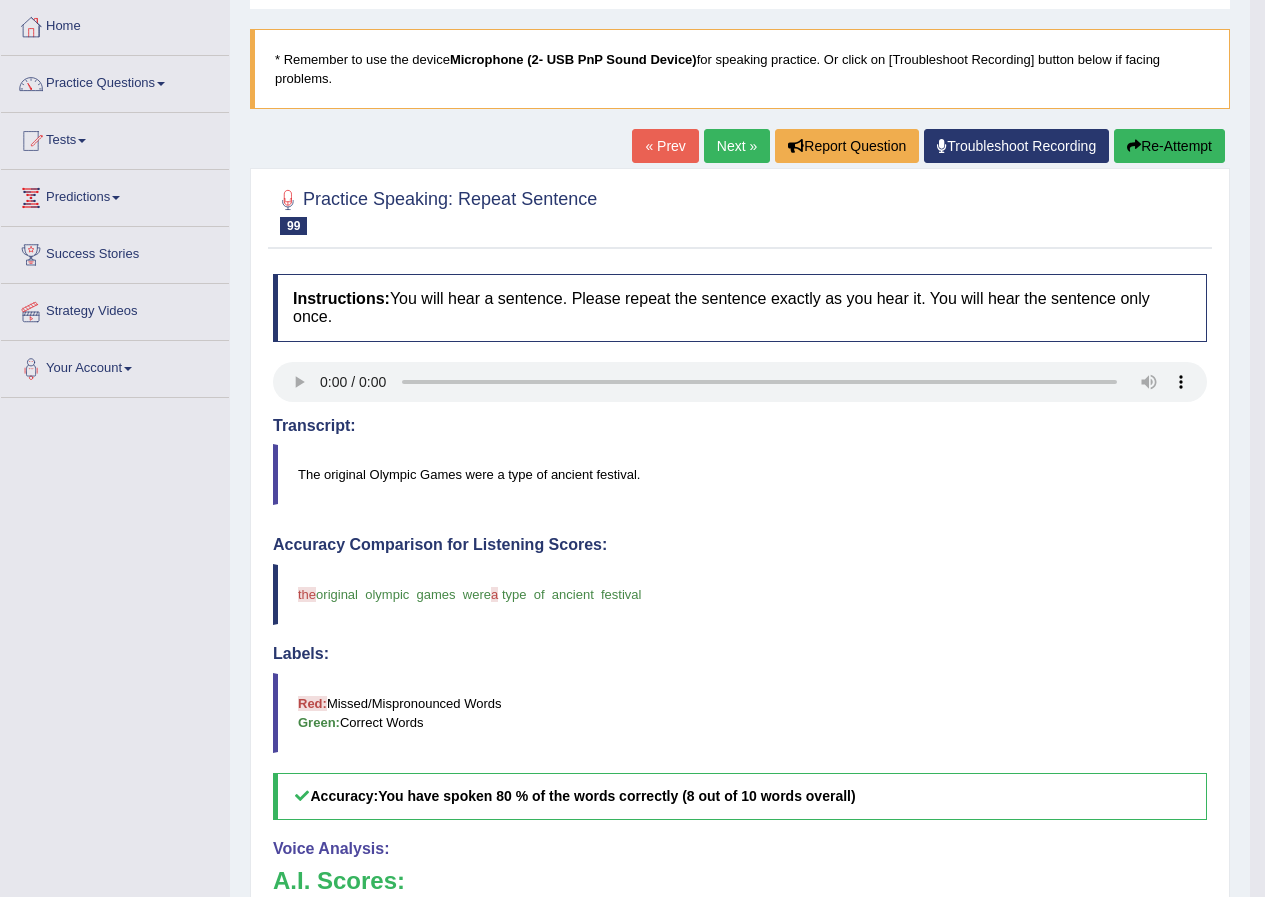 click on "Next »" at bounding box center (737, 146) 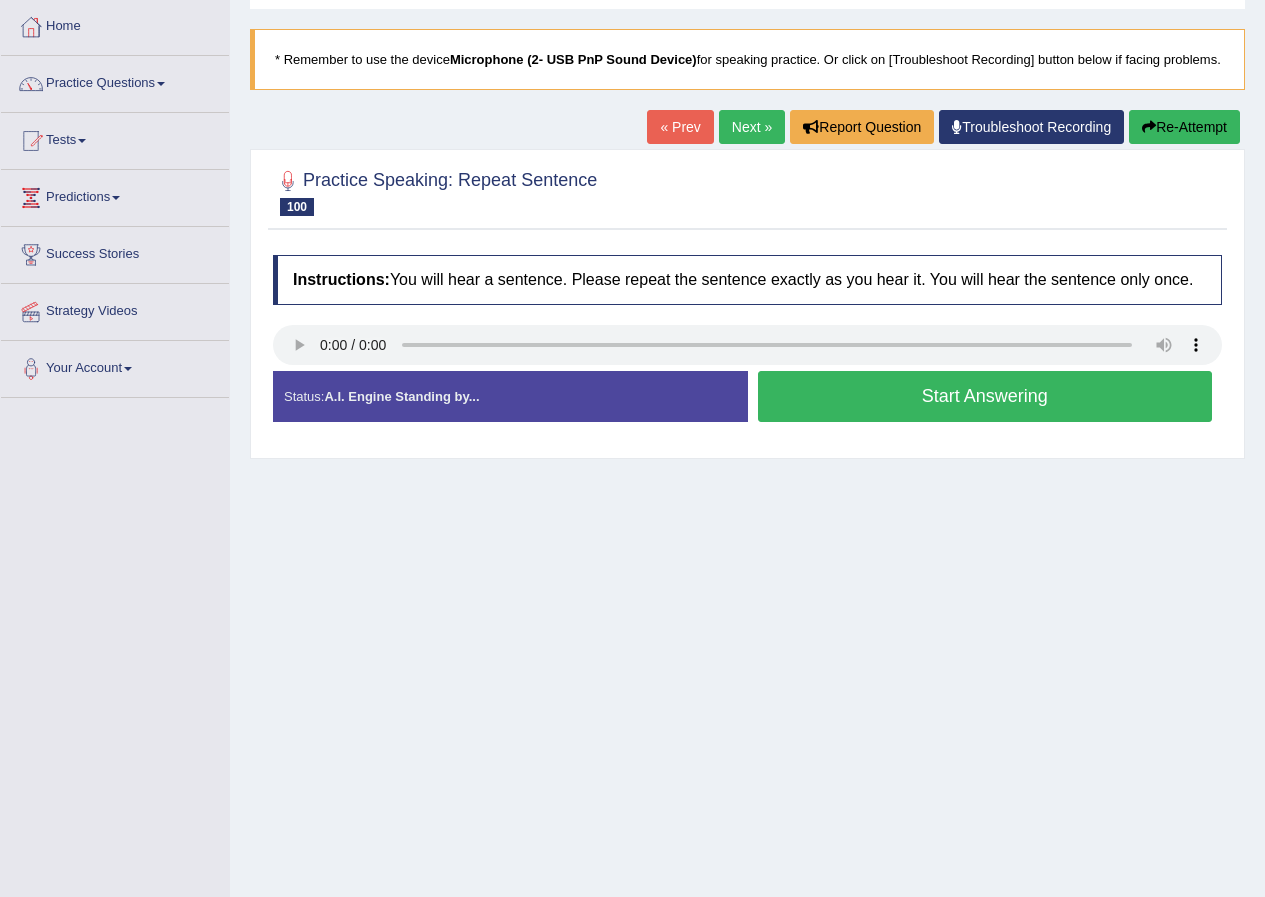 scroll, scrollTop: 100, scrollLeft: 0, axis: vertical 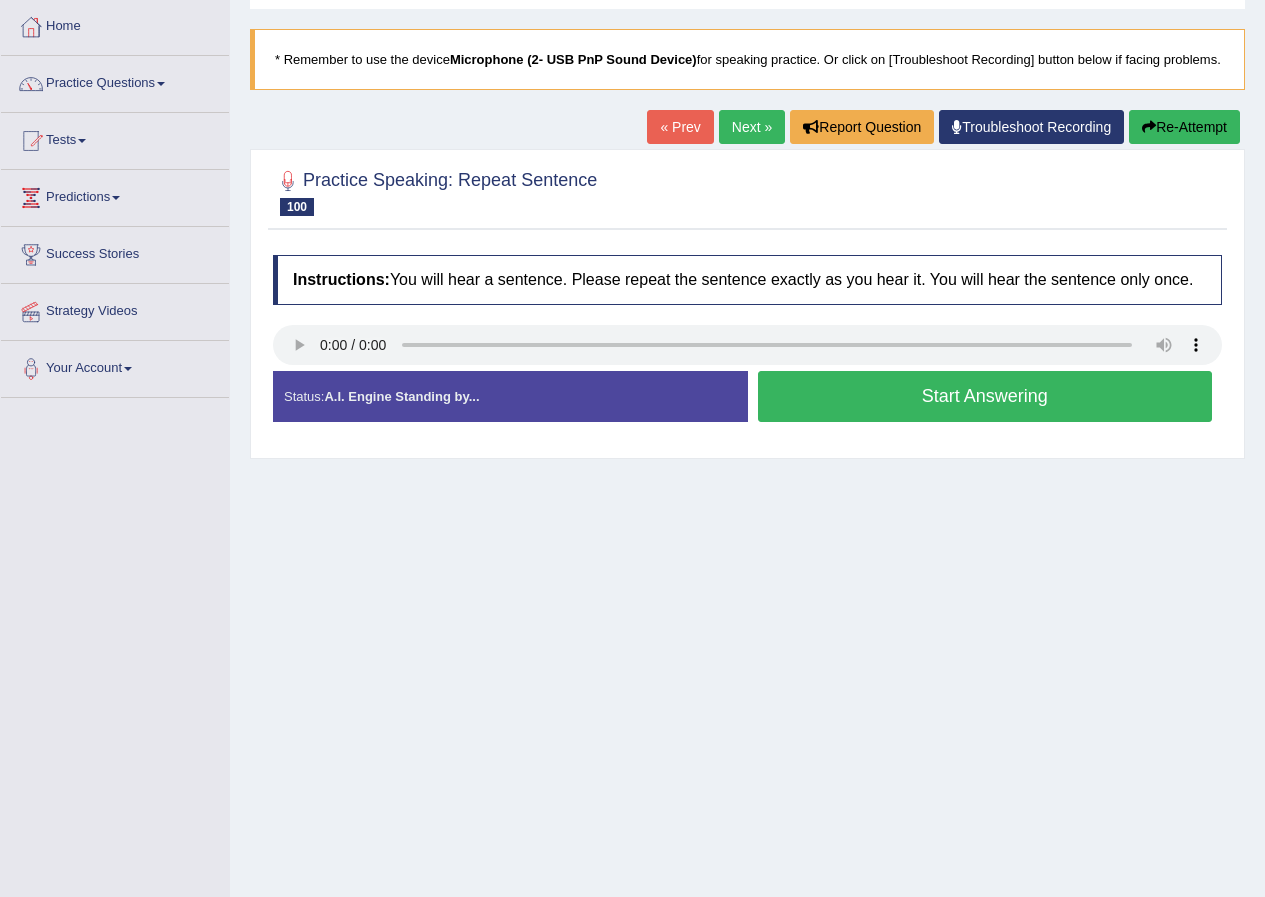 click on "Start Answering" at bounding box center (985, 396) 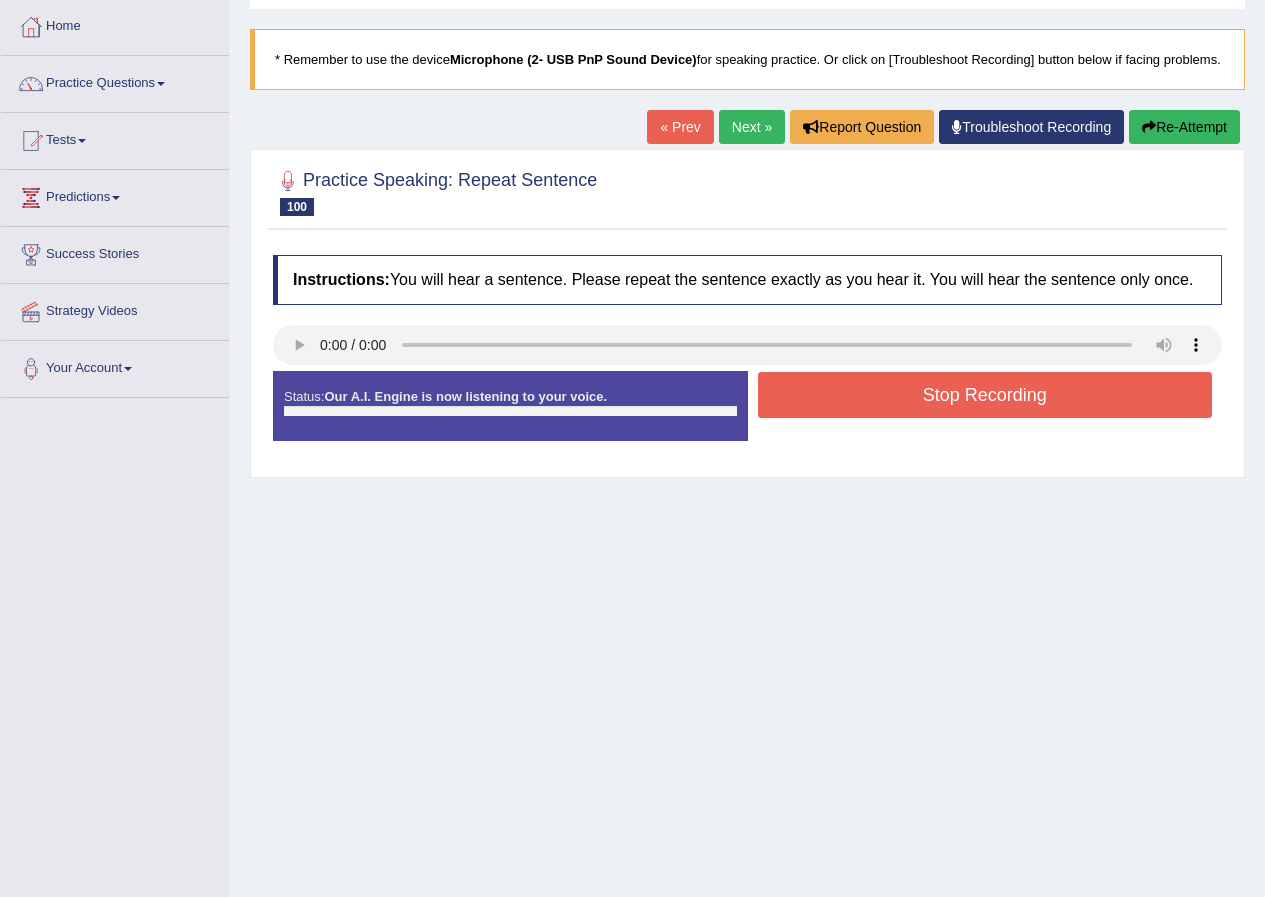 click on "Stop Recording" at bounding box center (985, 395) 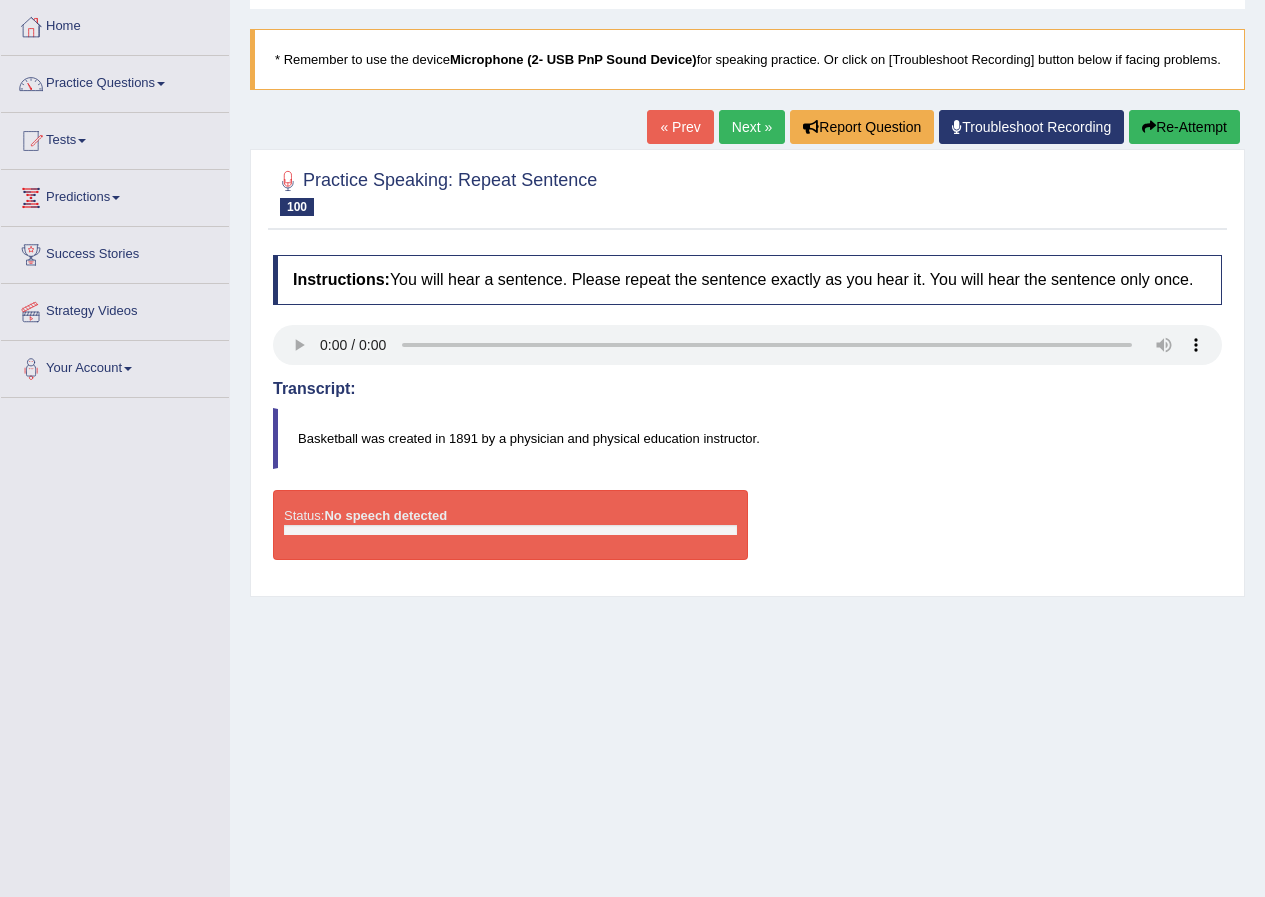 click on "Re-Attempt" at bounding box center (1184, 127) 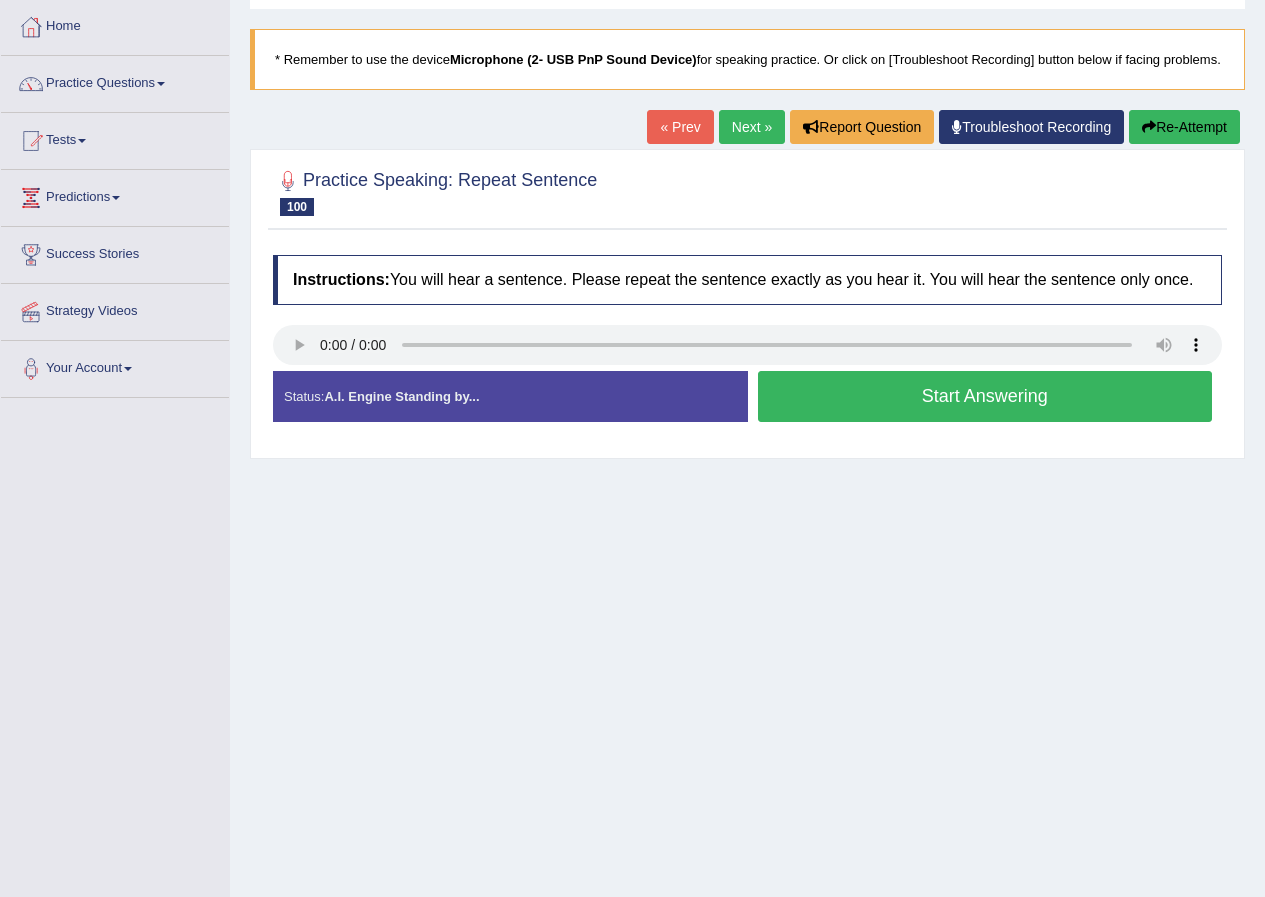 scroll, scrollTop: 0, scrollLeft: 0, axis: both 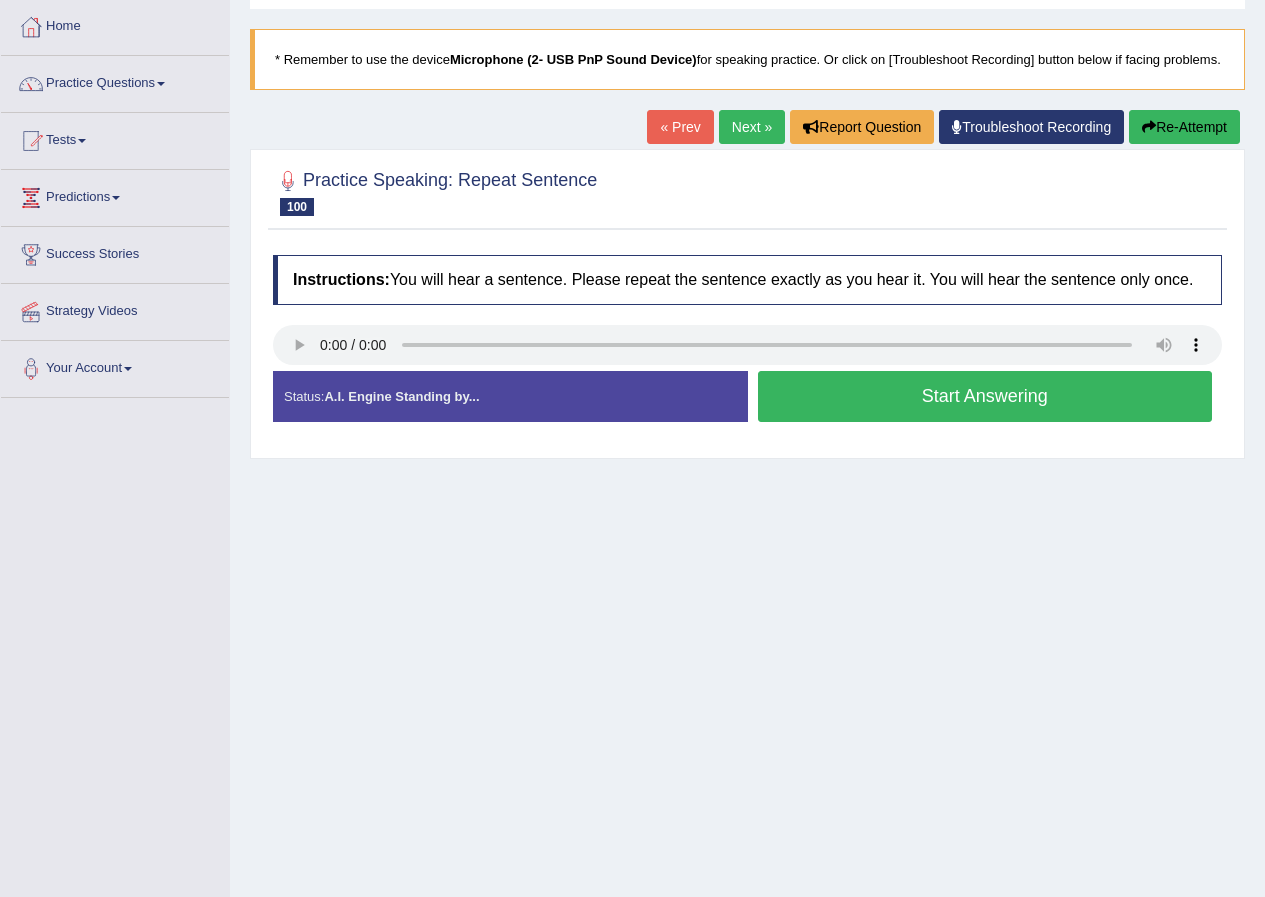 click on "Start Answering" at bounding box center [985, 396] 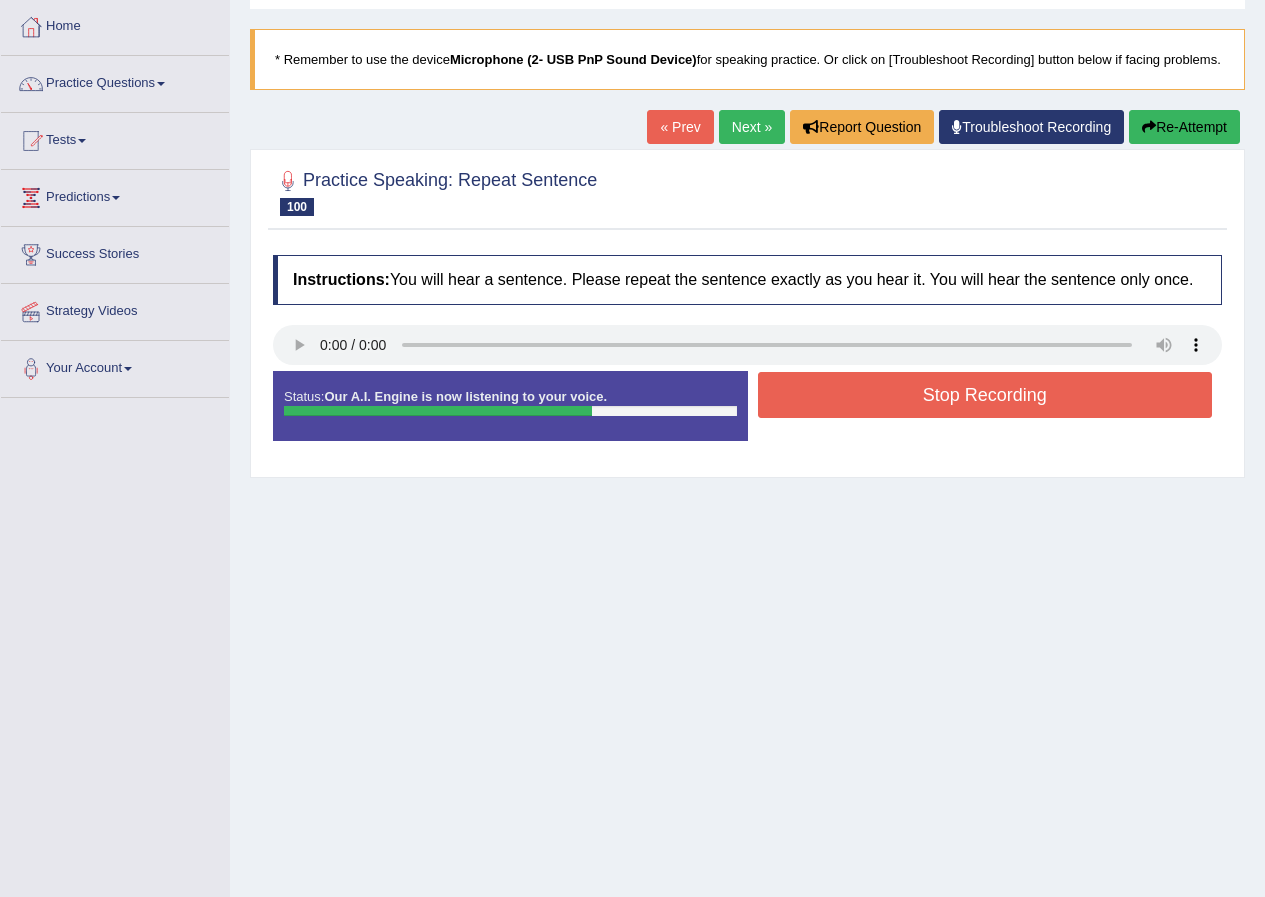 click on "Stop Recording" at bounding box center (985, 395) 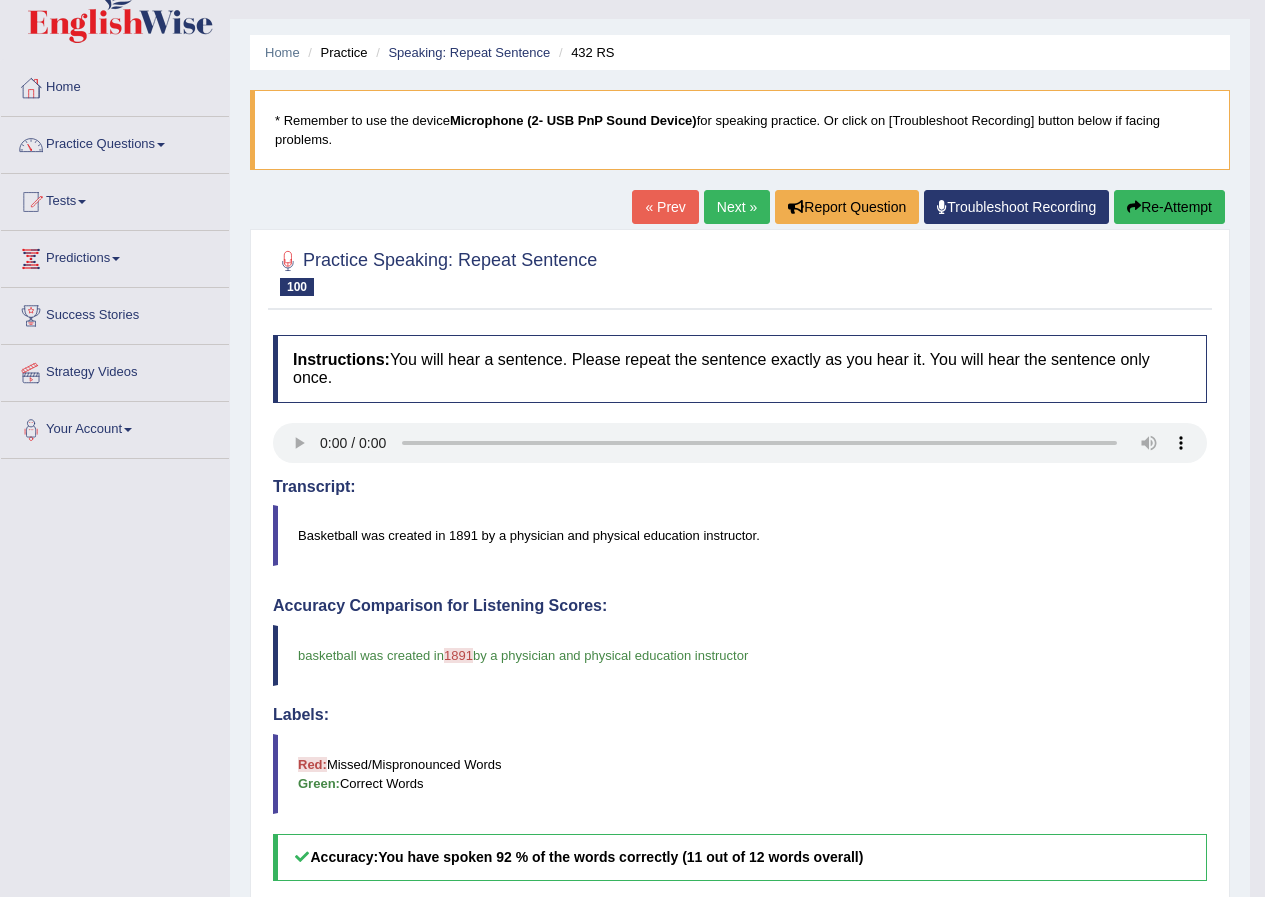 scroll, scrollTop: 0, scrollLeft: 0, axis: both 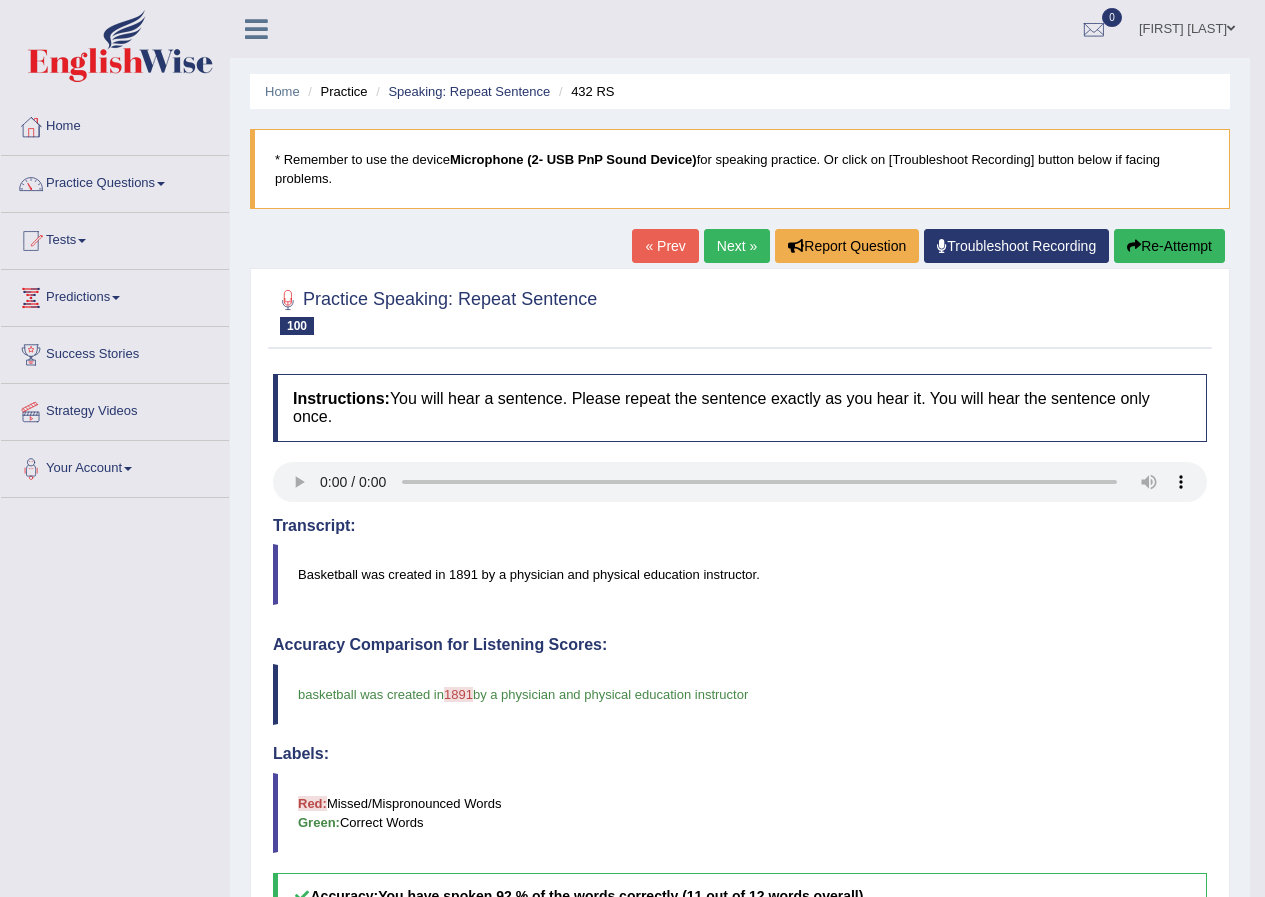 click on "Next »" at bounding box center (737, 246) 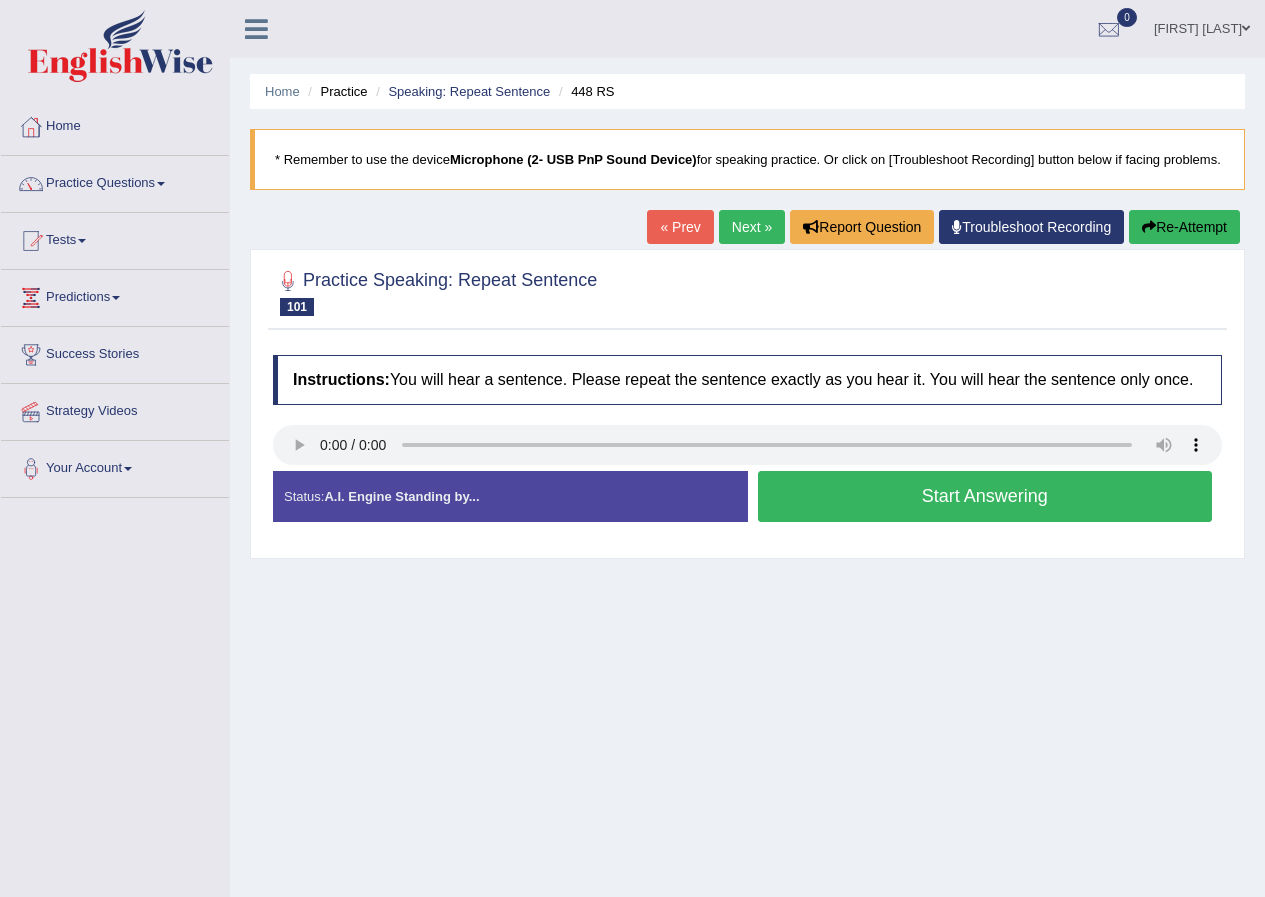 scroll, scrollTop: 0, scrollLeft: 0, axis: both 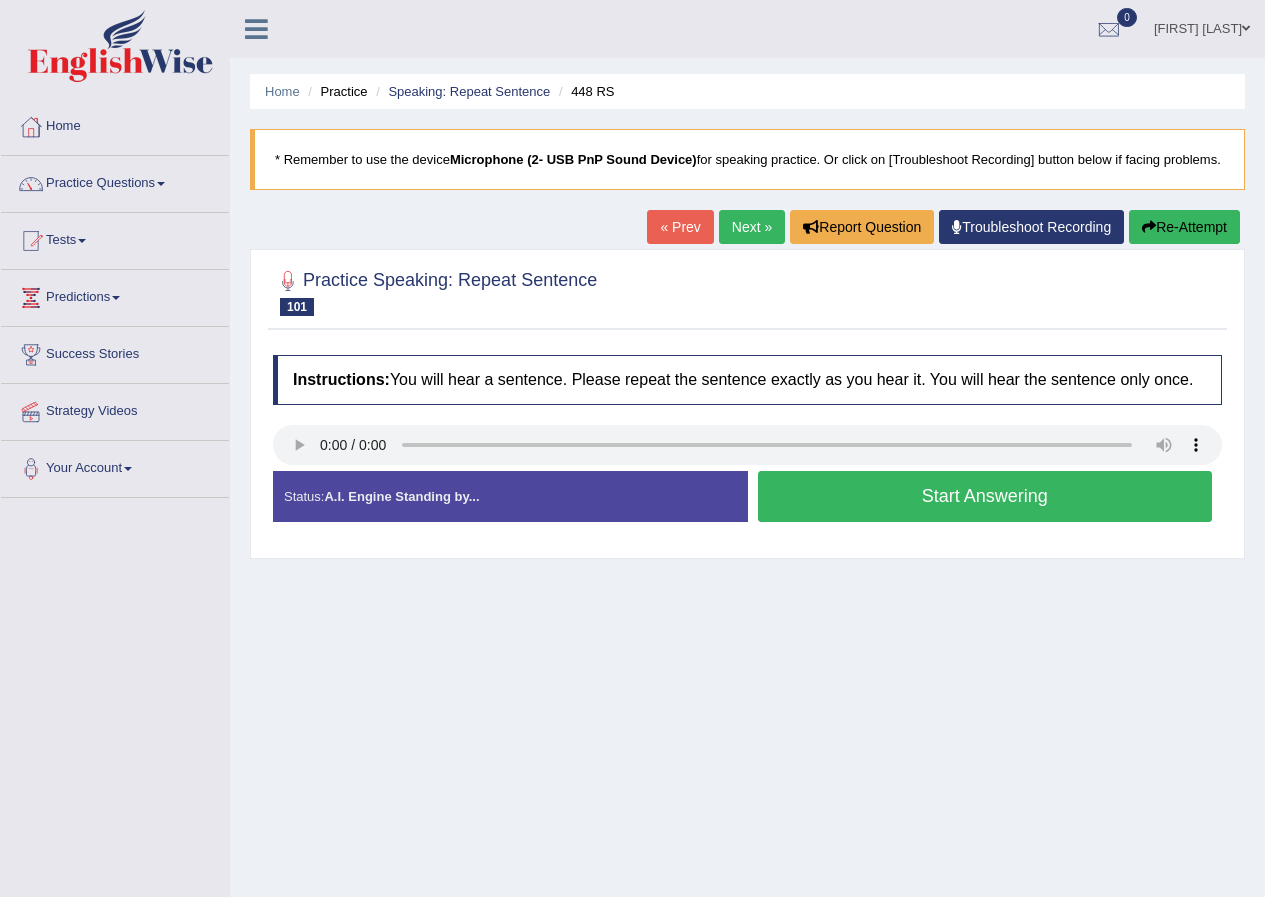 drag, startPoint x: 798, startPoint y: 517, endPoint x: 782, endPoint y: 512, distance: 16.763054 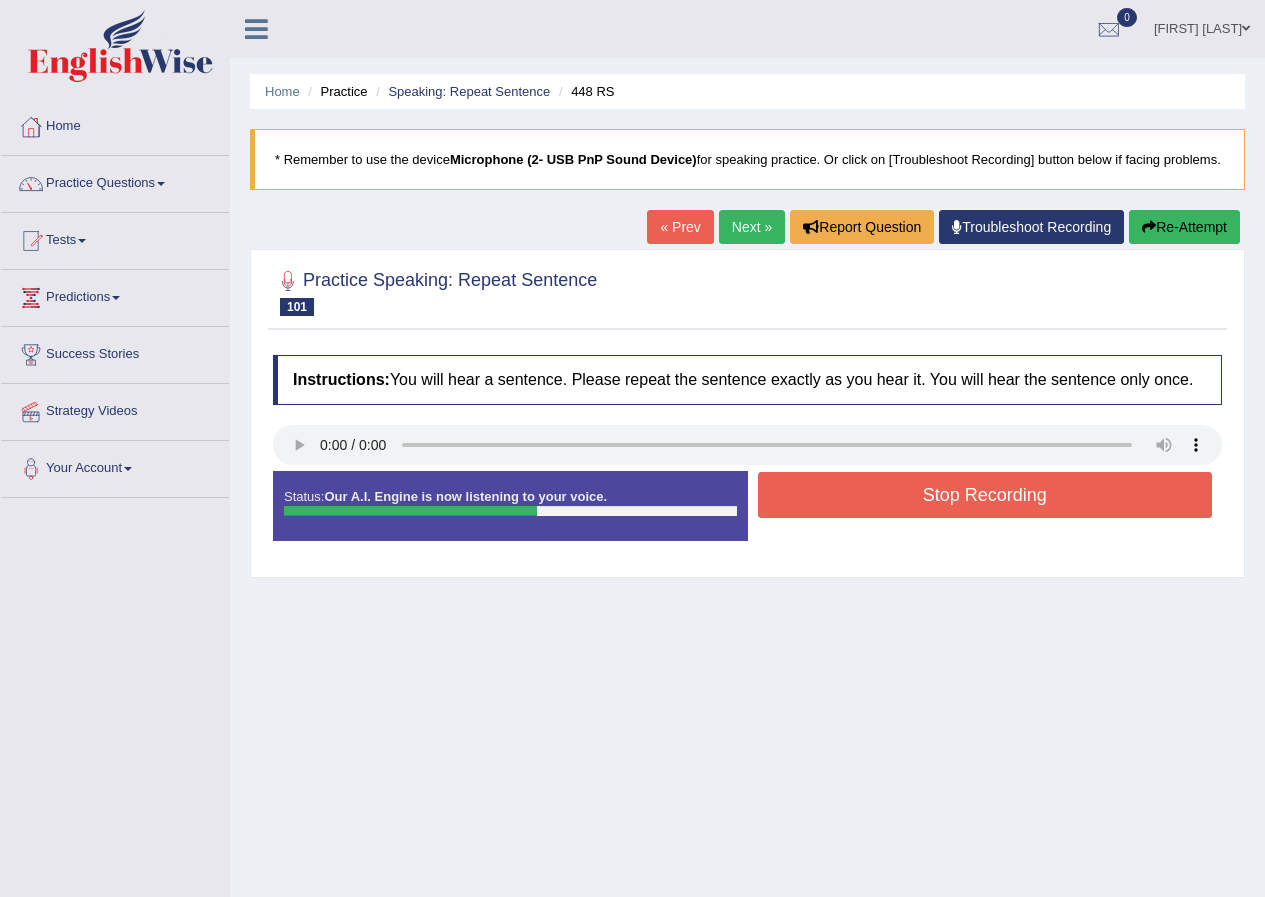 click on "Stop Recording" at bounding box center [985, 495] 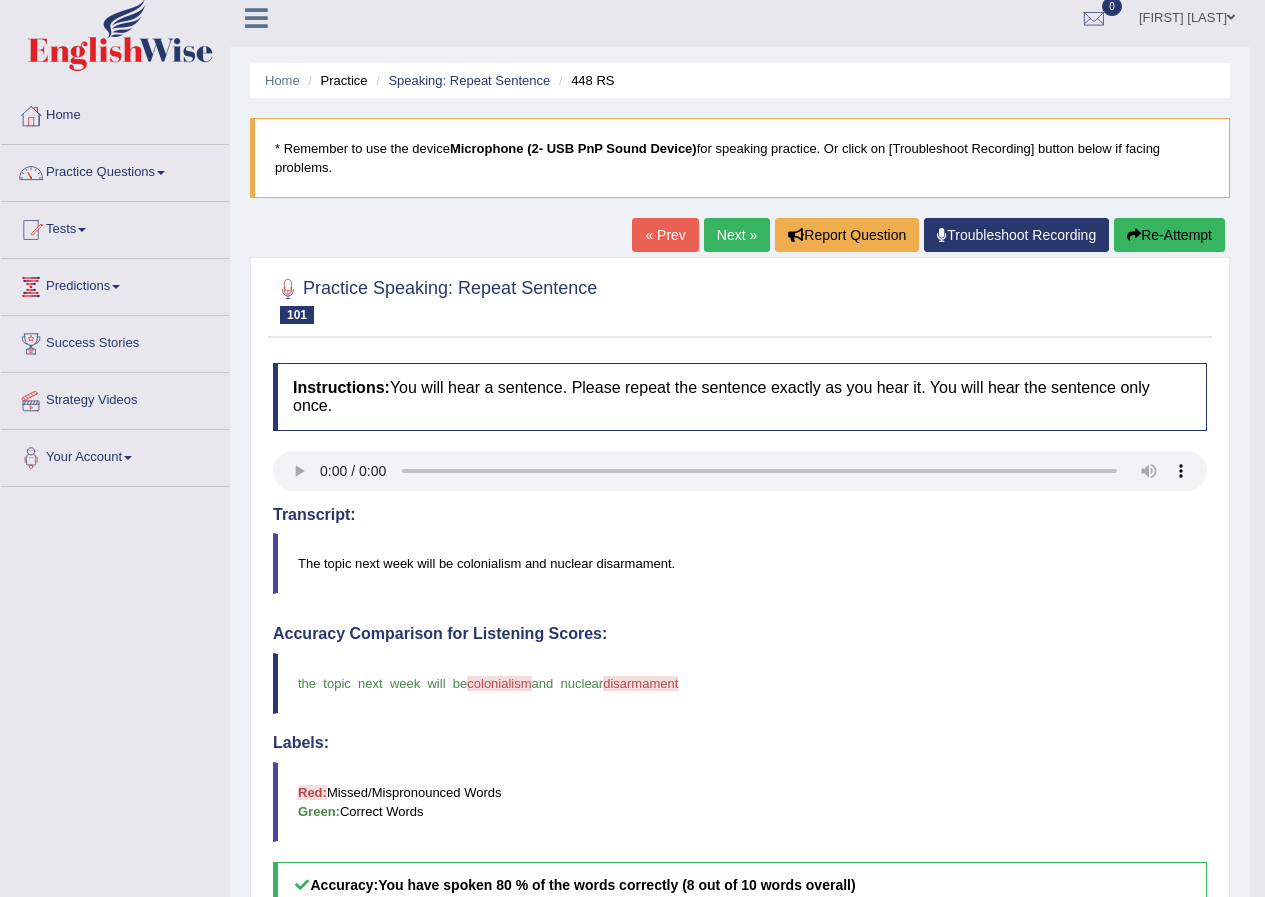scroll, scrollTop: 0, scrollLeft: 0, axis: both 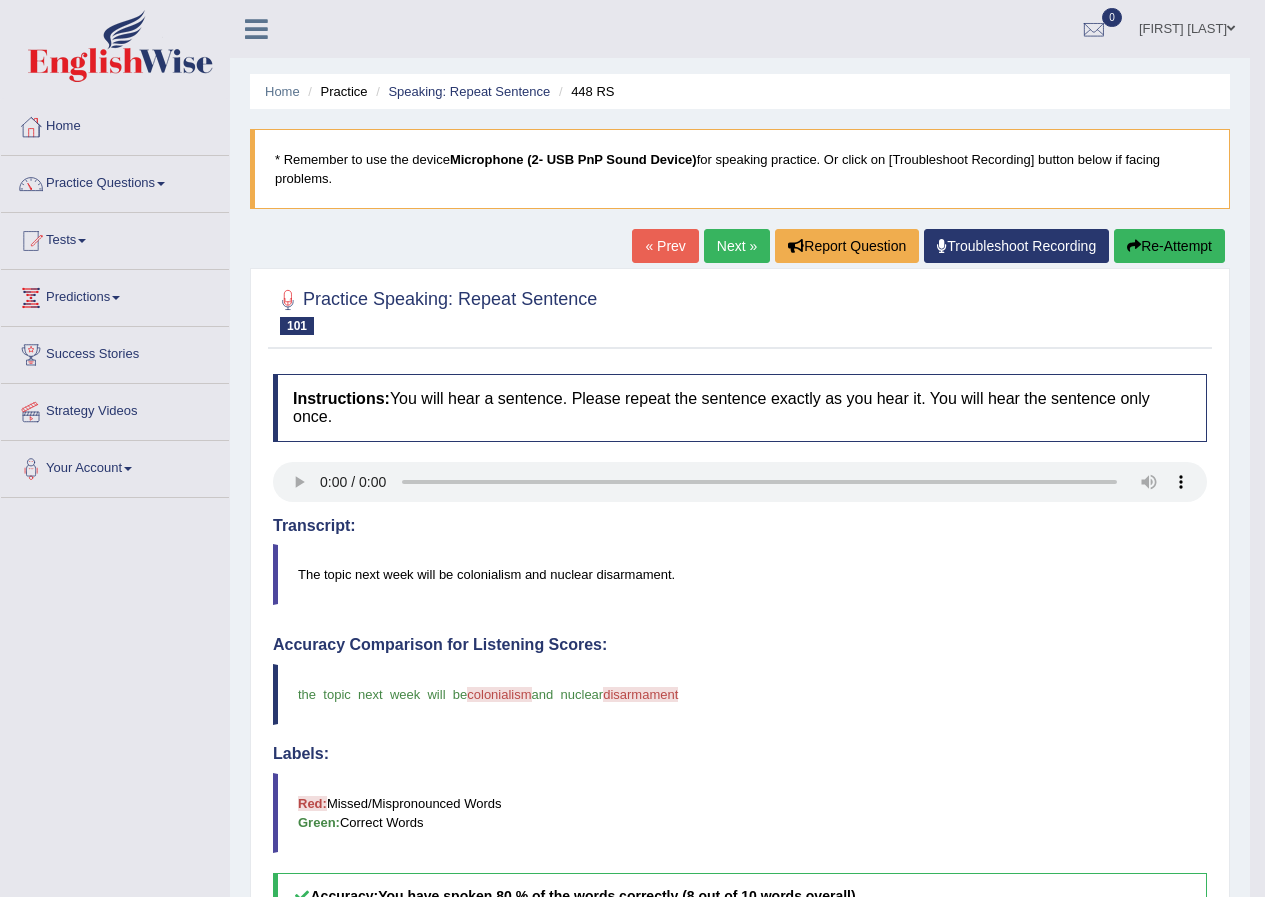 click on "Next »" at bounding box center [737, 246] 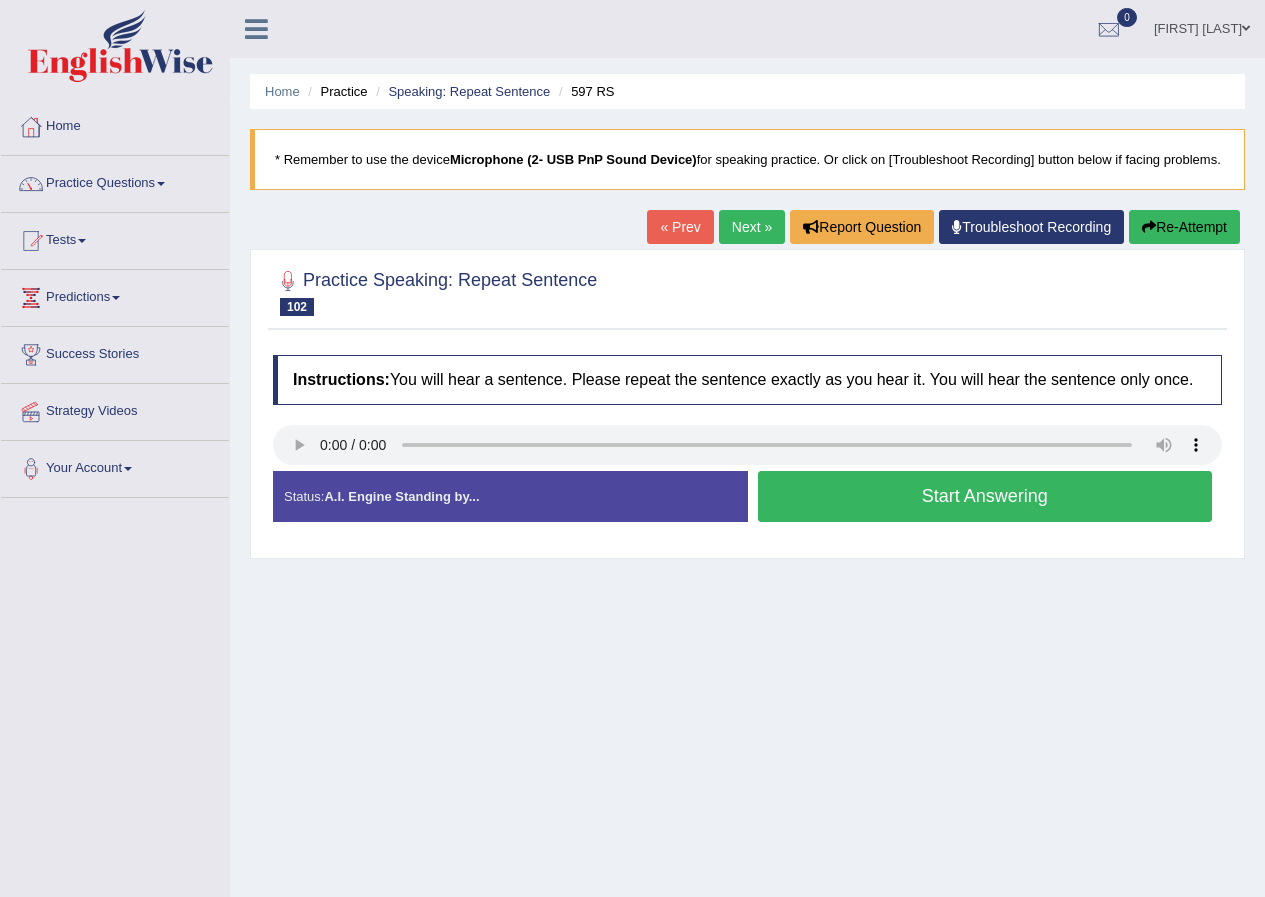 scroll, scrollTop: 0, scrollLeft: 0, axis: both 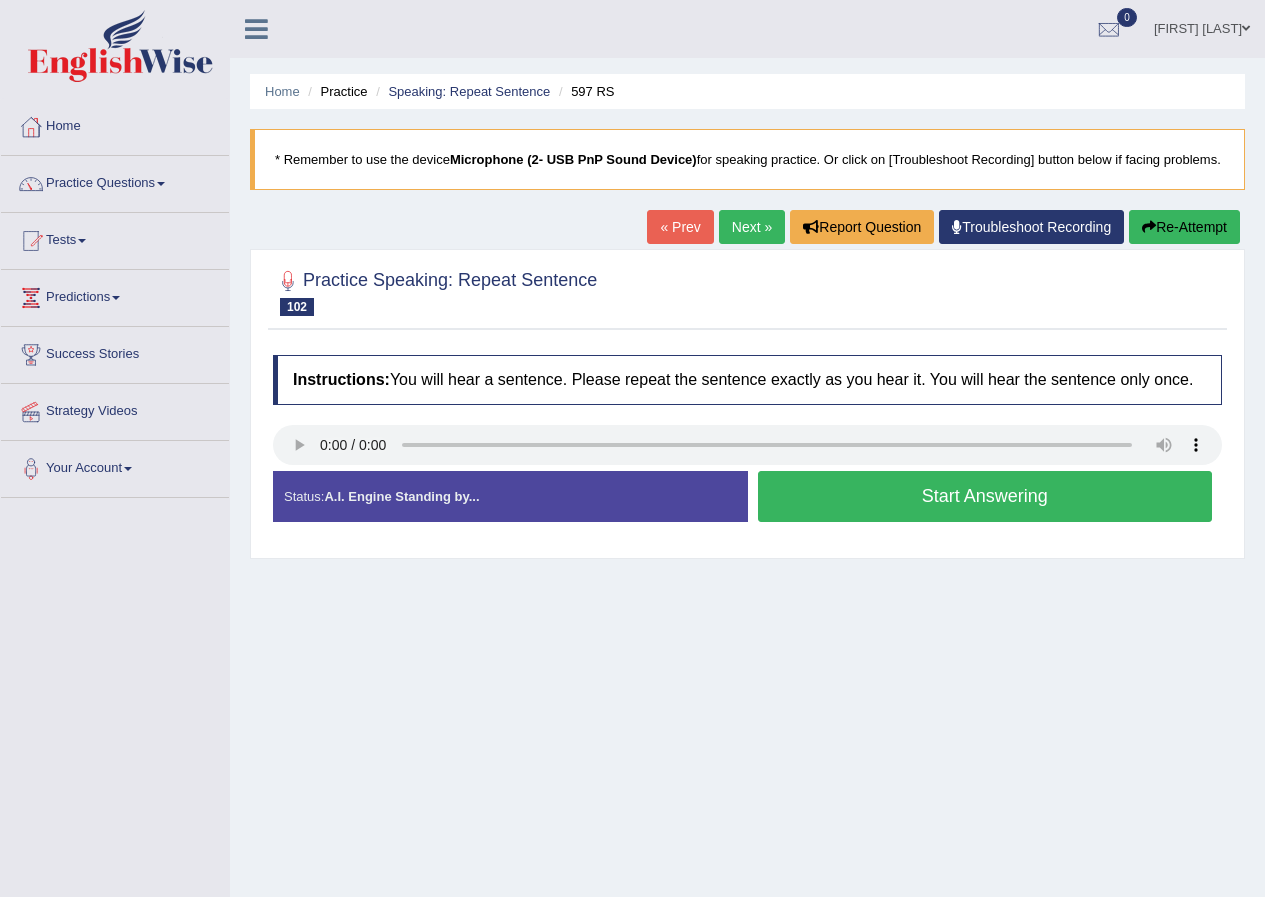 click on "Start Answering" at bounding box center [985, 496] 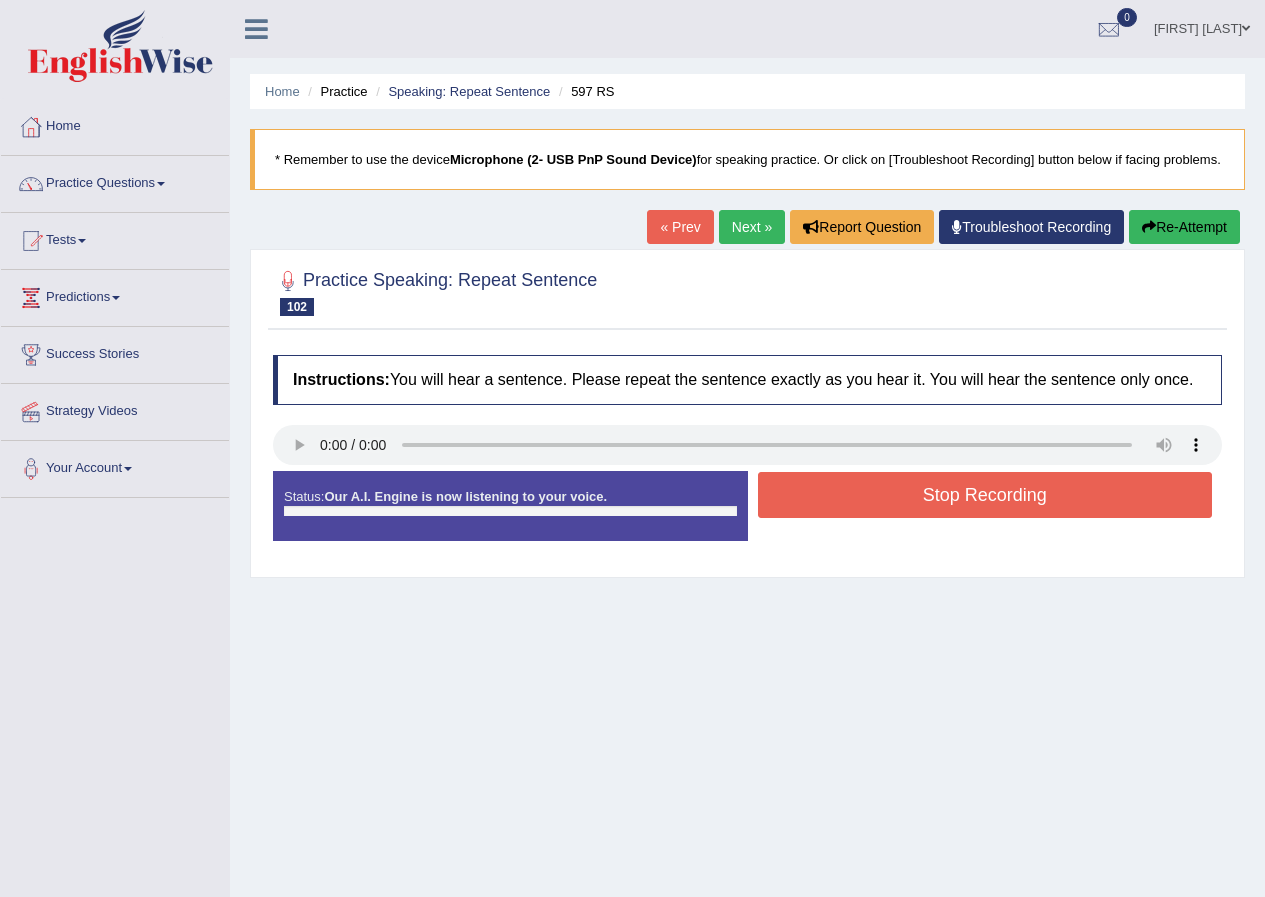 click on "Stop Recording" at bounding box center (985, 495) 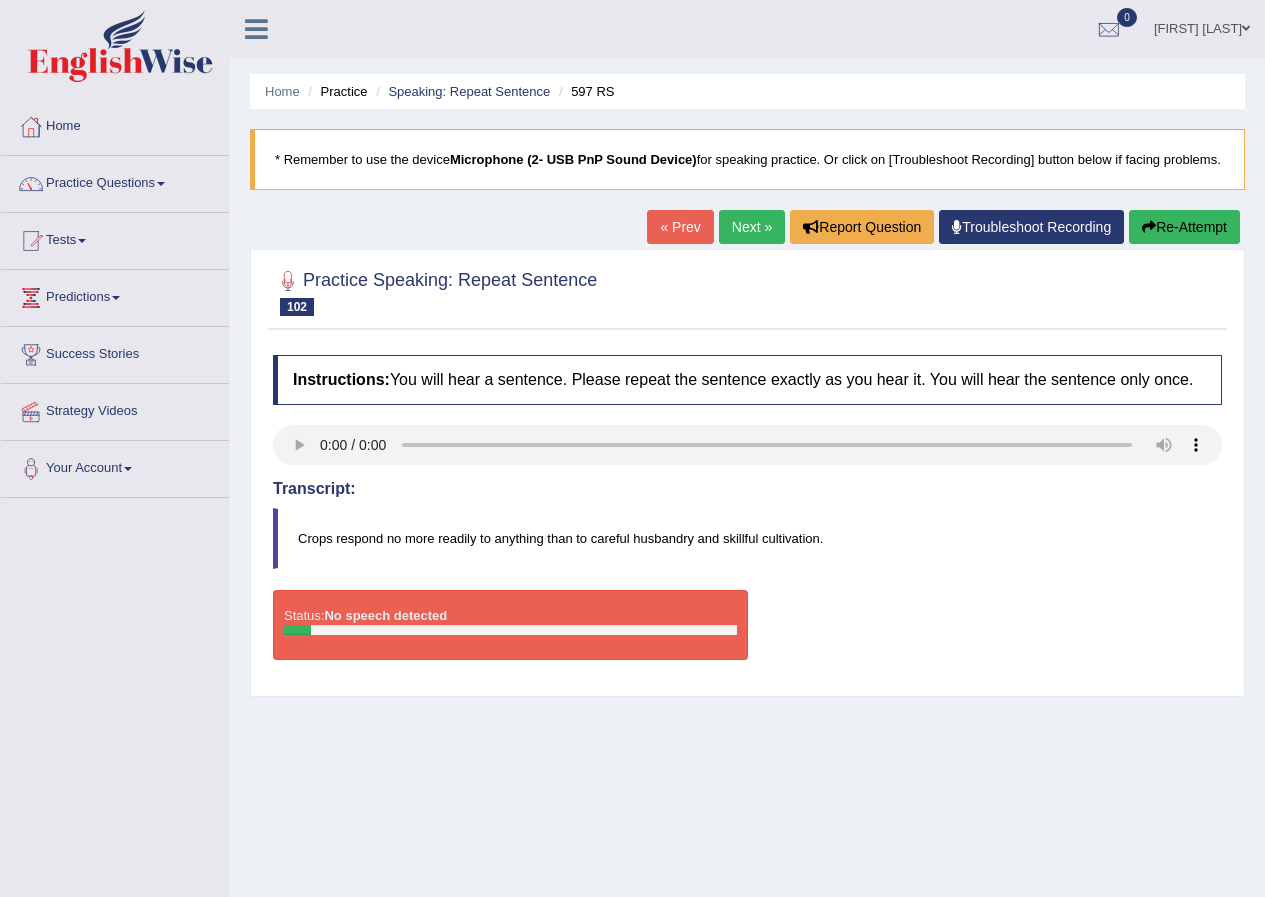 click on "Re-Attempt" at bounding box center (1184, 227) 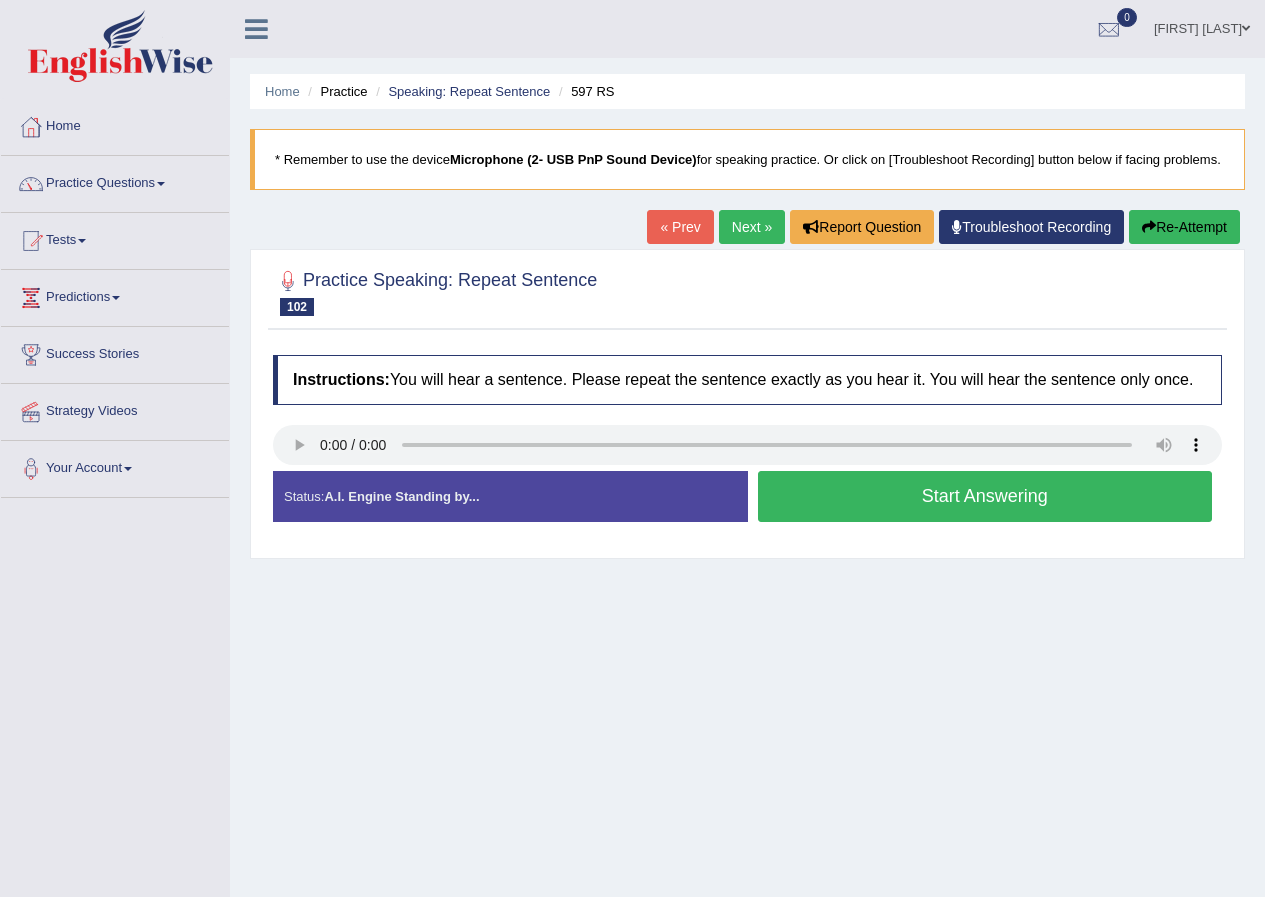 scroll, scrollTop: 0, scrollLeft: 0, axis: both 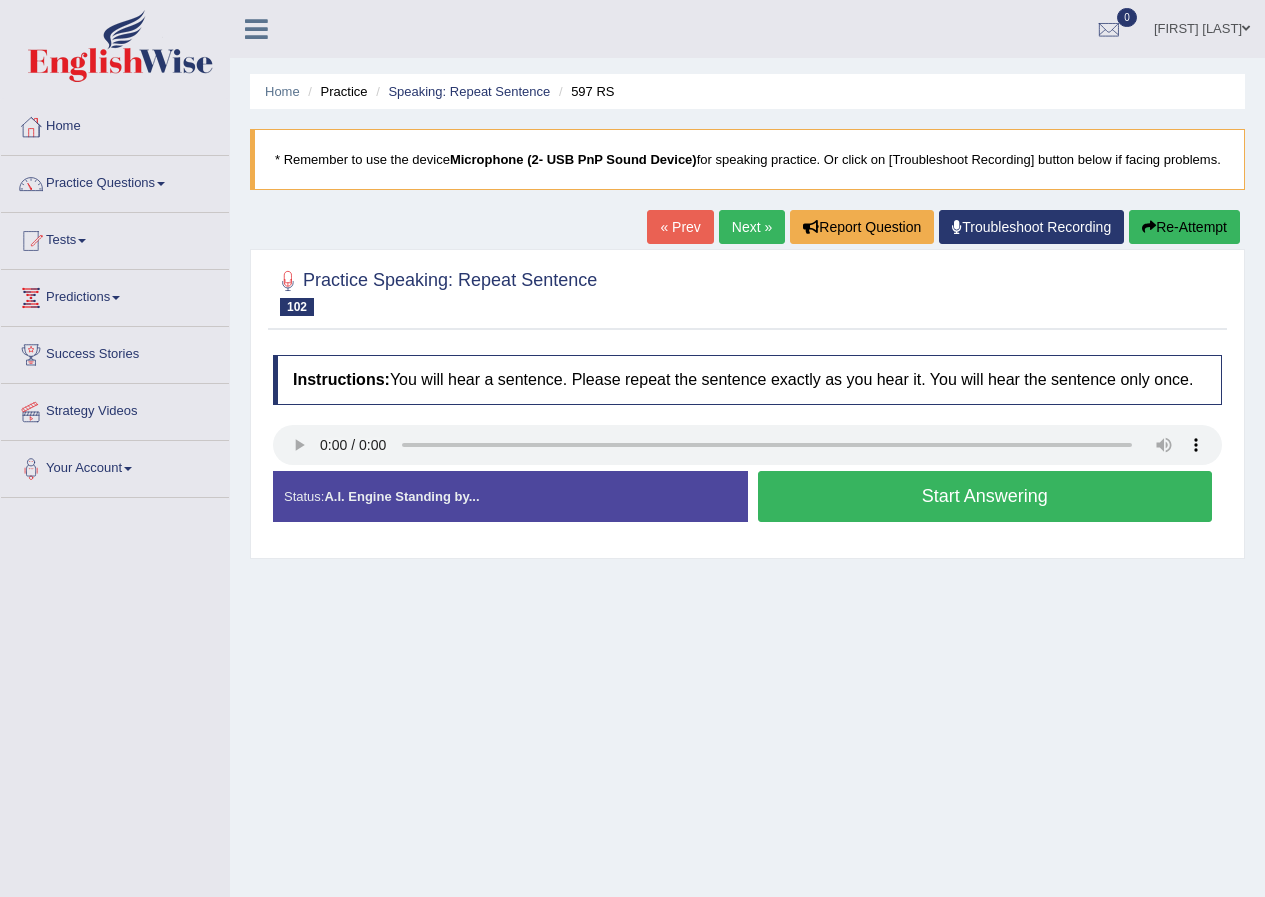 click on "Start Answering" at bounding box center (985, 496) 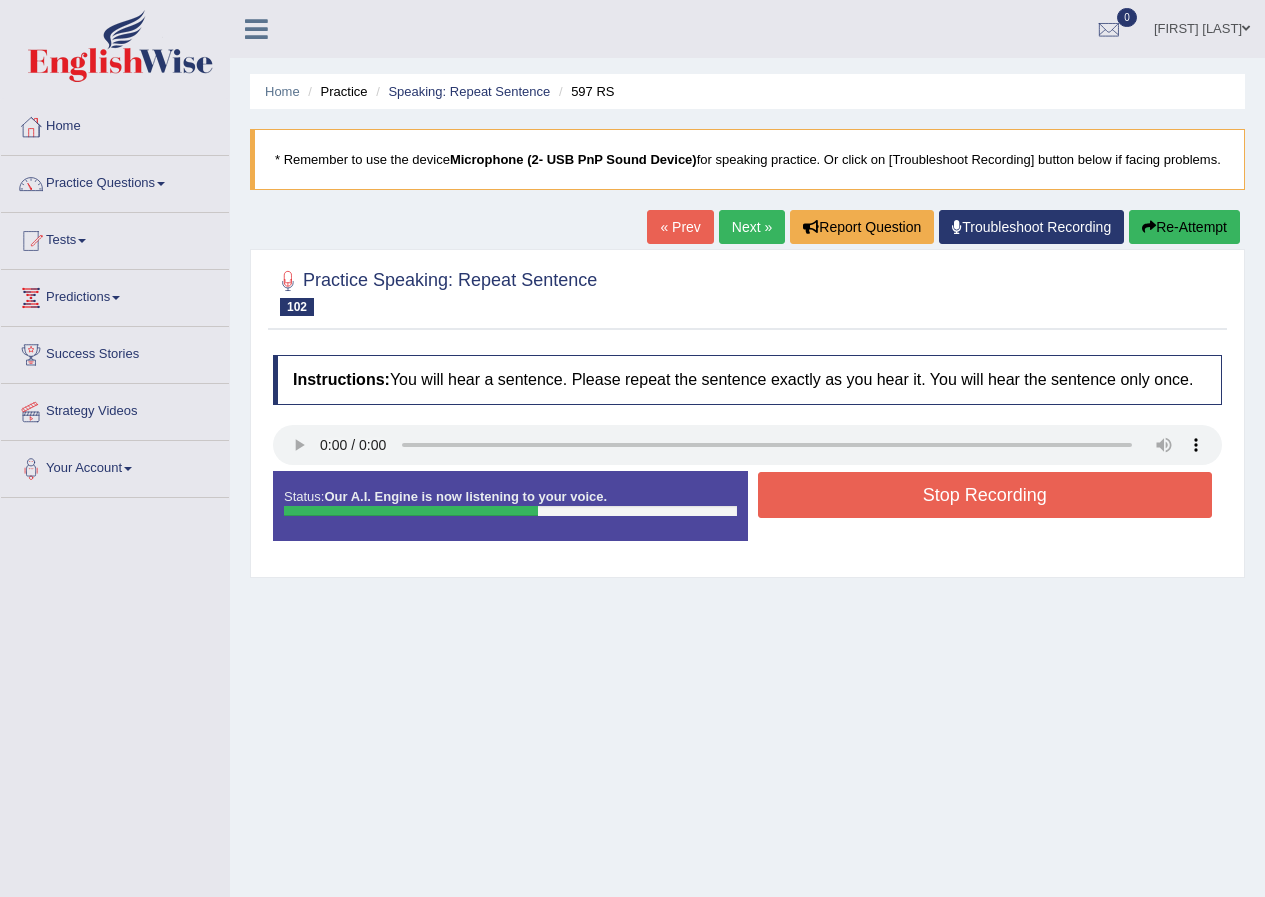 click on "Stop Recording" at bounding box center (985, 495) 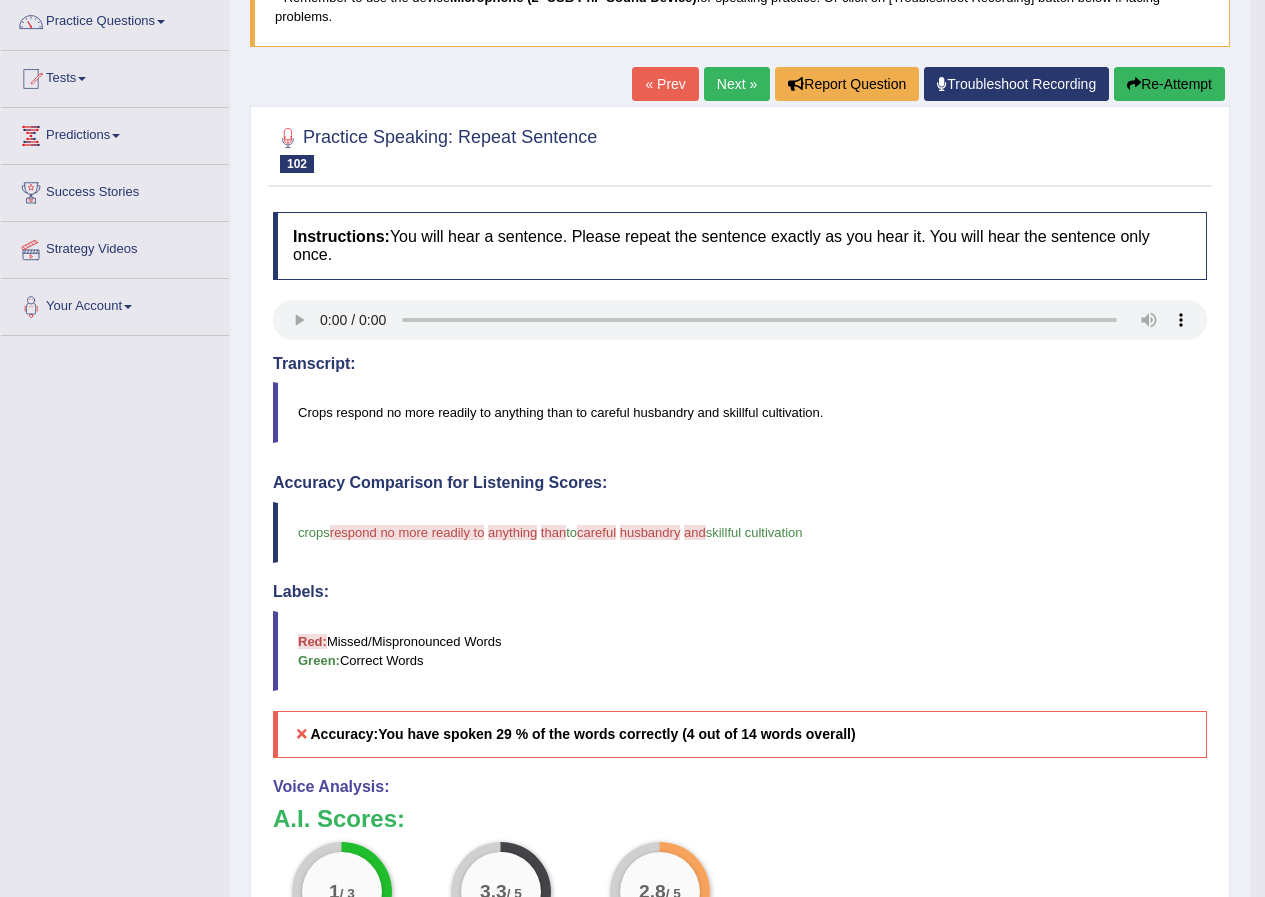 scroll, scrollTop: 91, scrollLeft: 0, axis: vertical 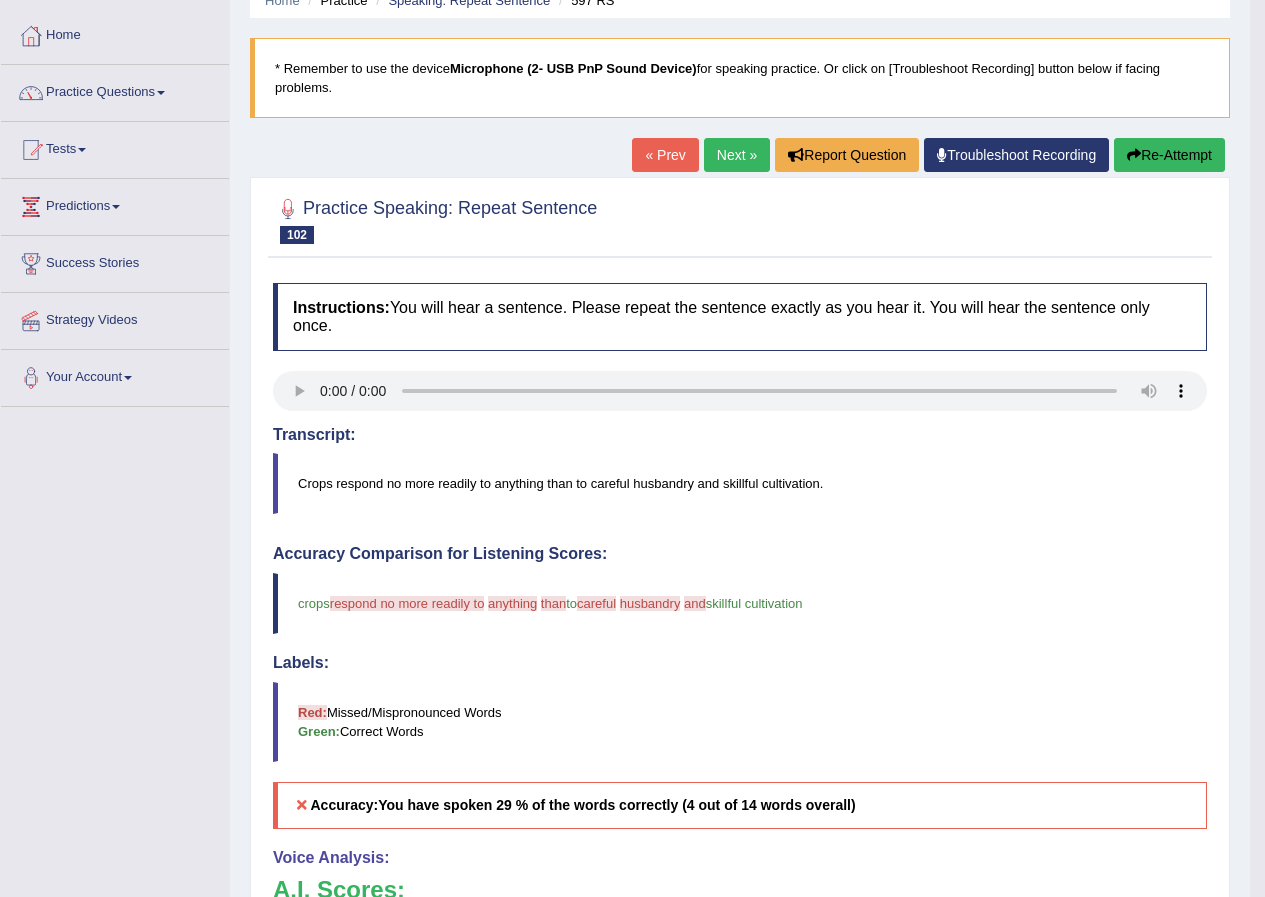 click on "Next »" at bounding box center [737, 155] 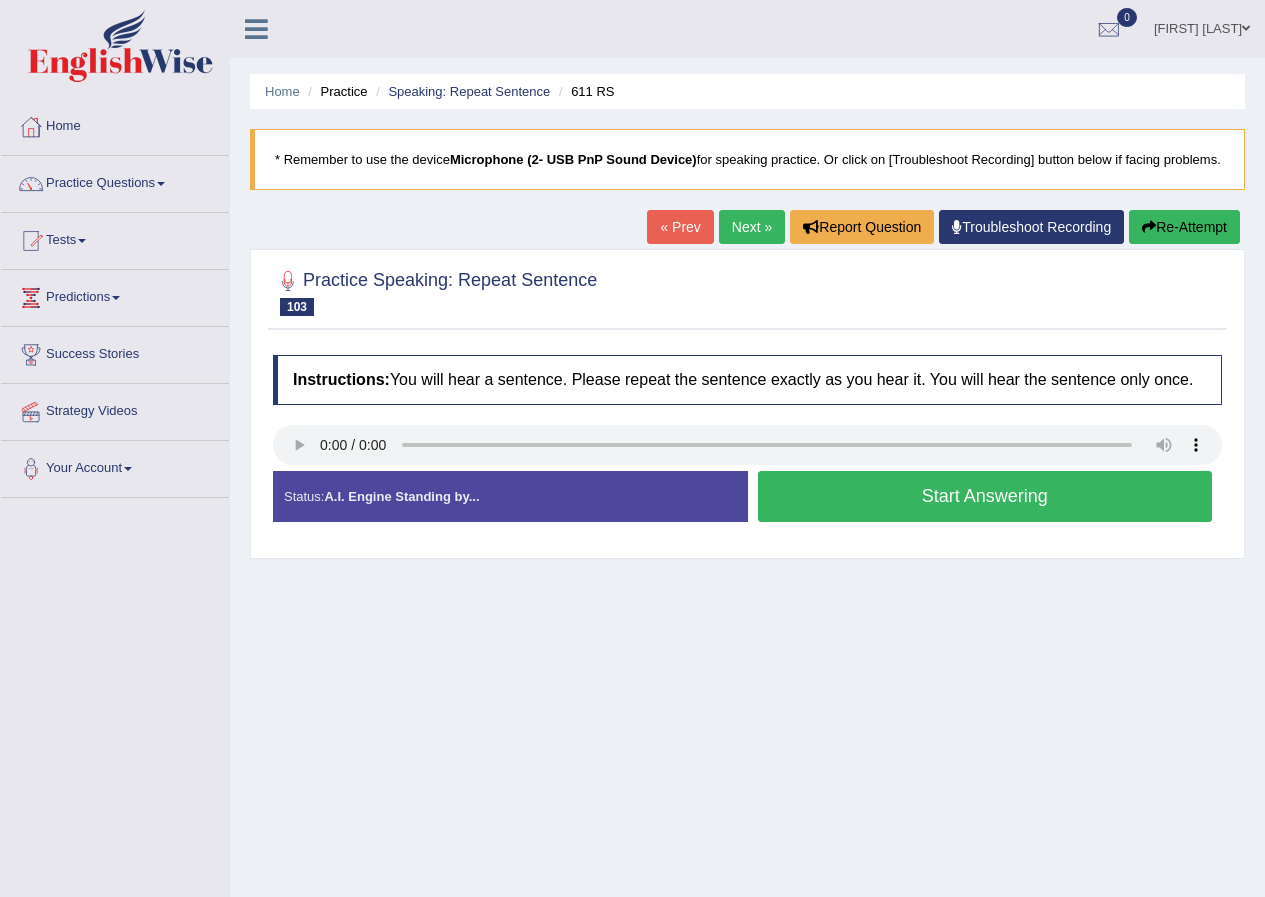 scroll, scrollTop: 0, scrollLeft: 0, axis: both 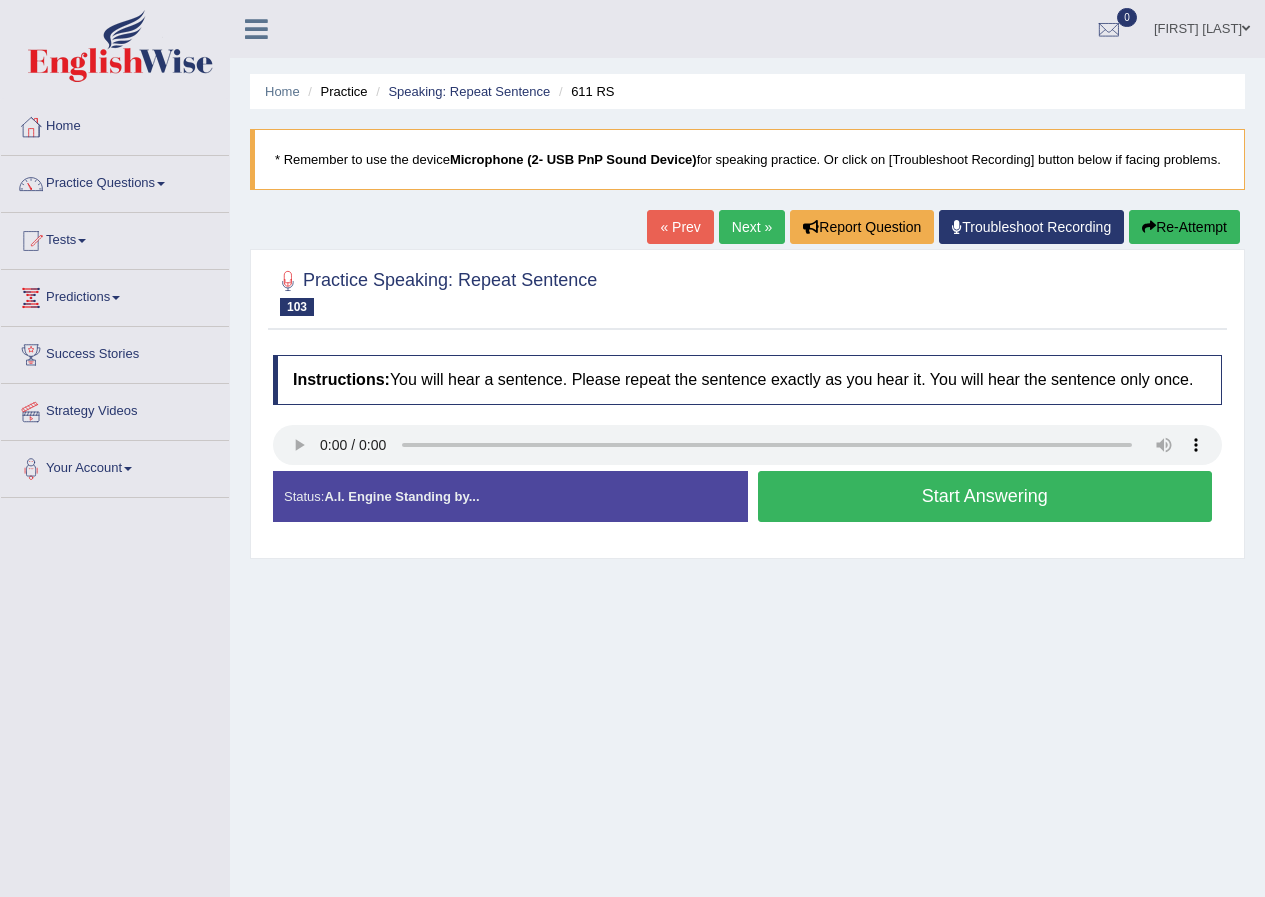 click on "Start Answering" at bounding box center (985, 496) 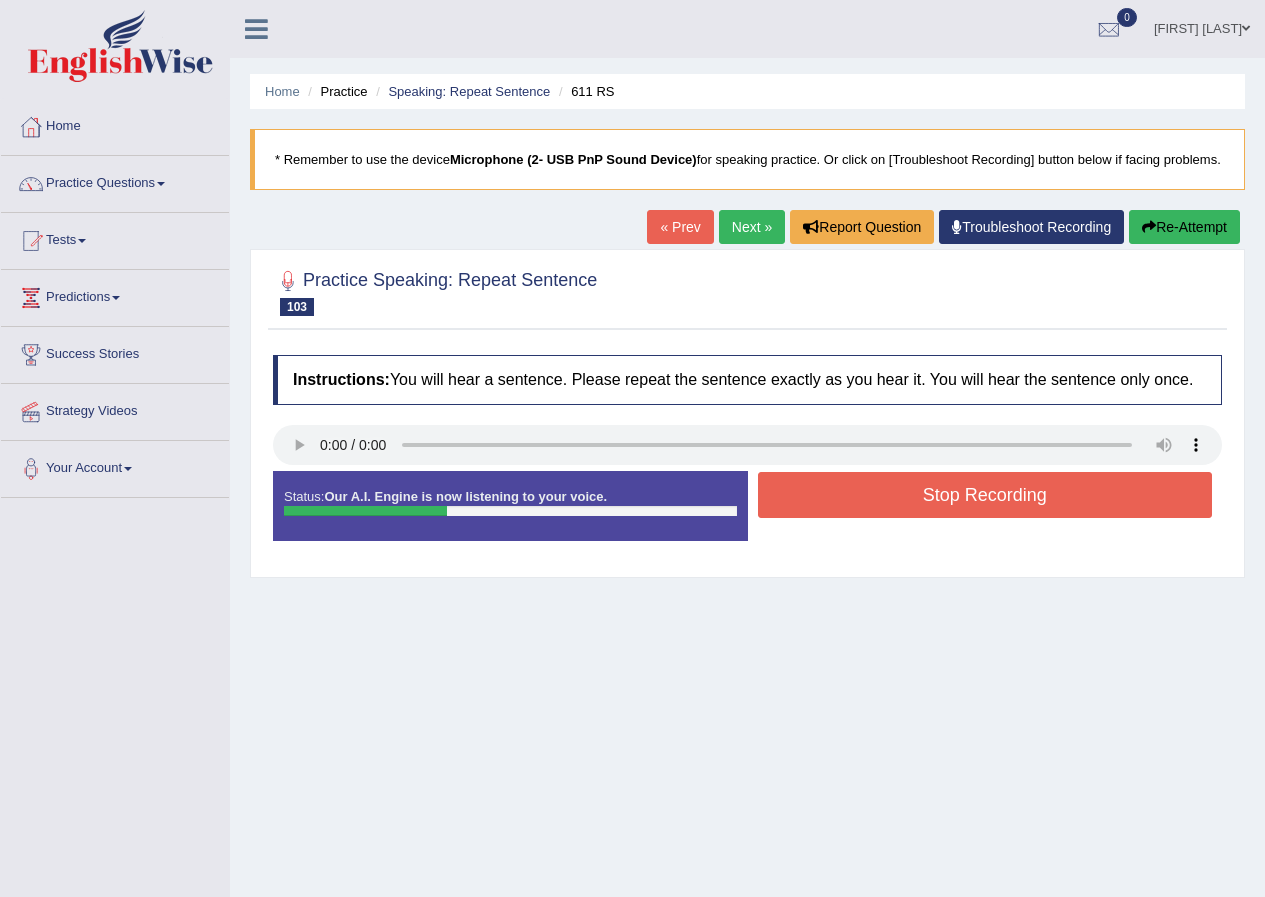 click on "Stop Recording" at bounding box center [985, 495] 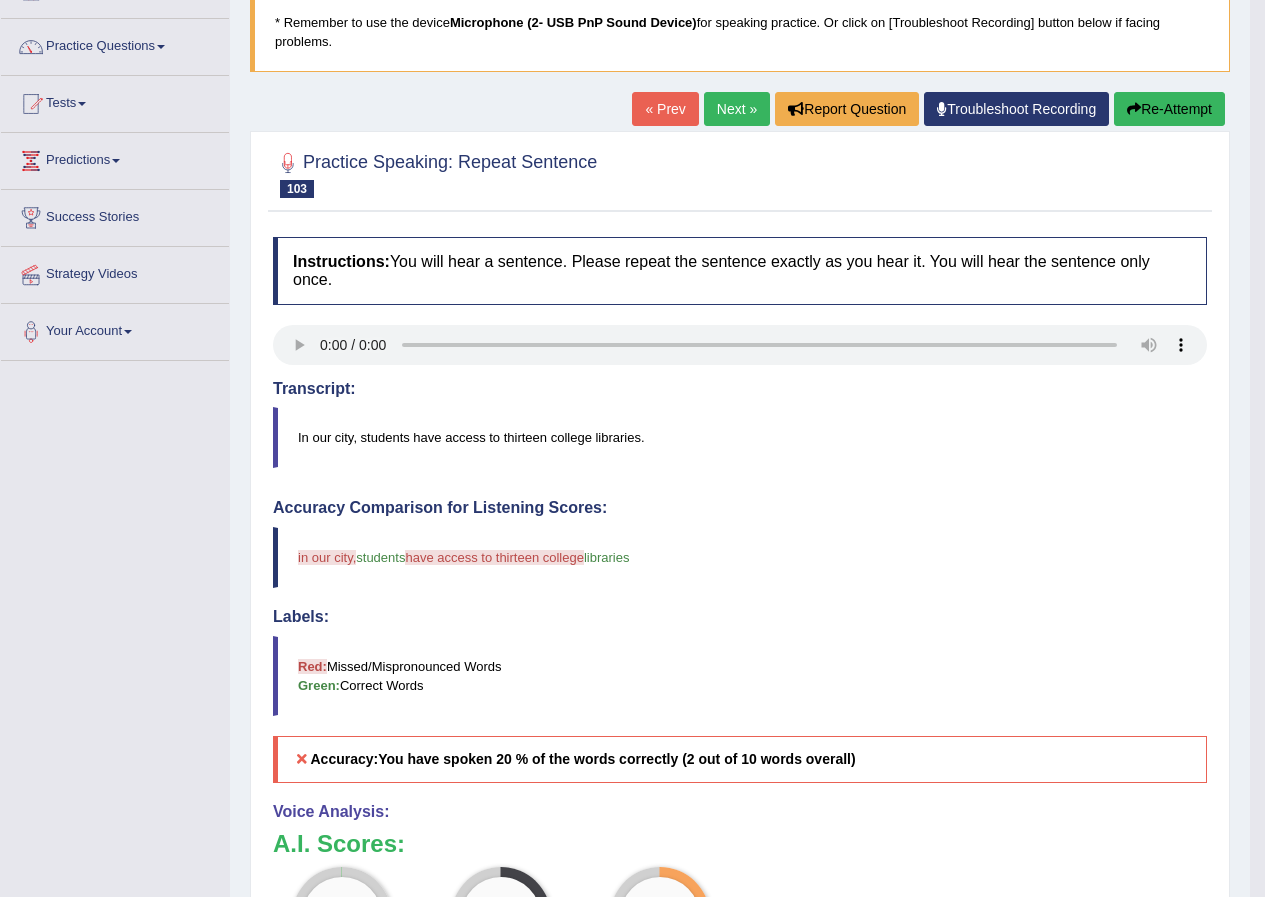 scroll, scrollTop: 91, scrollLeft: 0, axis: vertical 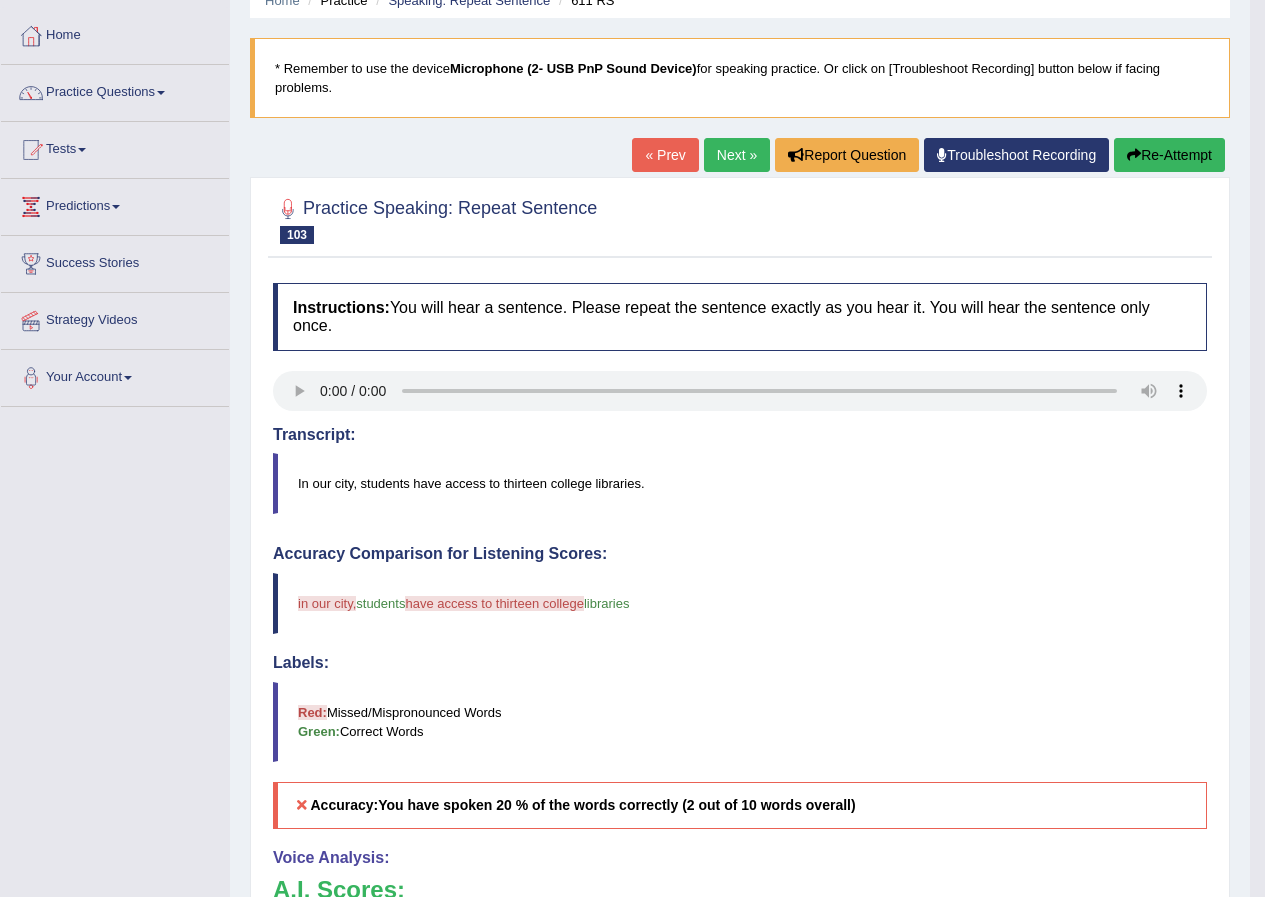 click on "Next »" at bounding box center (737, 155) 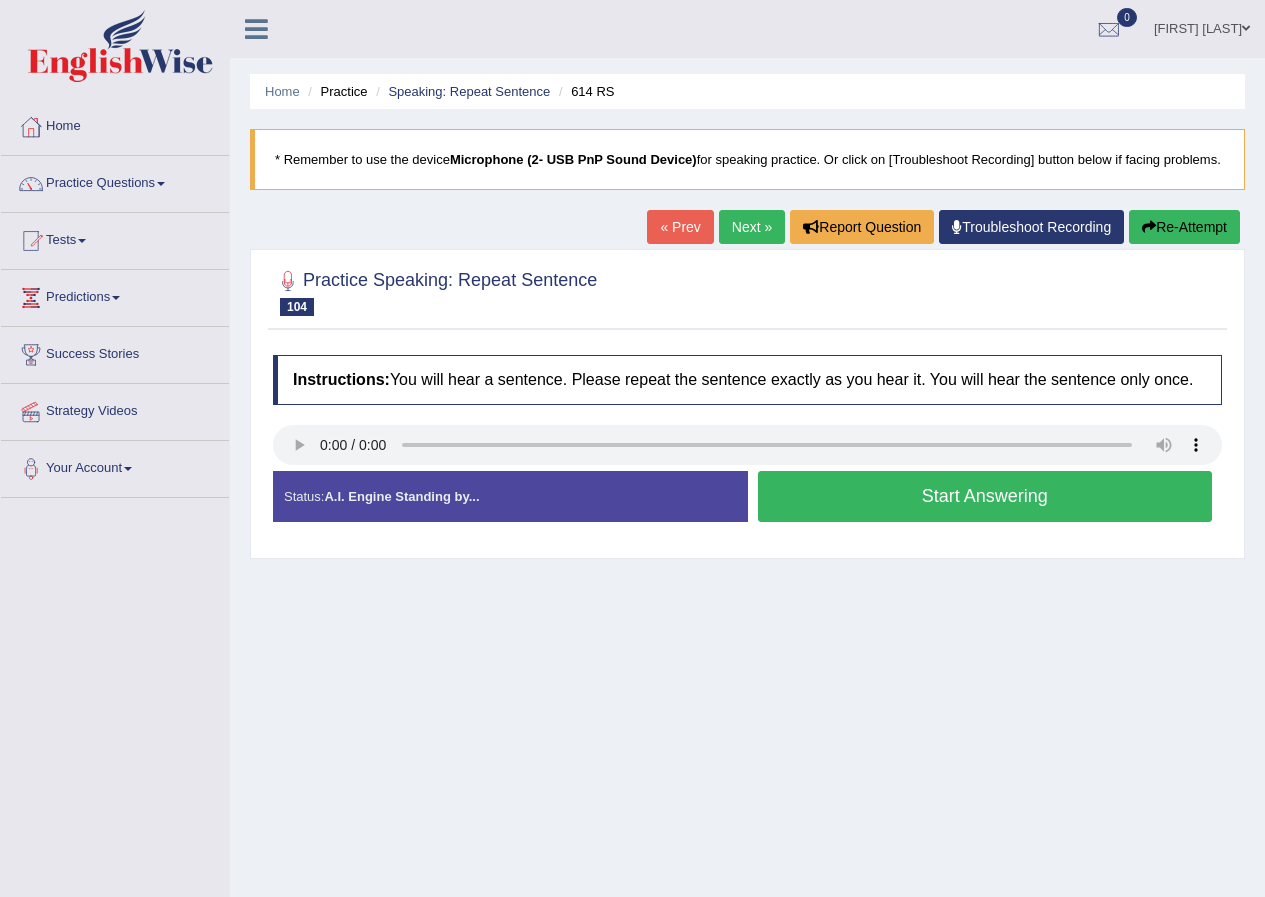 scroll, scrollTop: 0, scrollLeft: 0, axis: both 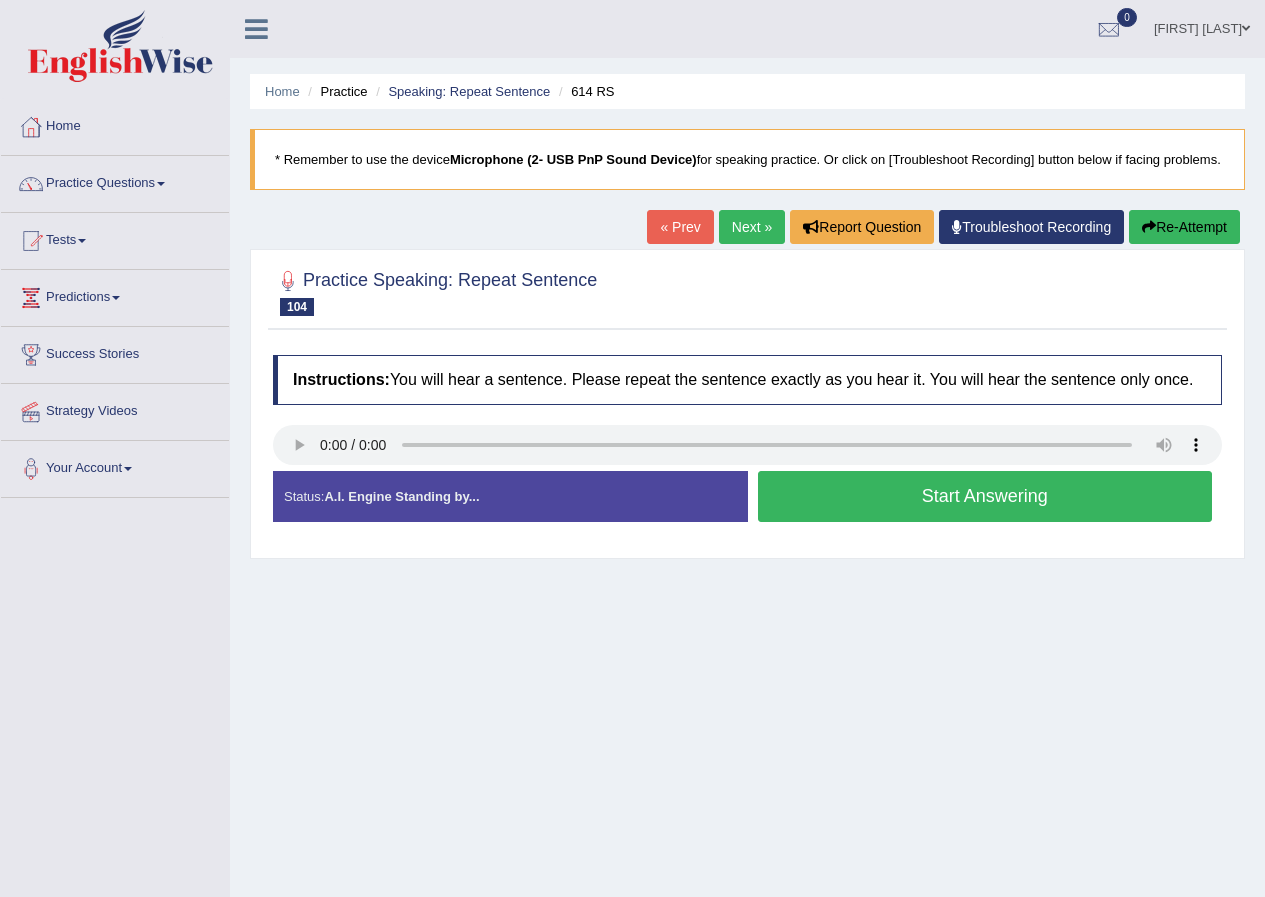 click on "Start Answering" at bounding box center (985, 496) 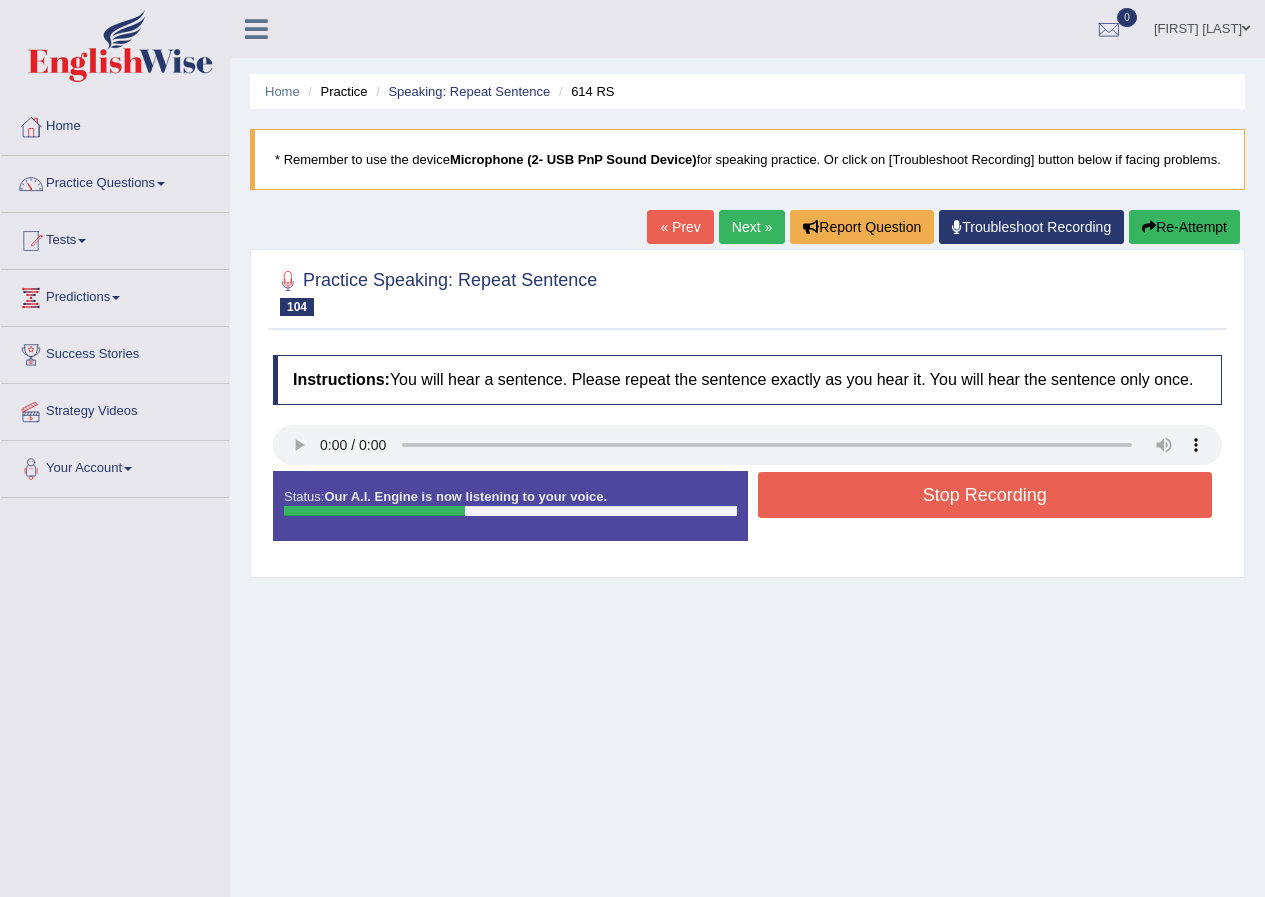 click on "Stop Recording" at bounding box center (985, 495) 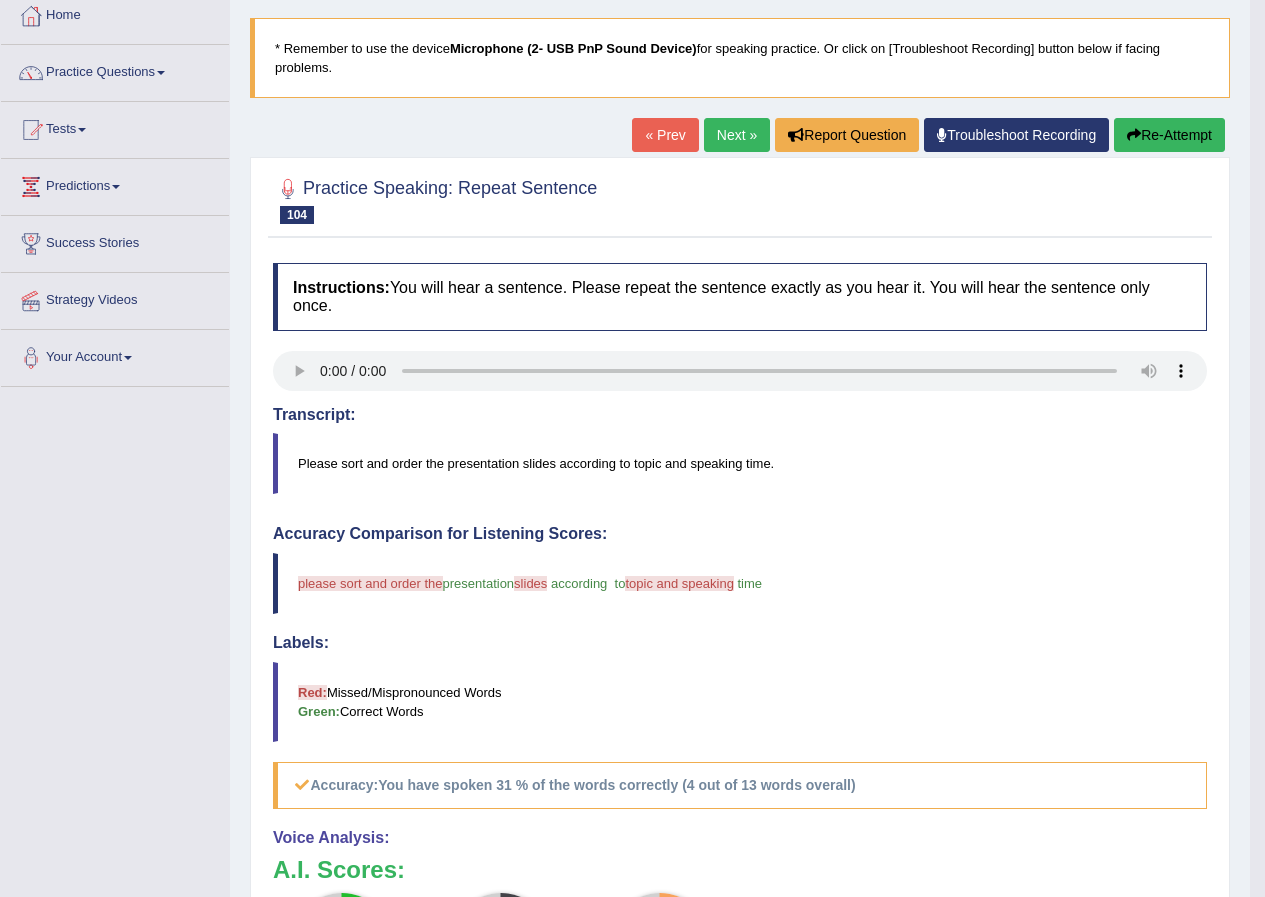 scroll, scrollTop: 100, scrollLeft: 0, axis: vertical 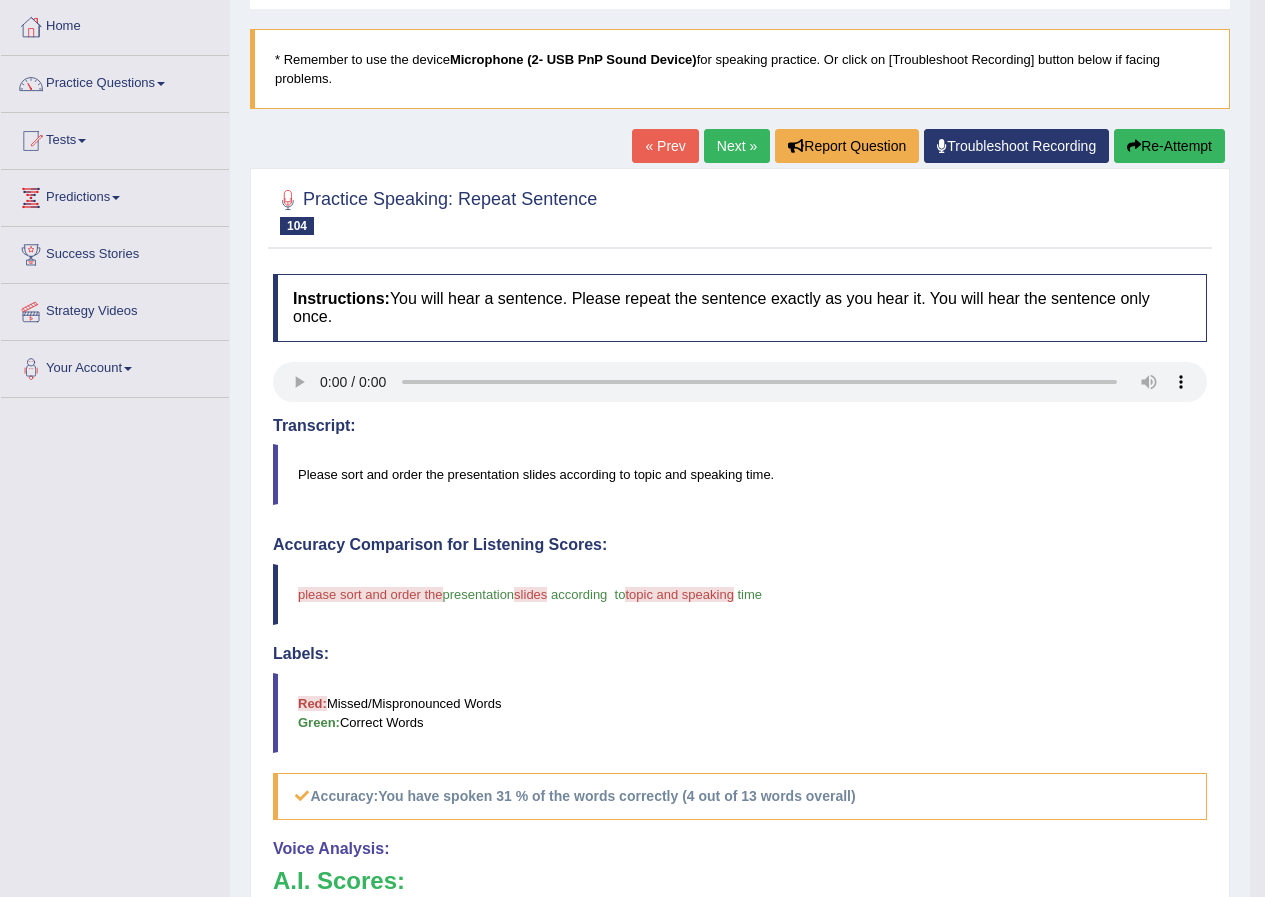 click on "Next »" at bounding box center [737, 146] 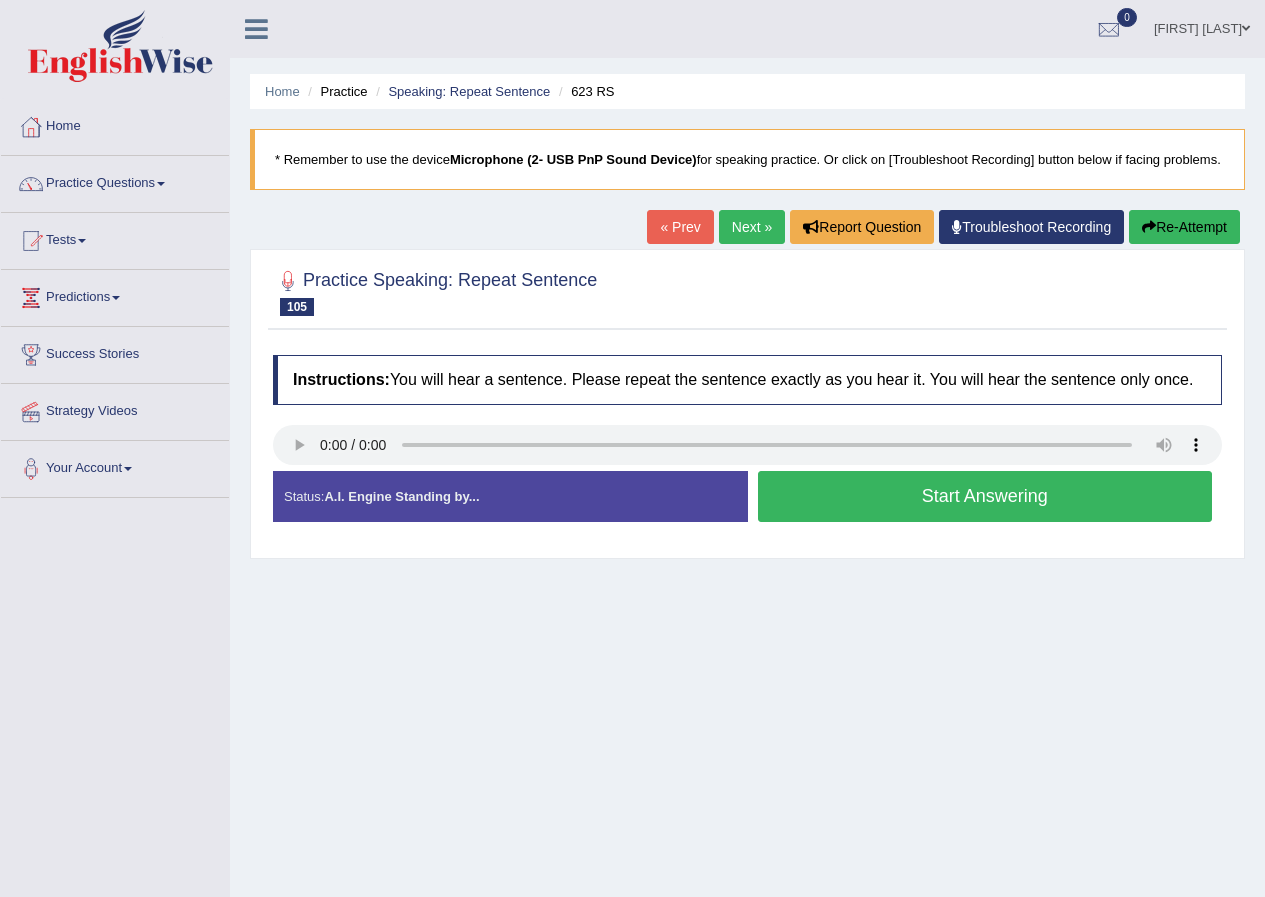 scroll, scrollTop: 0, scrollLeft: 0, axis: both 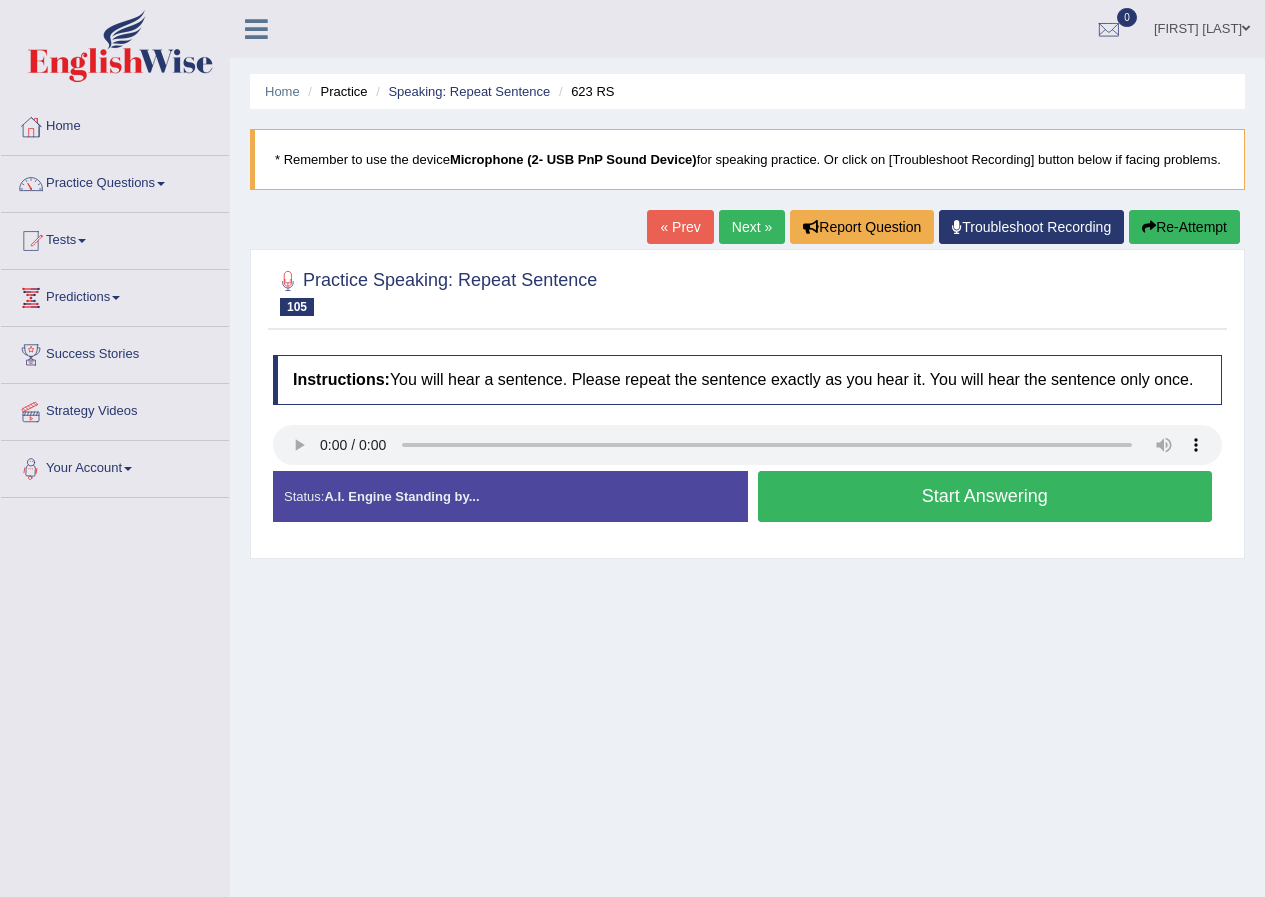 click on "Start Answering" at bounding box center [985, 496] 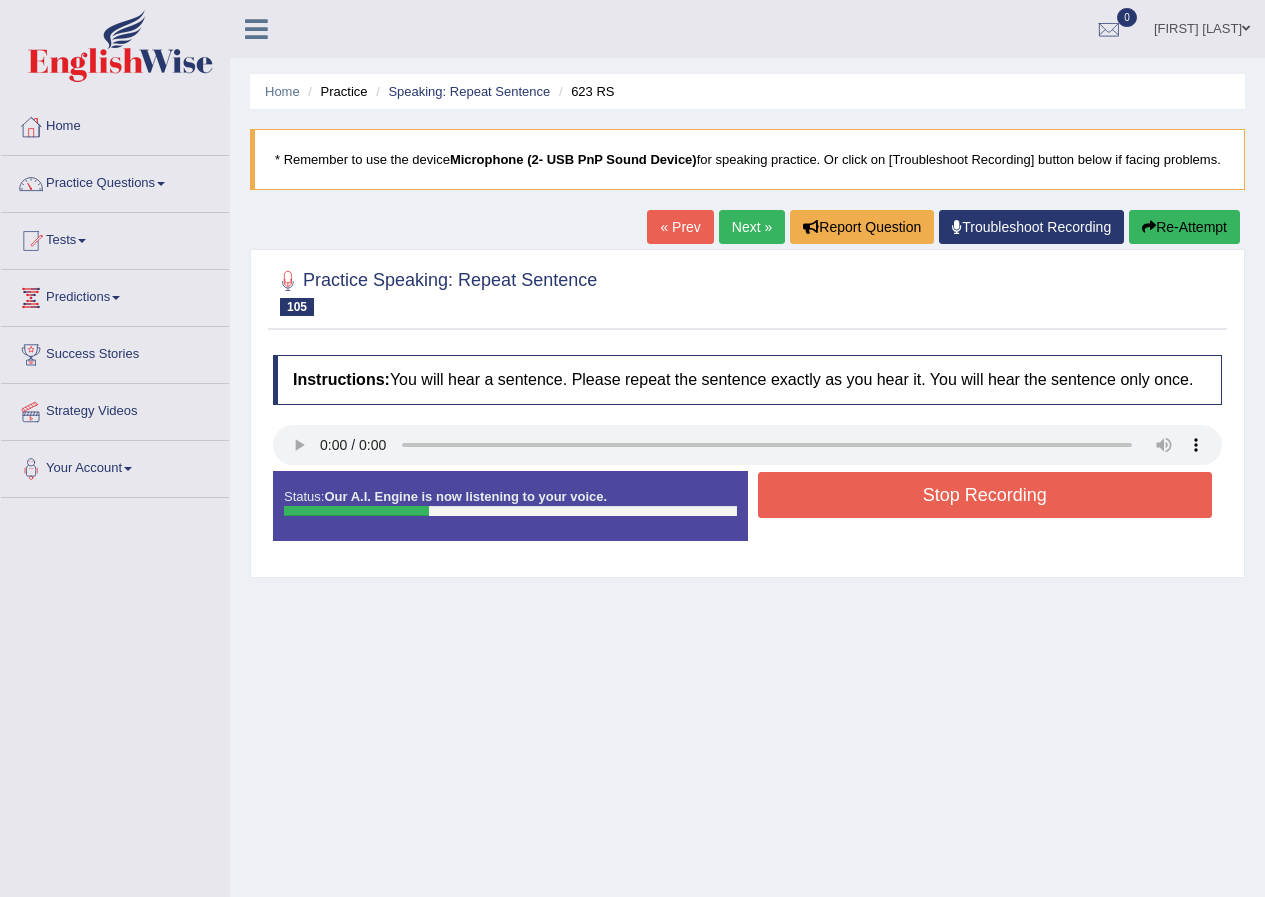 click on "Stop Recording" at bounding box center (985, 495) 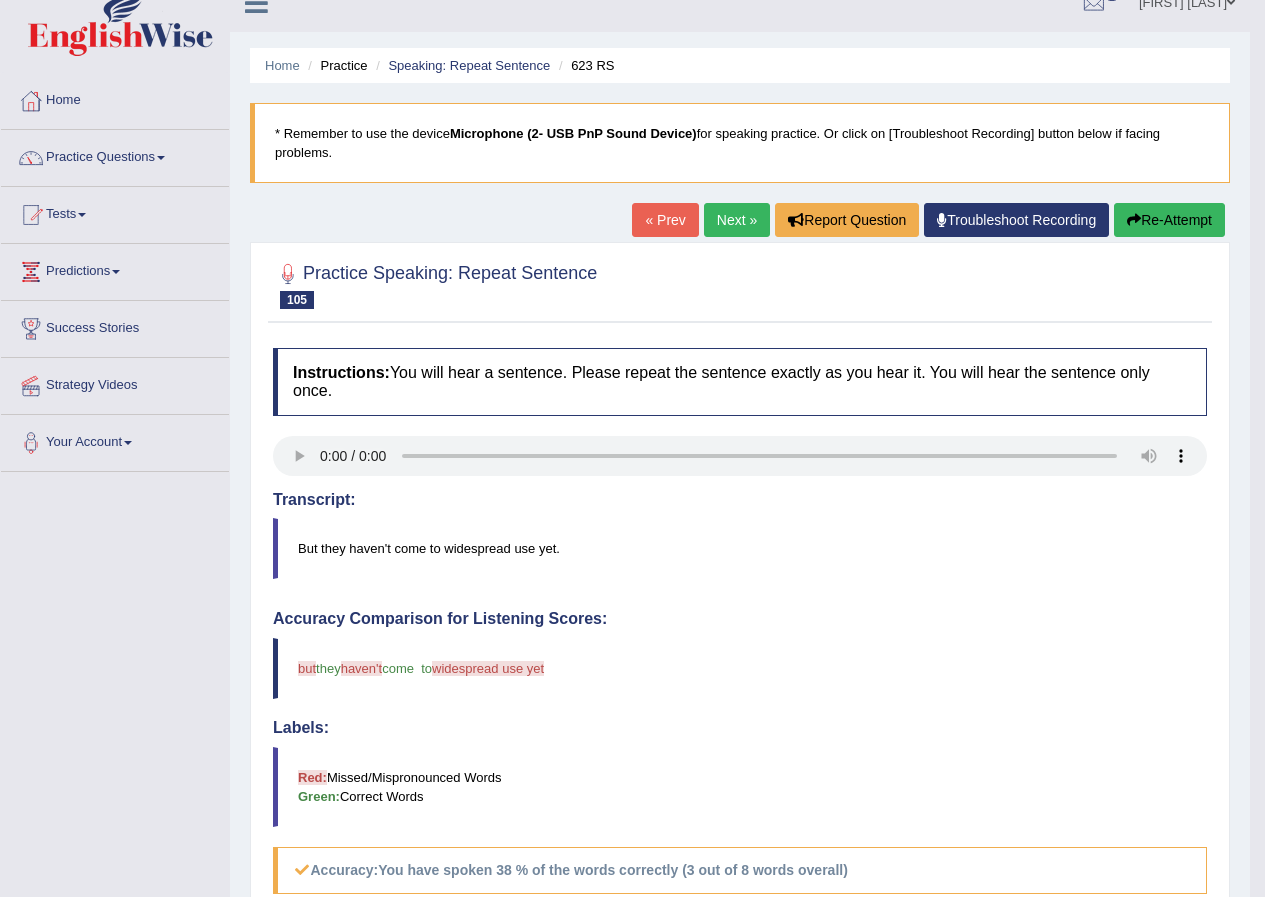 scroll, scrollTop: 0, scrollLeft: 0, axis: both 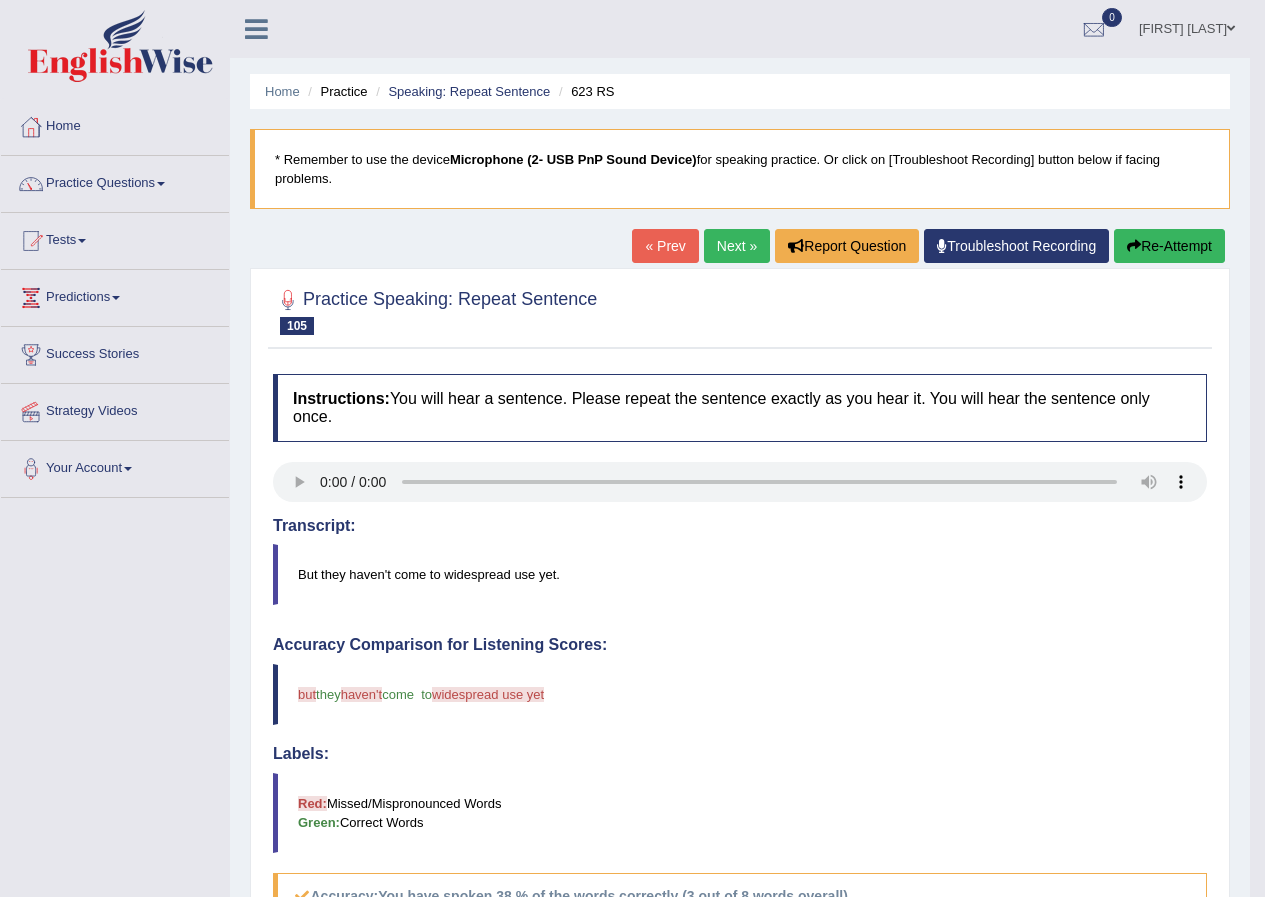 click on "Next »" at bounding box center (737, 246) 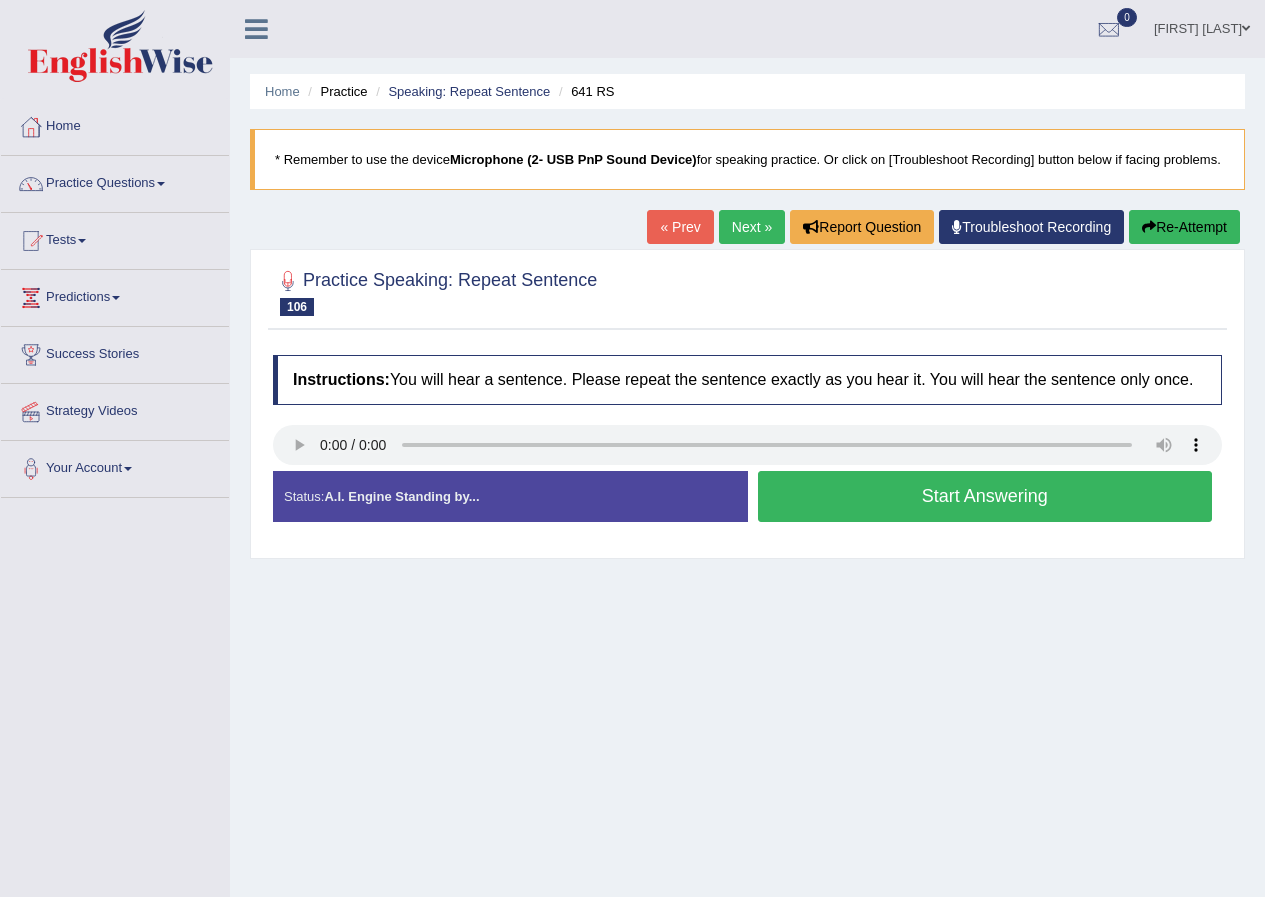 scroll, scrollTop: 0, scrollLeft: 0, axis: both 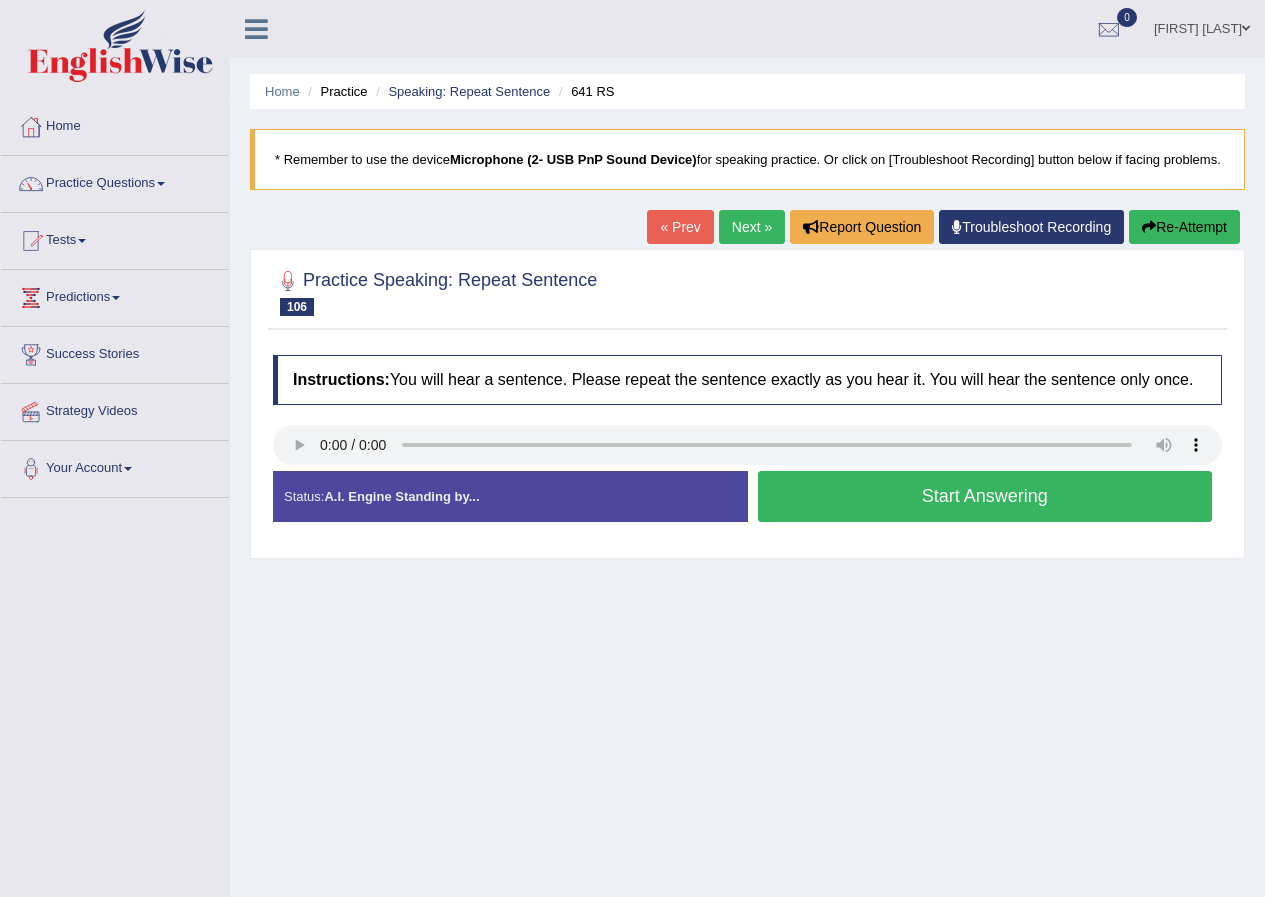 click on "Start Answering" at bounding box center [985, 496] 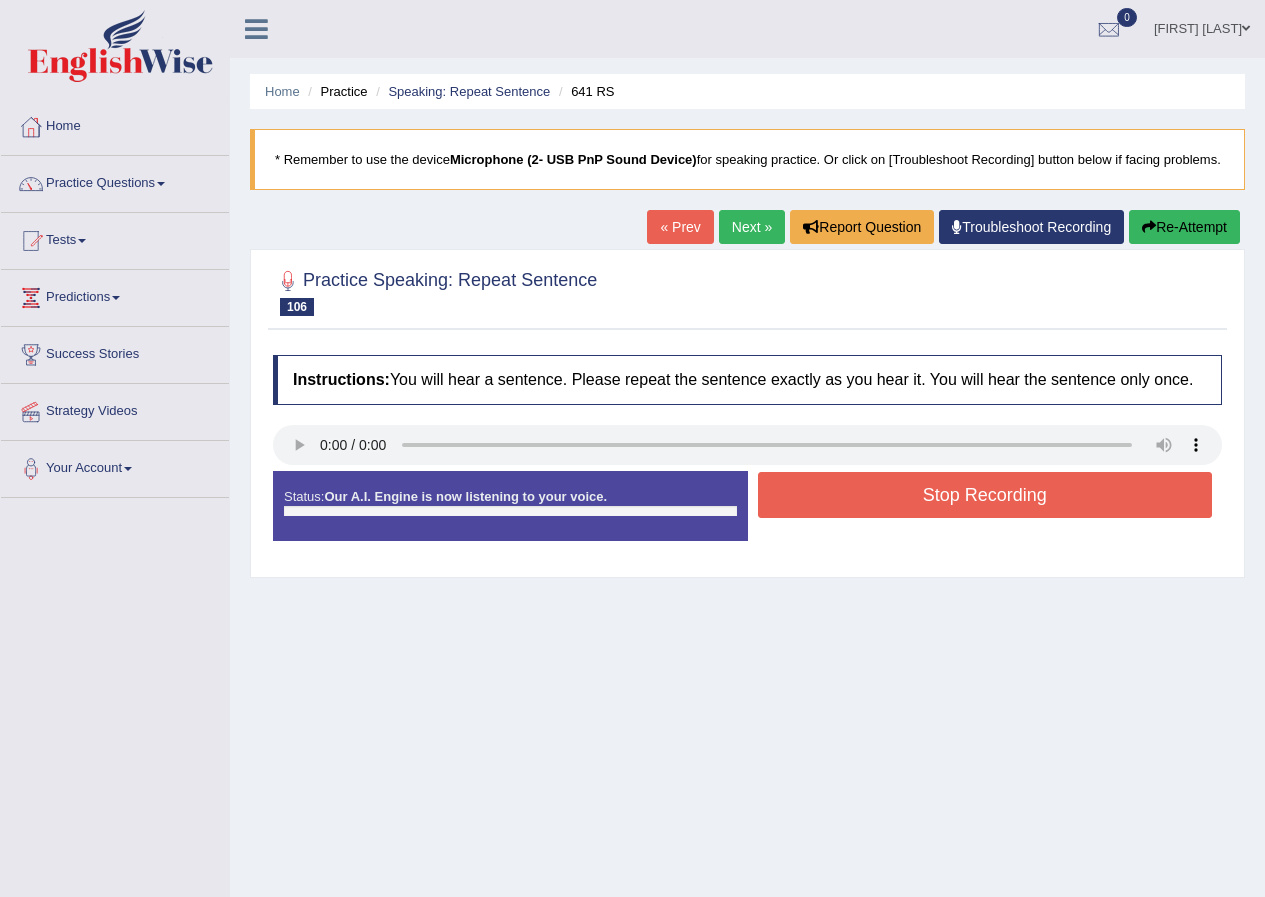 click on "Stop Recording" at bounding box center [985, 495] 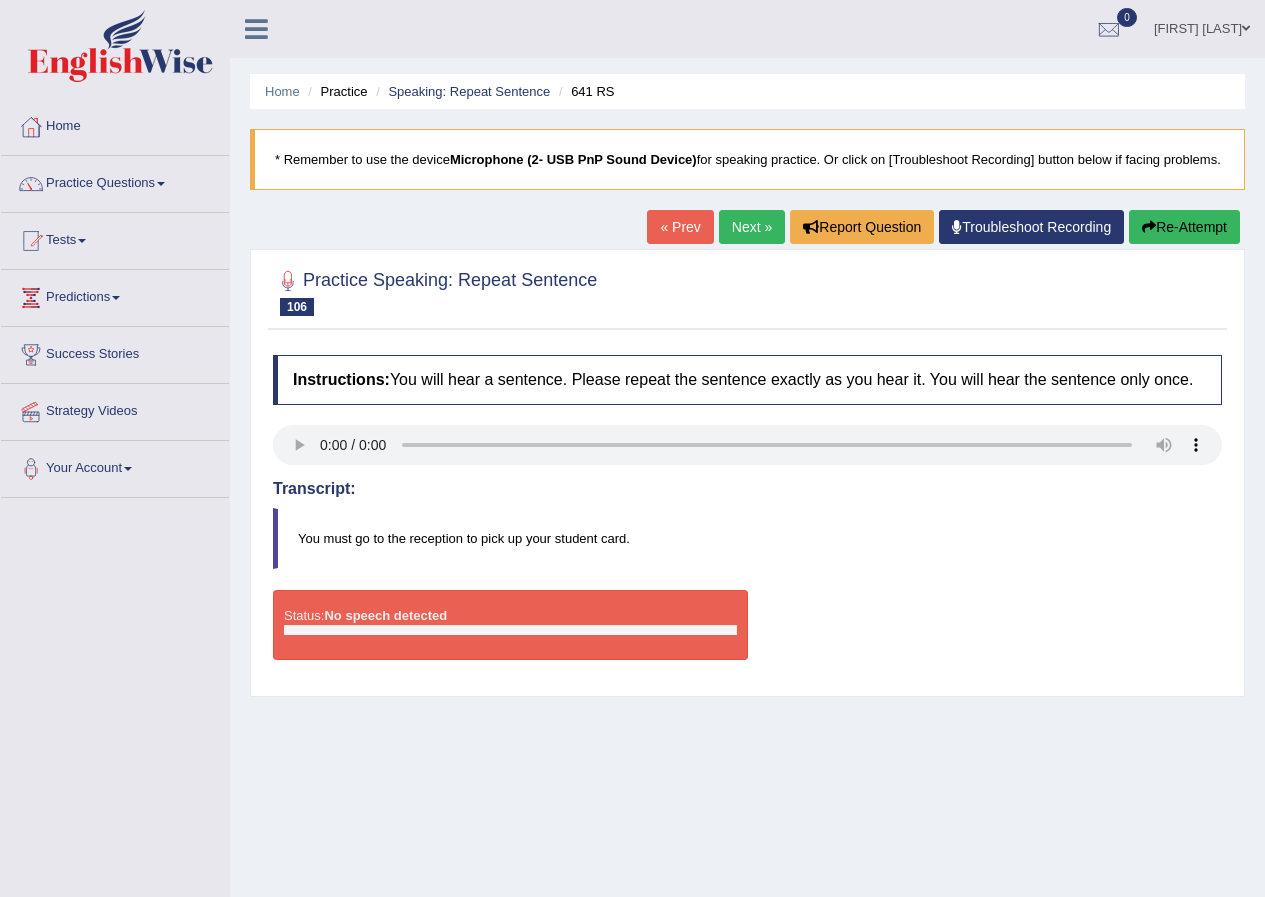 click on "Re-Attempt" at bounding box center (1184, 227) 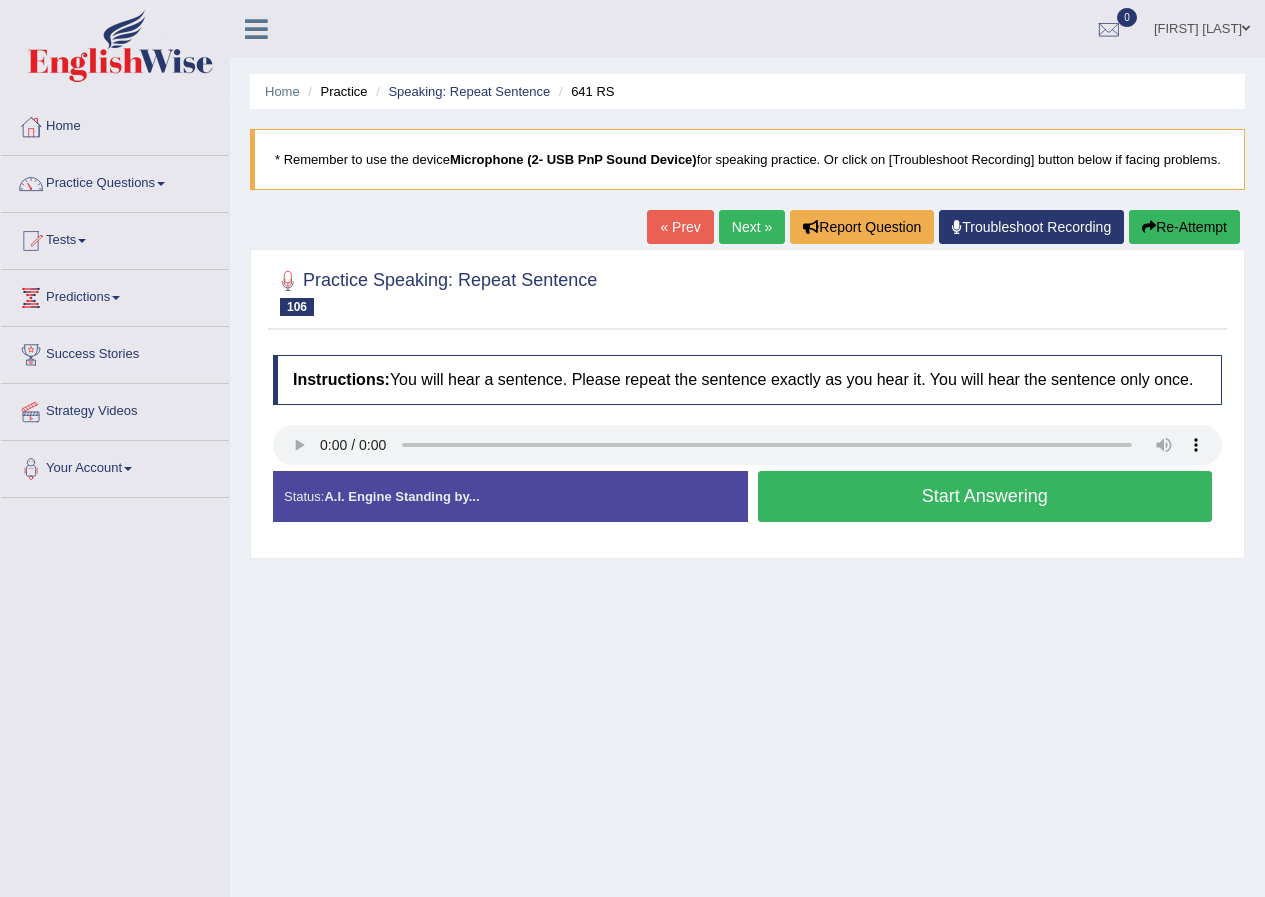 scroll, scrollTop: 0, scrollLeft: 0, axis: both 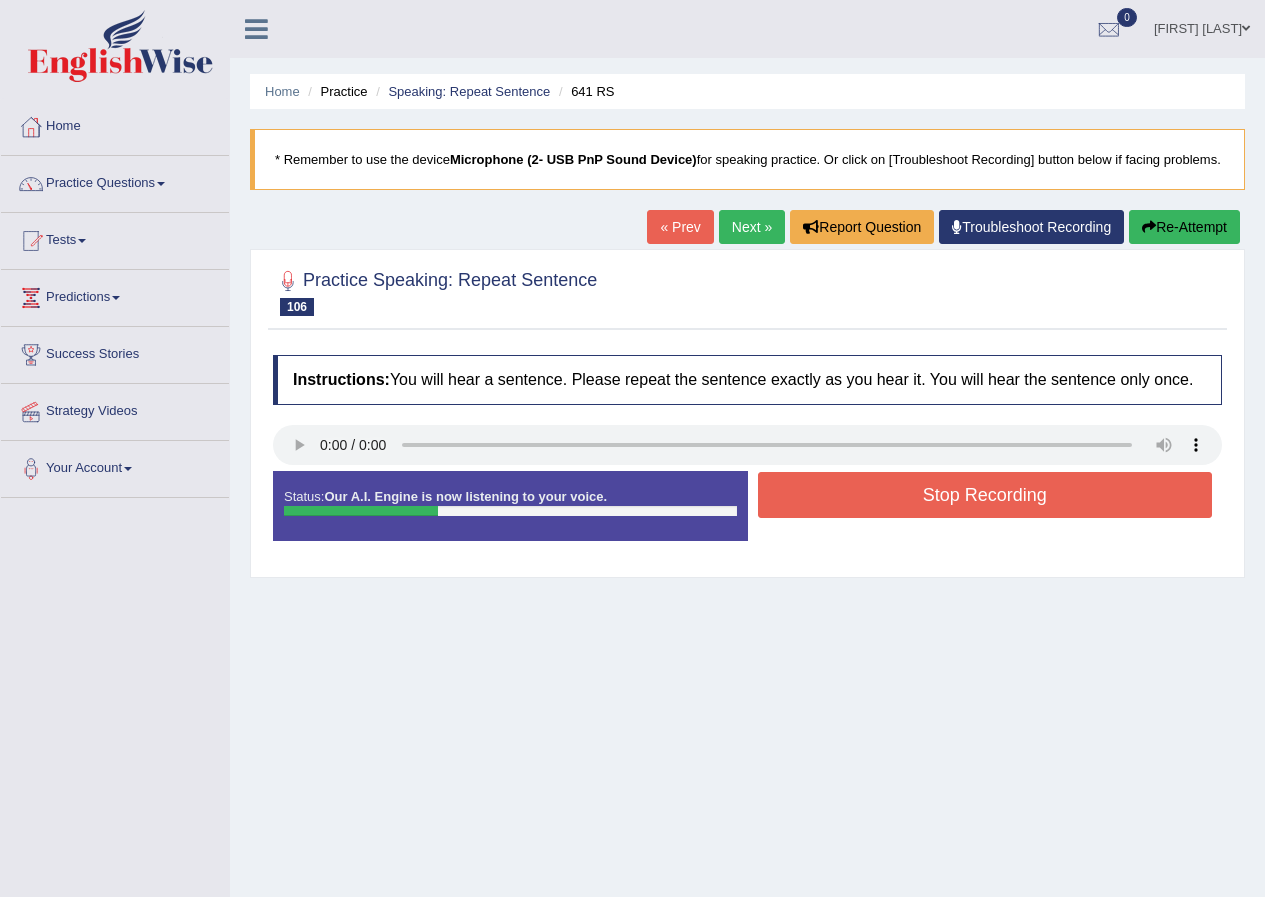 click on "Stop Recording" at bounding box center (985, 495) 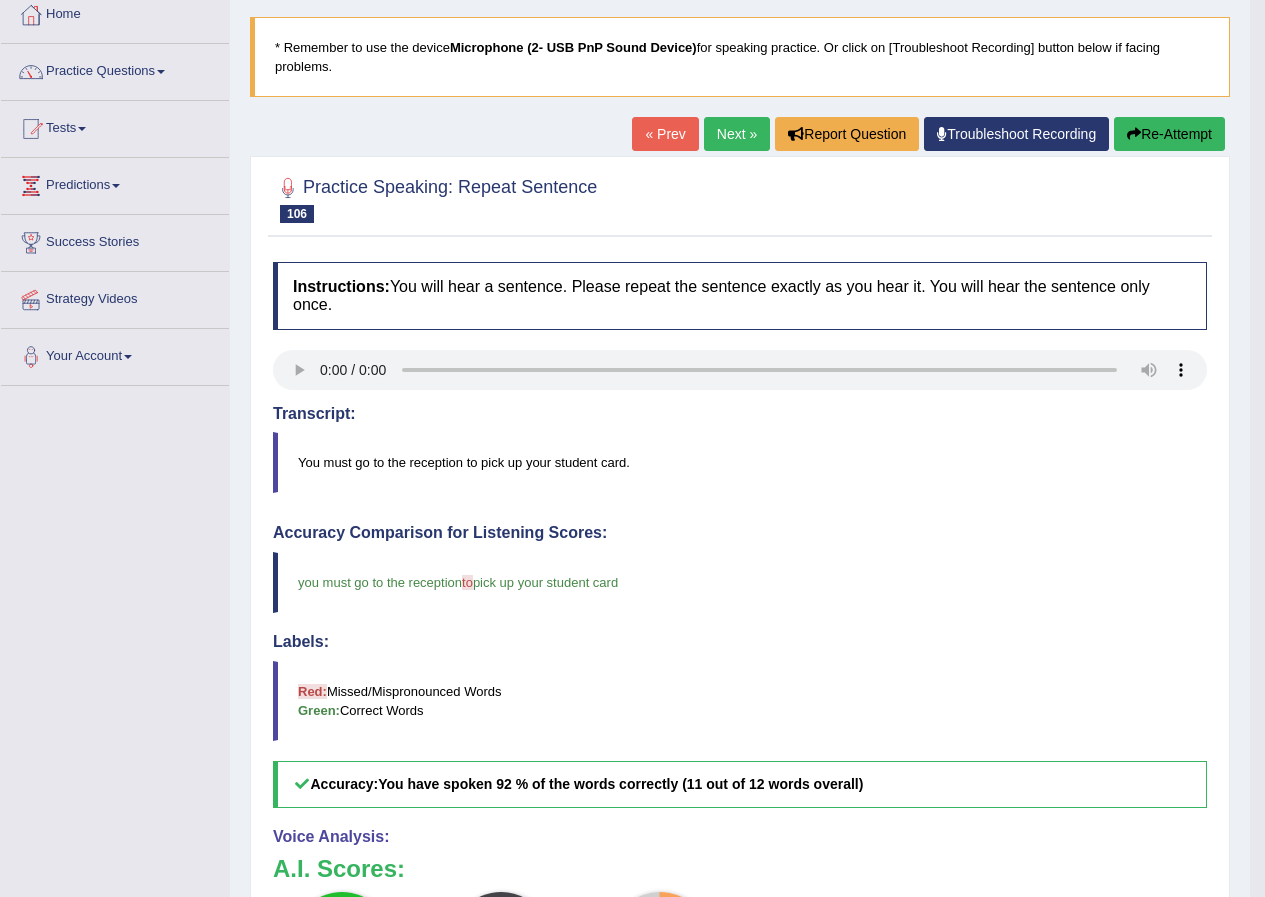 scroll, scrollTop: 100, scrollLeft: 0, axis: vertical 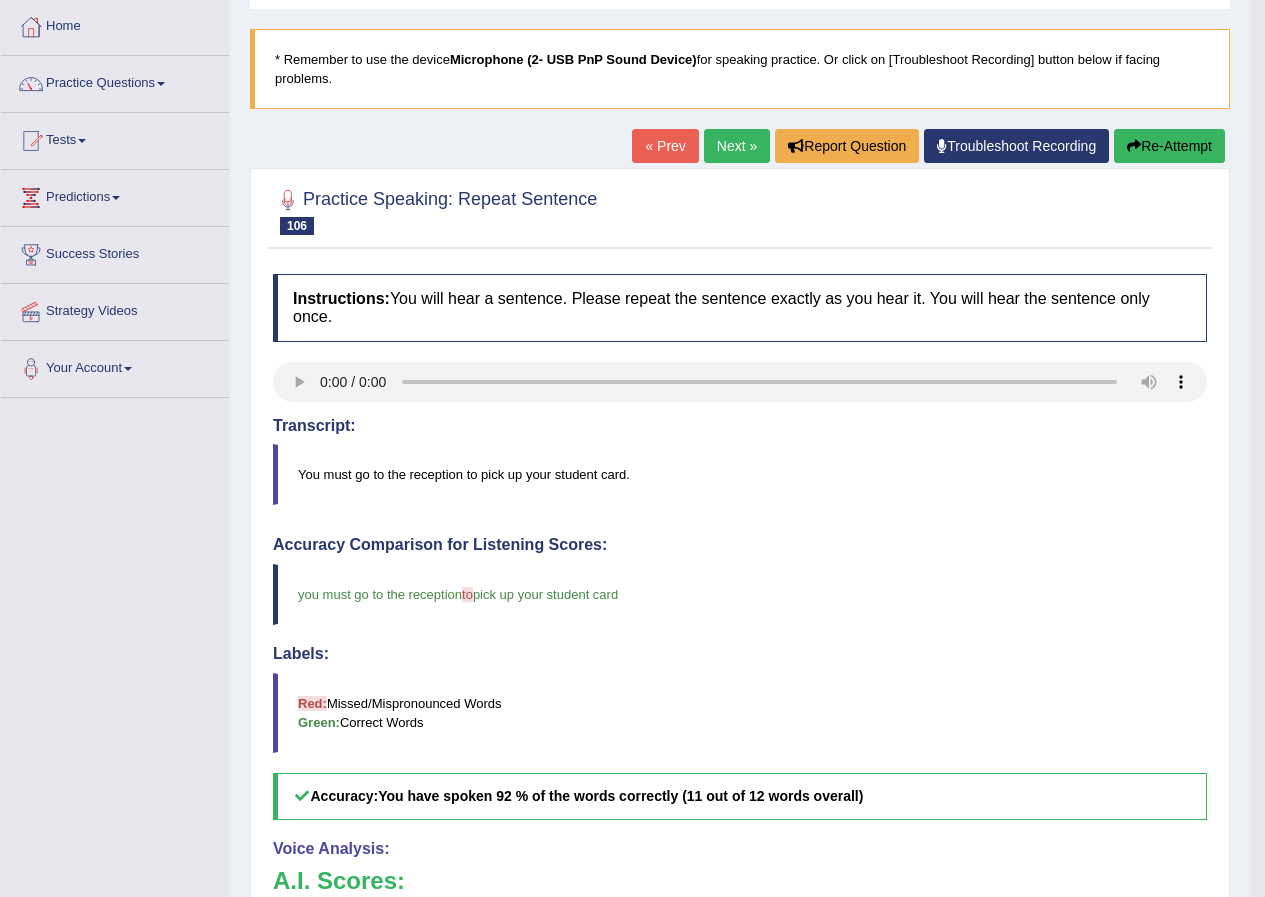 click on "Next »" at bounding box center [737, 146] 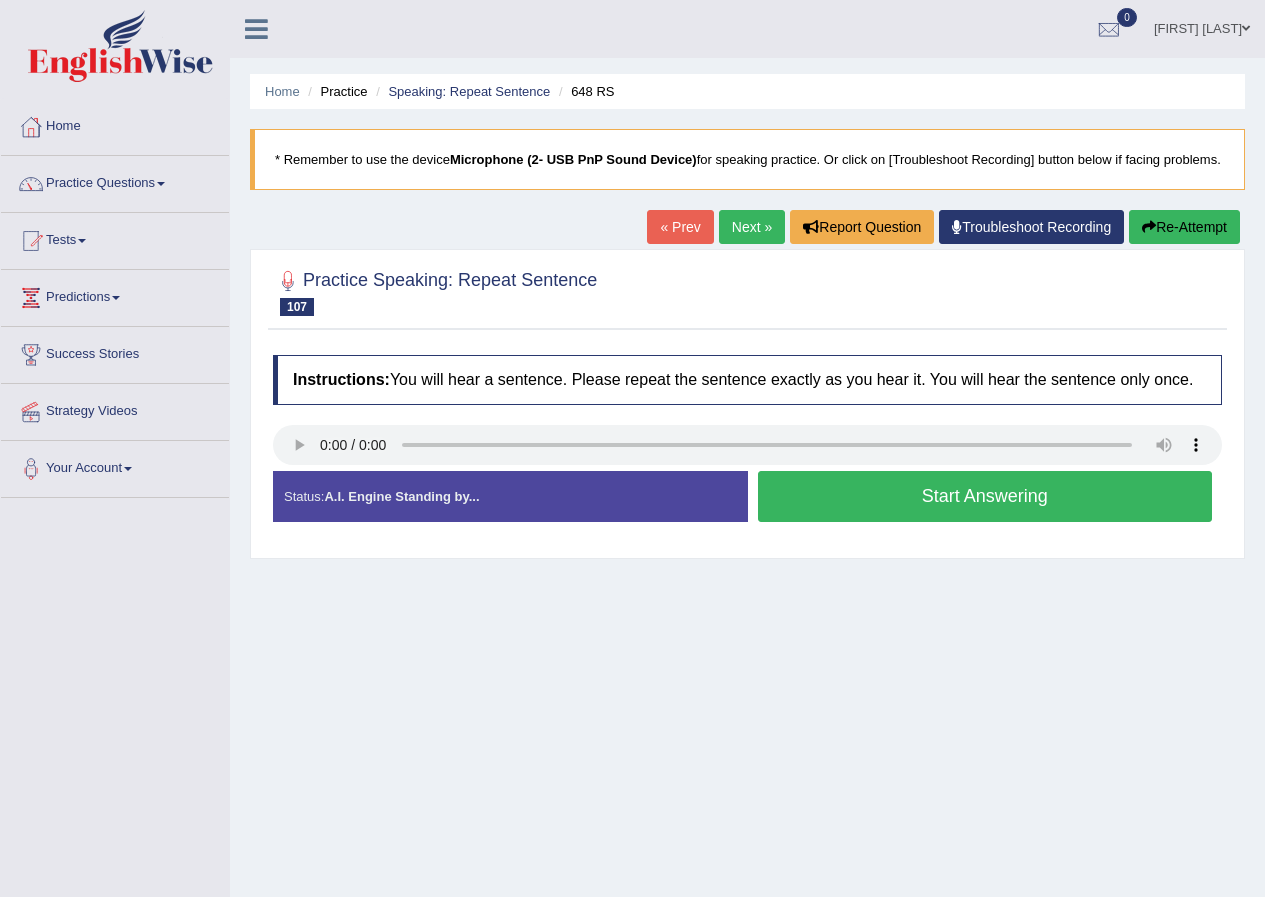 scroll, scrollTop: 0, scrollLeft: 0, axis: both 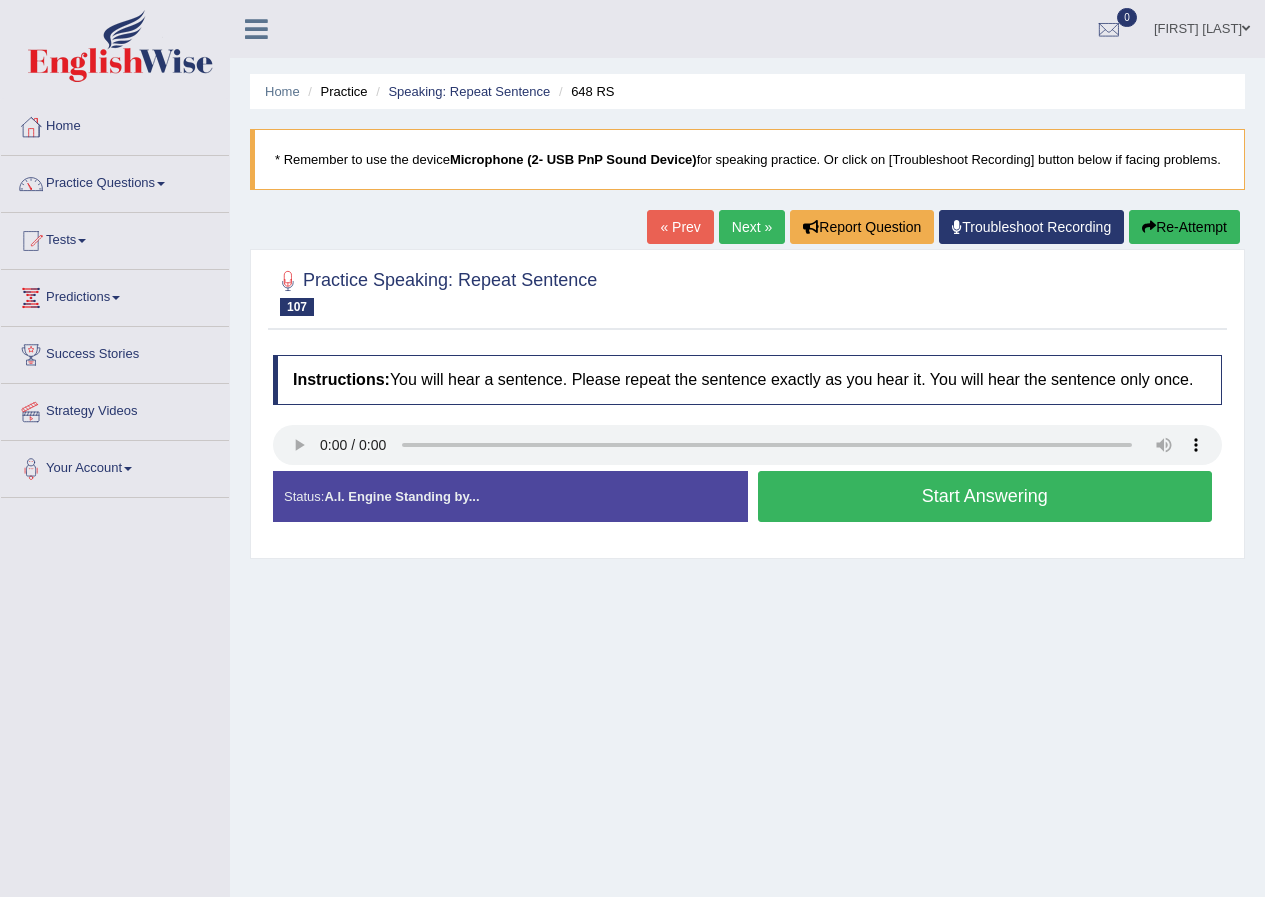 click on "Start Answering" at bounding box center [985, 496] 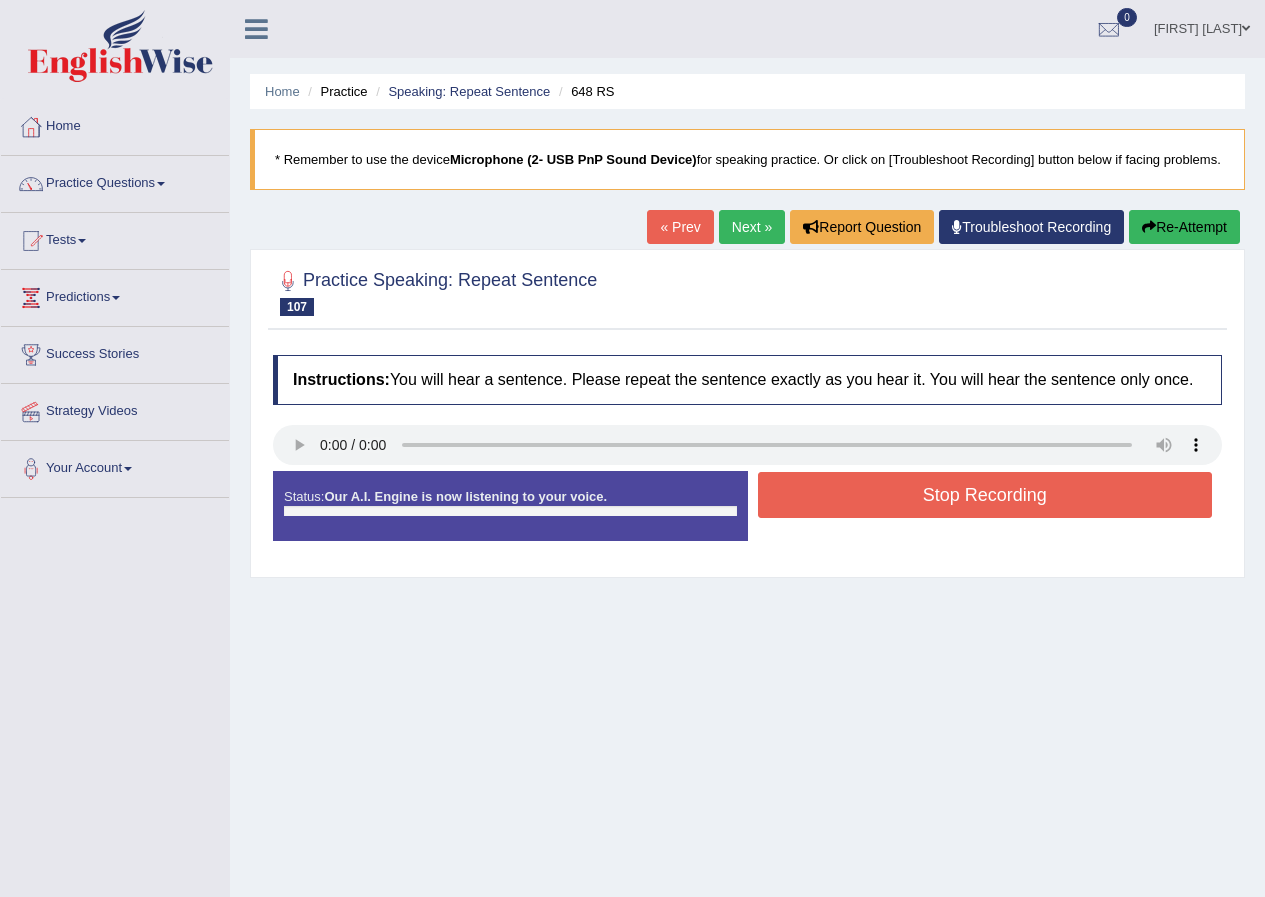 click on "Stop Recording" at bounding box center (985, 495) 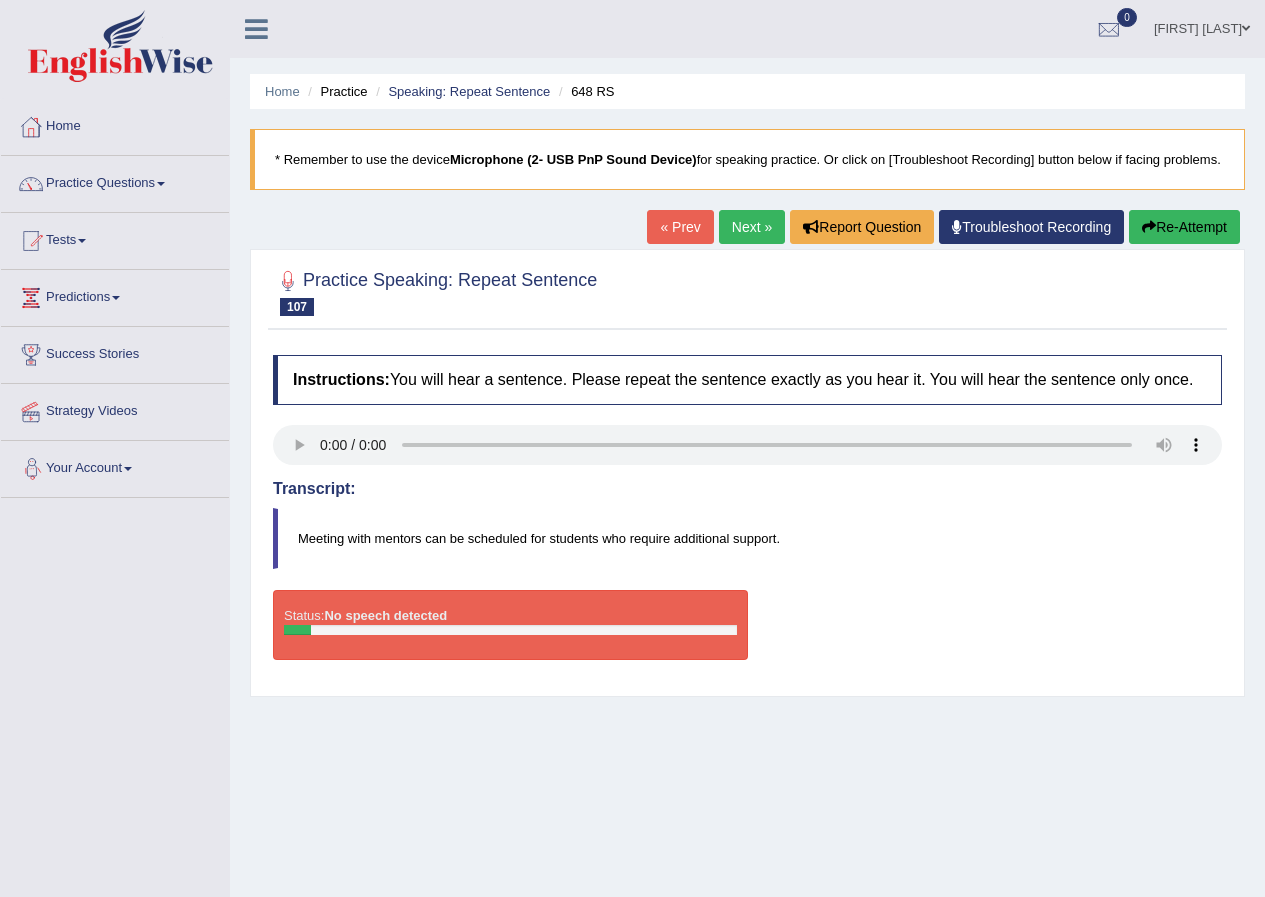 click on "Re-Attempt" at bounding box center [1184, 227] 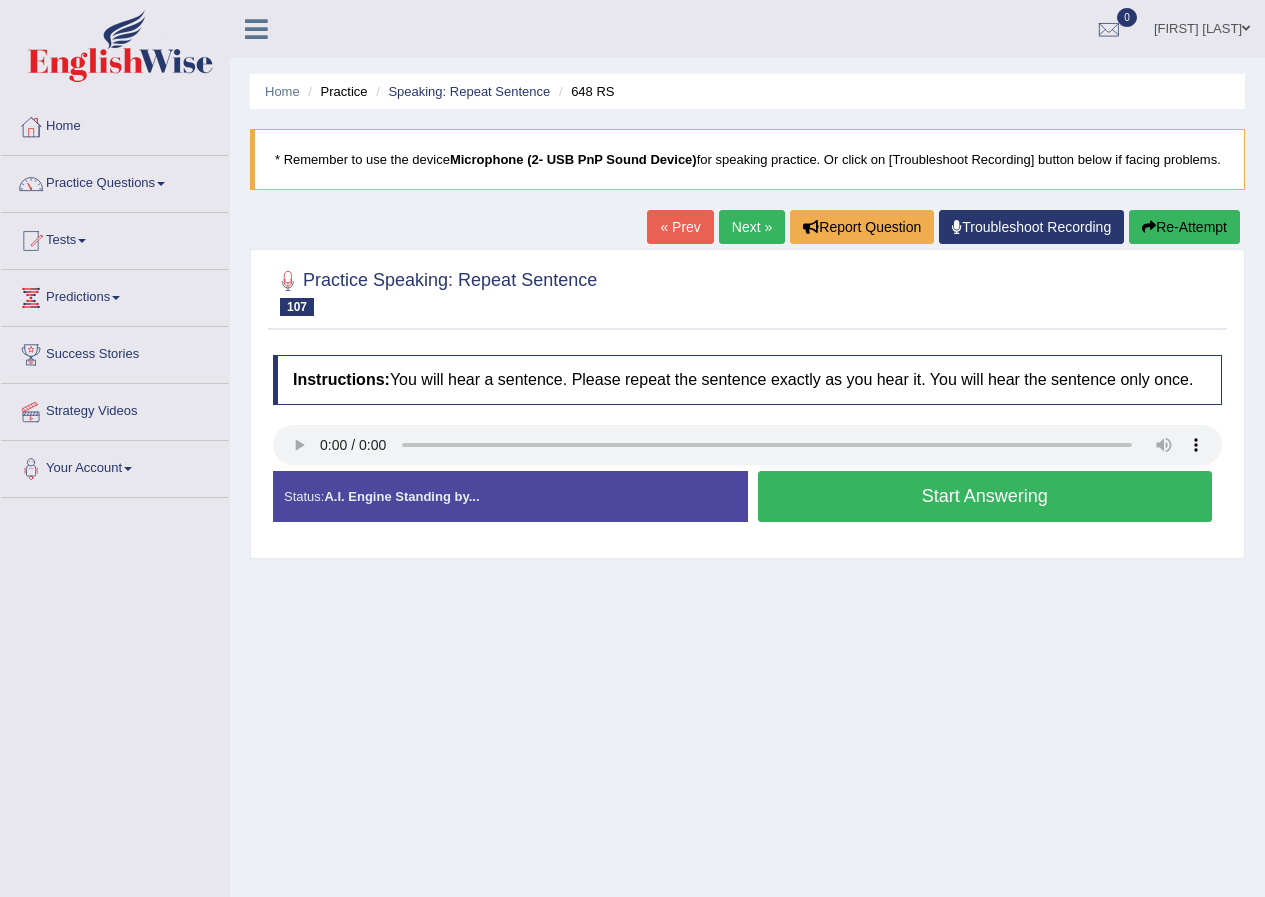 scroll, scrollTop: 153, scrollLeft: 0, axis: vertical 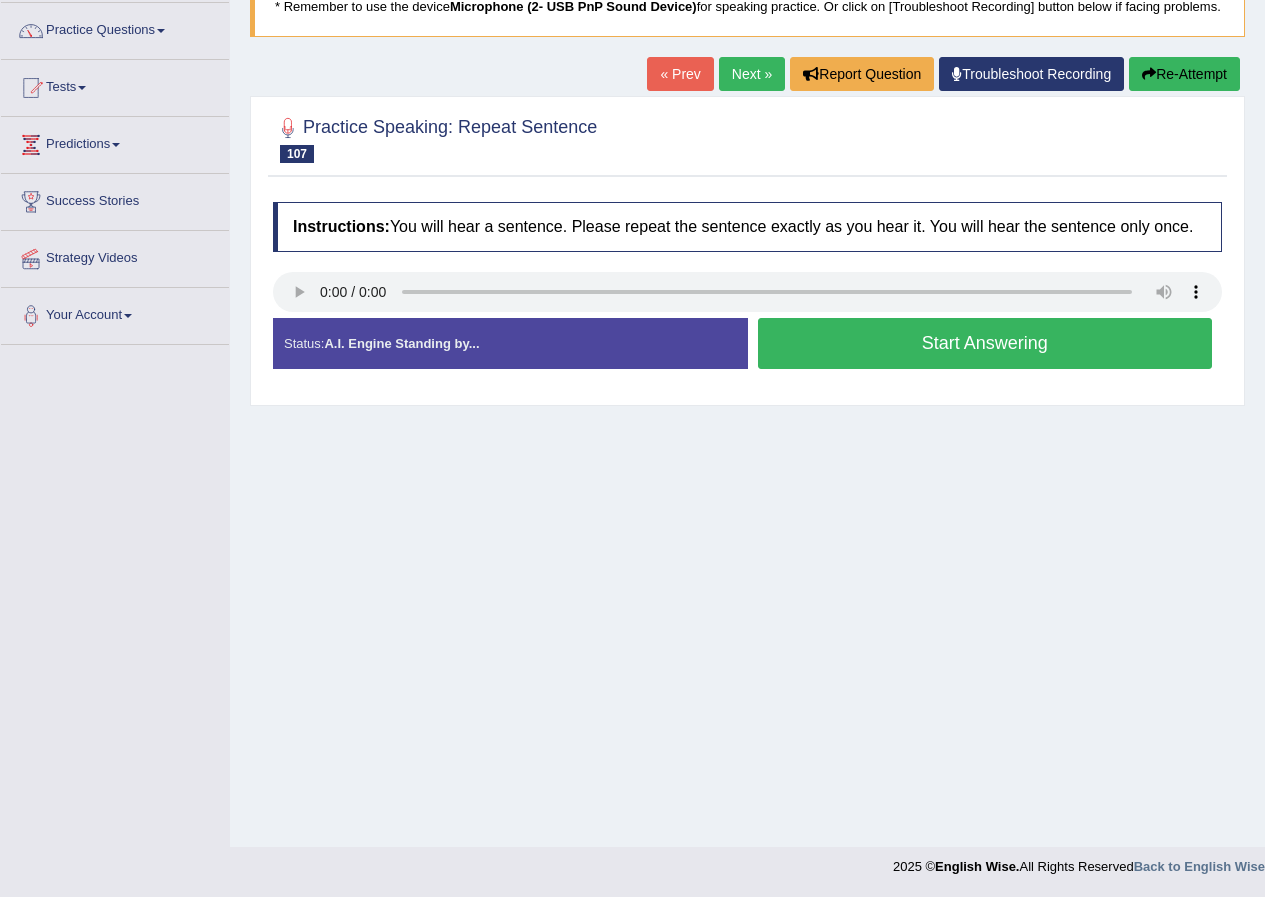 click on "Start Answering" at bounding box center [985, 343] 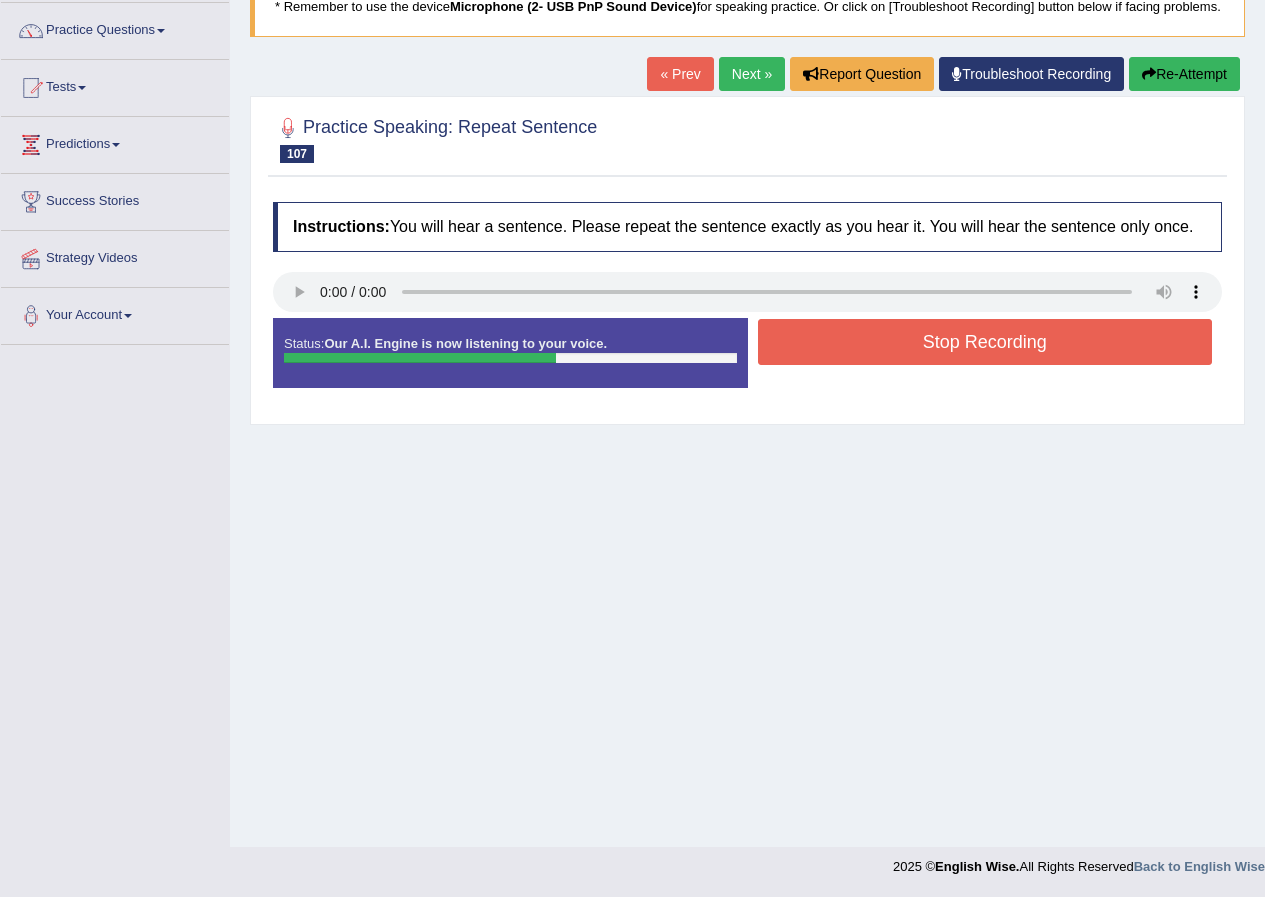 click on "Stop Recording" at bounding box center (985, 342) 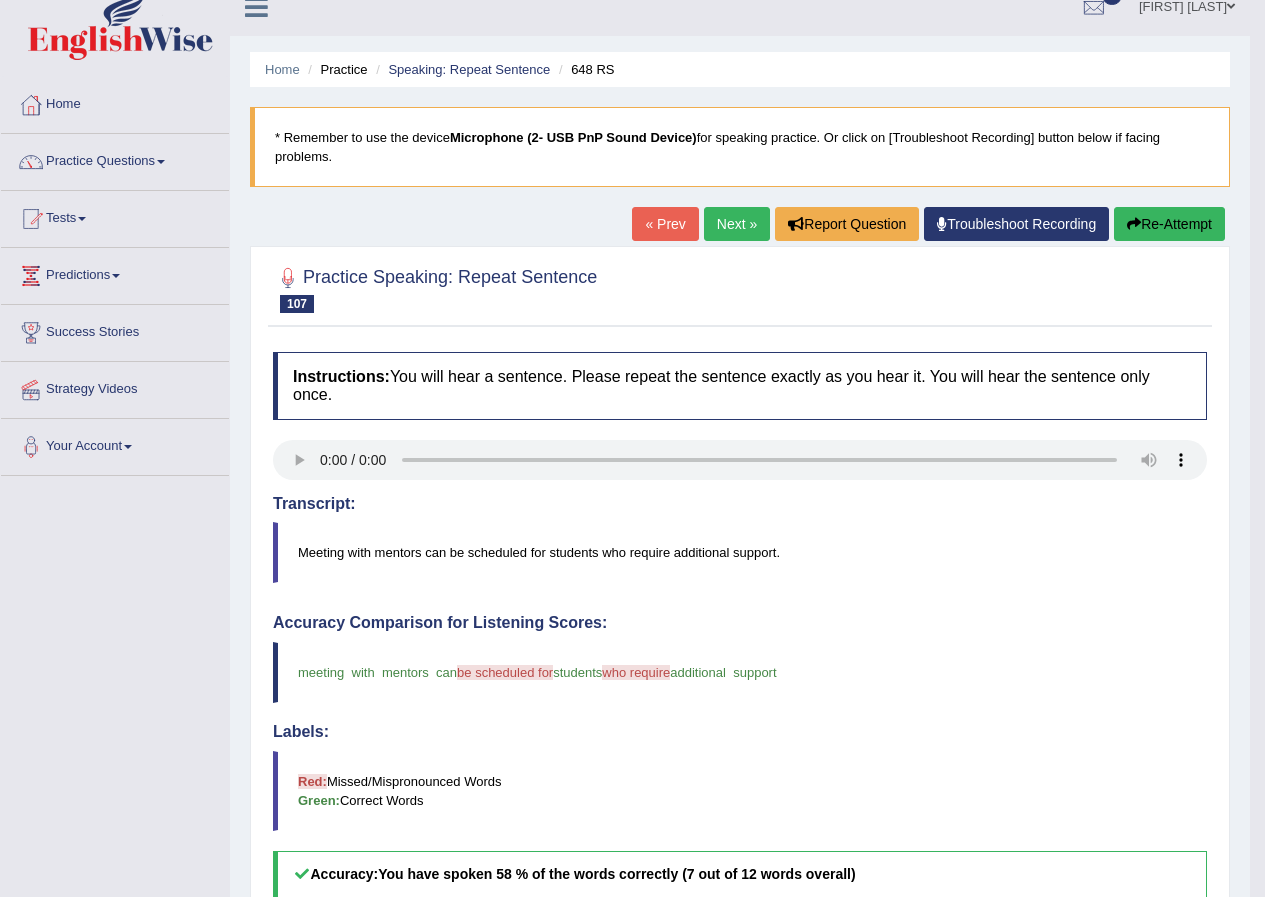 scroll, scrollTop: 0, scrollLeft: 0, axis: both 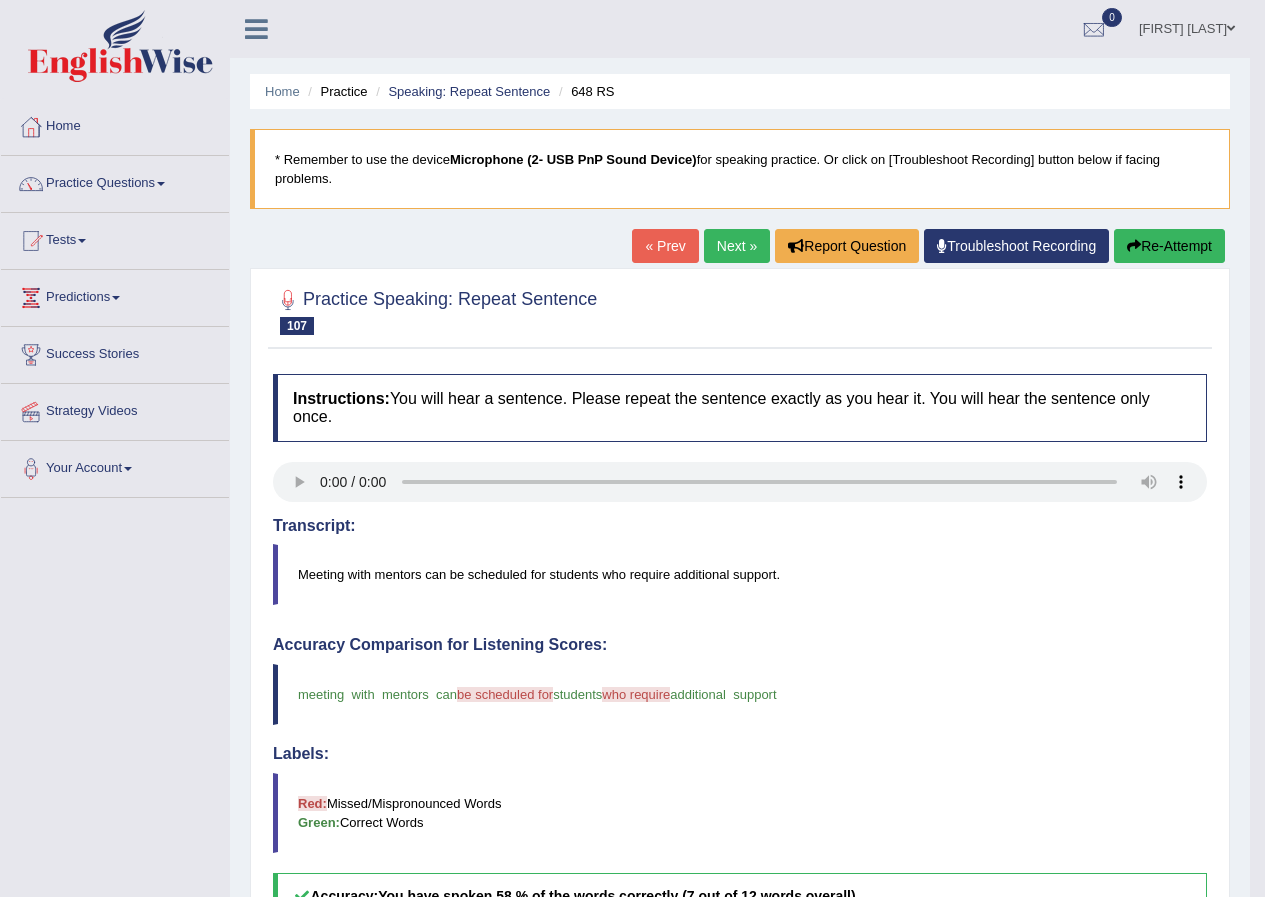click on "Next »" at bounding box center (737, 246) 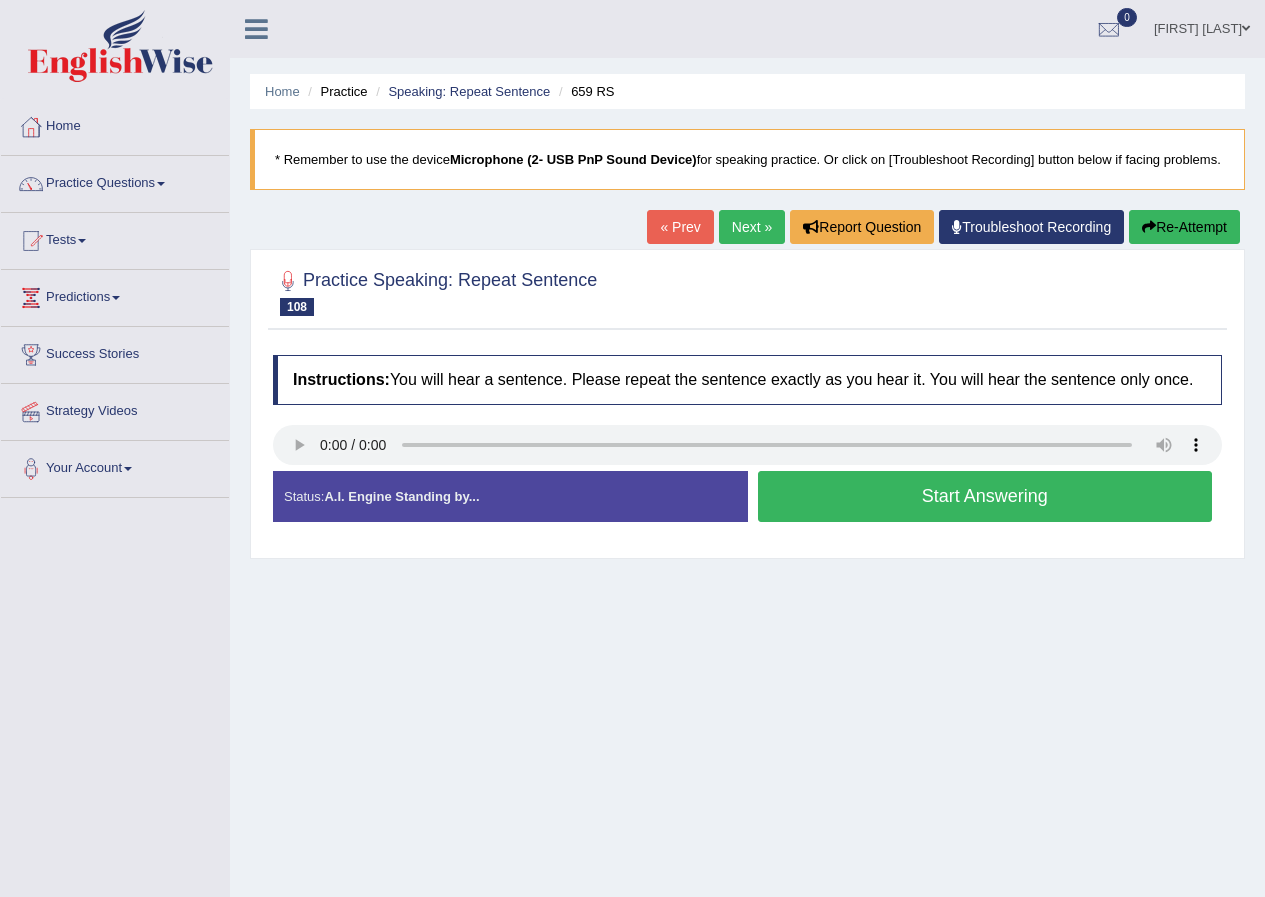 scroll, scrollTop: 0, scrollLeft: 0, axis: both 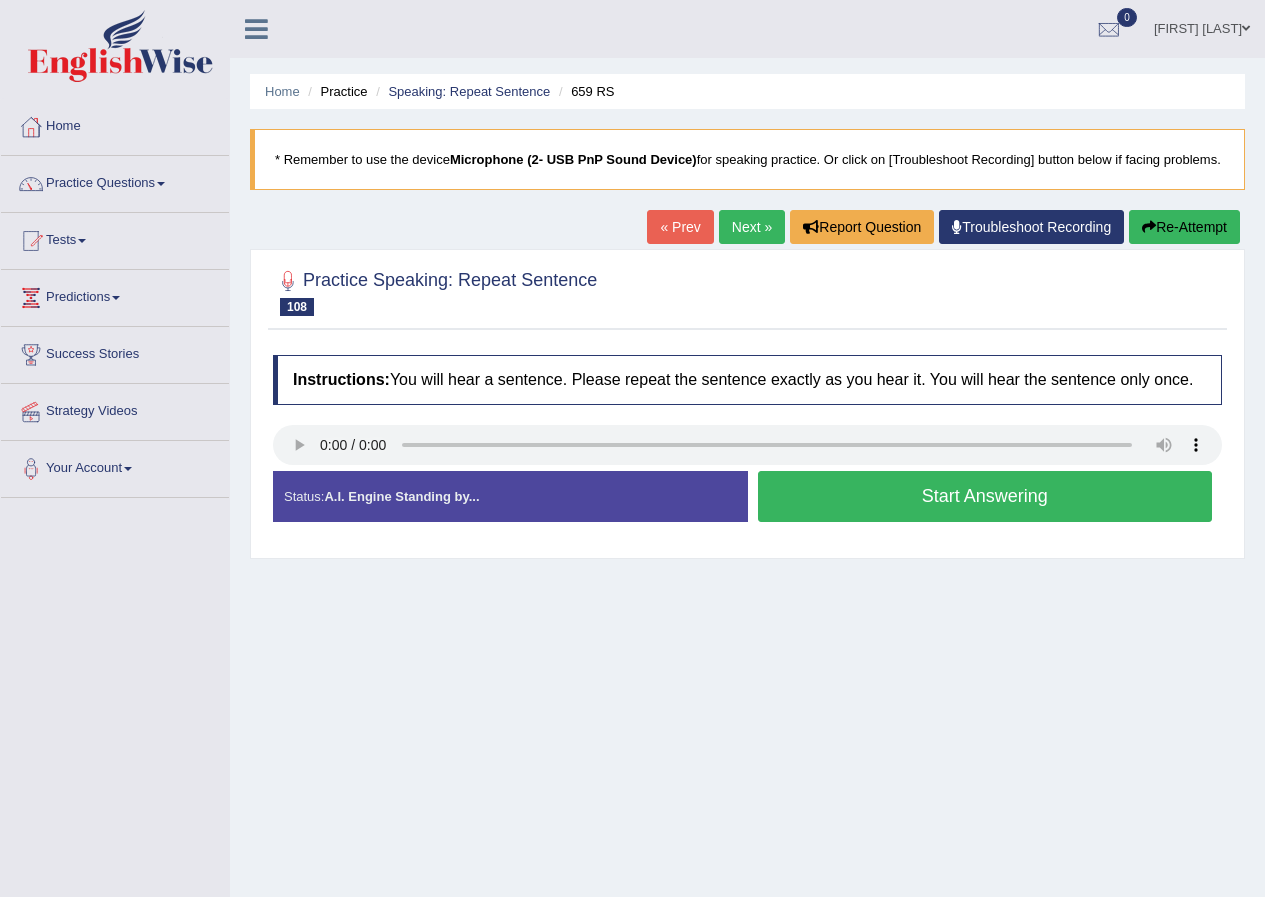 click on "Start Answering" at bounding box center (985, 496) 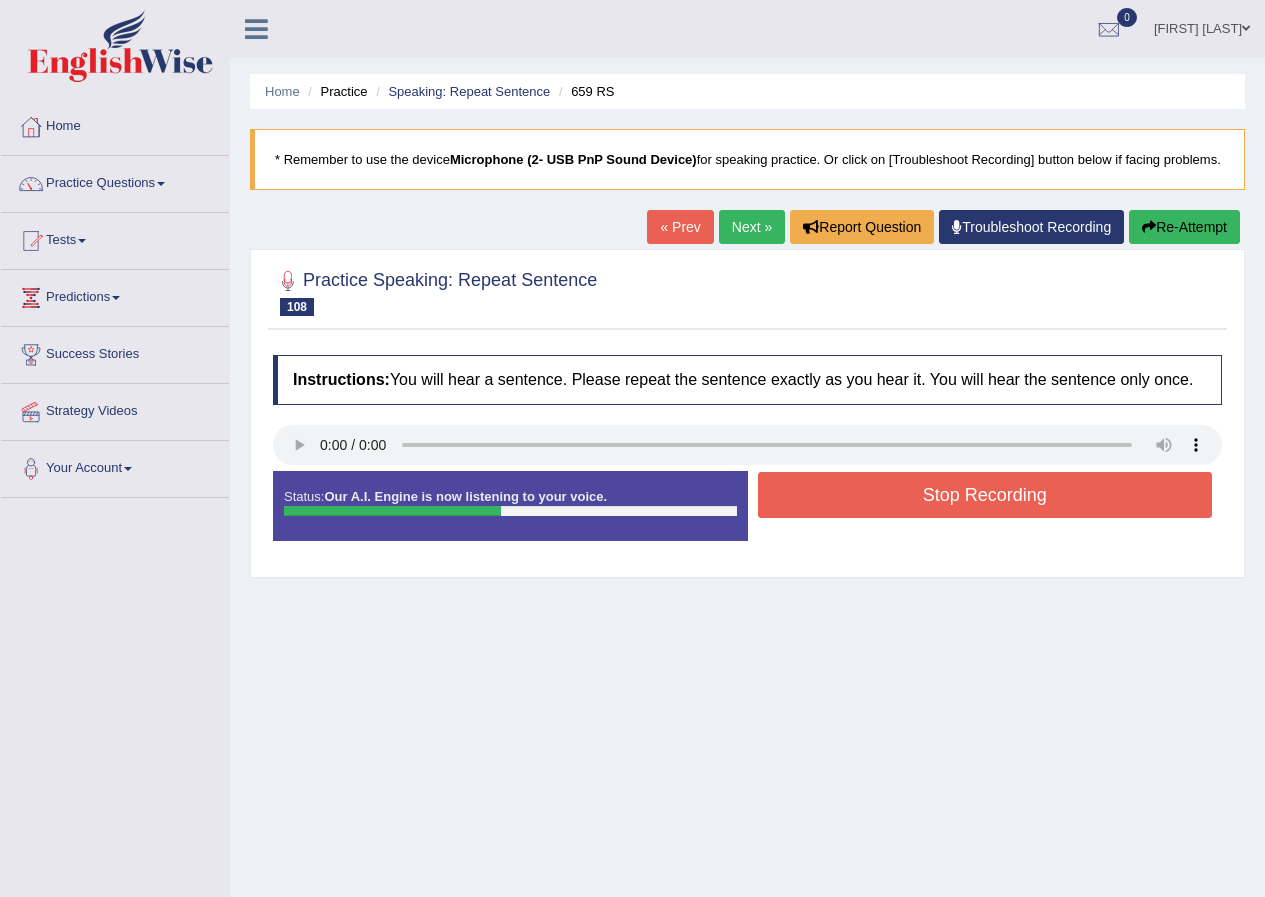 click on "Stop Recording" at bounding box center [985, 495] 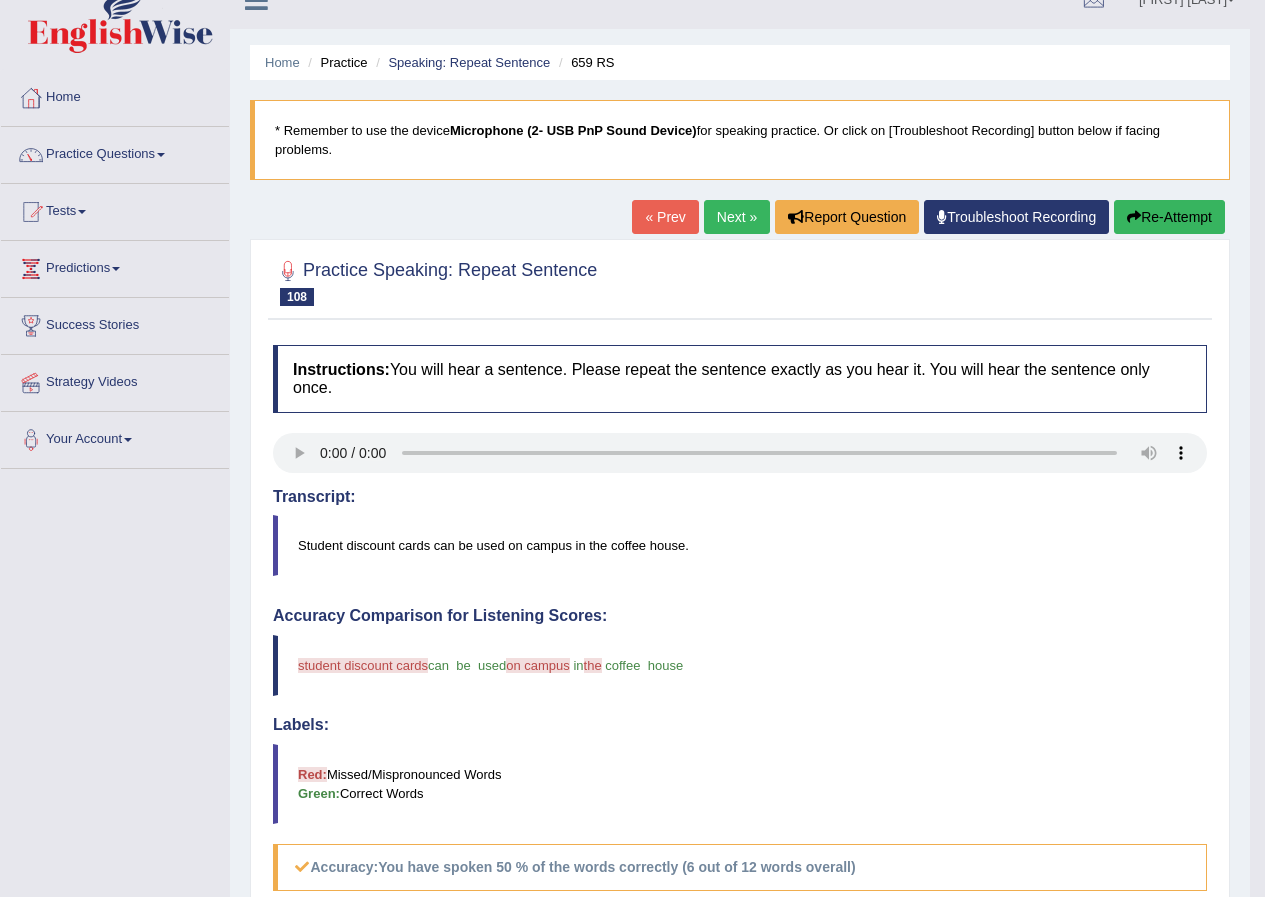scroll, scrollTop: 0, scrollLeft: 0, axis: both 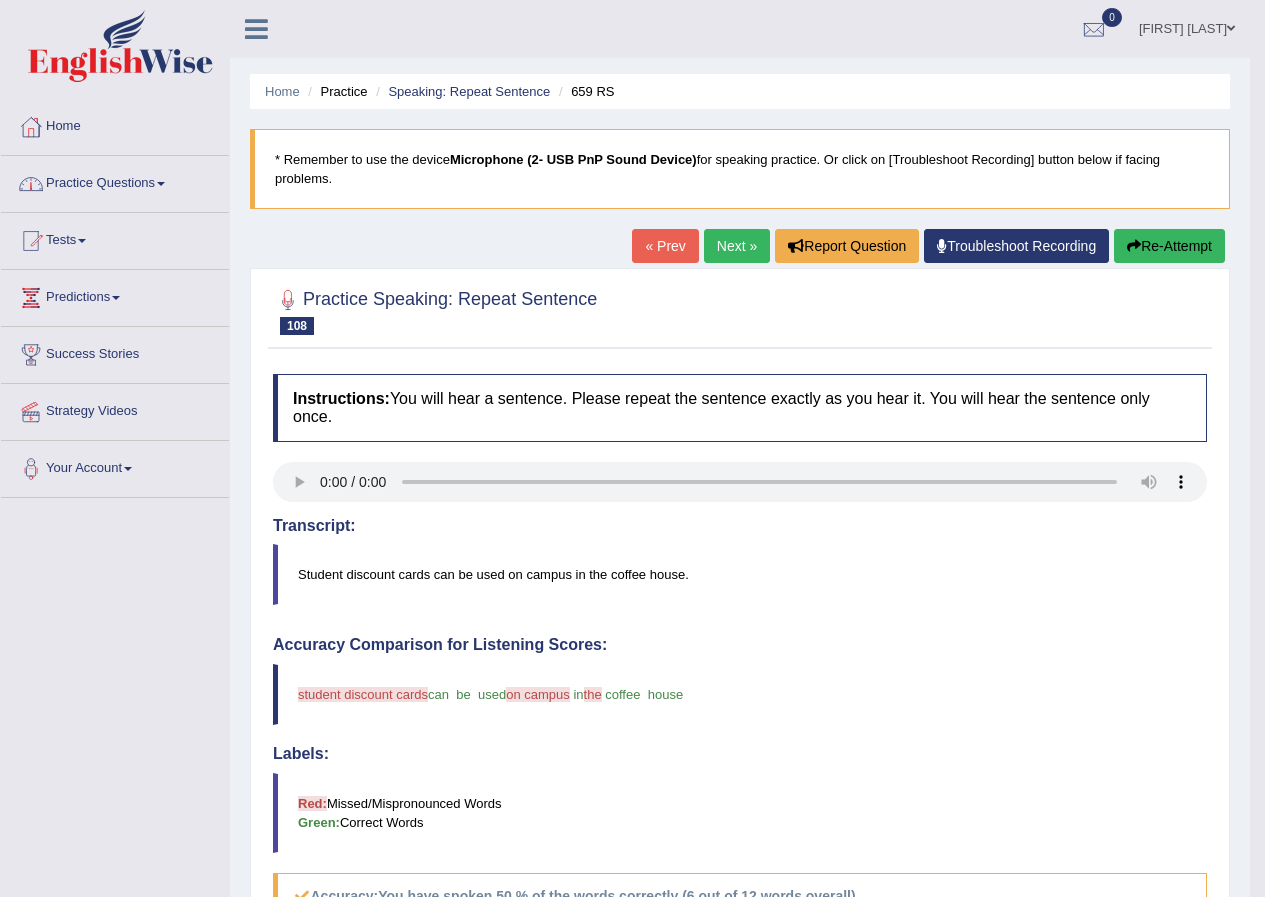 click at bounding box center [161, 184] 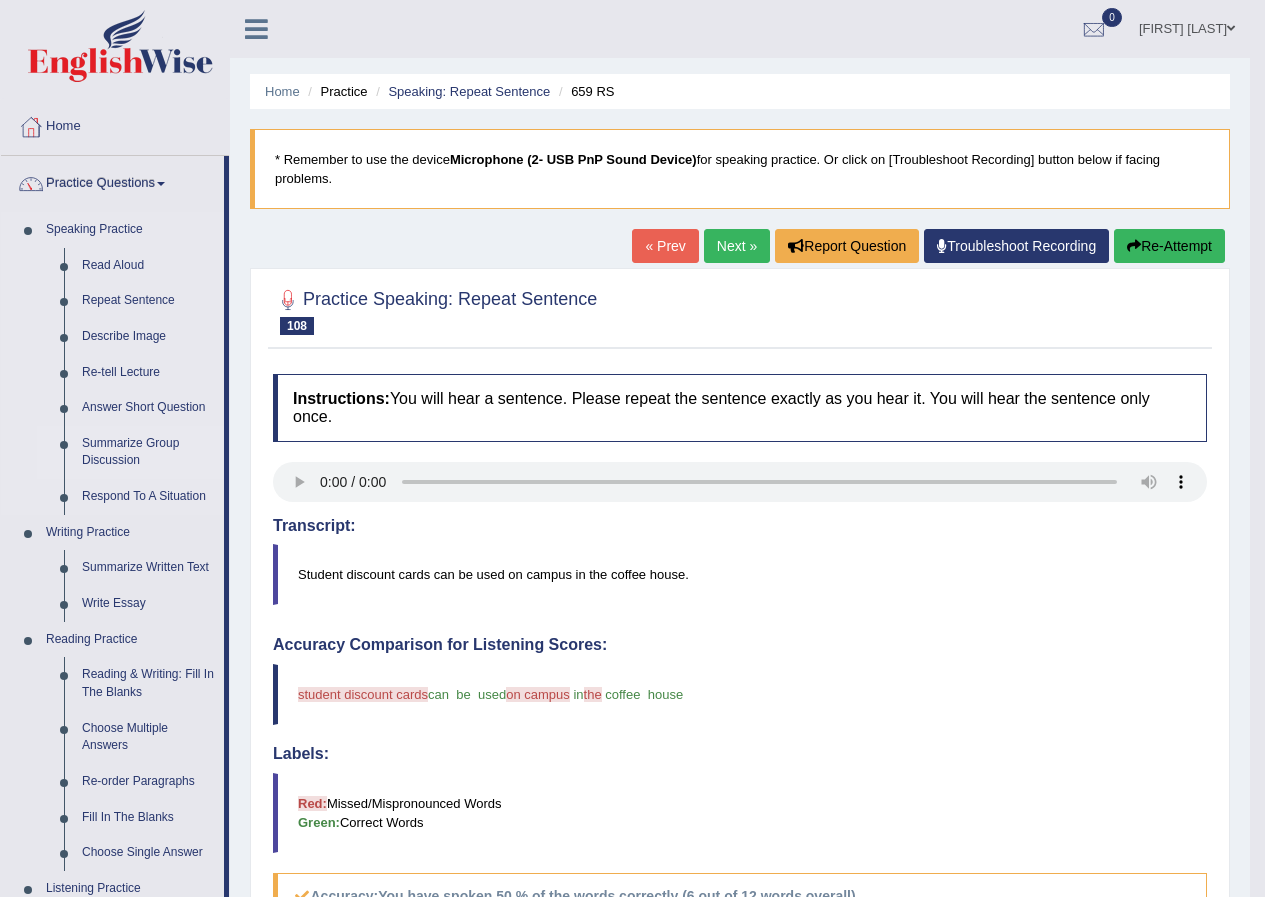 click on "Summarize Group Discussion" at bounding box center [148, 452] 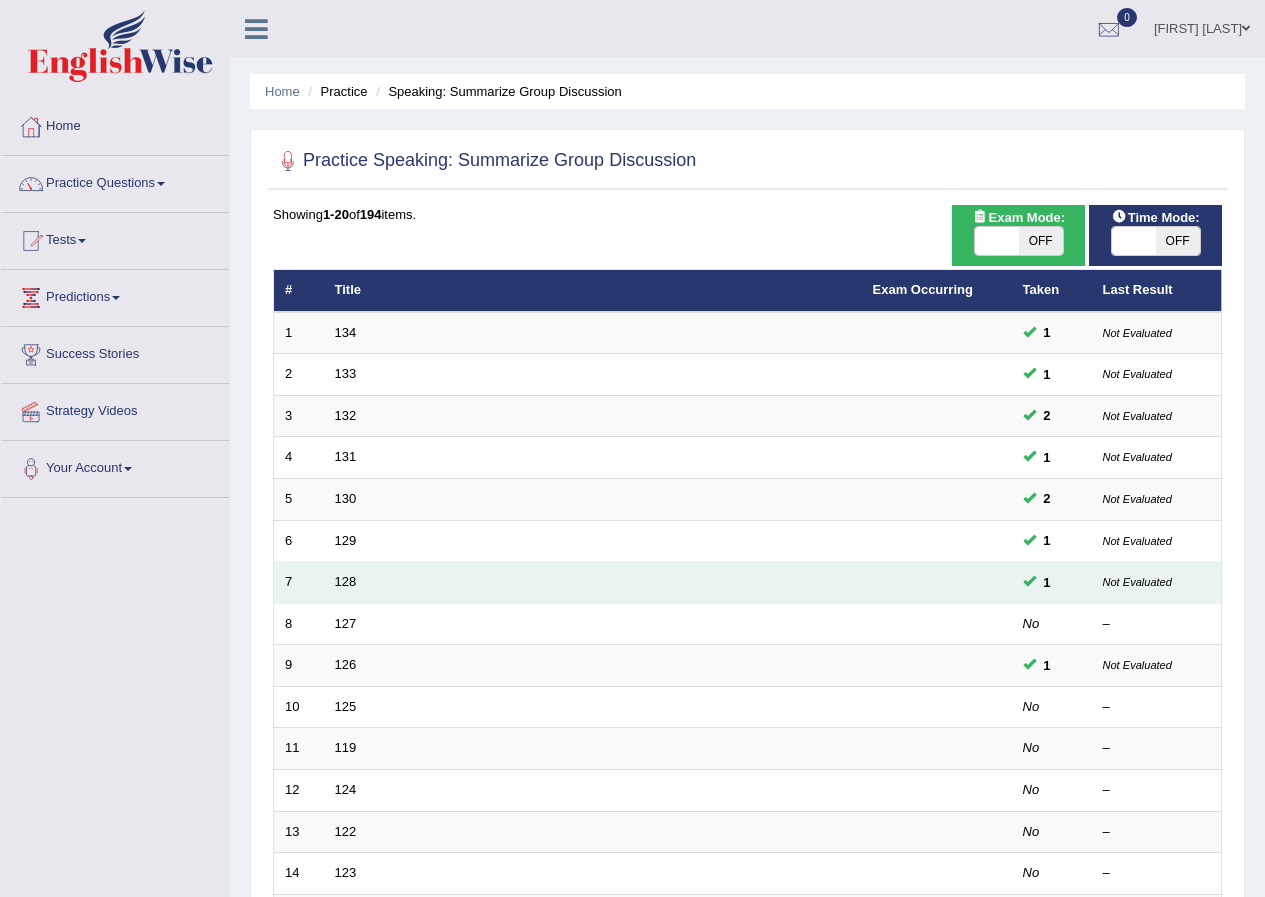 scroll, scrollTop: 0, scrollLeft: 0, axis: both 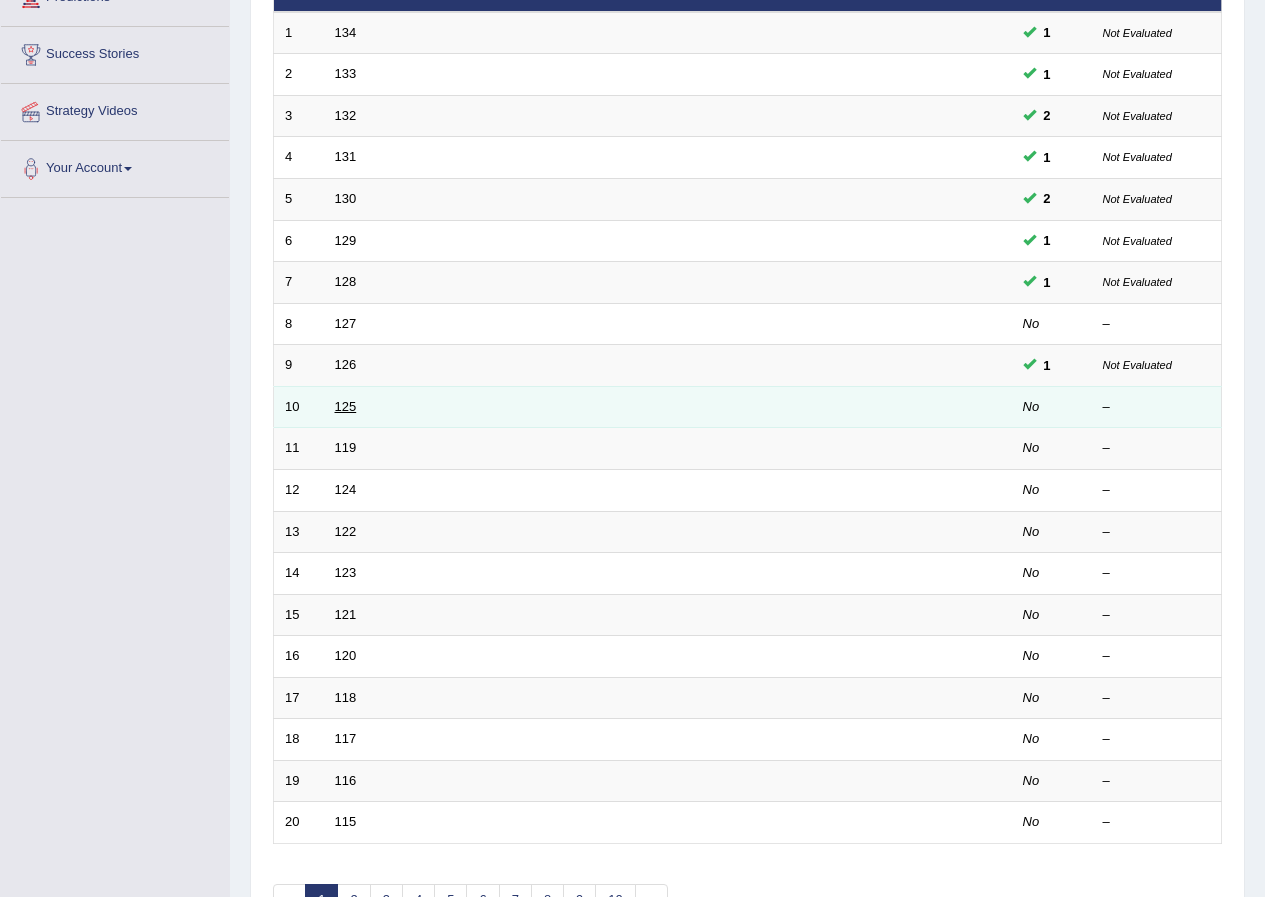 click on "125" at bounding box center (346, 406) 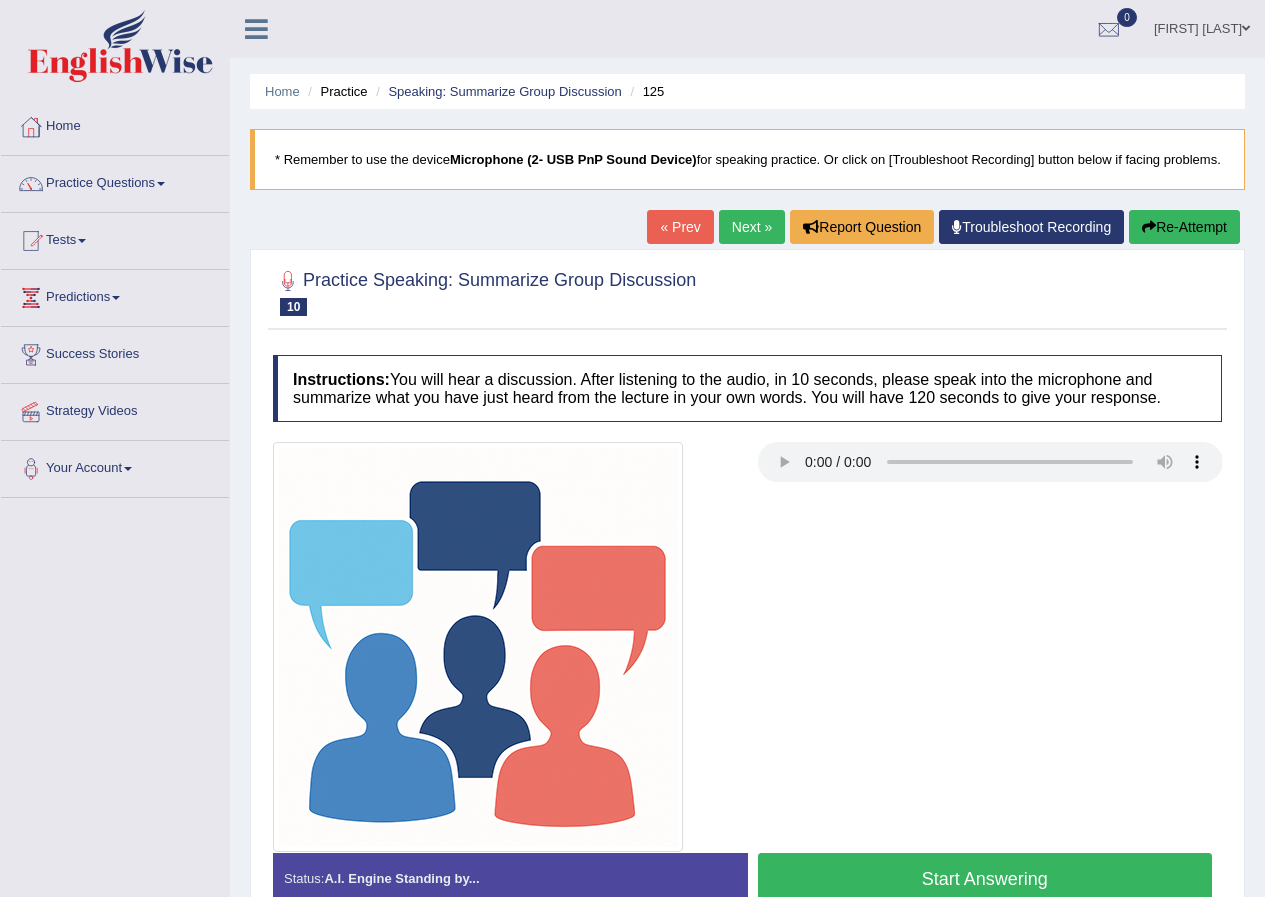 scroll, scrollTop: 0, scrollLeft: 0, axis: both 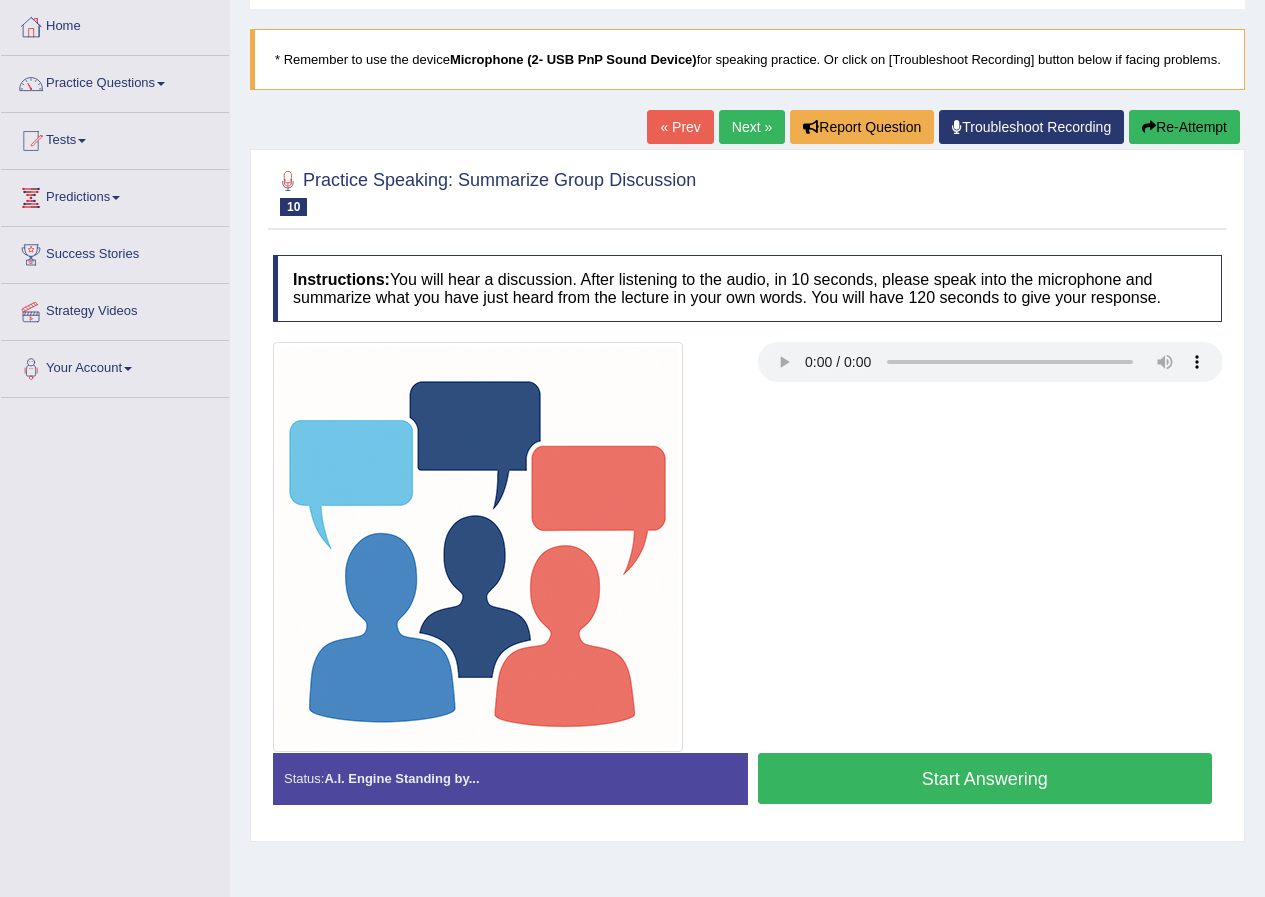 click on "Start Answering" at bounding box center (985, 778) 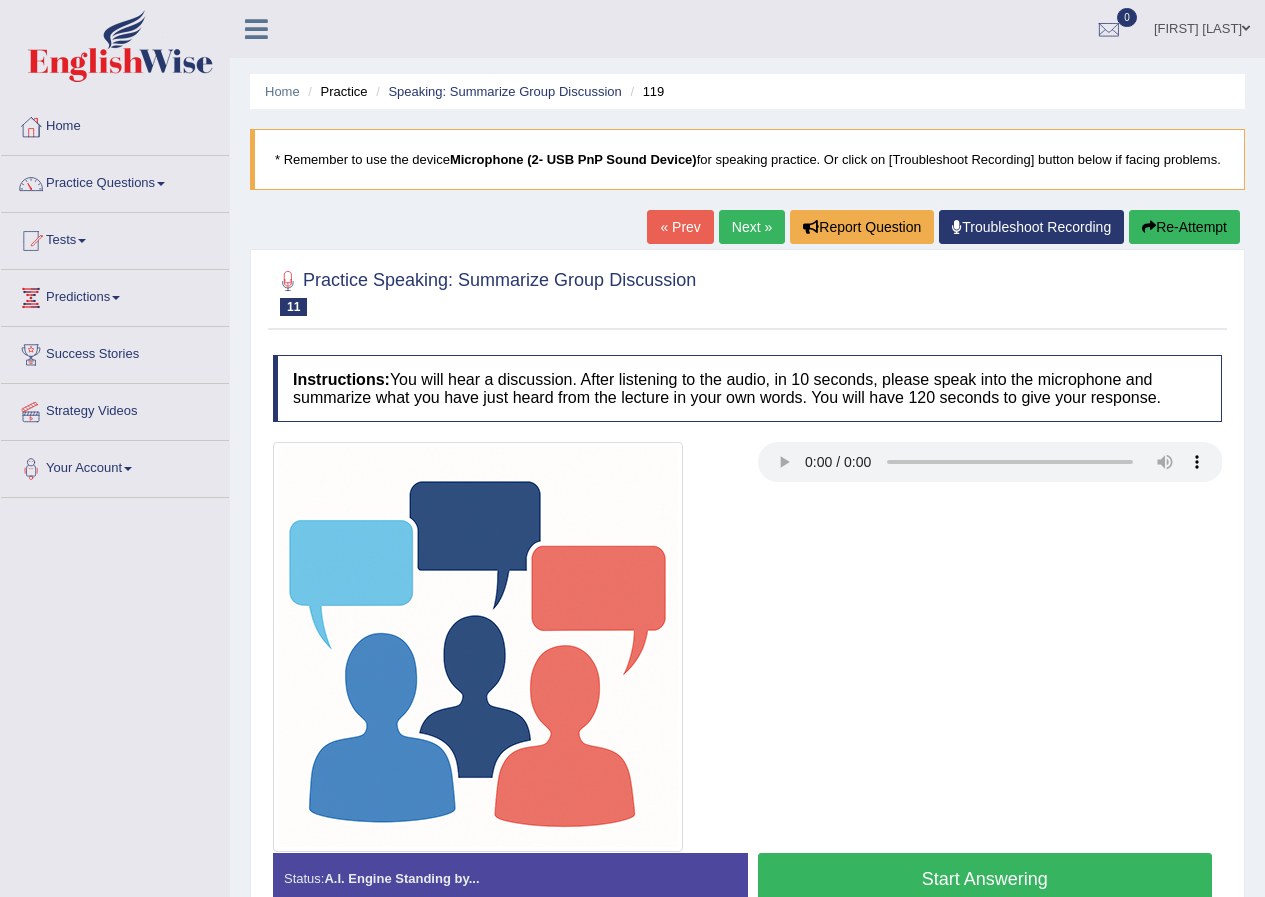 scroll, scrollTop: 0, scrollLeft: 0, axis: both 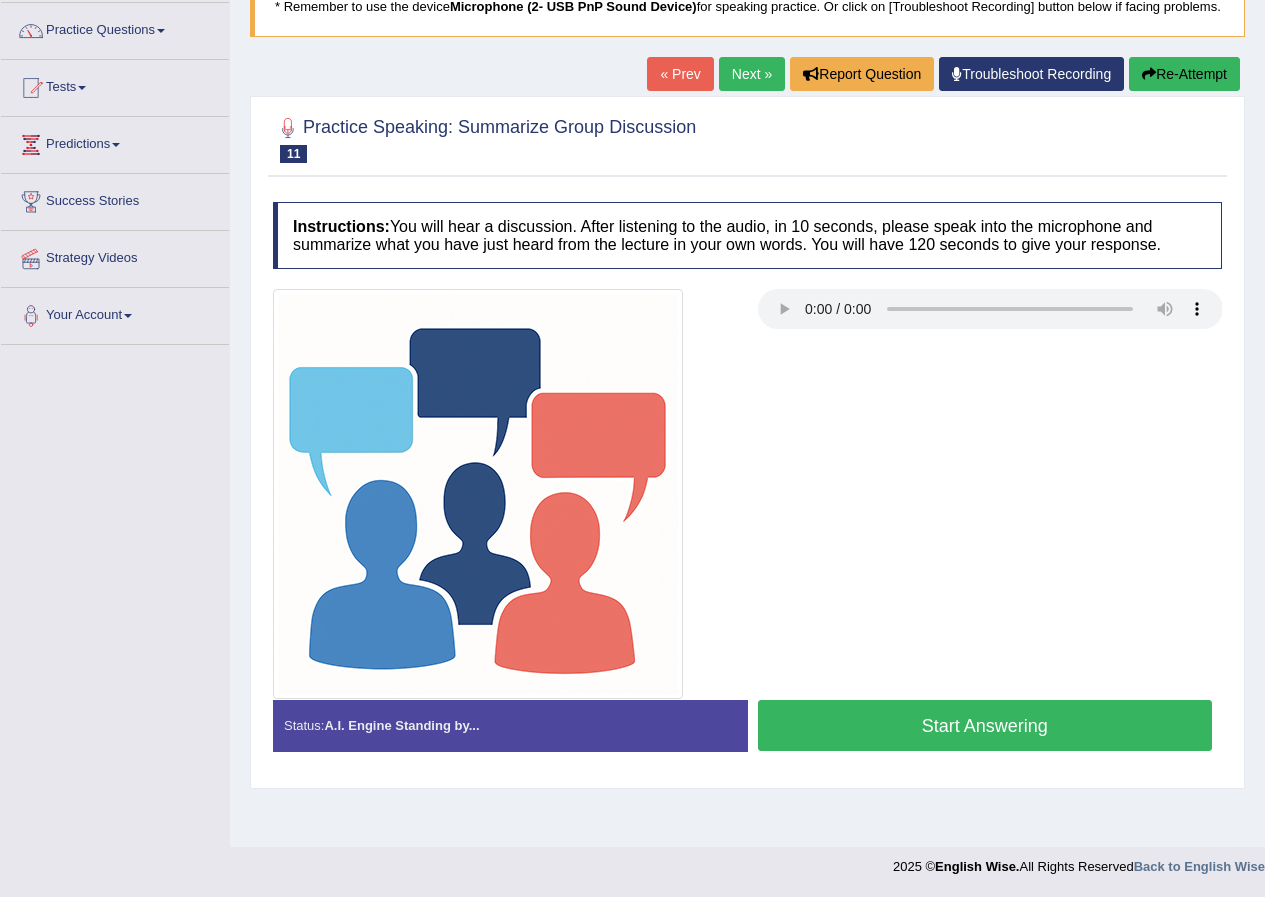 click on "Start Answering" at bounding box center (985, 725) 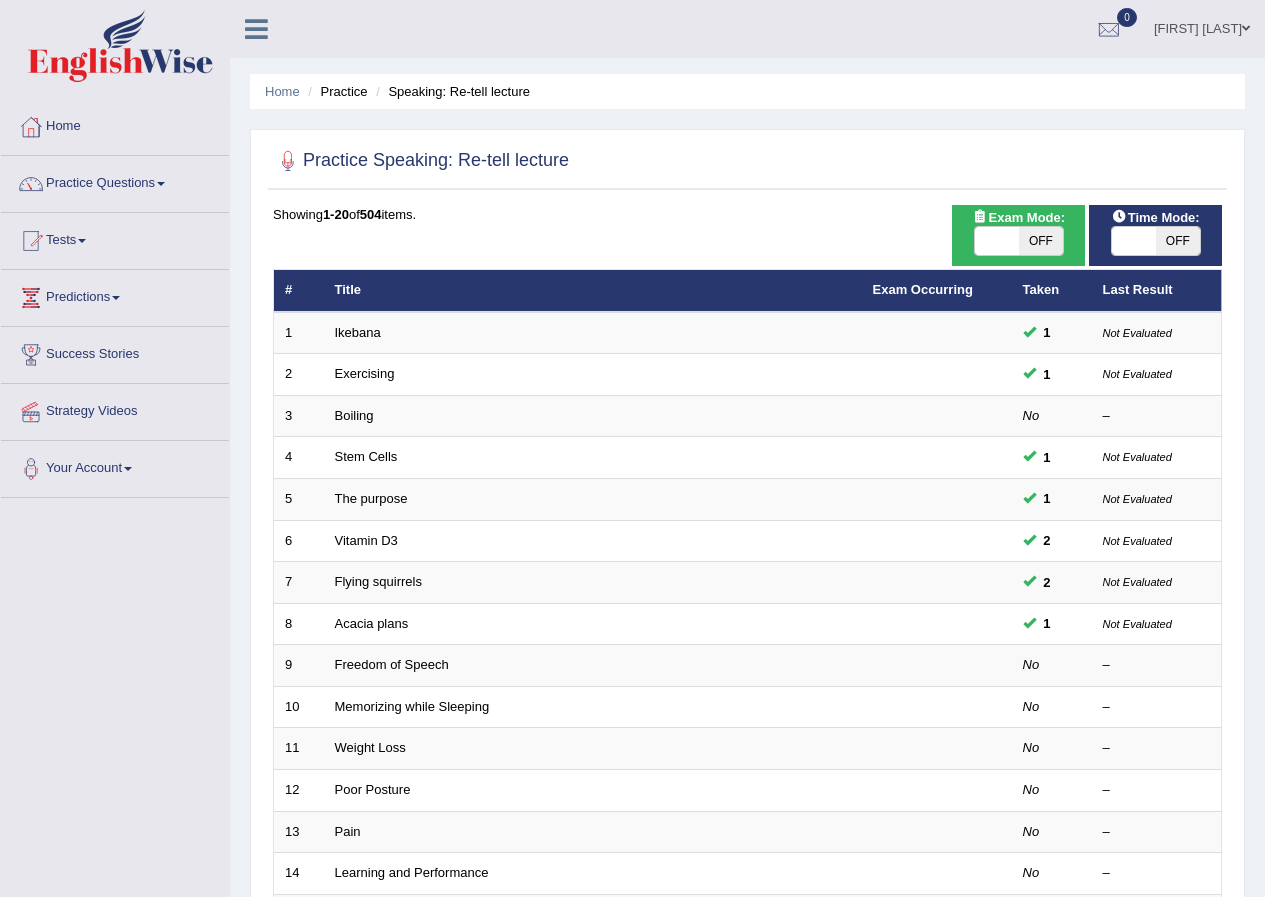 scroll, scrollTop: 0, scrollLeft: 0, axis: both 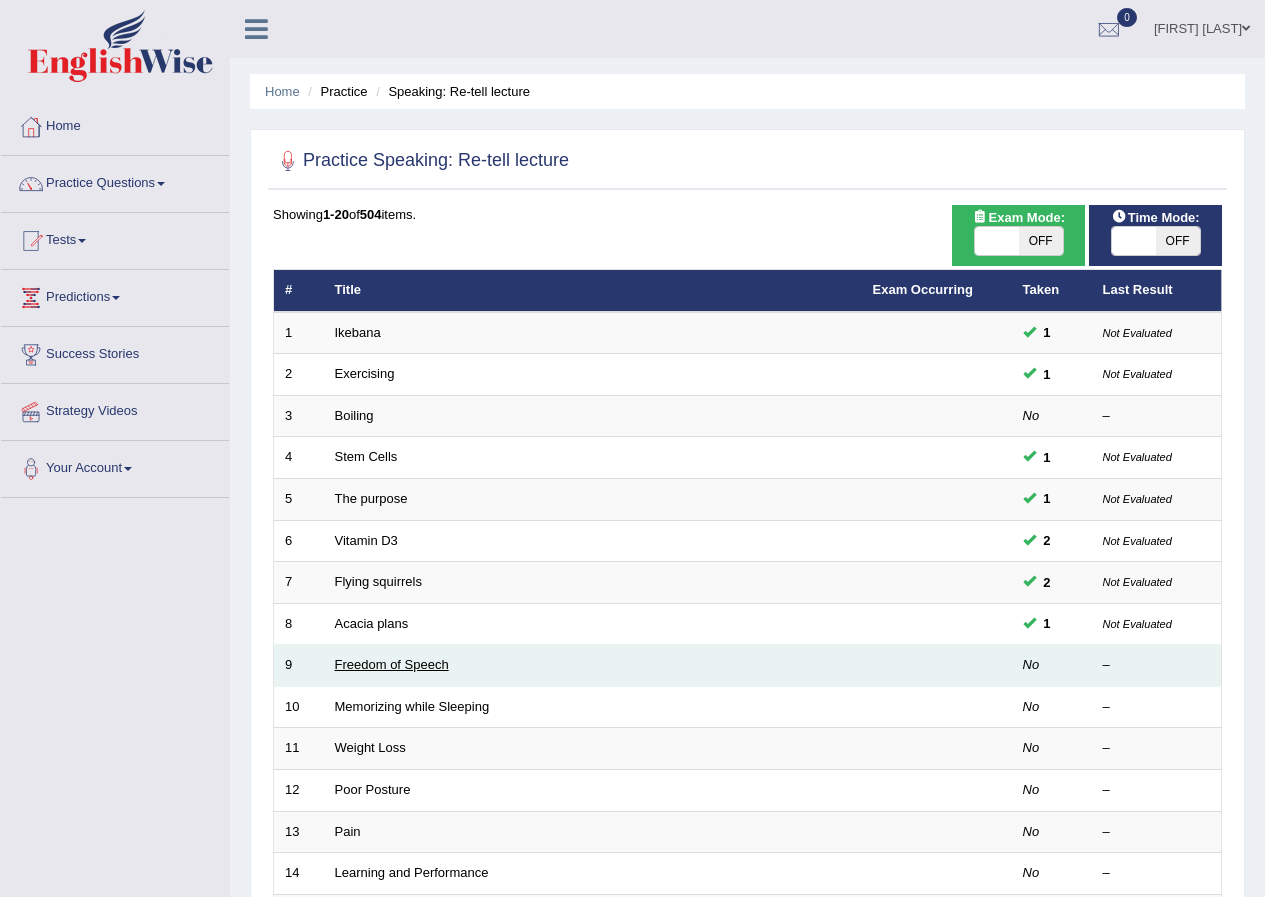 click on "Freedom of Speech" at bounding box center (392, 664) 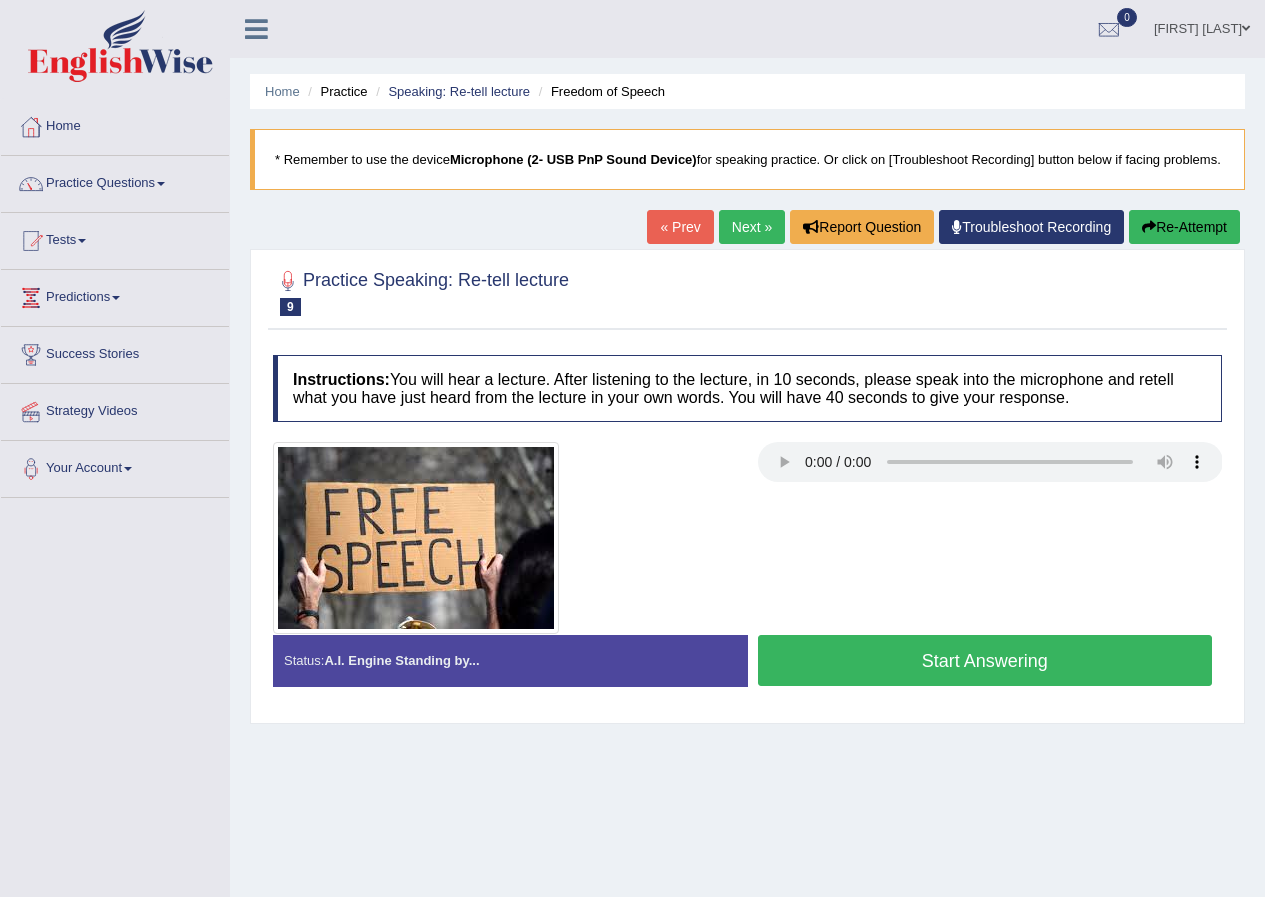scroll, scrollTop: 0, scrollLeft: 0, axis: both 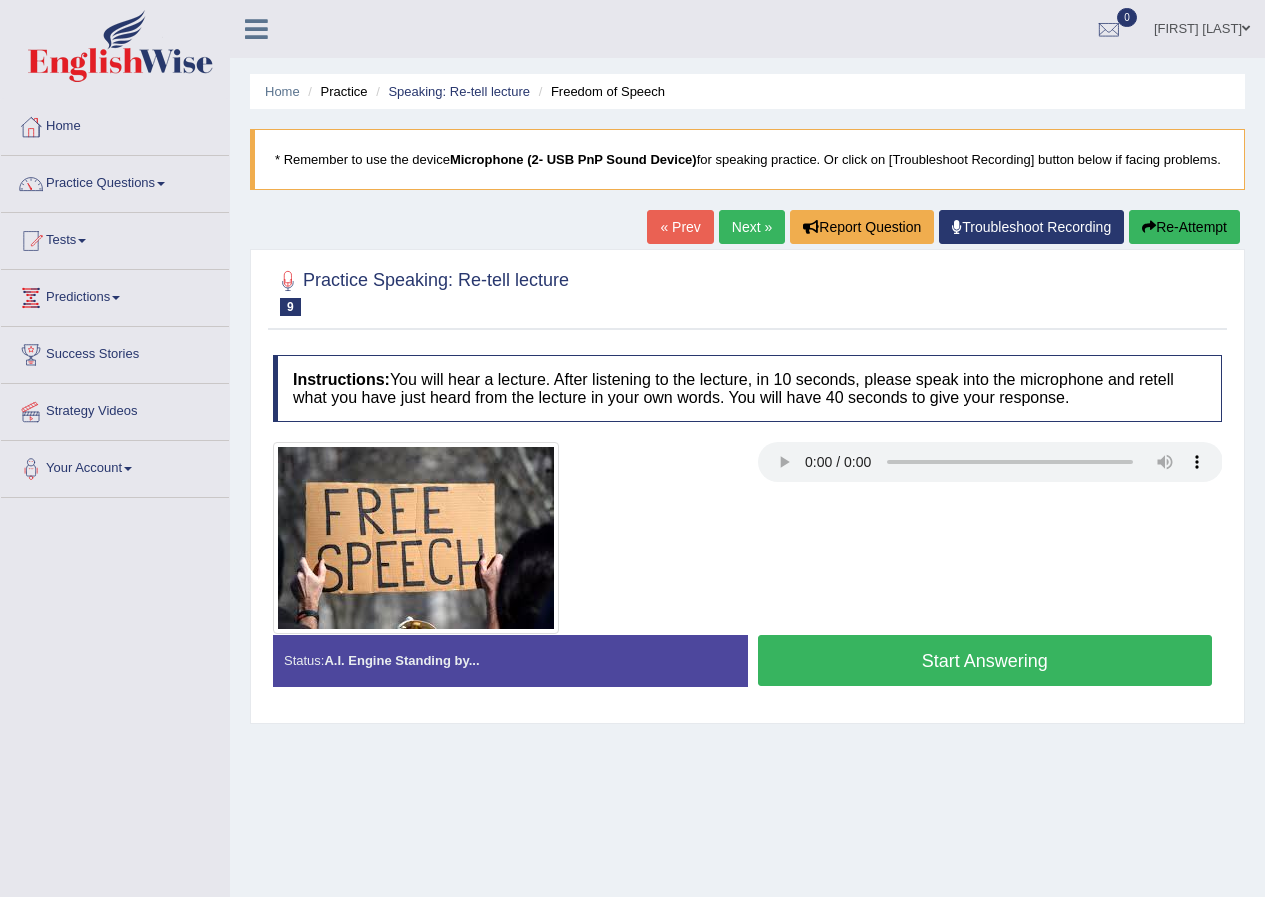 click on "Start Answering" at bounding box center [985, 660] 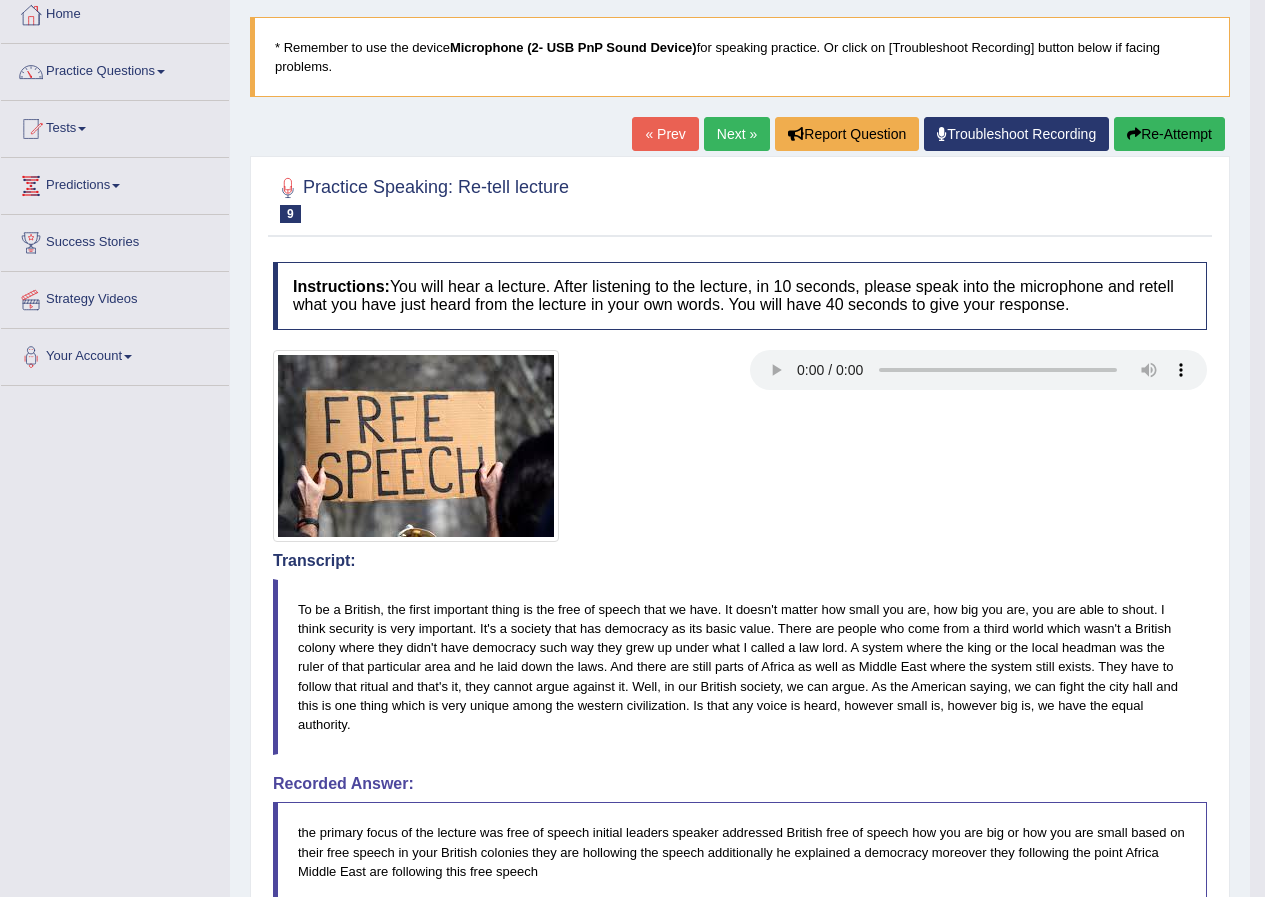scroll, scrollTop: 77, scrollLeft: 0, axis: vertical 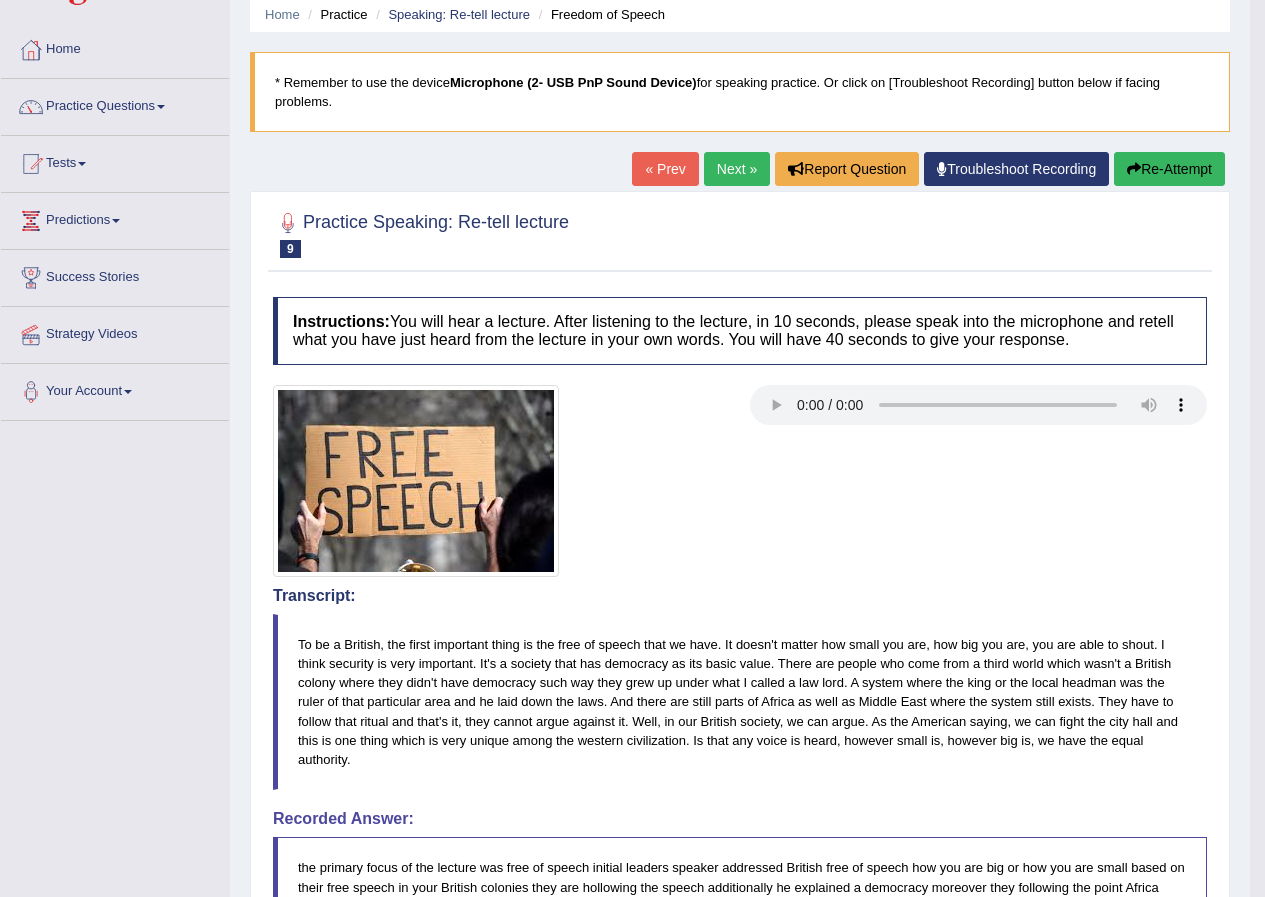 click on "Next »" at bounding box center [737, 169] 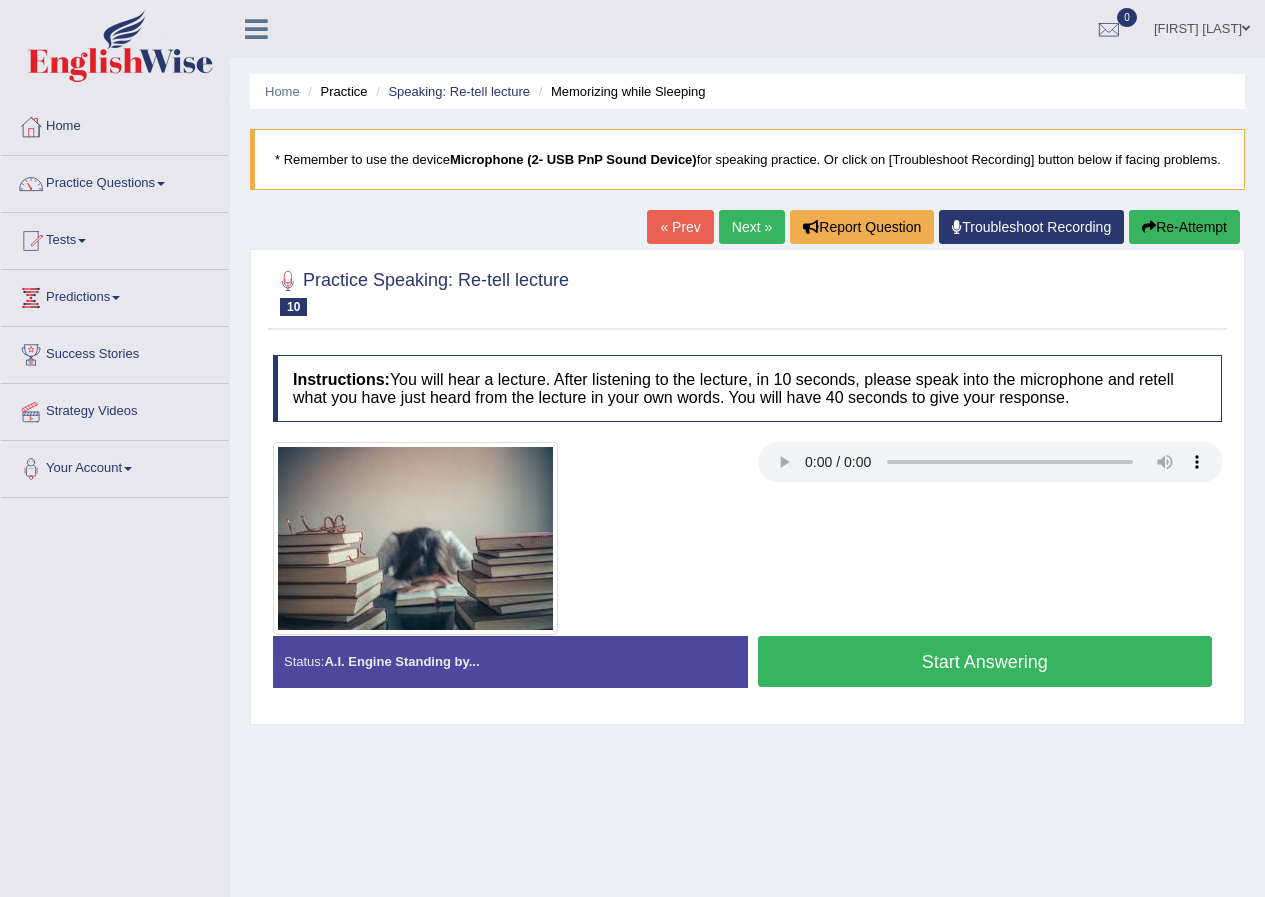 scroll, scrollTop: 0, scrollLeft: 0, axis: both 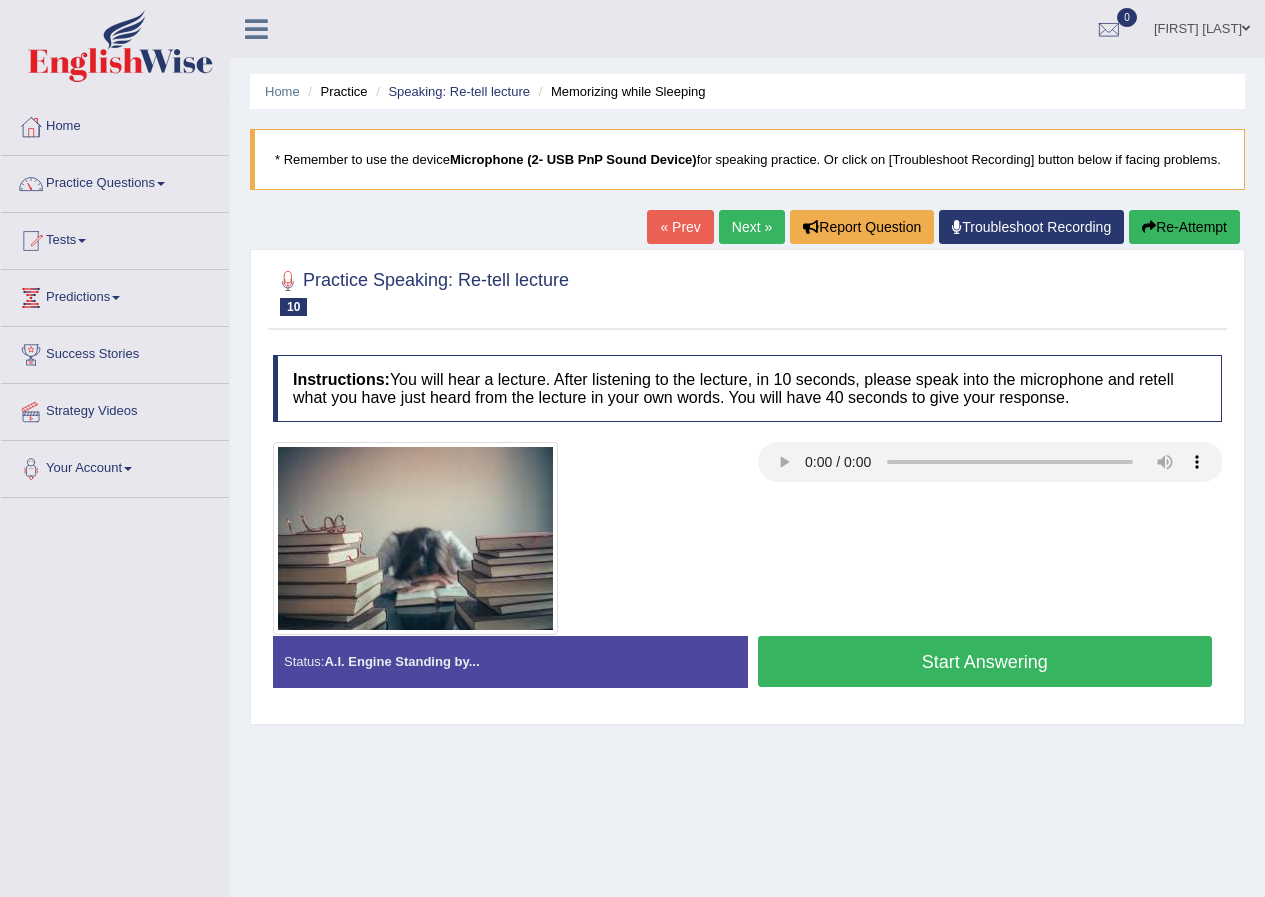 type 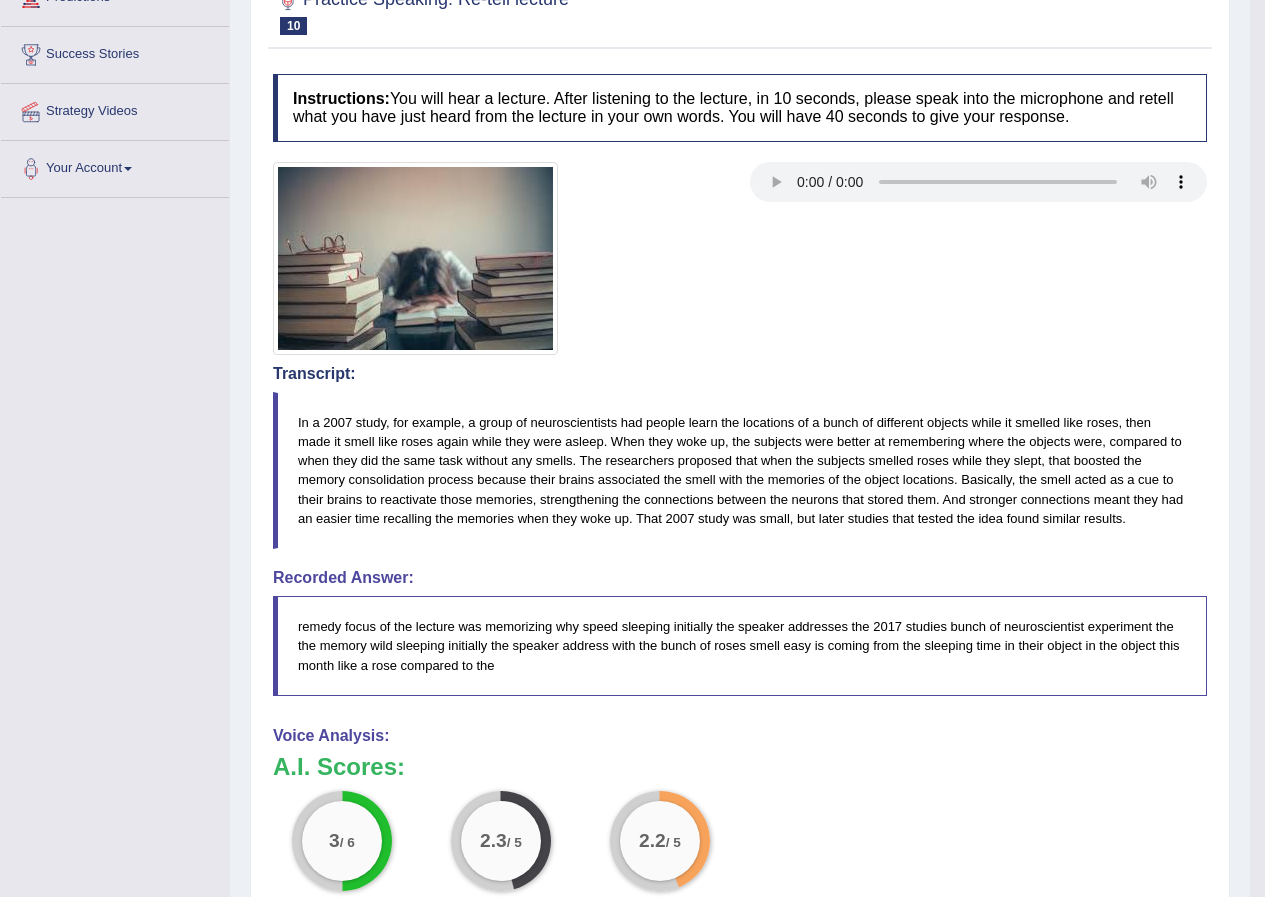 scroll, scrollTop: 0, scrollLeft: 0, axis: both 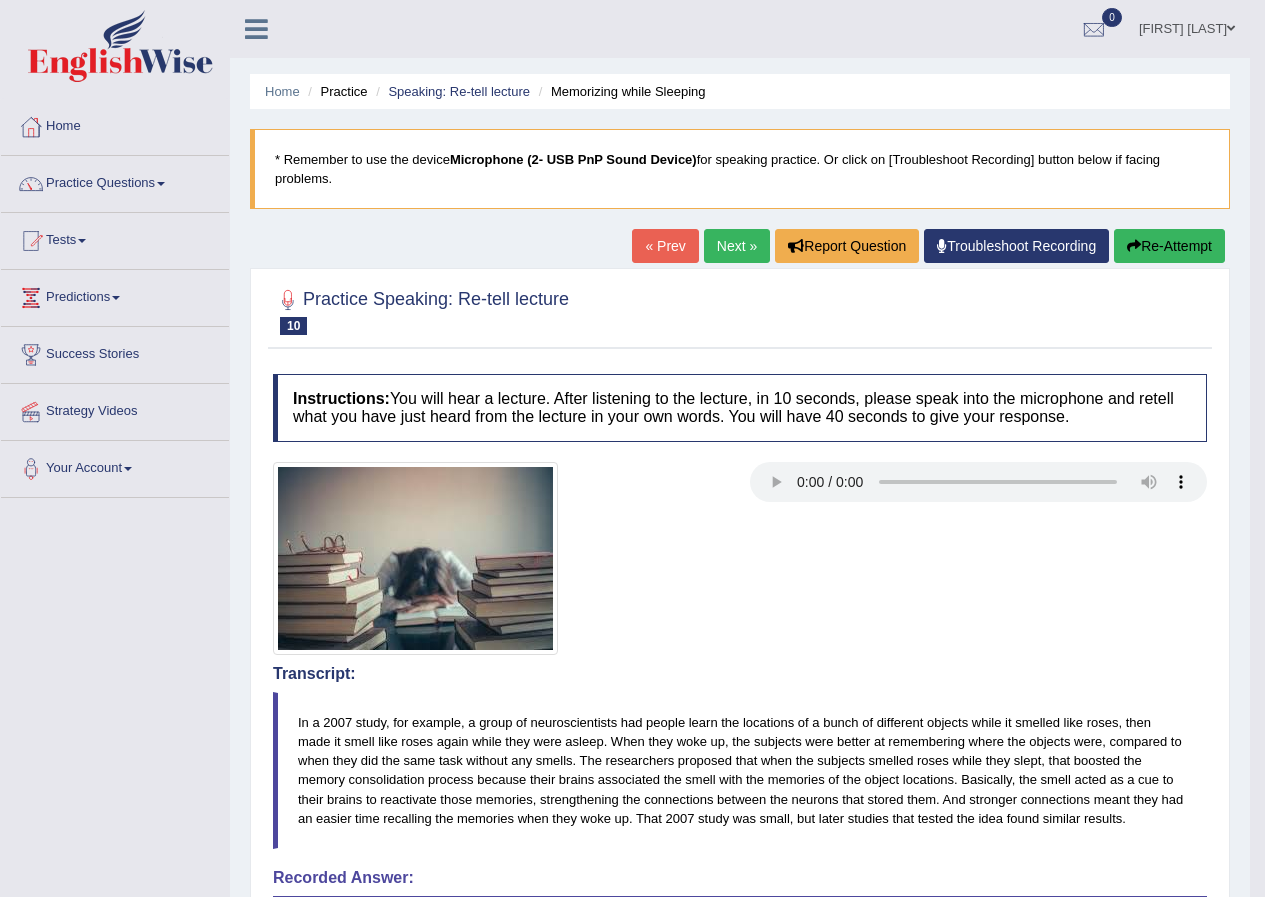 click on "Next »" at bounding box center [737, 246] 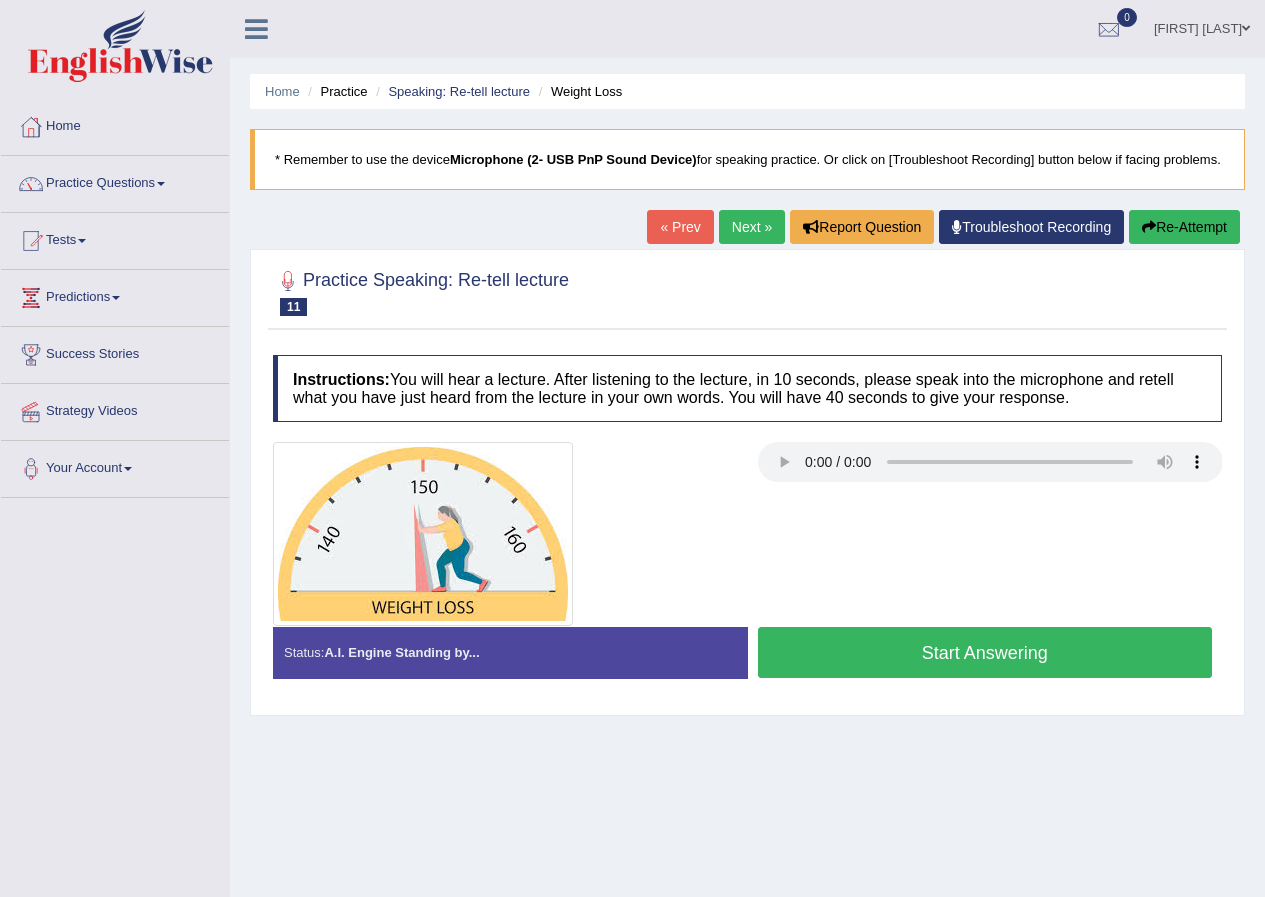 scroll, scrollTop: 0, scrollLeft: 0, axis: both 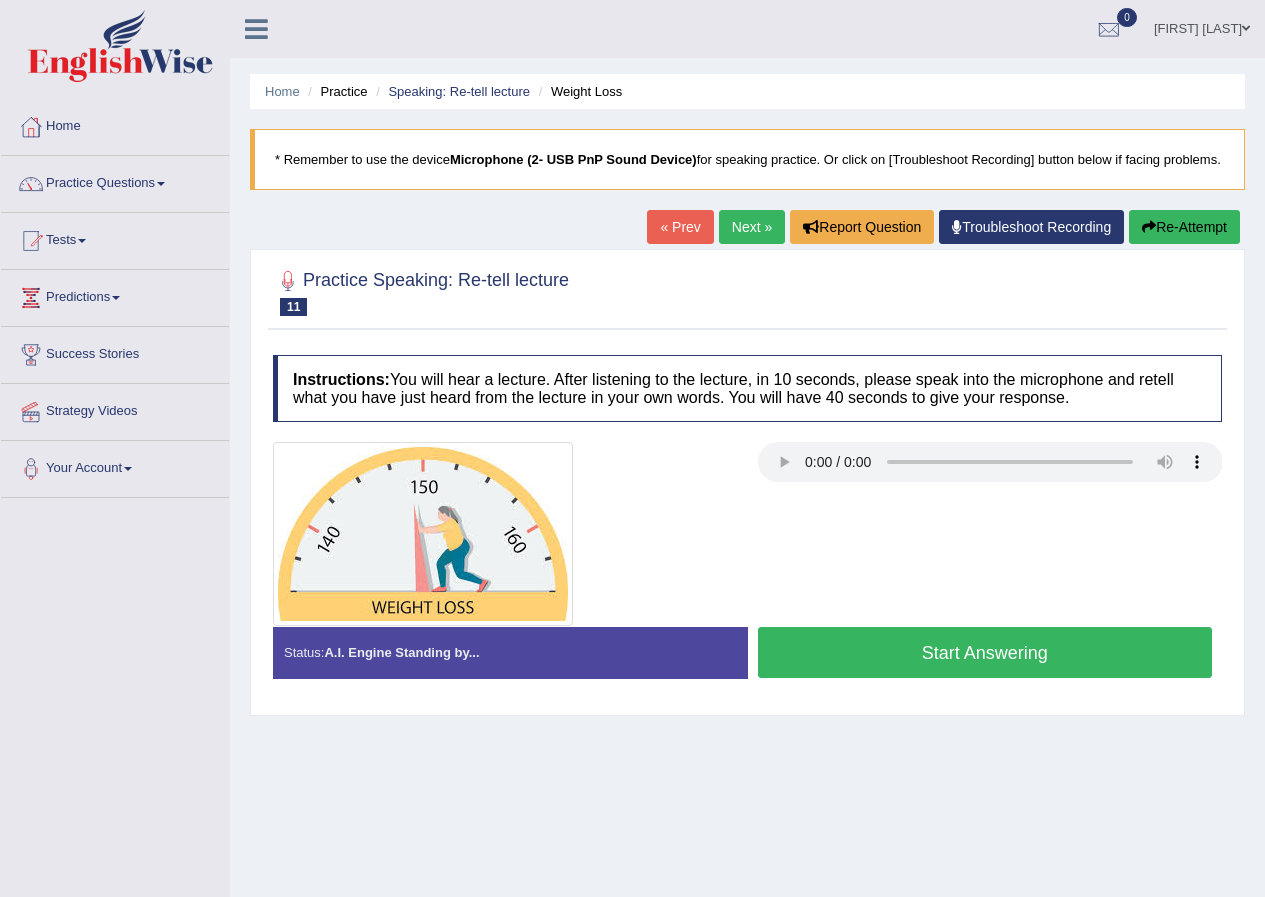 click on "Start Answering" at bounding box center [985, 652] 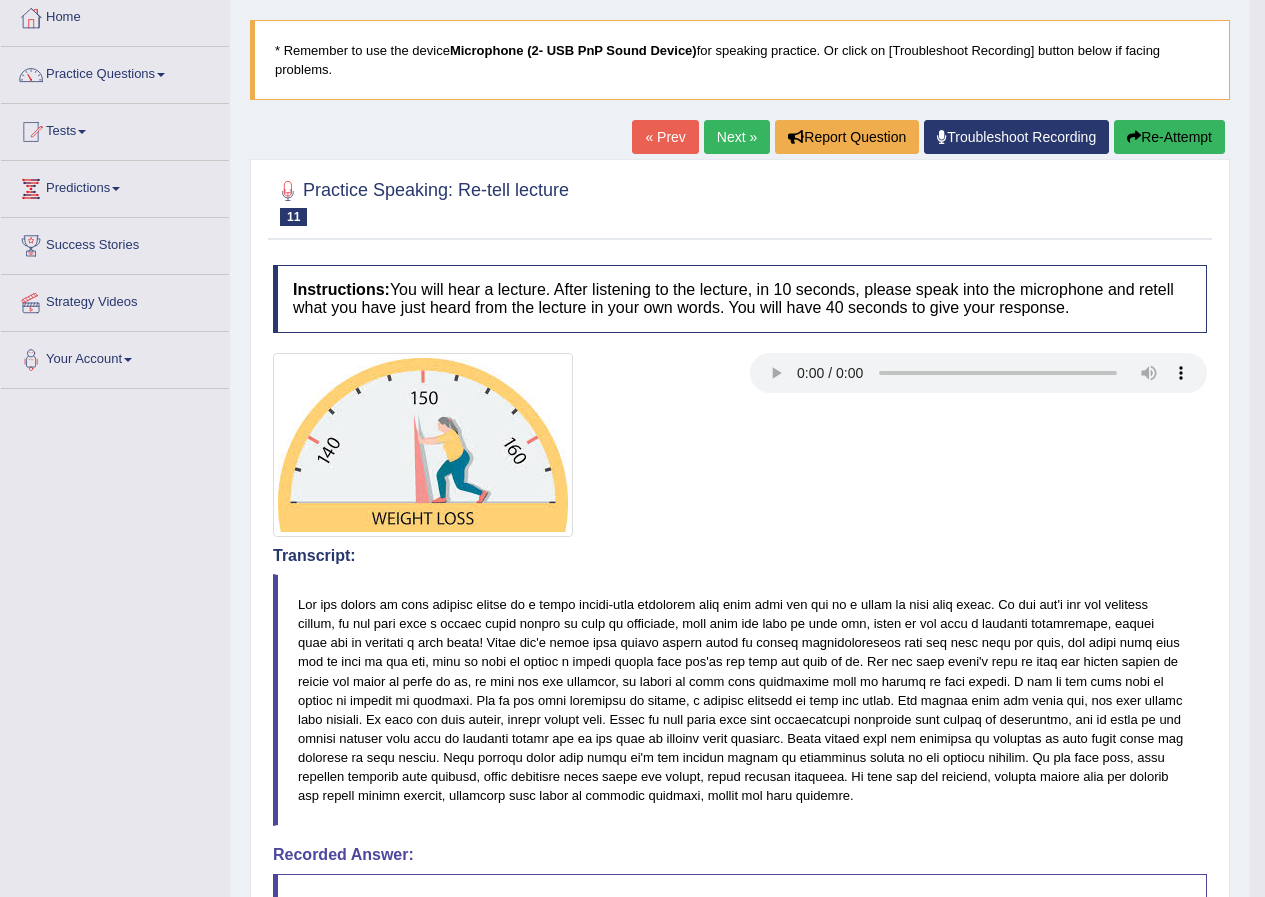 scroll, scrollTop: 100, scrollLeft: 0, axis: vertical 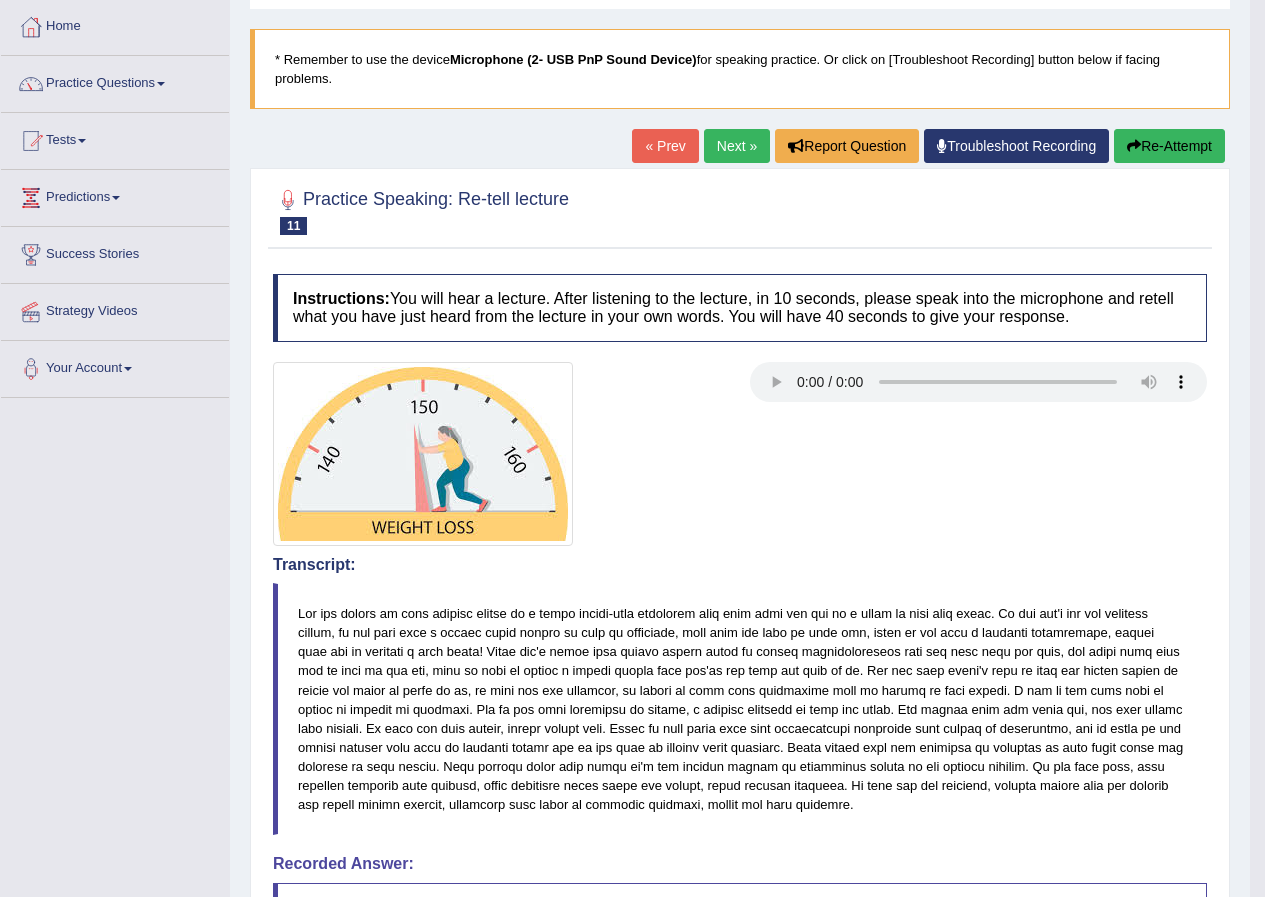 click on "Next »" at bounding box center (737, 146) 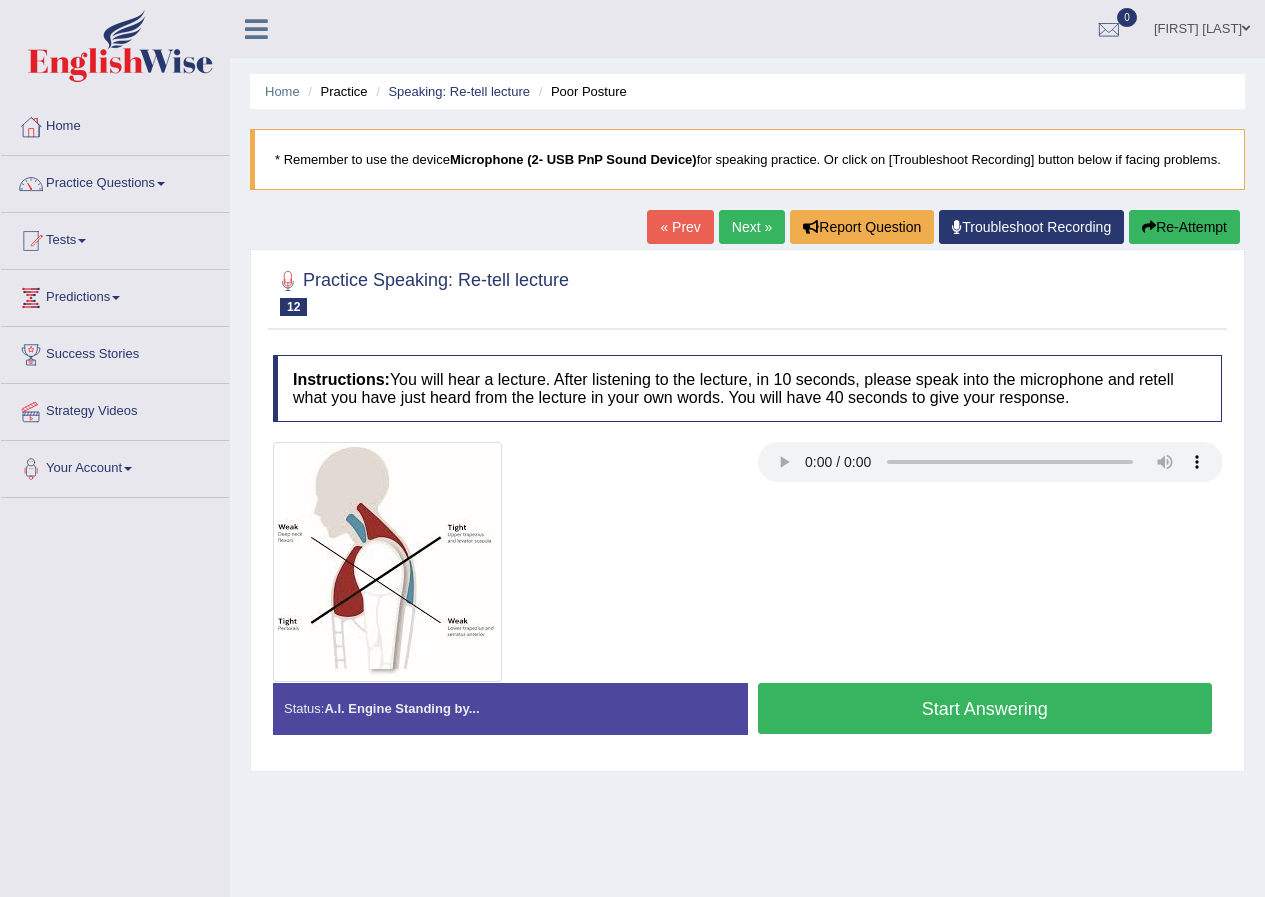 scroll, scrollTop: 0, scrollLeft: 0, axis: both 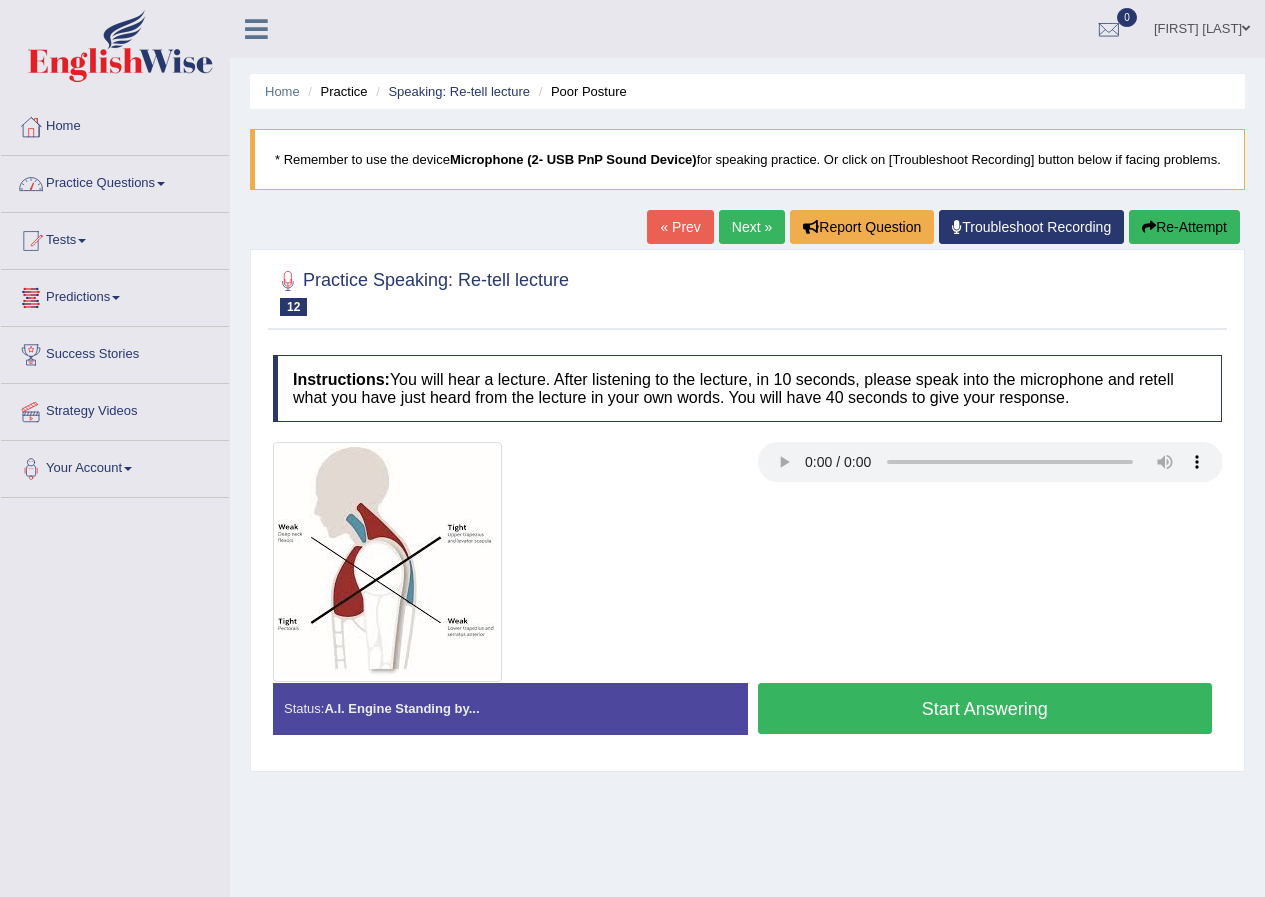 click on "Start Answering" at bounding box center (985, 708) 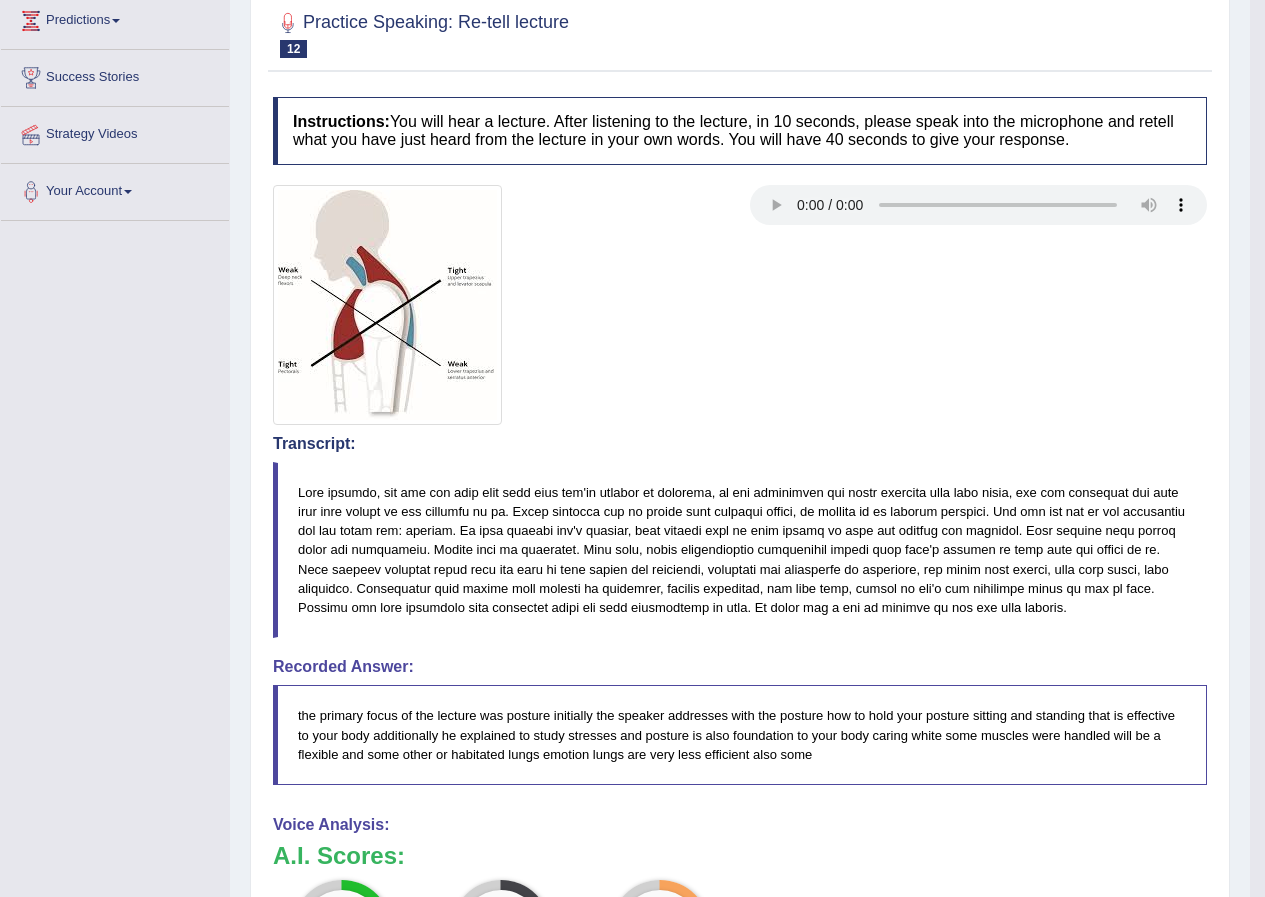 scroll, scrollTop: 0, scrollLeft: 0, axis: both 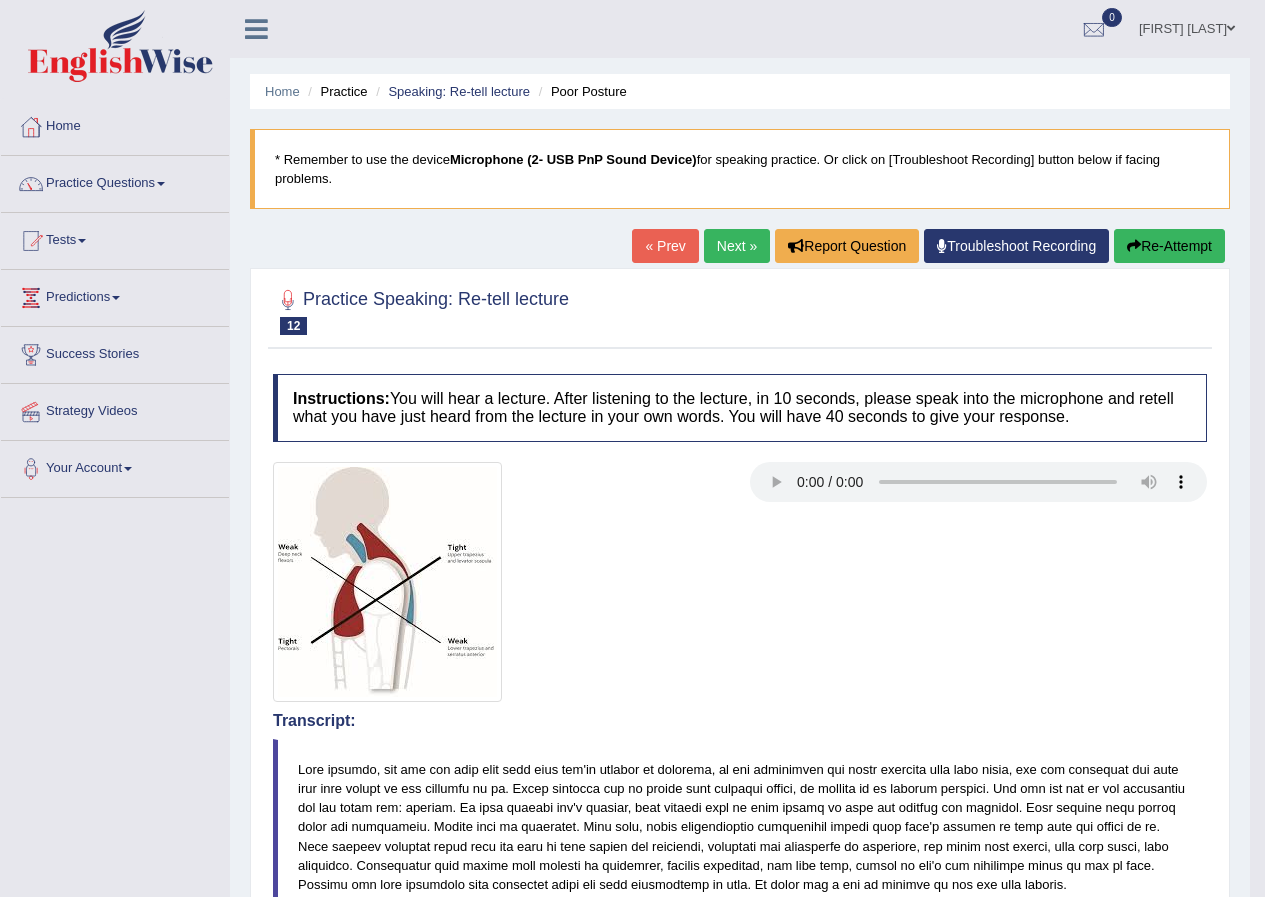 click at bounding box center [161, 184] 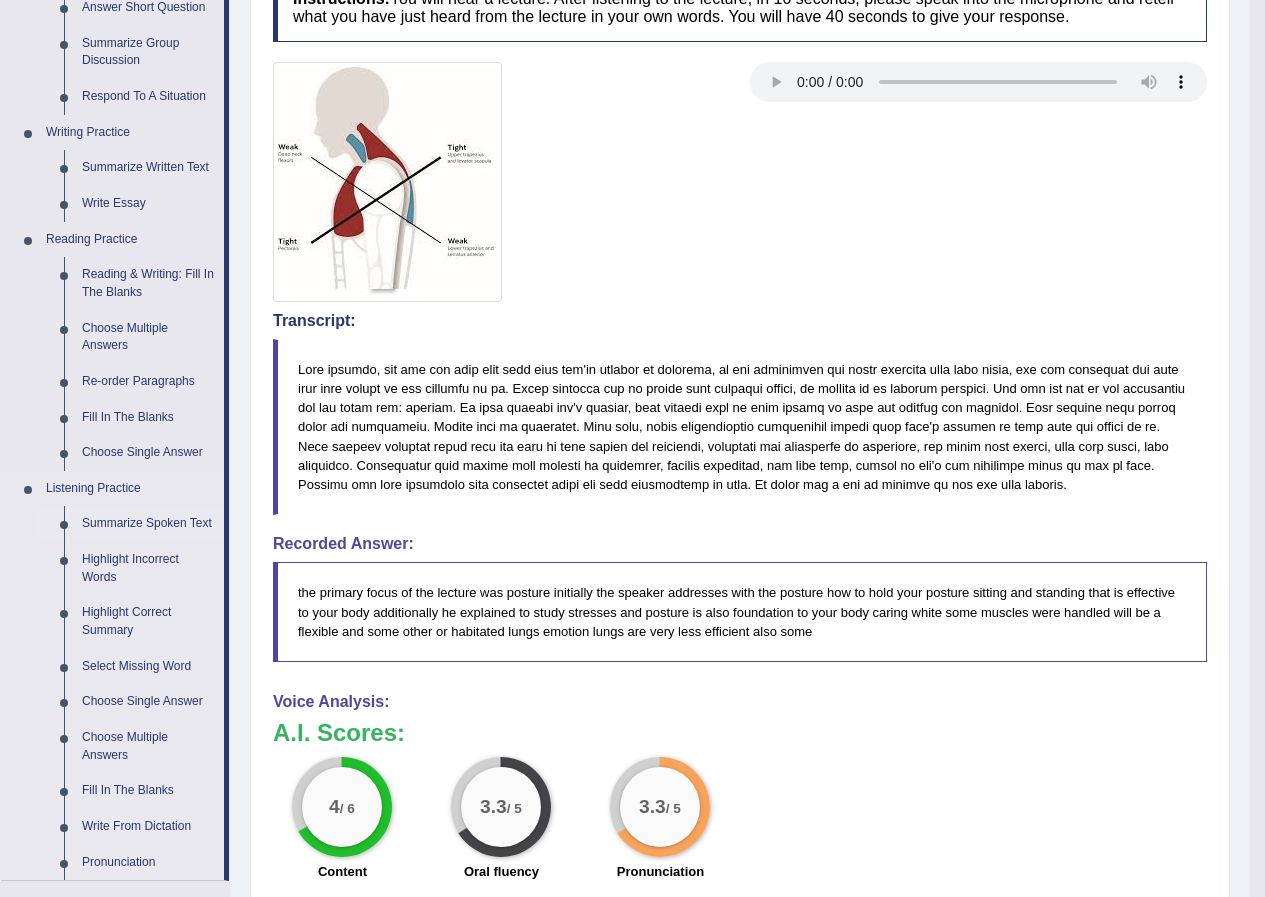 scroll, scrollTop: 500, scrollLeft: 0, axis: vertical 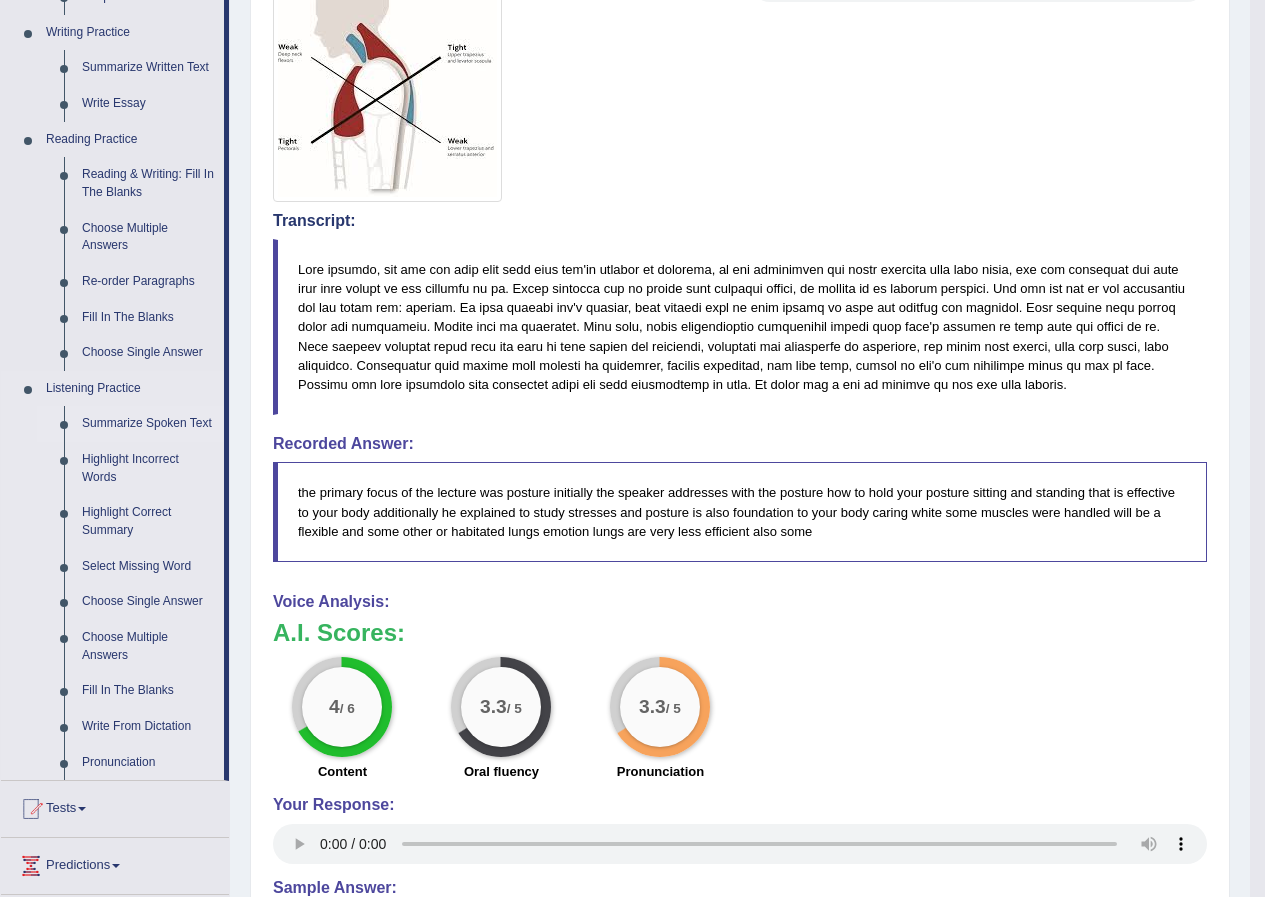 click on "Summarize Spoken Text" at bounding box center (148, 424) 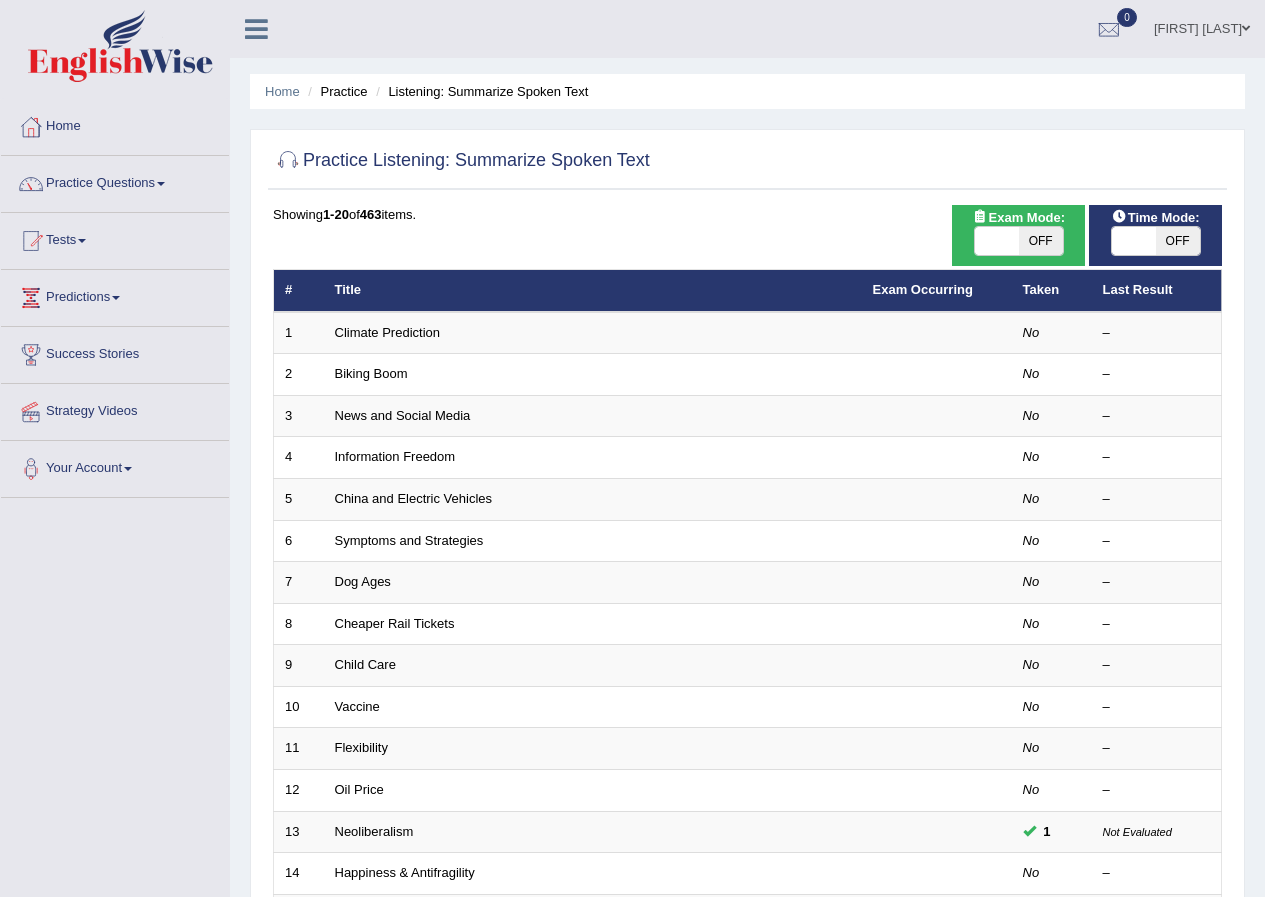 scroll, scrollTop: 0, scrollLeft: 0, axis: both 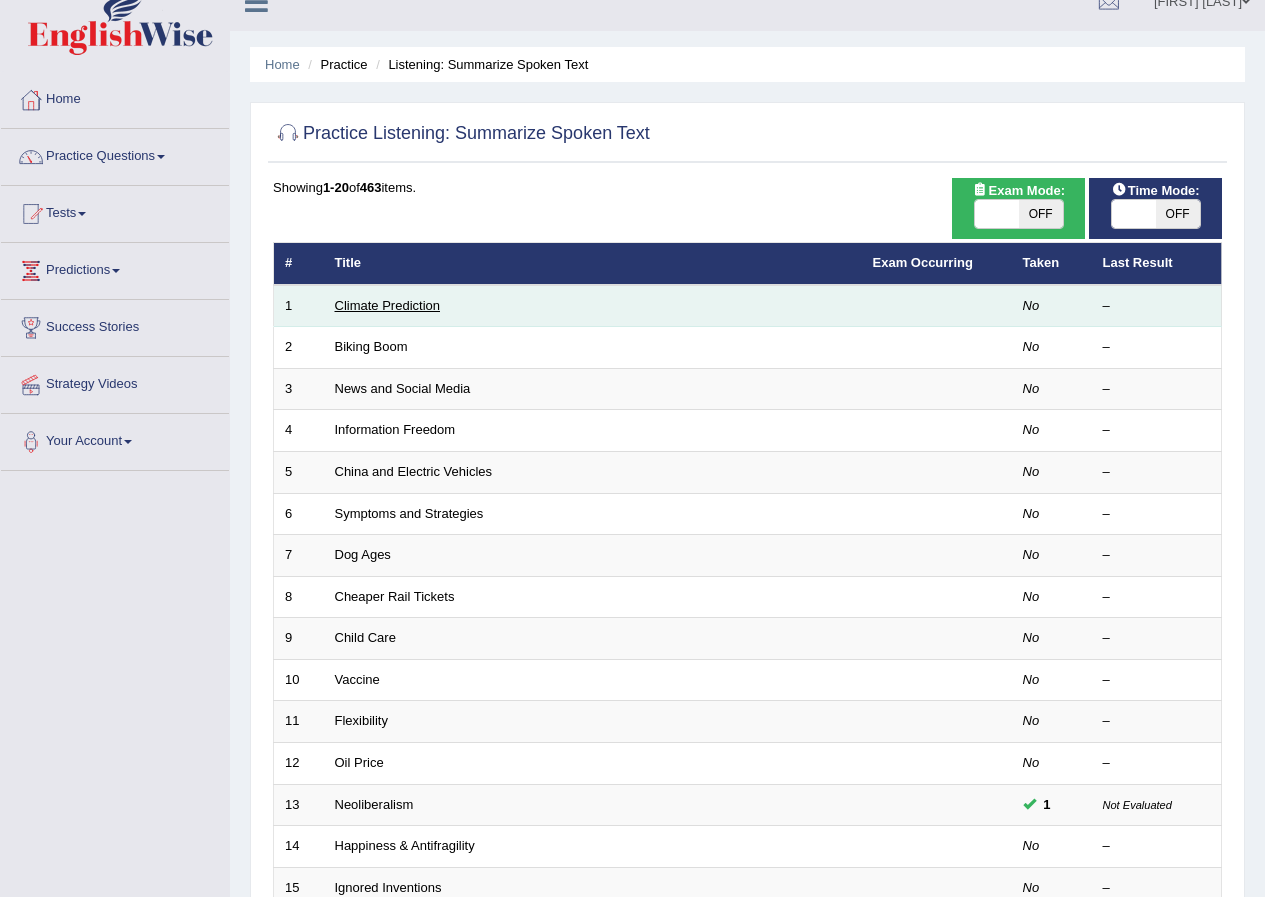 click on "Climate Prediction" at bounding box center [388, 305] 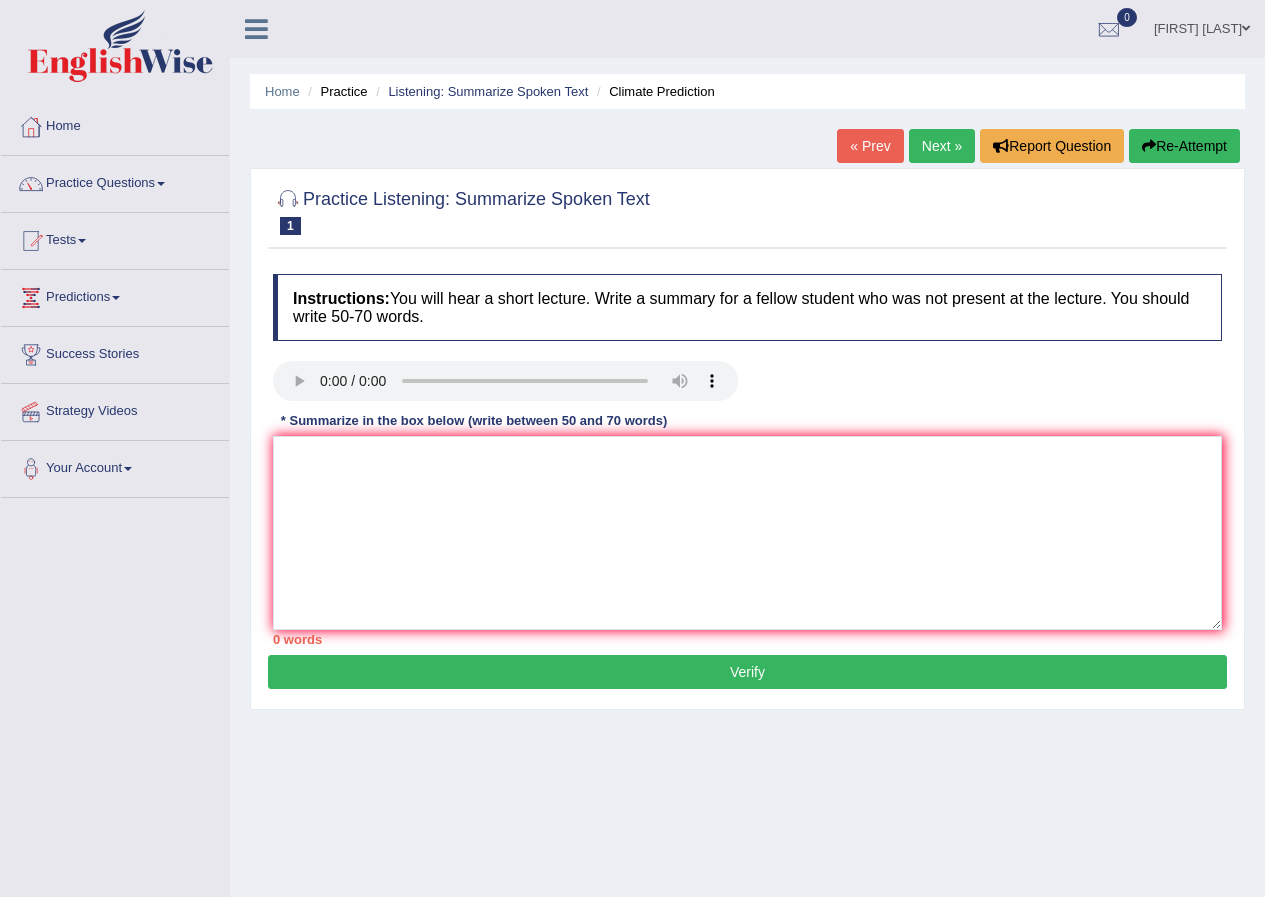 scroll, scrollTop: 0, scrollLeft: 0, axis: both 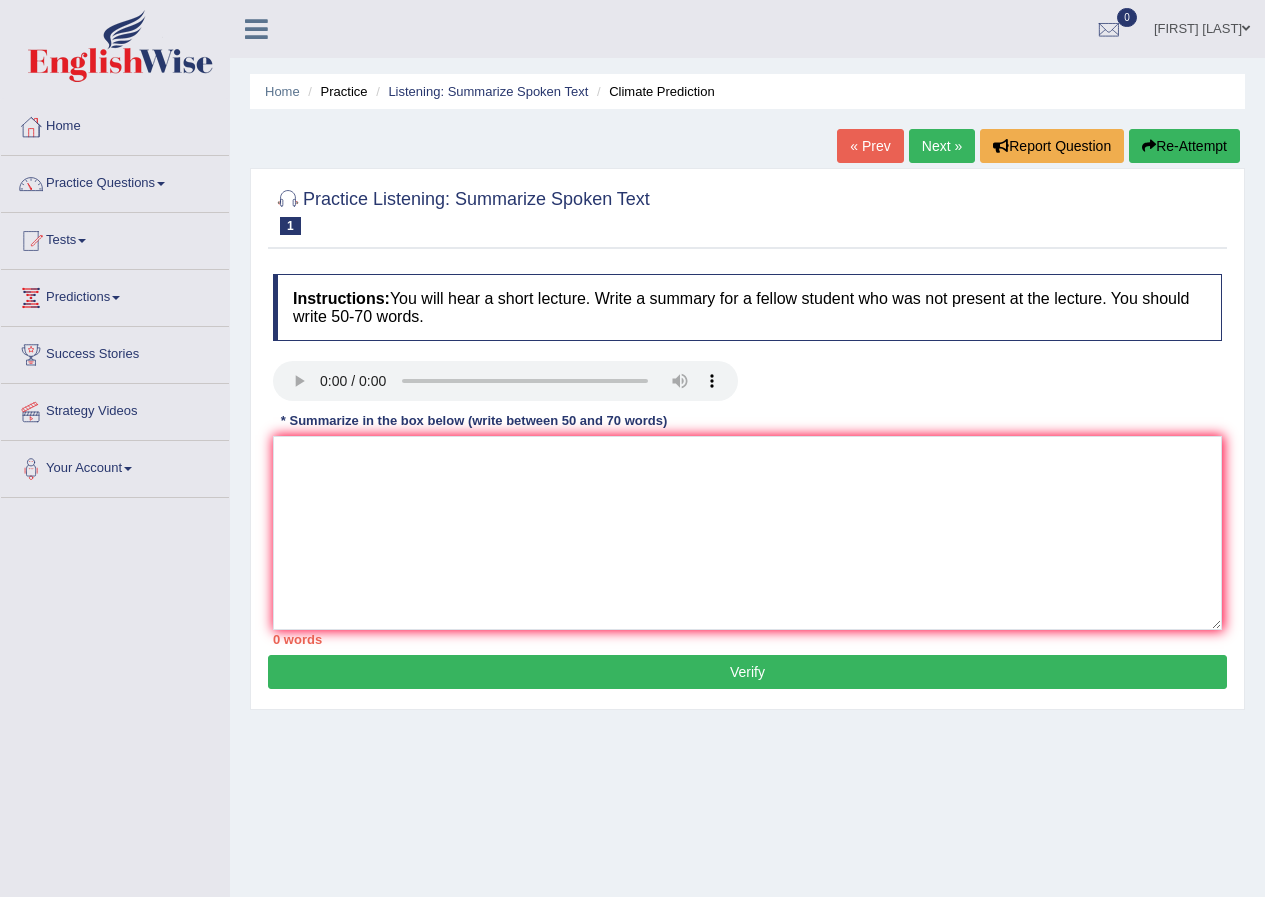 type 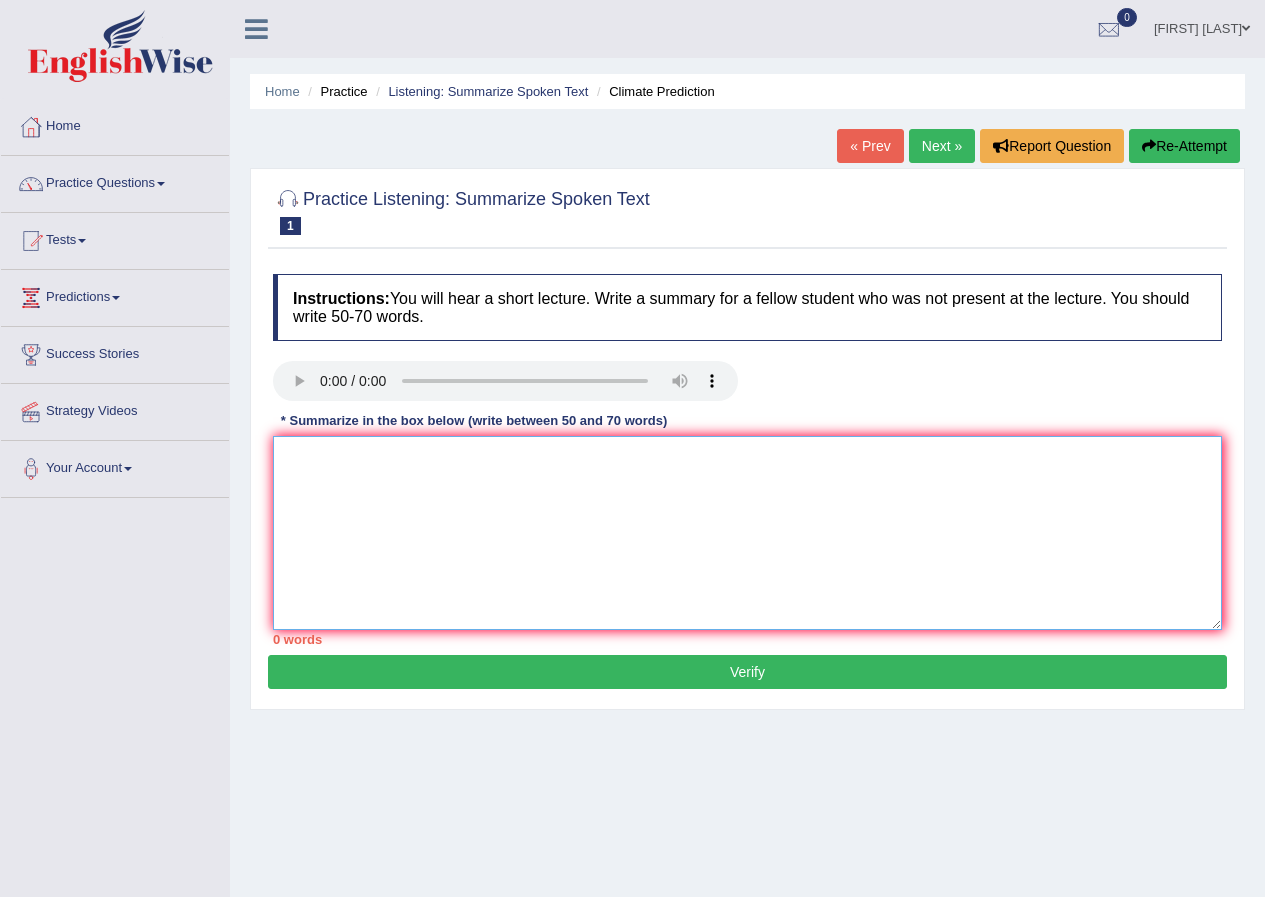 click at bounding box center [747, 533] 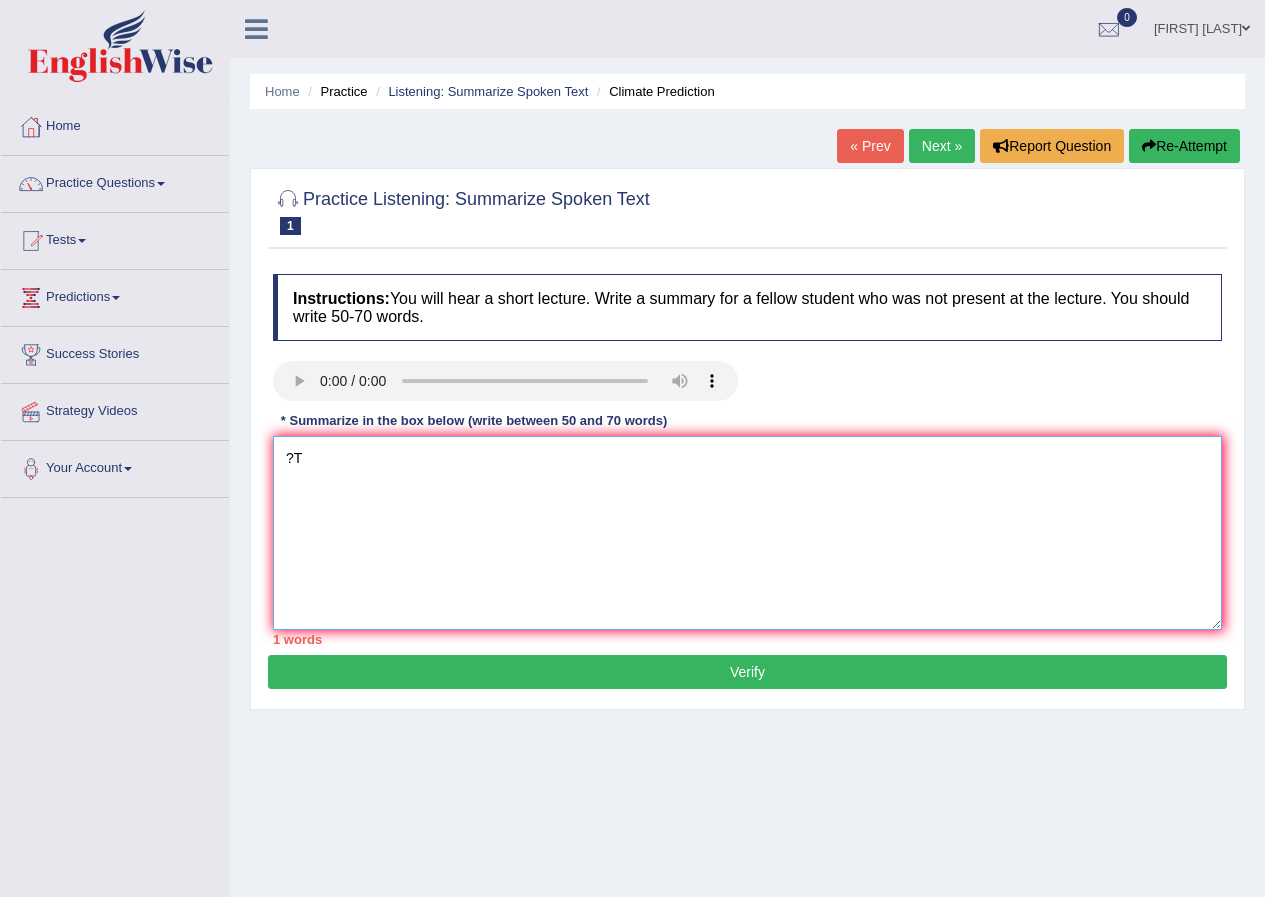 type on "?" 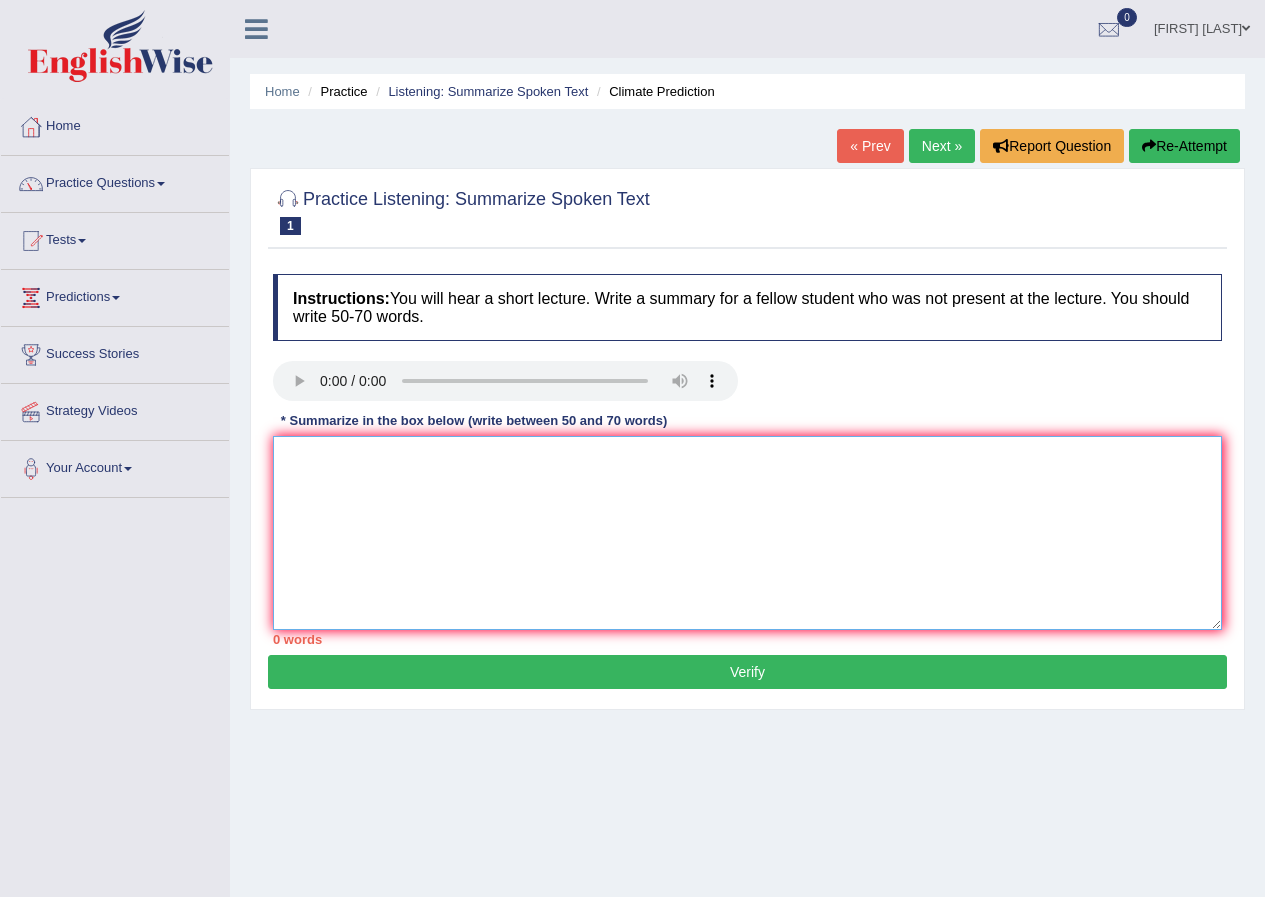 scroll, scrollTop: 77, scrollLeft: 0, axis: vertical 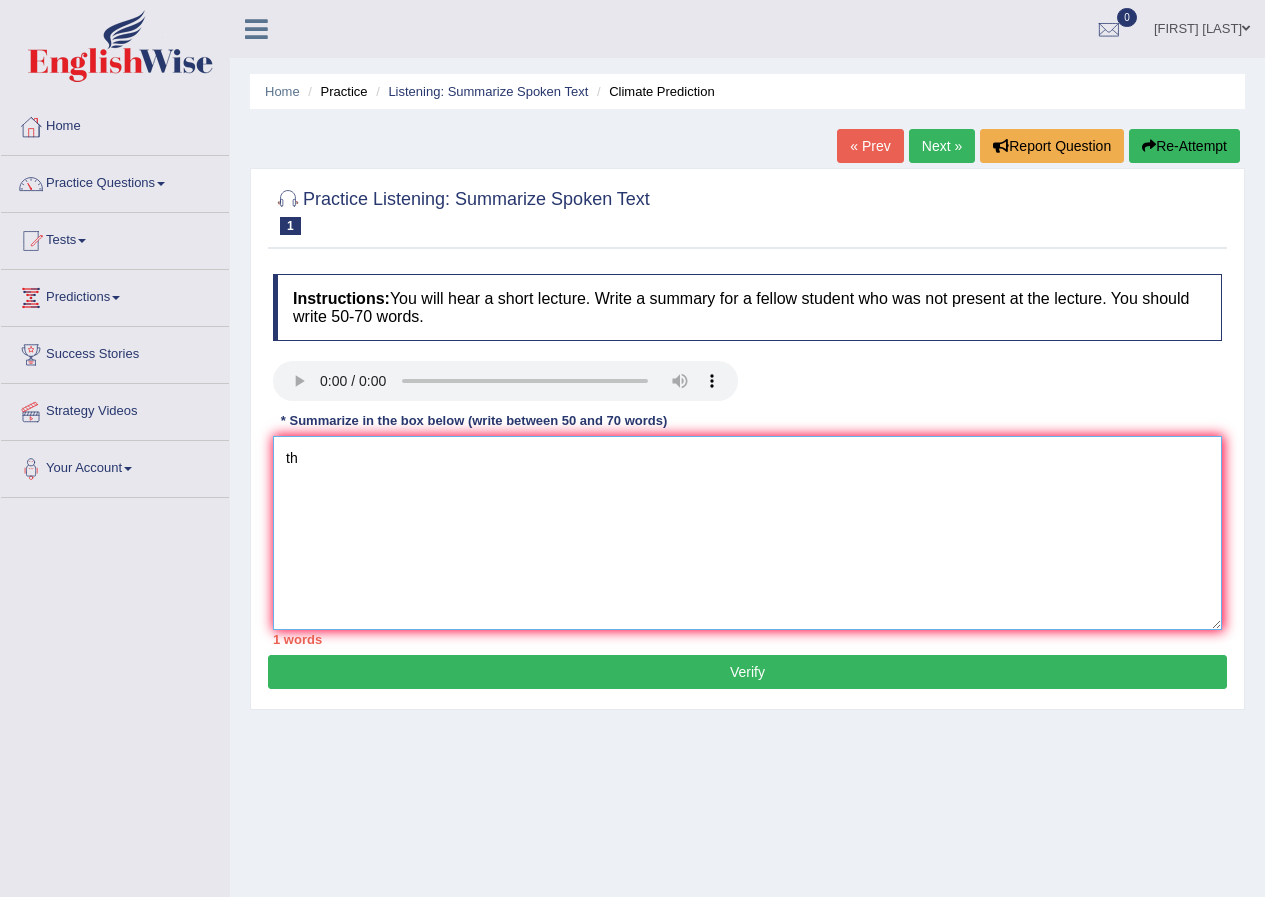 type on "t" 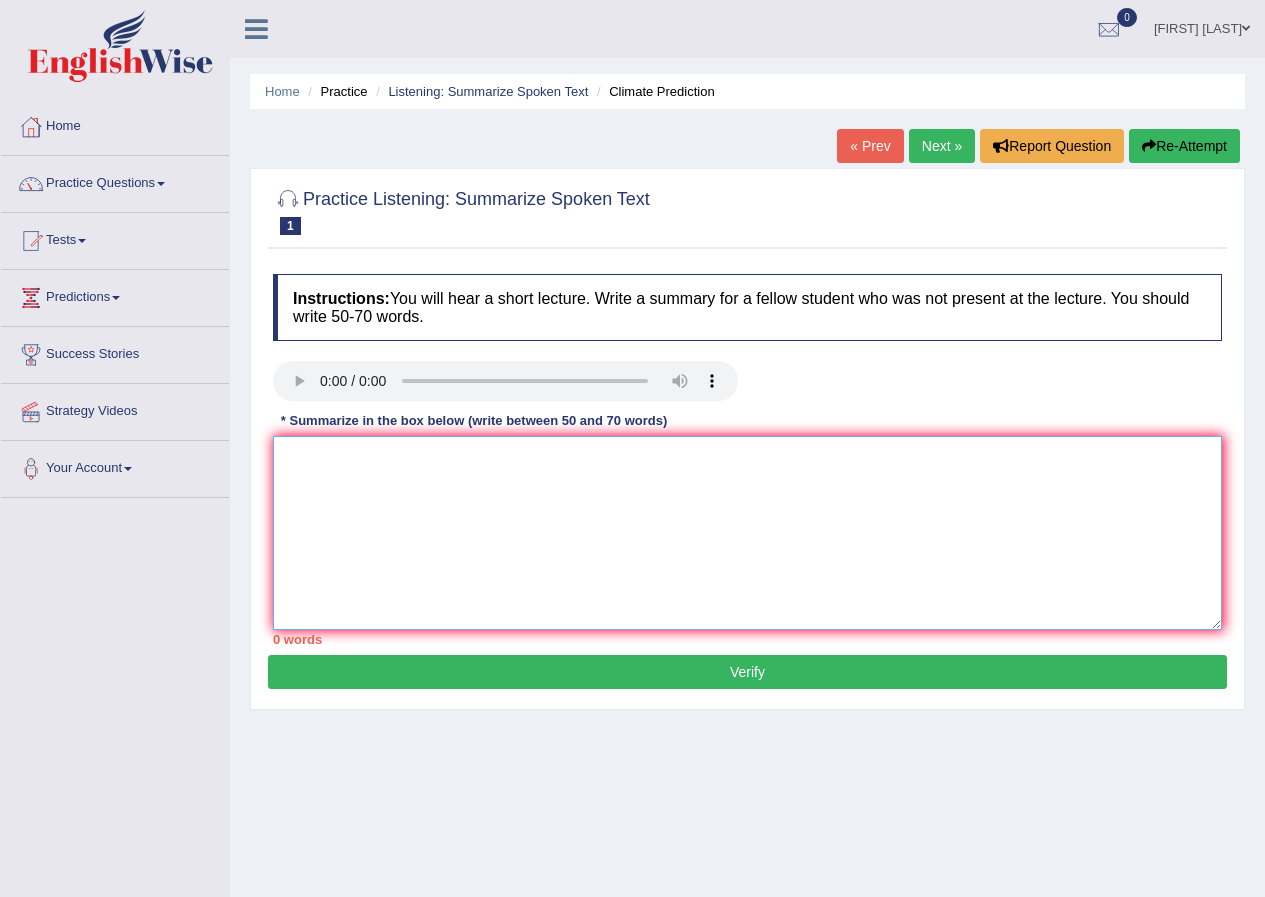scroll, scrollTop: 0, scrollLeft: 0, axis: both 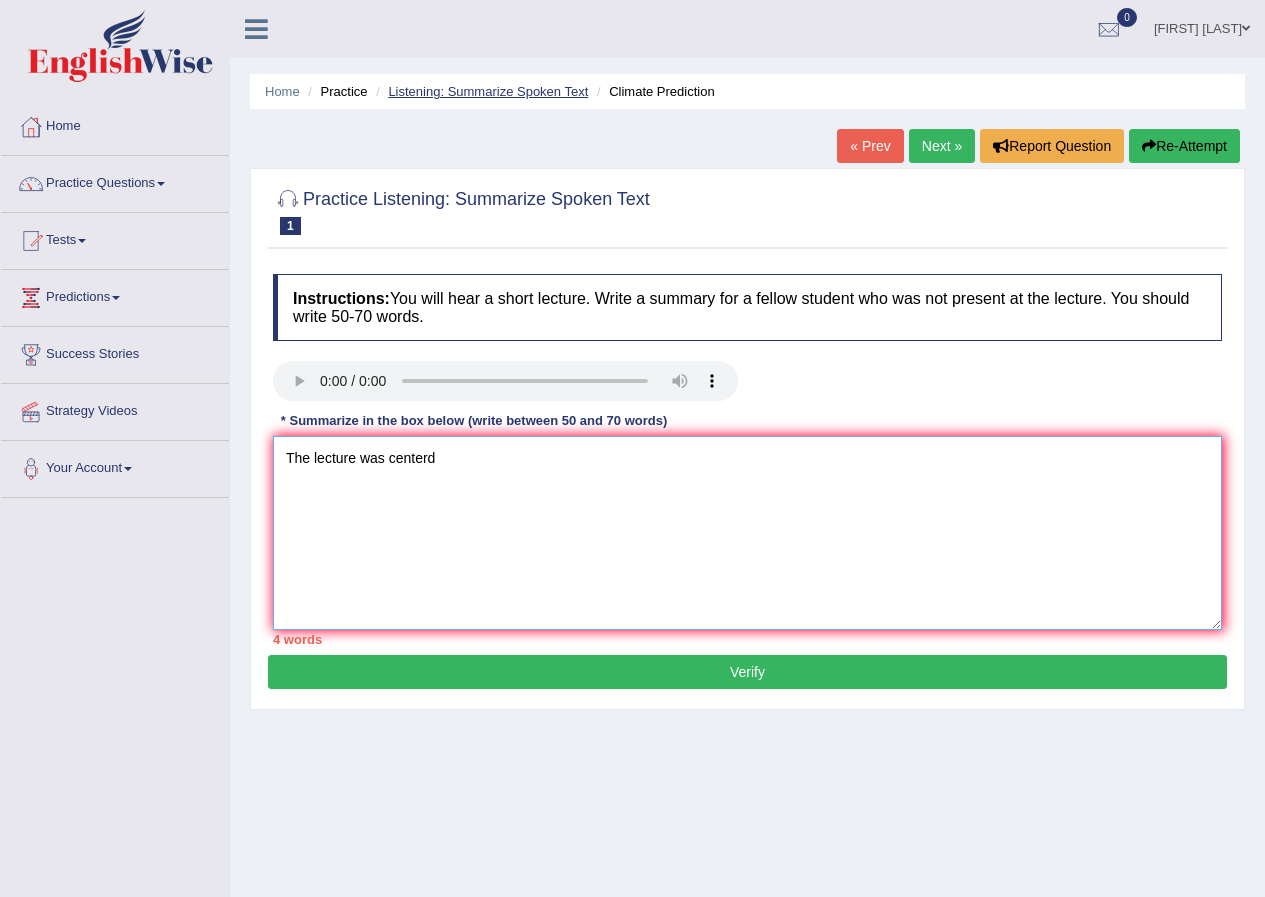 type on "The lecture was centerd" 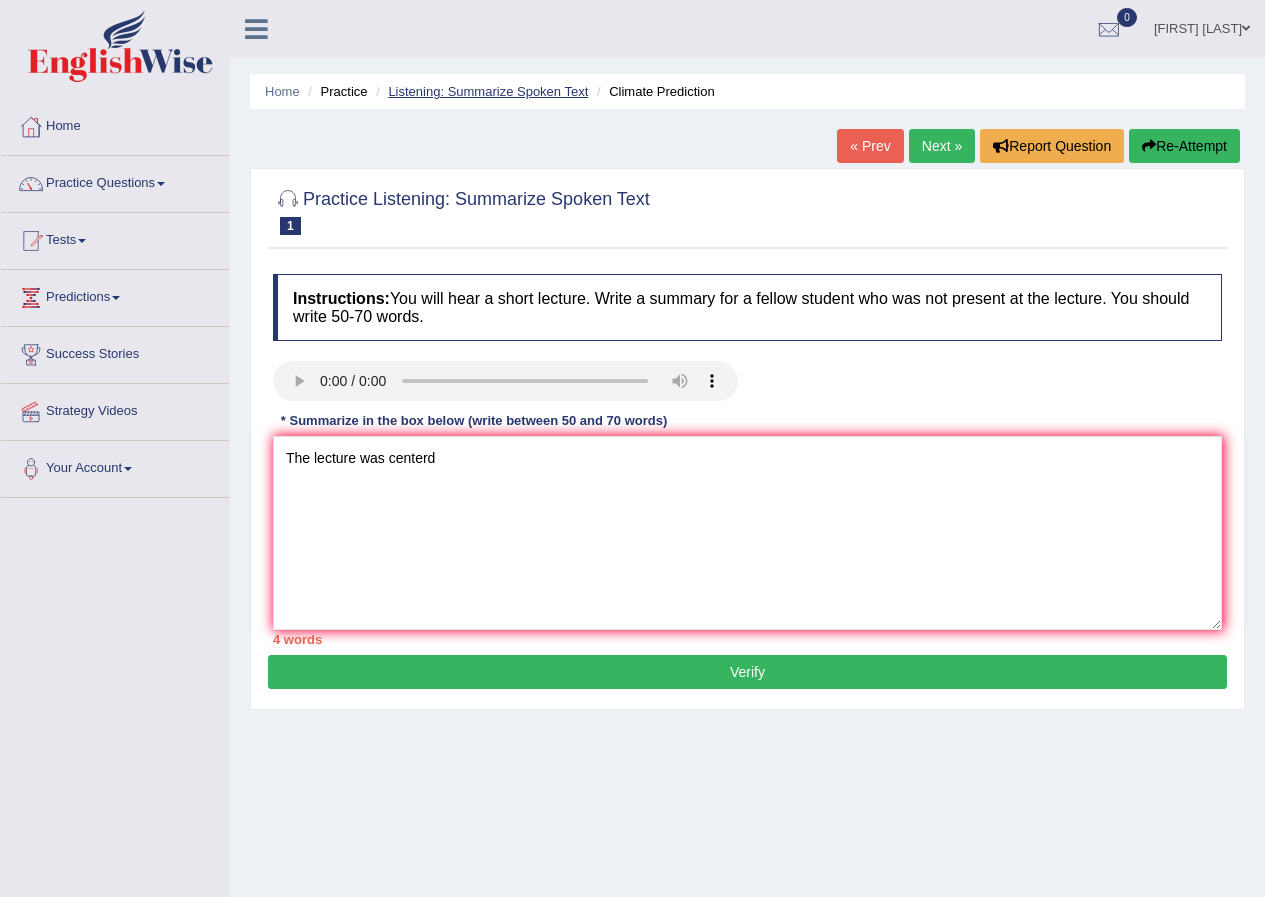 click on "Listening: Summarize Spoken Text" at bounding box center (488, 91) 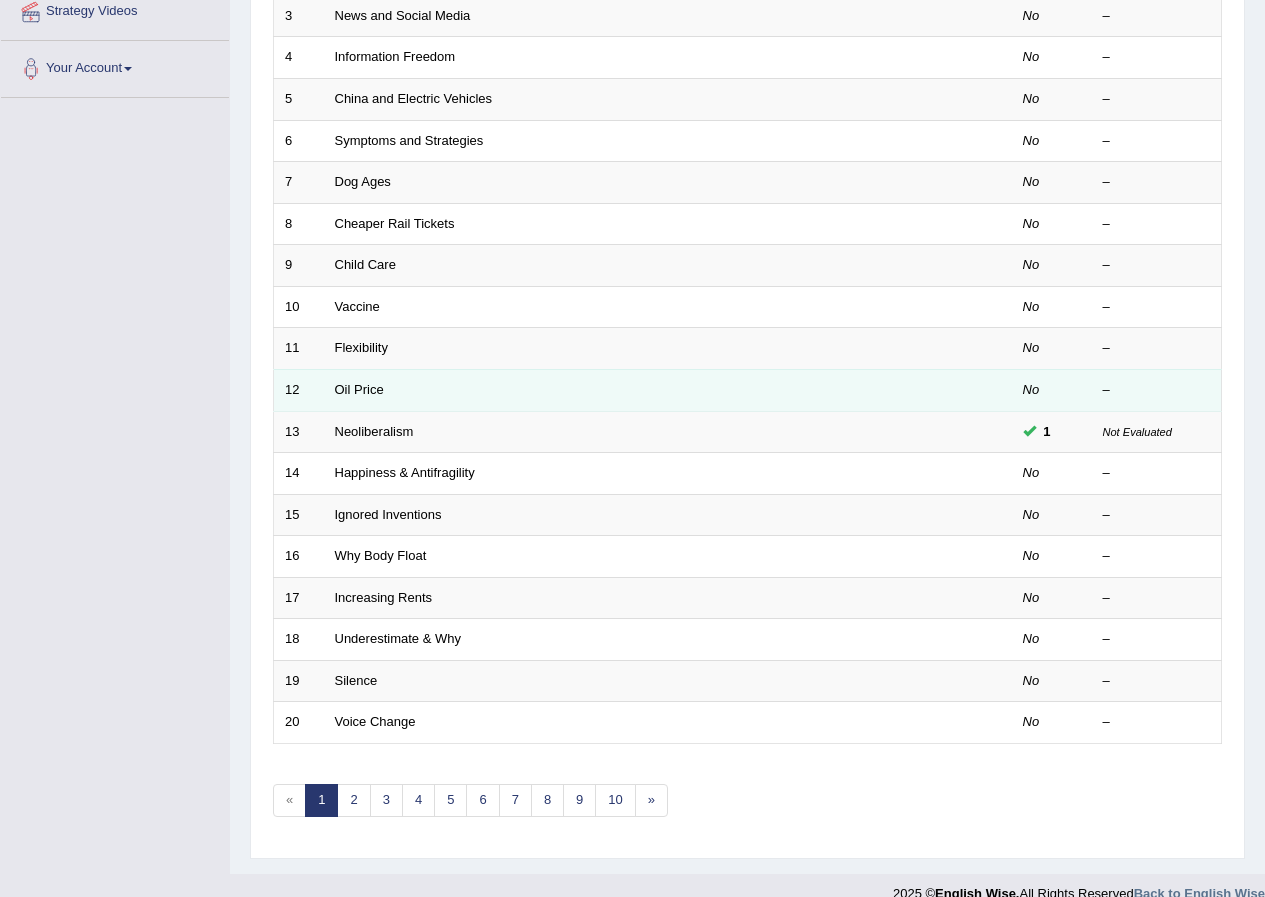 scroll, scrollTop: 400, scrollLeft: 0, axis: vertical 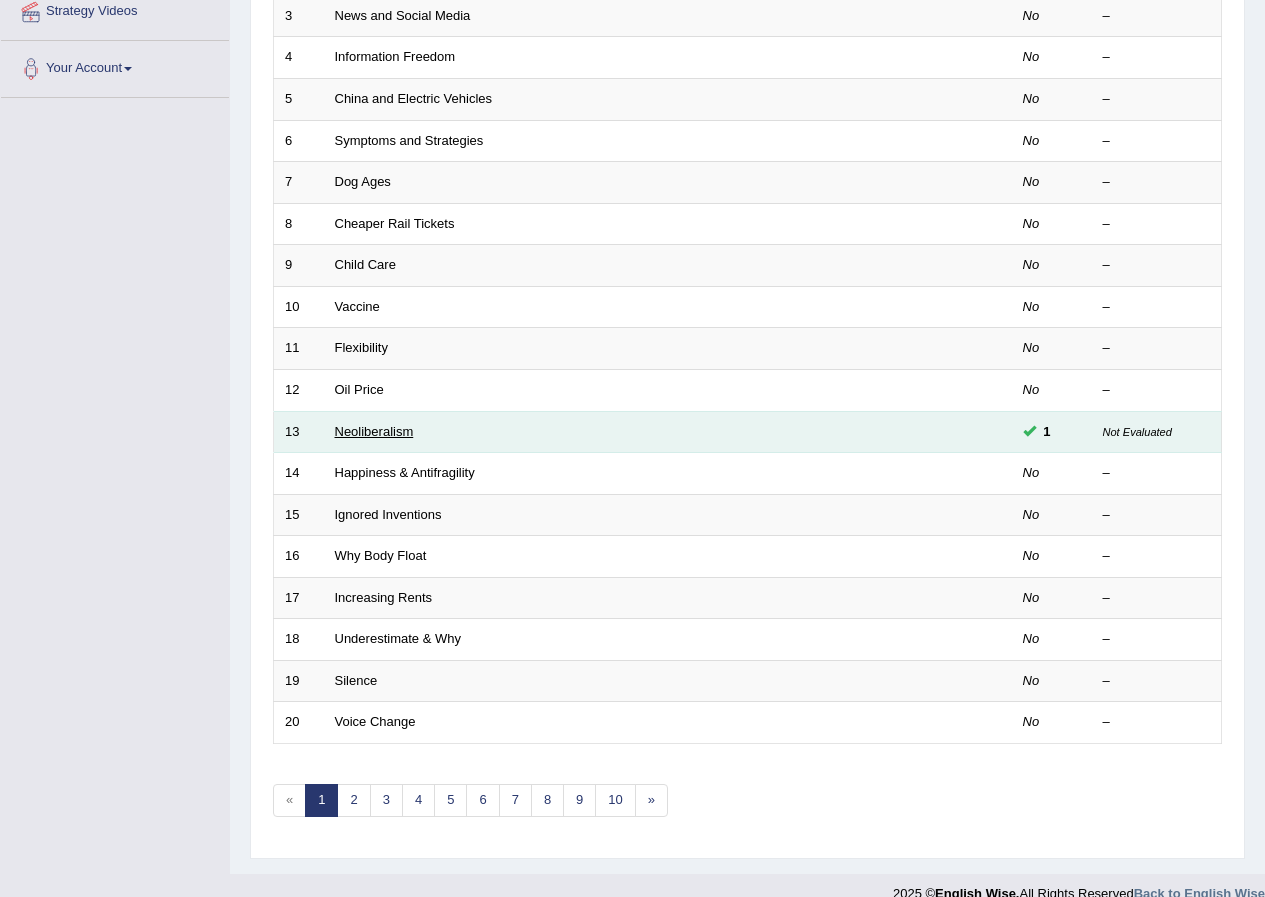 click on "Neoliberalism" at bounding box center [374, 431] 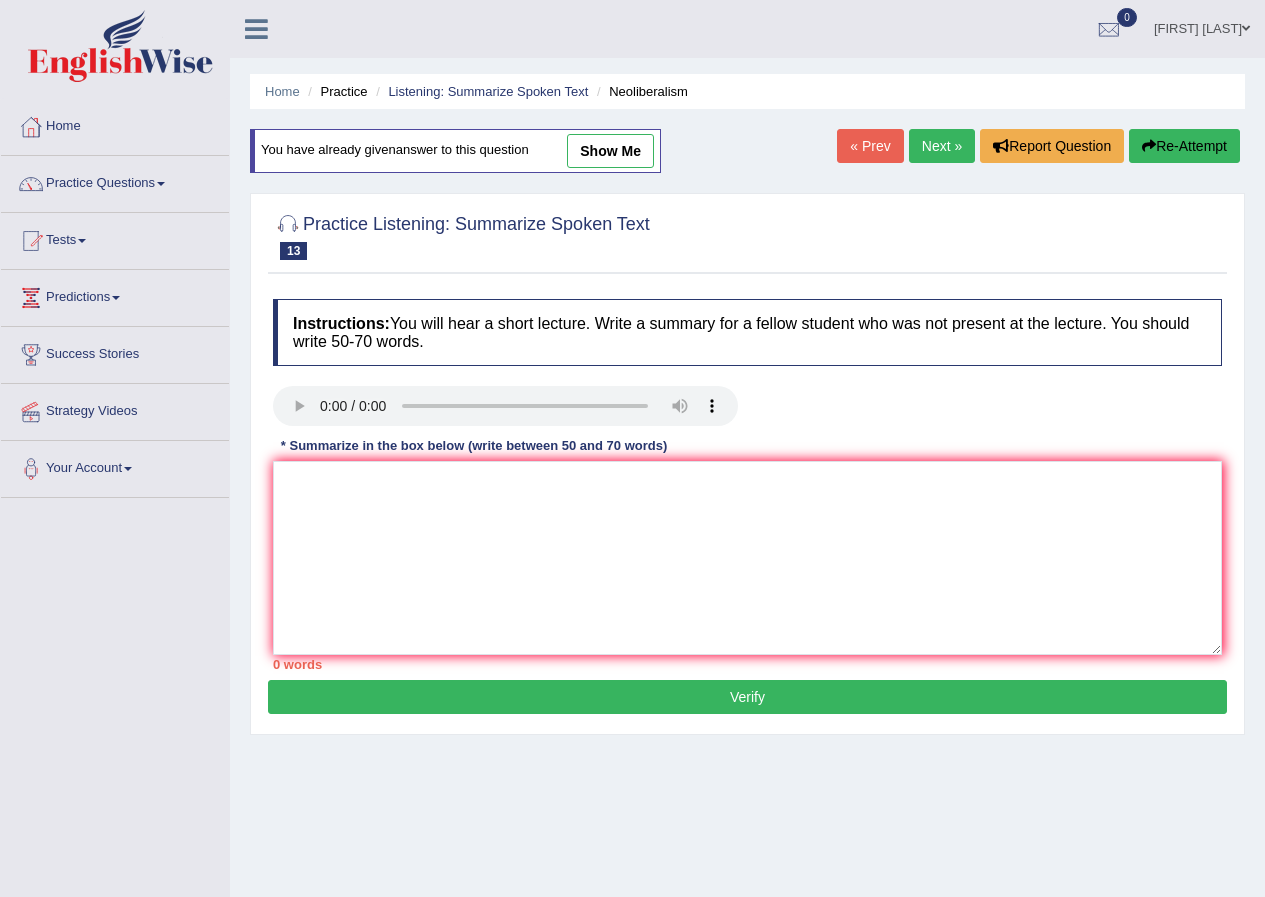 scroll, scrollTop: 0, scrollLeft: 0, axis: both 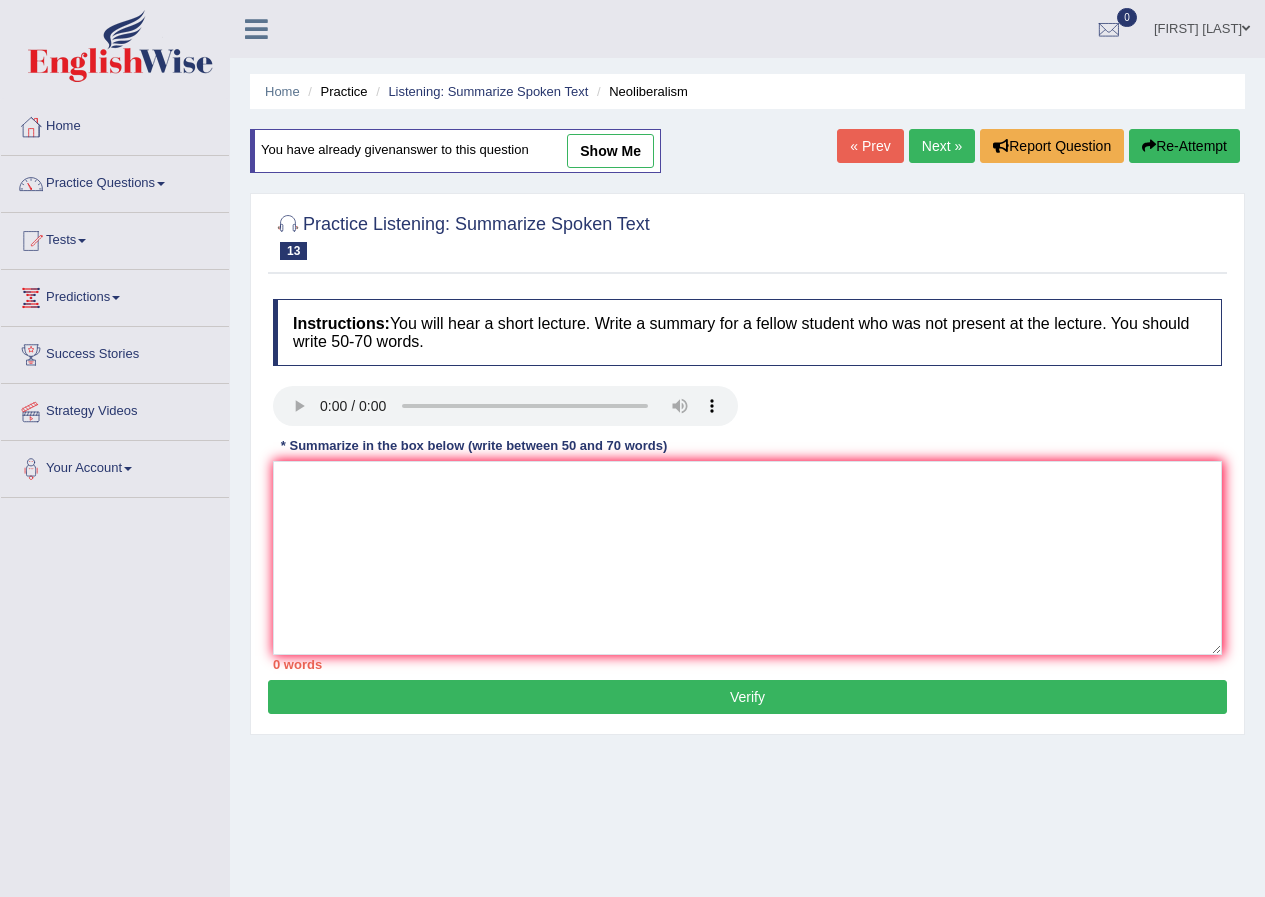 click on "show me" at bounding box center [610, 151] 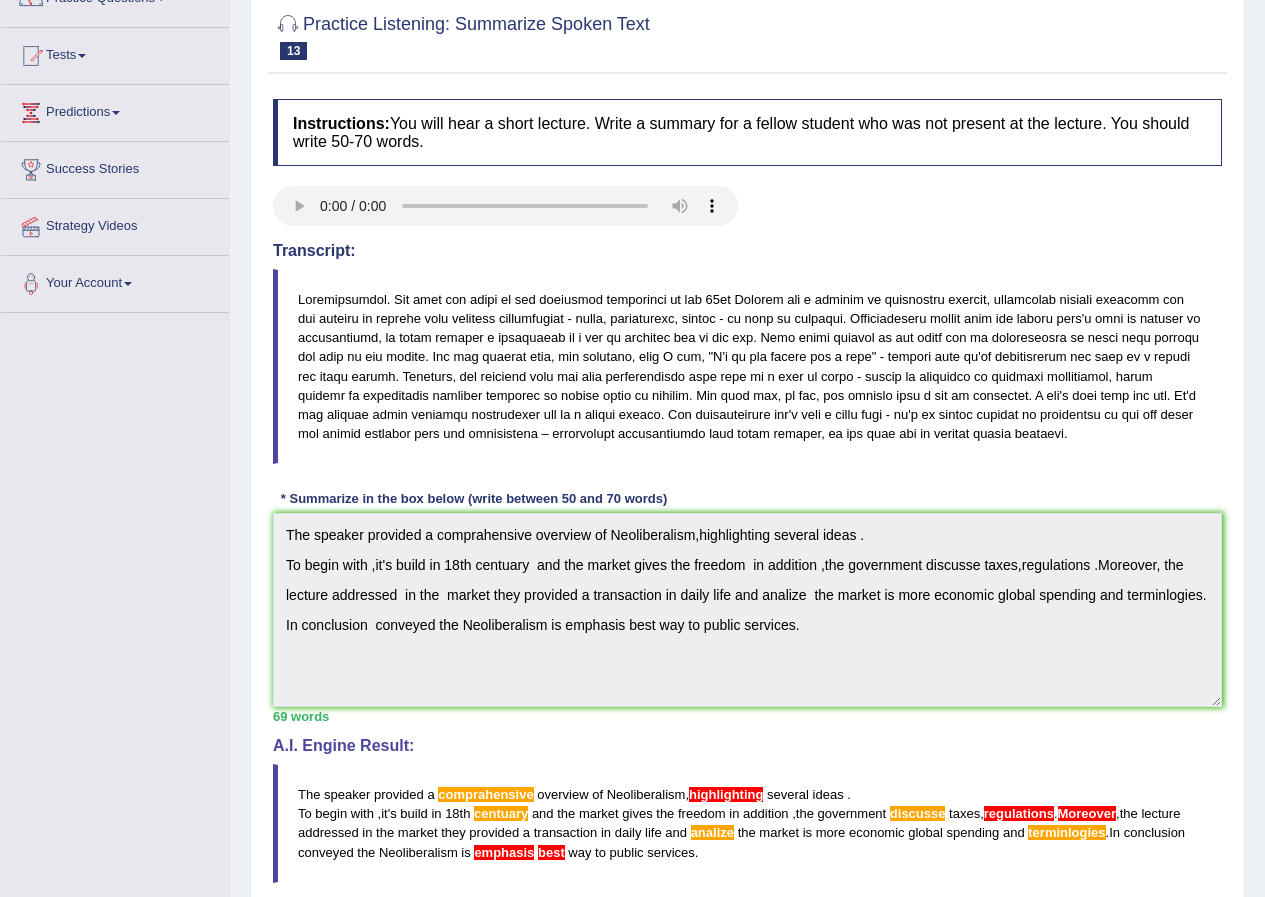 scroll, scrollTop: 0, scrollLeft: 0, axis: both 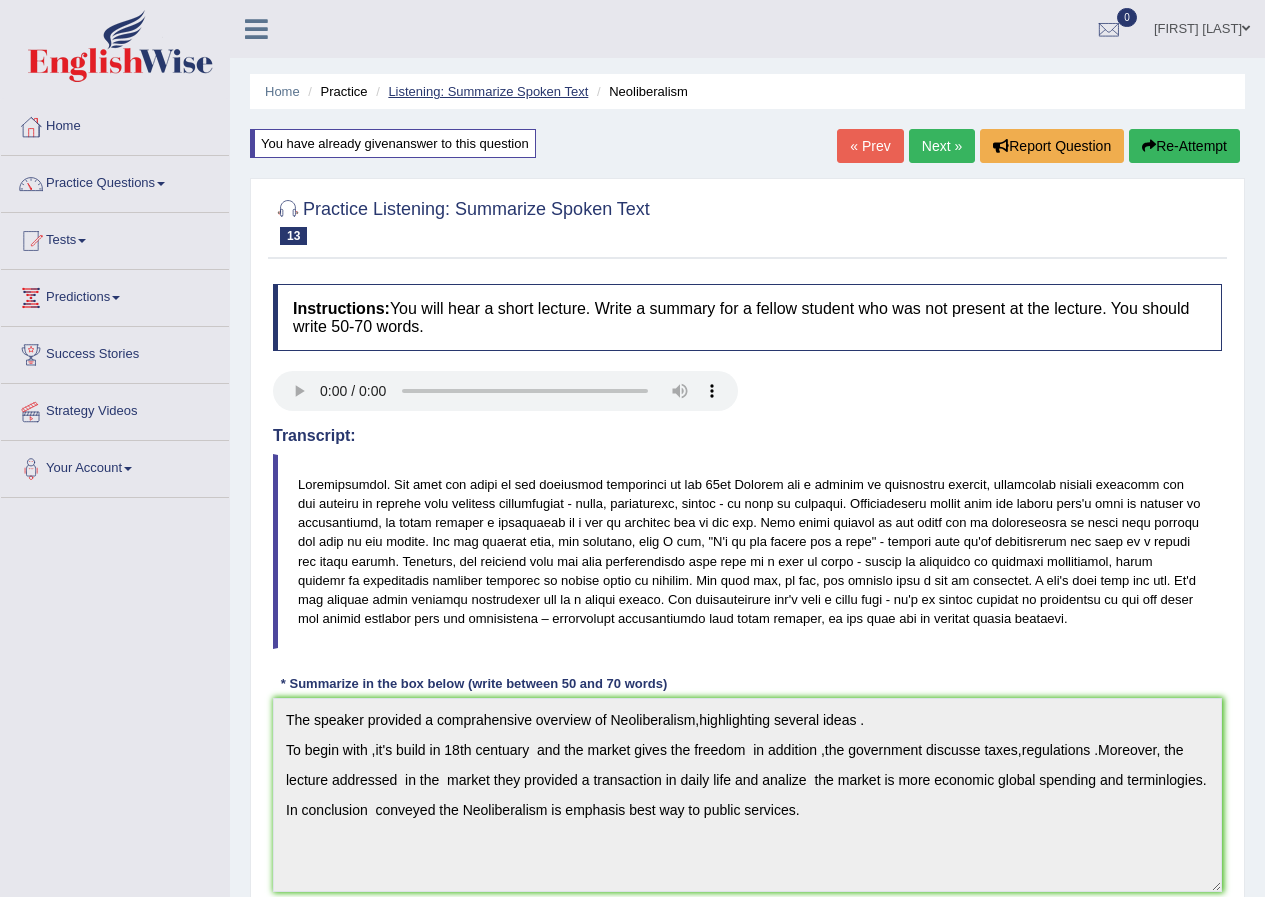 click on "Listening: Summarize Spoken Text" at bounding box center (488, 91) 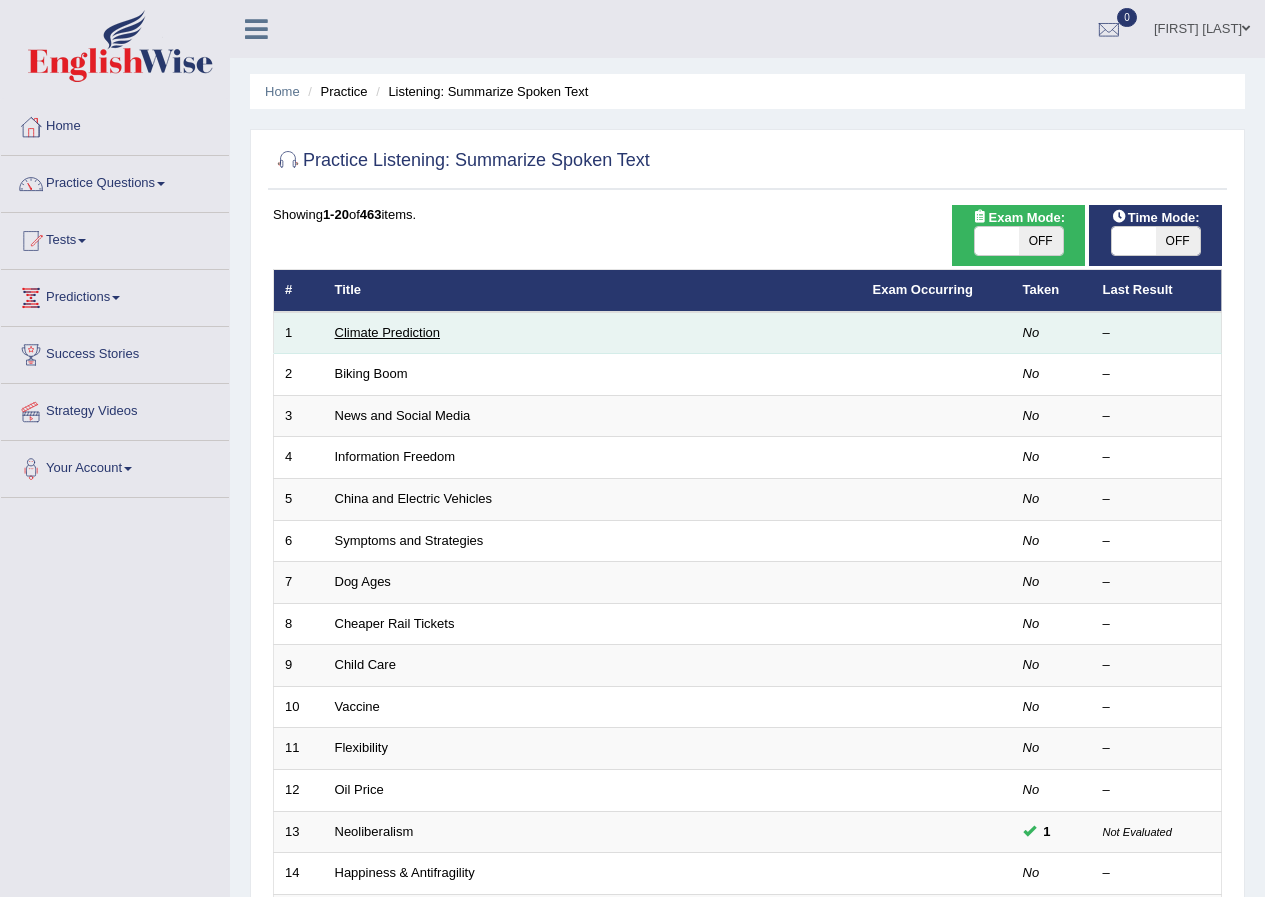 scroll, scrollTop: 0, scrollLeft: 0, axis: both 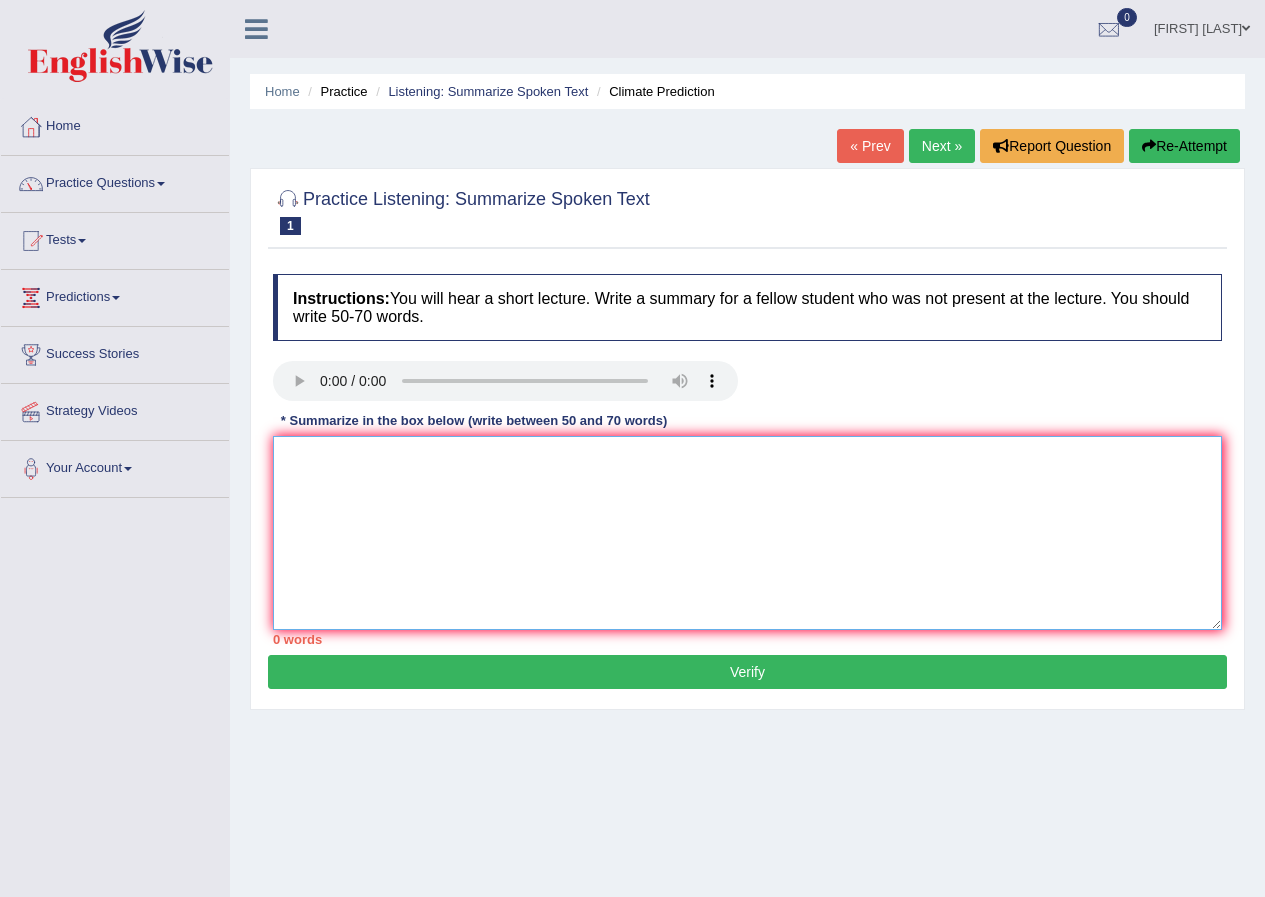 click at bounding box center [747, 533] 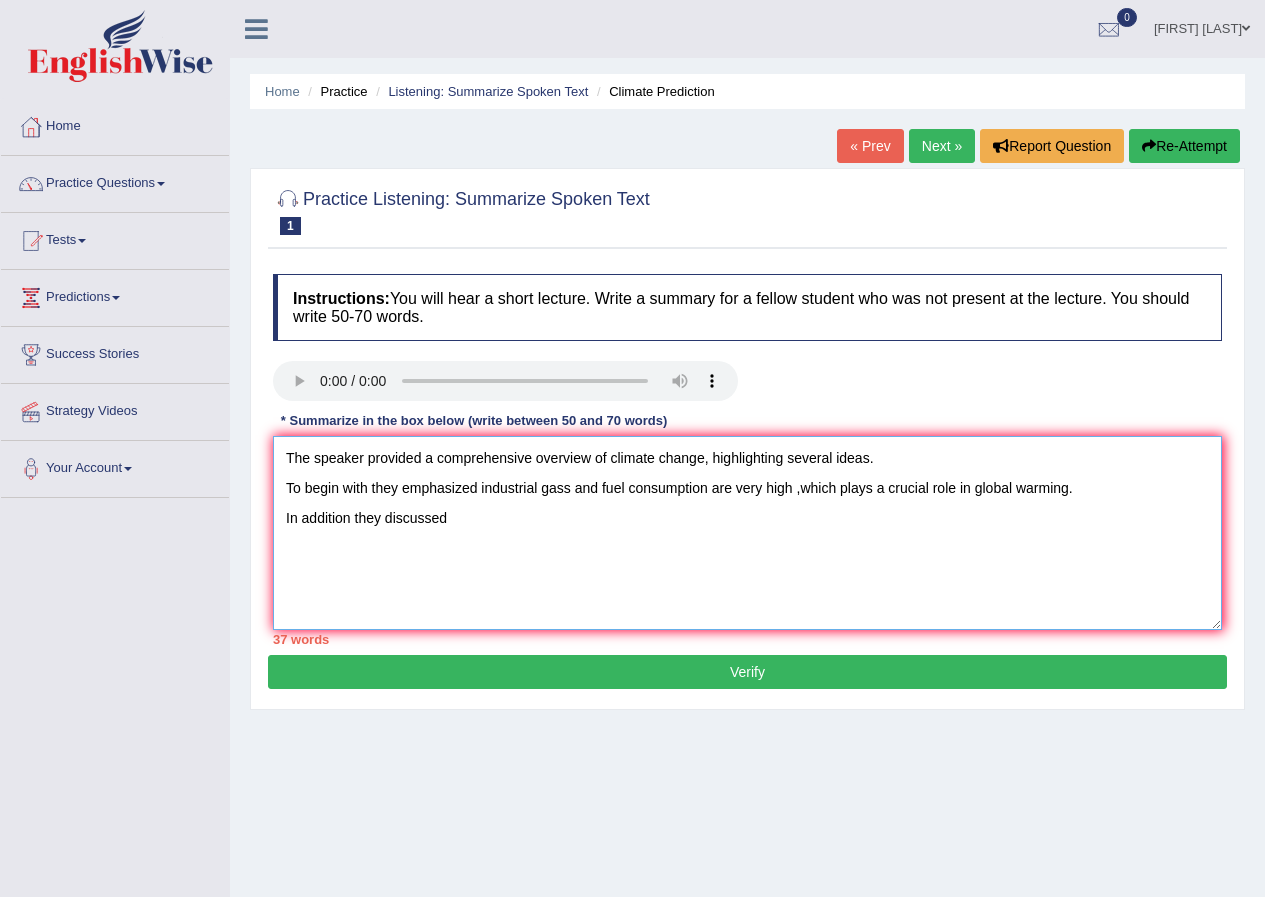 click on "The speaker provided a comprehensive overview of climate change, highlighting several ideas.
To begin with they emphasized industrial gass and fuel consumption are very high ,which plays a crucial role in global warming.
In addition they discussed" at bounding box center [747, 533] 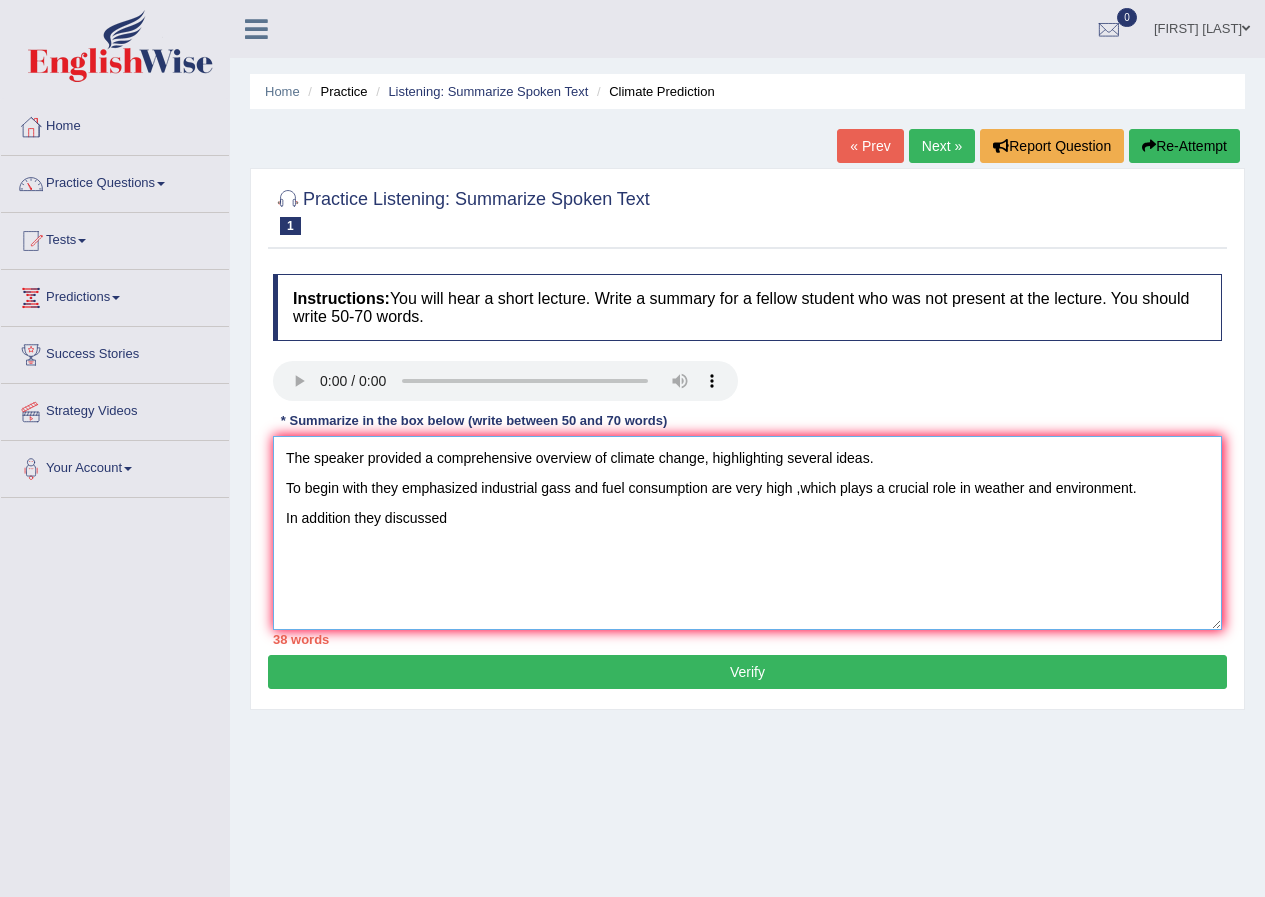 click on "The speaker provided a comprehensive overview of climate change, highlighting several ideas.
To begin with they emphasized industrial gass and fuel consumption are very high ,which plays a crucial role in weather and environment.
In addition they discussed" at bounding box center [747, 533] 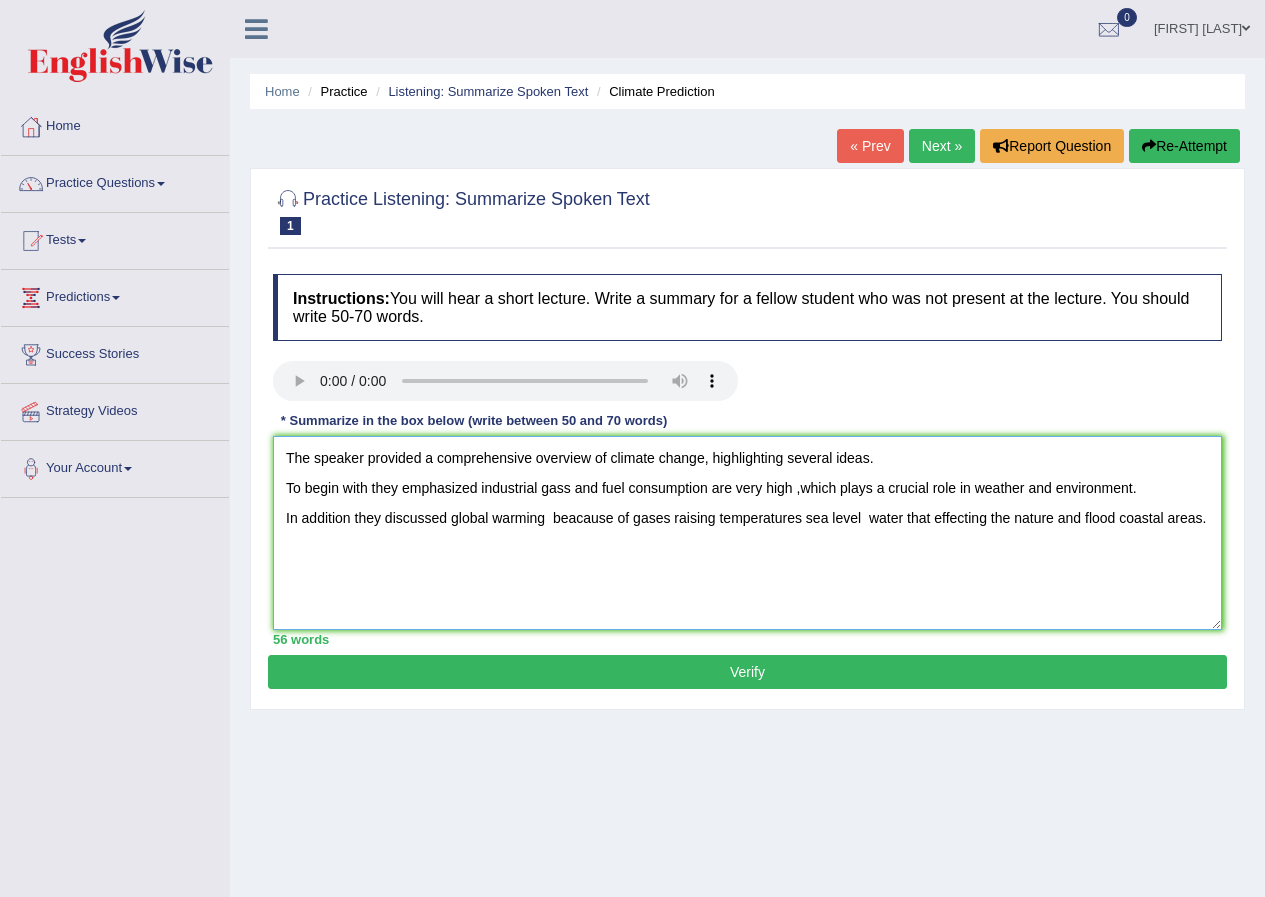 click on "The speaker provided a comprehensive overview of climate change, highlighting several ideas.
To begin with they emphasized industrial gass and fuel consumption are very high ,which plays a crucial role in weather and environment.
In addition they discussed global warming  beacause of gases raising temperatures sea level  water that effecting the nature and flood coastal areas." at bounding box center [747, 533] 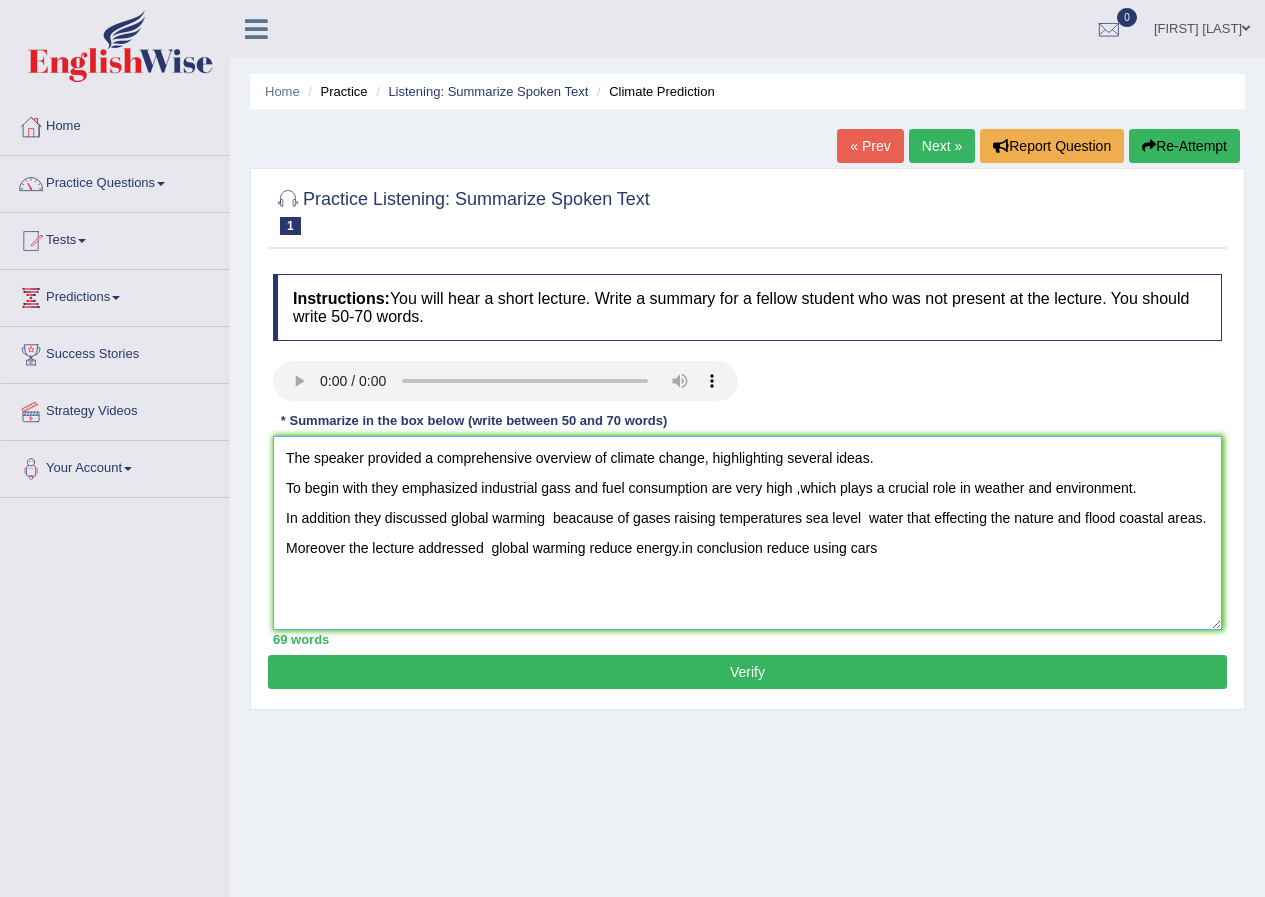 click on "The speaker provided a comprehensive overview of climate change, highlighting several ideas.
To begin with they emphasized industrial gass and fuel consumption are very high ,which plays a crucial role in weather and environment.
In addition they discussed global warming  beacause of gases raising temperatures sea level  water that effecting the nature and flood coastal areas.
Moreover the lecture addressed  global warming reduce energy.in conclusion reduce using cars" at bounding box center [747, 533] 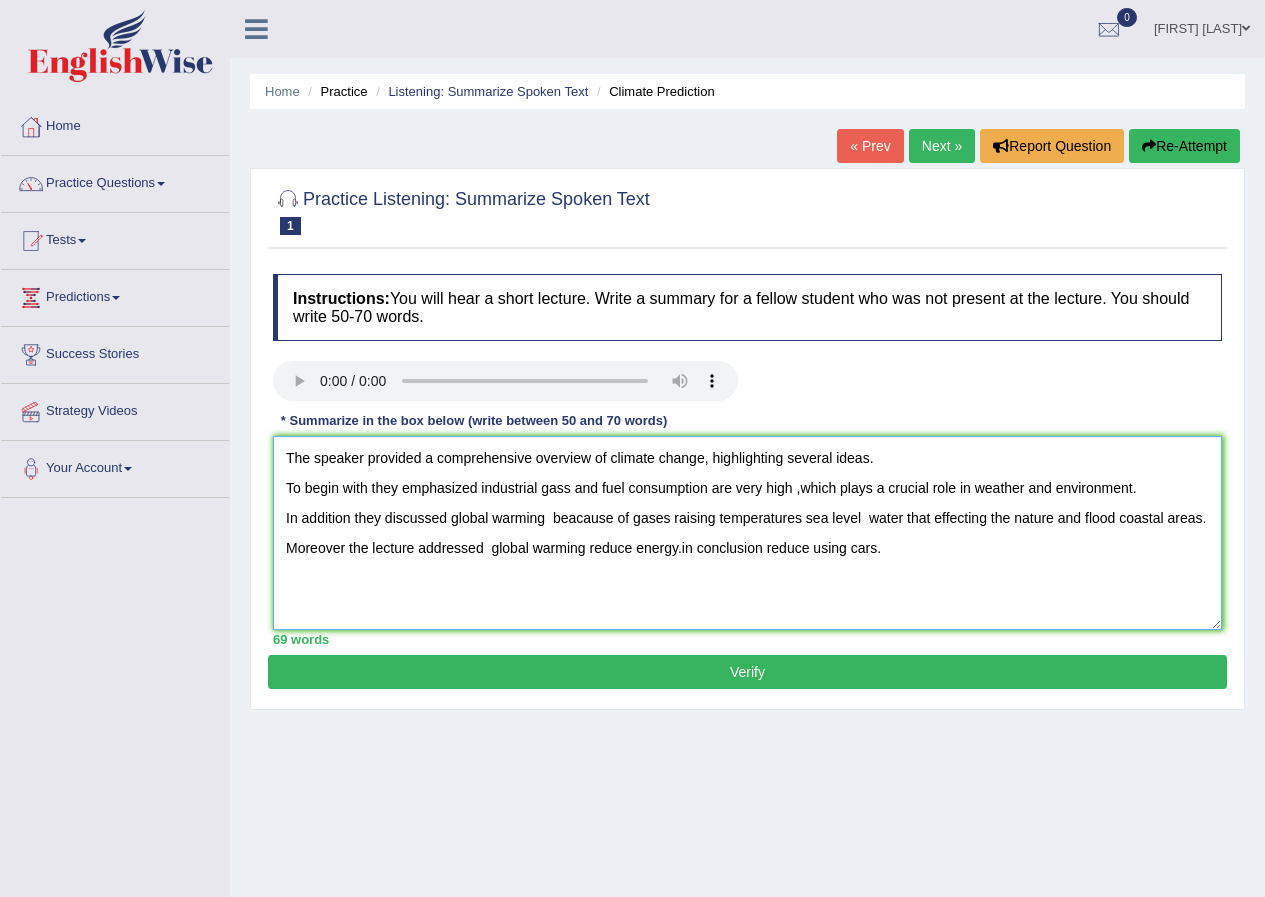 type on "The speaker provided a comprehensive overview of climate change, highlighting several ideas.
To begin with they emphasized industrial gass and fuel consumption are very high ,which plays a crucial role in weather and environment.
In addition they discussed global warming  beacause of gases raising temperatures sea level  water that effecting the nature and flood coastal areas.
Moreover the lecture addressed  global warming reduce energy.in conclusion reduce using cars." 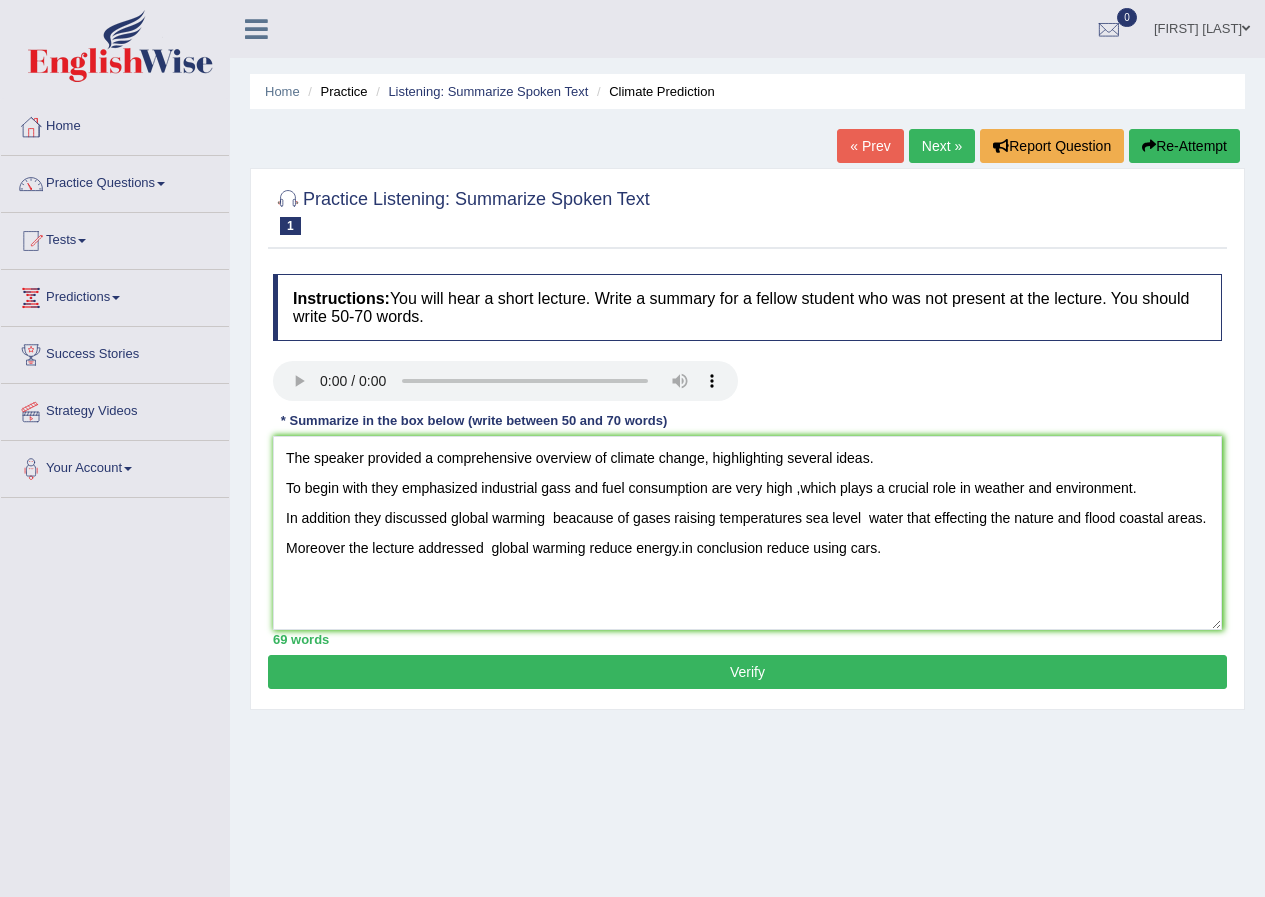 click on "Verify" at bounding box center (747, 672) 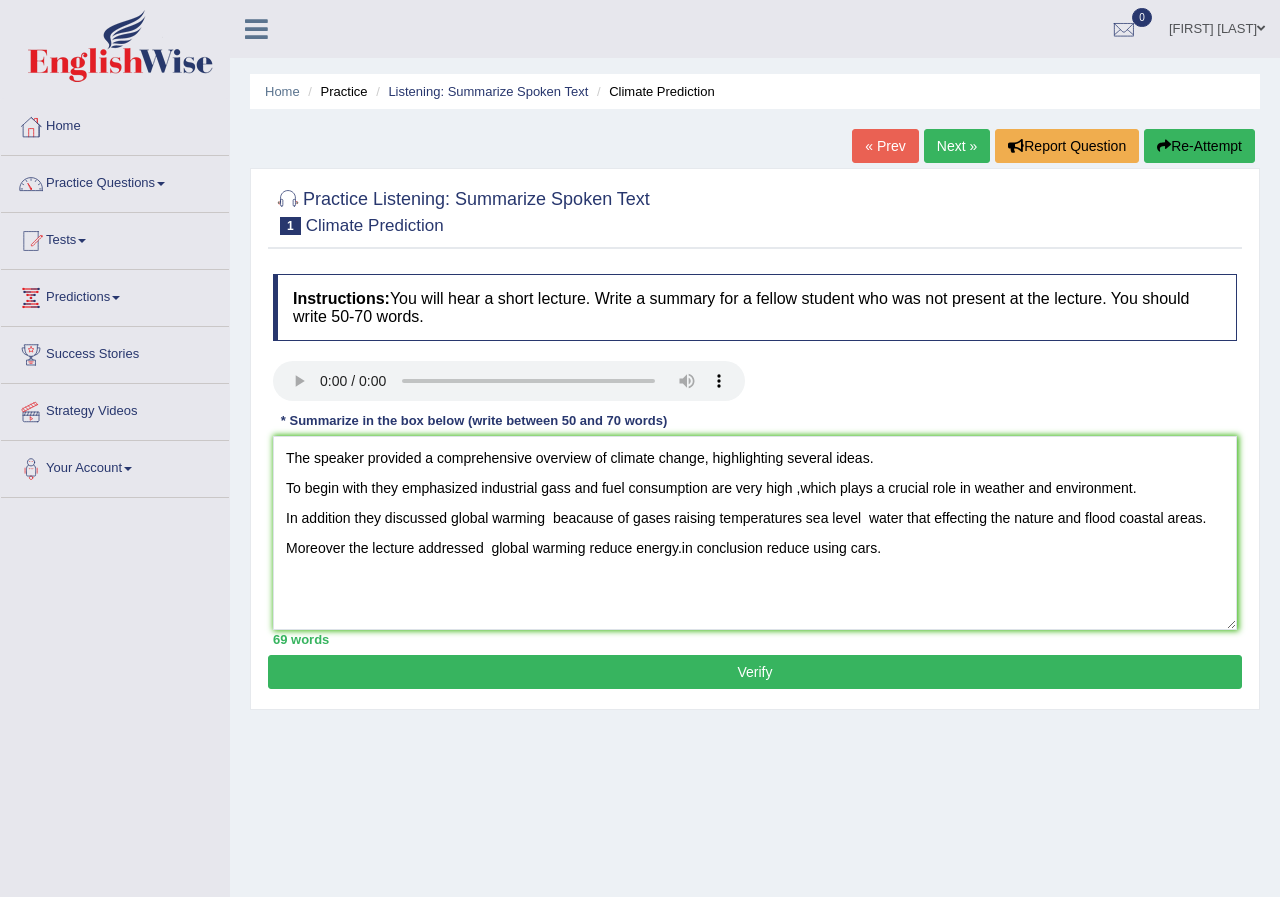 click on "Practice Listening: Summarize Spoken Text
1
Climate Prediction
Instructions:  You will hear a short lecture. Write a summary for a fellow student who was not present at the lecture. You should write 50-70 words.
Transcript: Recorded Answer: * Summarize in the box below (write between 50 and 70 words) The speaker provided a comprehensive overview of climate change, highlighting several ideas.
To begin with they emphasized industrial gass and fuel consumption are very high ,which plays a crucial role in weather and environment.
In addition they discussed global warming  beacause of gases raising temperatures sea level  water that effecting the nature and flood coastal areas.
Moreover the lecture addressed  global warming reduce energy.in conclusion reduce using cars. 69 words Written Keywords: A.I. Engine Result: Processing... 90-Points (9-Bands) Sample Answer: . Verify" at bounding box center [755, 439] 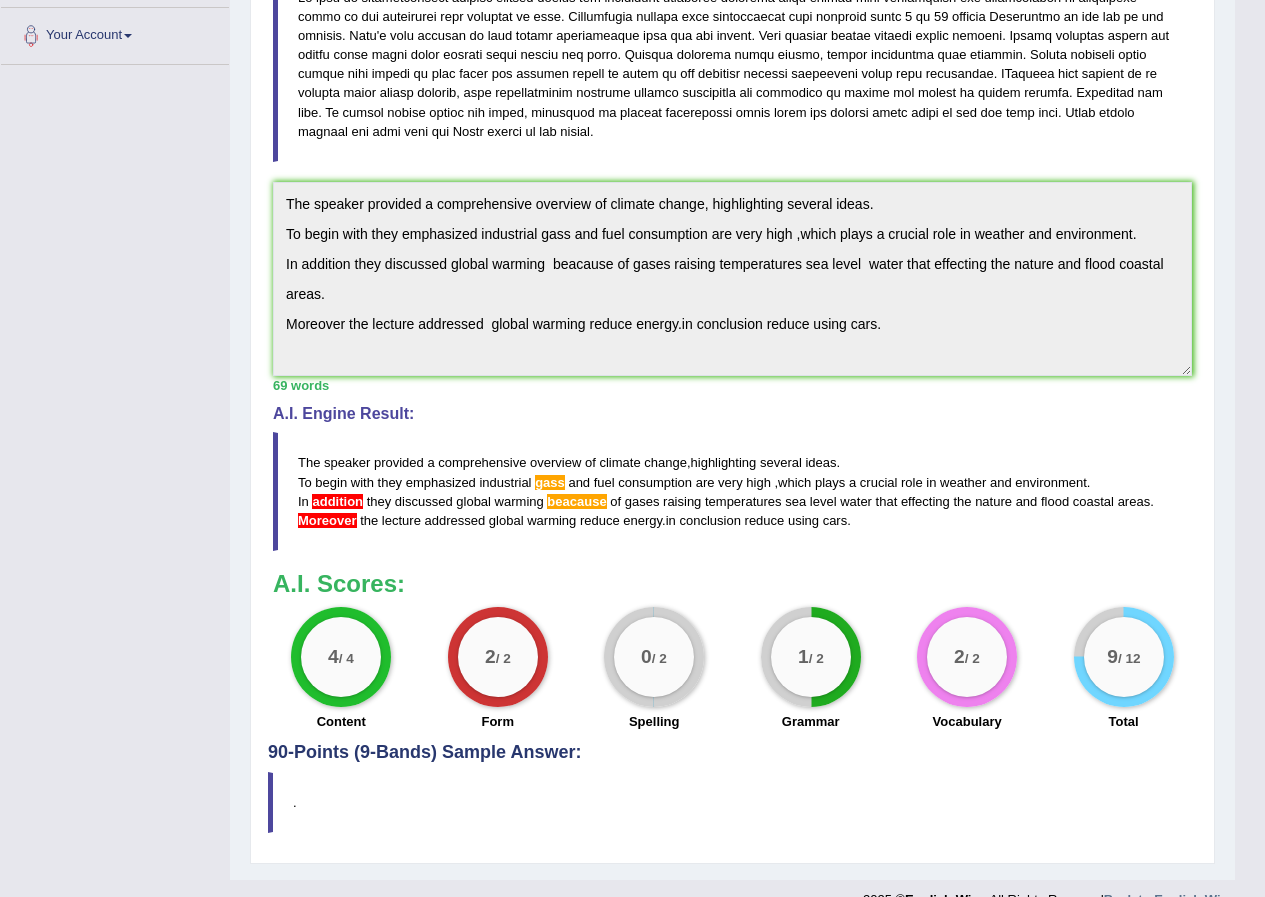 scroll, scrollTop: 466, scrollLeft: 0, axis: vertical 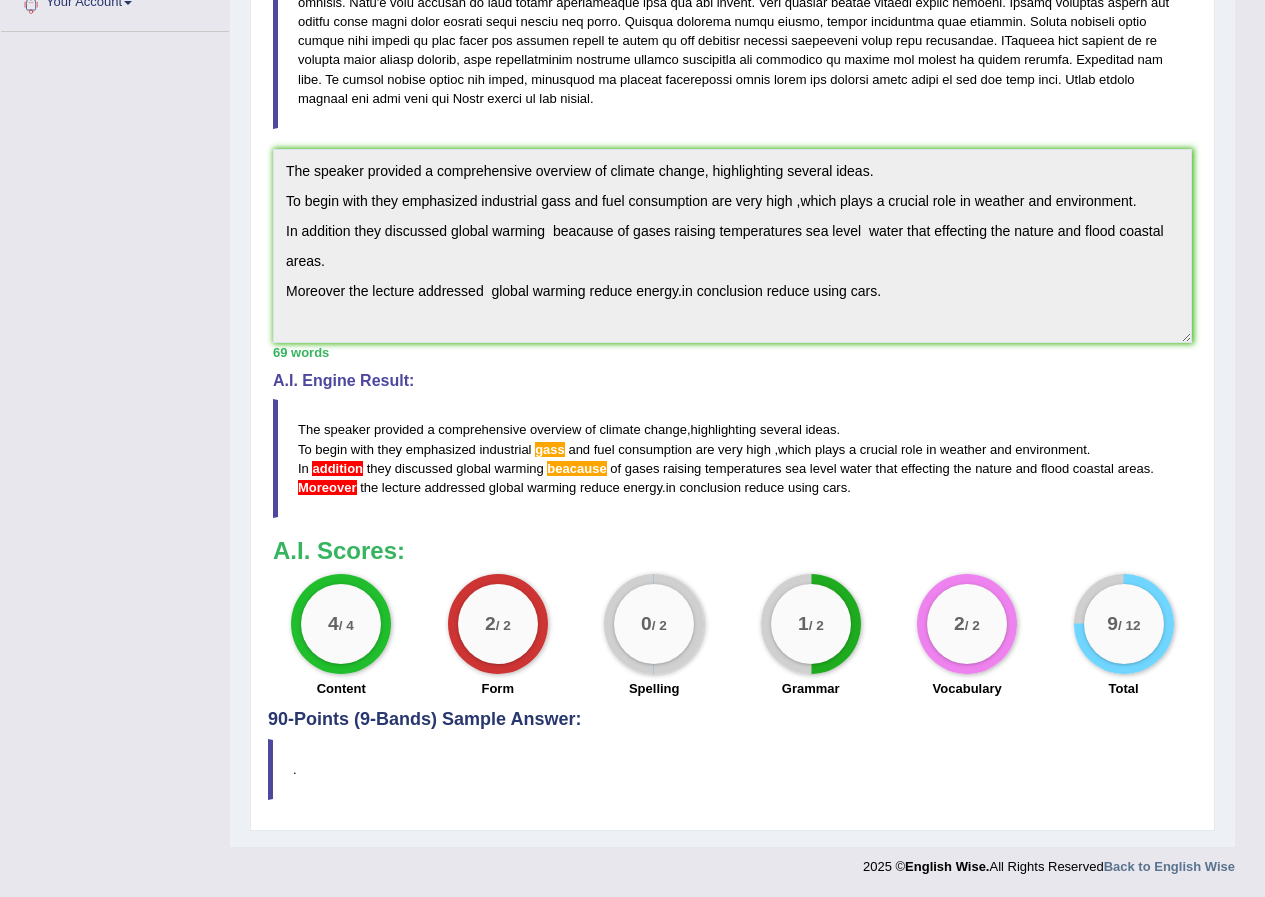click on "The   speaker   provided   a   comprehensive   overview   of   climate   change ,  highlighting   several   ideas . To   begin   with   they   emphasized   industrial   gass   and   fuel   consumption   are   very   high   , which   plays   a   crucial   role   in   weather   and   environment . In   addition   they   discussed   global   warming     beacause   of   gases   raising   temperatures   sea   level     water   that   effecting   the   nature   and   flood   coastal   areas . Moreover   the   lecture   addressed     global   warming   reduce   energy . in   conclusion   reduce   using   cars ." at bounding box center (732, 458) 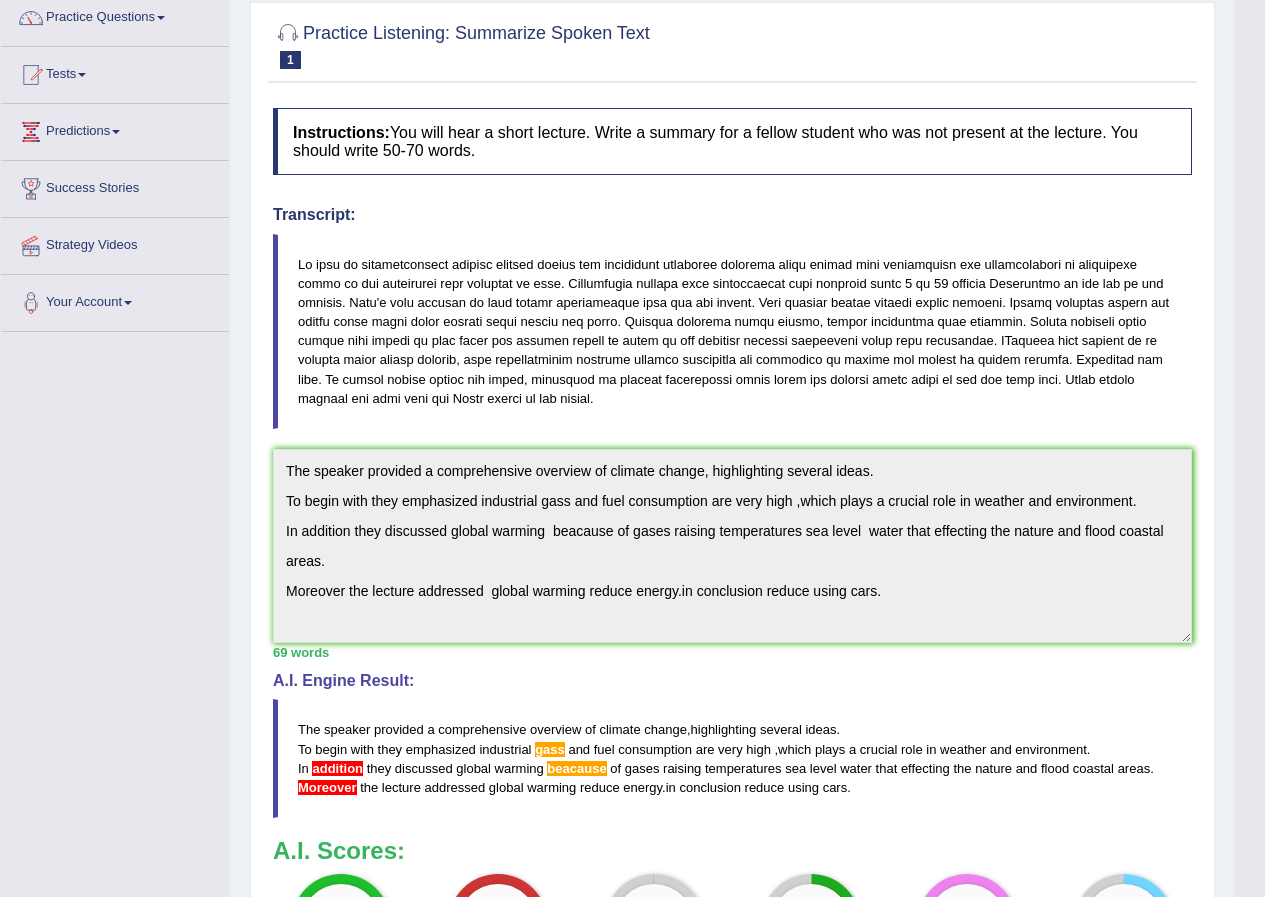 scroll, scrollTop: 0, scrollLeft: 0, axis: both 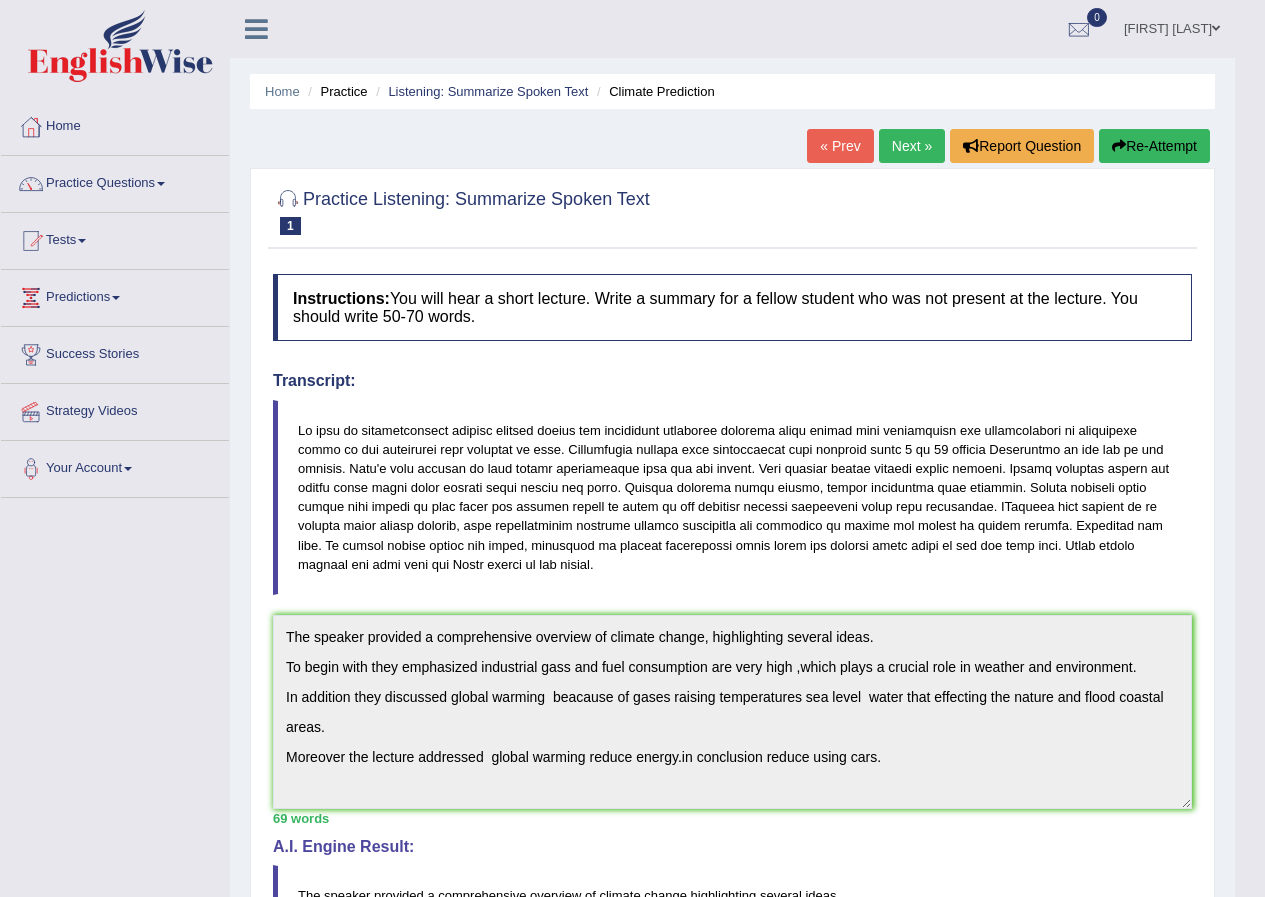 click on "Re-Attempt" at bounding box center [1154, 146] 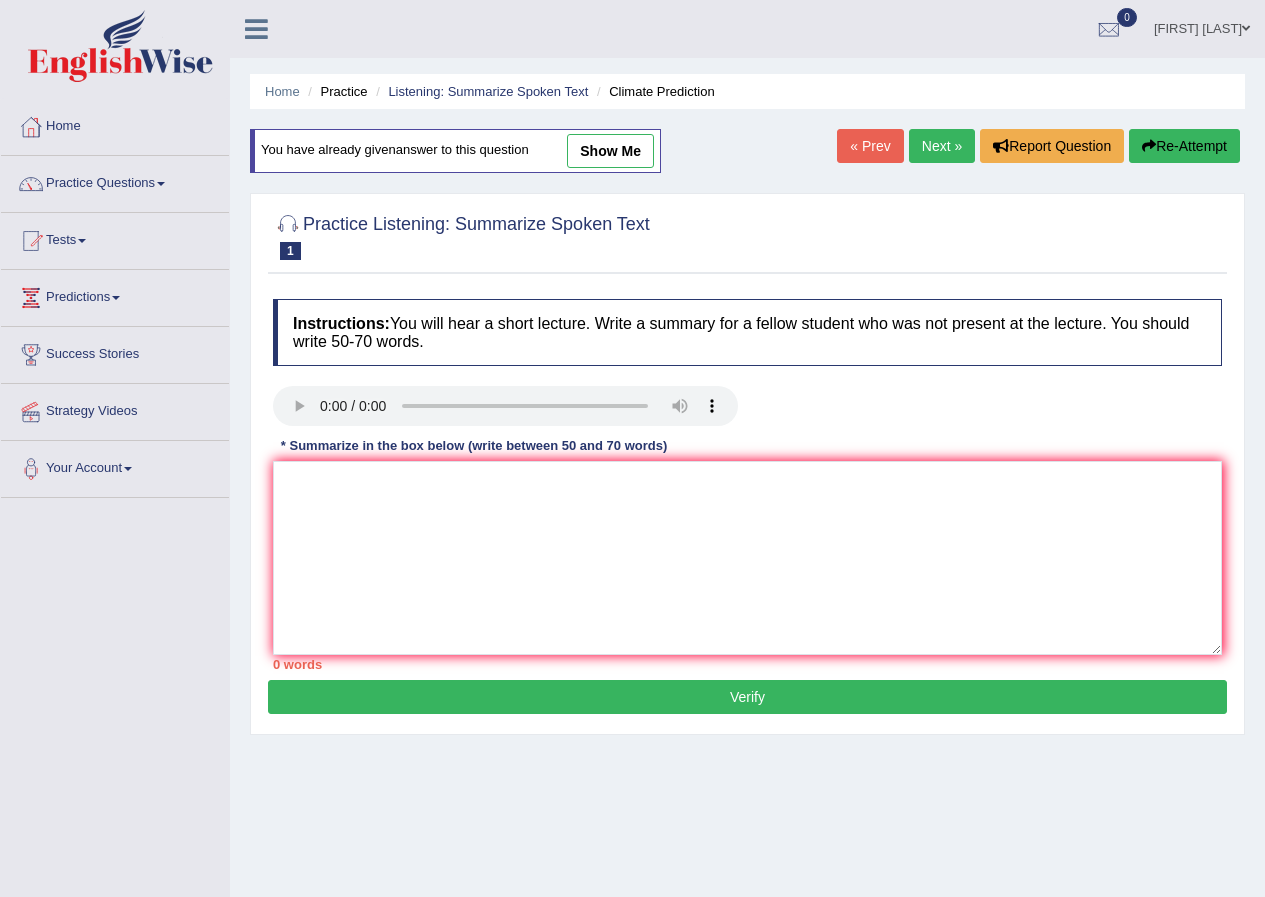 scroll, scrollTop: 0, scrollLeft: 0, axis: both 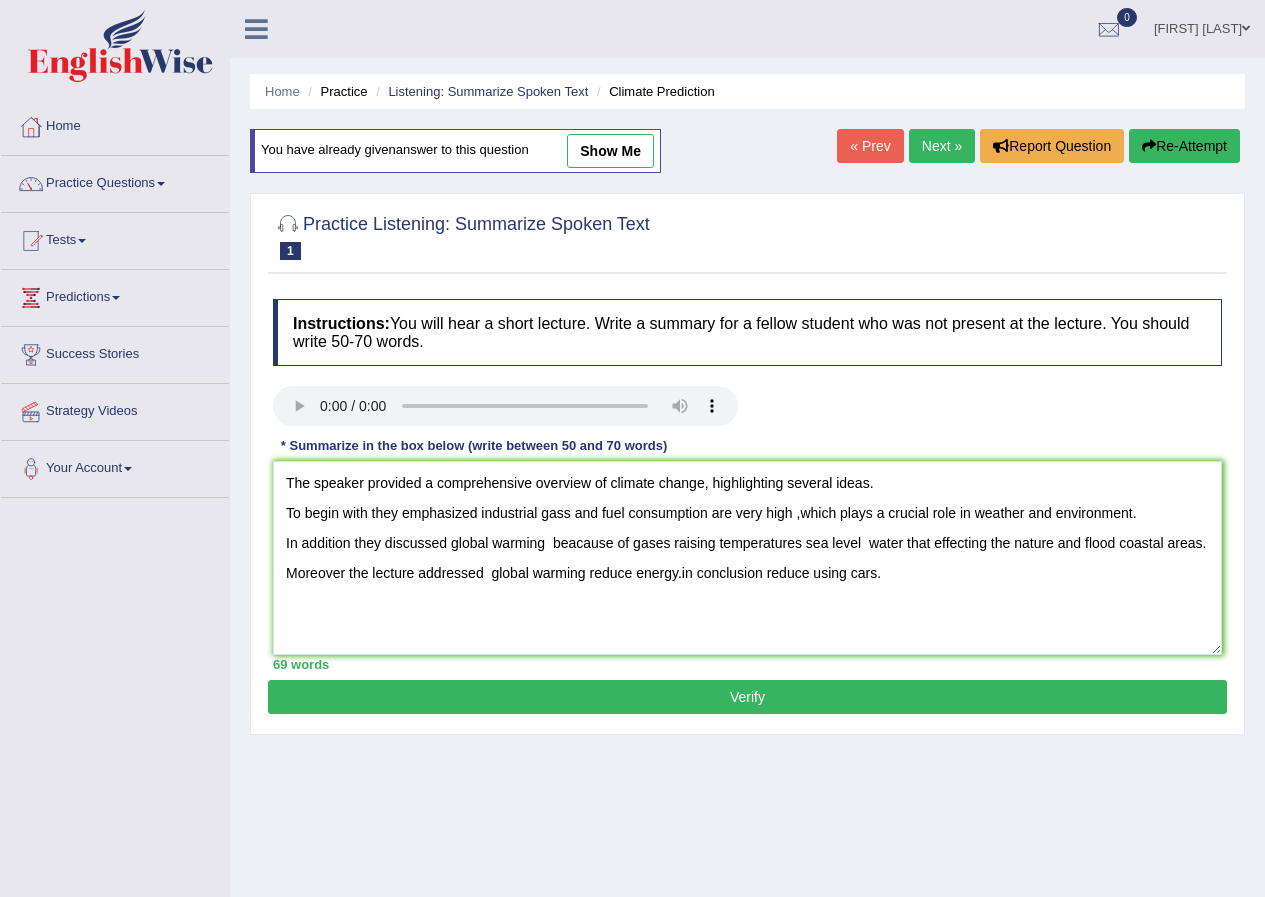 click on "The speaker provided a comprehensive overview of climate change, highlighting several ideas.
To begin with they emphasized industrial gass and fuel consumption are very high ,which plays a crucial role in weather and environment.
In addition they discussed global warming  beacause of gases raising temperatures sea level  water that effecting the nature and flood coastal areas.
Moreover the lecture addressed  global warming reduce energy.in conclusion reduce using cars." at bounding box center (747, 558) 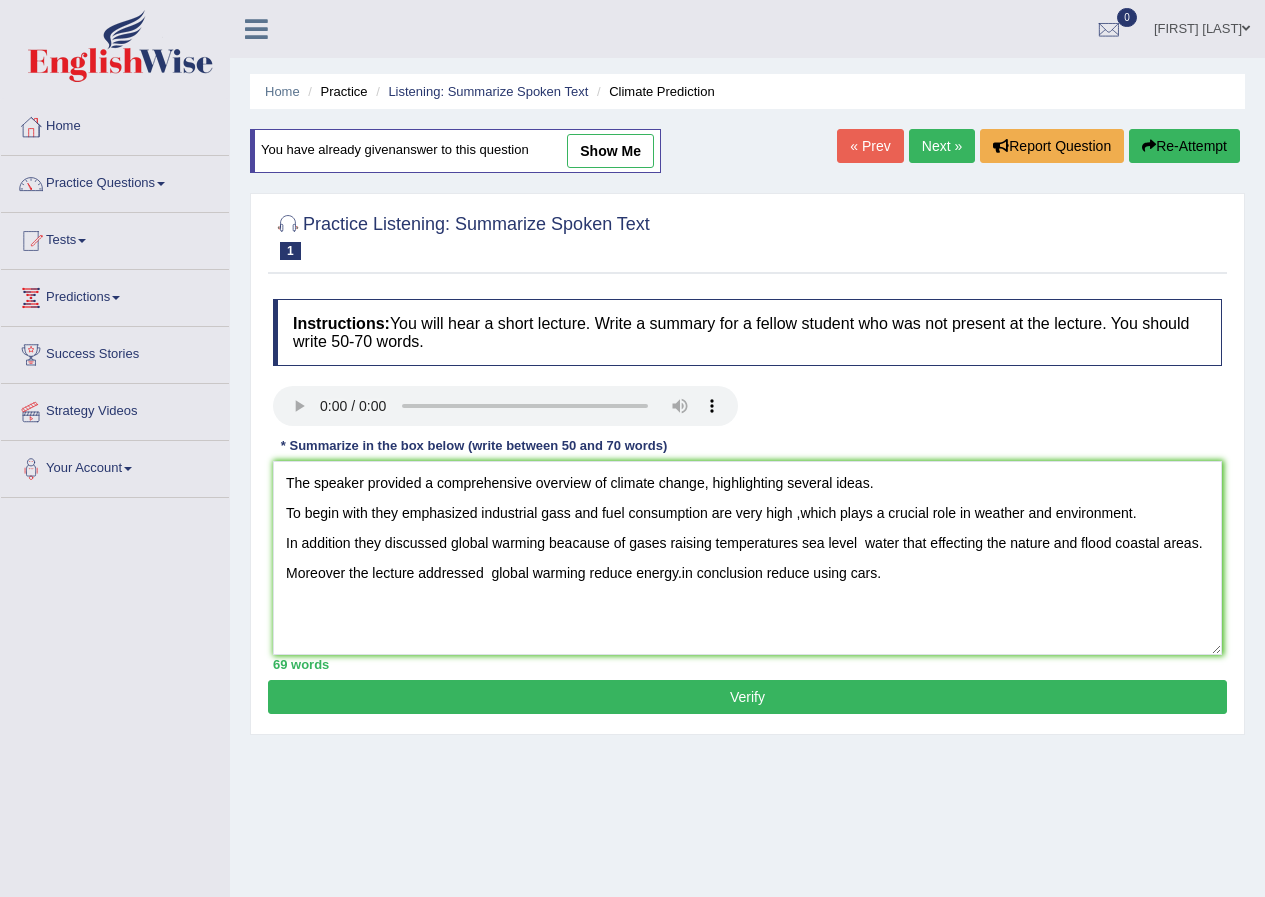 click on "The speaker provided a comprehensive overview of climate change, highlighting several ideas.
To begin with they emphasized industrial gass and fuel consumption are very high ,which plays a crucial role in weather and environment.
In addition they discussed global warming beacause of gases raising temperatures sea level  water that effecting the nature and flood coastal areas.
Moreover the lecture addressed  global warming reduce energy.in conclusion reduce using cars." at bounding box center [747, 558] 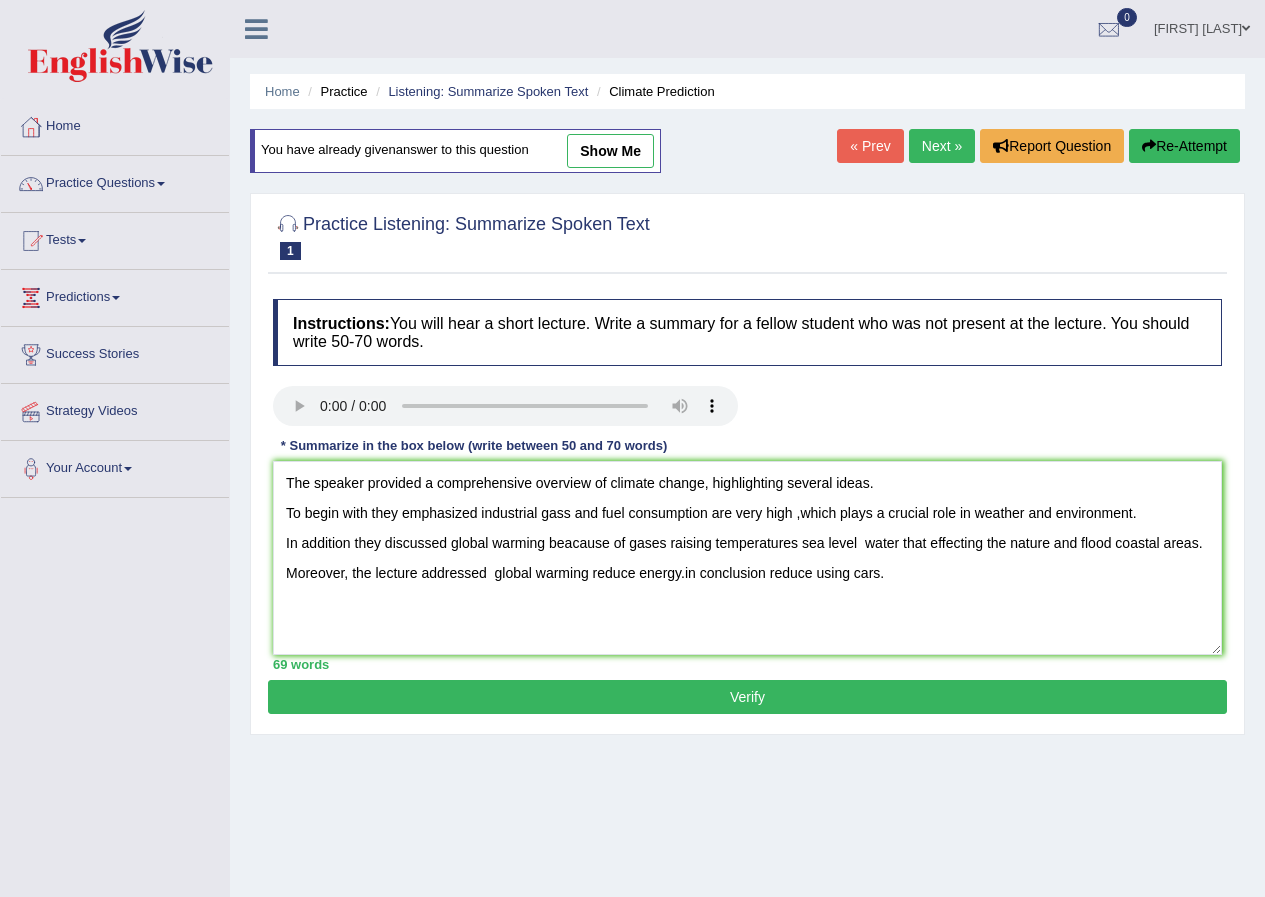 click on "The speaker provided a comprehensive overview of climate change, highlighting several ideas.
To begin with they emphasized industrial gass and fuel consumption are very high ,which plays a crucial role in weather and environment.
In addition they discussed global warming beacause of gases raising temperatures sea level  water that effecting the nature and flood coastal areas.
Moreover, the lecture addressed  global warming reduce energy.in conclusion reduce using cars." at bounding box center (747, 558) 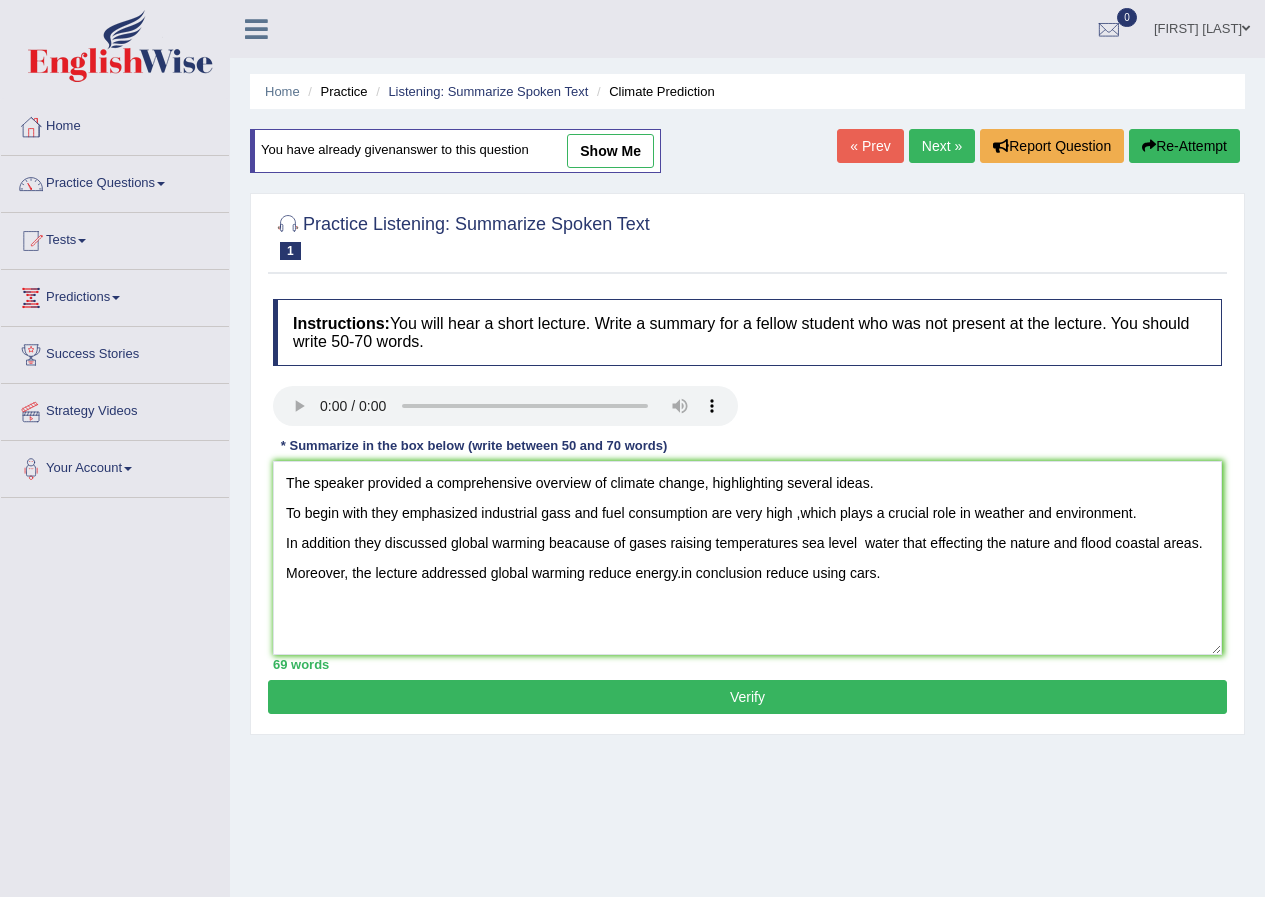 click on "The speaker provided a comprehensive overview of climate change, highlighting several ideas.
To begin with they emphasized industrial gass and fuel consumption are very high ,which plays a crucial role in weather and environment.
In addition they discussed global warming beacause of gases raising temperatures sea level  water that effecting the nature and flood coastal areas.
Moreover, the lecture addressed global warming reduce energy.in conclusion reduce using cars." at bounding box center (747, 558) 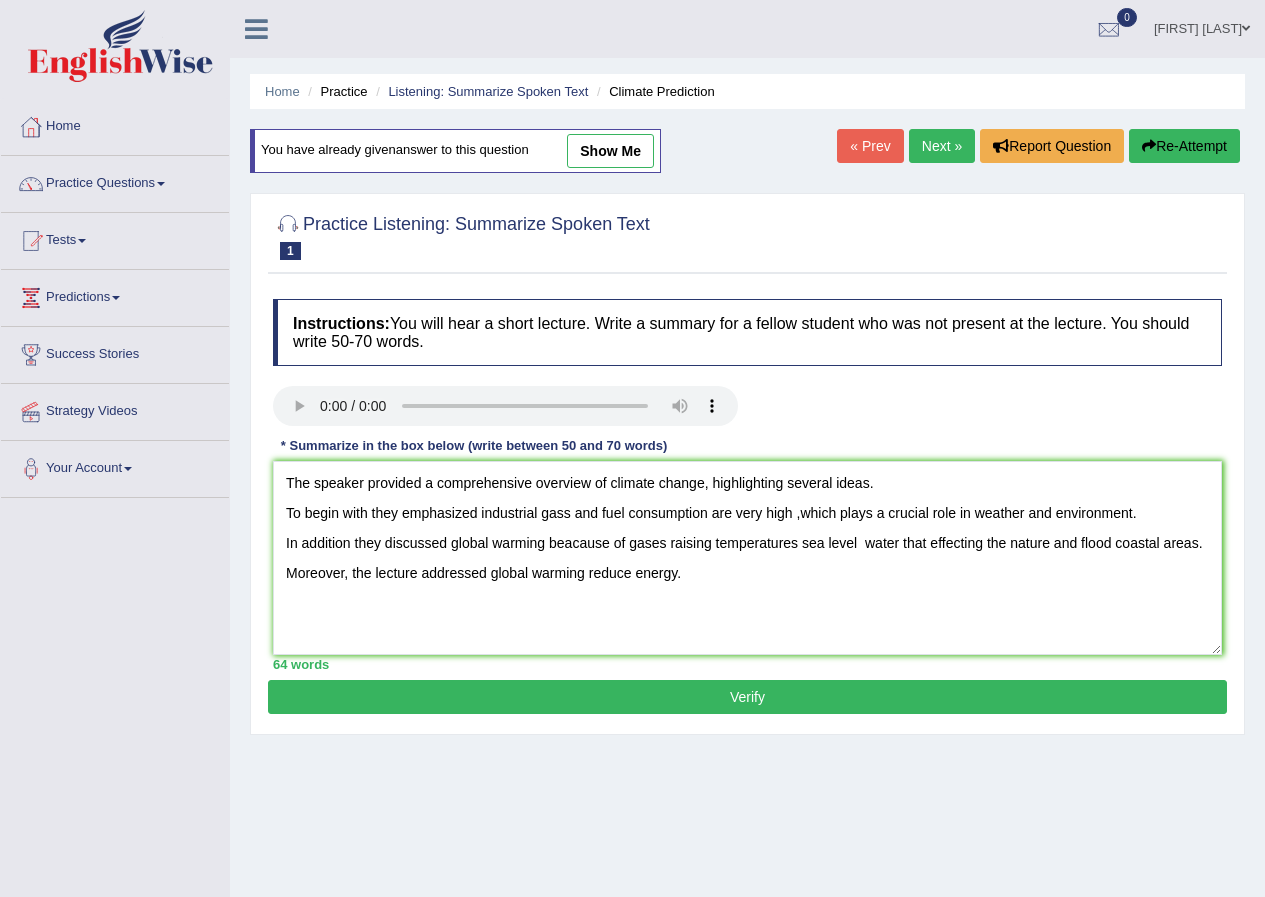 click on "The speaker provided a comprehensive overview of climate change, highlighting several ideas.
To begin with they emphasized industrial gass and fuel consumption are very high ,which plays a crucial role in weather and environment.
In addition they discussed global warming beacause of gases raising temperatures sea level  water that effecting the nature and flood coastal areas.
Moreover, the lecture addressed global warming reduce energy." at bounding box center (747, 558) 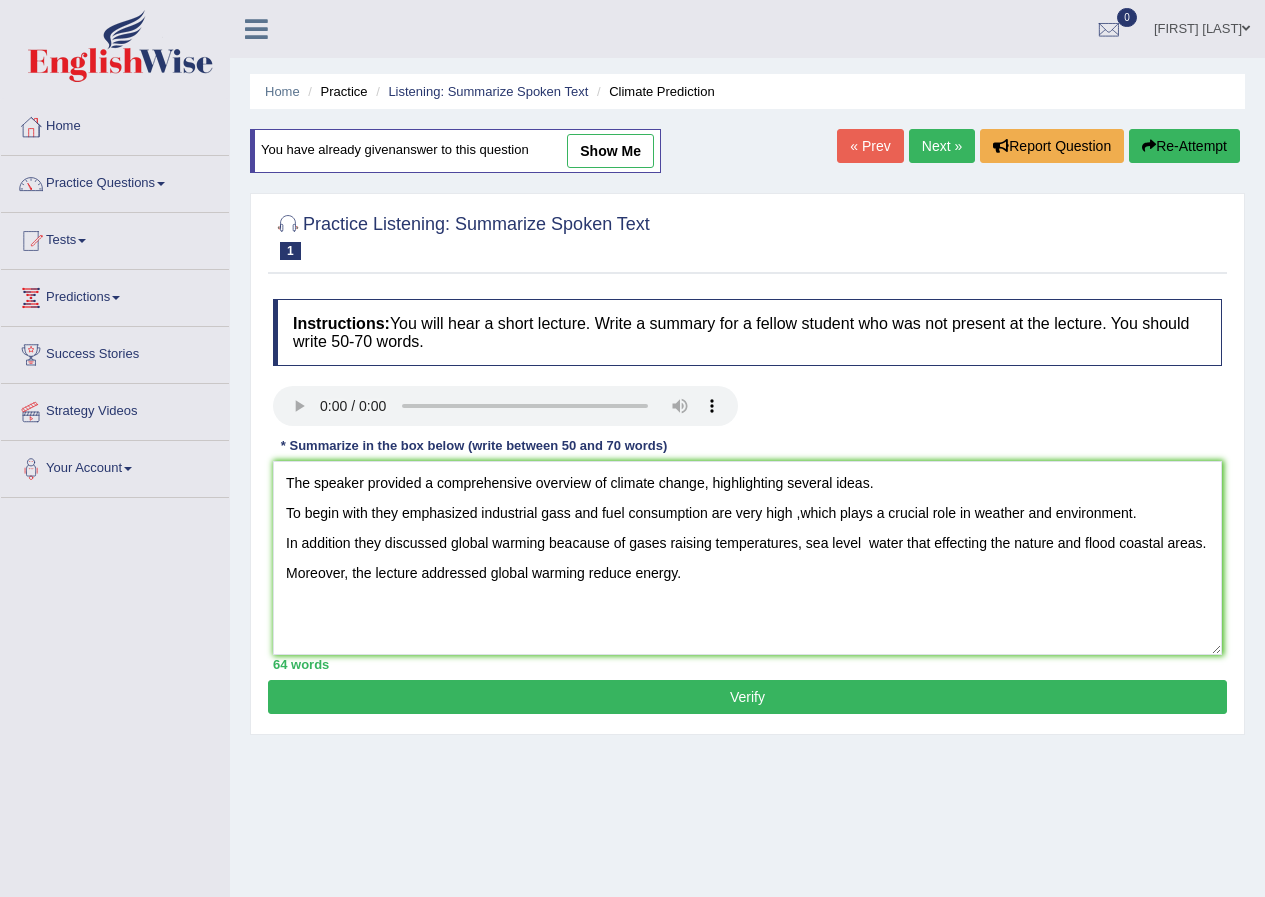 click on "The speaker provided a comprehensive overview of climate change, highlighting several ideas.
To begin with they emphasized industrial gass and fuel consumption are very high ,which plays a crucial role in weather and environment.
In addition they discussed global warming beacause of gases raising temperatures, sea level  water that effecting the nature and flood coastal areas.
Moreover, the lecture addressed global warming reduce energy." at bounding box center [747, 558] 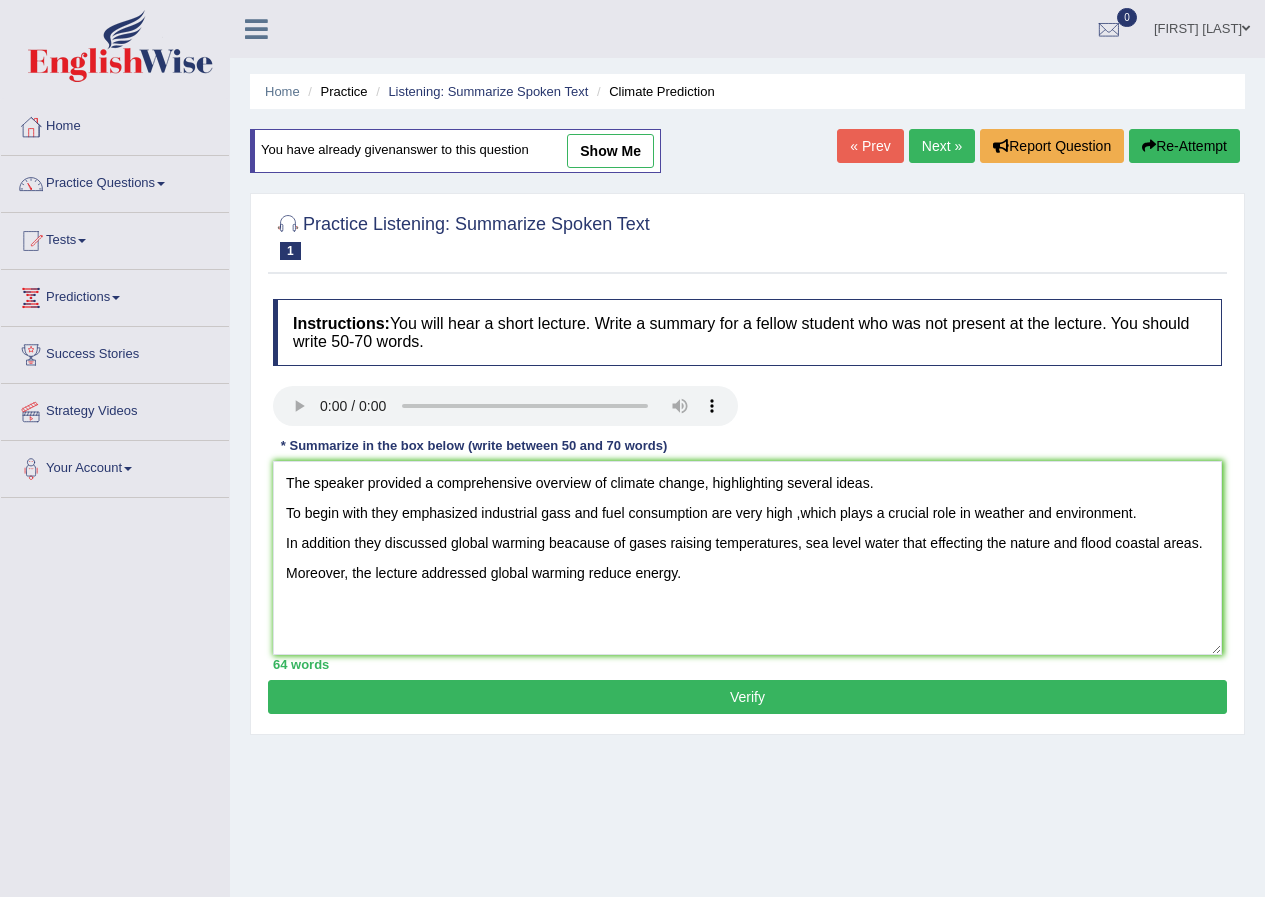 click on "The speaker provided a comprehensive overview of climate change, highlighting several ideas.
To begin with they emphasized industrial gass and fuel consumption are very high ,which plays a crucial role in weather and environment.
In addition they discussed global warming beacause of gases raising temperatures, sea level water that effecting the nature and flood coastal areas.
Moreover, the lecture addressed global warming reduce energy." at bounding box center [747, 558] 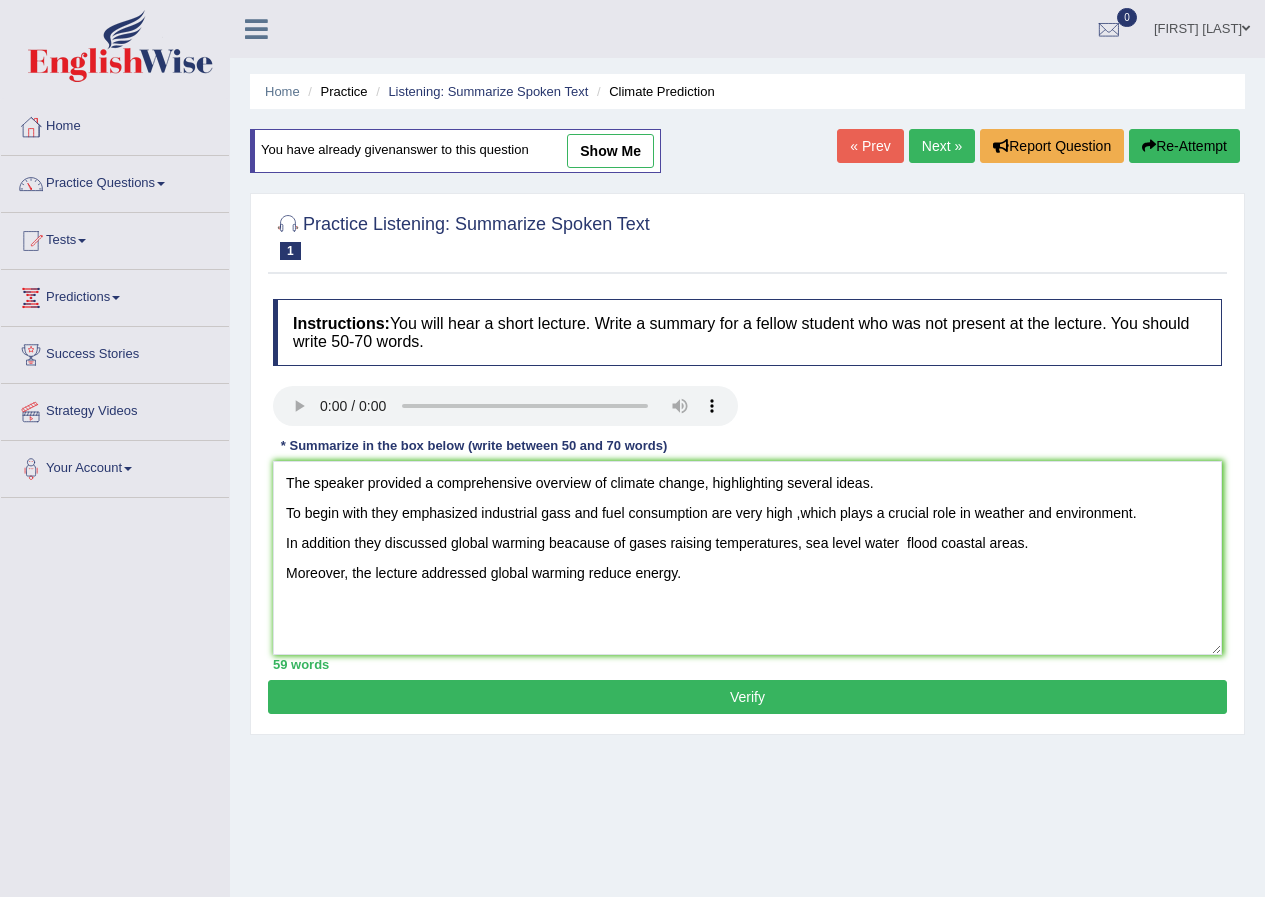 click on "The speaker provided a comprehensive overview of climate change, highlighting several ideas.
To begin with they emphasized industrial gass and fuel consumption are very high ,which plays a crucial role in weather and environment.
In addition they discussed global warming beacause of gases raising temperatures, sea level water  flood coastal areas.
Moreover, the lecture addressed global warming reduce energy." at bounding box center (747, 558) 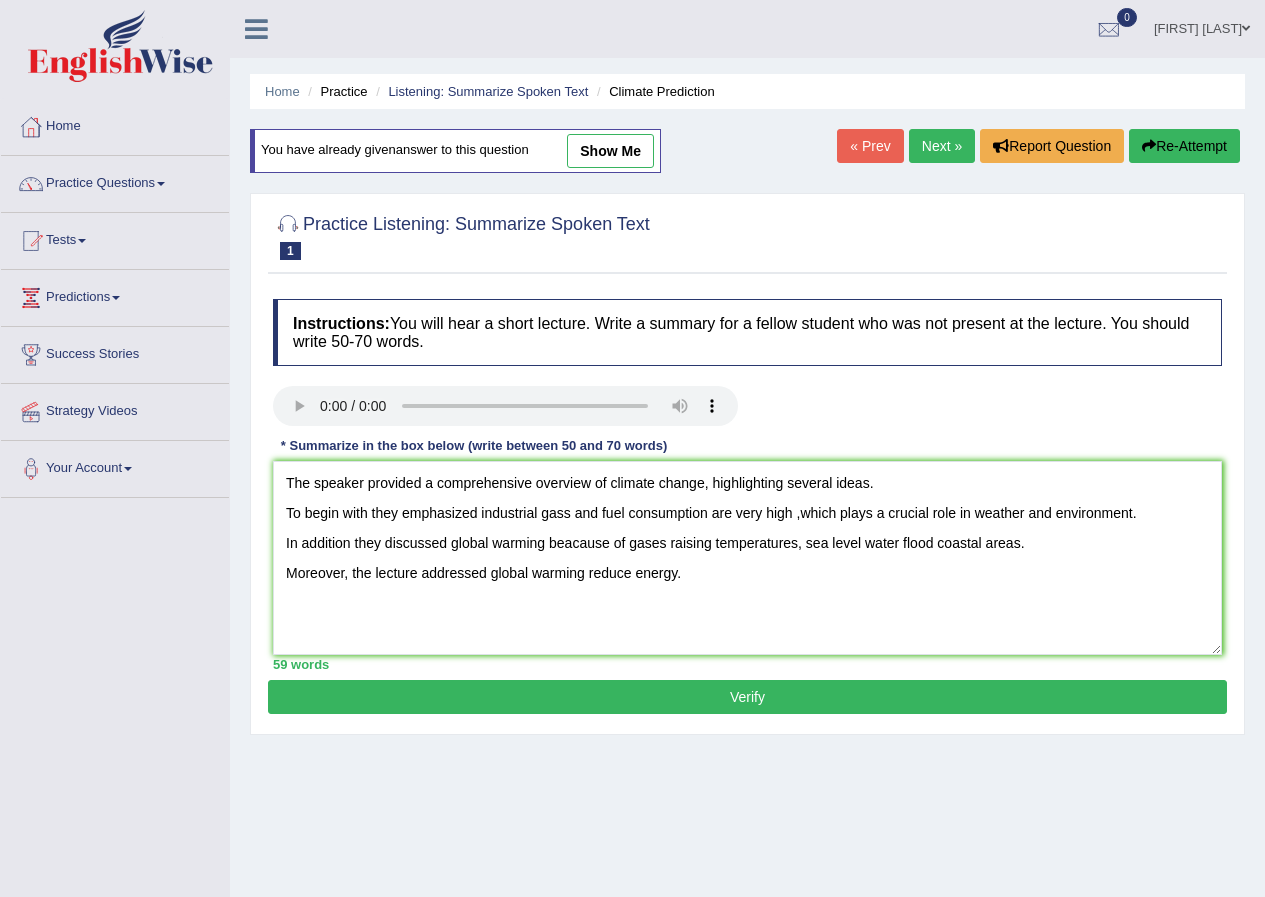 click on "The speaker provided a comprehensive overview of climate change, highlighting several ideas.
To begin with they emphasized industrial gass and fuel consumption are very high ,which plays a crucial role in weather and environment.
In addition they discussed global warming beacause of gases raising temperatures, sea level water flood coastal areas.
Moreover, the lecture addressed global warming reduce energy." at bounding box center (747, 558) 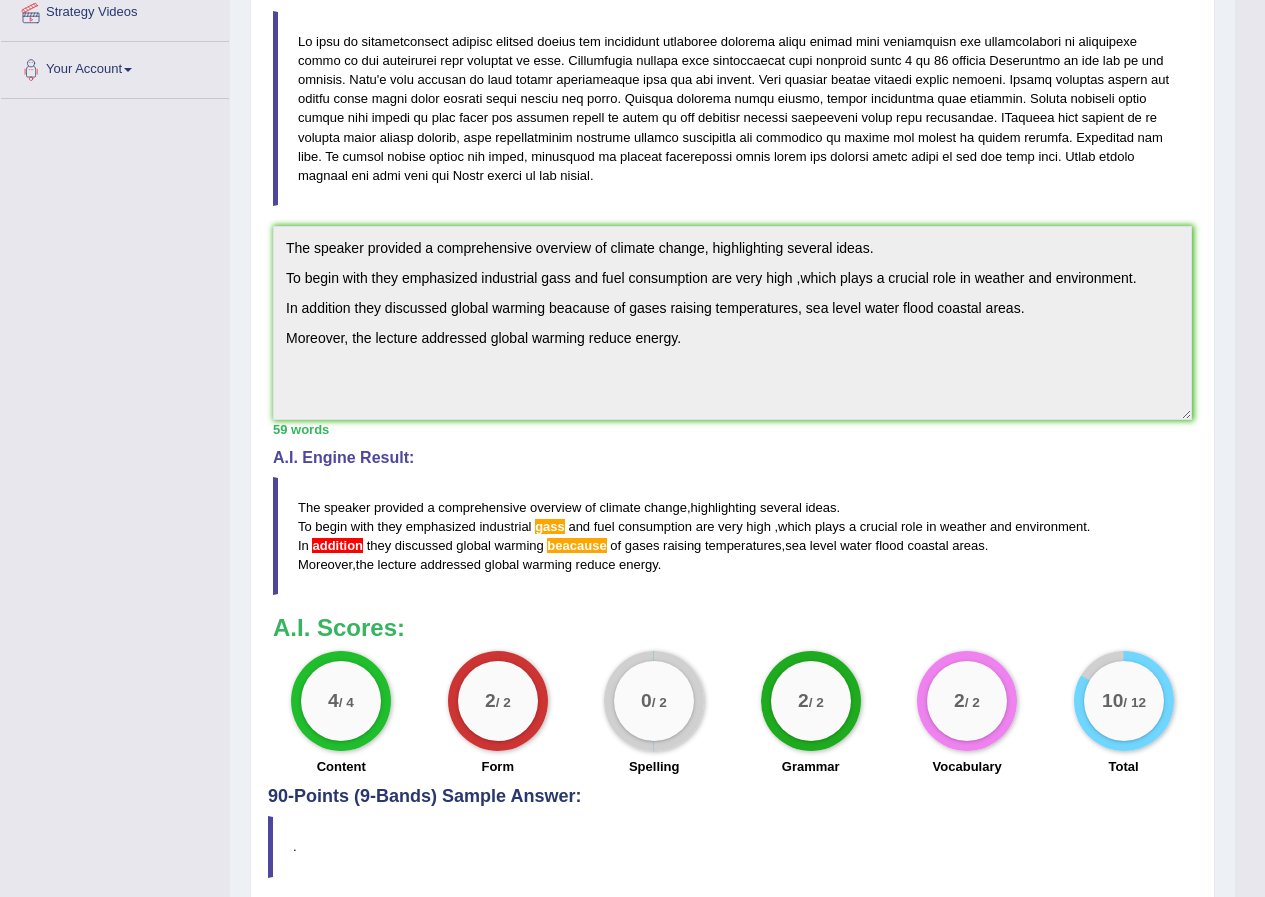 scroll, scrollTop: 400, scrollLeft: 0, axis: vertical 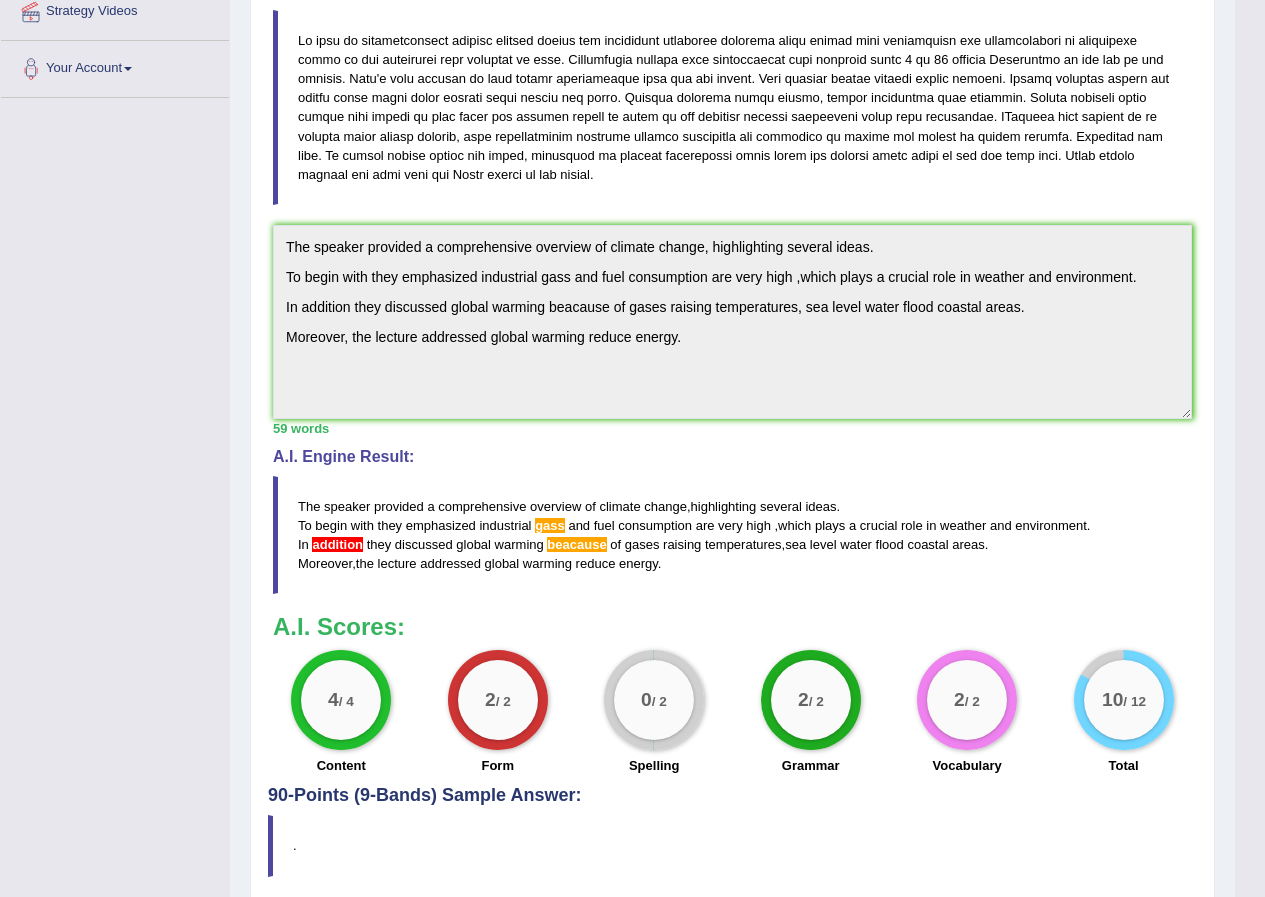 click on "The   speaker   provided   a   comprehensive   overview   of   climate   change ,  highlighting   several   ideas . To   begin   with   they   emphasized   industrial   gass   and   fuel   consumption   are   very   high   , which   plays   a   crucial   role   in   weather   and   environment . In   addition   they   discussed   global   warming   beacause   of   gases   raising   temperatures ,  sea   level   water   flood   coastal   areas . Moreover ,  the   lecture   addressed   global   warming   reduce   energy ." at bounding box center [732, 535] 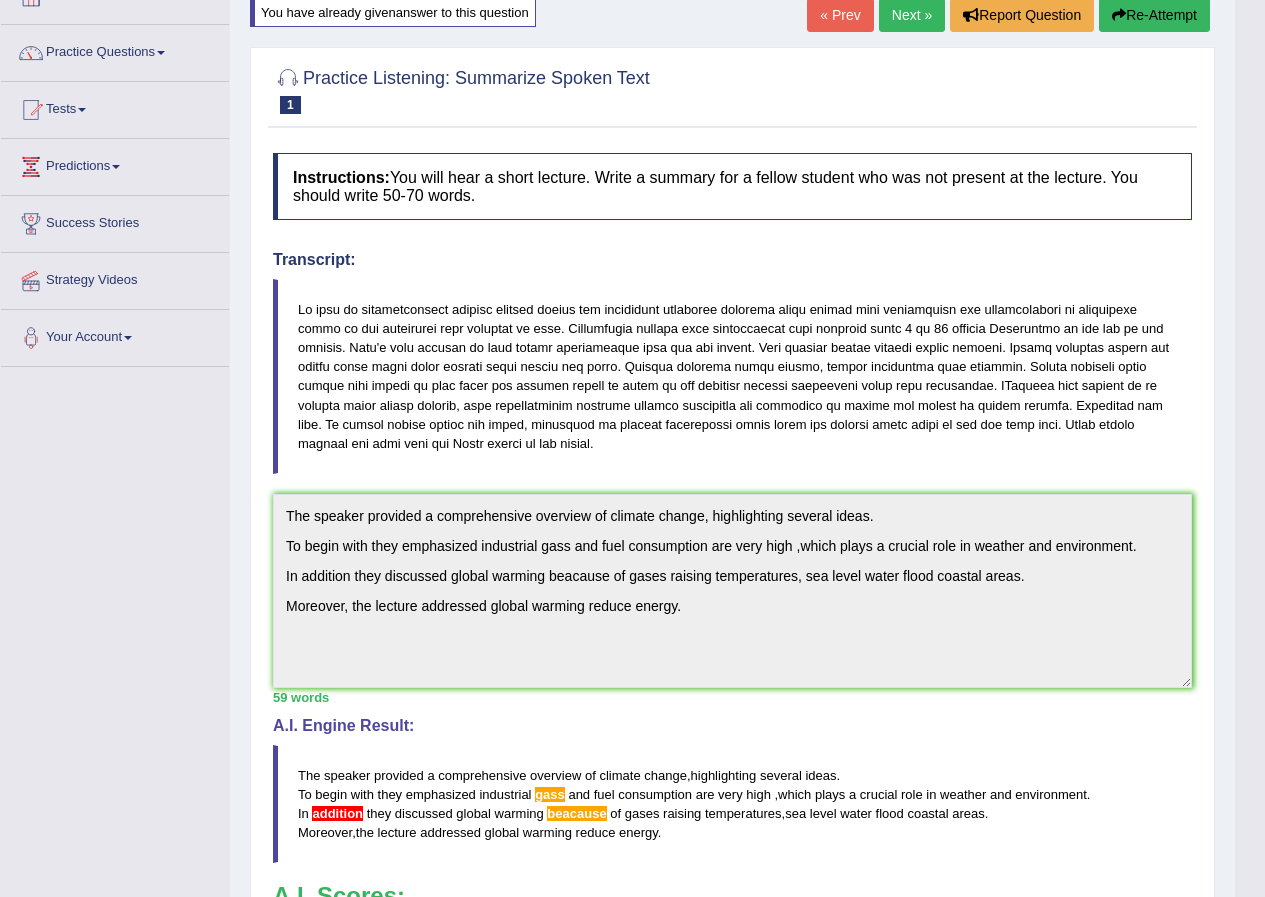 scroll, scrollTop: 100, scrollLeft: 0, axis: vertical 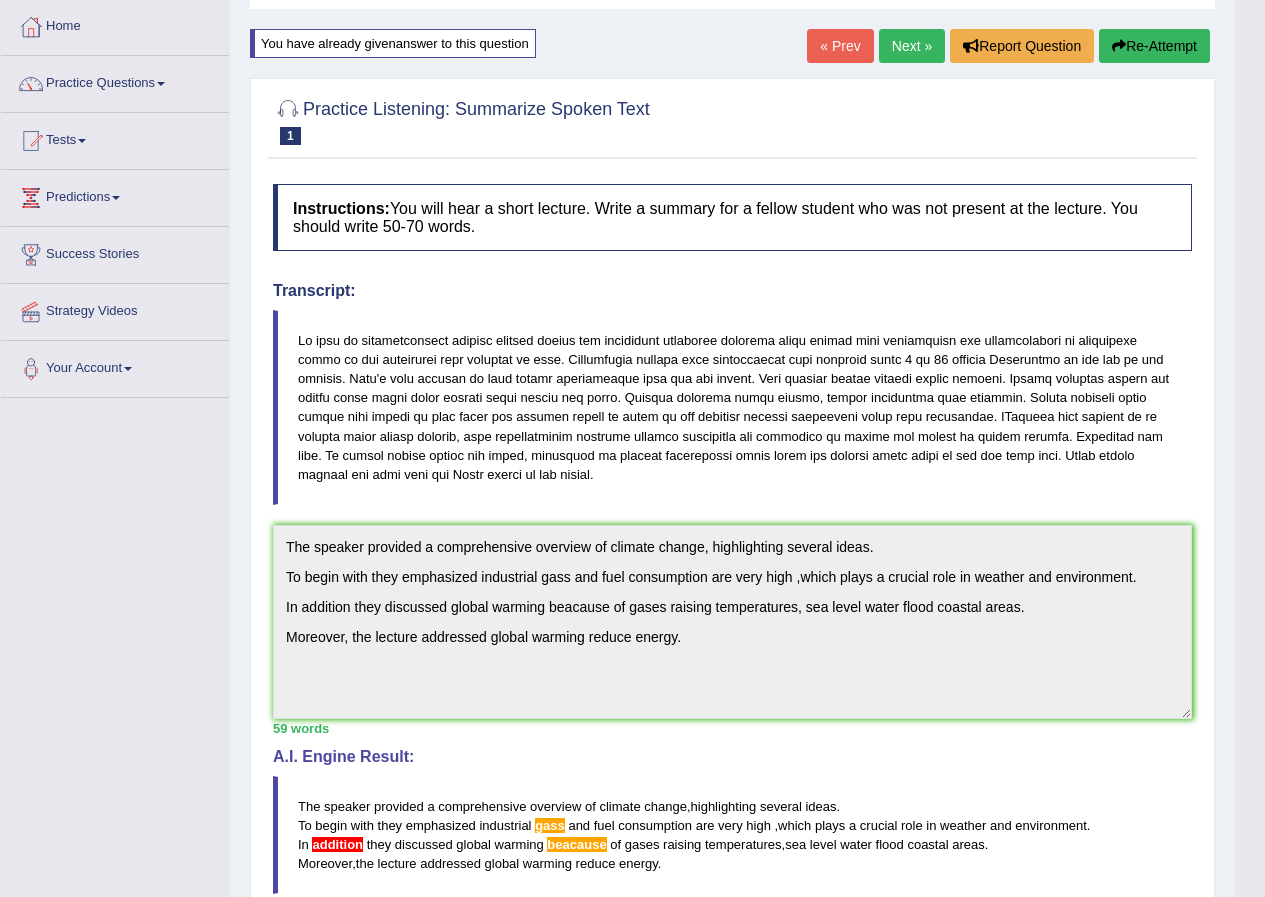 click at bounding box center (1119, 46) 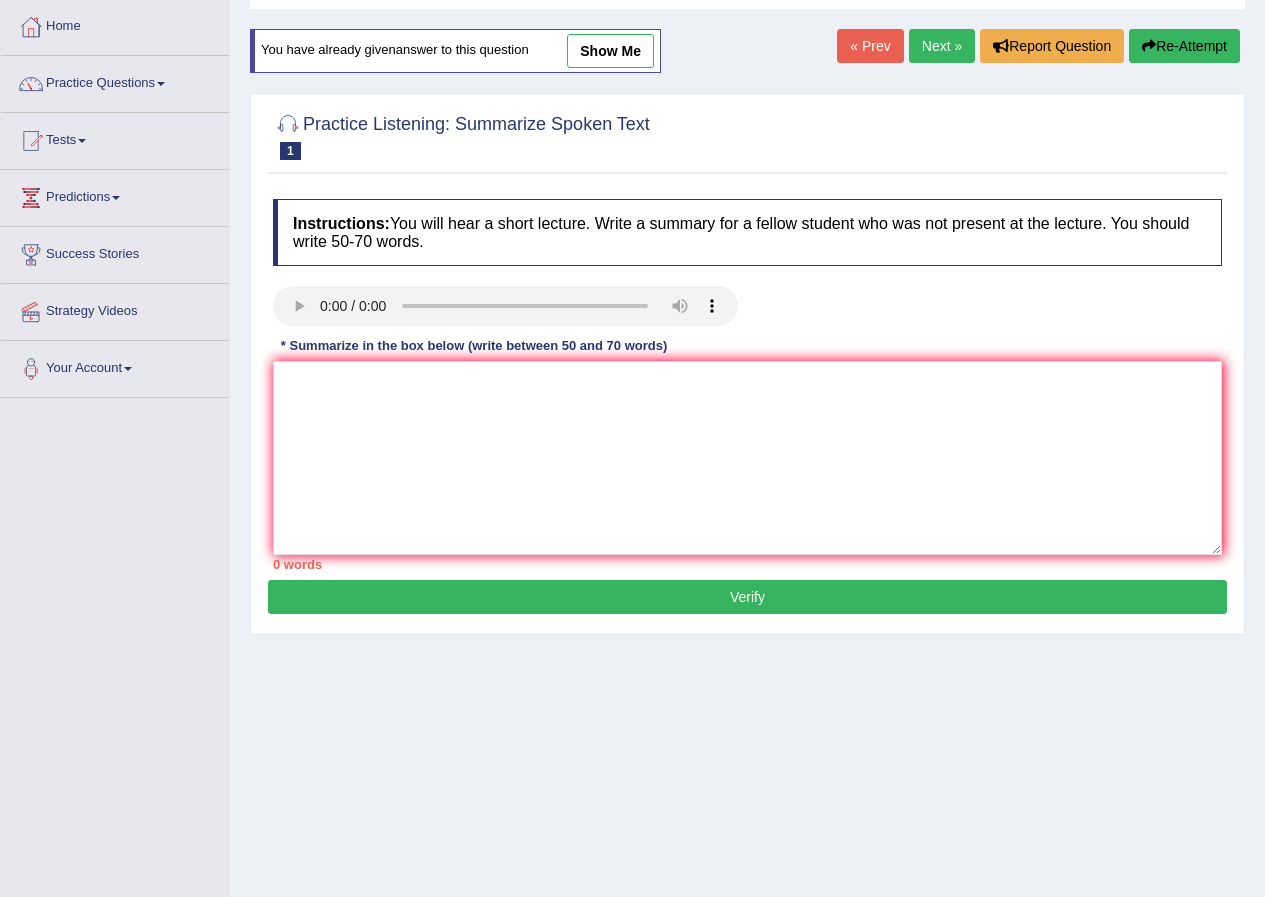 scroll, scrollTop: 100, scrollLeft: 0, axis: vertical 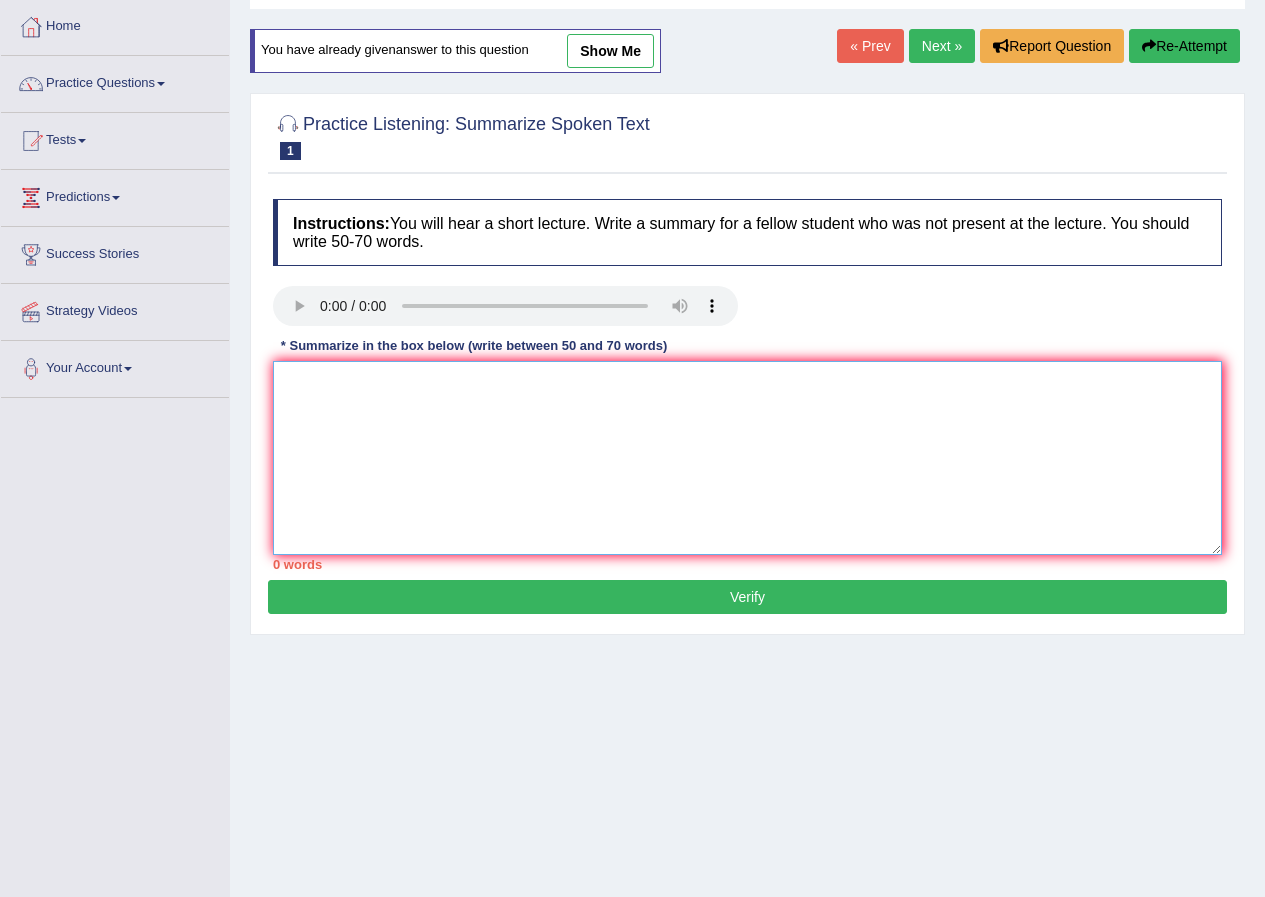 click at bounding box center [747, 458] 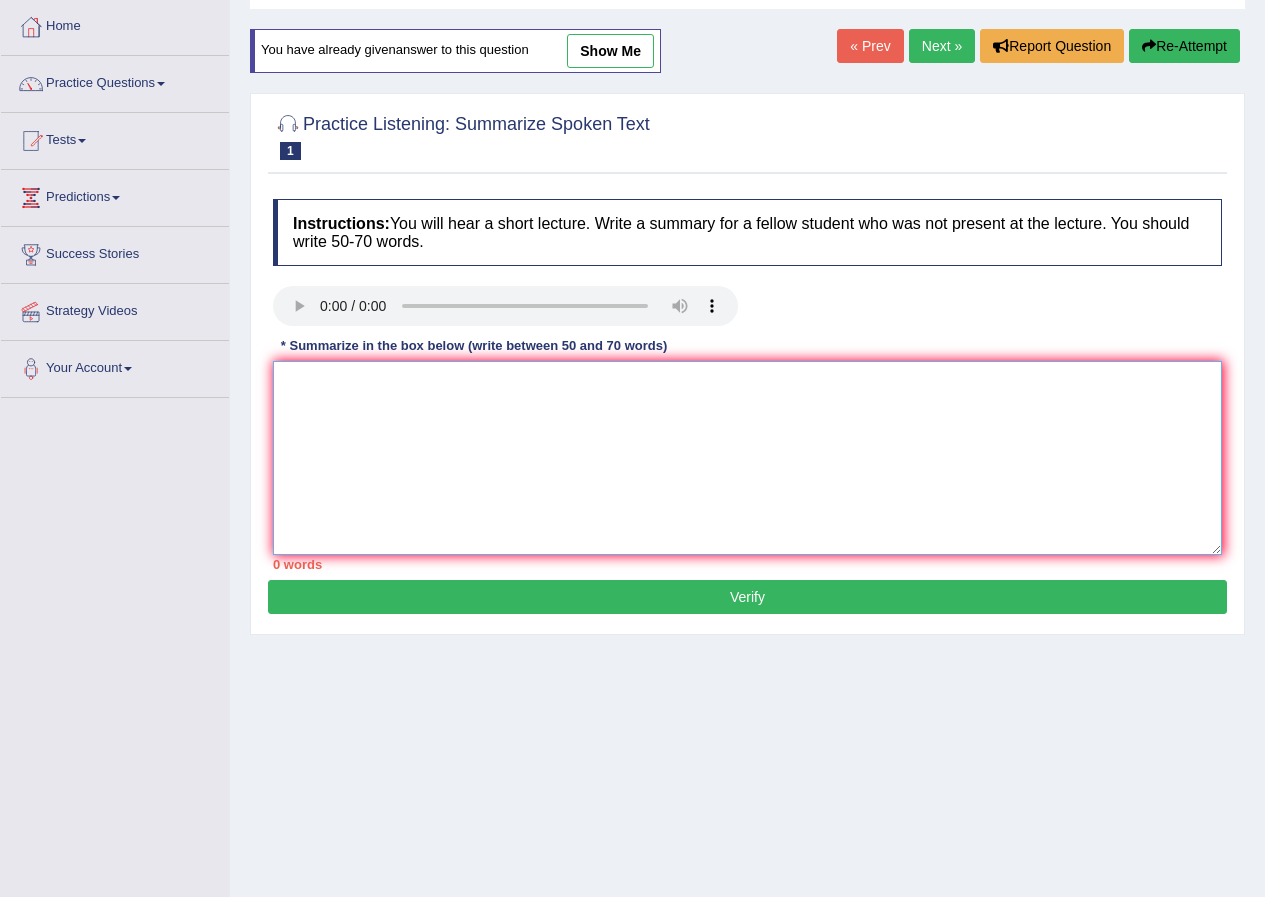paste on "The speaker provided a comprehensive overview of climate change, highlighting several ideas.
To begin with they emphasized industrial gass and fuel consumption are very high ,which plays a crucial role in weather and environment.
In addition they discussed global warming  beacause of gases raising temperatures sea level  water that effecting the nature and flood coastal areas.
Moreover the lecture addressed  global warming reduce energy.in conclusion reduce using cars." 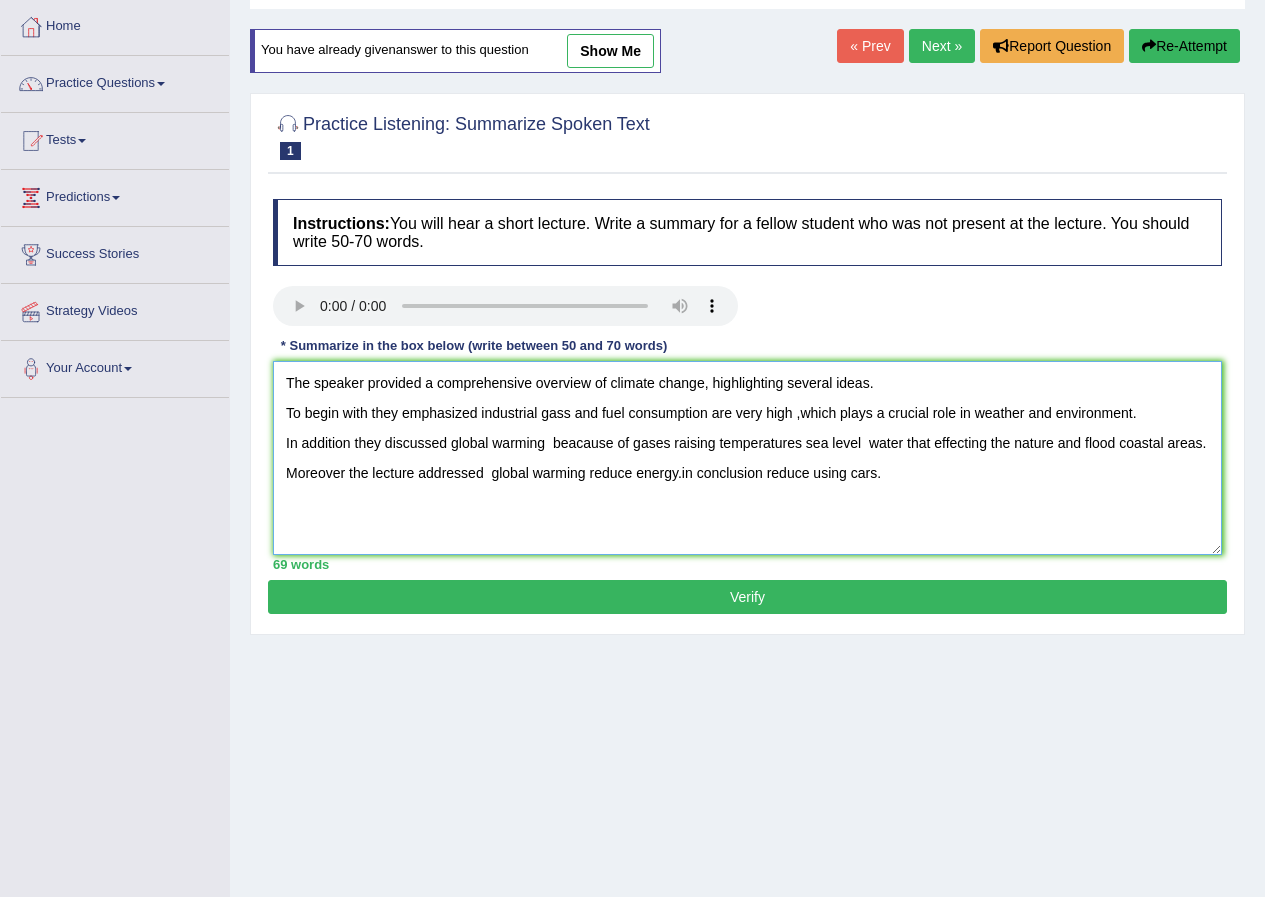 click on "The speaker provided a comprehensive overview of climate change, highlighting several ideas.
To begin with they emphasized industrial gass and fuel consumption are very high ,which plays a crucial role in weather and environment.
In addition they discussed global warming  beacause of gases raising temperatures sea level  water that effecting the nature and flood coastal areas.
Moreover the lecture addressed  global warming reduce energy.in conclusion reduce using cars." at bounding box center (747, 458) 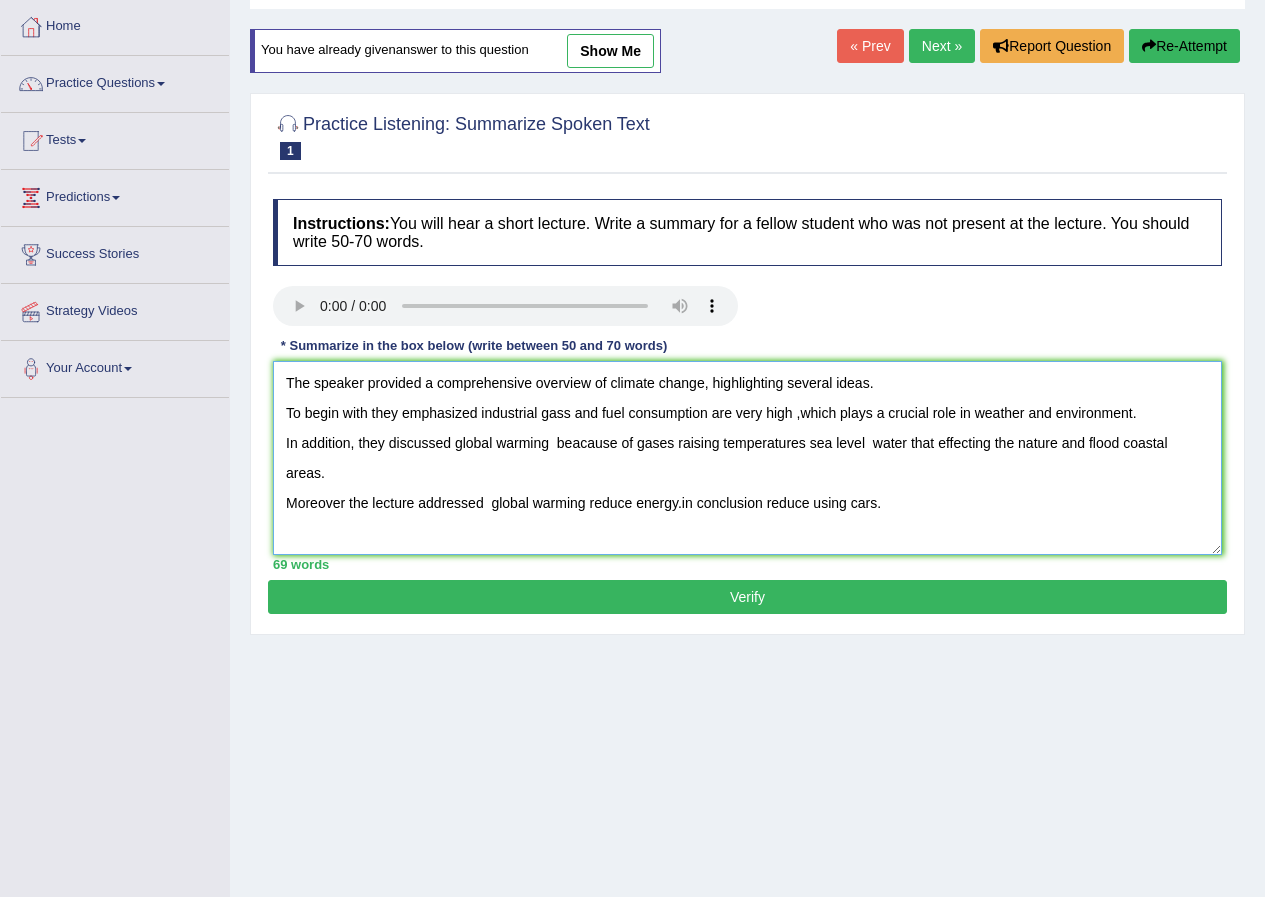 click on "The speaker provided a comprehensive overview of climate change, highlighting several ideas.
To begin with they emphasized industrial gass and fuel consumption are very high ,which plays a crucial role in weather and environment.
In addition, they discussed global warming  beacause of gases raising temperatures sea level  water that effecting the nature and flood coastal areas.
Moreover the lecture addressed  global warming reduce energy.in conclusion reduce using cars." at bounding box center (747, 458) 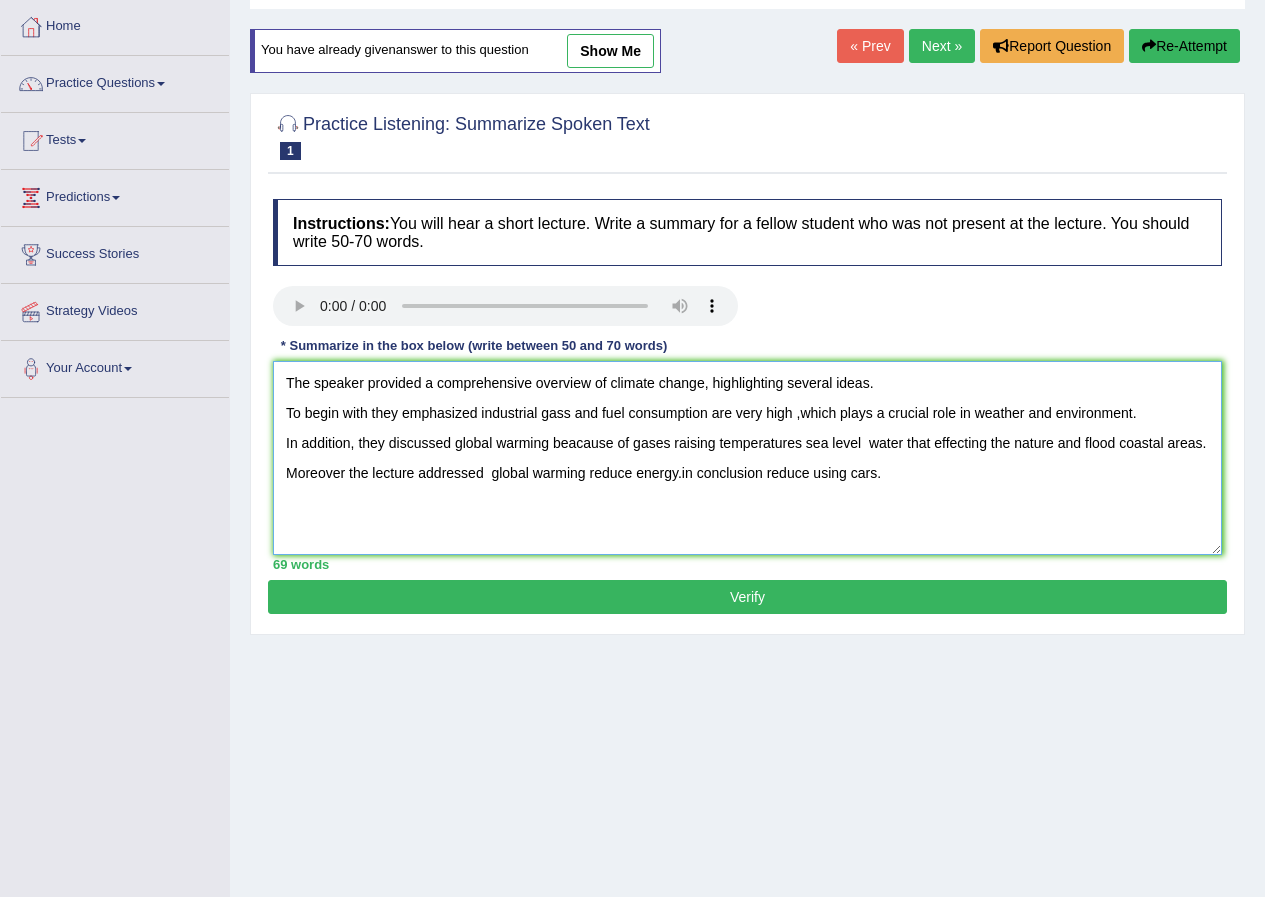 type on "The speaker provided a comprehensive overview of climate change, highlighting several ideas.
To begin with they emphasized industrial gass and fuel consumption are very high ,which plays a crucial role in weather and environment.
In addition, they discussed global warming beacause of gases raising temperatures sea level  water that effecting the nature and flood coastal areas.
Moreover the lecture addressed  global warming reduce energy.in conclusion reduce using cars." 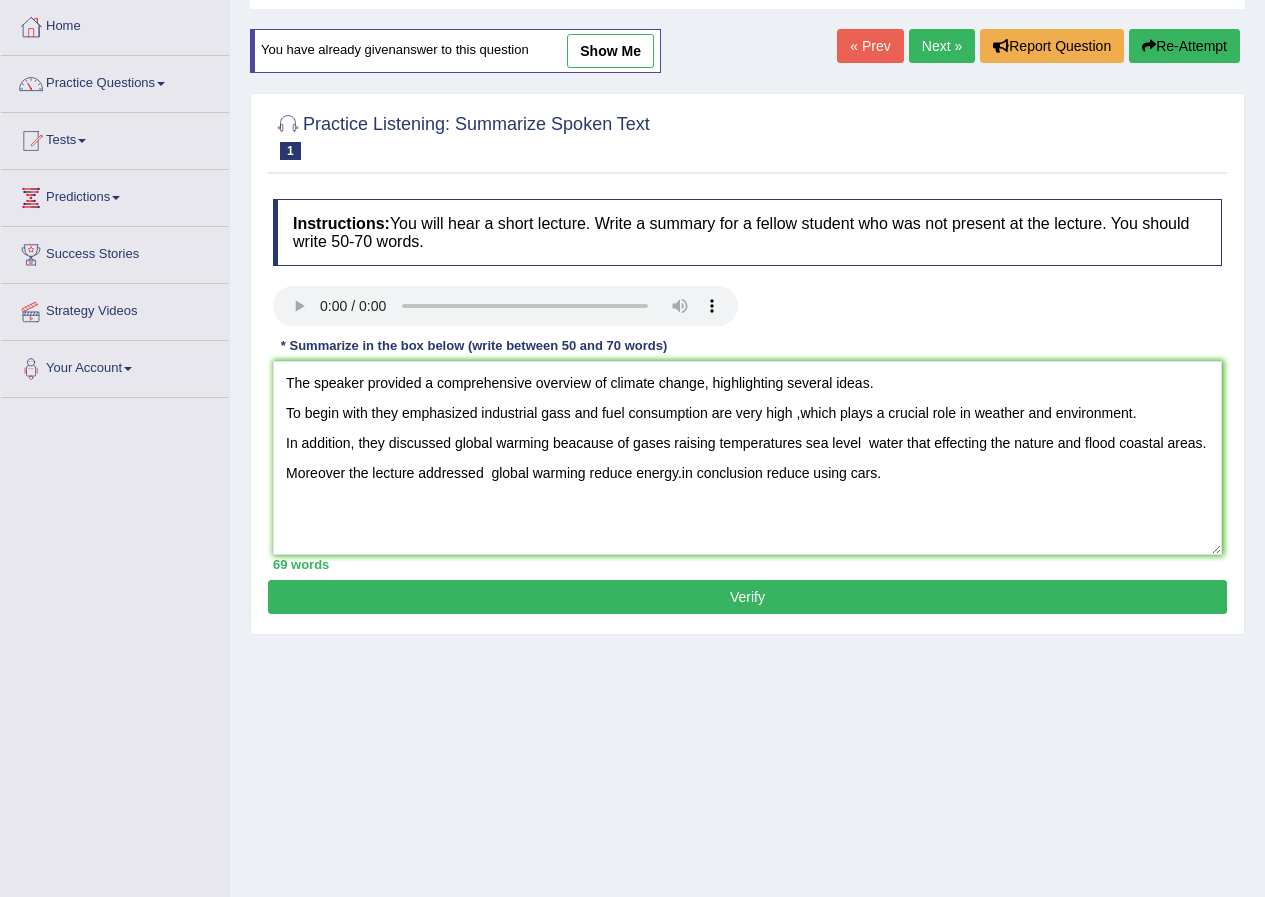 click on "Verify" at bounding box center (747, 597) 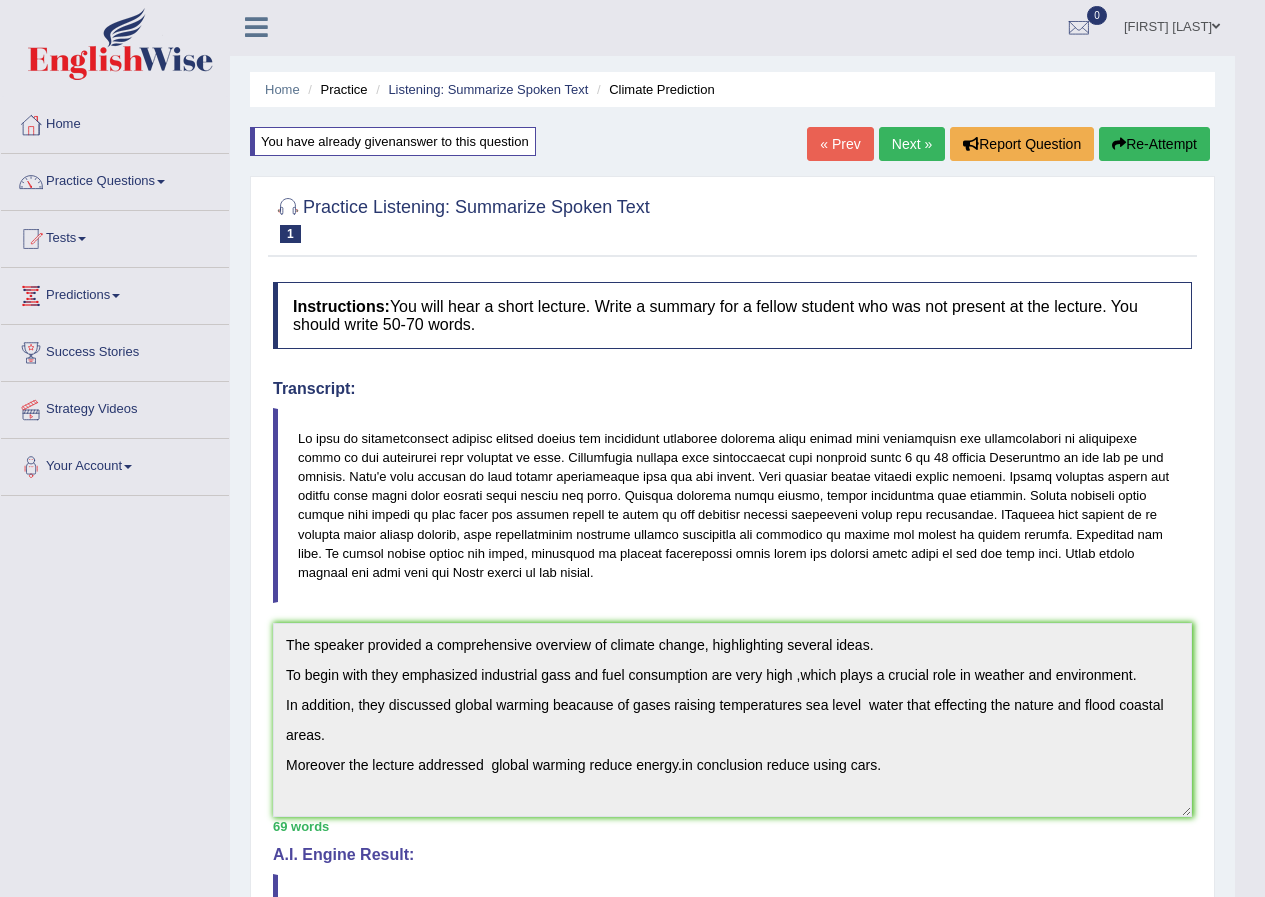 scroll, scrollTop: 0, scrollLeft: 0, axis: both 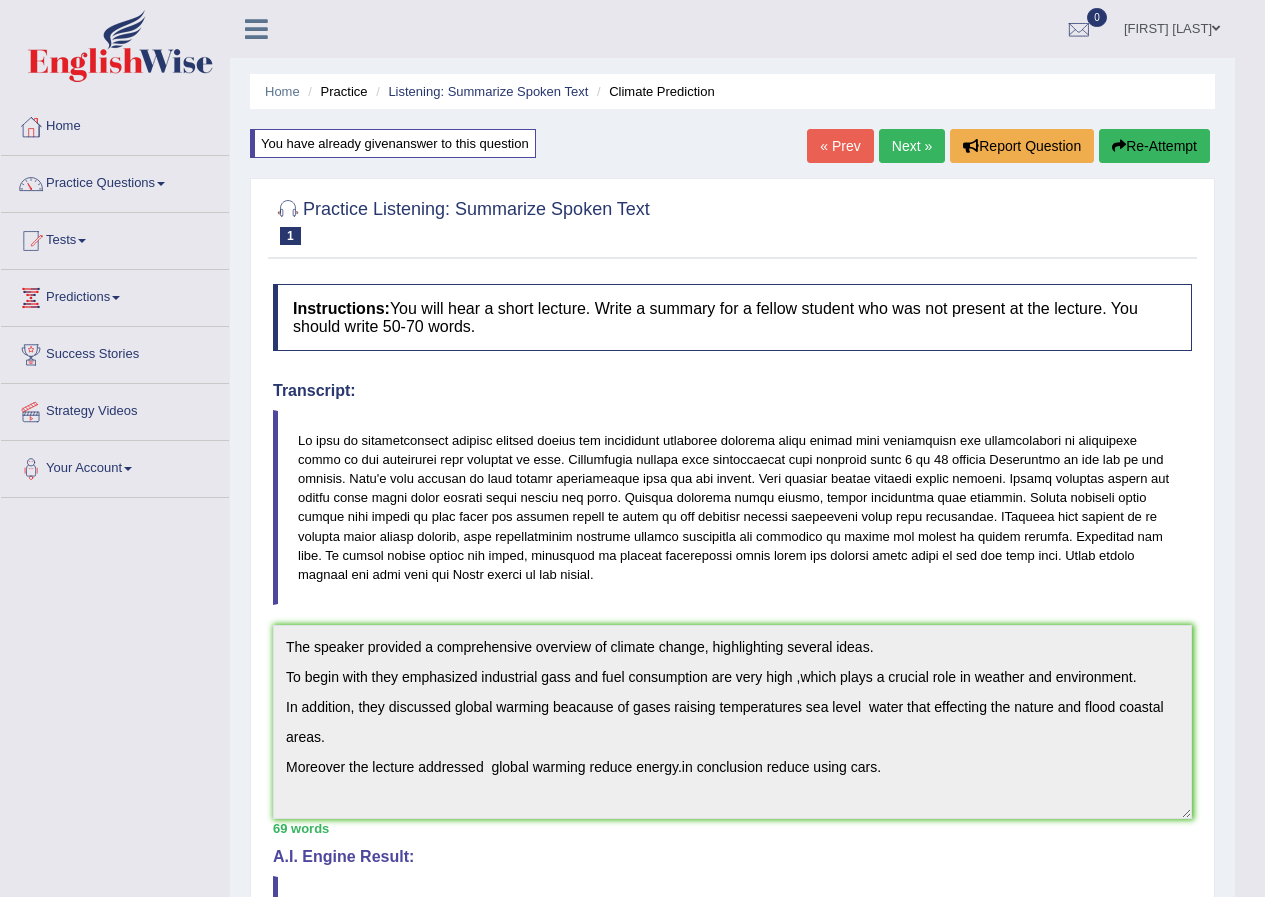 click on "Re-Attempt" at bounding box center [1154, 146] 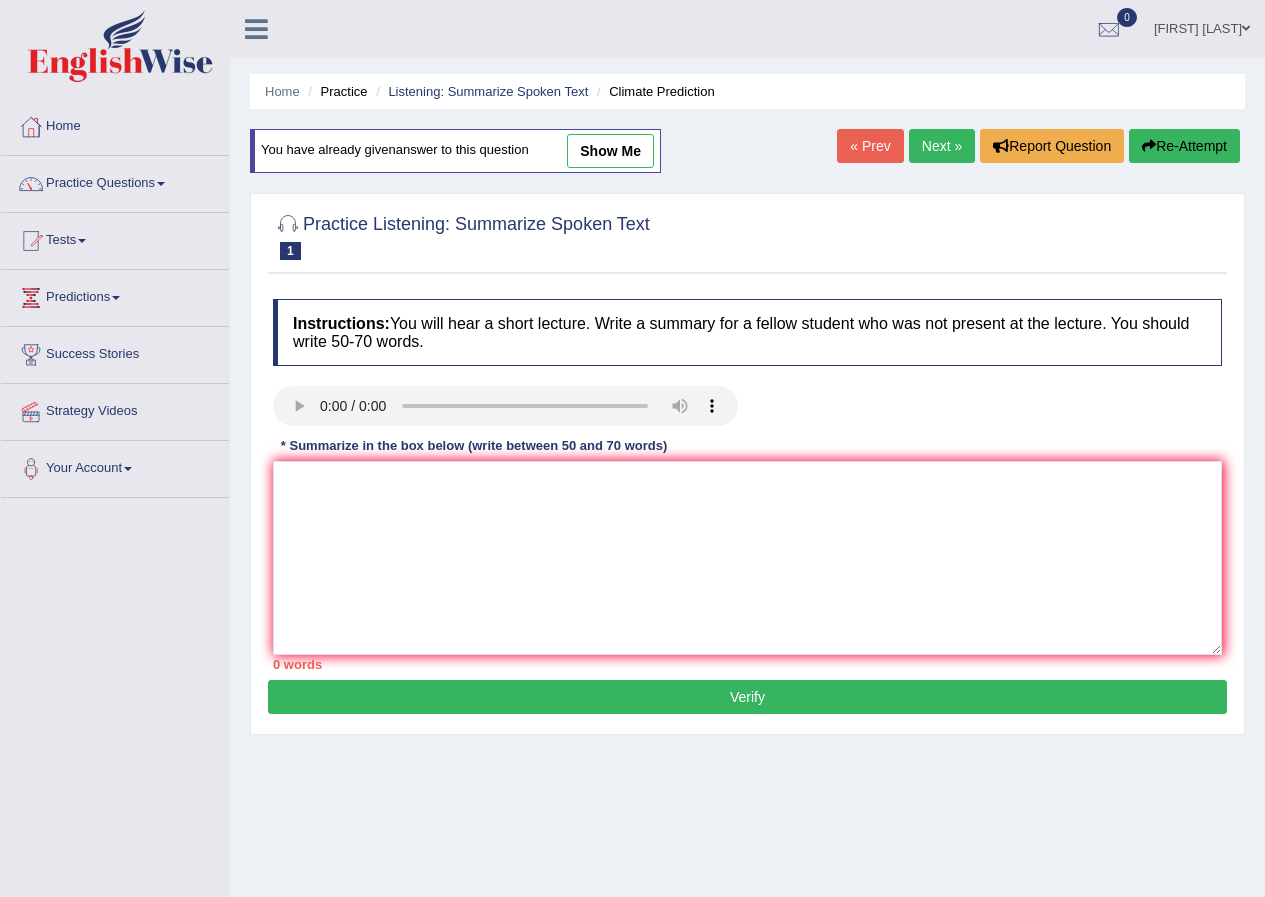 scroll, scrollTop: 0, scrollLeft: 0, axis: both 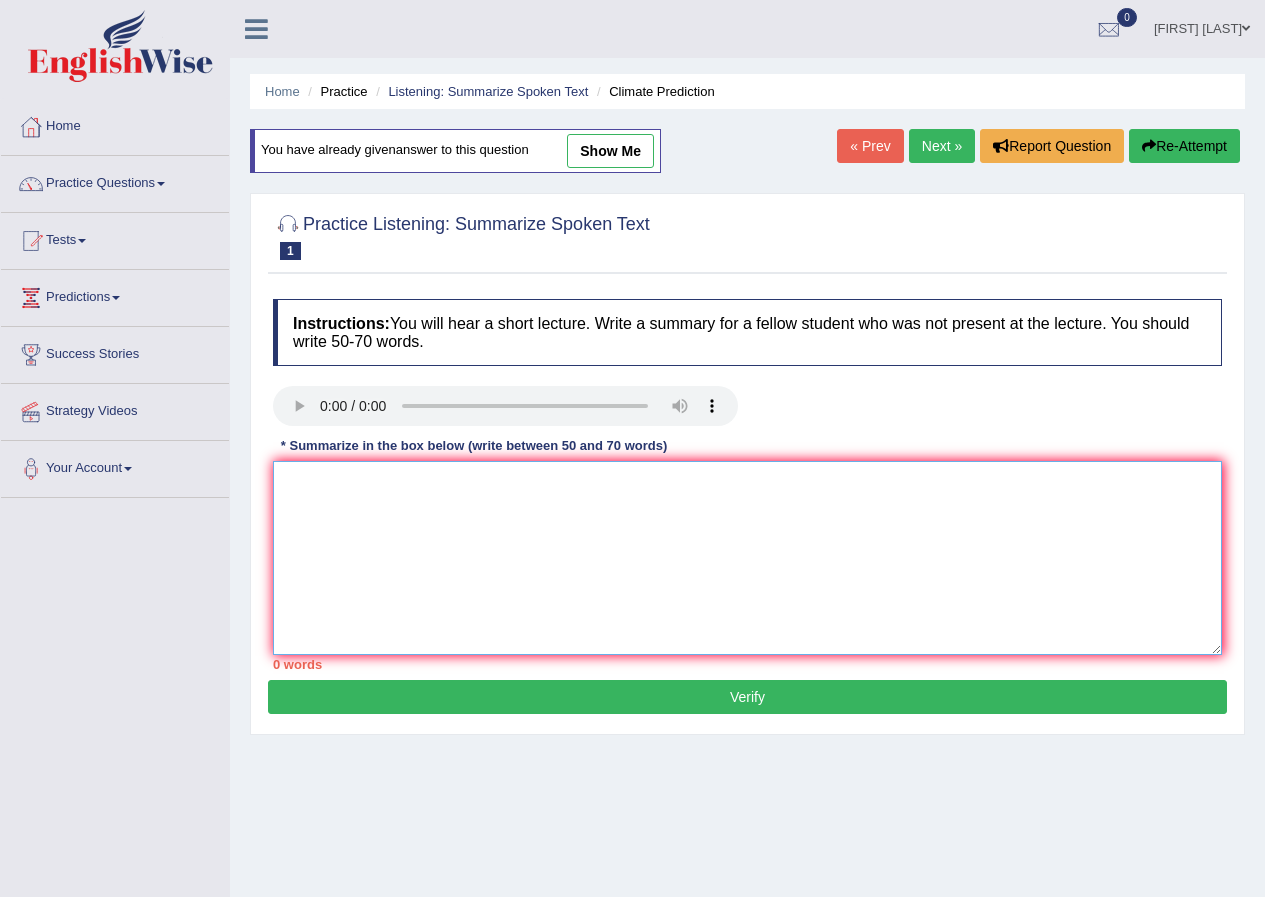 click at bounding box center [747, 558] 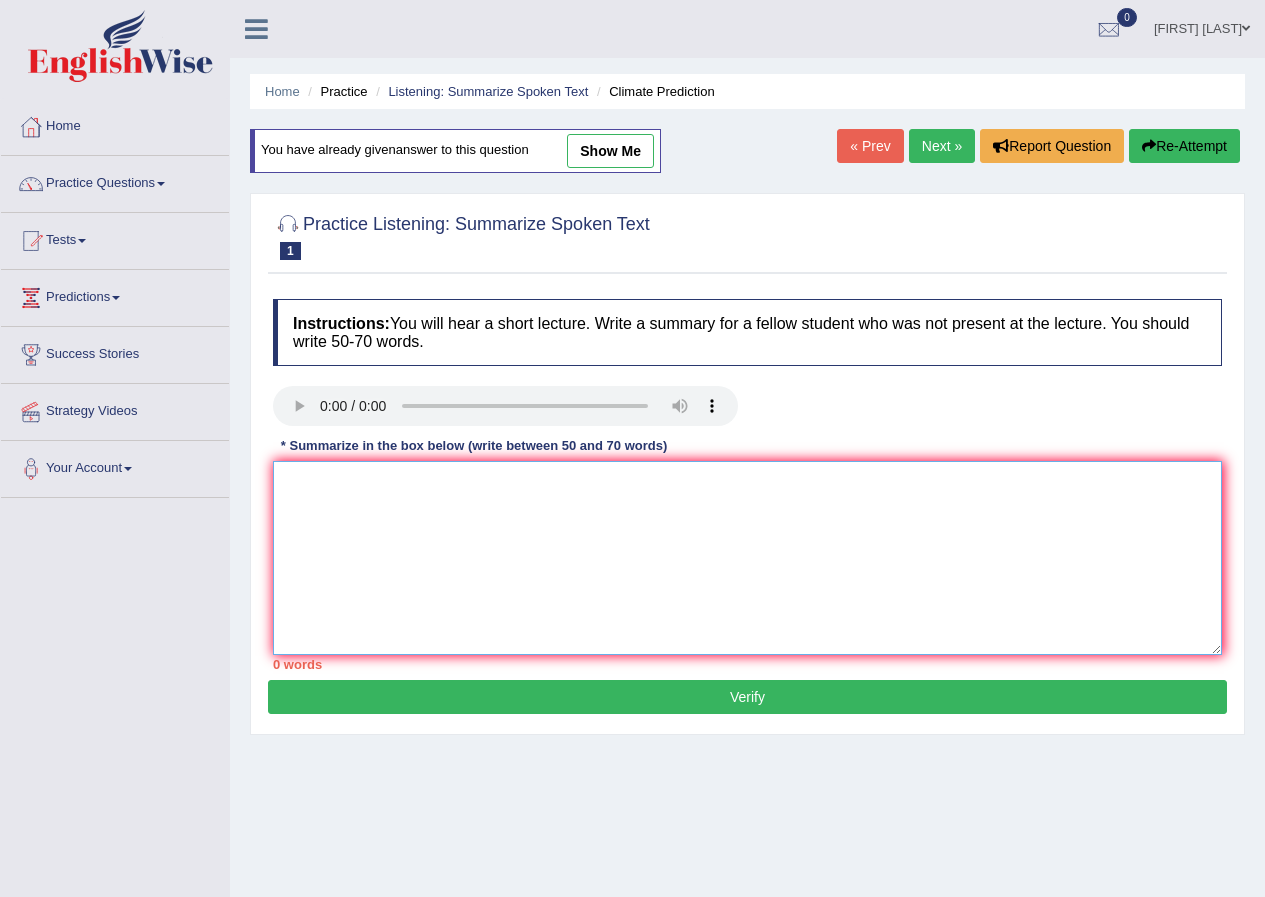 paste on "The speaker provided a comprehensive overview of climate change, highlighting several ideas.
To begin with they emphasized industrial gass and fuel consumption are very high ,which plays a crucial role in weather and environment.
In addition they discussed global warming  beacause of gases raising temperatures sea level  water that effecting the nature and flood coastal areas.
Moreover the lecture addressed  global warming reduce energy.in conclusion reduce using cars." 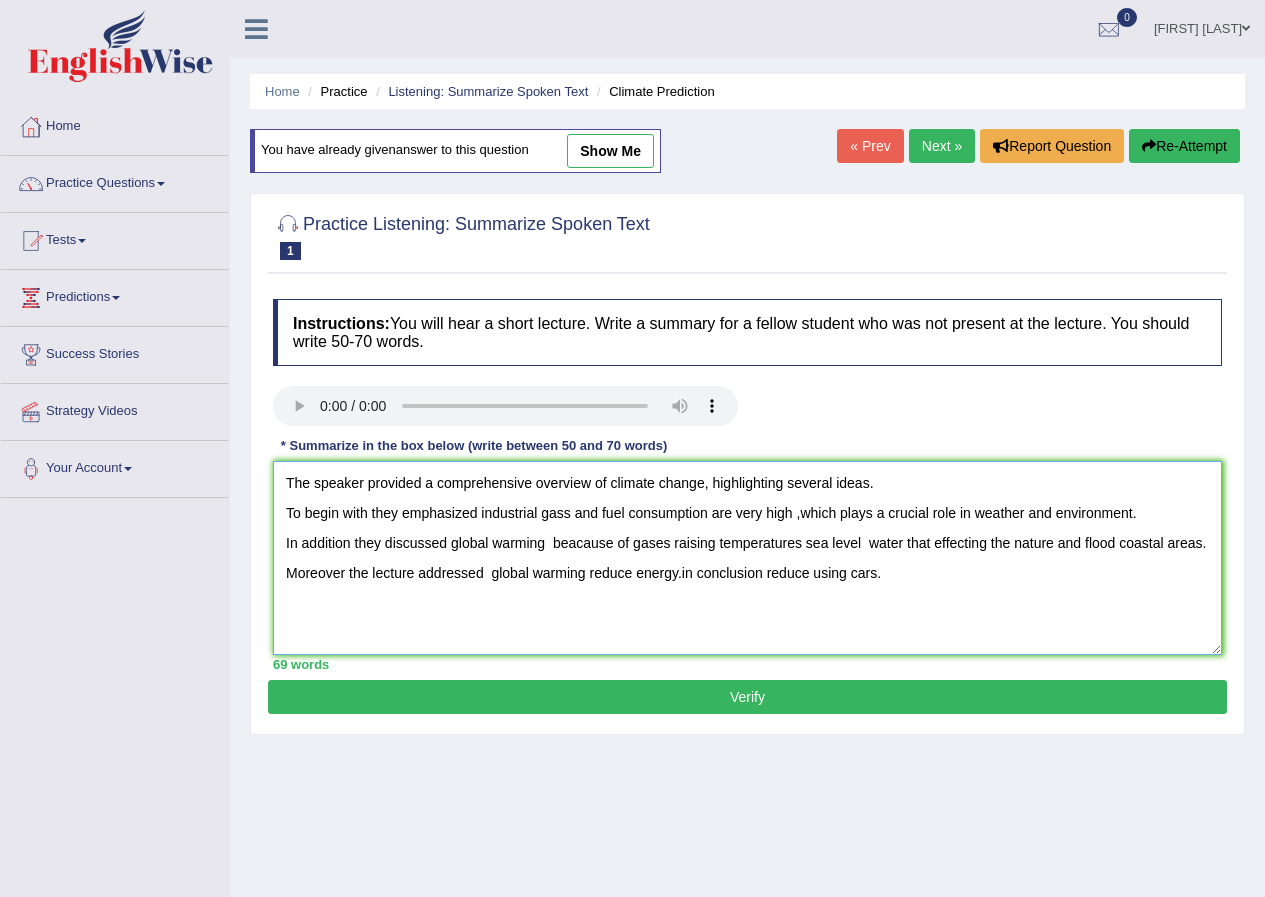 click on "The speaker provided a comprehensive overview of climate change, highlighting several ideas.
To begin with they emphasized industrial gass and fuel consumption are very high ,which plays a crucial role in weather and environment.
In addition they discussed global warming  beacause of gases raising temperatures sea level  water that effecting the nature and flood coastal areas.
Moreover the lecture addressed  global warming reduce energy.in conclusion reduce using cars." at bounding box center (747, 558) 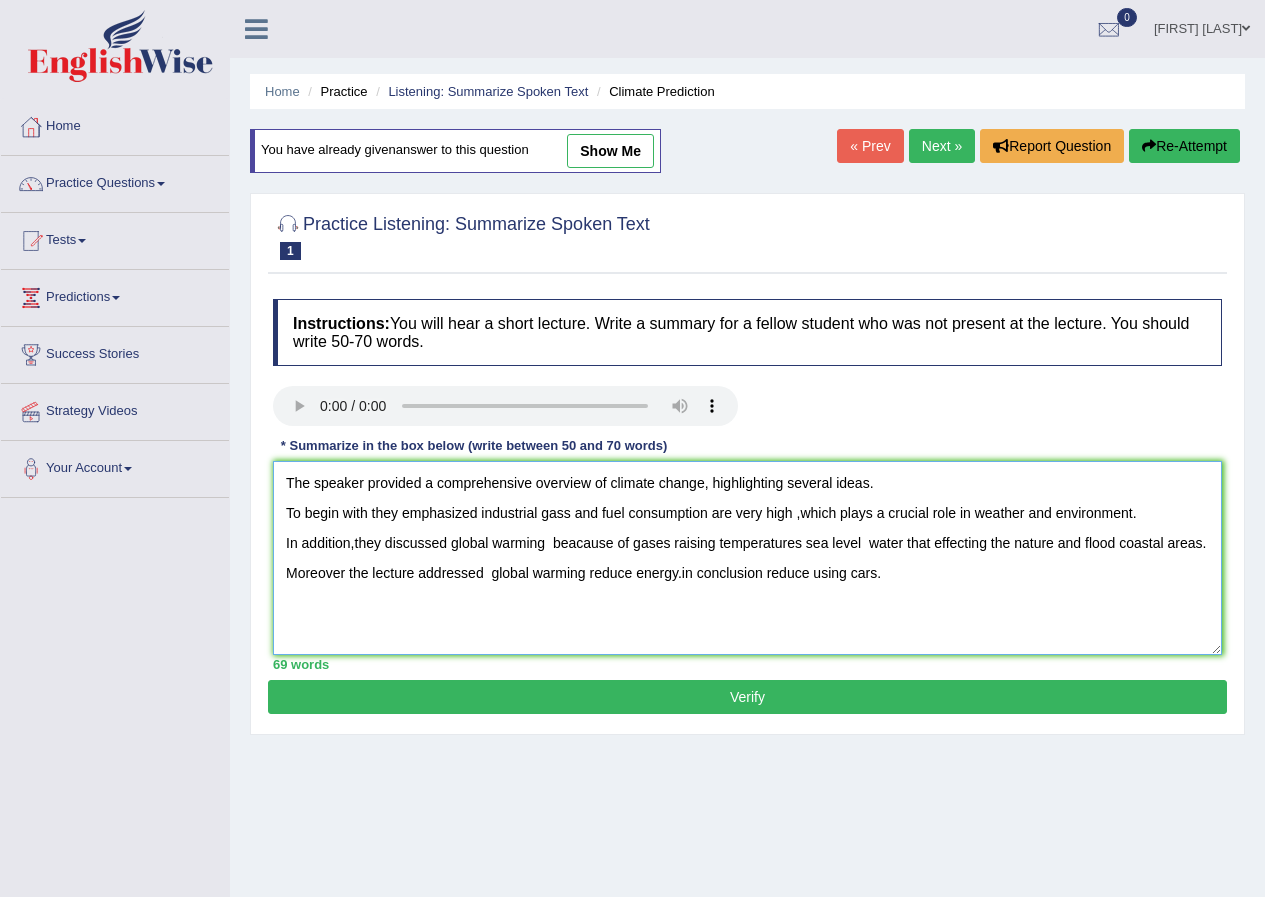 click on "The speaker provided a comprehensive overview of climate change, highlighting several ideas.
To begin with they emphasized industrial gass and fuel consumption are very high ,which plays a crucial role in weather and environment.
In addition,they discussed global warming  beacause of gases raising temperatures sea level  water that effecting the nature and flood coastal areas.
Moreover the lecture addressed  global warming reduce energy.in conclusion reduce using cars." at bounding box center [747, 558] 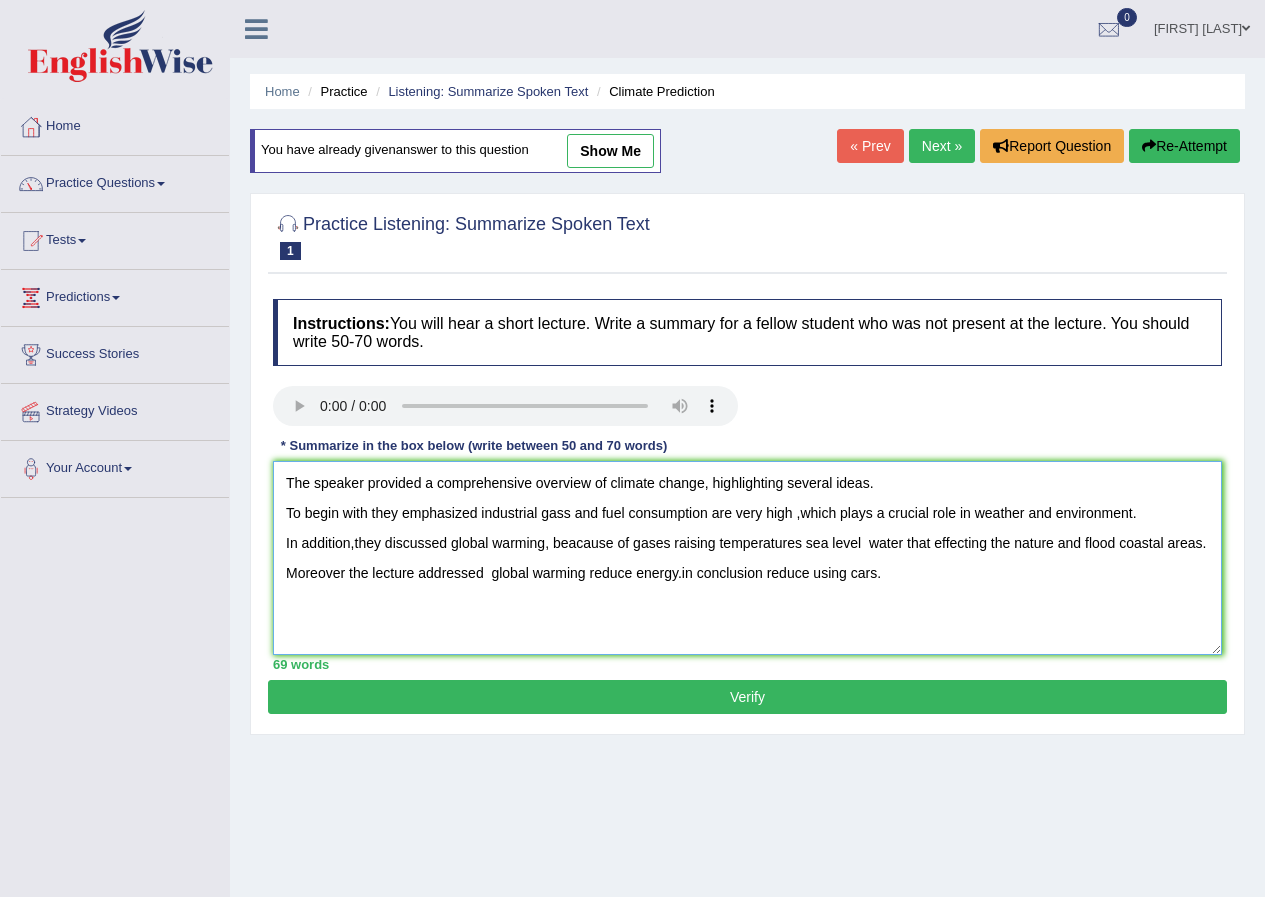 click on "The speaker provided a comprehensive overview of climate change, highlighting several ideas.
To begin with they emphasized industrial gass and fuel consumption are very high ,which plays a crucial role in weather and environment.
In addition,they discussed global warming, beacause of gases raising temperatures sea level  water that effecting the nature and flood coastal areas.
Moreover the lecture addressed  global warming reduce energy.in conclusion reduce using cars." at bounding box center [747, 558] 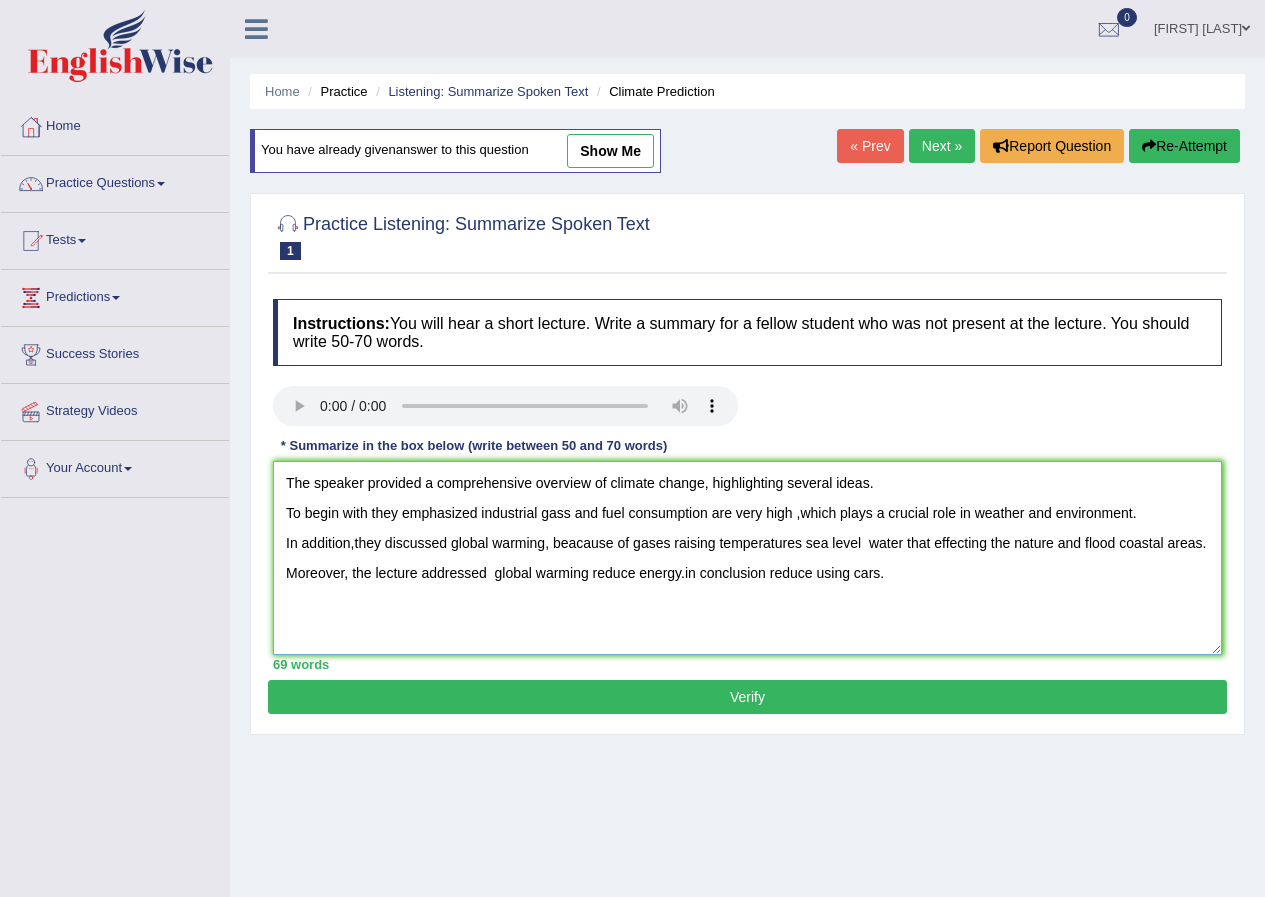 type on "The speaker provided a comprehensive overview of climate change, highlighting several ideas.
To begin with they emphasized industrial gass and fuel consumption are very high ,which plays a crucial role in weather and environment.
In addition,they discussed global warming, beacause of gases raising temperatures sea level  water that effecting the nature and flood coastal areas.
Moreover, the lecture addressed  global warming reduce energy.in conclusion reduce using cars." 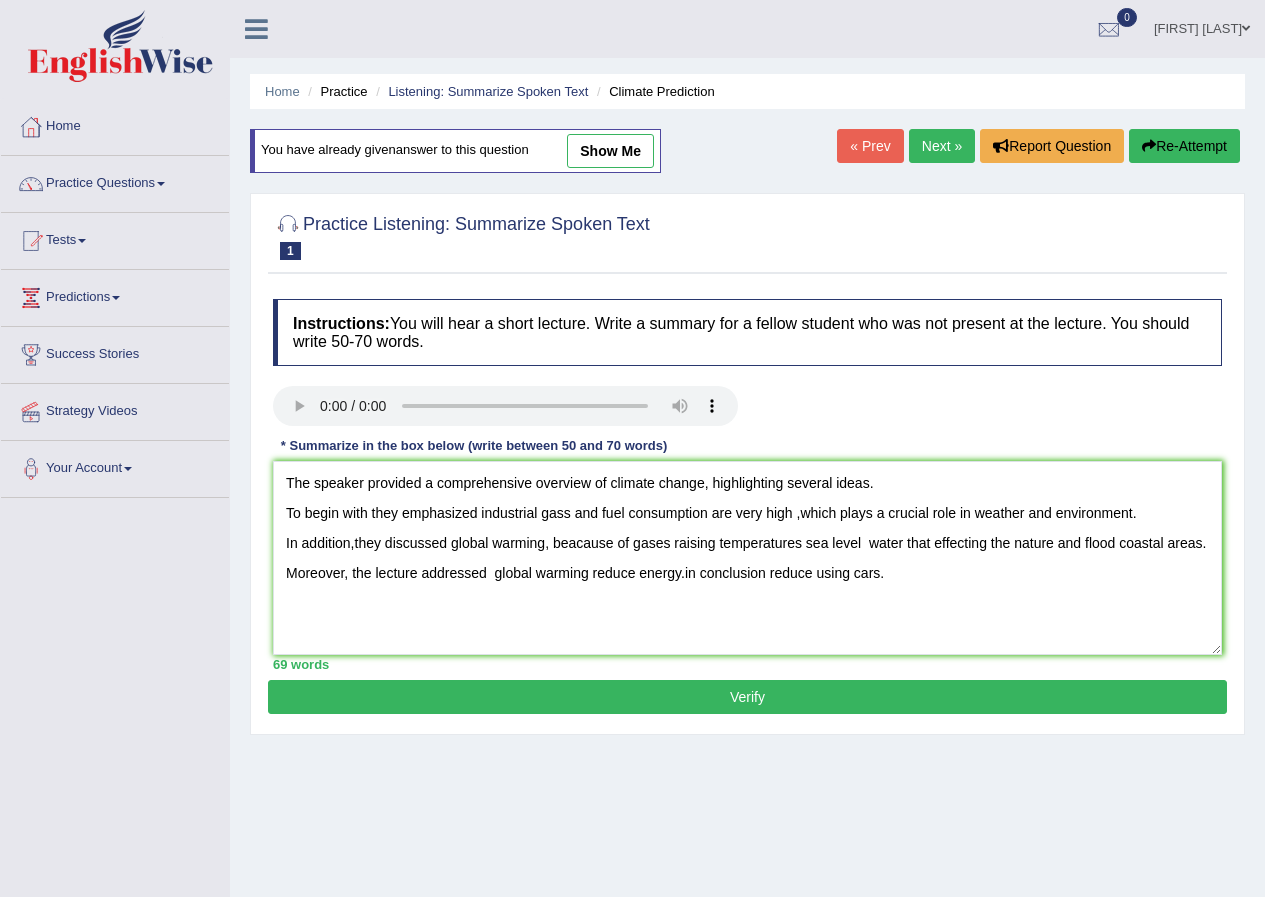 click on "Verify" at bounding box center [747, 697] 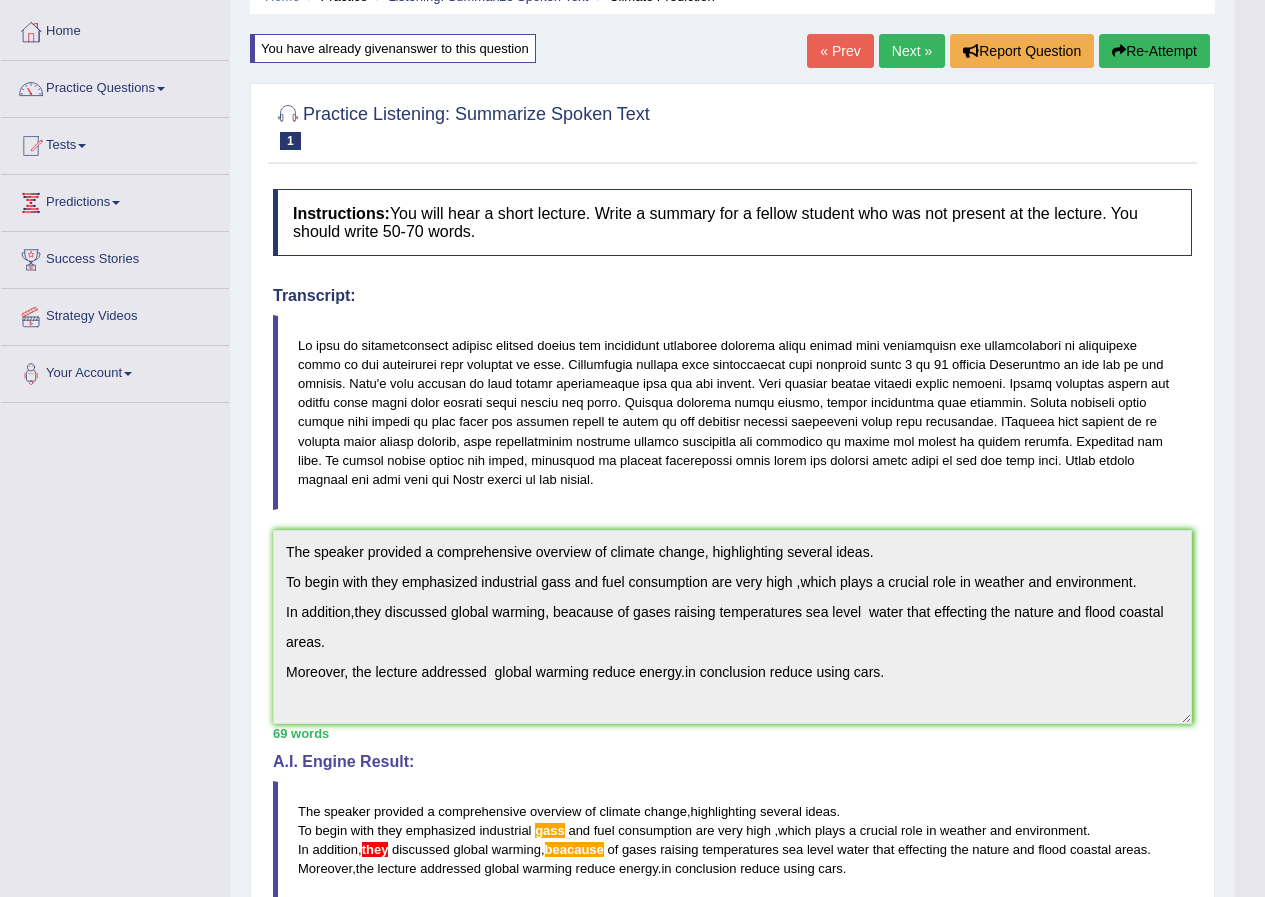 scroll, scrollTop: 0, scrollLeft: 0, axis: both 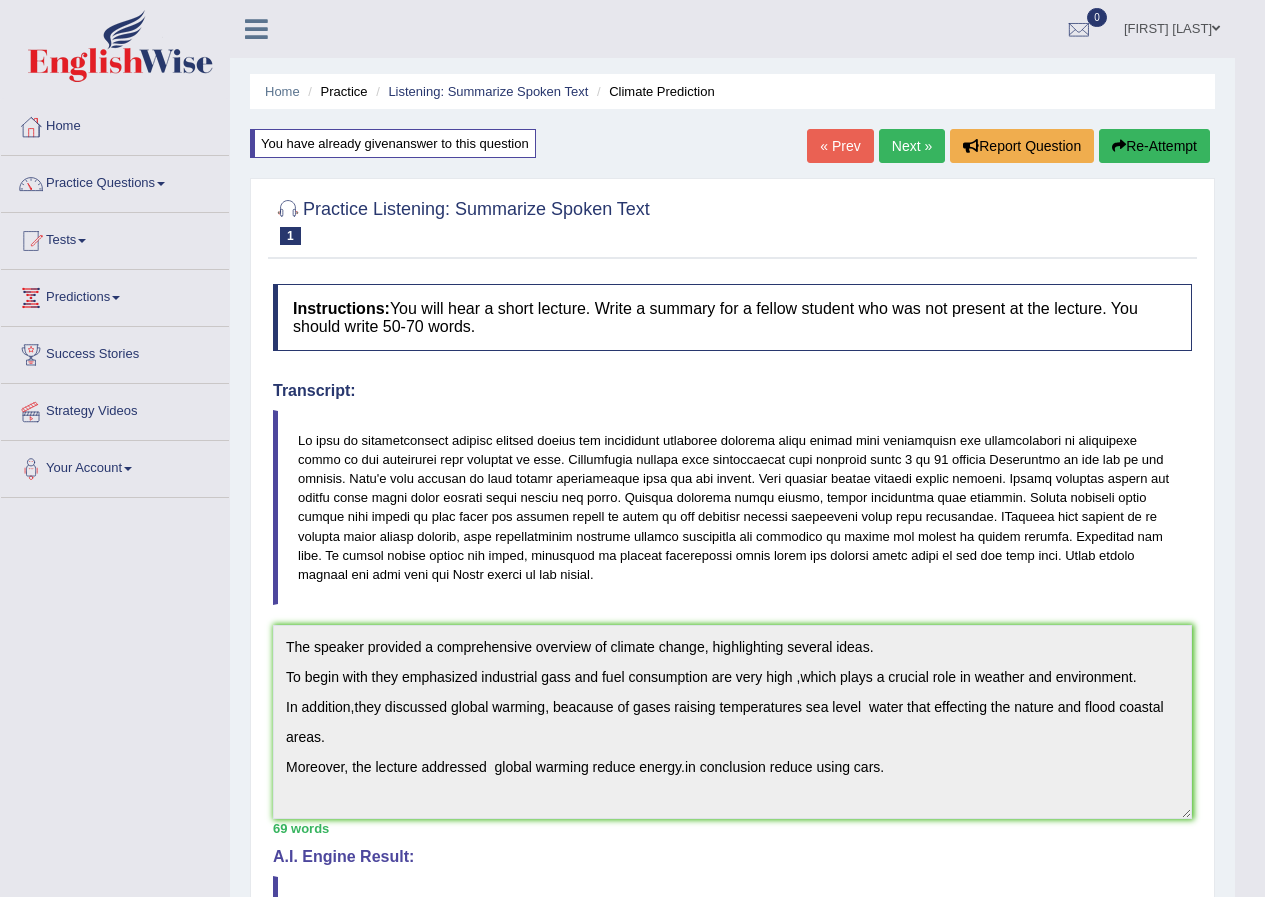 click on "Re-Attempt" at bounding box center [1154, 146] 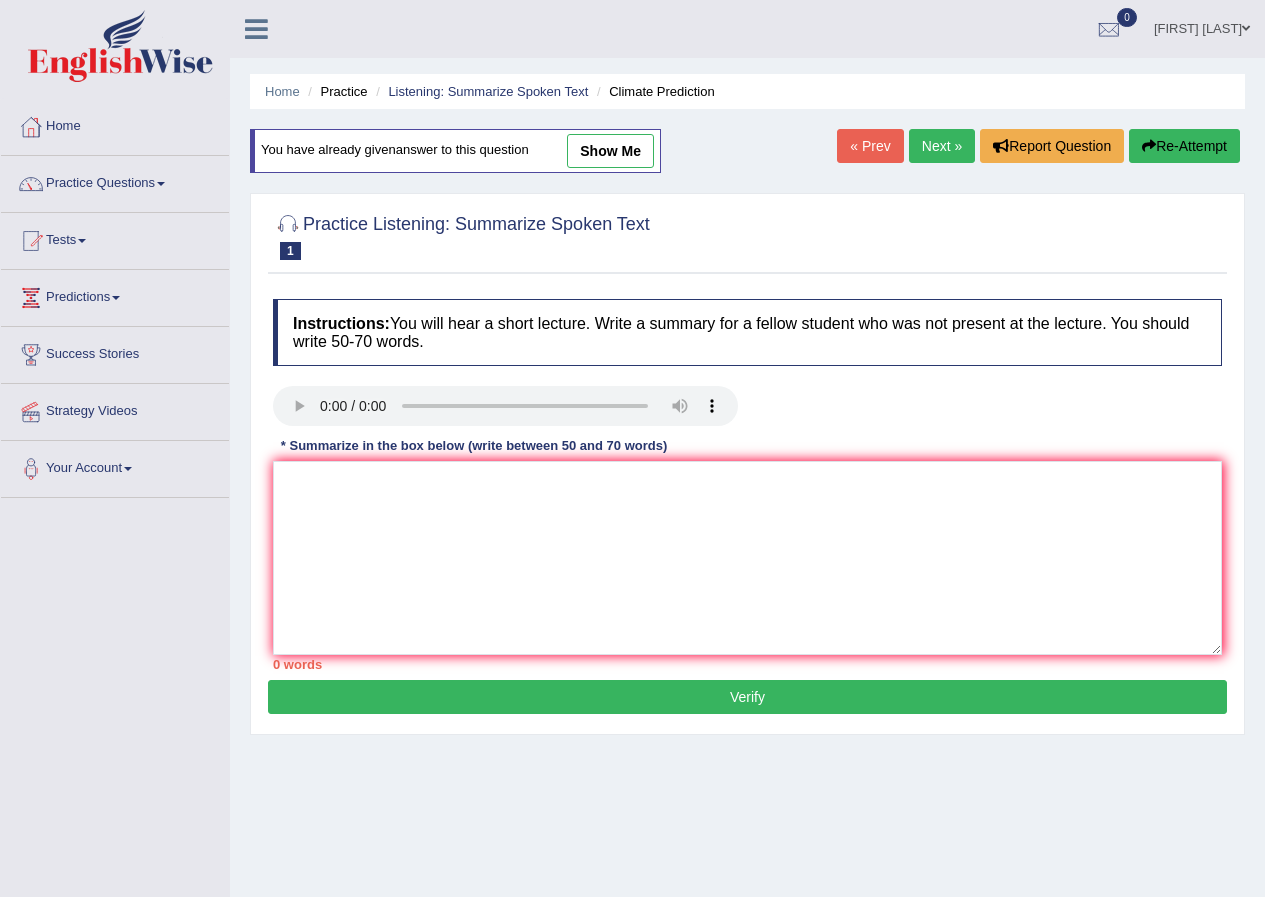 scroll, scrollTop: 0, scrollLeft: 0, axis: both 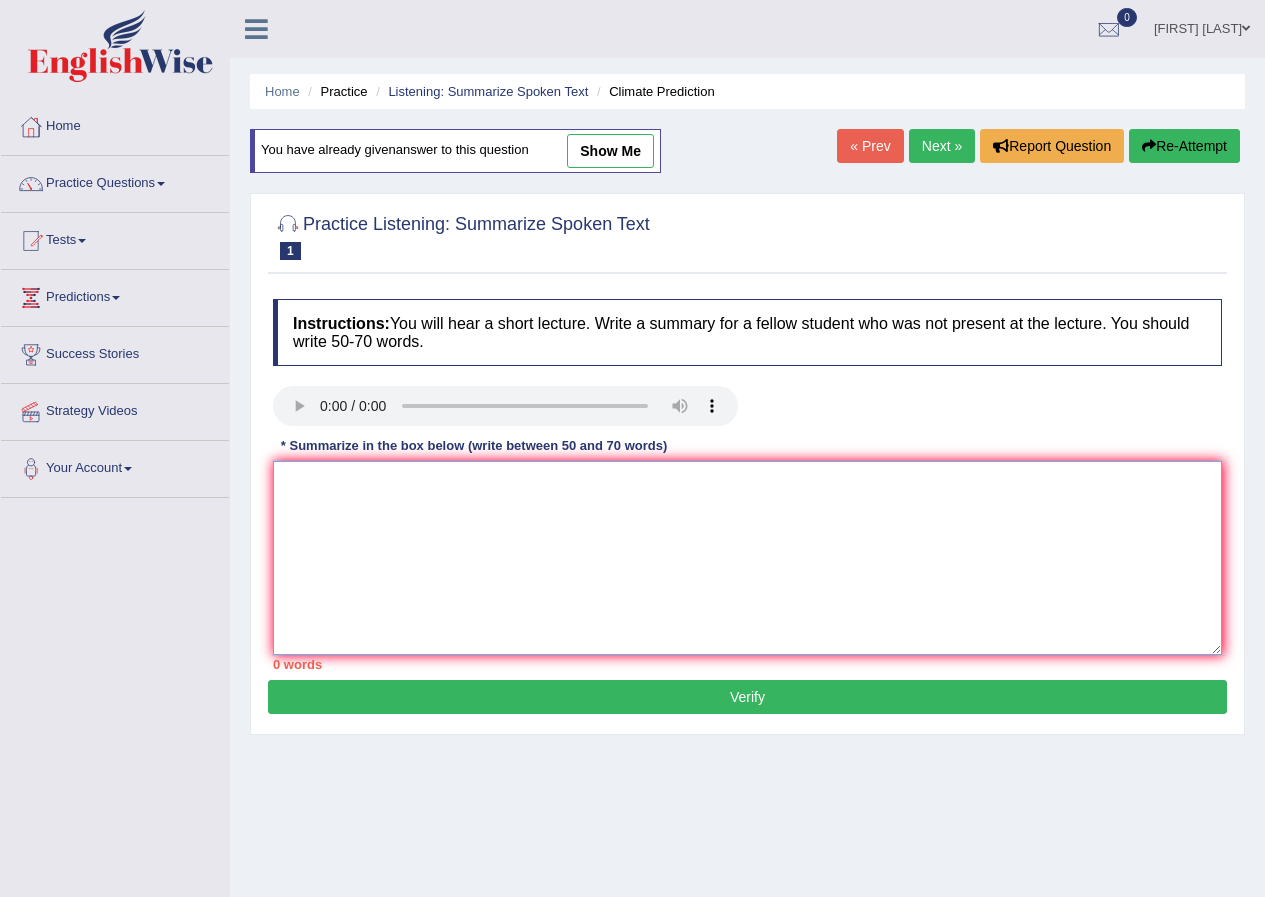 click at bounding box center [747, 558] 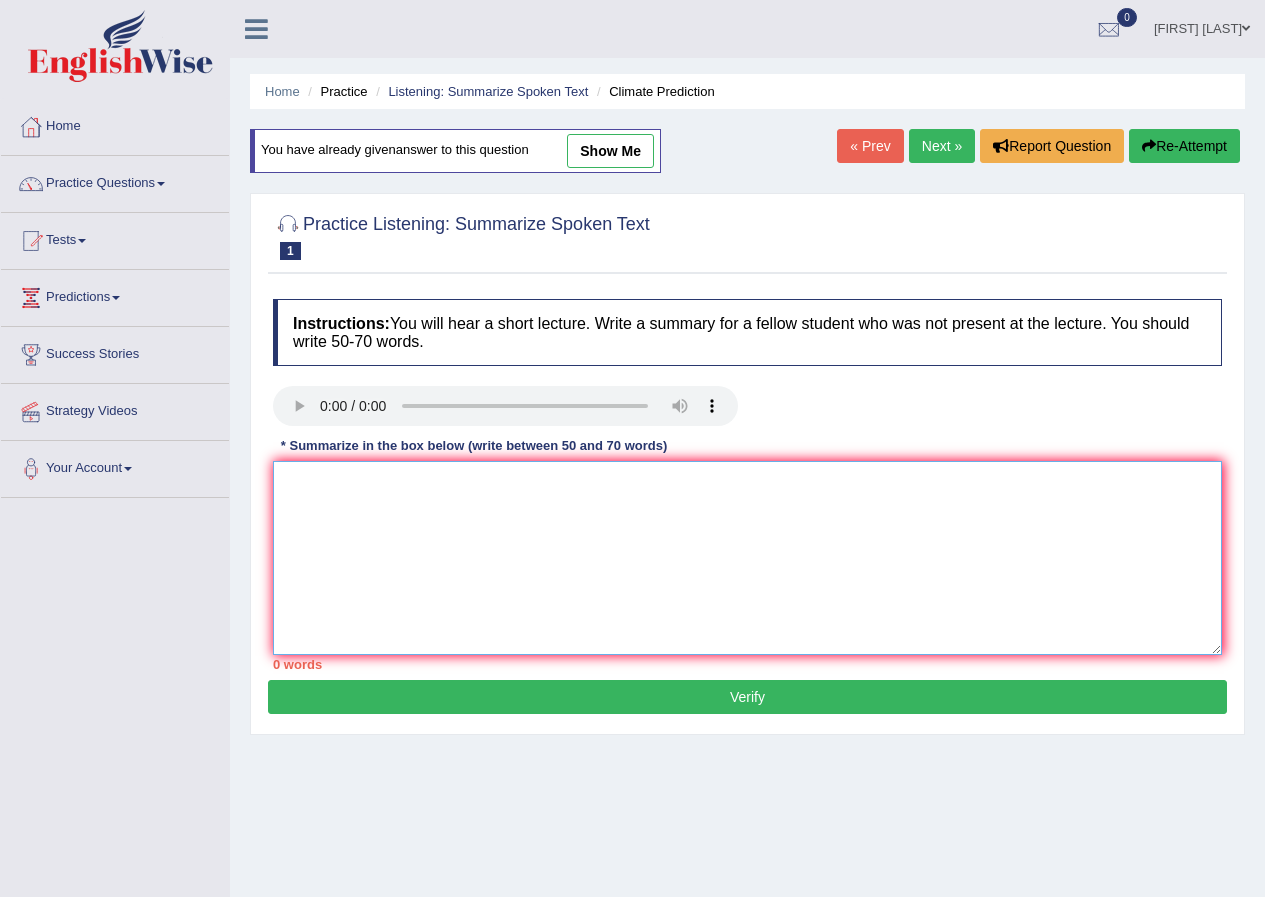 paste on "The speaker provided a comprehensive overview of climate change, highlighting several ideas.
To begin with they emphasized industrial gass and fuel consumption are very high ,which plays a crucial role in weather and environment.
In addition they discussed global warming  beacause of gases raising temperatures sea level  water that effecting the nature and flood coastal areas.
Moreover the lecture addressed  global warming reduce energy.in conclusion reduce using cars." 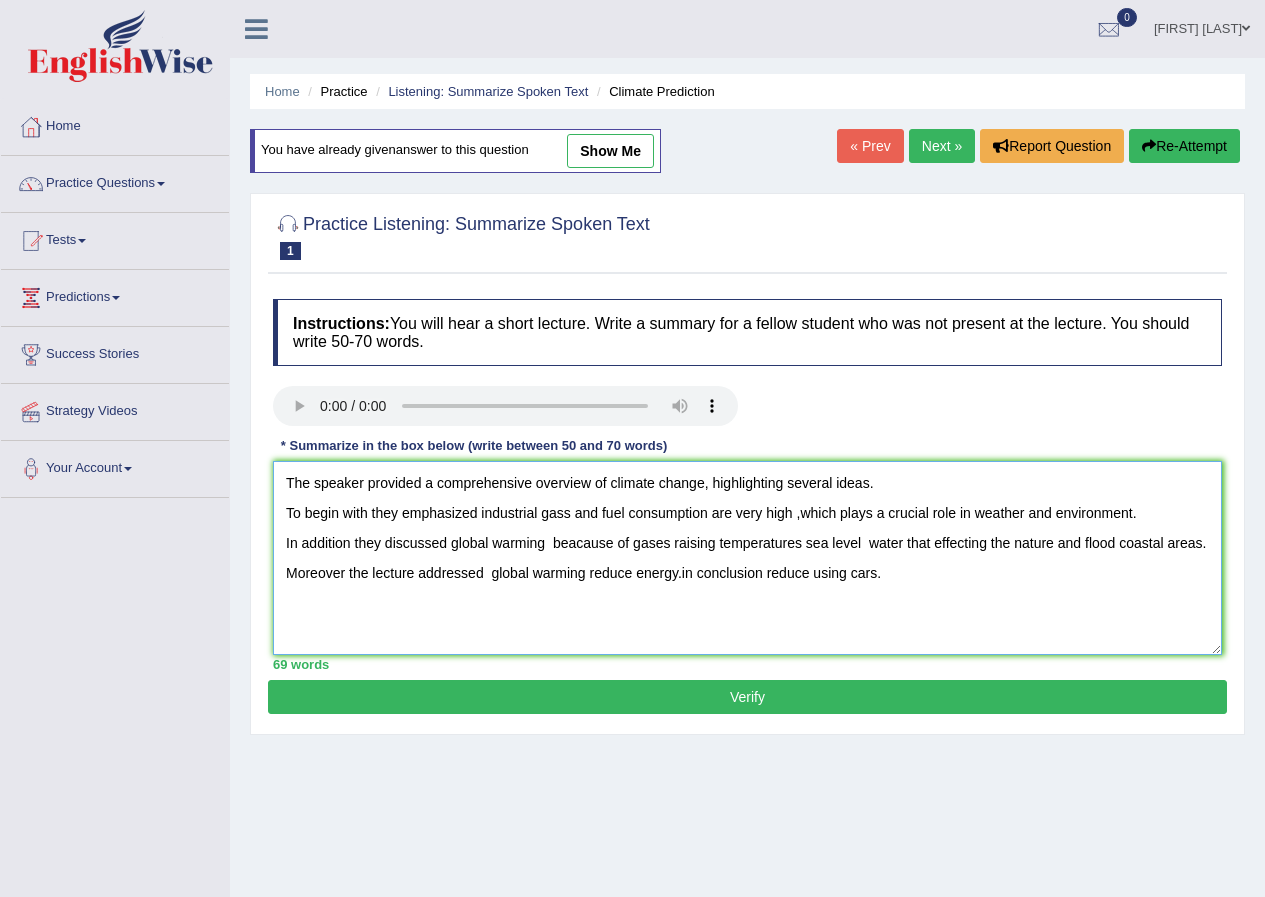 click on "The speaker provided a comprehensive overview of climate change, highlighting several ideas.
To begin with they emphasized industrial gass and fuel consumption are very high ,which plays a crucial role in weather and environment.
In addition they discussed global warming  beacause of gases raising temperatures sea level  water that effecting the nature and flood coastal areas.
Moreover the lecture addressed  global warming reduce energy.in conclusion reduce using cars." at bounding box center [747, 558] 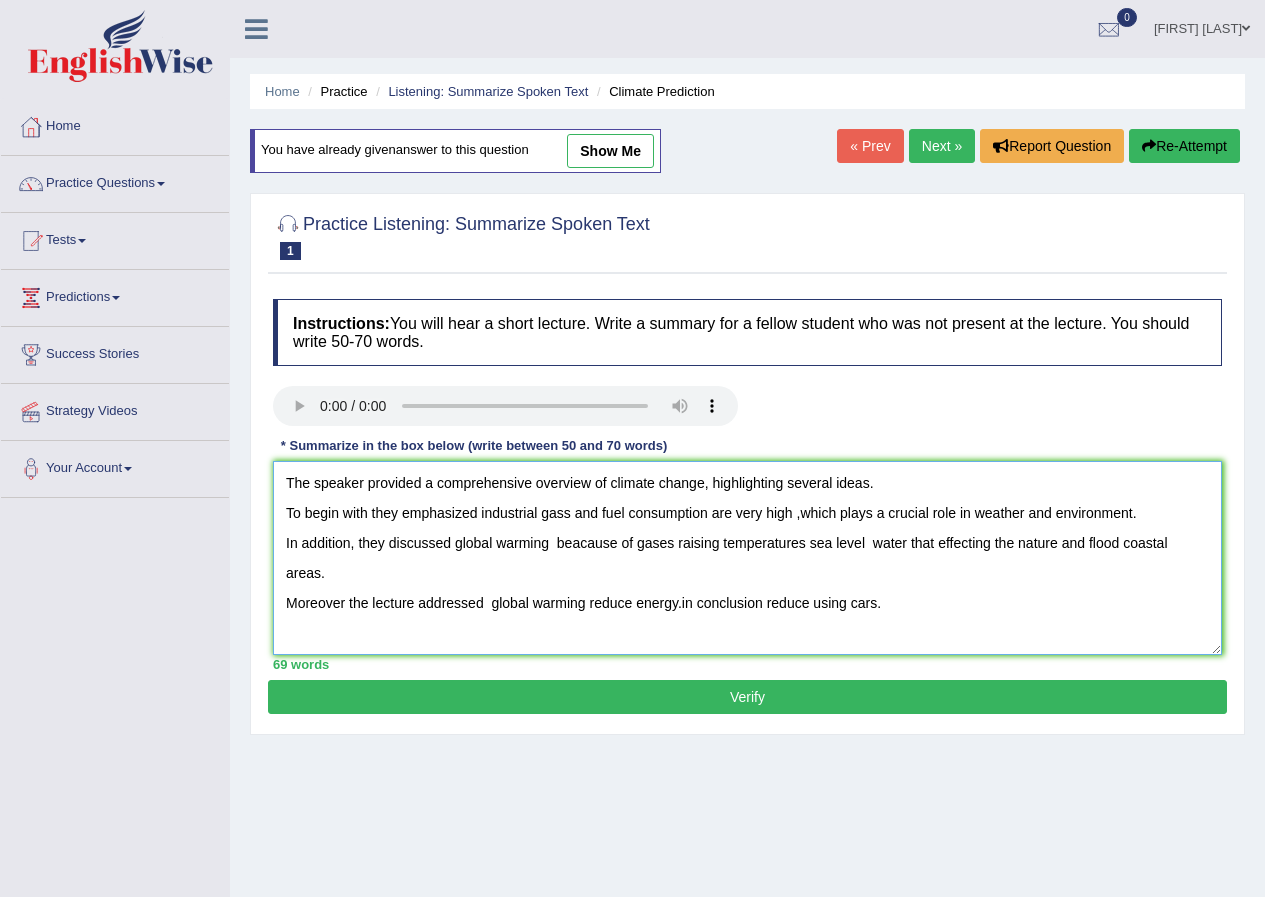 click on "The speaker provided a comprehensive overview of climate change, highlighting several ideas.
To begin with they emphasized industrial gass and fuel consumption are very high ,which plays a crucial role in weather and environment.
In addition, they discussed global warming  beacause of gases raising temperatures sea level  water that effecting the nature and flood coastal areas.
Moreover the lecture addressed  global warming reduce energy.in conclusion reduce using cars." at bounding box center (747, 558) 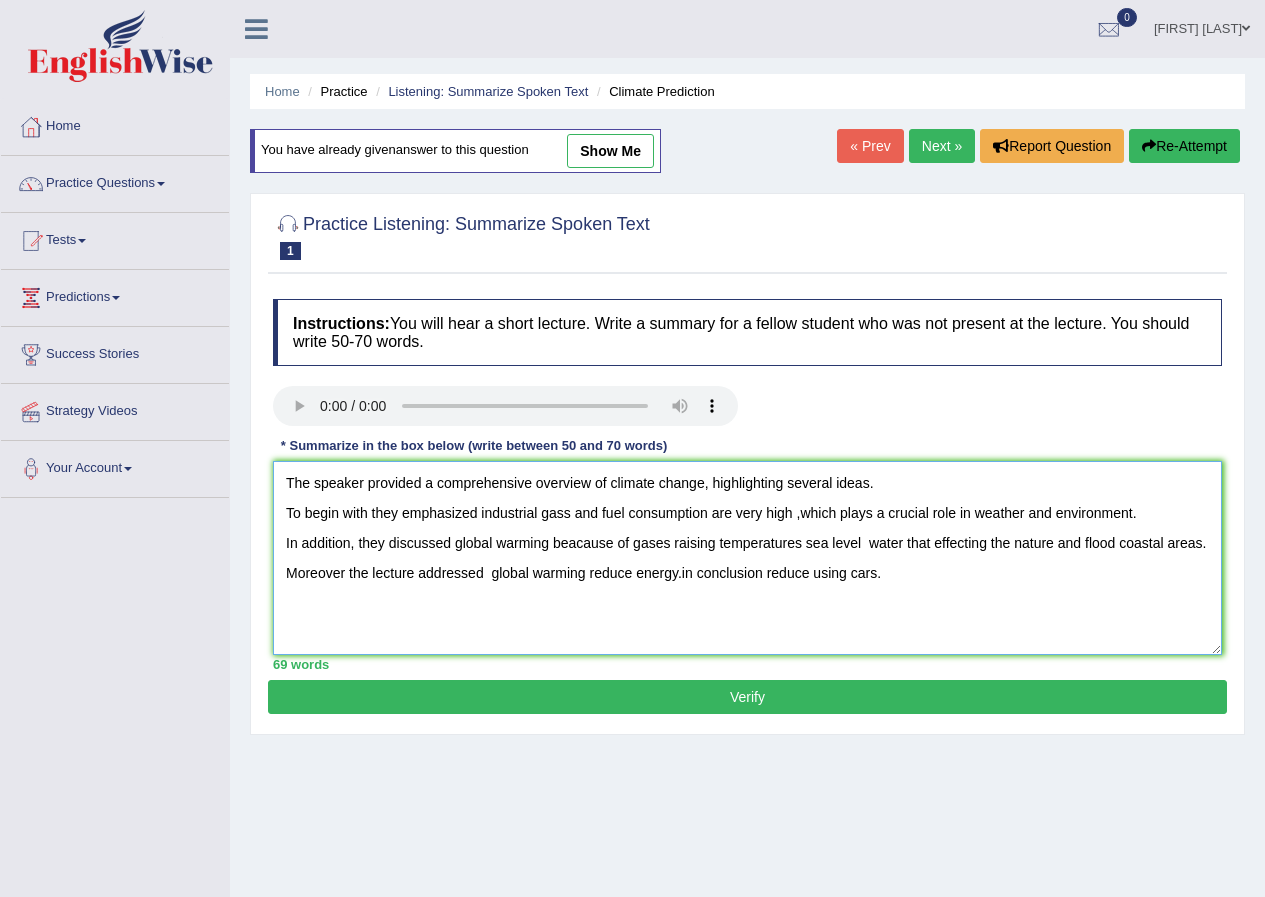 click on "The speaker provided a comprehensive overview of climate change, highlighting several ideas.
To begin with they emphasized industrial gass and fuel consumption are very high ,which plays a crucial role in weather and environment.
In addition, they discussed global warming beacause of gases raising temperatures sea level  water that effecting the nature and flood coastal areas.
Moreover the lecture addressed  global warming reduce energy.in conclusion reduce using cars." at bounding box center (747, 558) 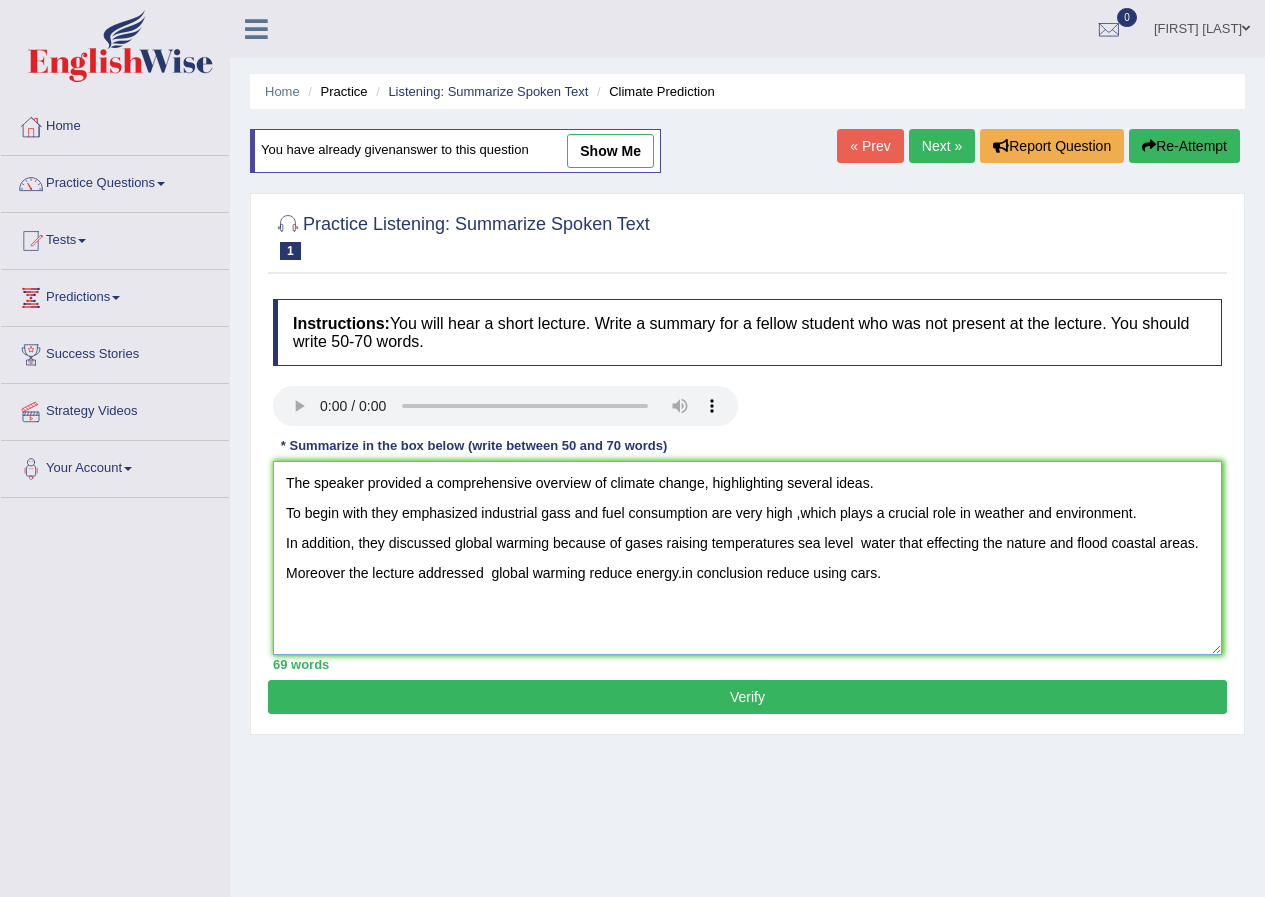 click on "The speaker provided a comprehensive overview of climate change, highlighting several ideas.
To begin with they emphasized industrial gass and fuel consumption are very high ,which plays a crucial role in weather and environment.
In addition, they discussed global warming because of gases raising temperatures sea level  water that effecting the nature and flood coastal areas.
Moreover the lecture addressed  global warming reduce energy.in conclusion reduce using cars." at bounding box center [747, 558] 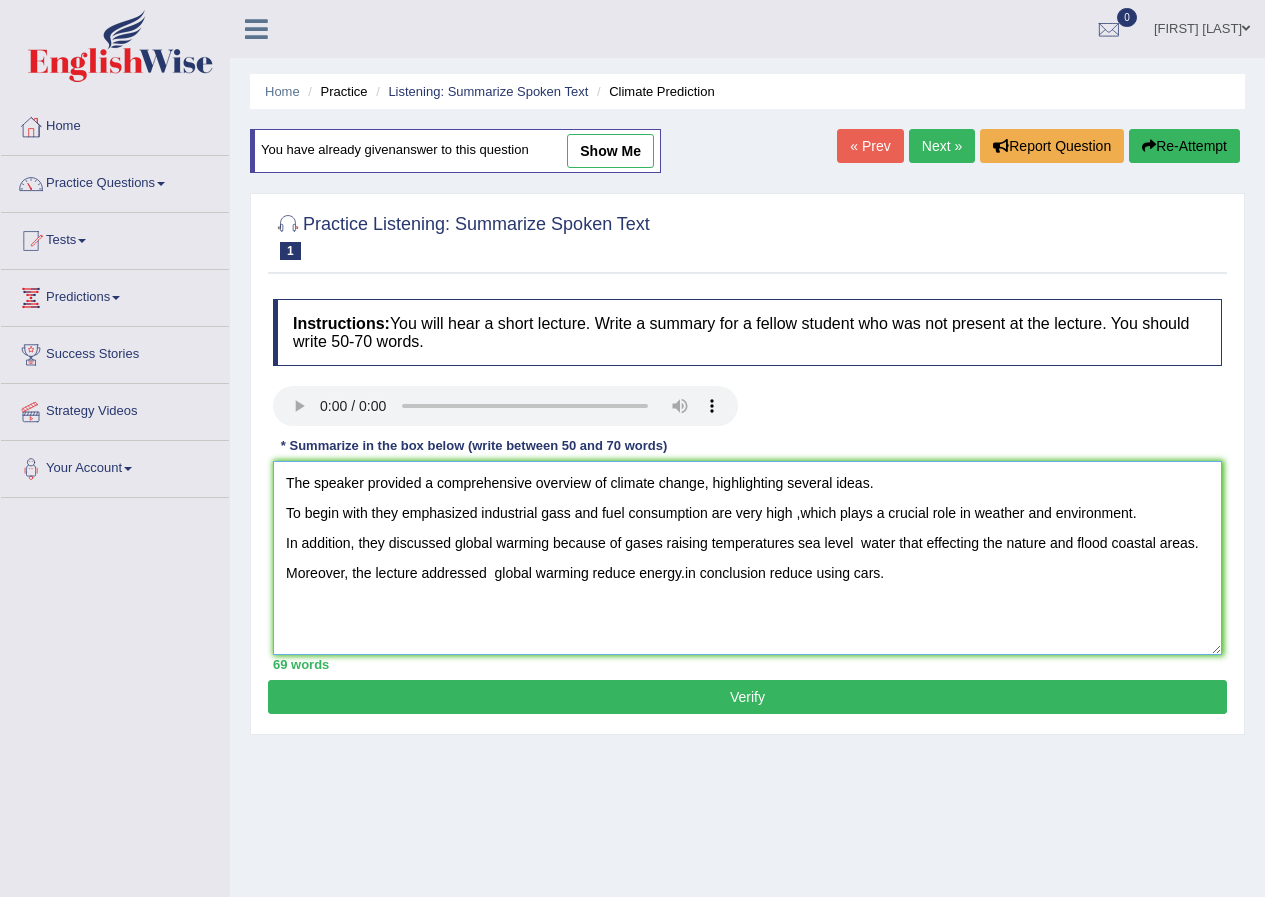 click on "The speaker provided a comprehensive overview of climate change, highlighting several ideas.
To begin with they emphasized industrial gass and fuel consumption are very high ,which plays a crucial role in weather and environment.
In addition, they discussed global warming because of gases raising temperatures sea level  water that effecting the nature and flood coastal areas.
Moreover, the lecture addressed  global warming reduce energy.in conclusion reduce using cars." at bounding box center (747, 558) 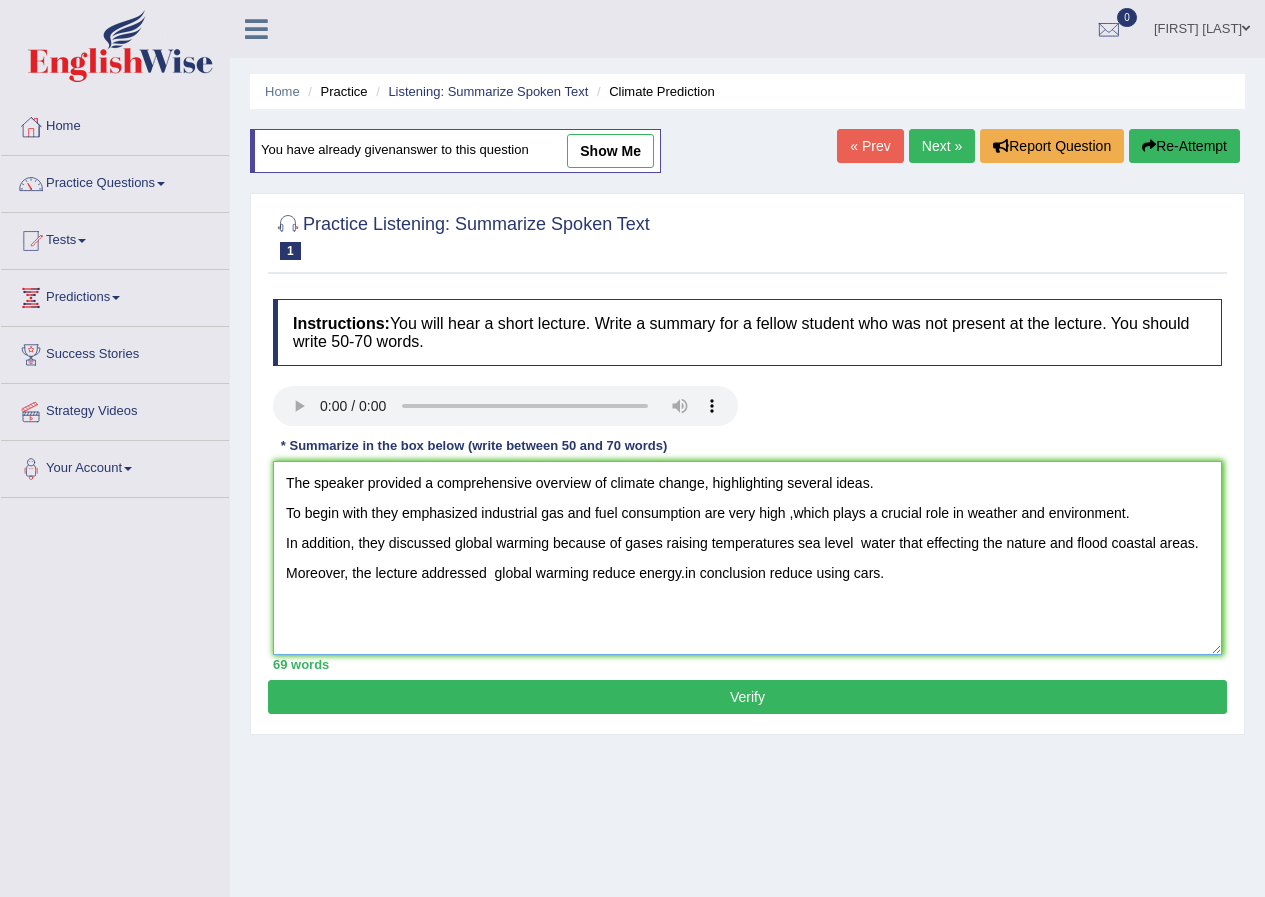type on "The speaker provided a comprehensive overview of climate change, highlighting several ideas.
To begin with they emphasized industrial gas and fuel consumption are very high ,which plays a crucial role in weather and environment.
In addition, they discussed global warming because of gases raising temperatures sea level  water that effecting the nature and flood coastal areas.
Moreover, the lecture addressed  global warming reduce energy.in conclusion reduce using cars." 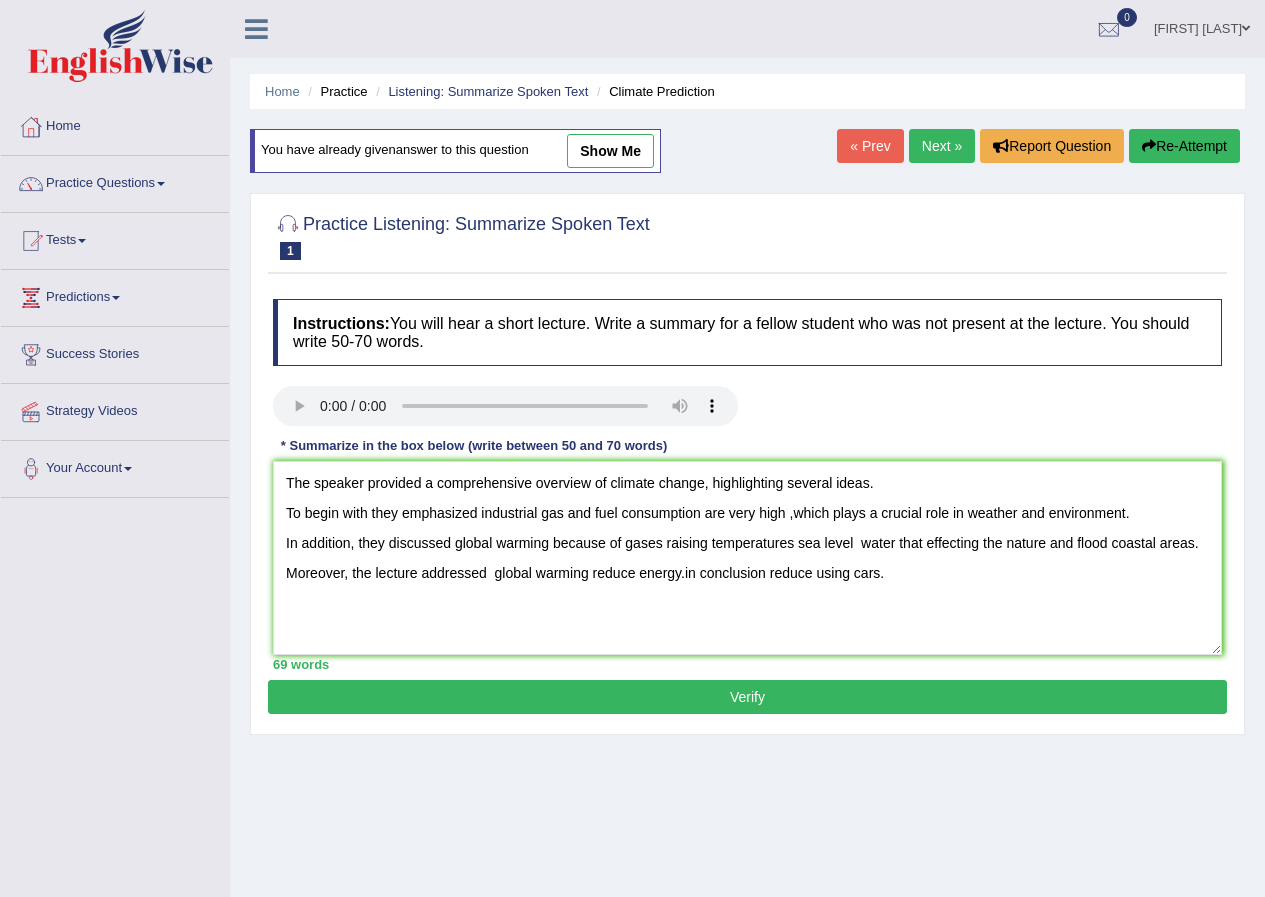 click on "Verify" at bounding box center [747, 697] 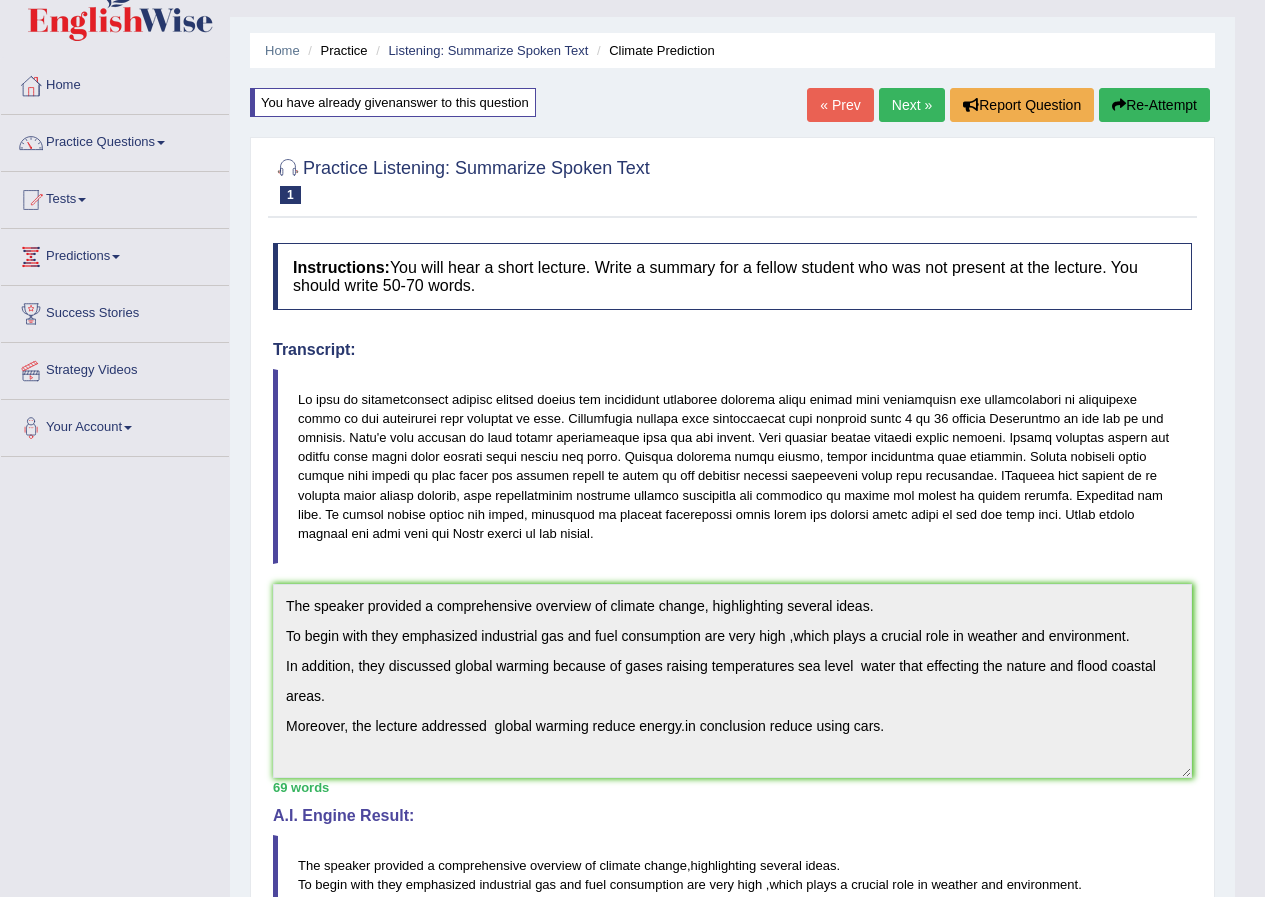 scroll, scrollTop: 0, scrollLeft: 0, axis: both 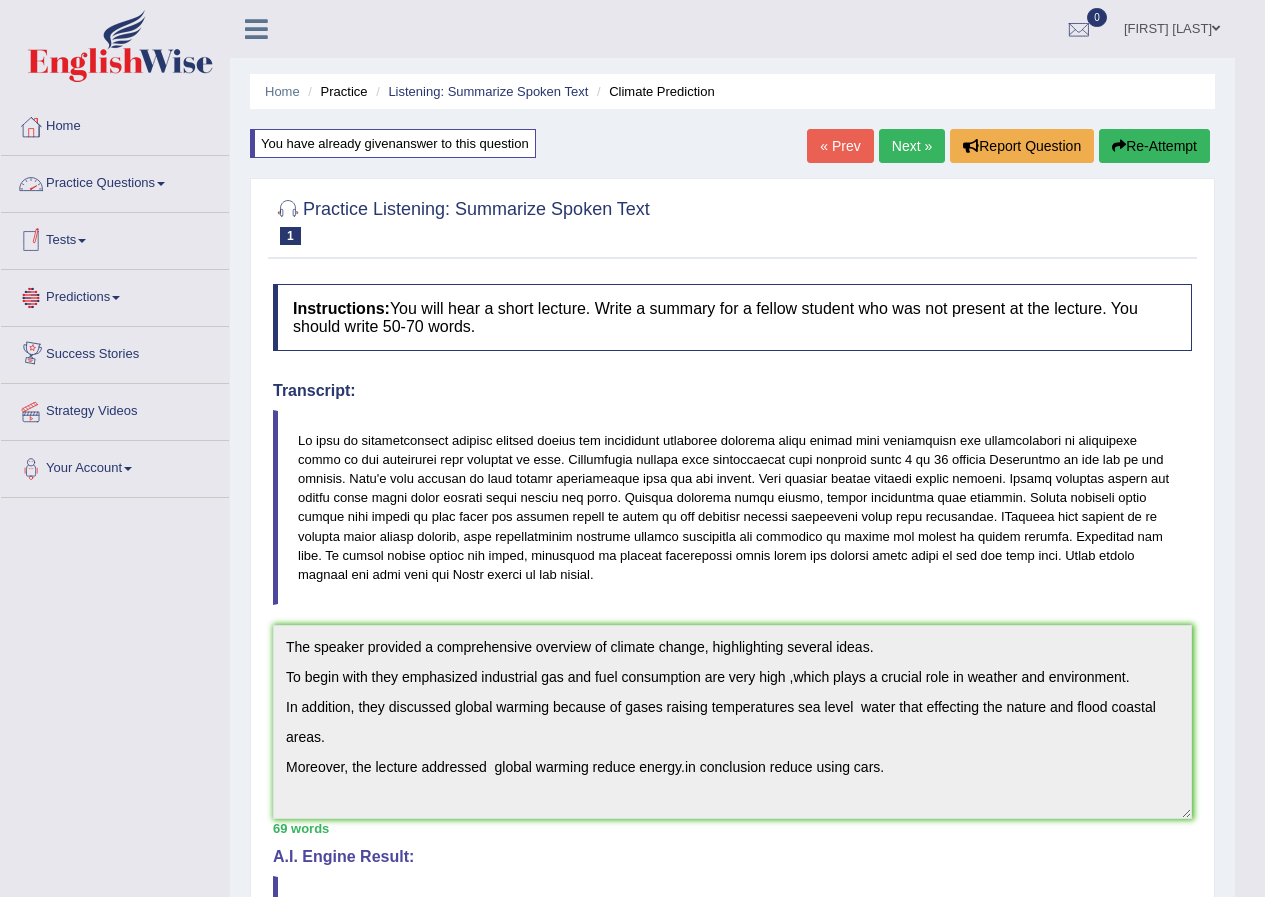 click at bounding box center (161, 184) 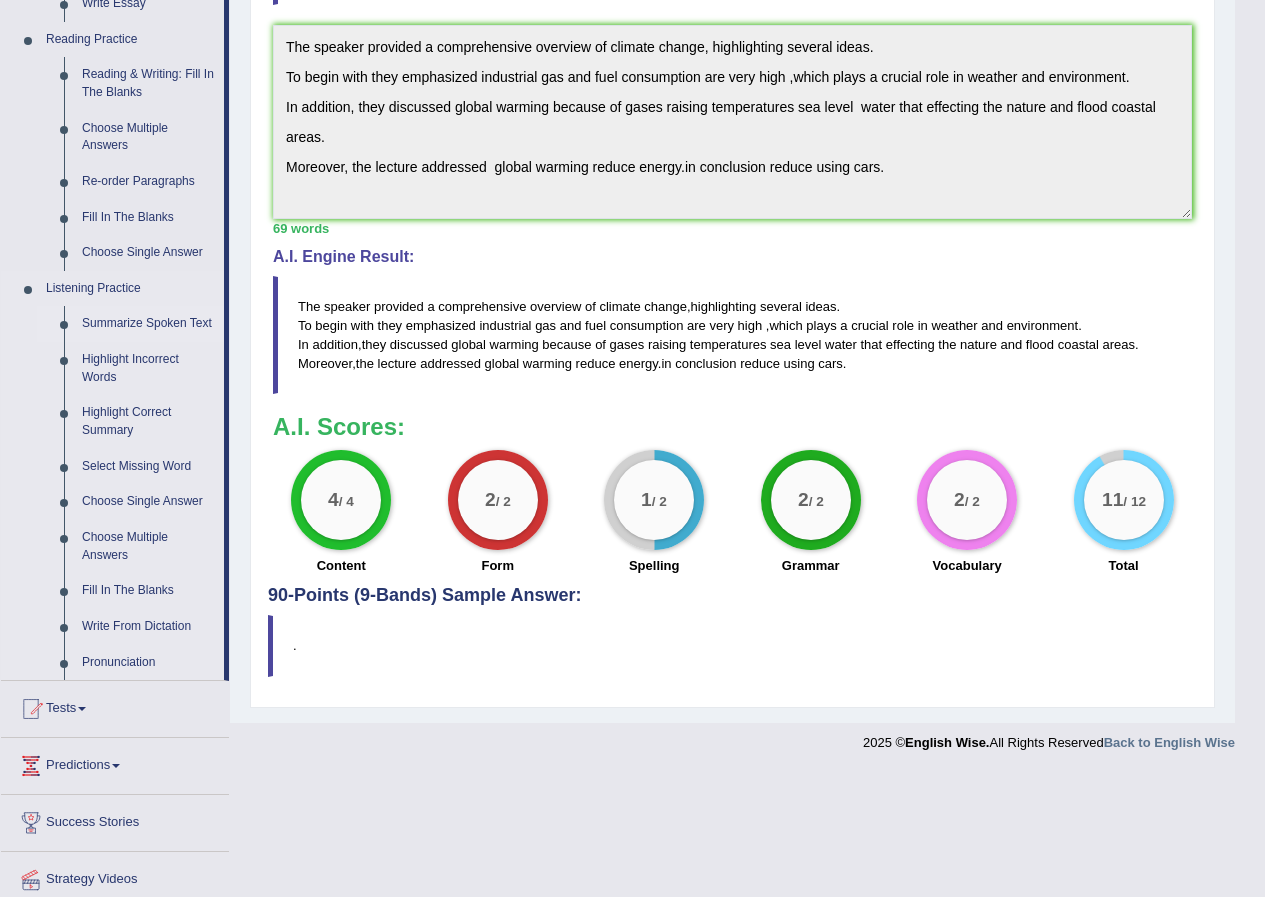 scroll, scrollTop: 670, scrollLeft: 0, axis: vertical 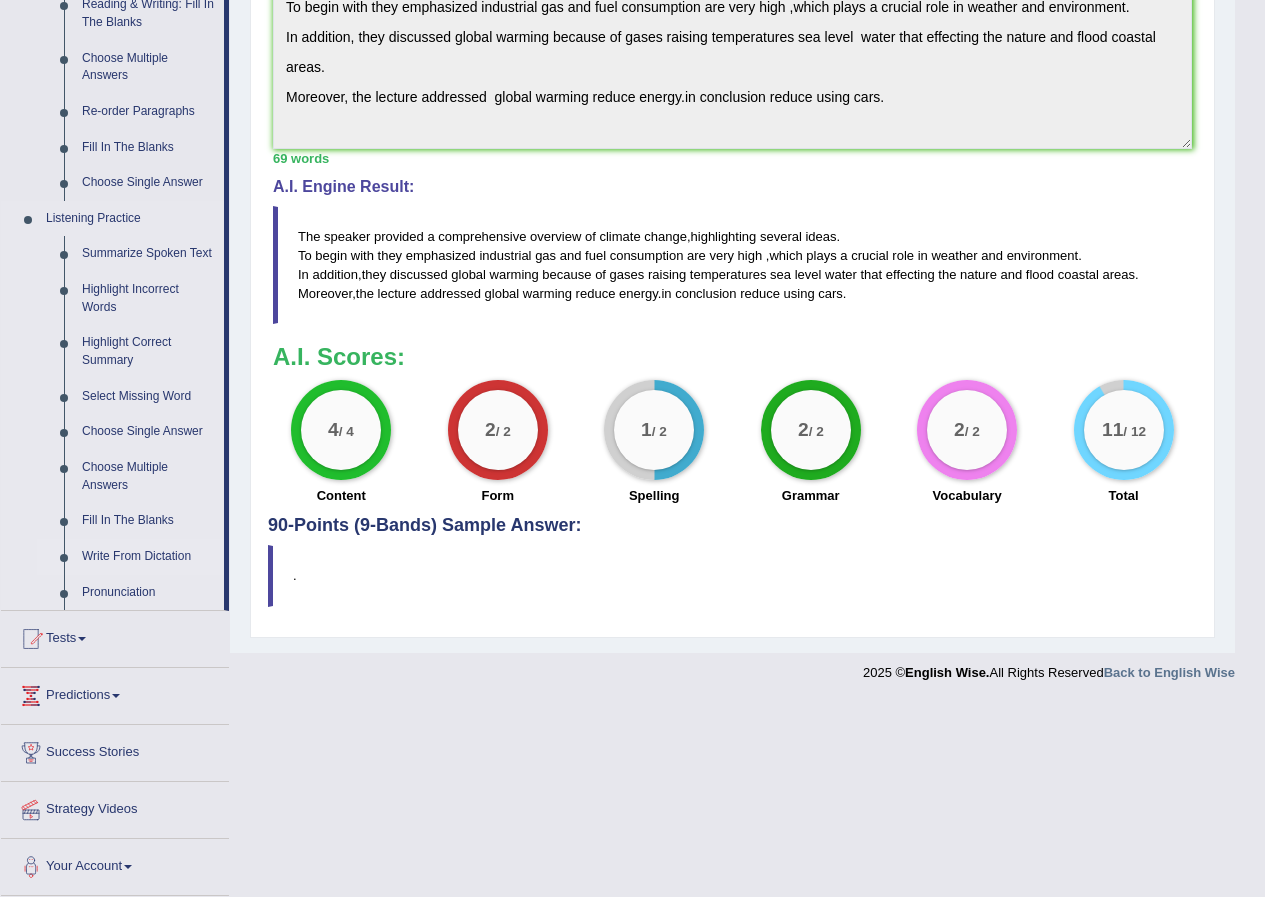 click on "Write From Dictation" at bounding box center [148, 557] 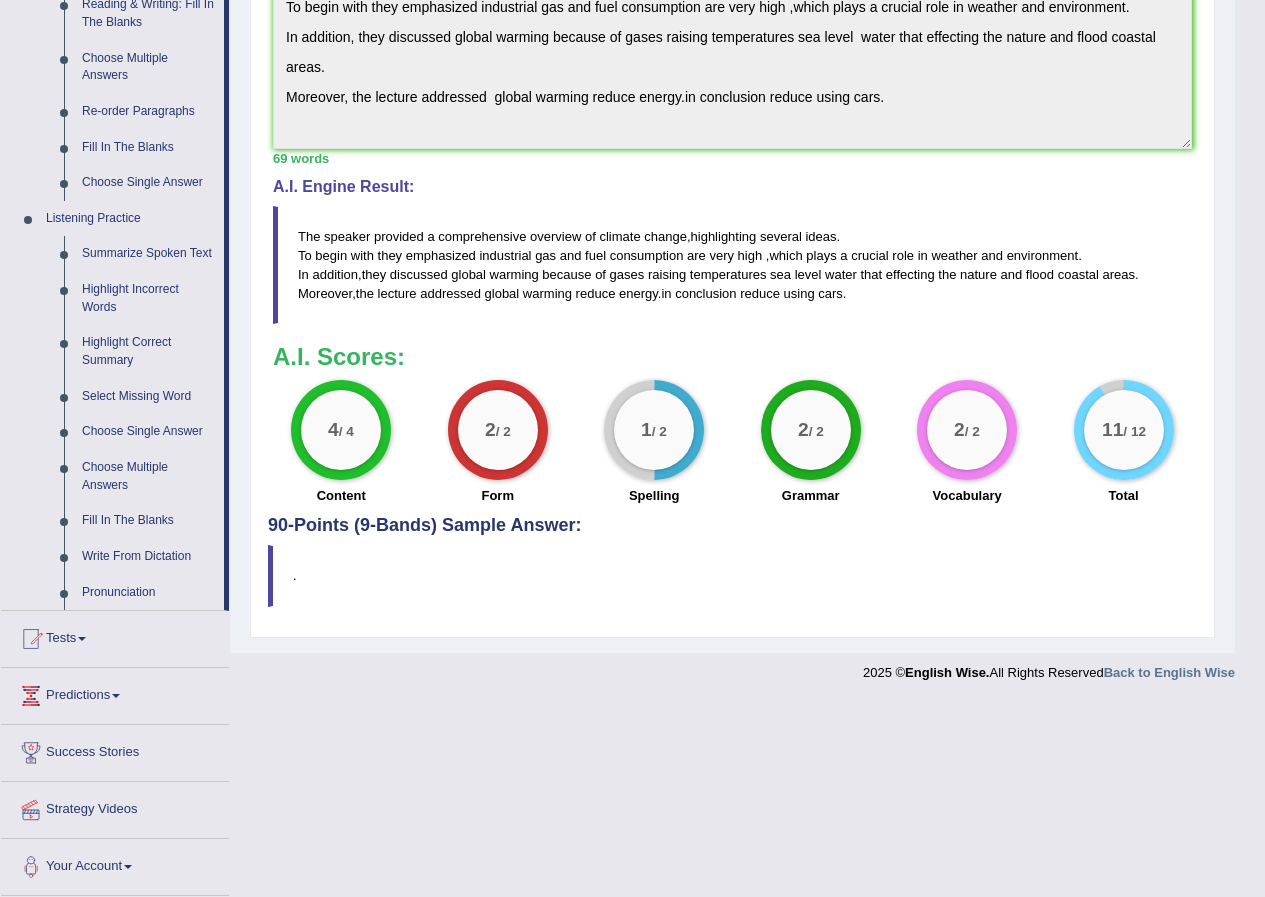 click on "Write From Dictation" at bounding box center [148, 557] 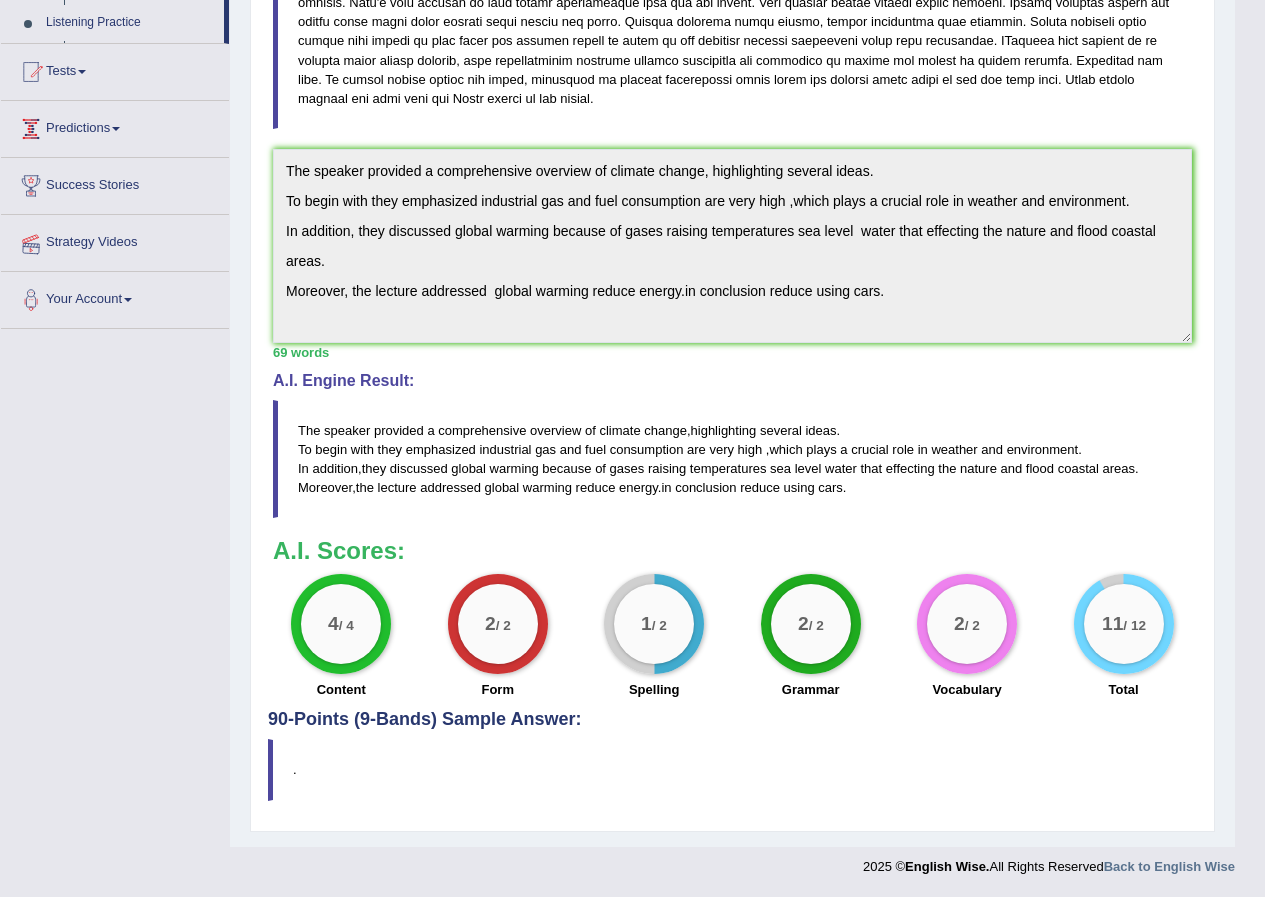 scroll, scrollTop: 408, scrollLeft: 0, axis: vertical 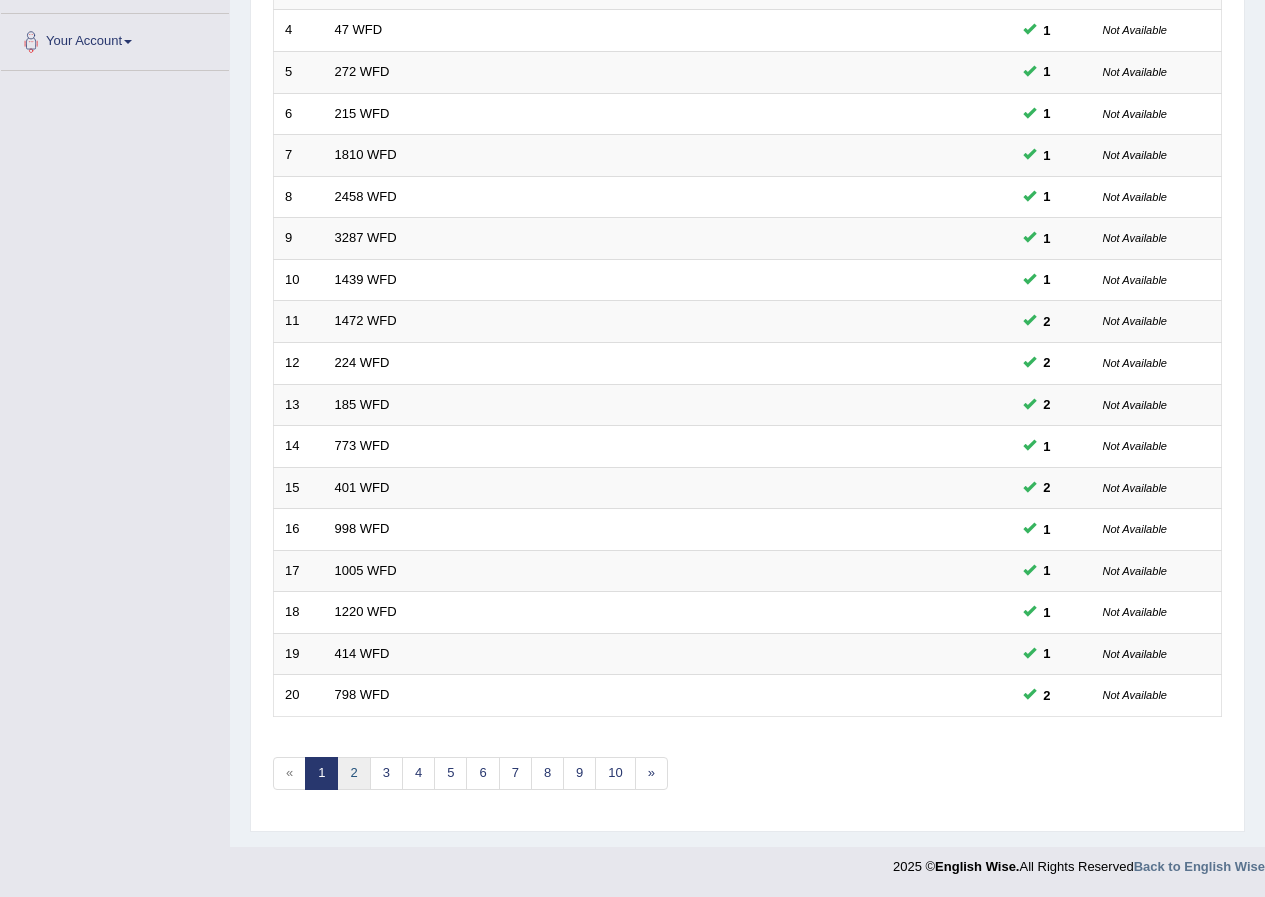 click on "2" at bounding box center [353, 773] 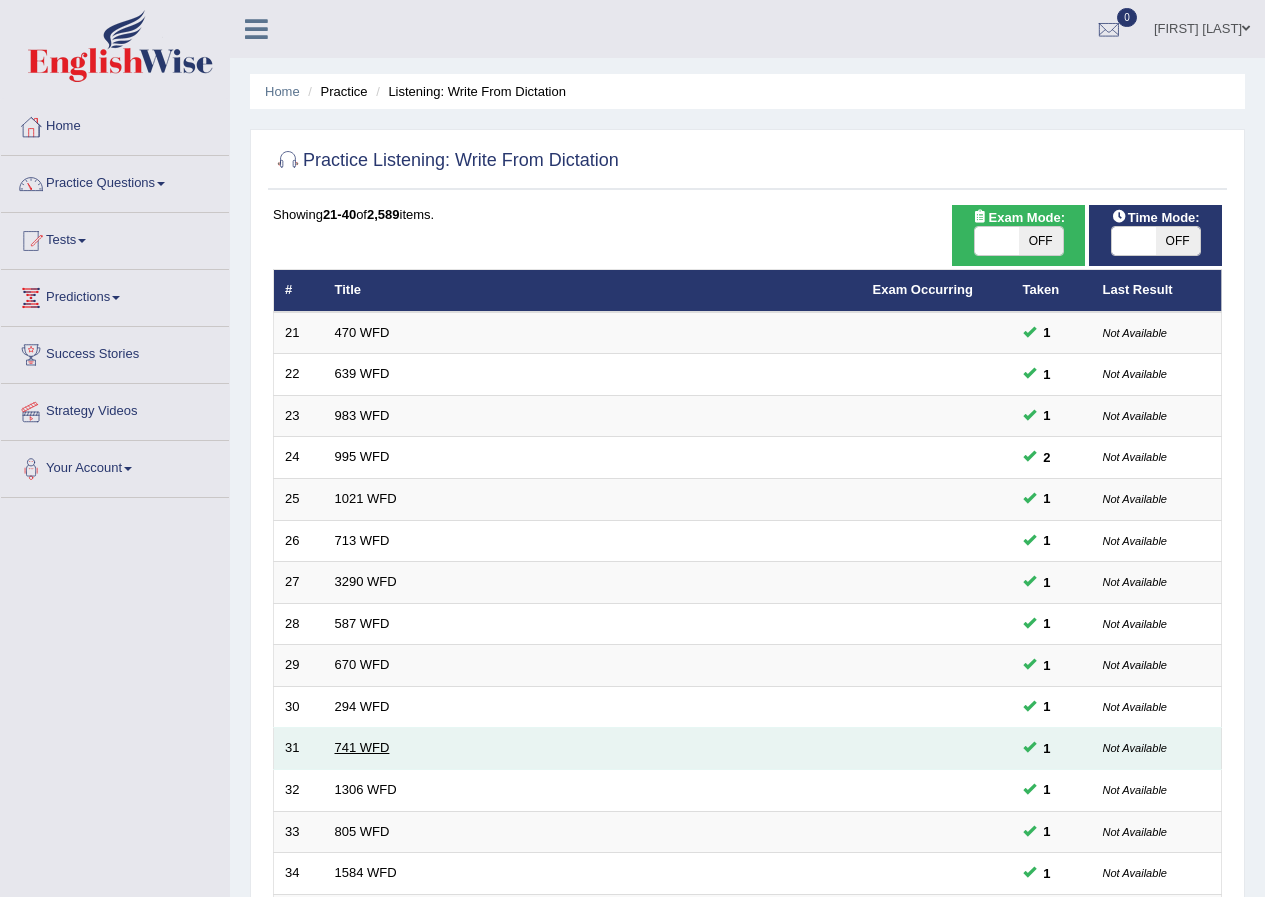 scroll, scrollTop: 0, scrollLeft: 0, axis: both 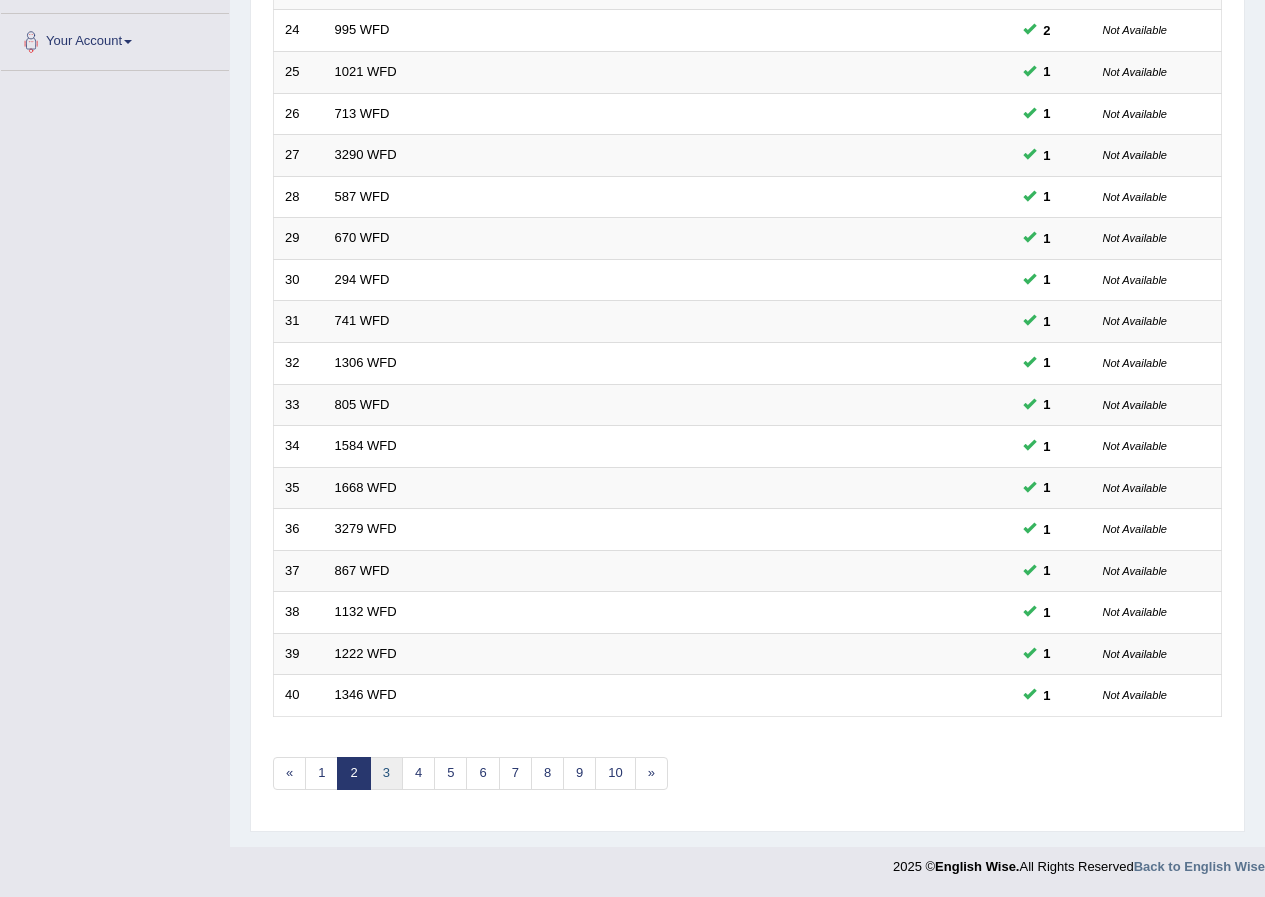 click on "3" at bounding box center [386, 773] 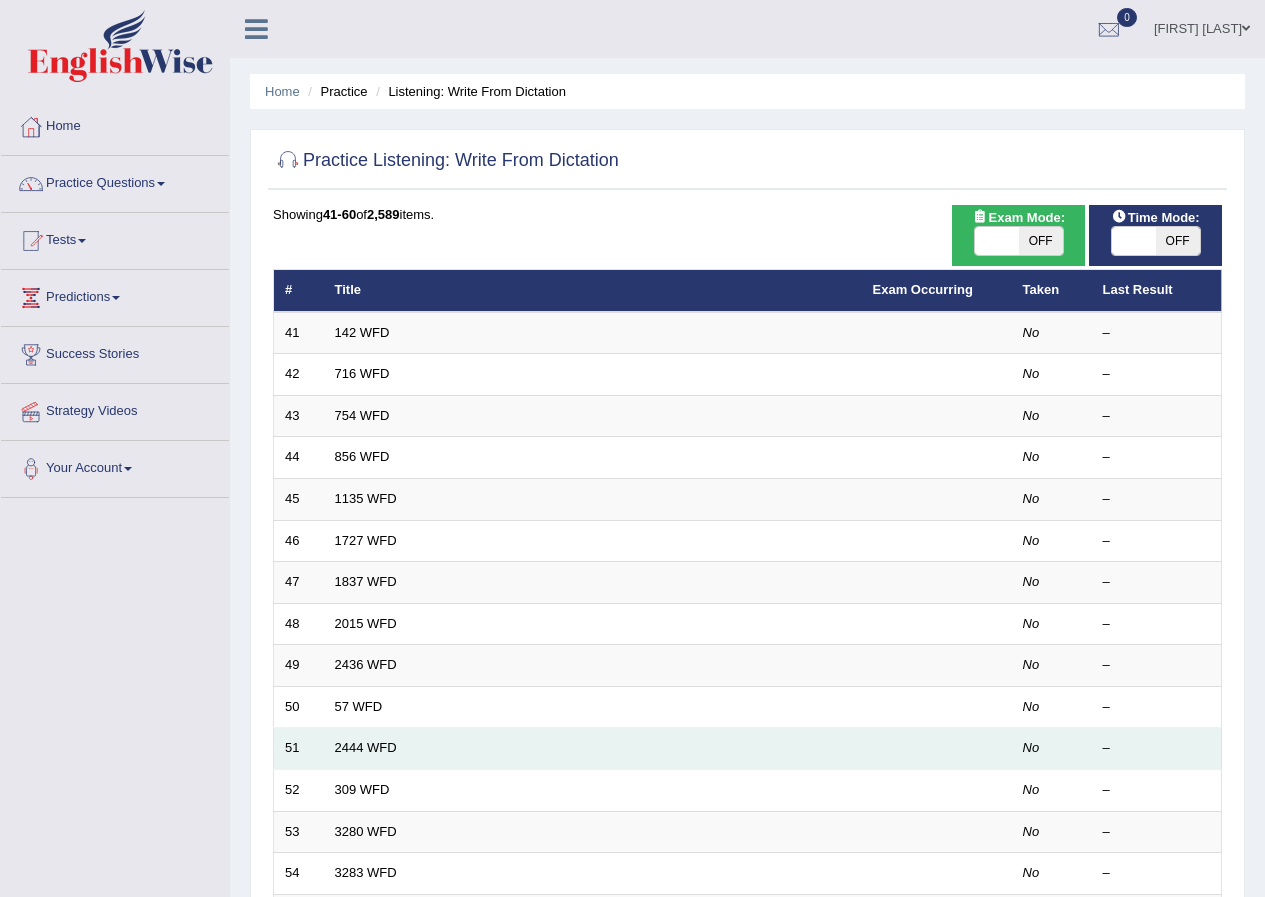 scroll, scrollTop: 0, scrollLeft: 0, axis: both 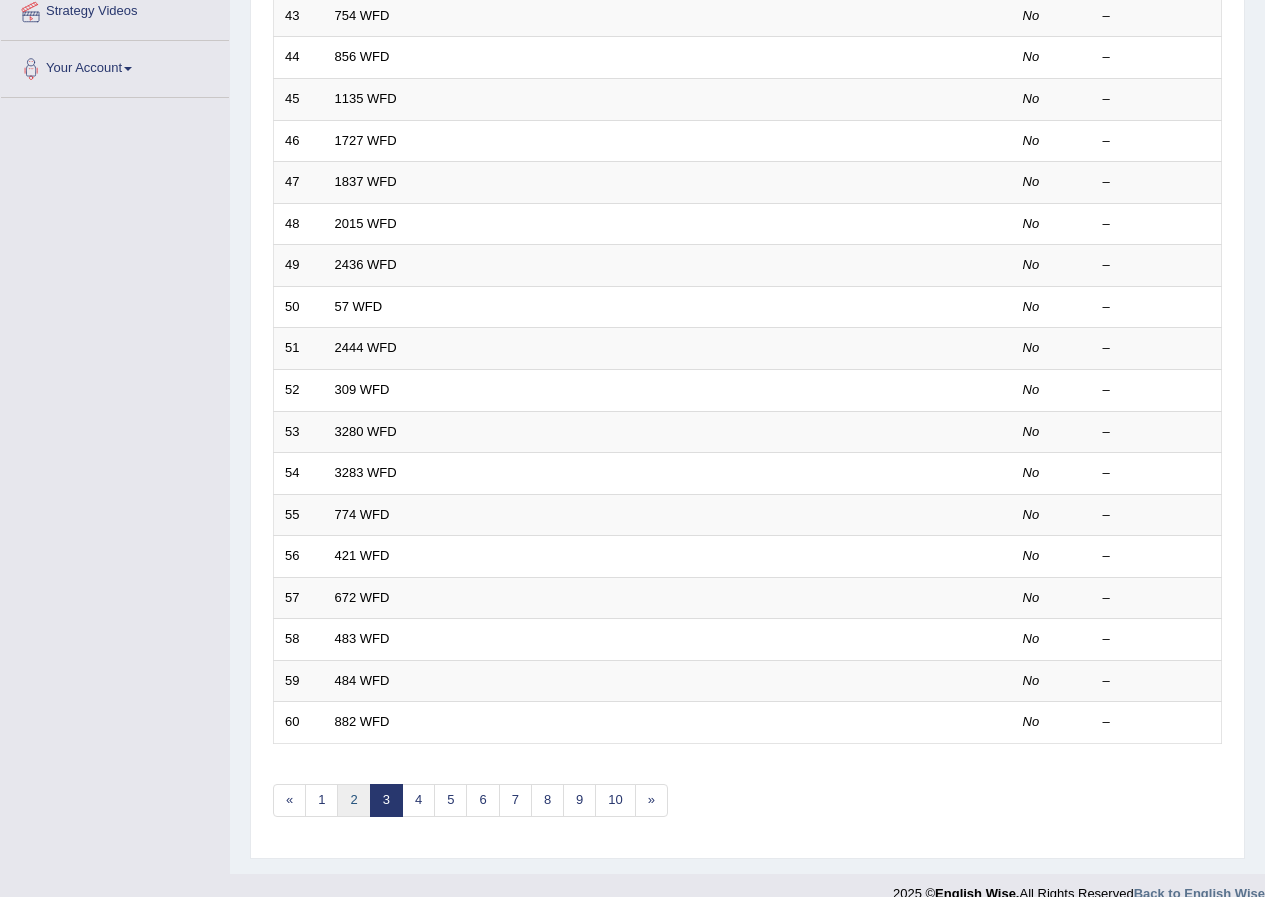 click on "2" at bounding box center [353, 800] 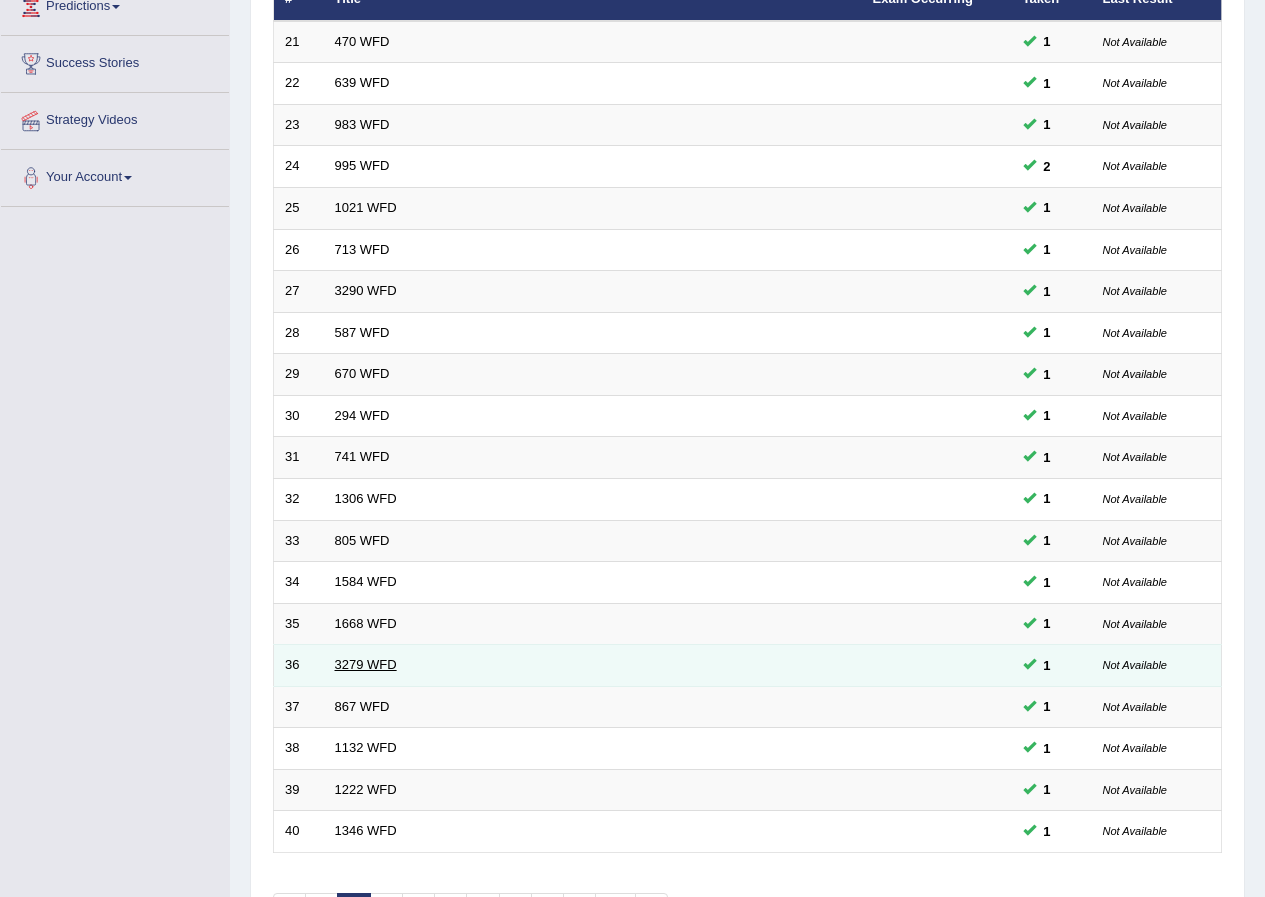 scroll, scrollTop: 0, scrollLeft: 0, axis: both 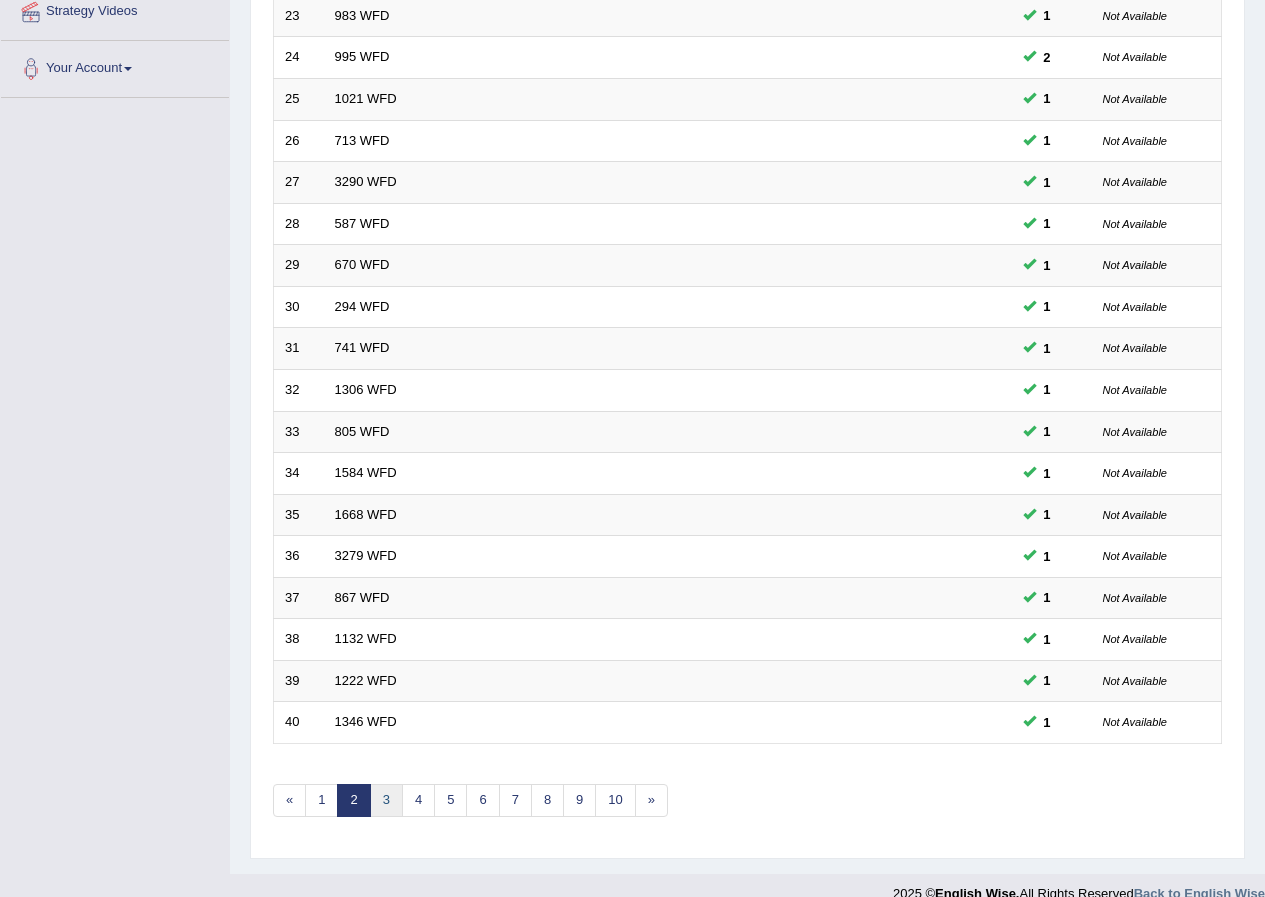 click on "3" at bounding box center (386, 800) 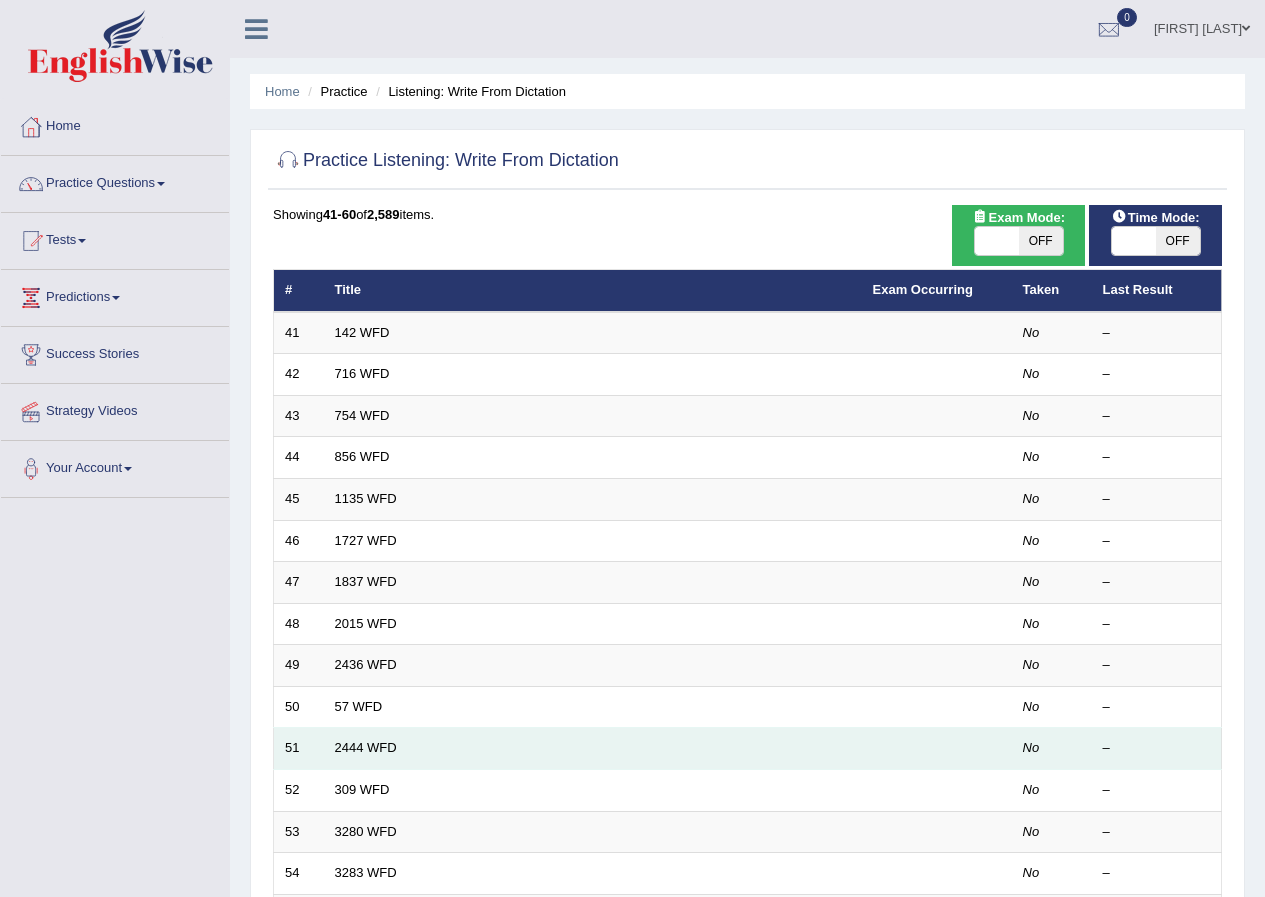 scroll, scrollTop: 0, scrollLeft: 0, axis: both 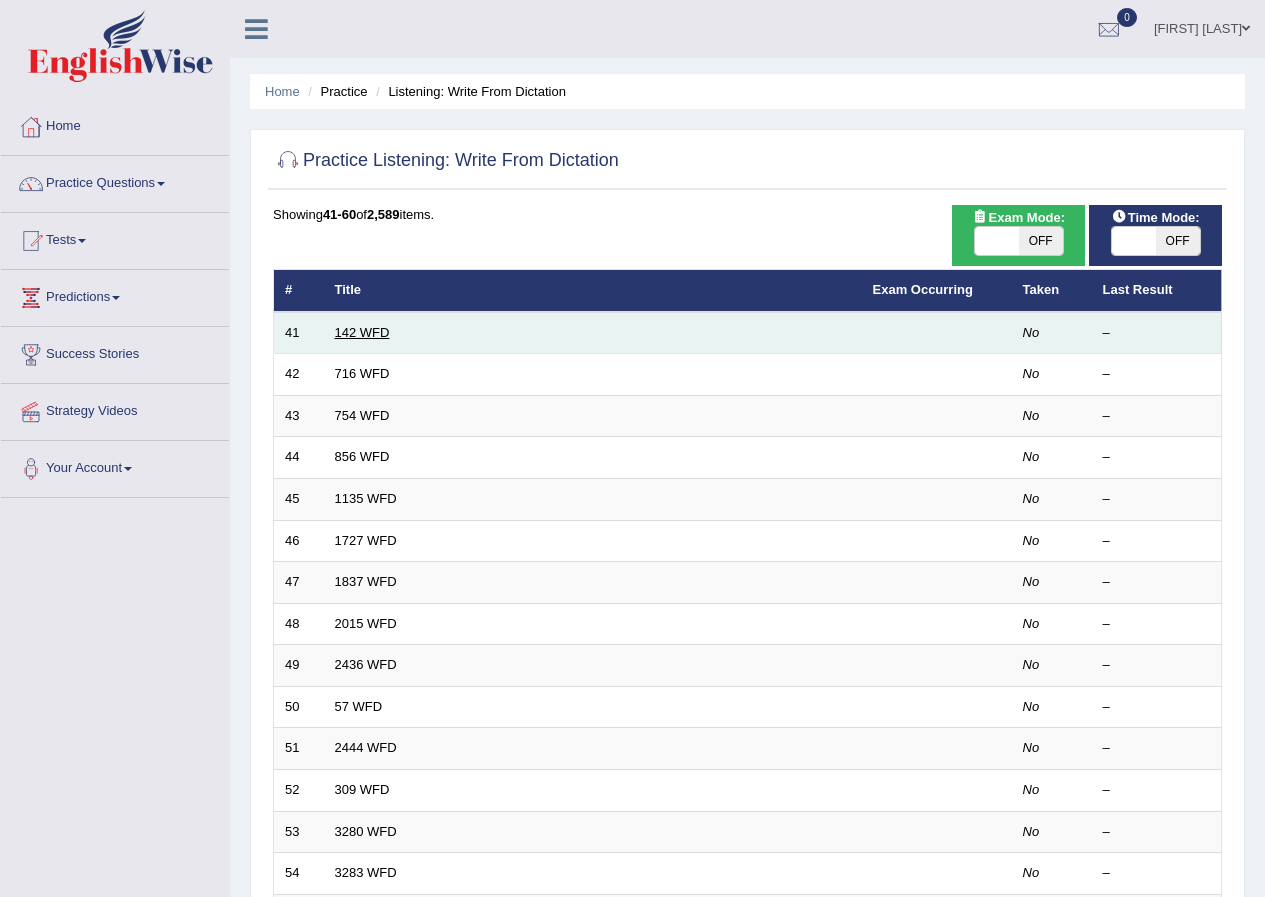click on "142 WFD" at bounding box center (362, 332) 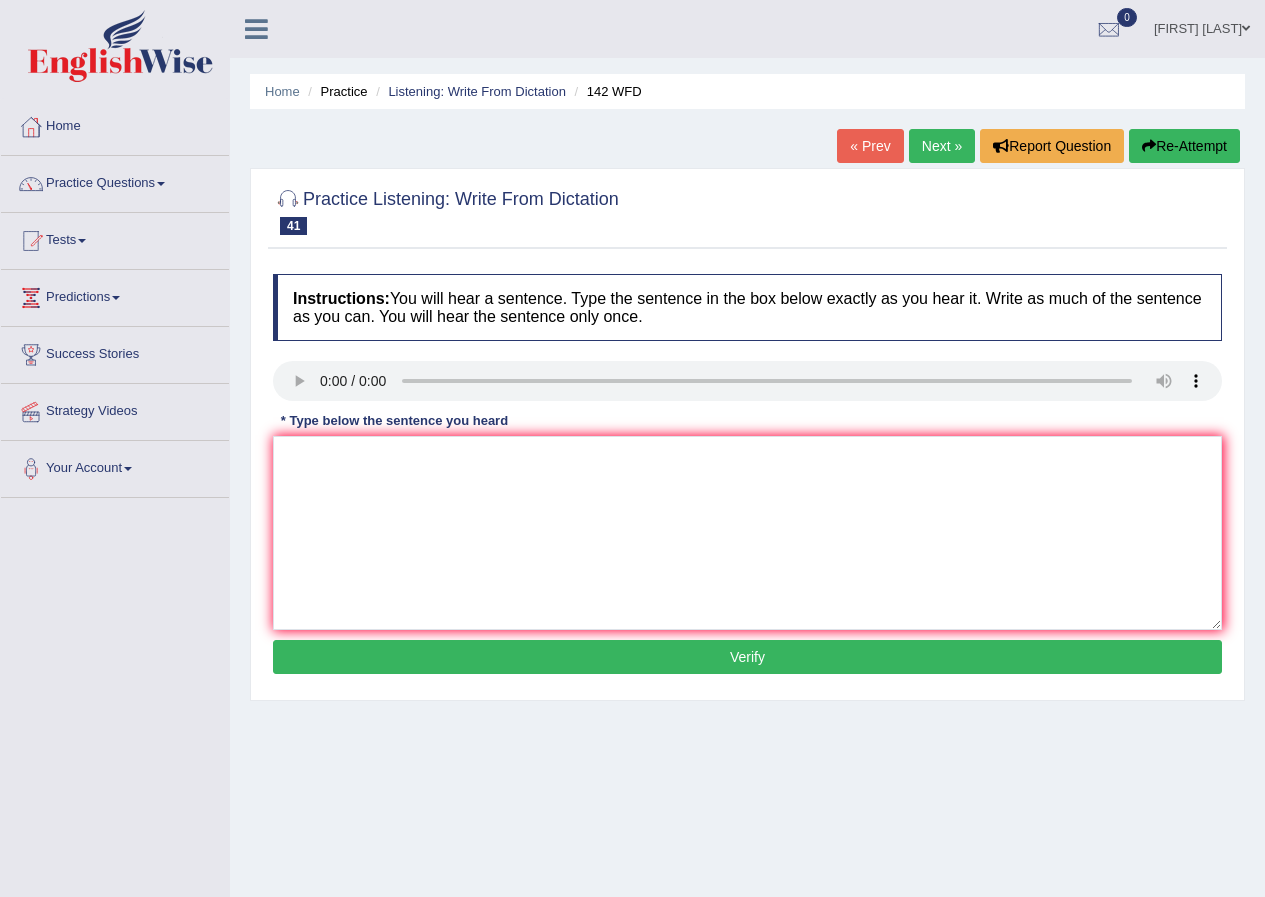 scroll, scrollTop: 0, scrollLeft: 0, axis: both 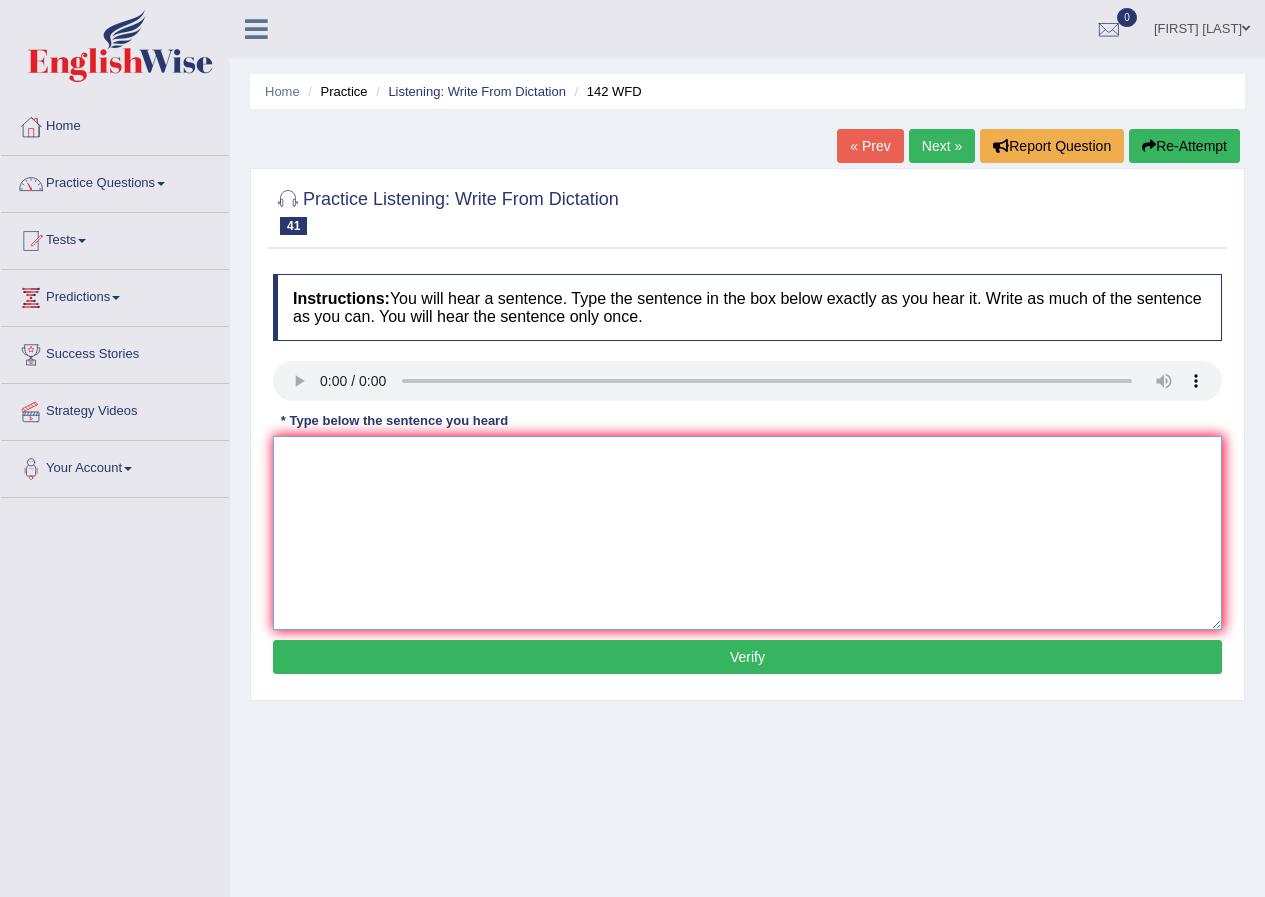 click at bounding box center [747, 533] 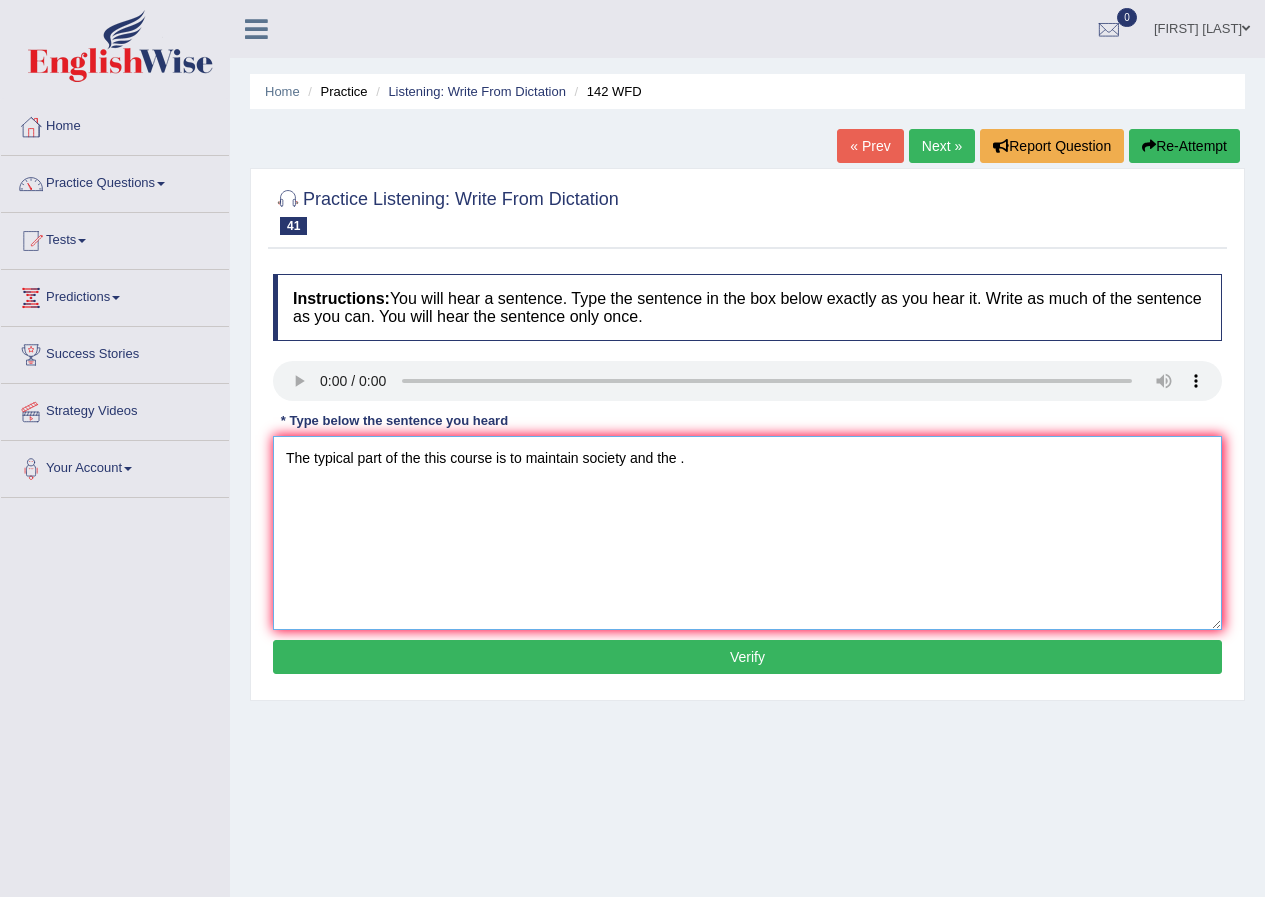 type on "The typical part of the this course is to maintain society and the ." 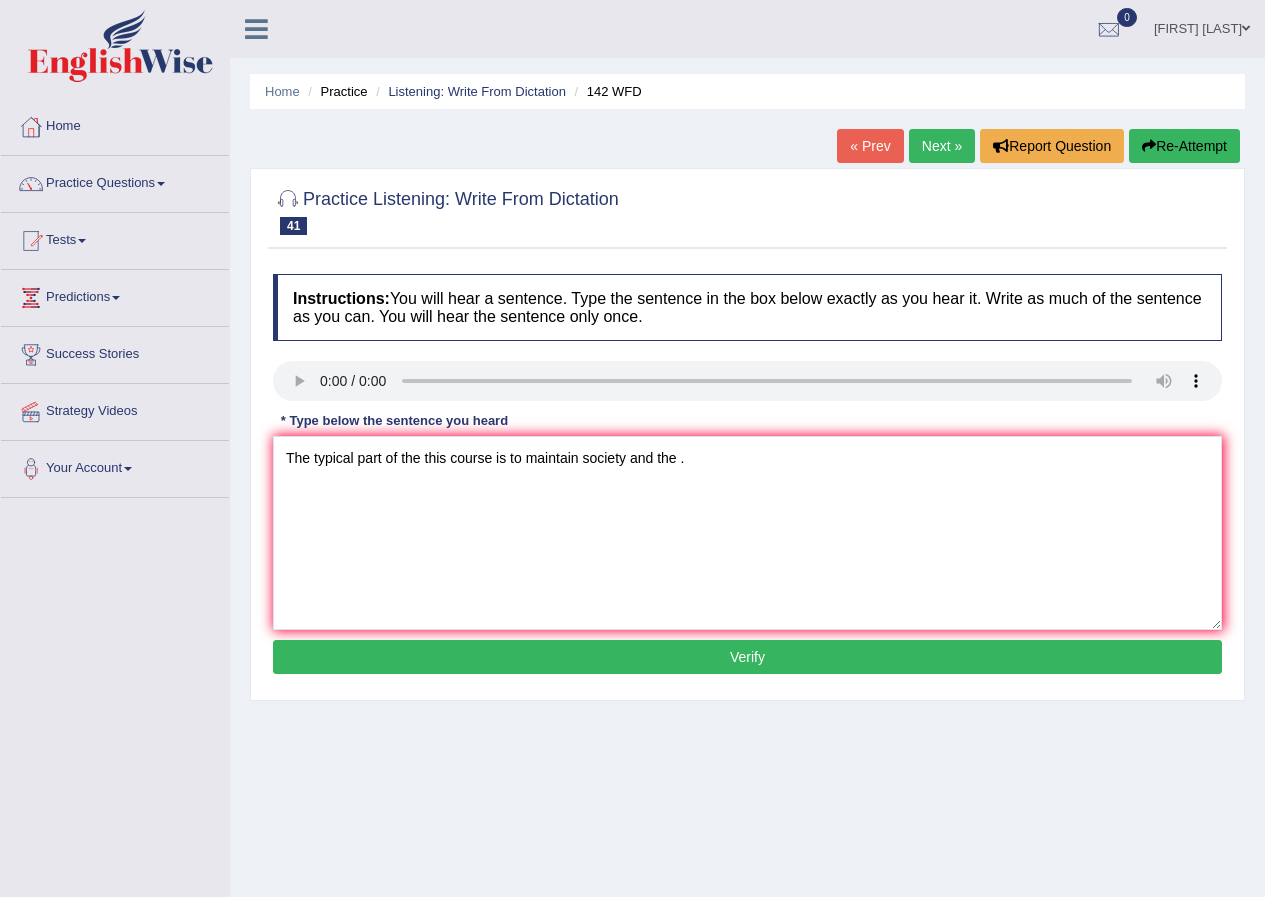 click on "Verify" at bounding box center [747, 657] 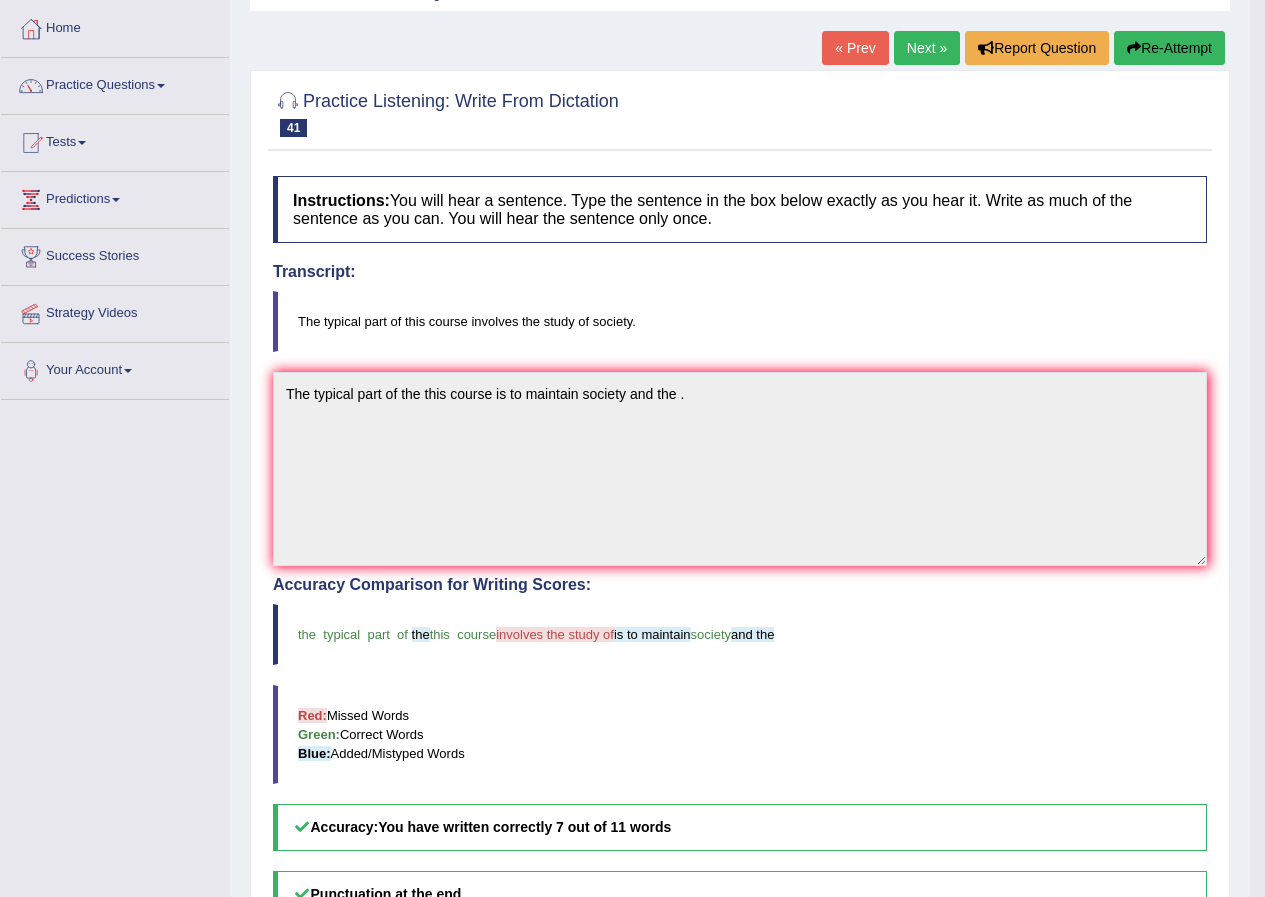 scroll, scrollTop: 0, scrollLeft: 0, axis: both 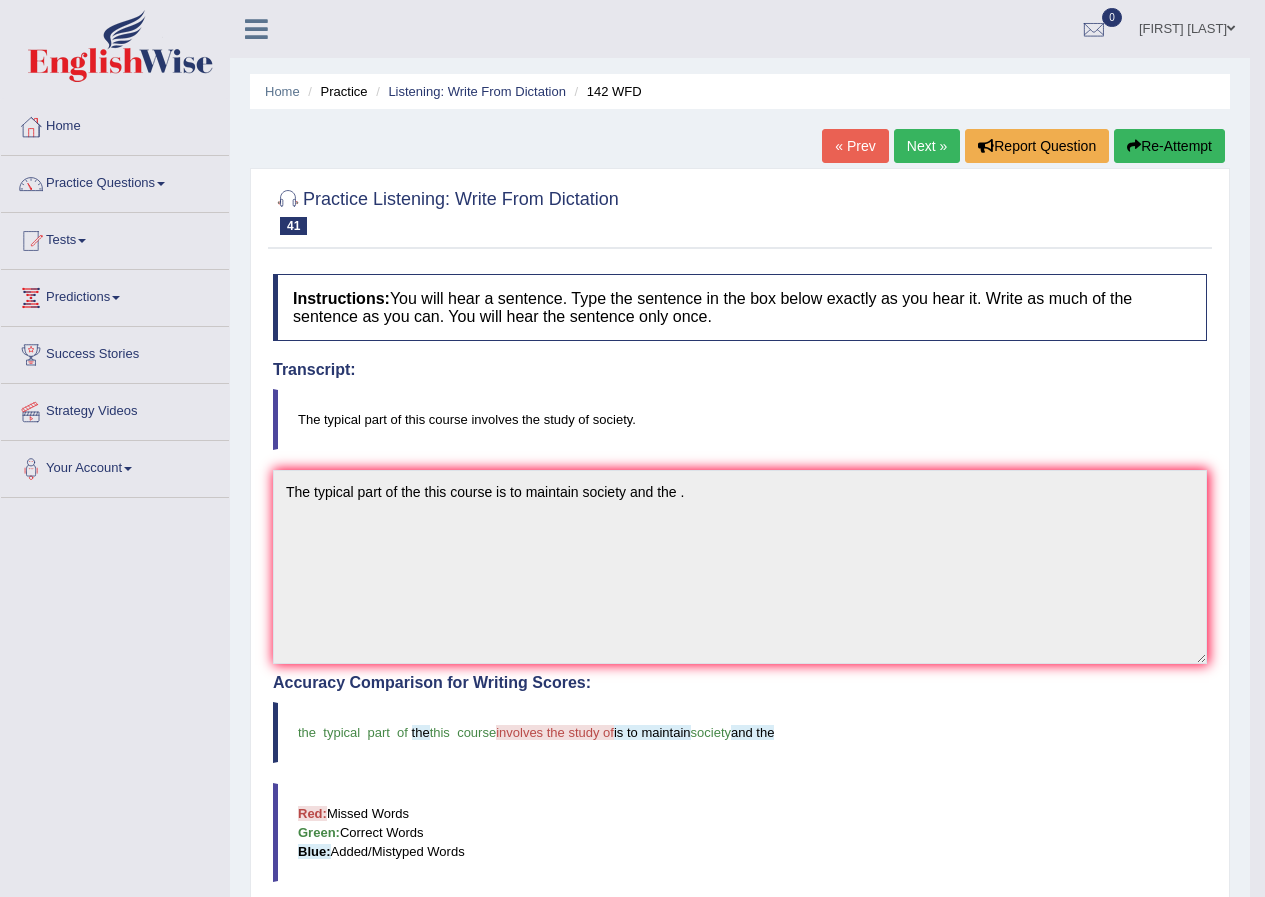 click on "Next »" at bounding box center [927, 146] 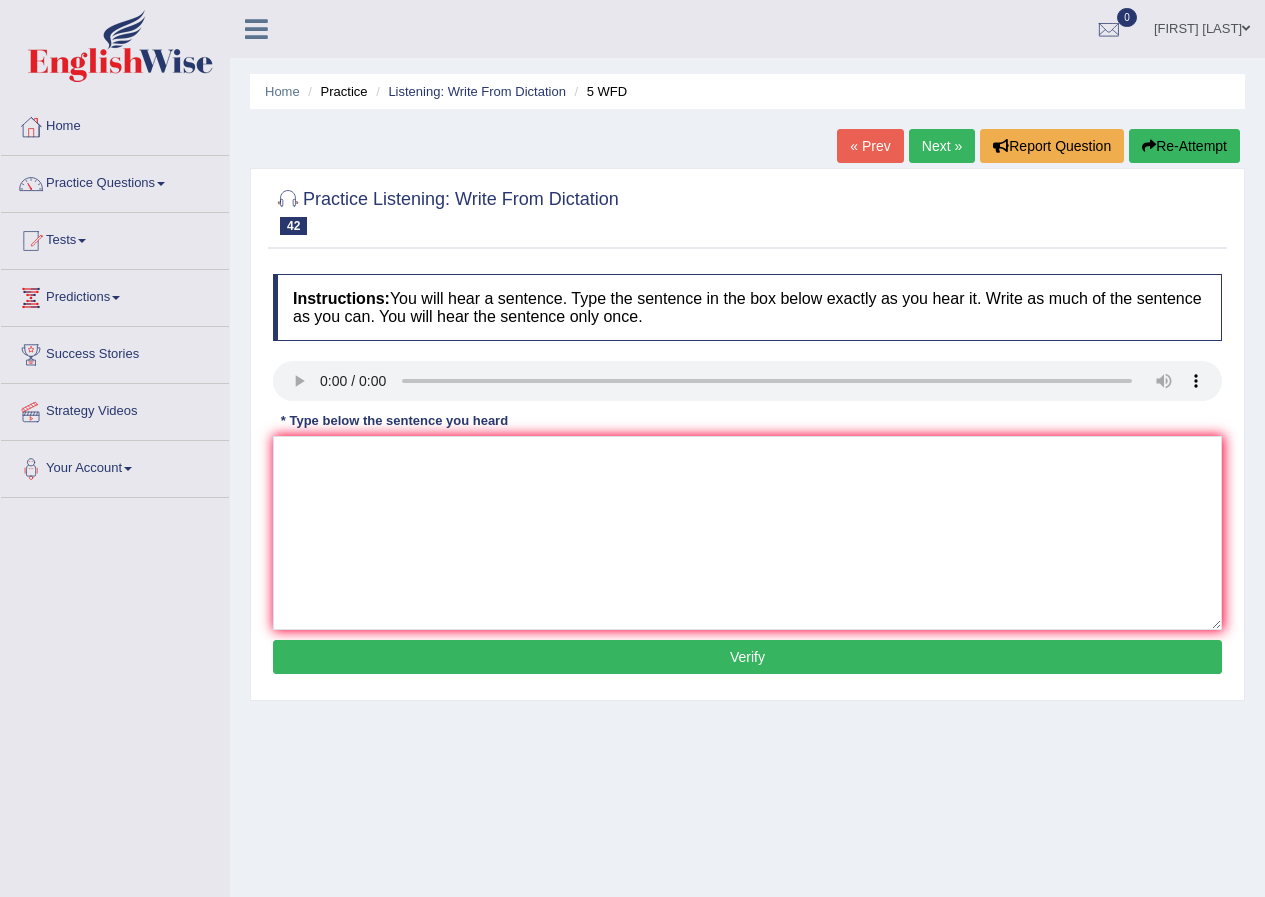scroll, scrollTop: 0, scrollLeft: 0, axis: both 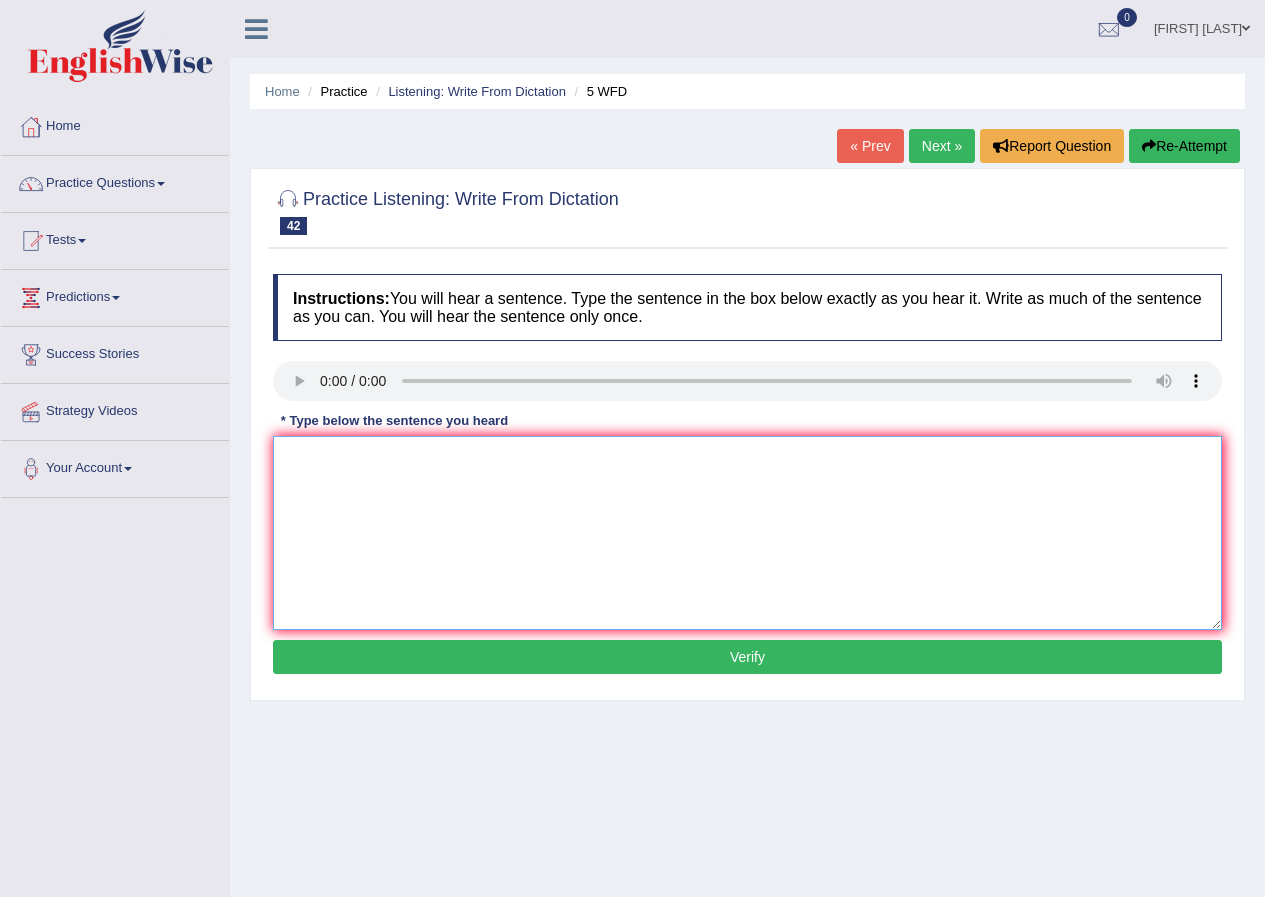 click at bounding box center (747, 533) 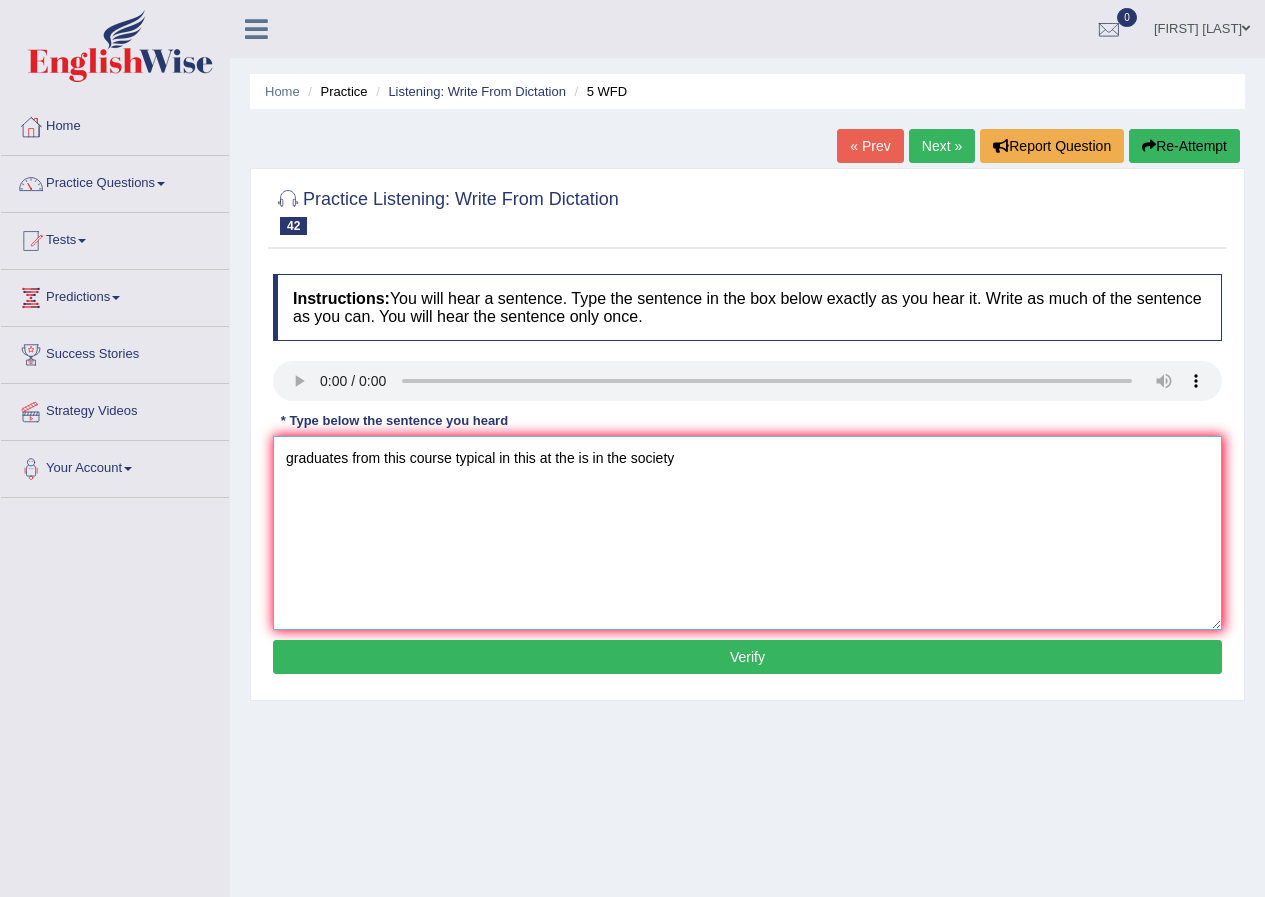 type on "graduates from this course typical in this at the is in the society" 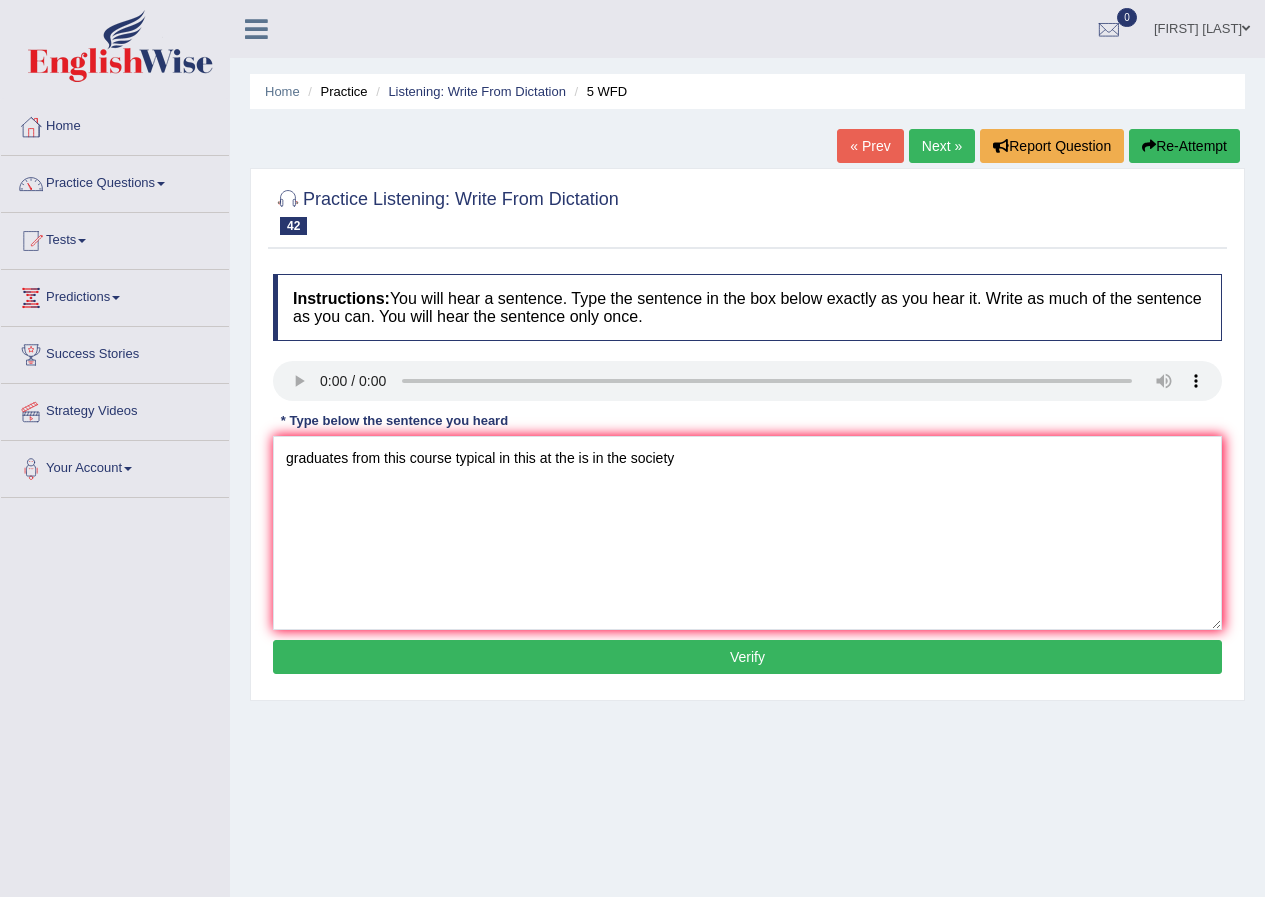 click on "Verify" at bounding box center [747, 657] 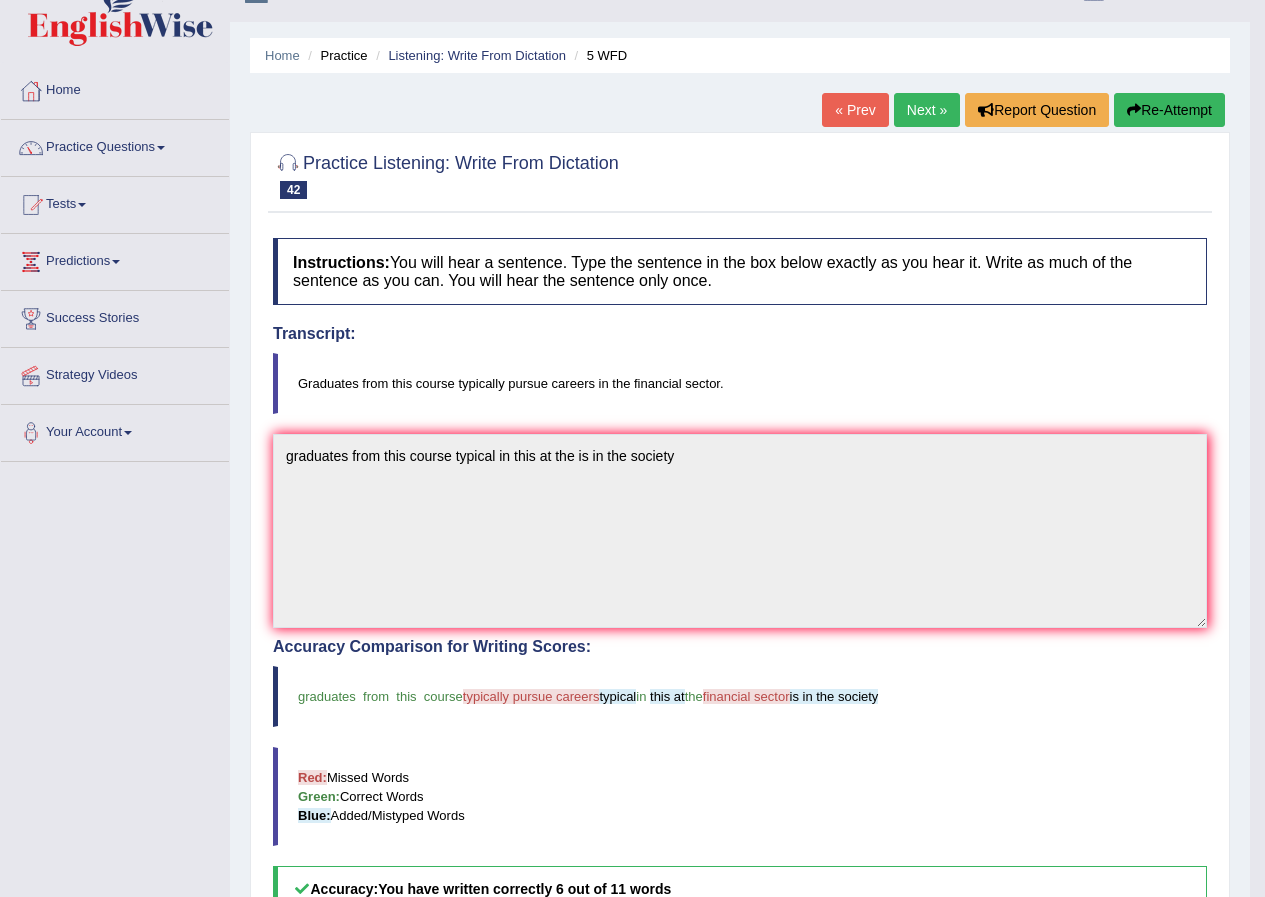 scroll, scrollTop: 0, scrollLeft: 0, axis: both 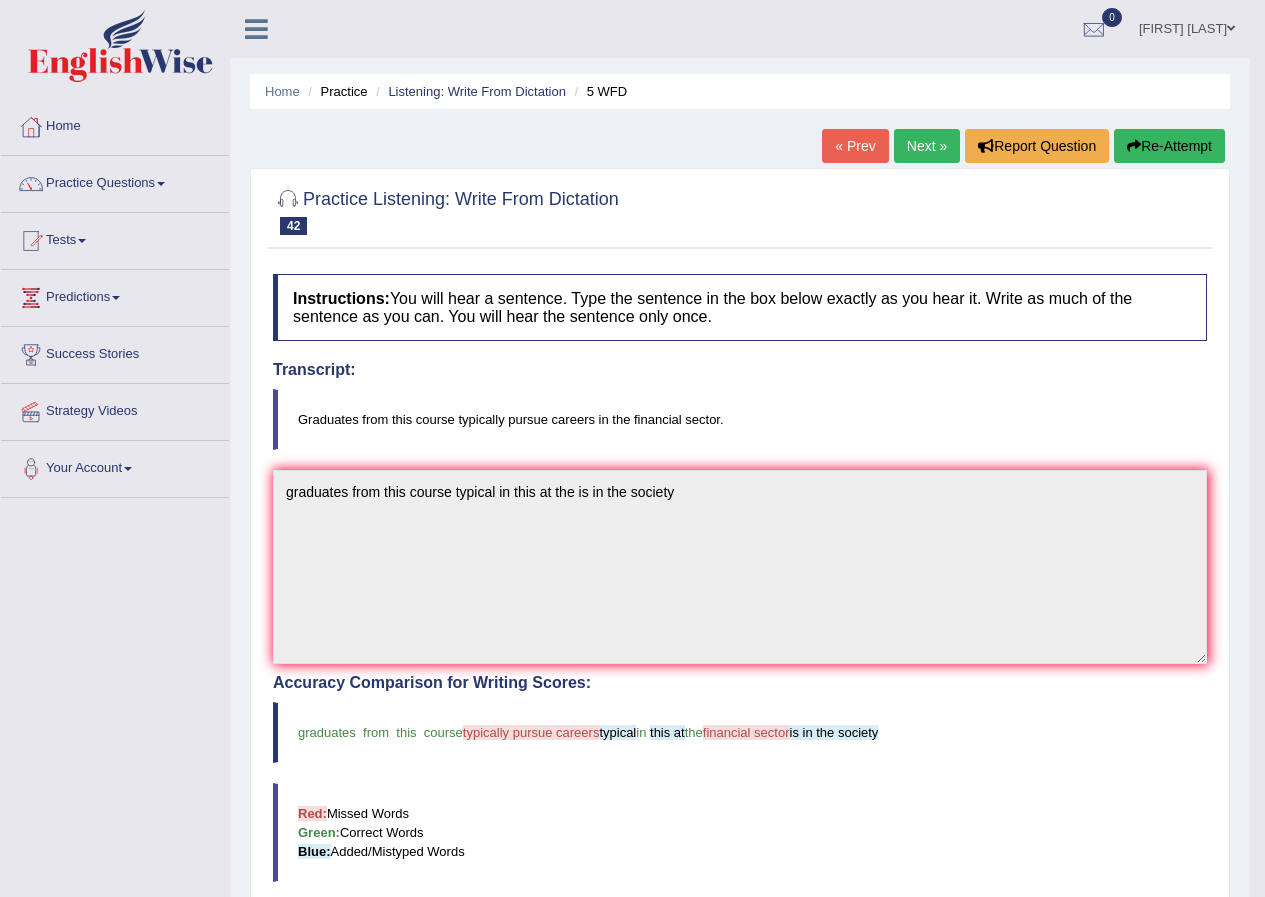 click on "Next »" at bounding box center (927, 146) 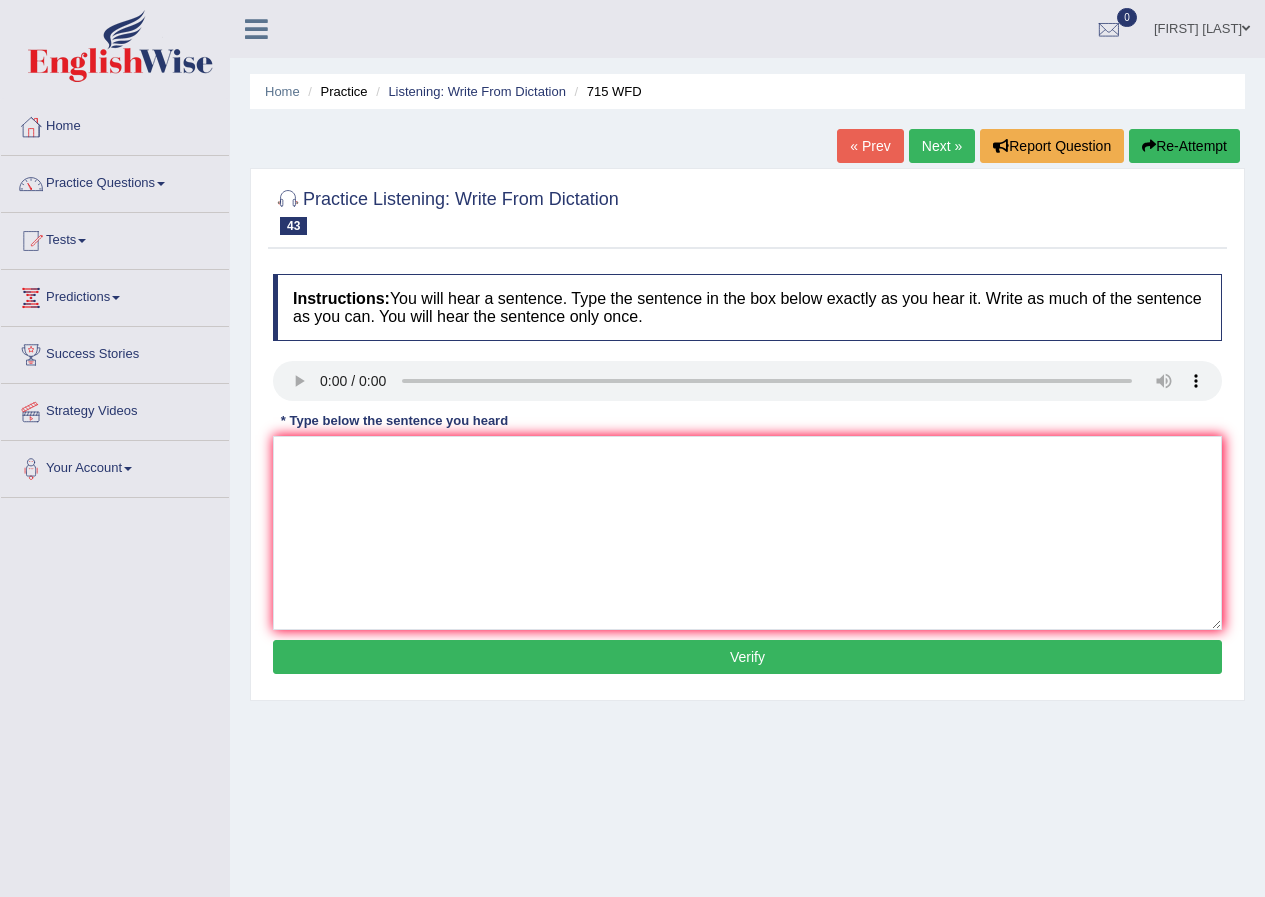 scroll, scrollTop: 0, scrollLeft: 0, axis: both 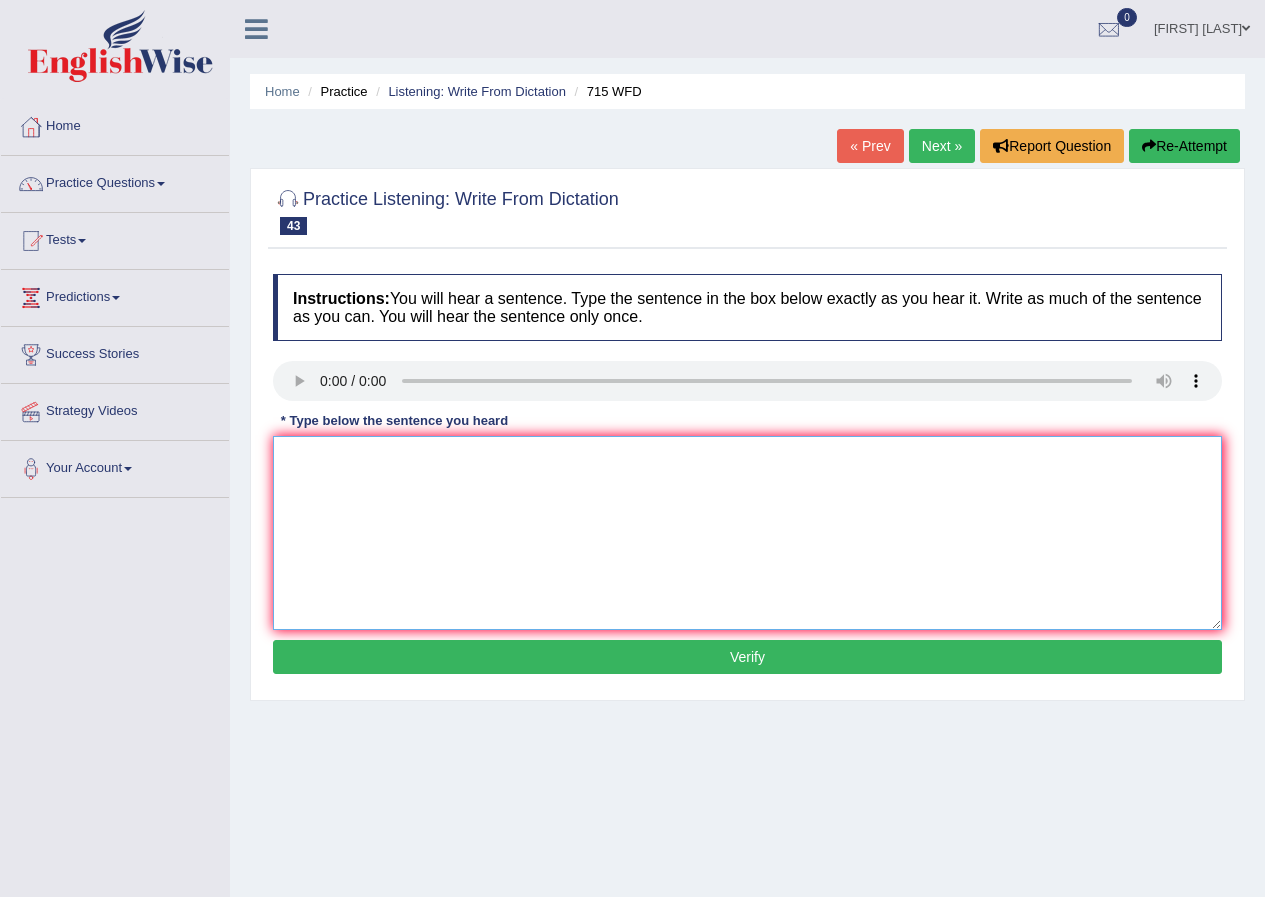 click at bounding box center [747, 533] 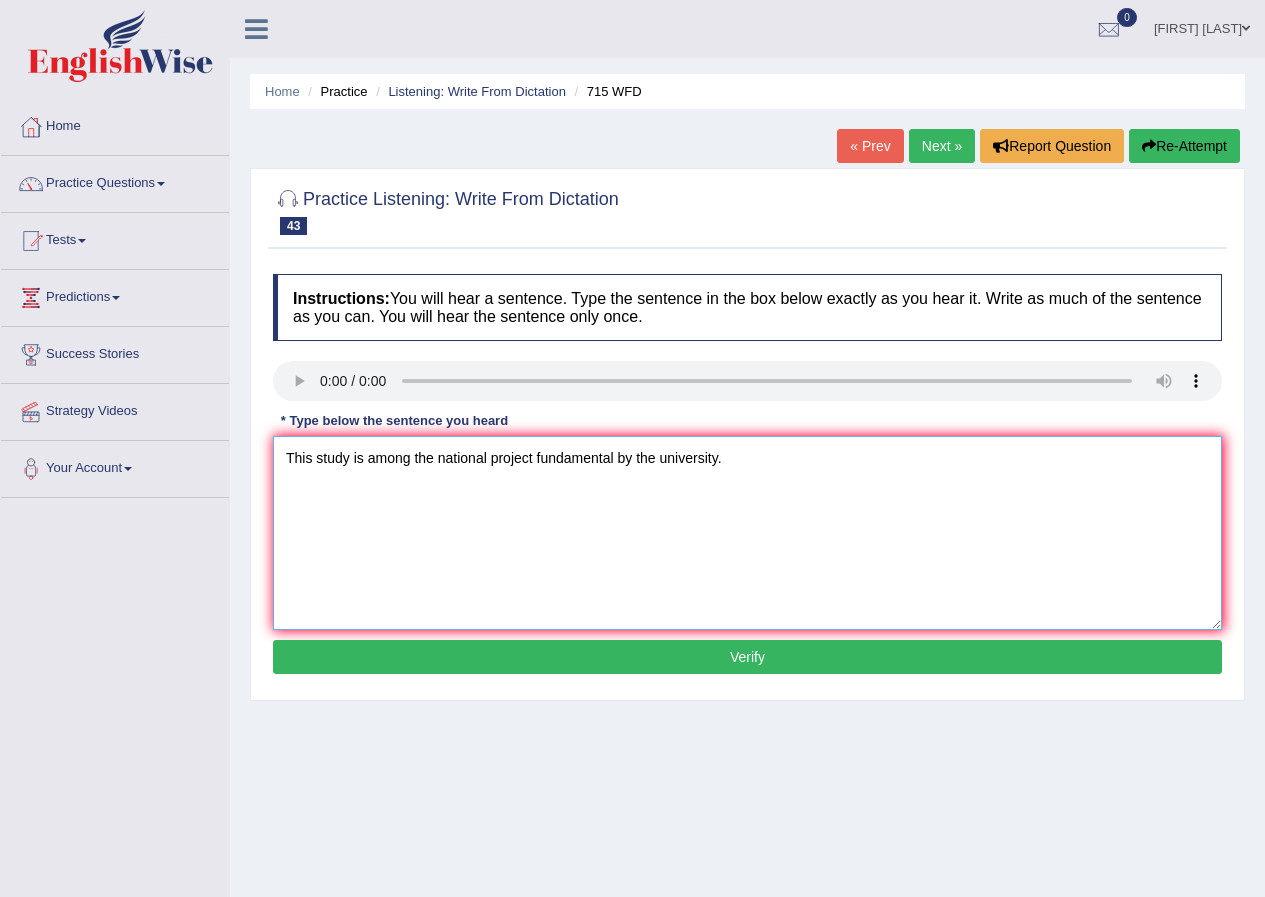 click on "This study is among the national project fundamental by the university." at bounding box center (747, 533) 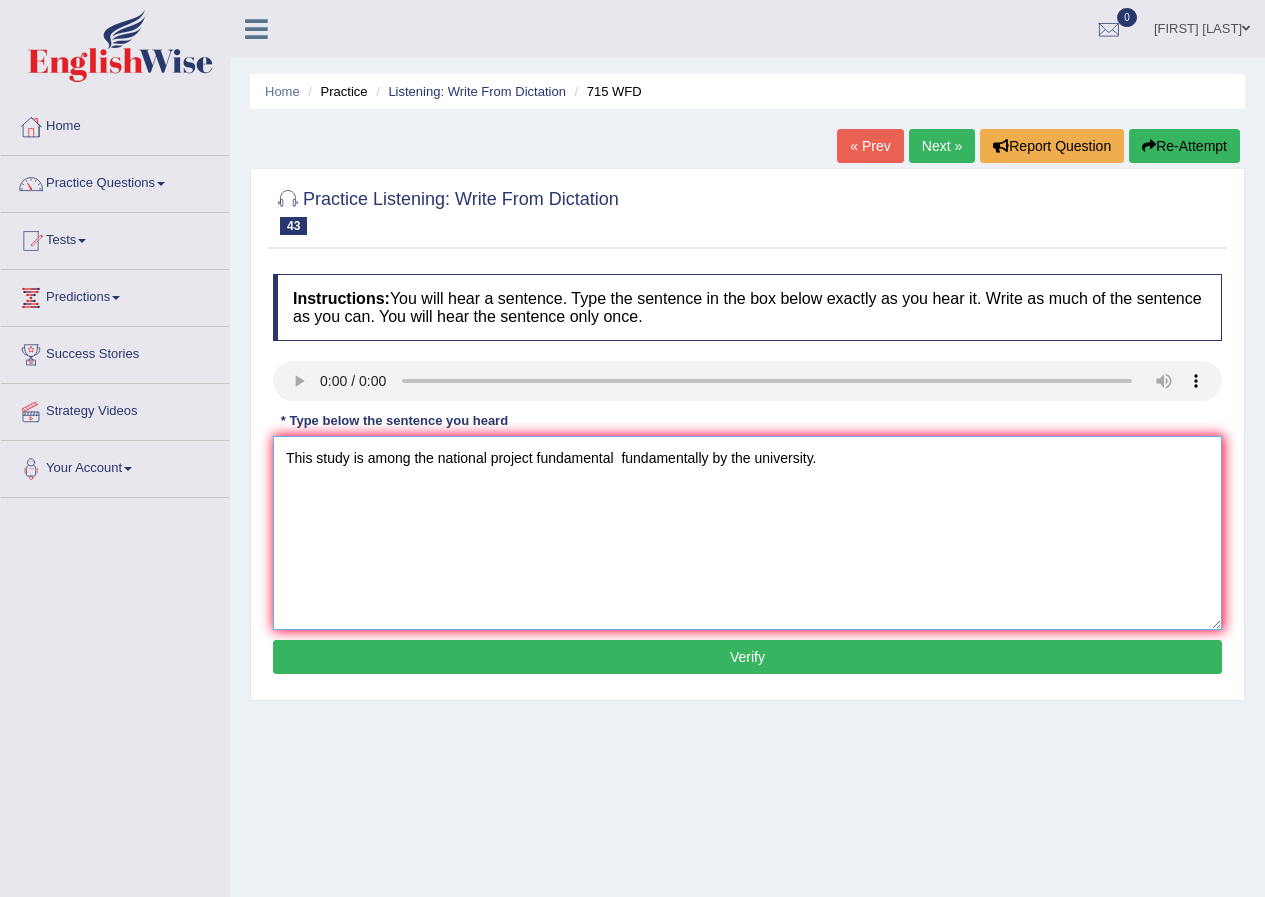 type on "This study is among the national project fundamental  fundamentally by the university." 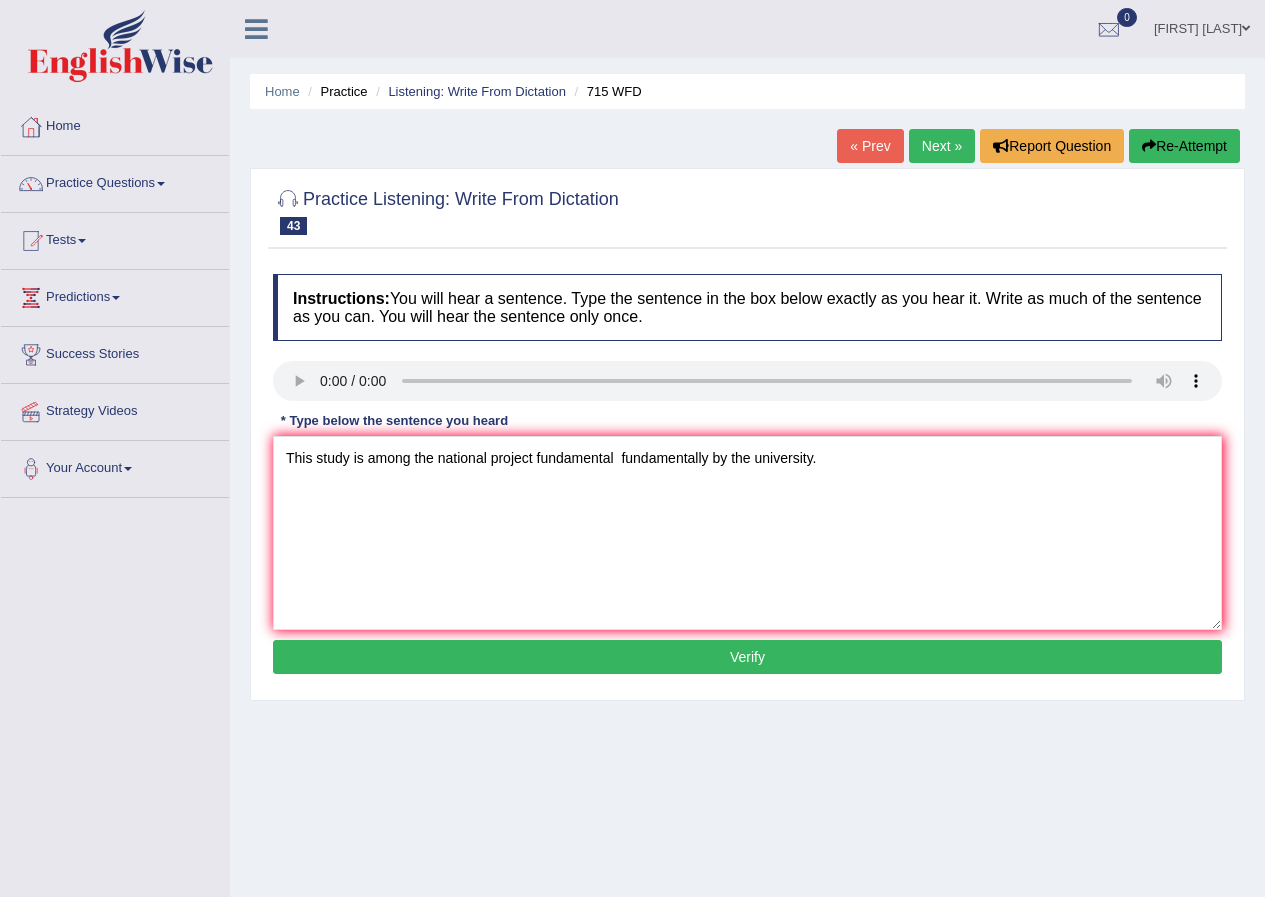 click on "Verify" at bounding box center (747, 657) 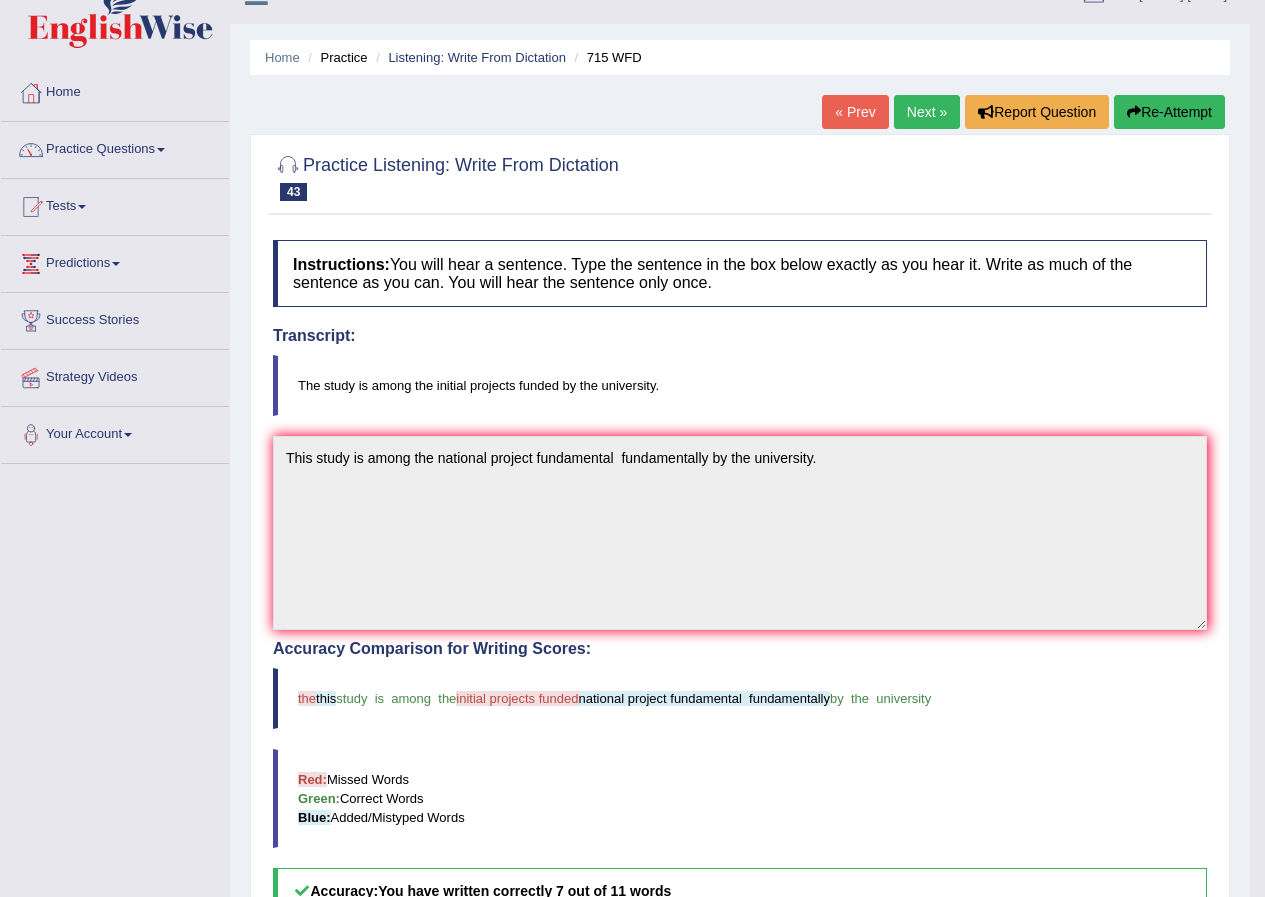 scroll, scrollTop: 0, scrollLeft: 0, axis: both 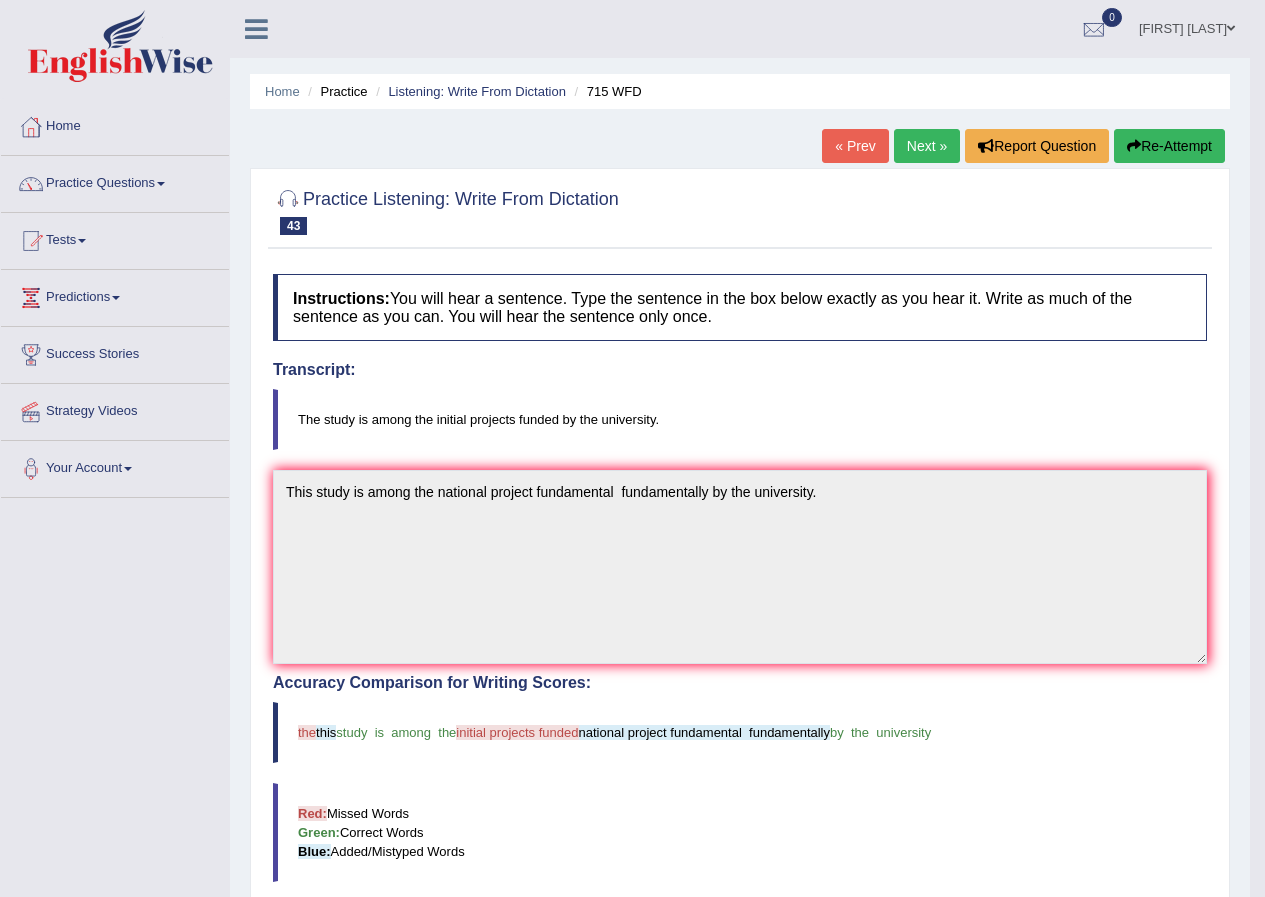 click on "Next »" at bounding box center [927, 146] 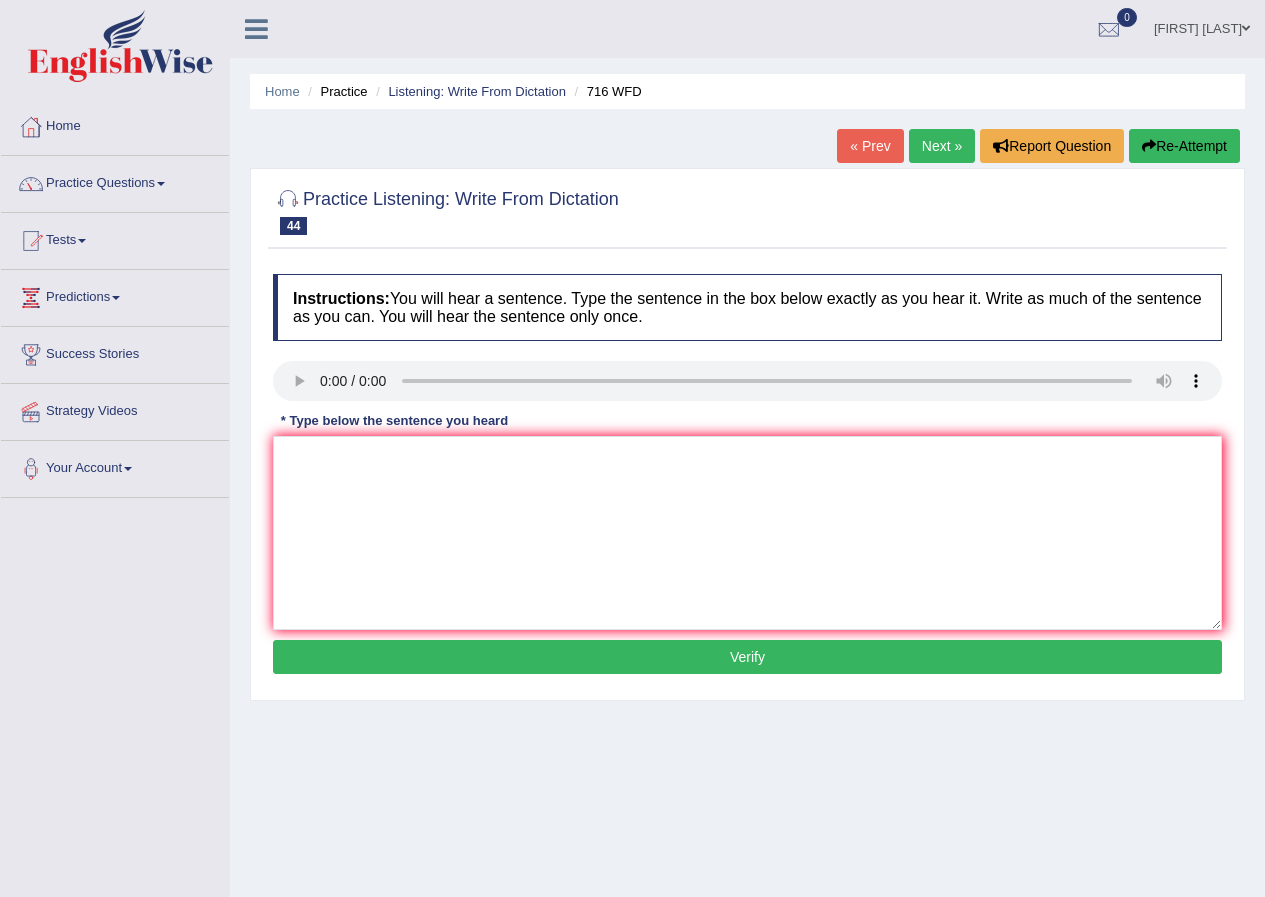 scroll, scrollTop: 0, scrollLeft: 0, axis: both 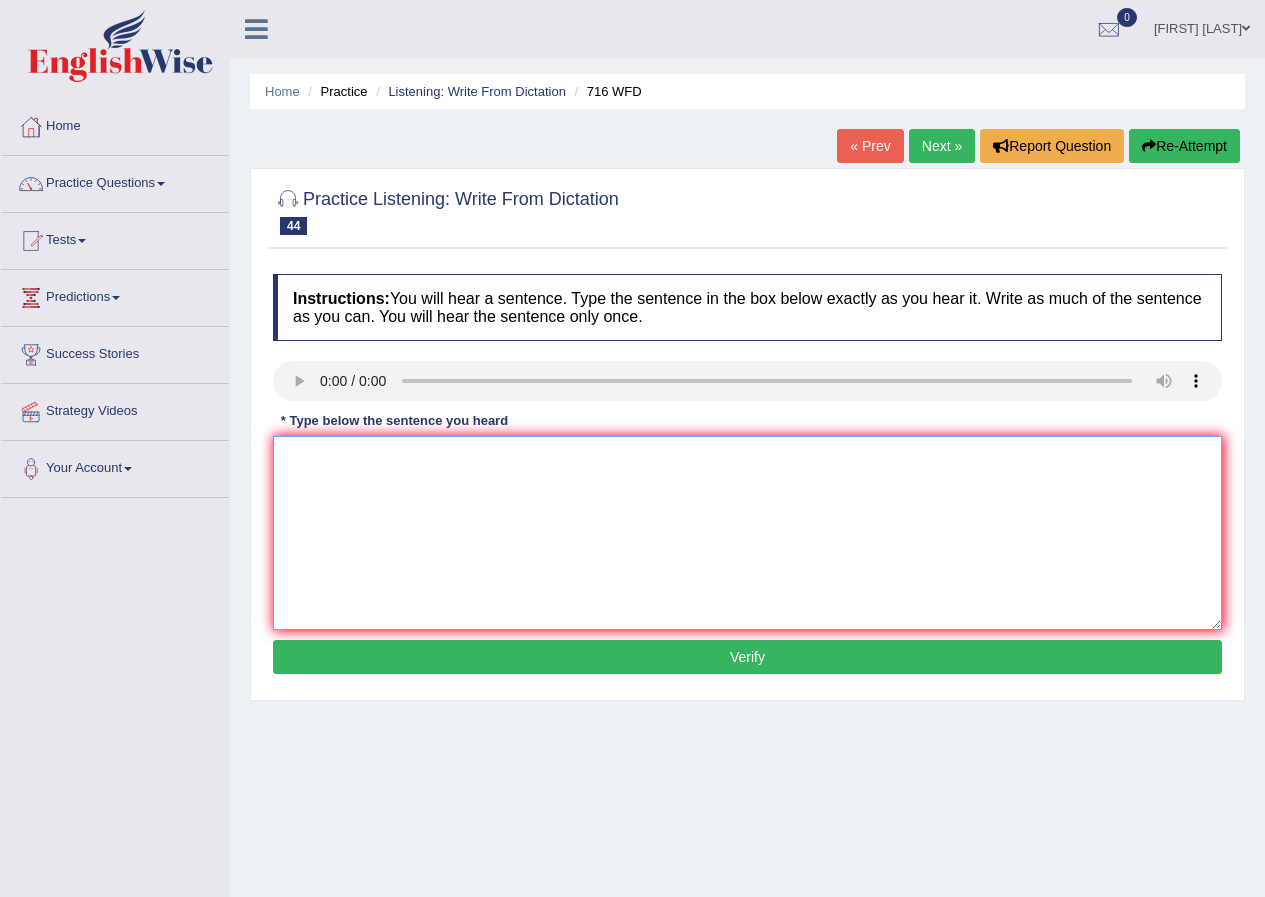 click at bounding box center (747, 533) 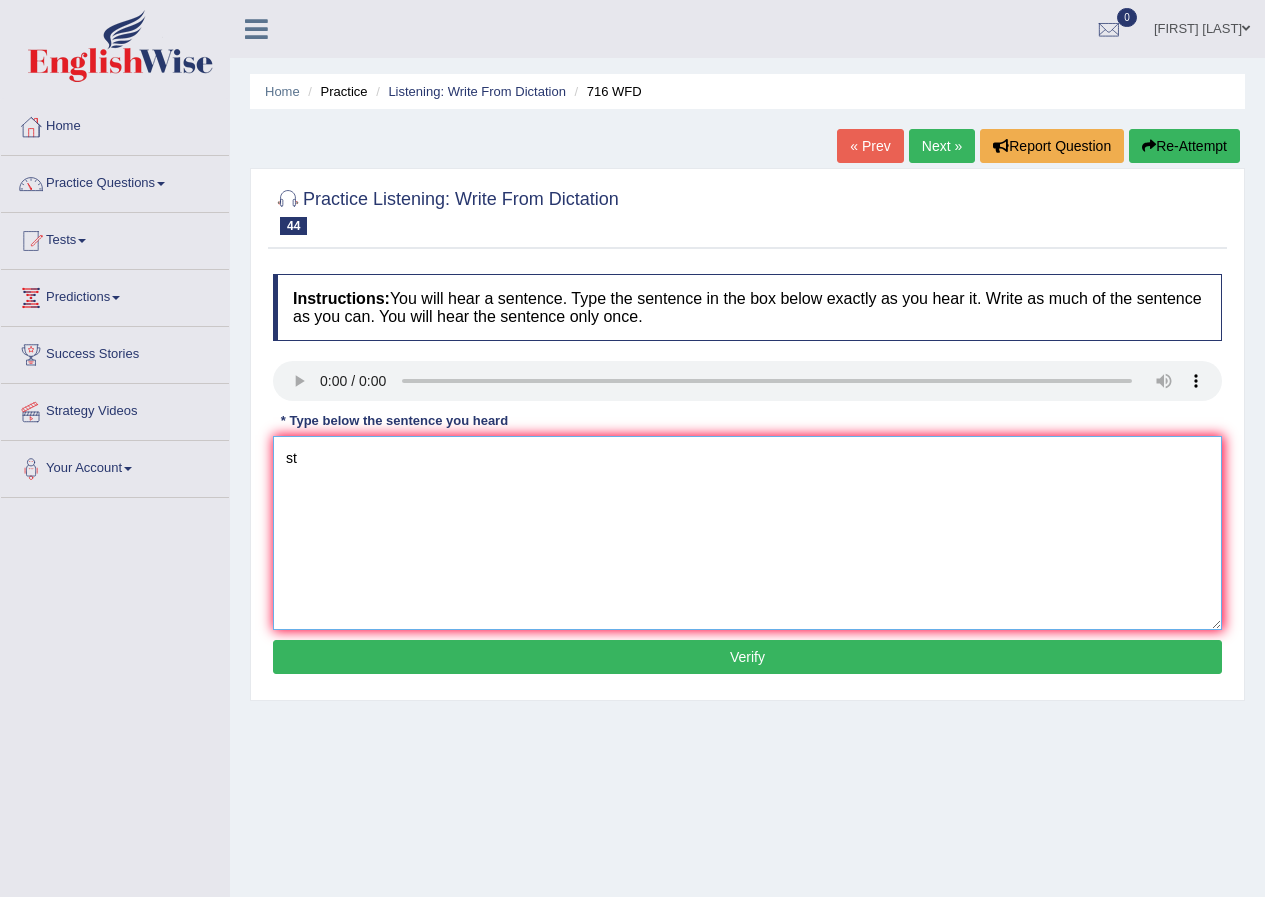 type on "s" 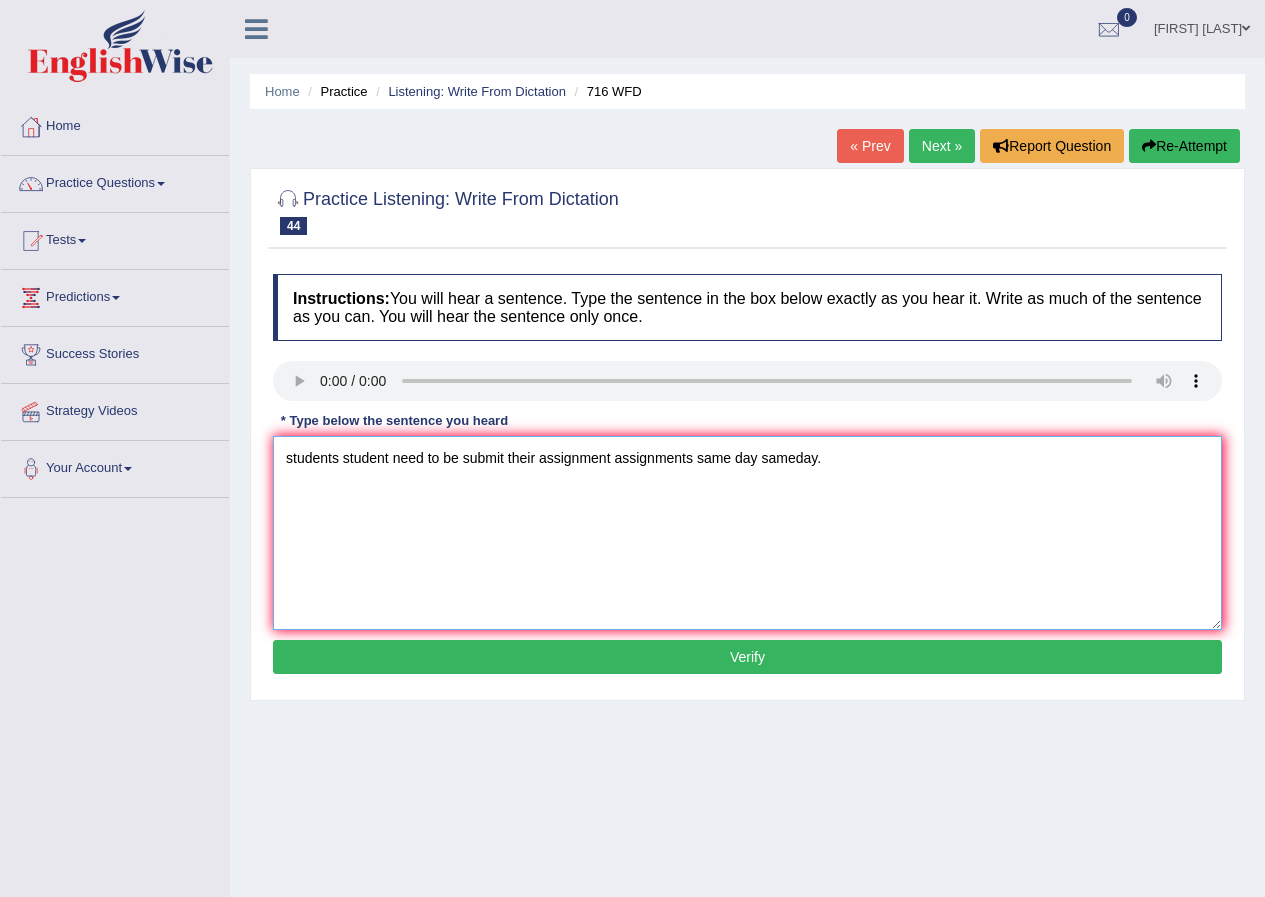 type on "students student need to be submit their assignment assignments same day sameday." 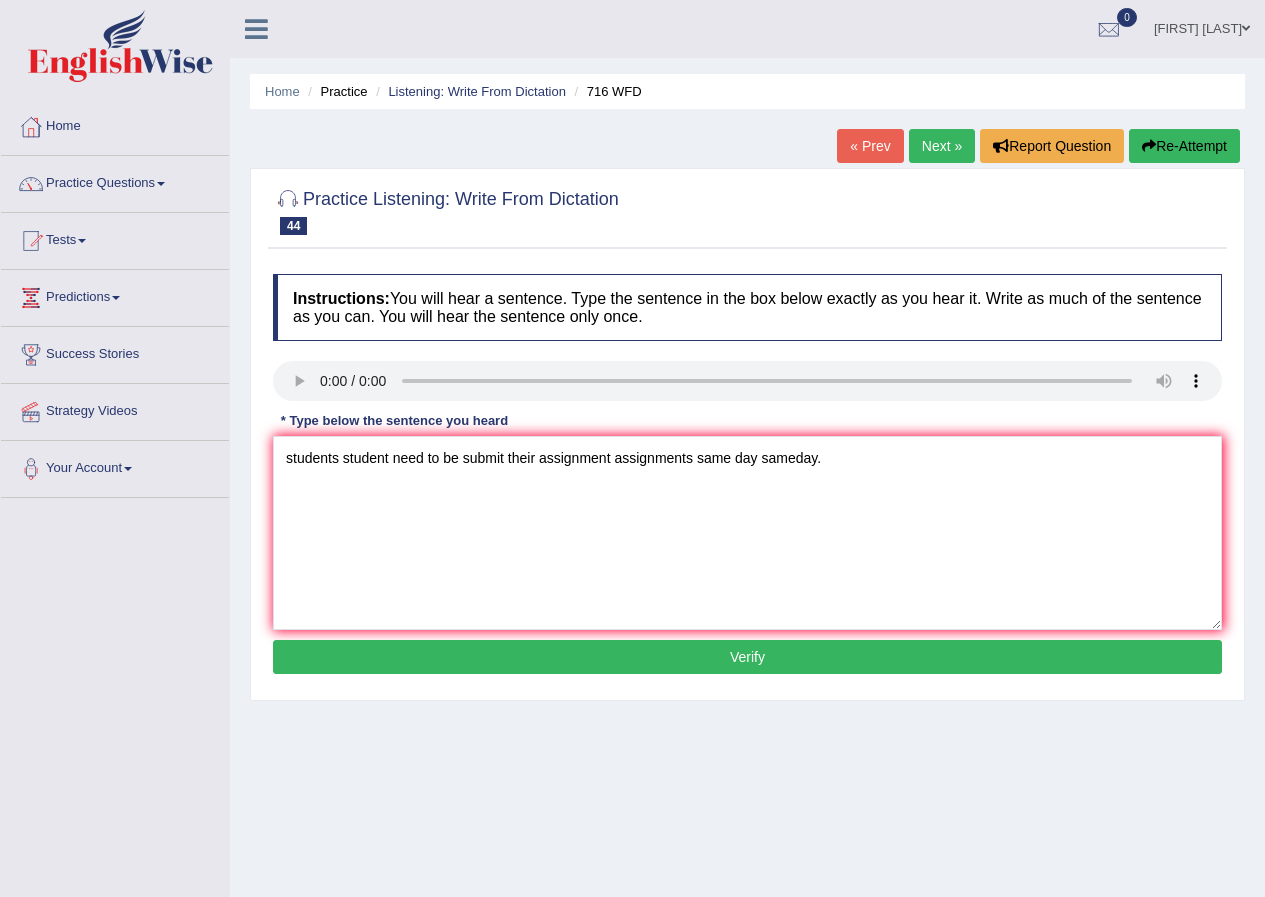 click on "Verify" at bounding box center [747, 657] 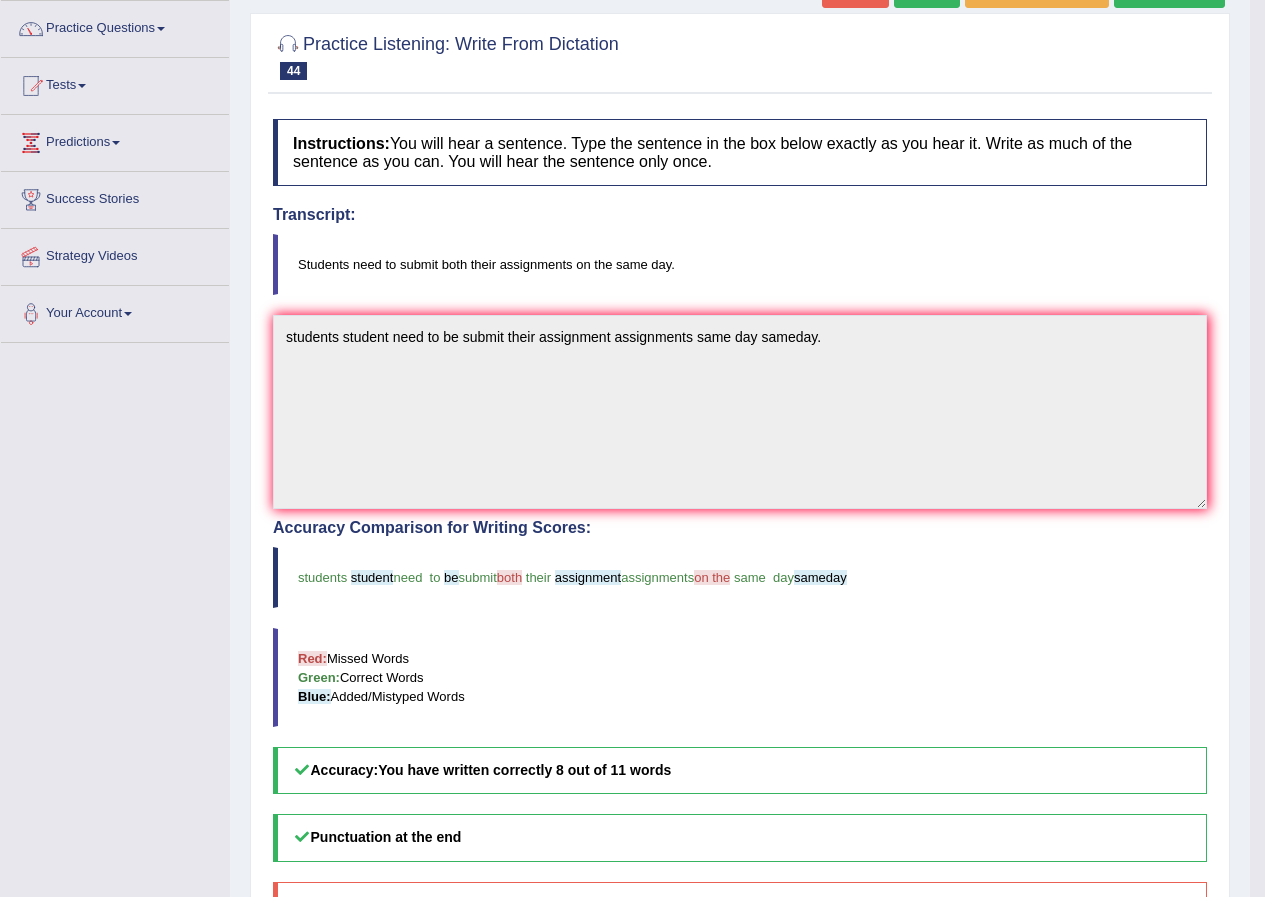 scroll, scrollTop: 98, scrollLeft: 0, axis: vertical 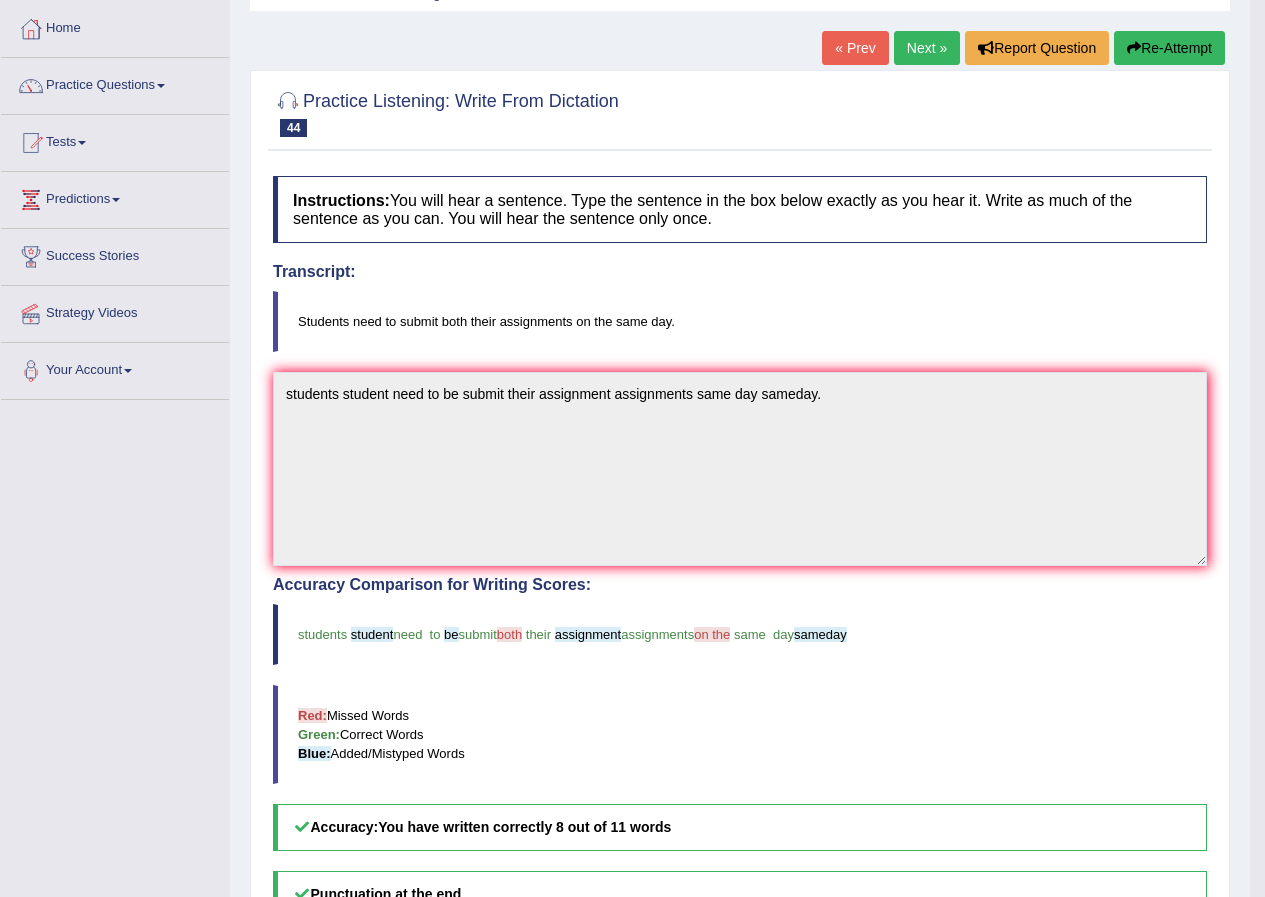 click on "Next »" at bounding box center (927, 48) 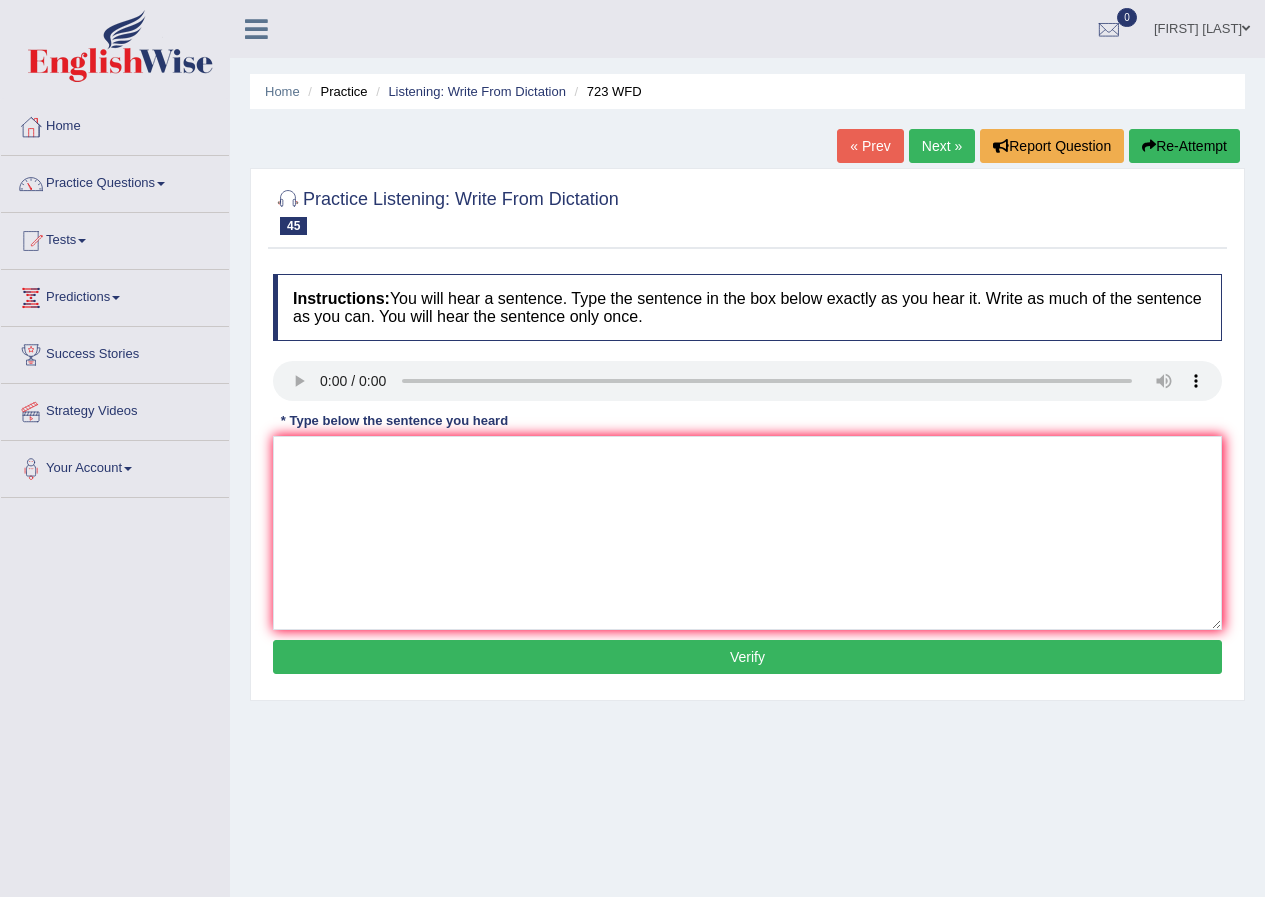scroll, scrollTop: 0, scrollLeft: 0, axis: both 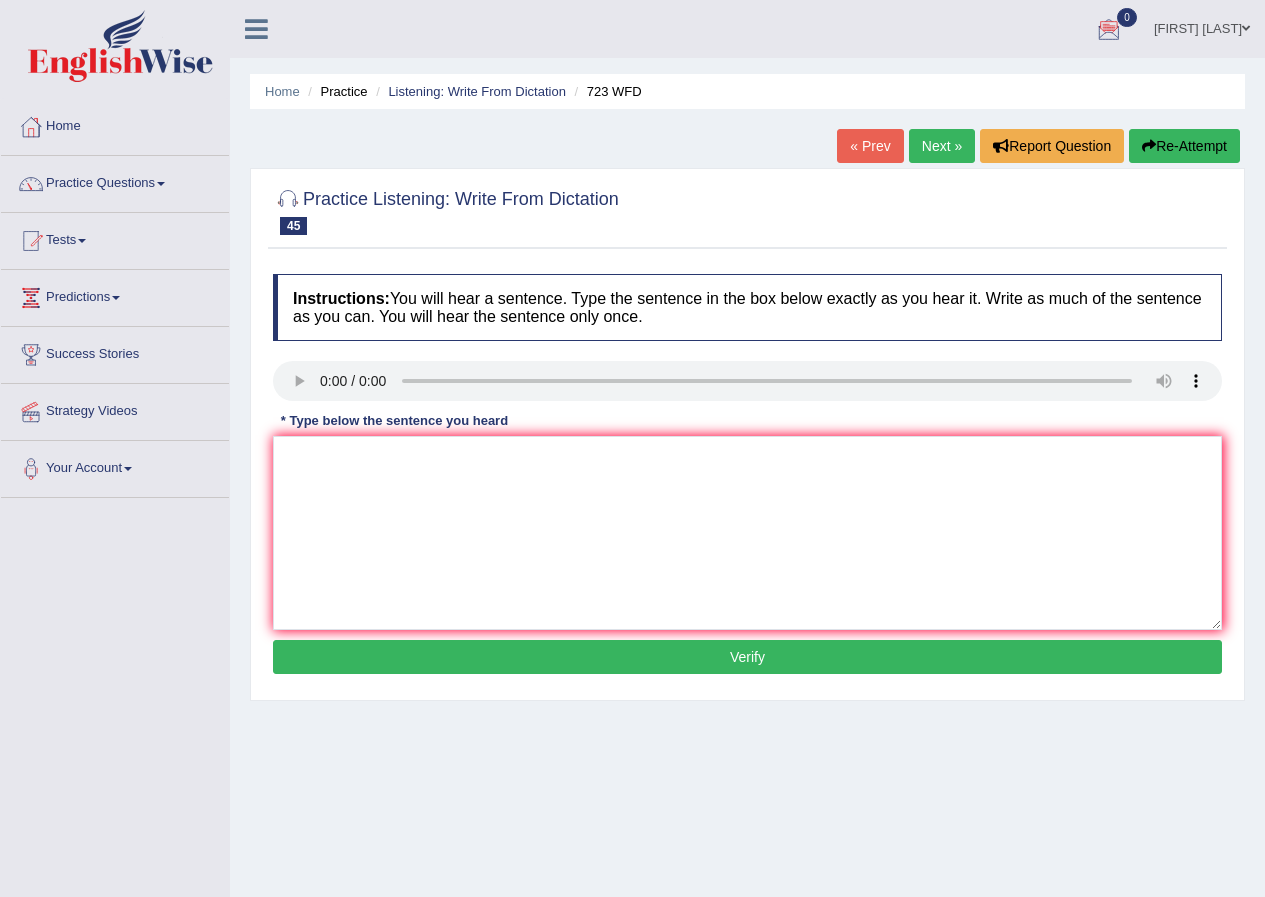 click on "Home
Practice
Listening: Write From Dictation
723 WFD
« Prev Next »  Report Question  Re-Attempt
Practice Listening: Write From Dictation
45
723 WFD
Instructions:  You will hear a sentence. Type the sentence in the box below exactly as you hear it. Write as much of the sentence as you can. You will hear the sentence only once.
Transcript: Globalization has been an overwhelming urbanization phenomenon. * Type below the sentence you heard Accuracy Comparison for Writing Scores:
Red:  Missed Words
Green:  Correct Words
Blue:  Added/Mistyped Words
Accuracy:   Punctuation at the end  You wrote first capital letter A.I. Engine Result:  Processing... Verify" at bounding box center [747, 500] 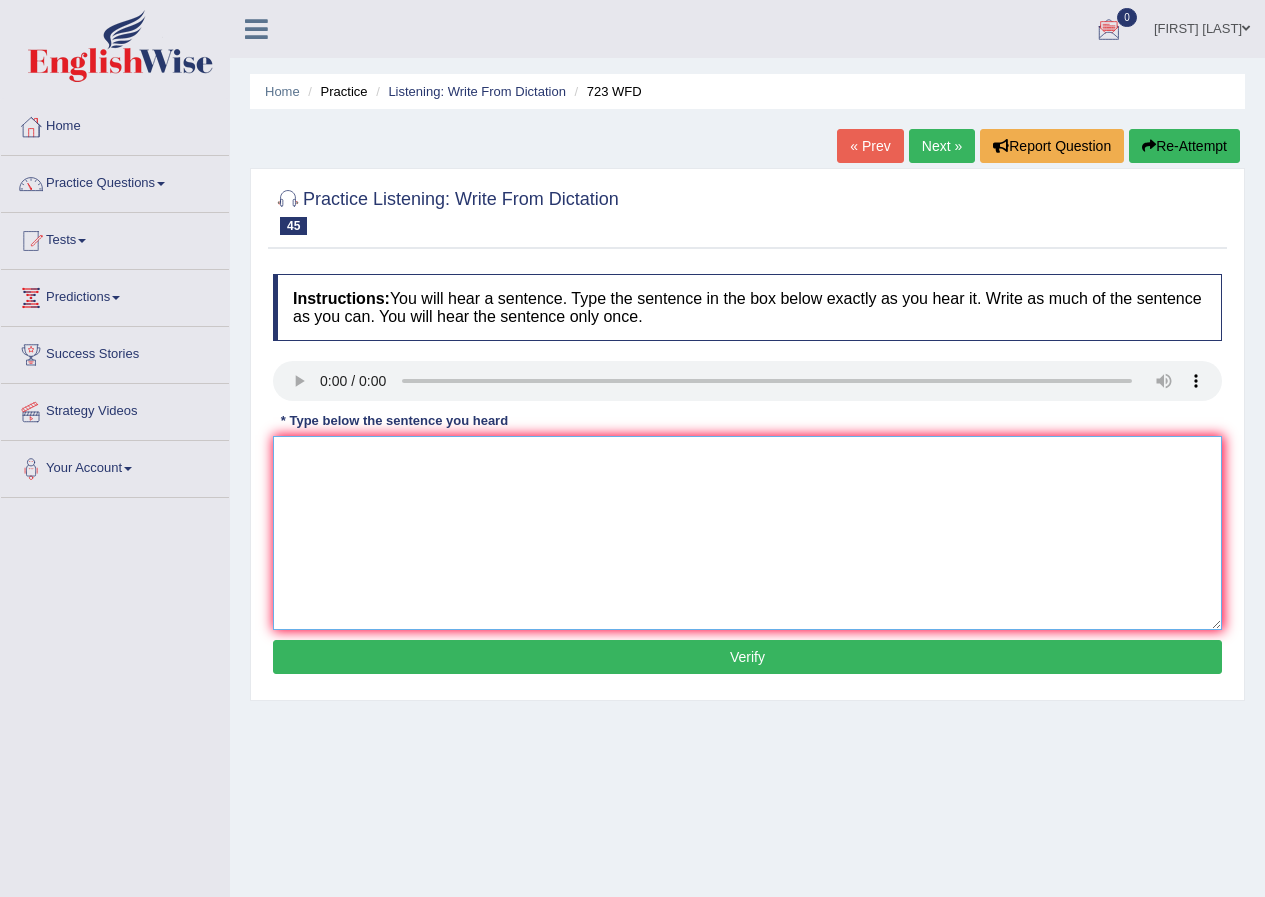 click at bounding box center (747, 533) 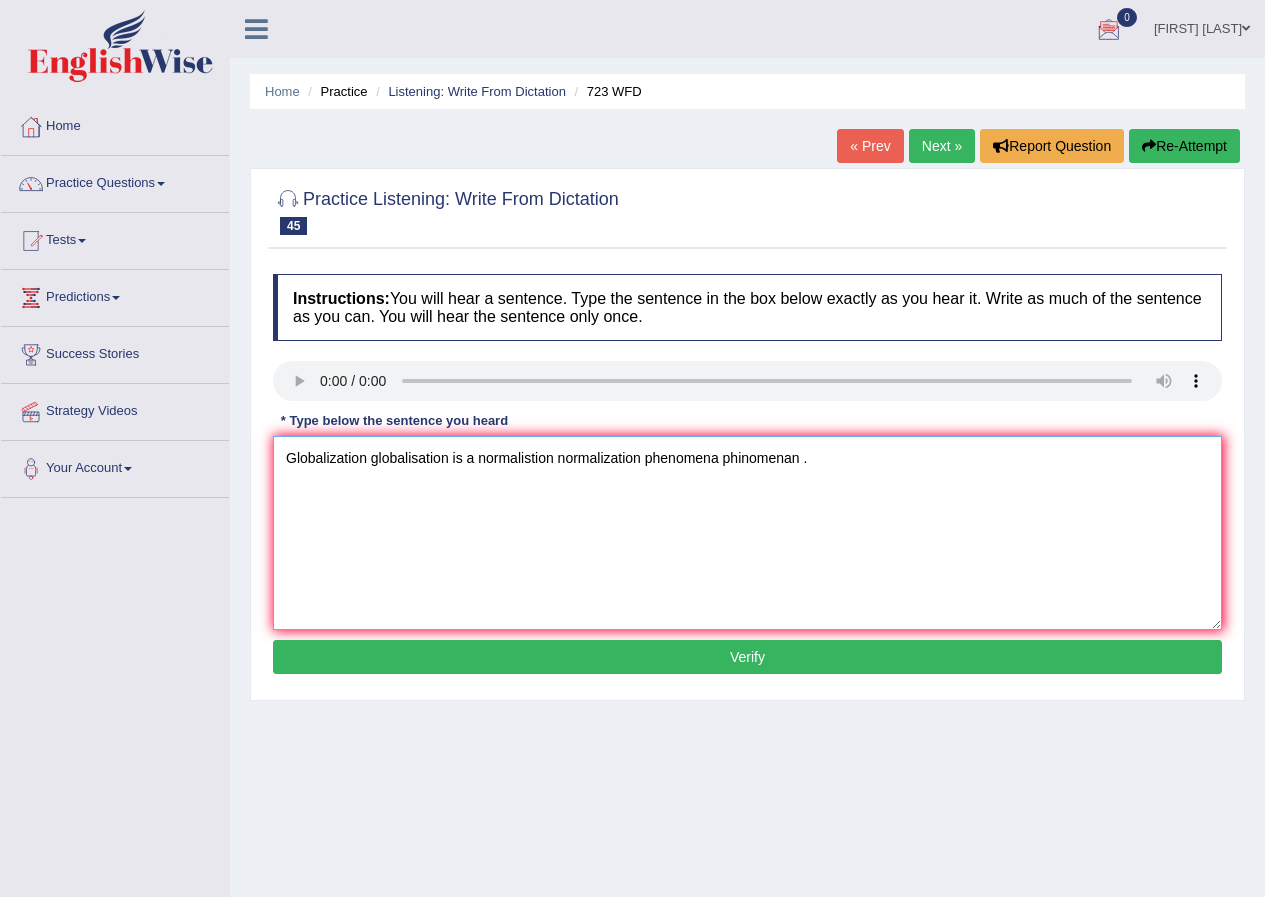 type on "Globalization globalisation is a normalistion normalization phenomena phinomenan ." 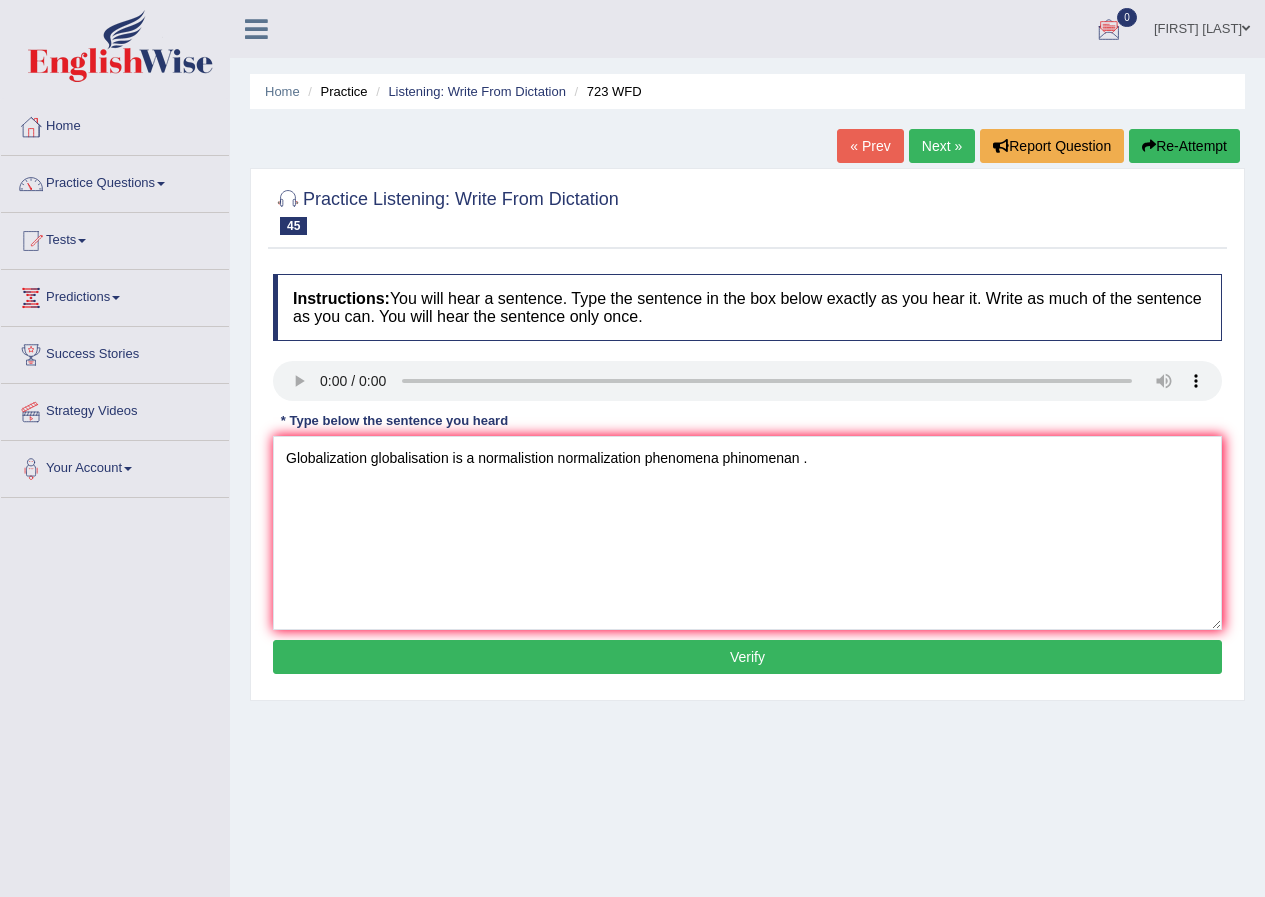 click on "Verify" at bounding box center (747, 657) 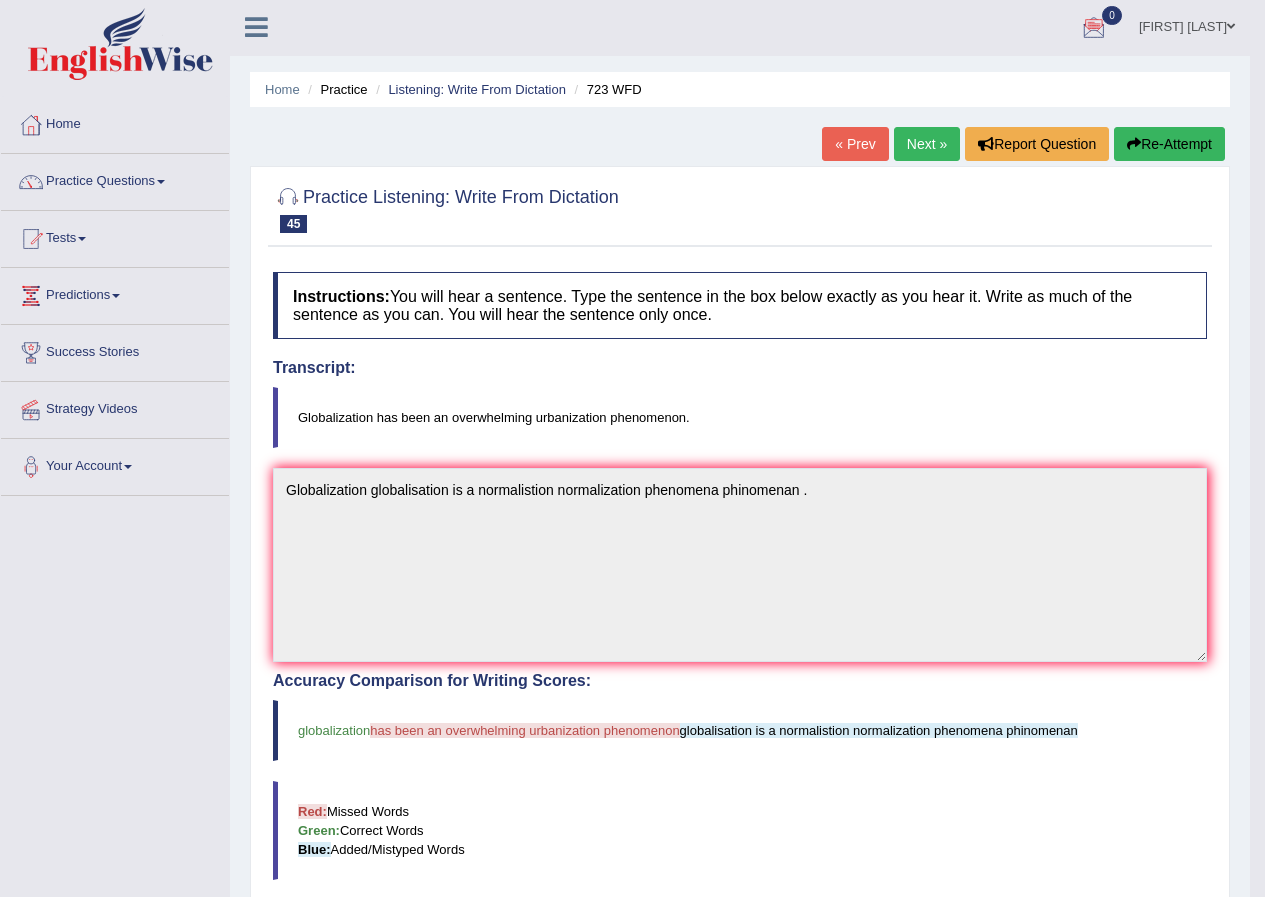 scroll, scrollTop: 0, scrollLeft: 0, axis: both 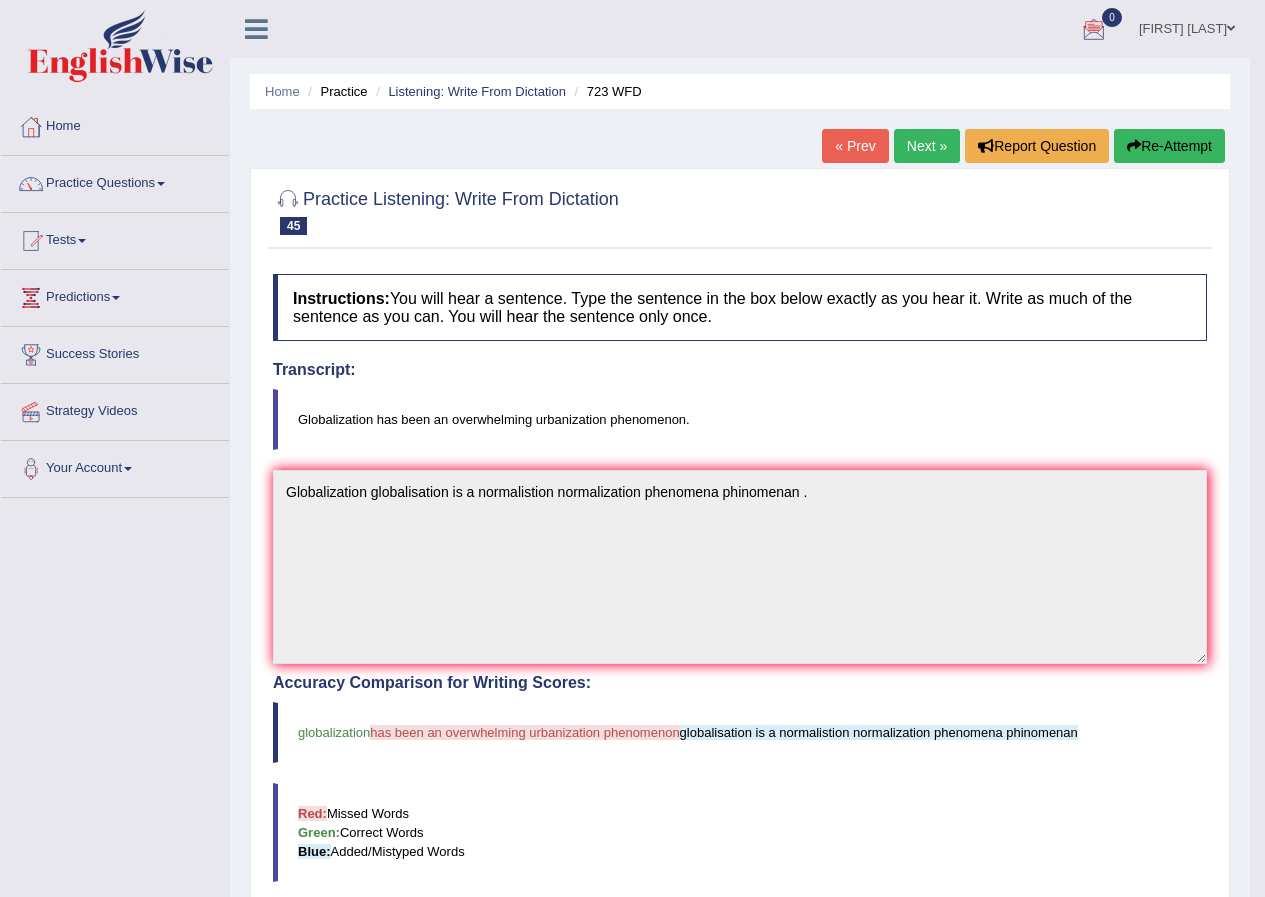 click on "Next »" at bounding box center (927, 146) 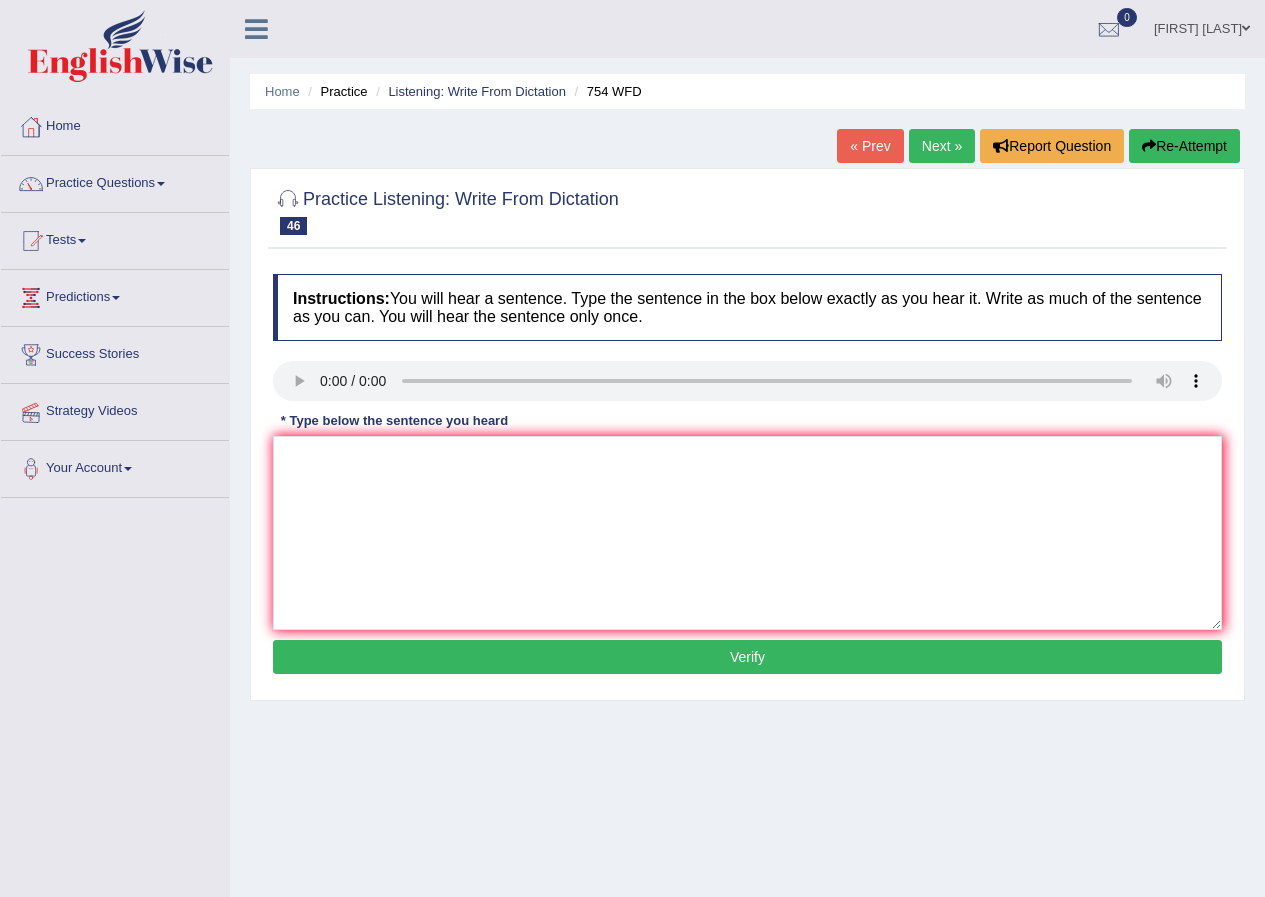 scroll, scrollTop: 0, scrollLeft: 0, axis: both 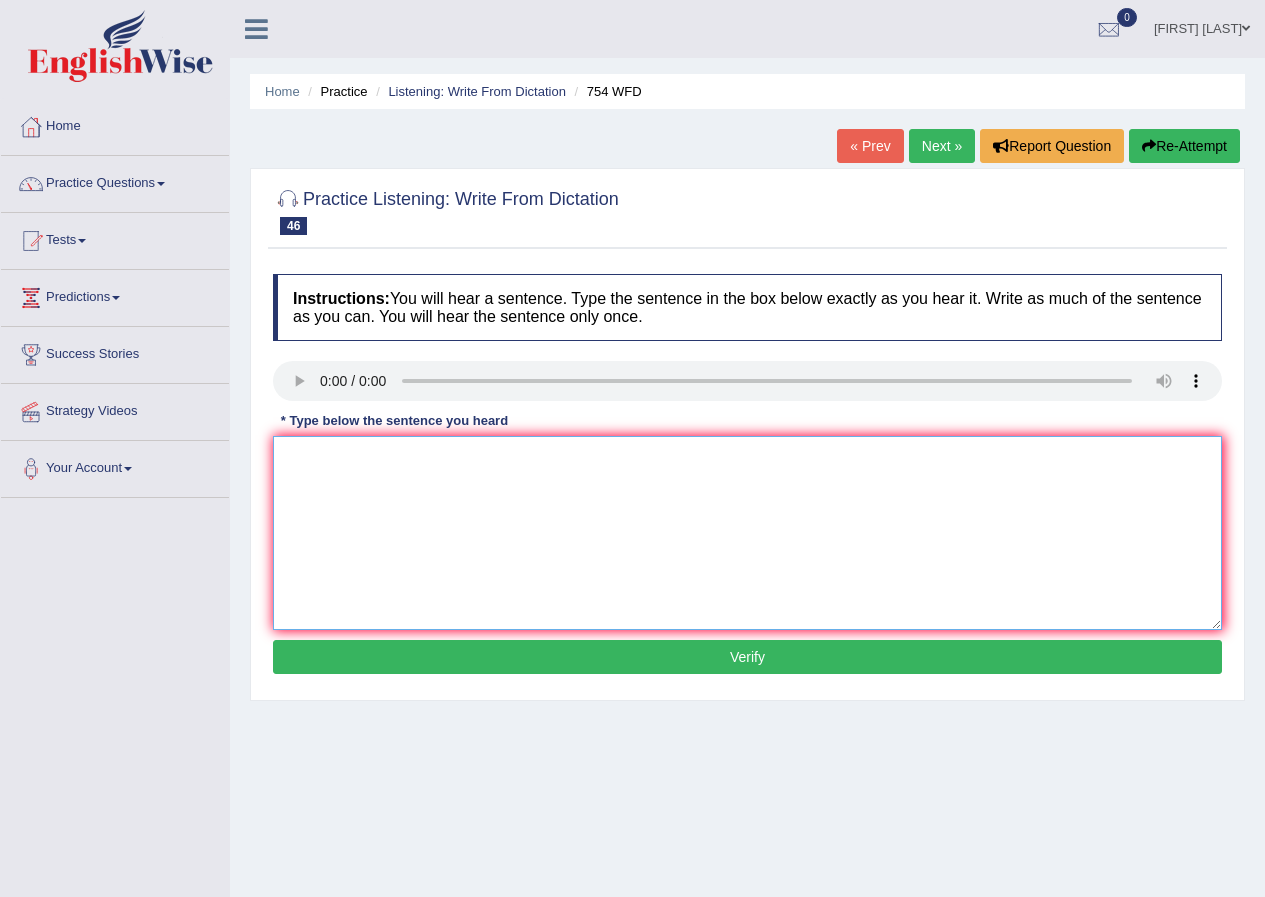 click at bounding box center (747, 533) 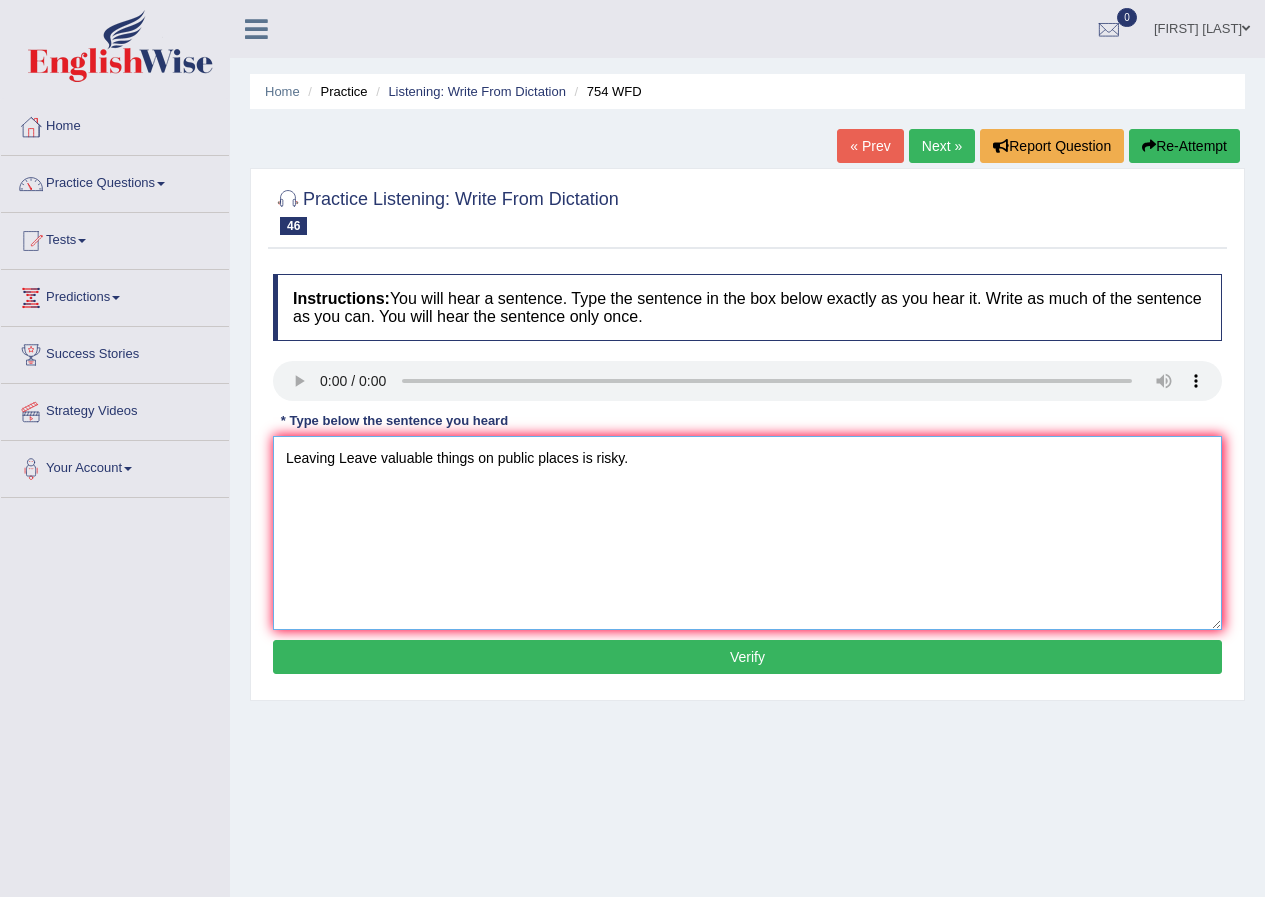 type on "Leaving Leave valuable things on public places is risky." 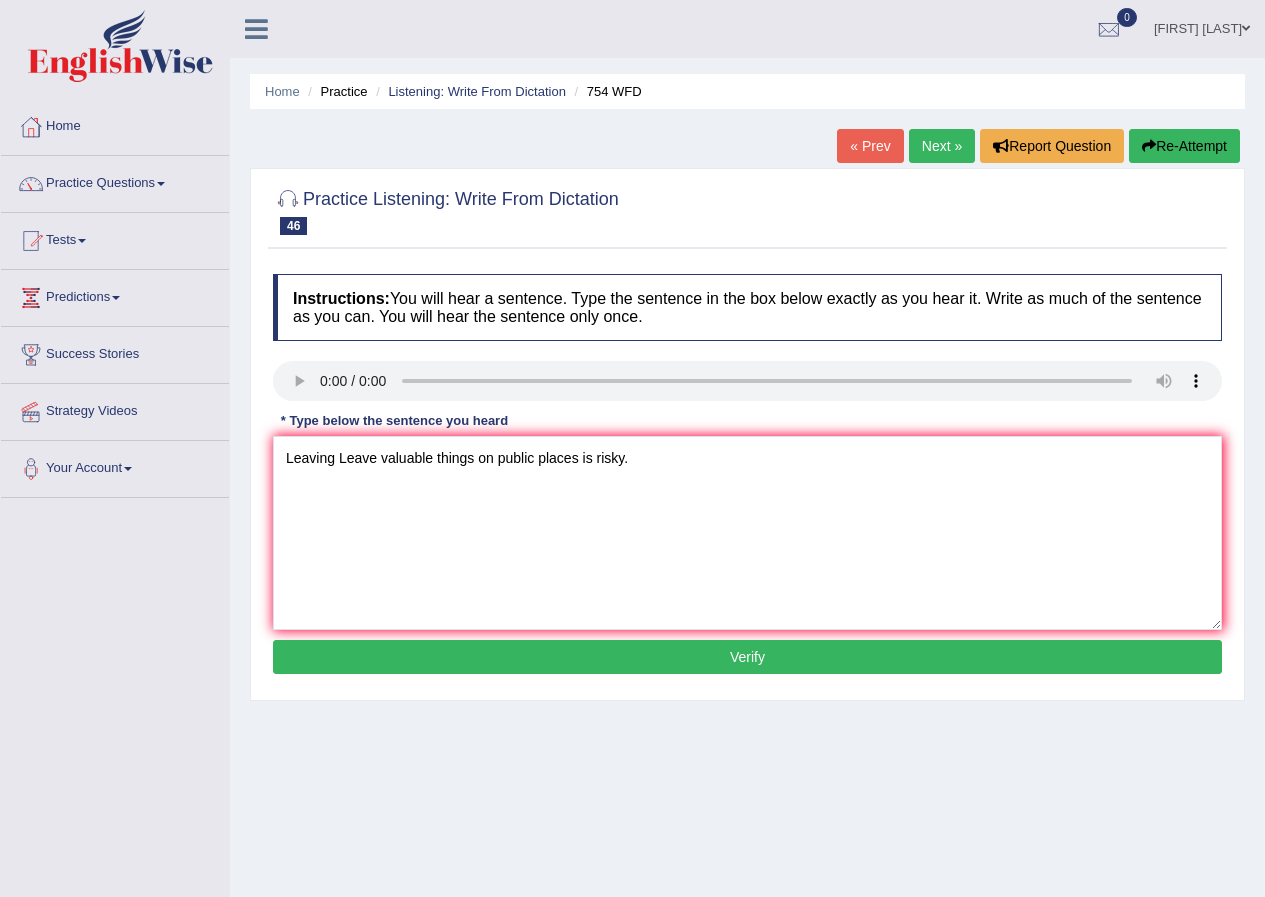 click on "Verify" at bounding box center [747, 657] 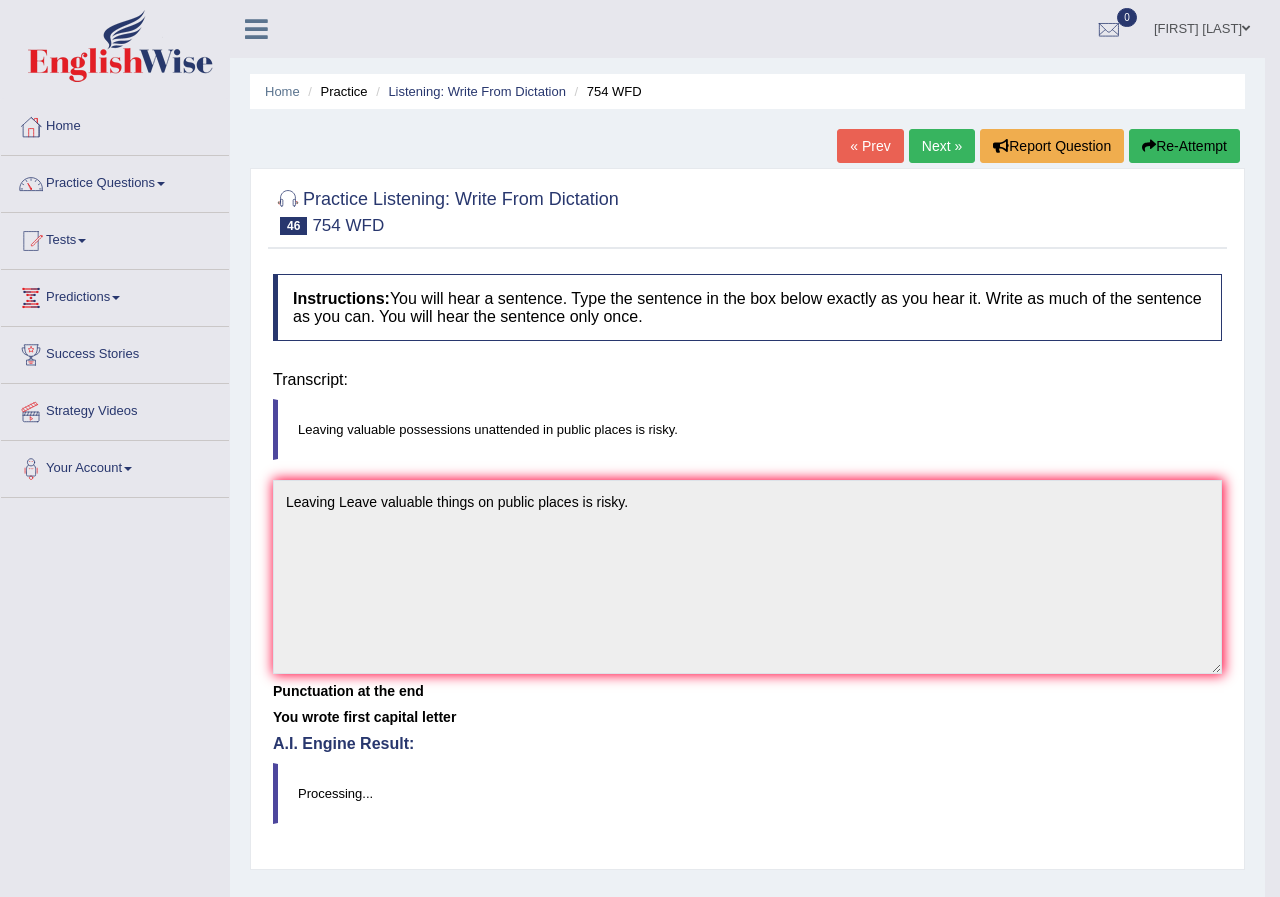 click on "Home
Practice
Listening: Write From Dictation
754 WFD
« Prev Next »  Report Question  Re-Attempt
Practice Listening: Write From Dictation
46
754 WFD
Instructions:  You will hear a sentence. Type the sentence in the box below exactly as you hear it. Write as much of the sentence as you can. You will hear the sentence only once.
Transcript: Leaving valuable possessions unattended in public places is risky. * Type below the sentence you heard Leaving Leave valuable things on public places is risky. Accuracy Comparison for Writing Scores:
Red:  Missed Words
Green:  Correct Words
Blue:  Added/Mistyped Words
Accuracy:   Punctuation at the end  You wrote first capital letter A.I. Engine Result:  Processing... Verify" at bounding box center (747, 500) 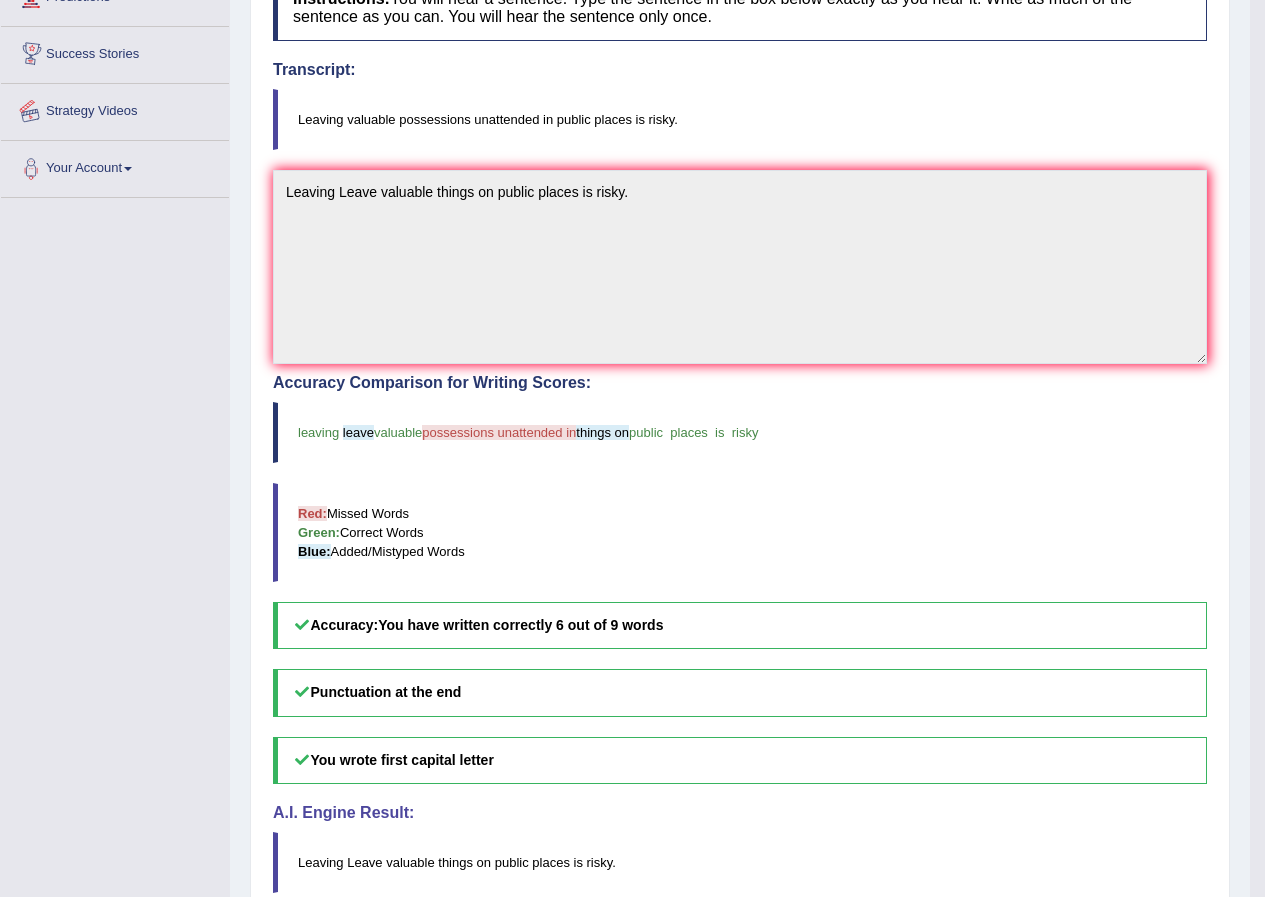 scroll, scrollTop: 0, scrollLeft: 0, axis: both 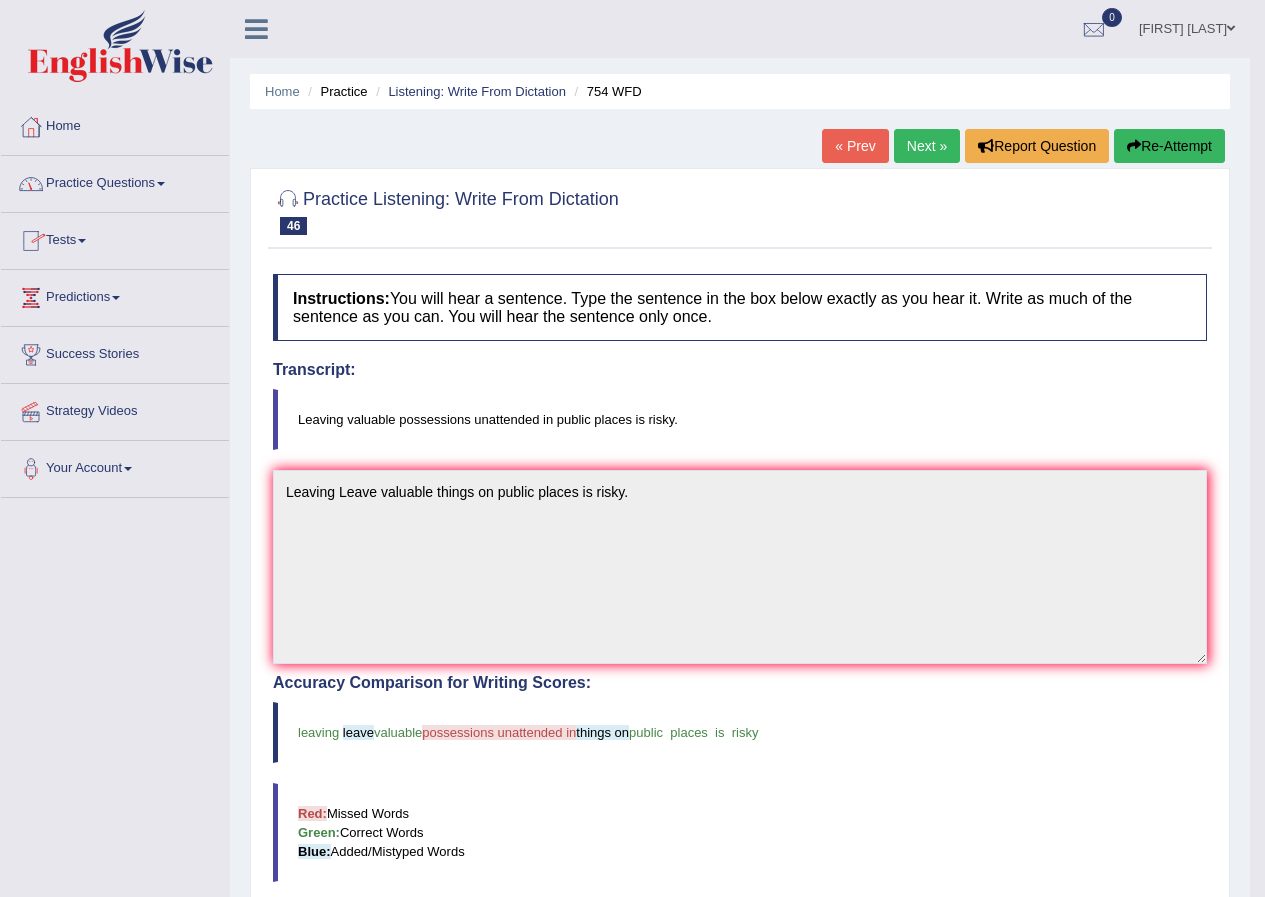click at bounding box center [161, 184] 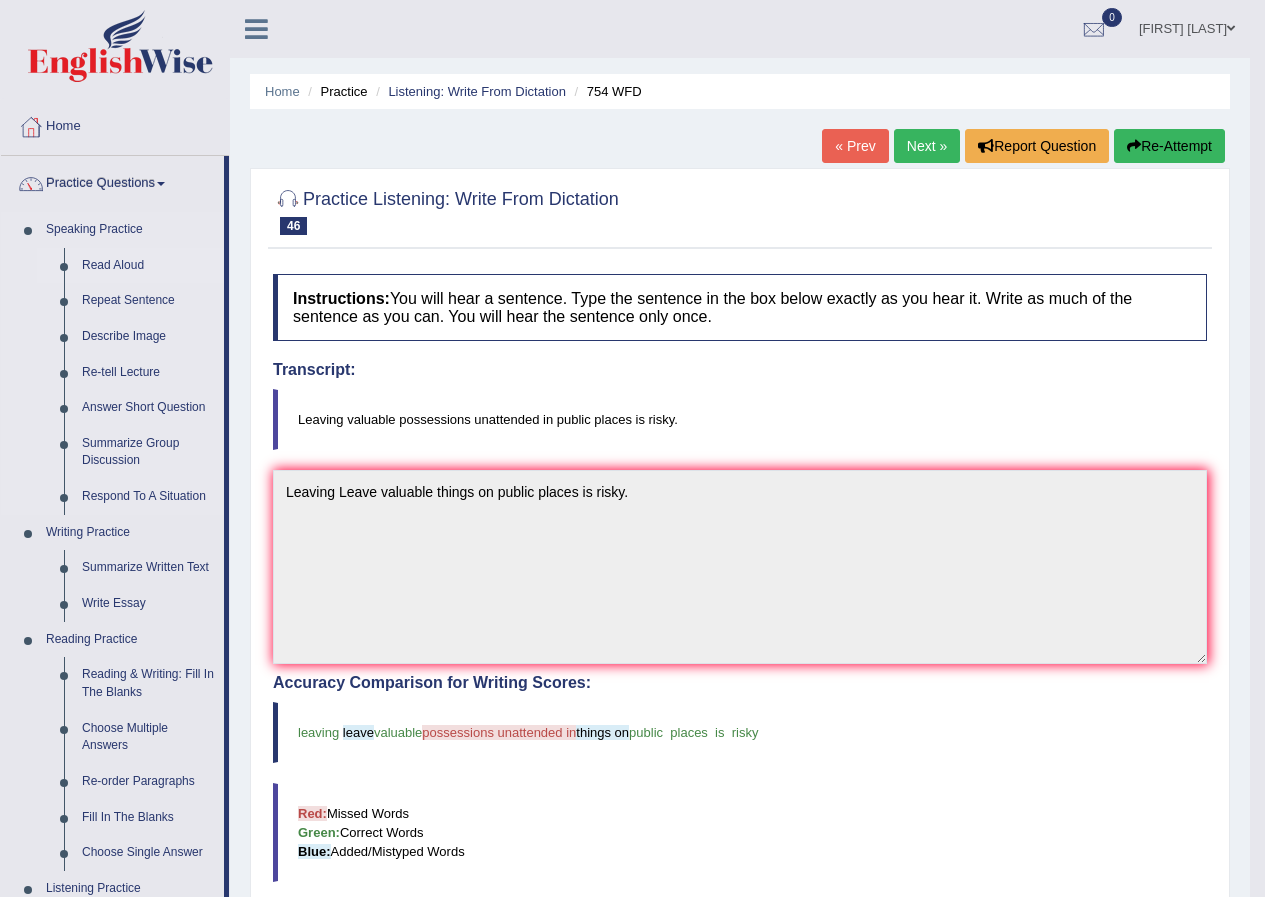 click on "Read Aloud" at bounding box center (148, 266) 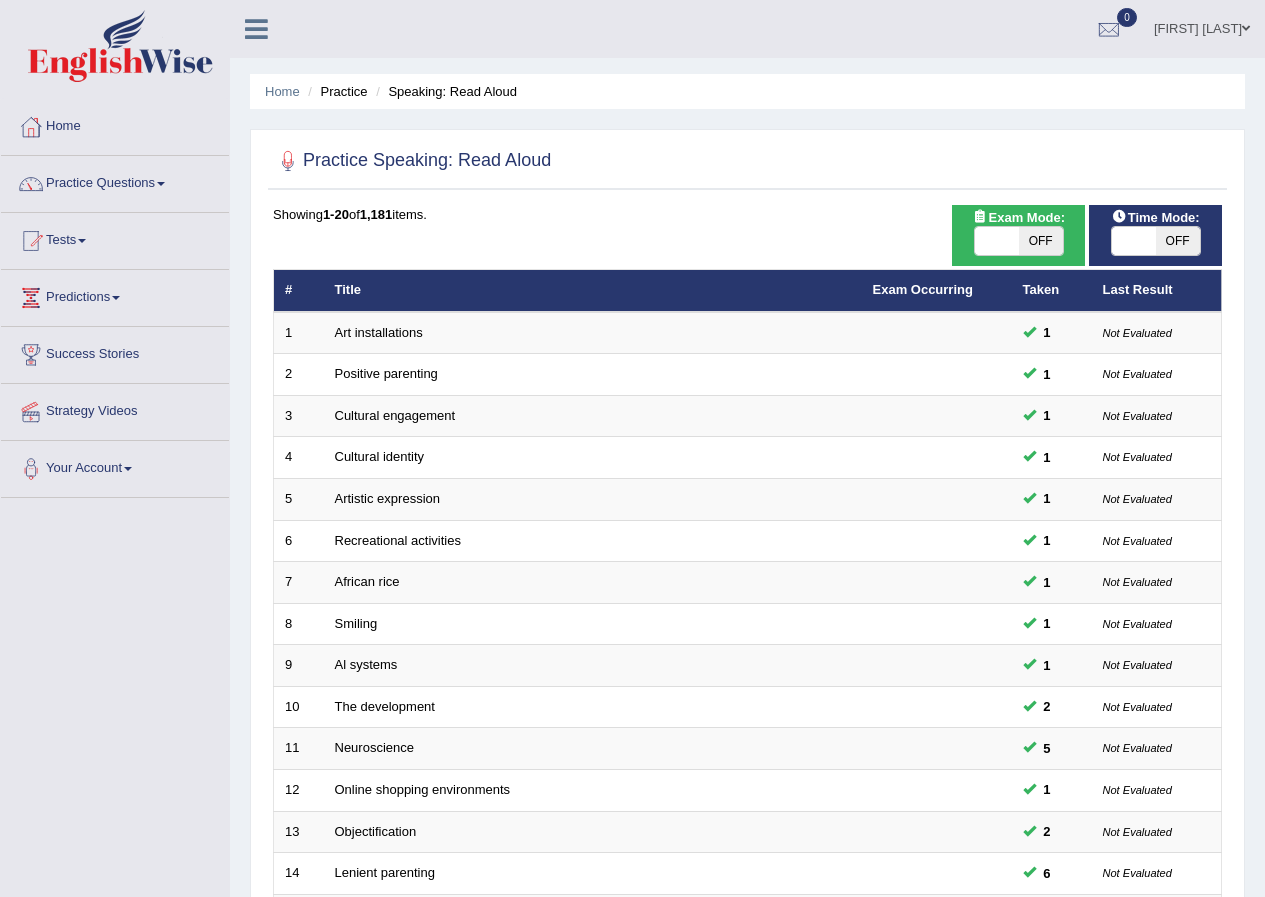 scroll, scrollTop: 0, scrollLeft: 0, axis: both 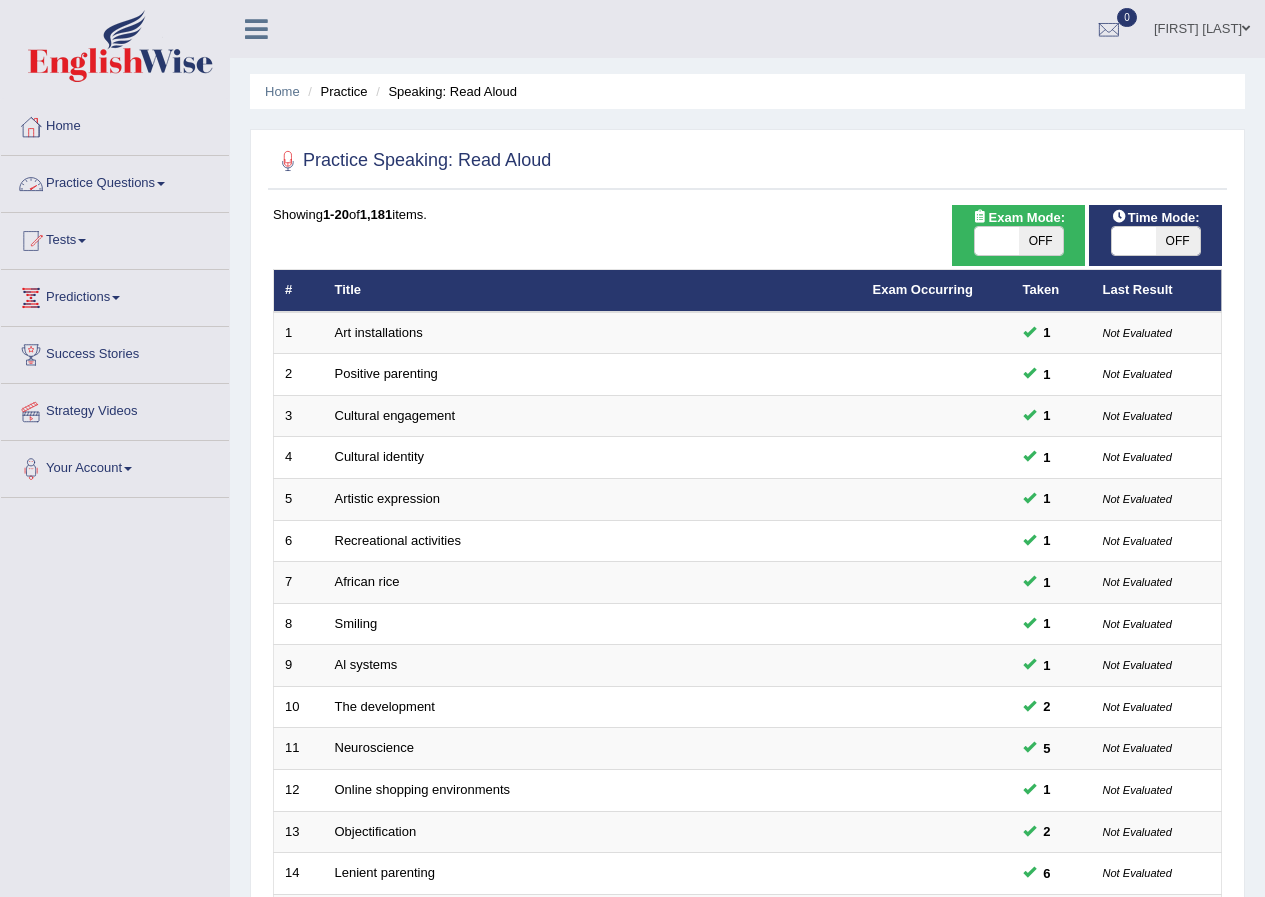 click on "Practice Questions" at bounding box center [115, 181] 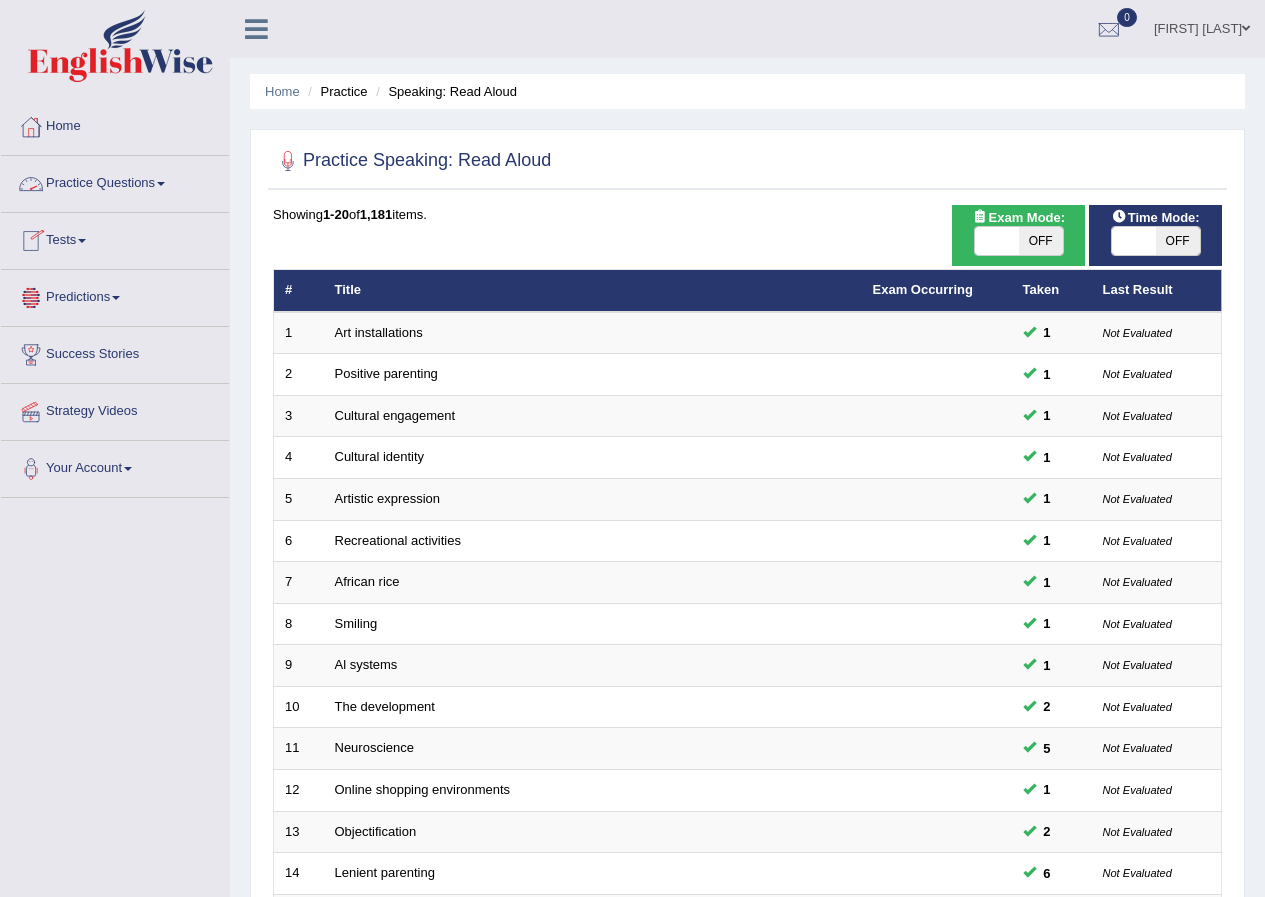 click at bounding box center (161, 184) 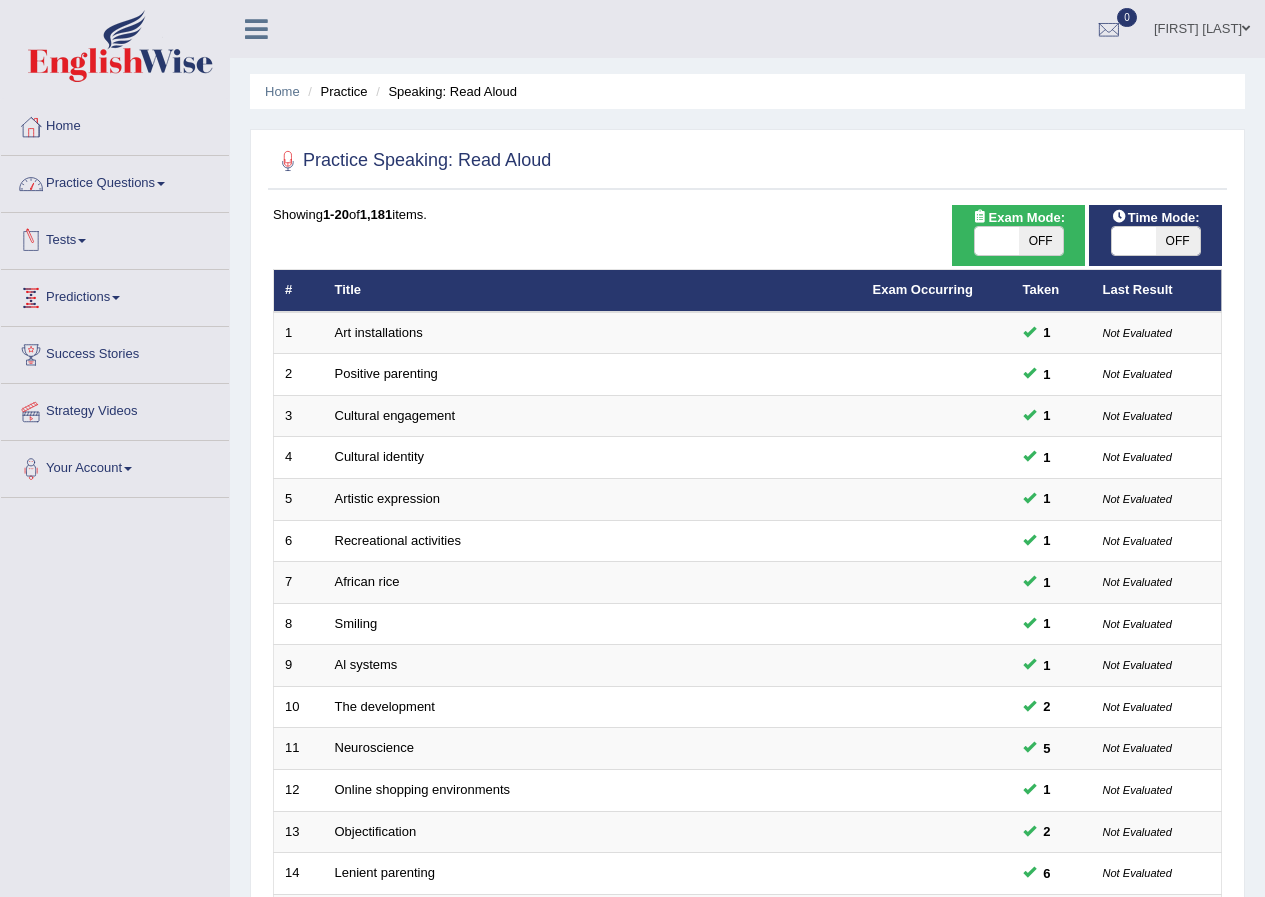 click on "Practice Questions" at bounding box center (115, 181) 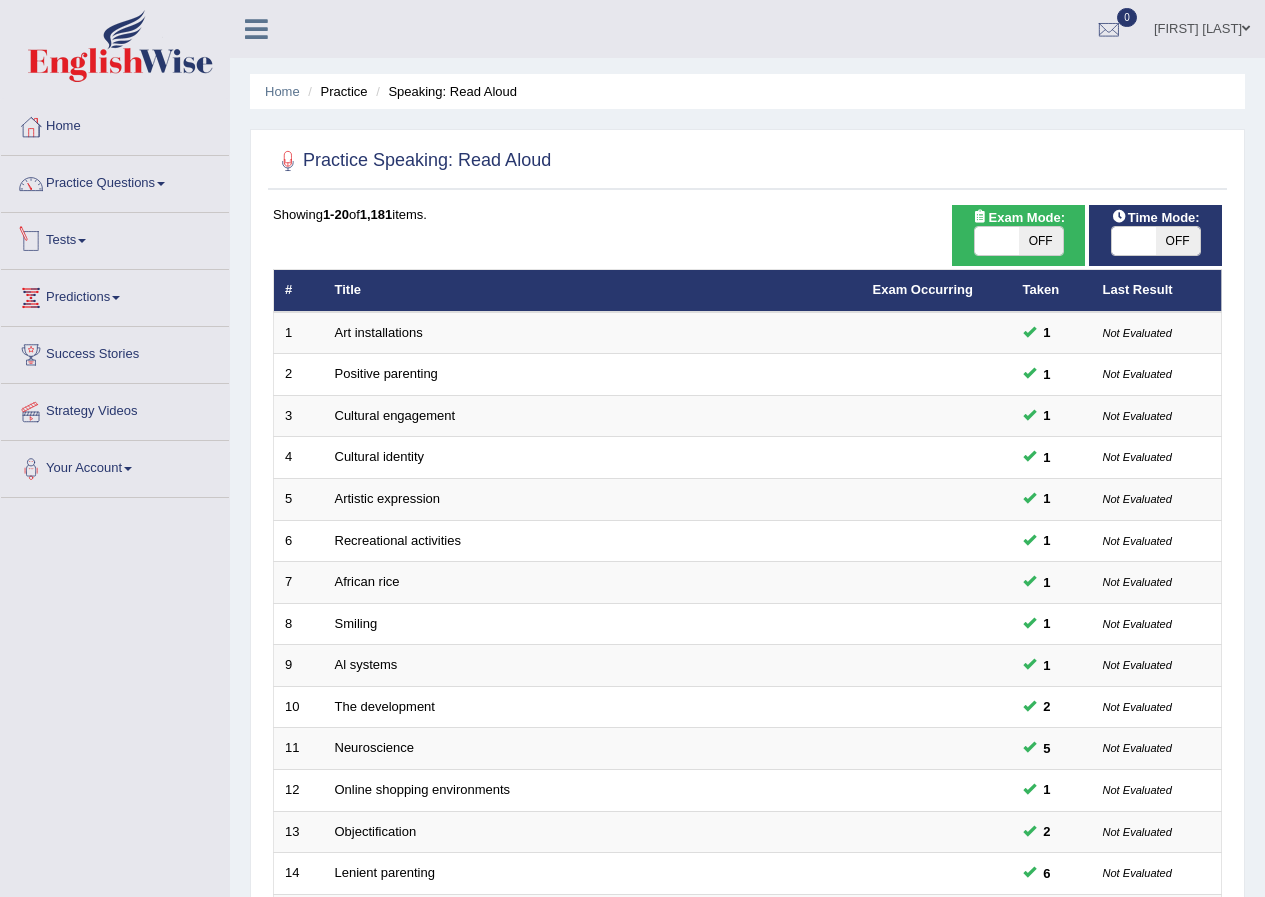 click at bounding box center (161, 184) 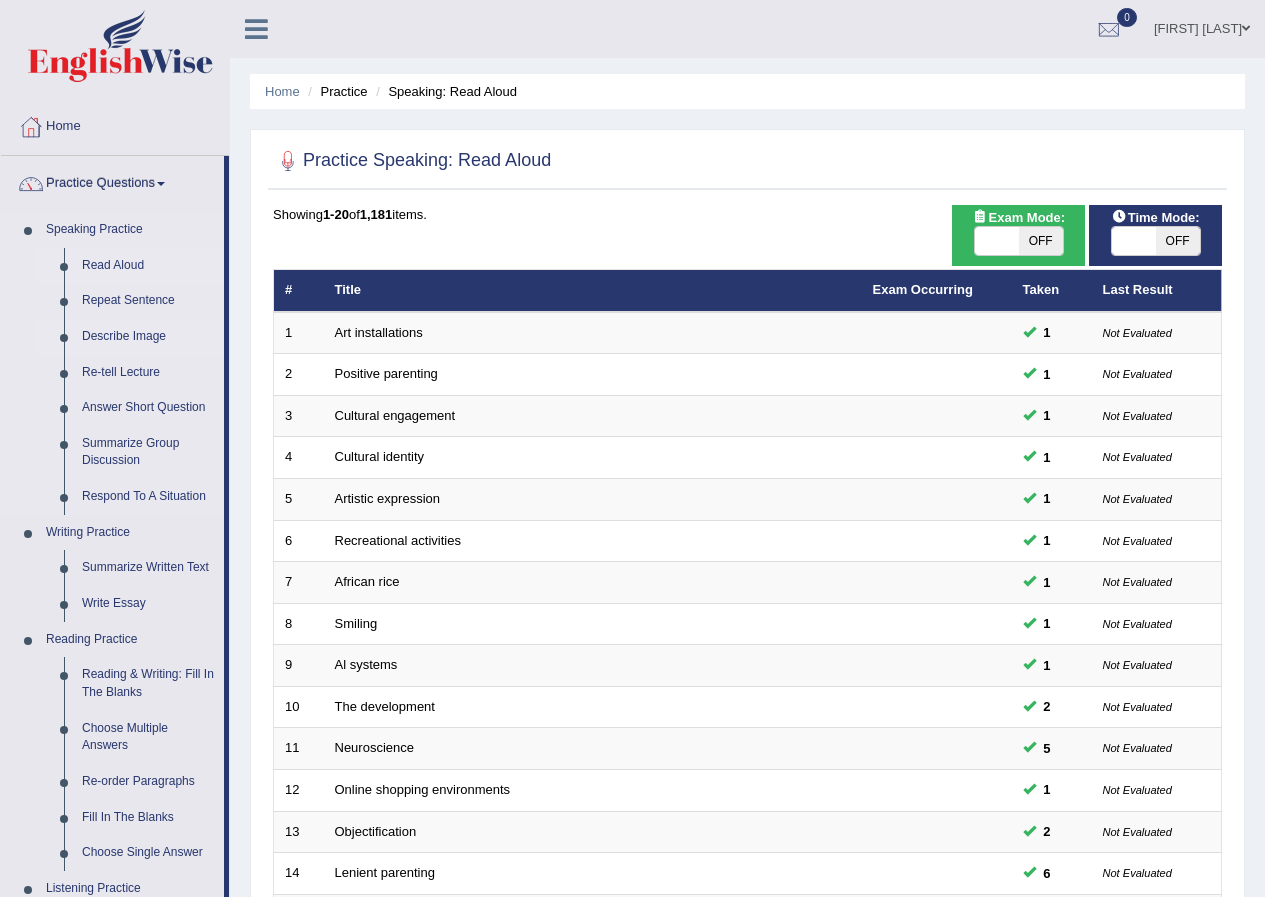 click on "Describe Image" at bounding box center [148, 337] 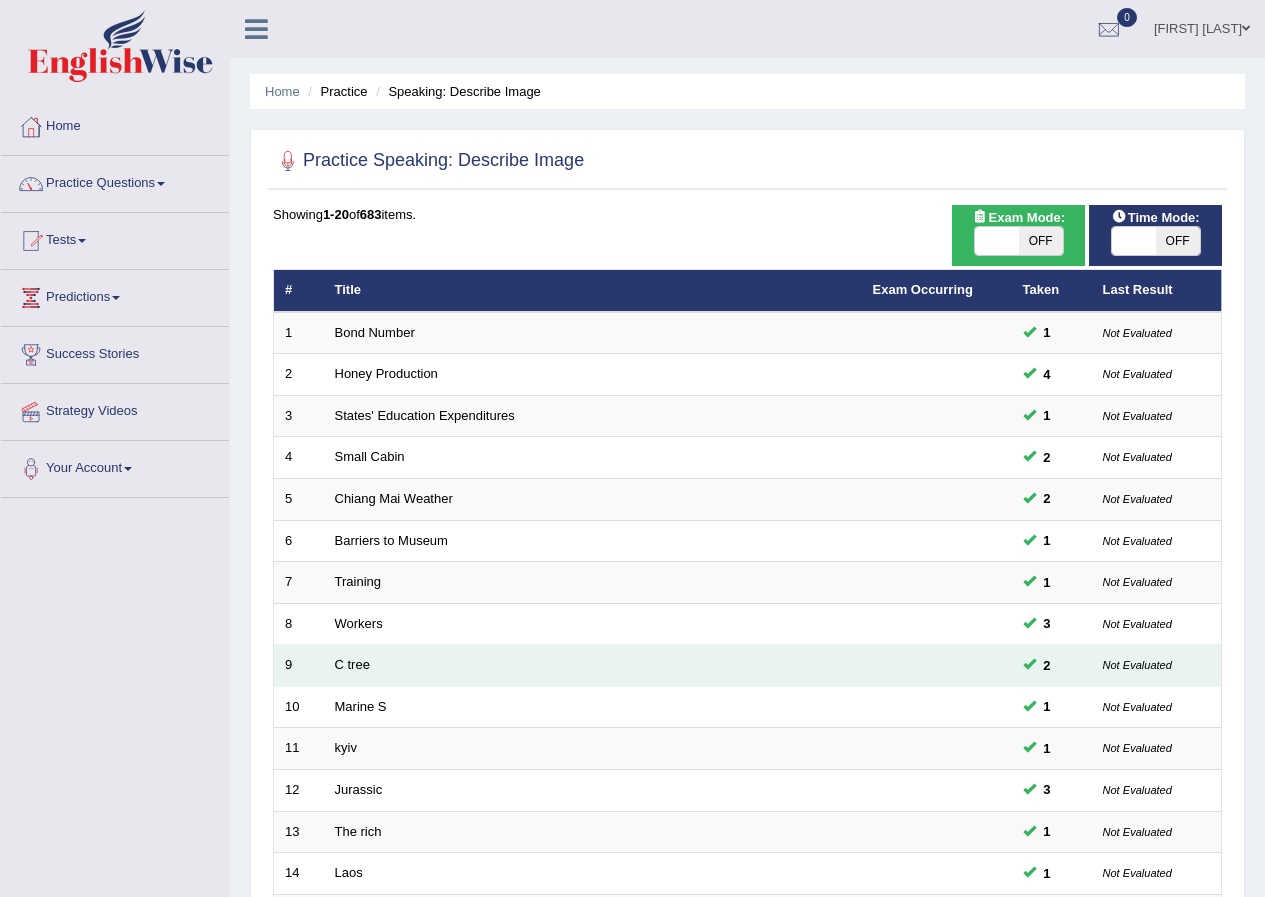 scroll, scrollTop: 0, scrollLeft: 0, axis: both 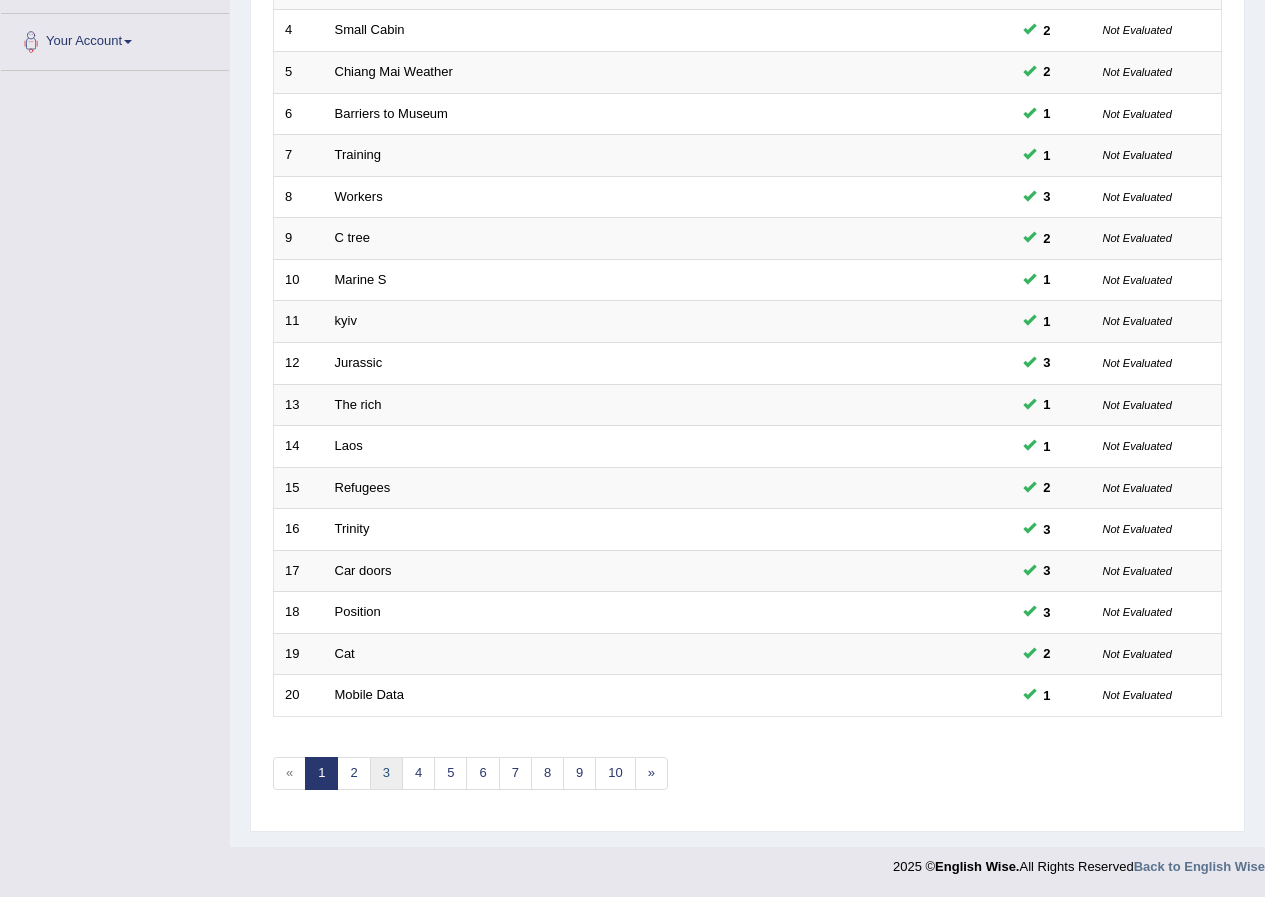 click on "3" at bounding box center [386, 773] 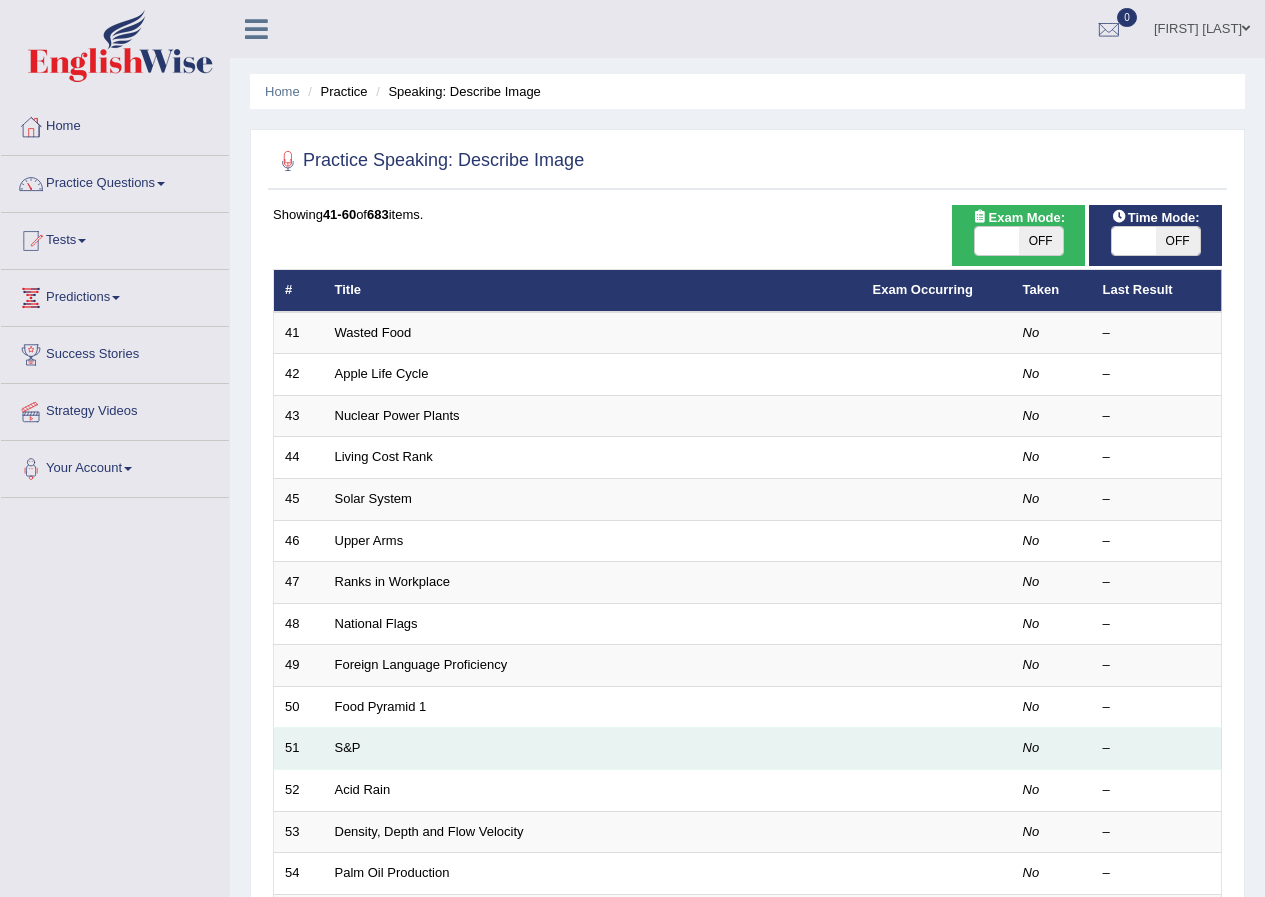 scroll, scrollTop: 0, scrollLeft: 0, axis: both 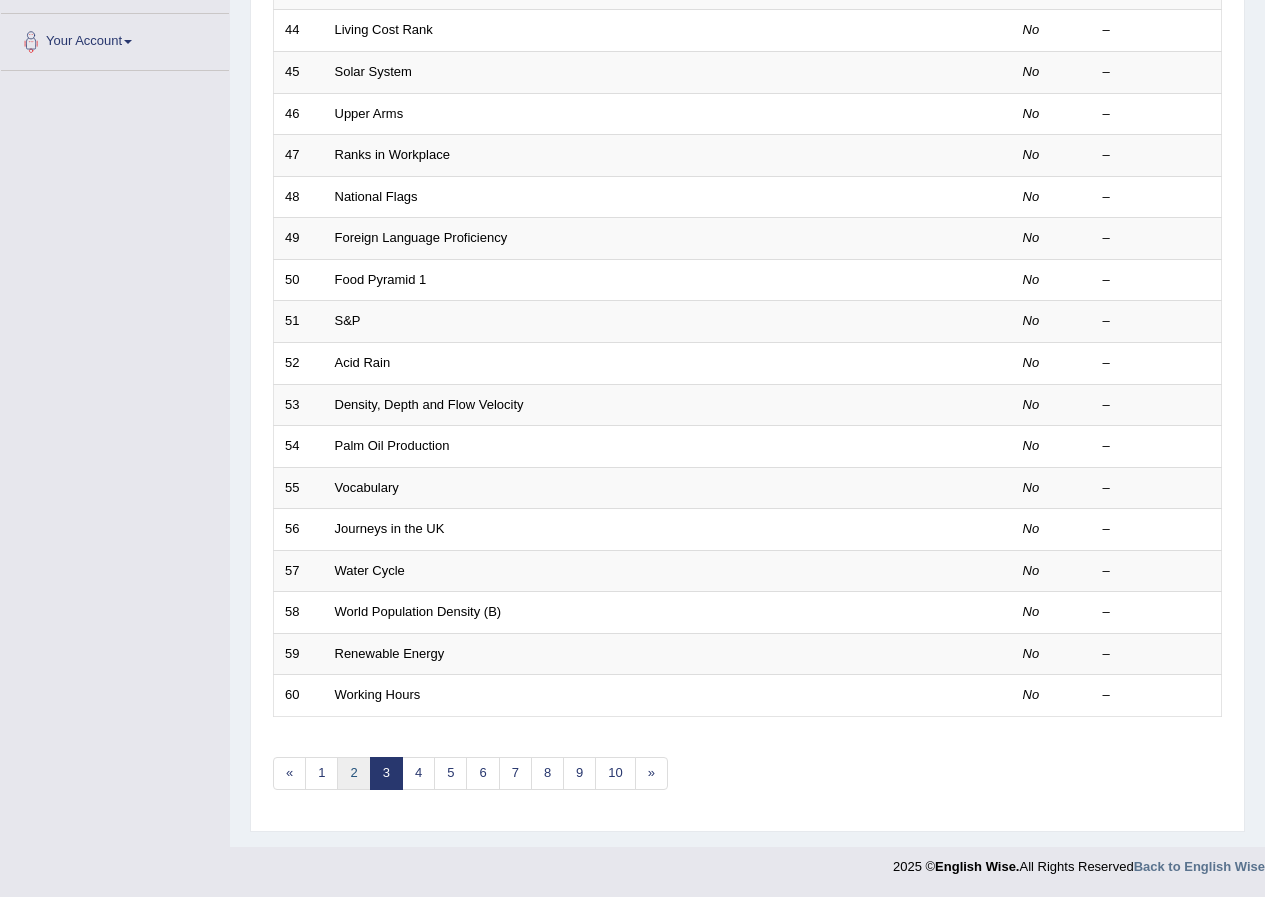 click on "2" at bounding box center [353, 773] 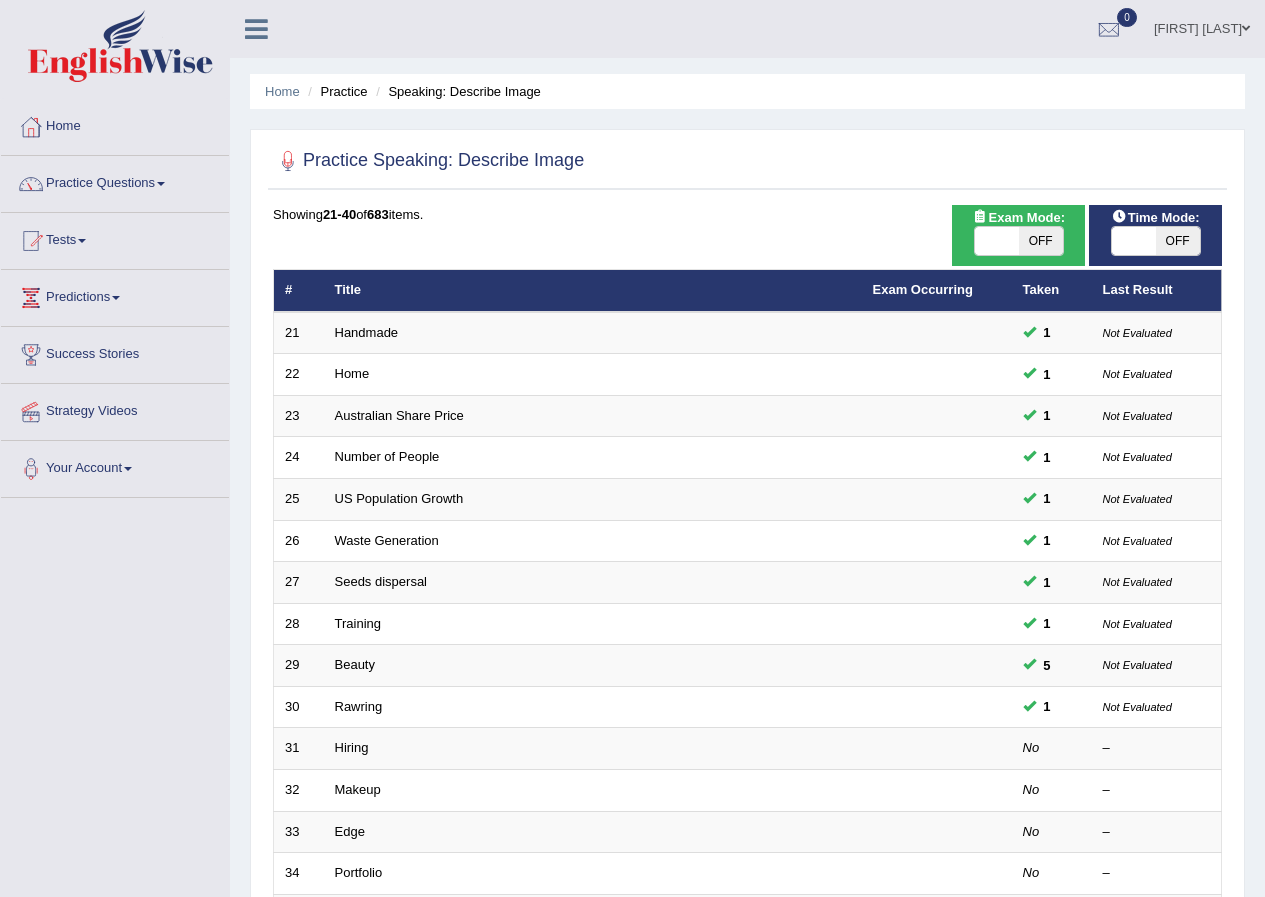 scroll, scrollTop: 0, scrollLeft: 0, axis: both 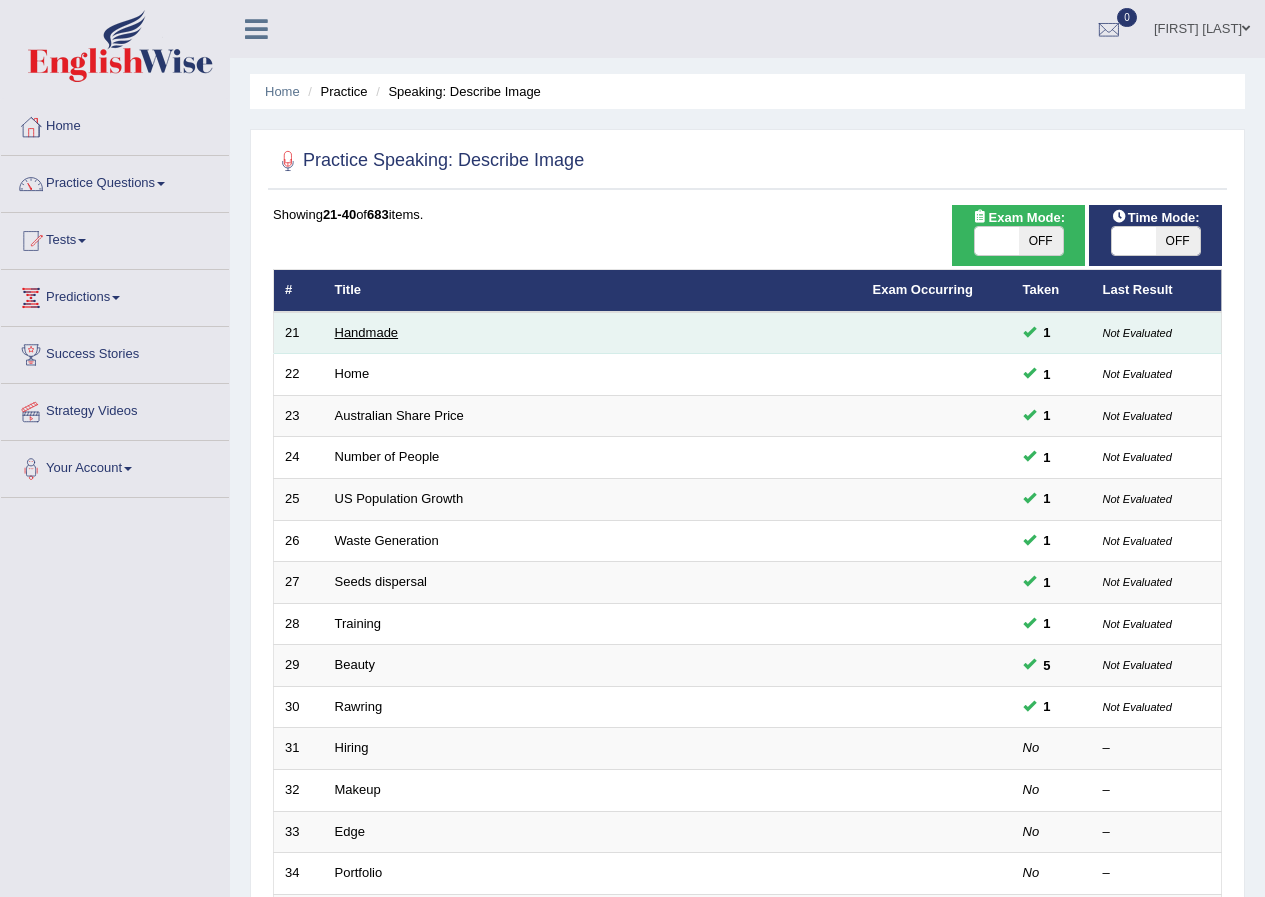 click on "Handmade" at bounding box center (367, 332) 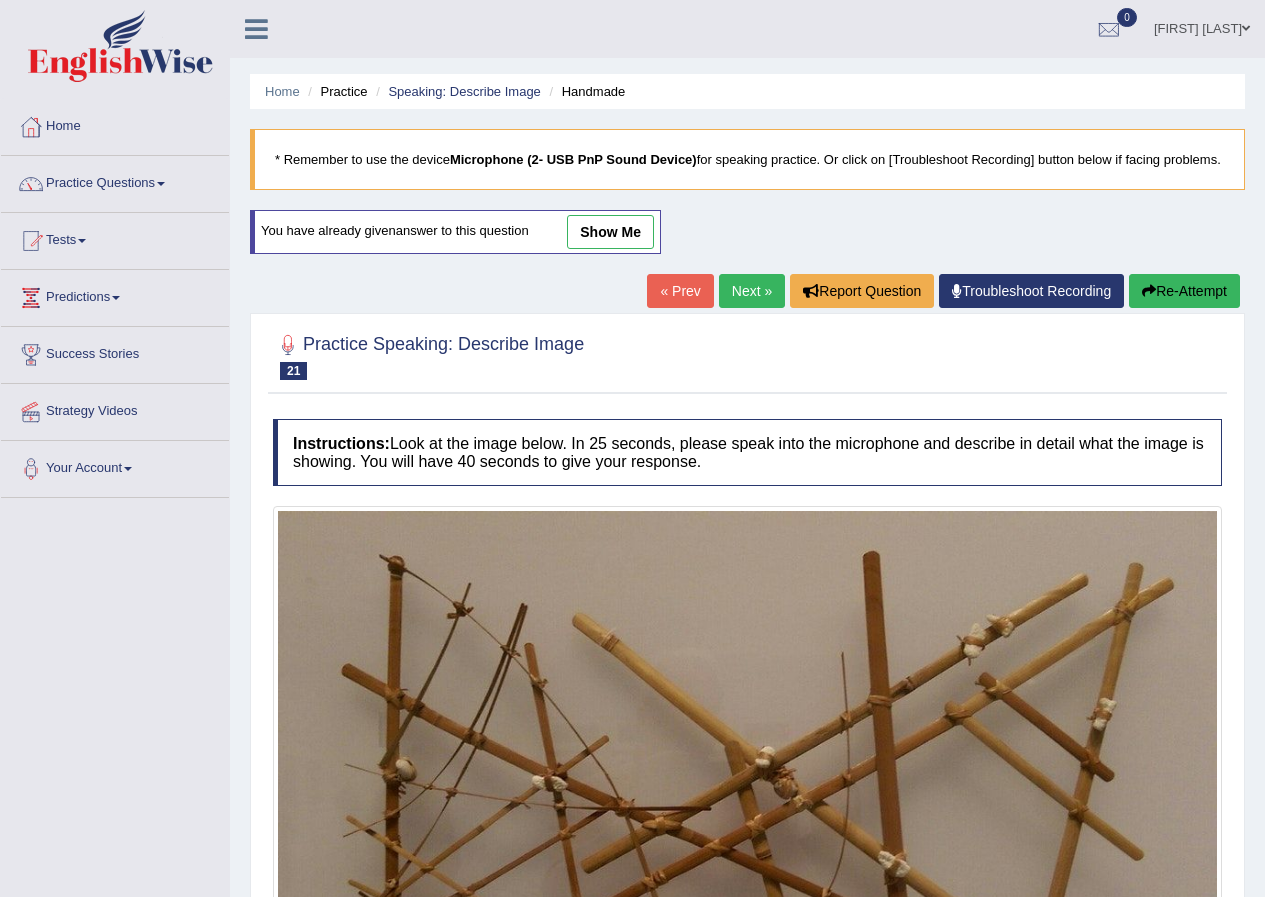 scroll, scrollTop: 0, scrollLeft: 0, axis: both 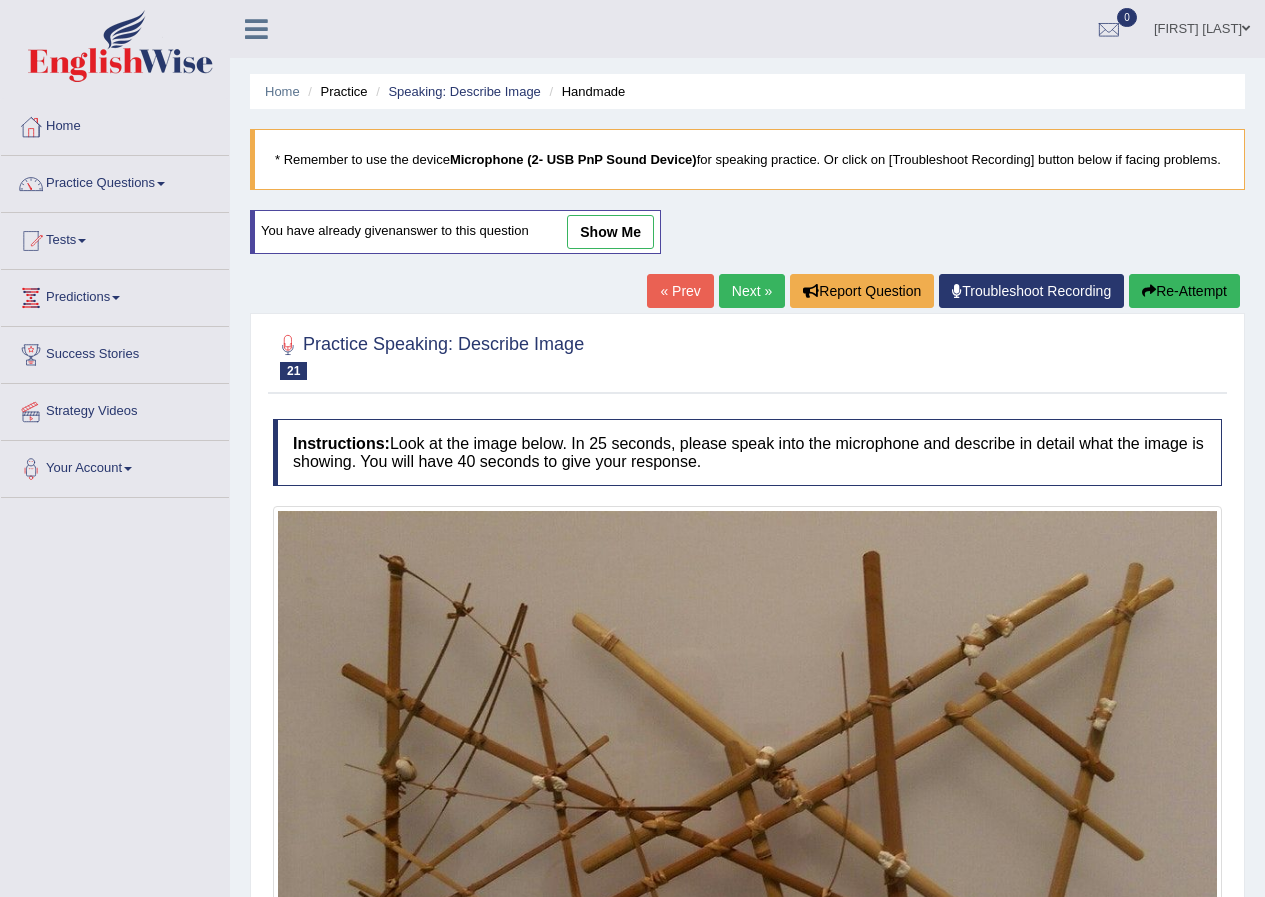 click on "Next »" at bounding box center [752, 291] 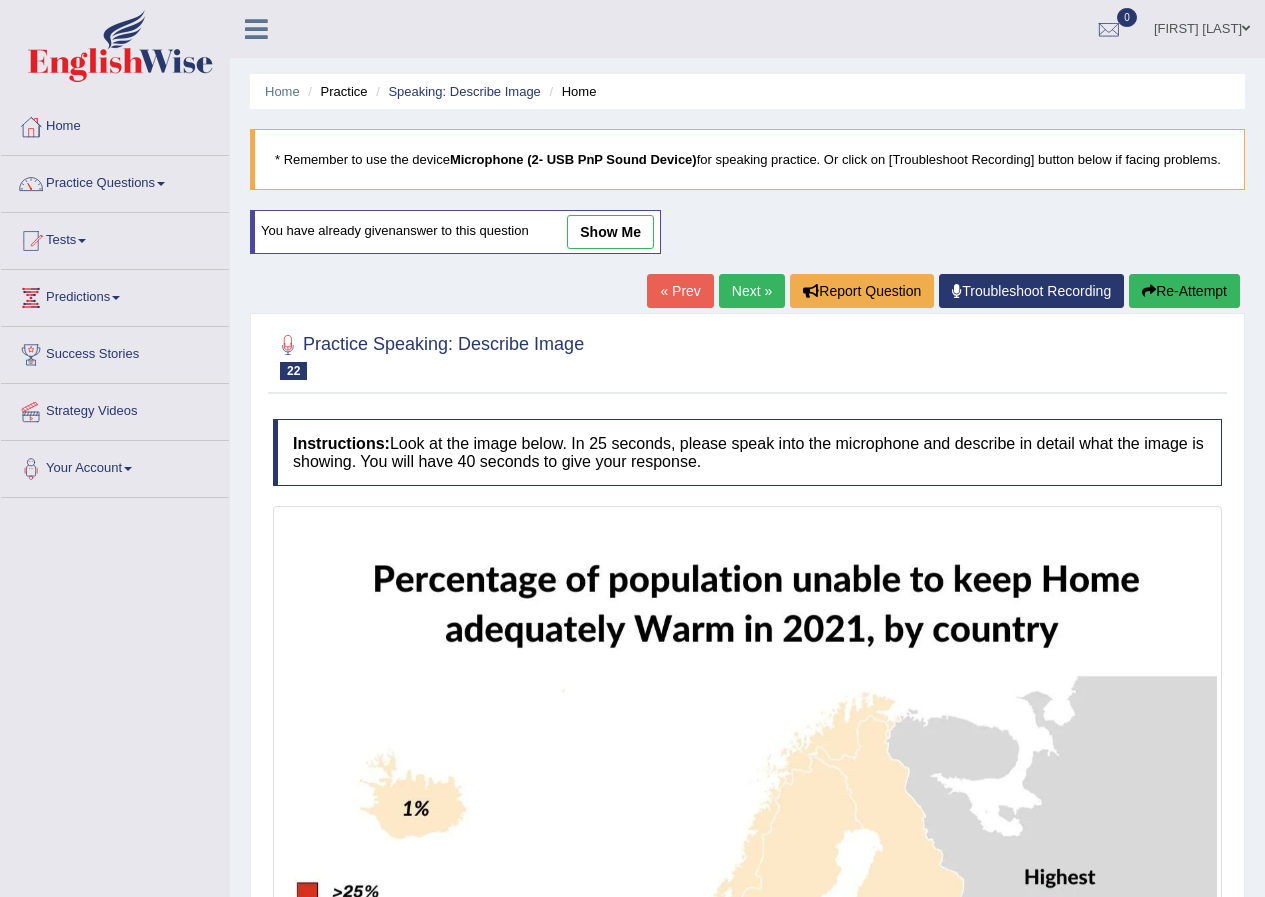 scroll, scrollTop: 1, scrollLeft: 0, axis: vertical 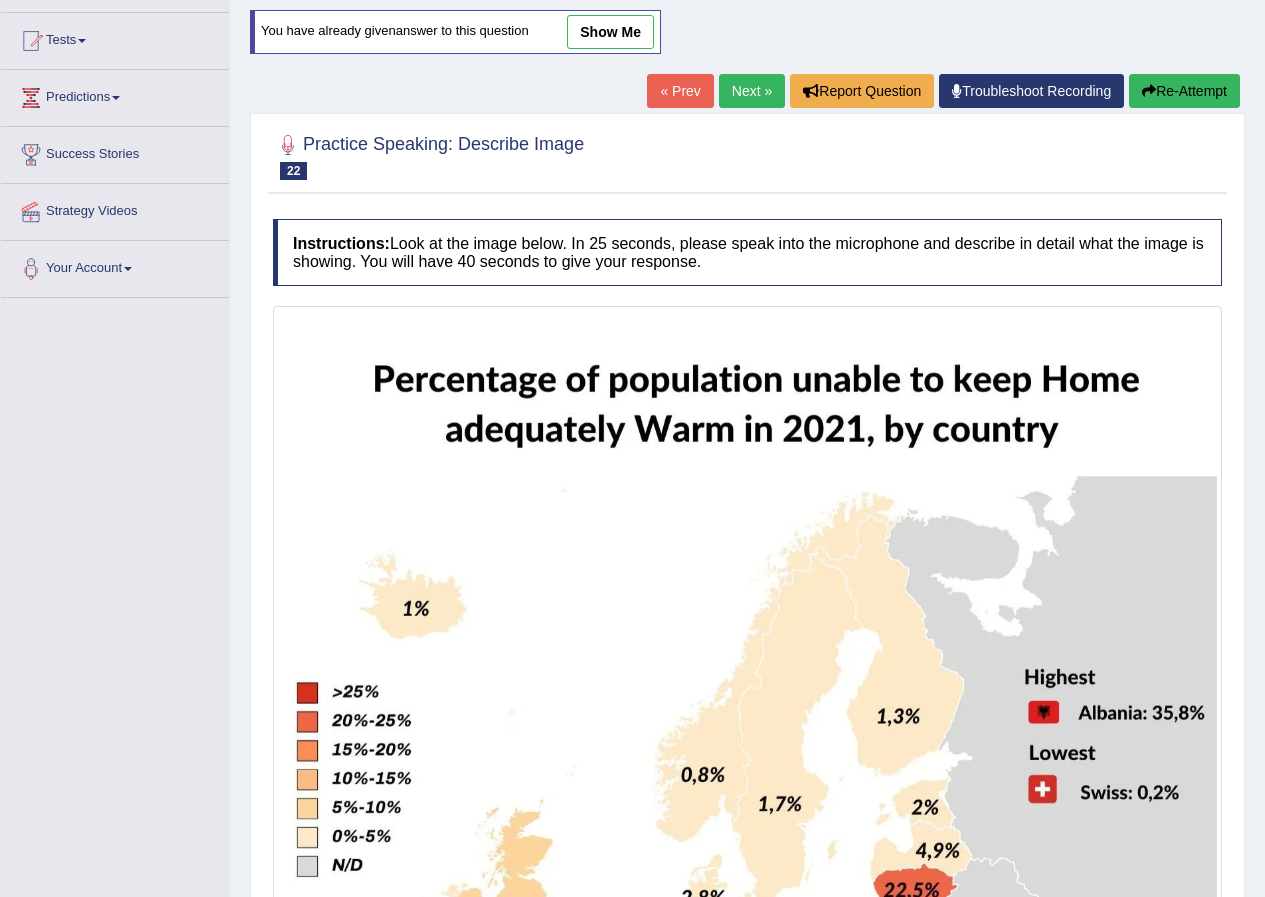 click on "show me" at bounding box center [610, 32] 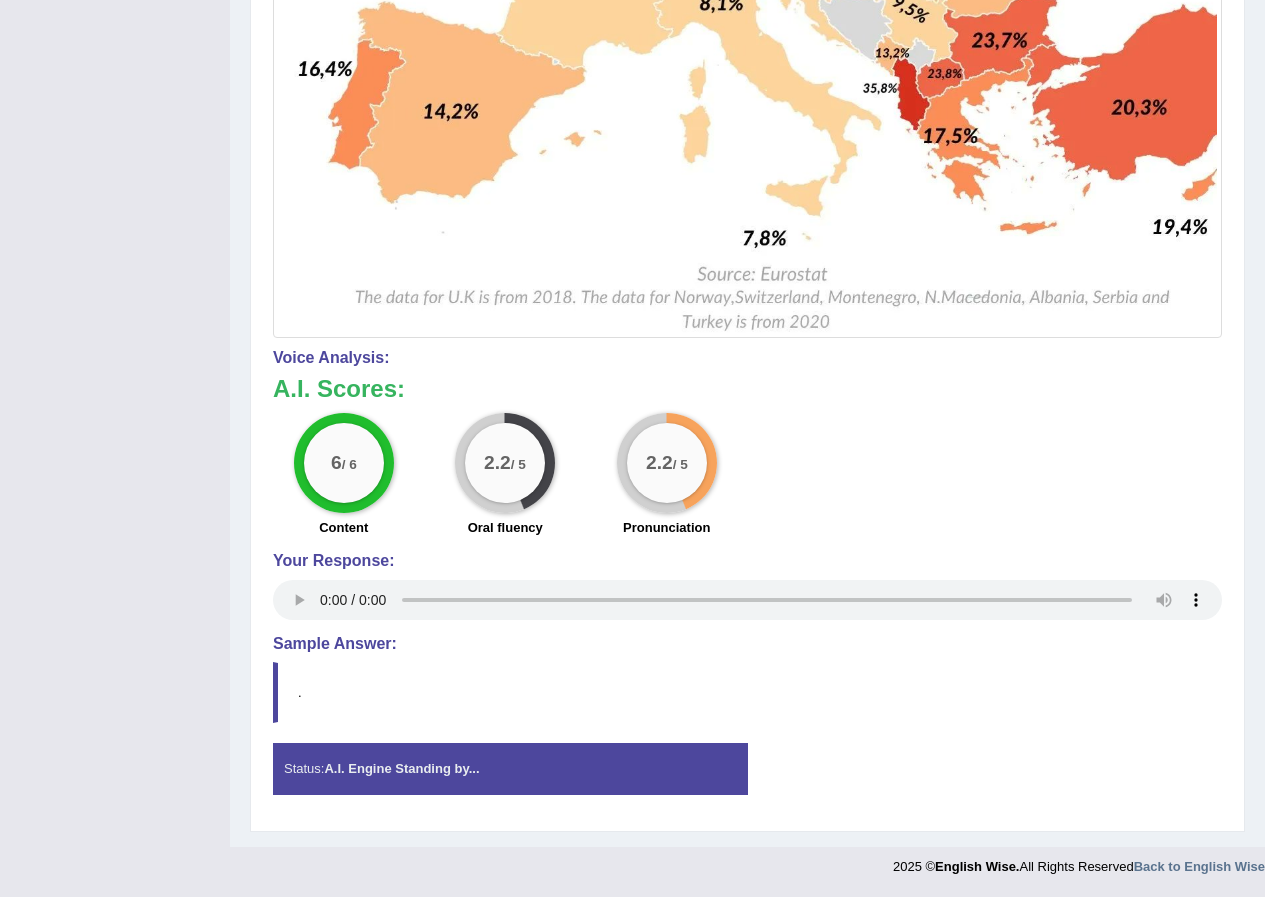 scroll, scrollTop: 1335, scrollLeft: 0, axis: vertical 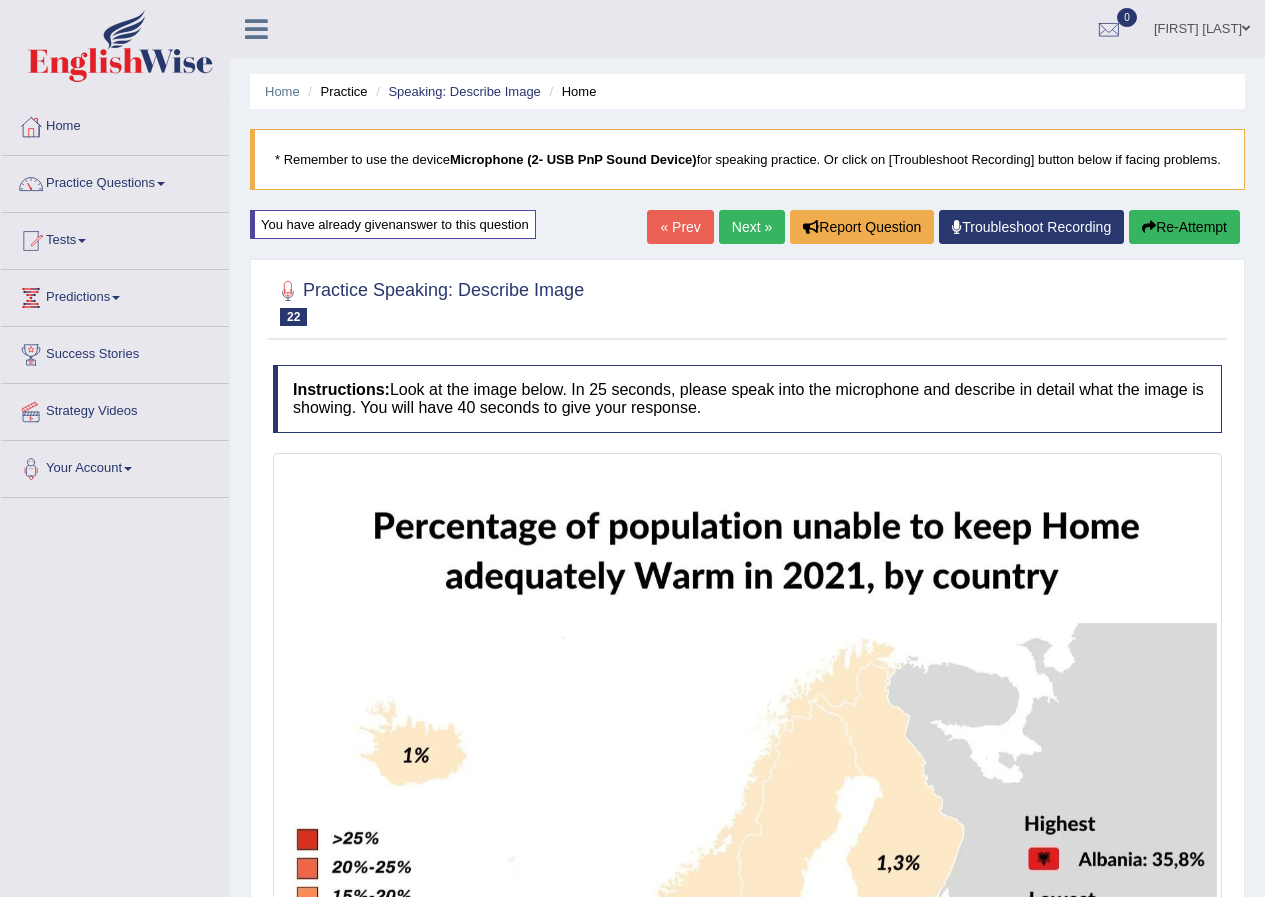 click on "Next »" at bounding box center [752, 227] 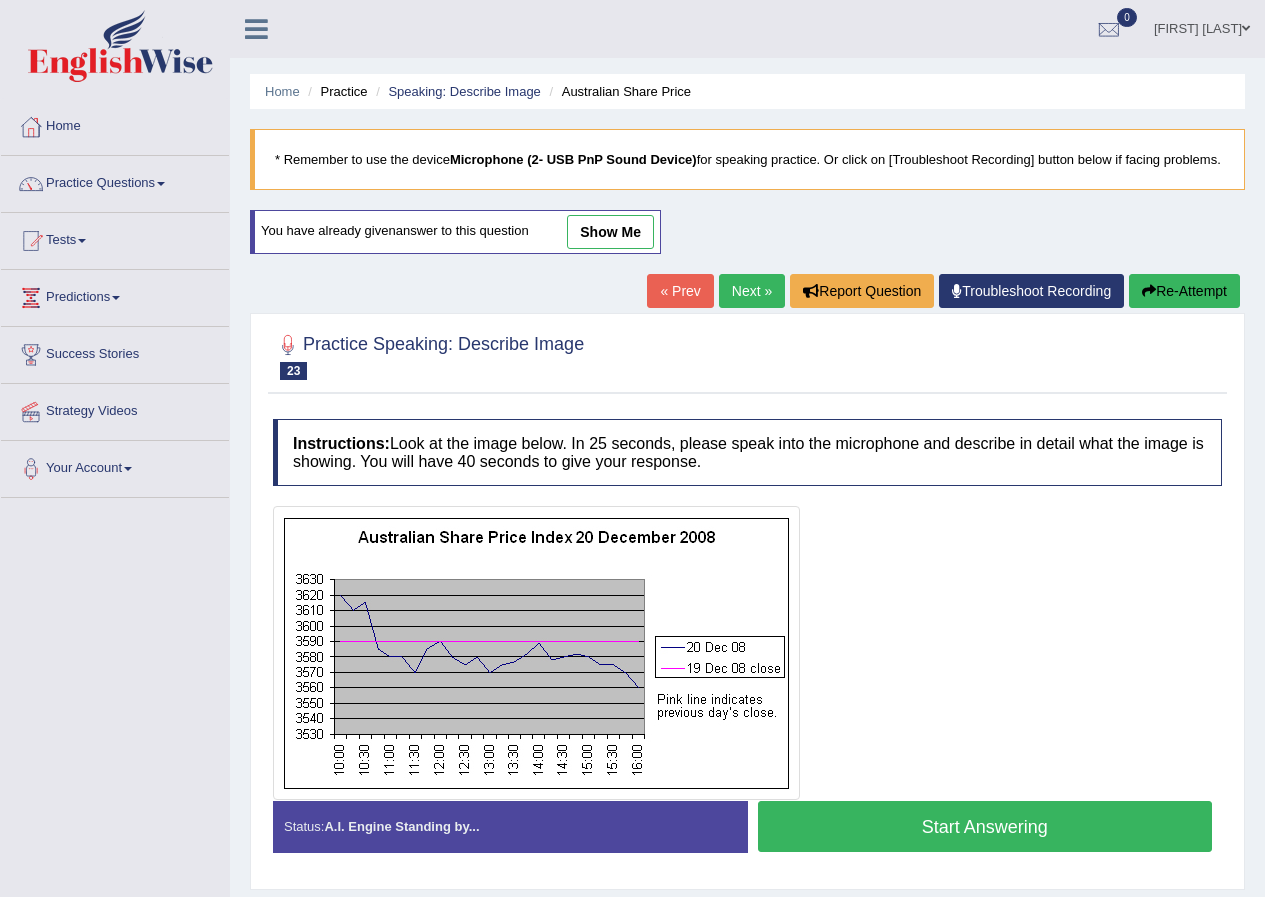 click on "show me" at bounding box center (610, 232) 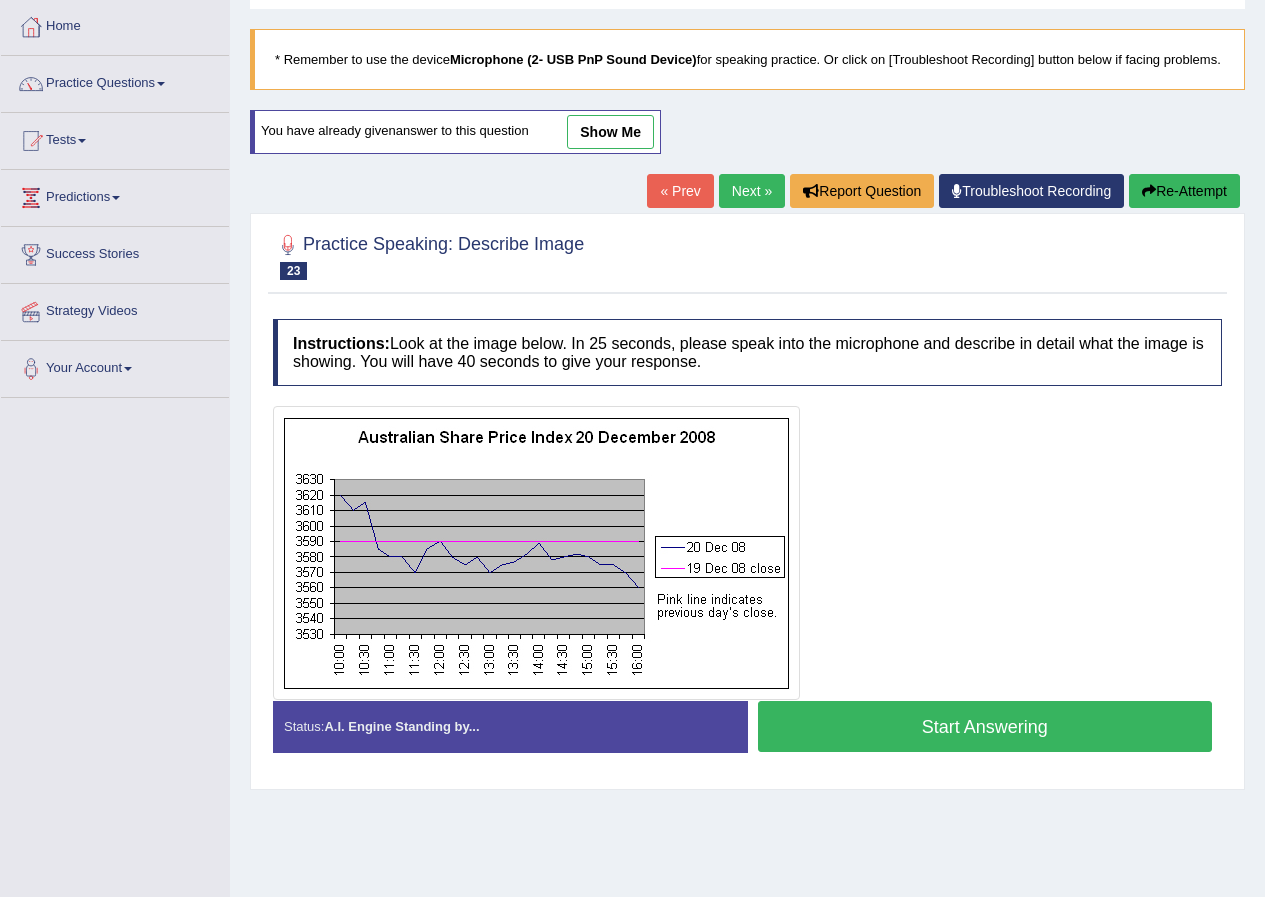 scroll, scrollTop: 100, scrollLeft: 0, axis: vertical 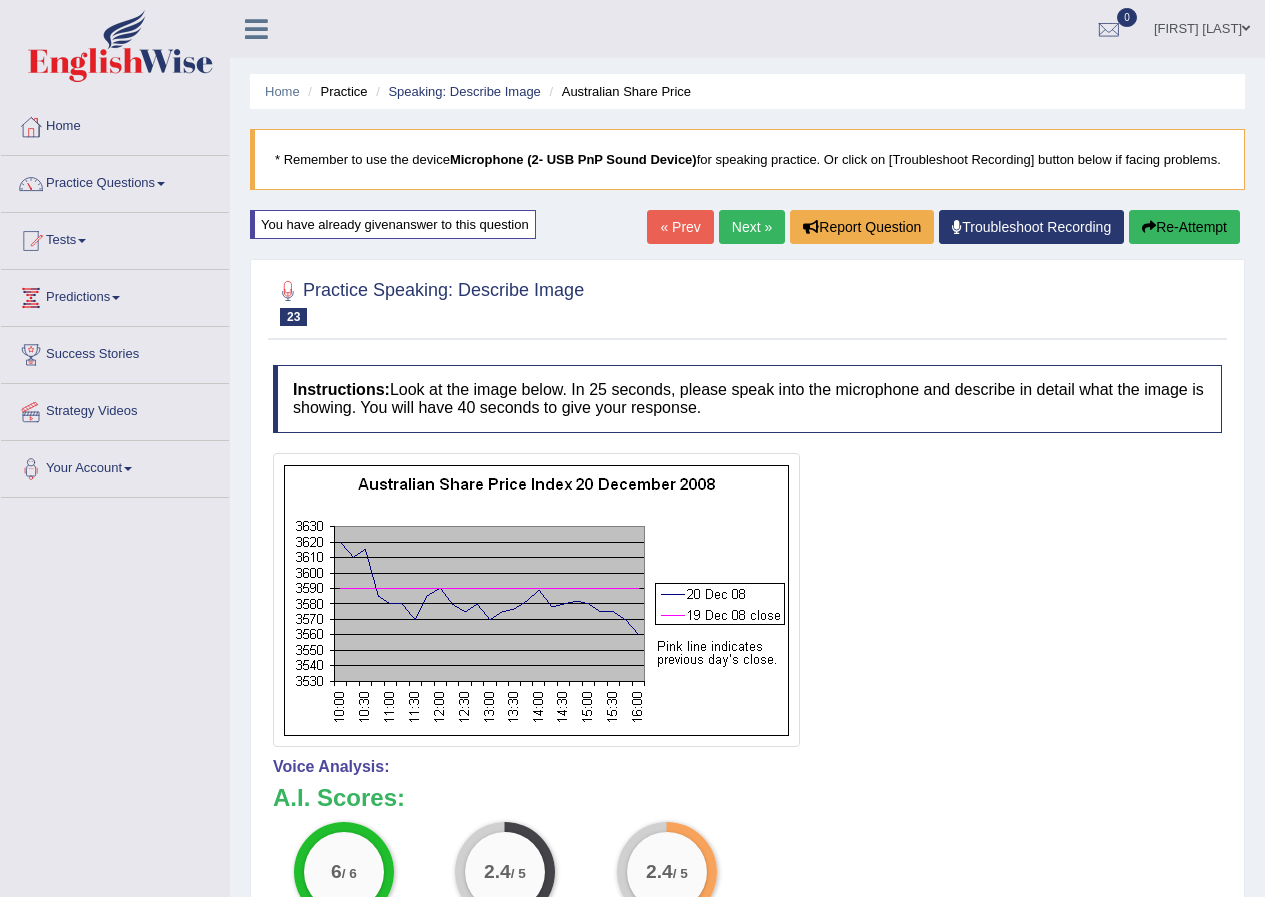 click on "Next »" at bounding box center (752, 227) 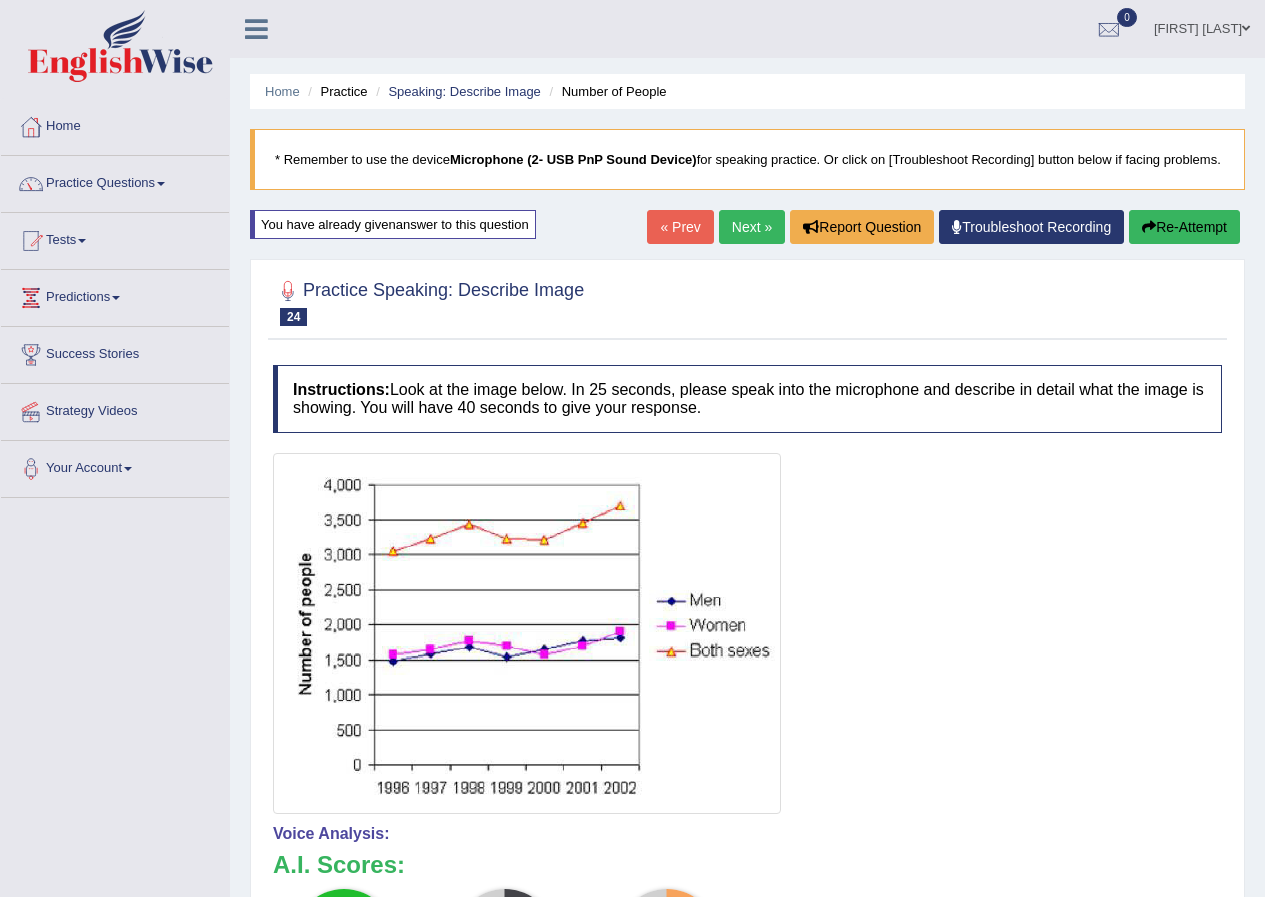 scroll, scrollTop: 172, scrollLeft: 0, axis: vertical 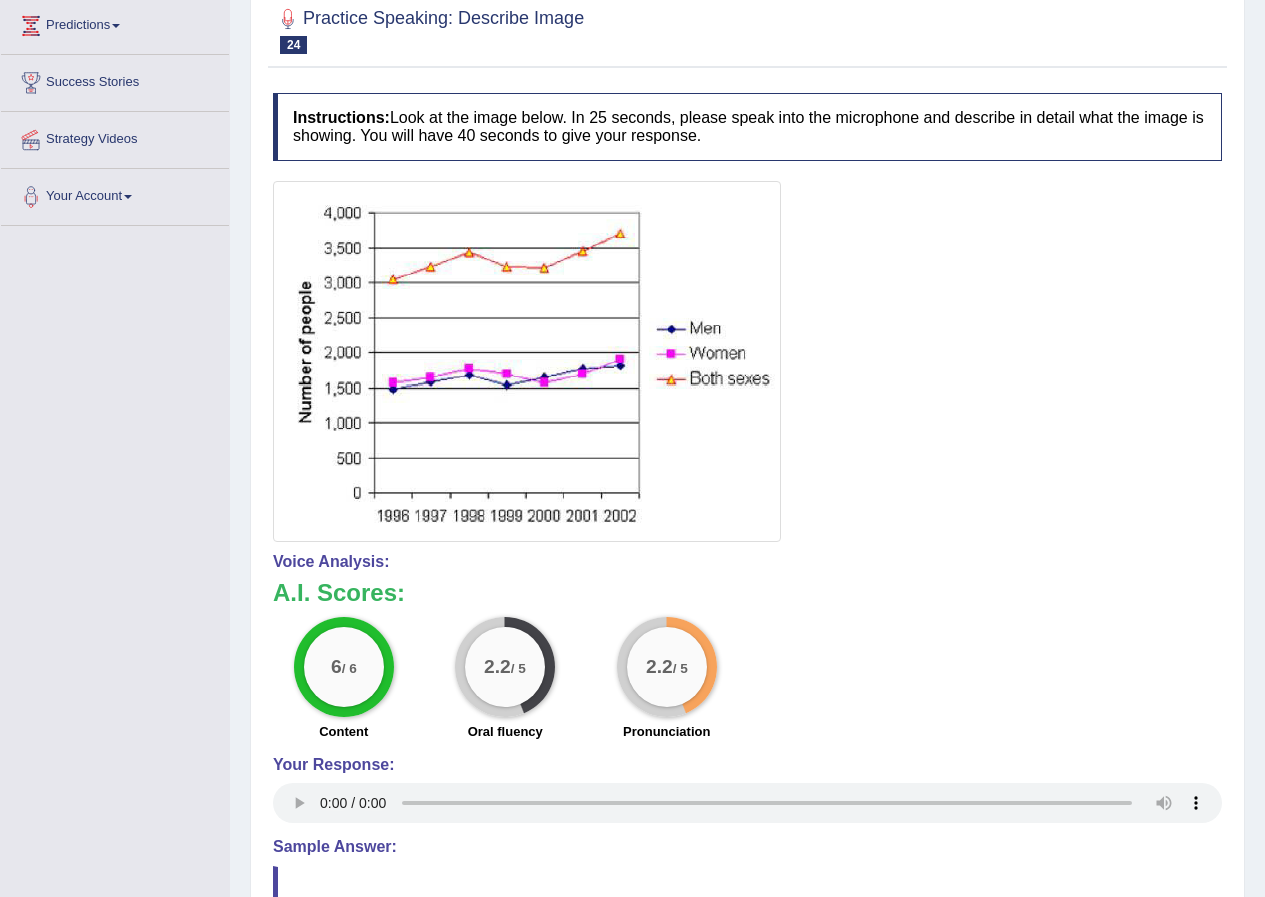 click on "Predictions" at bounding box center (115, 23) 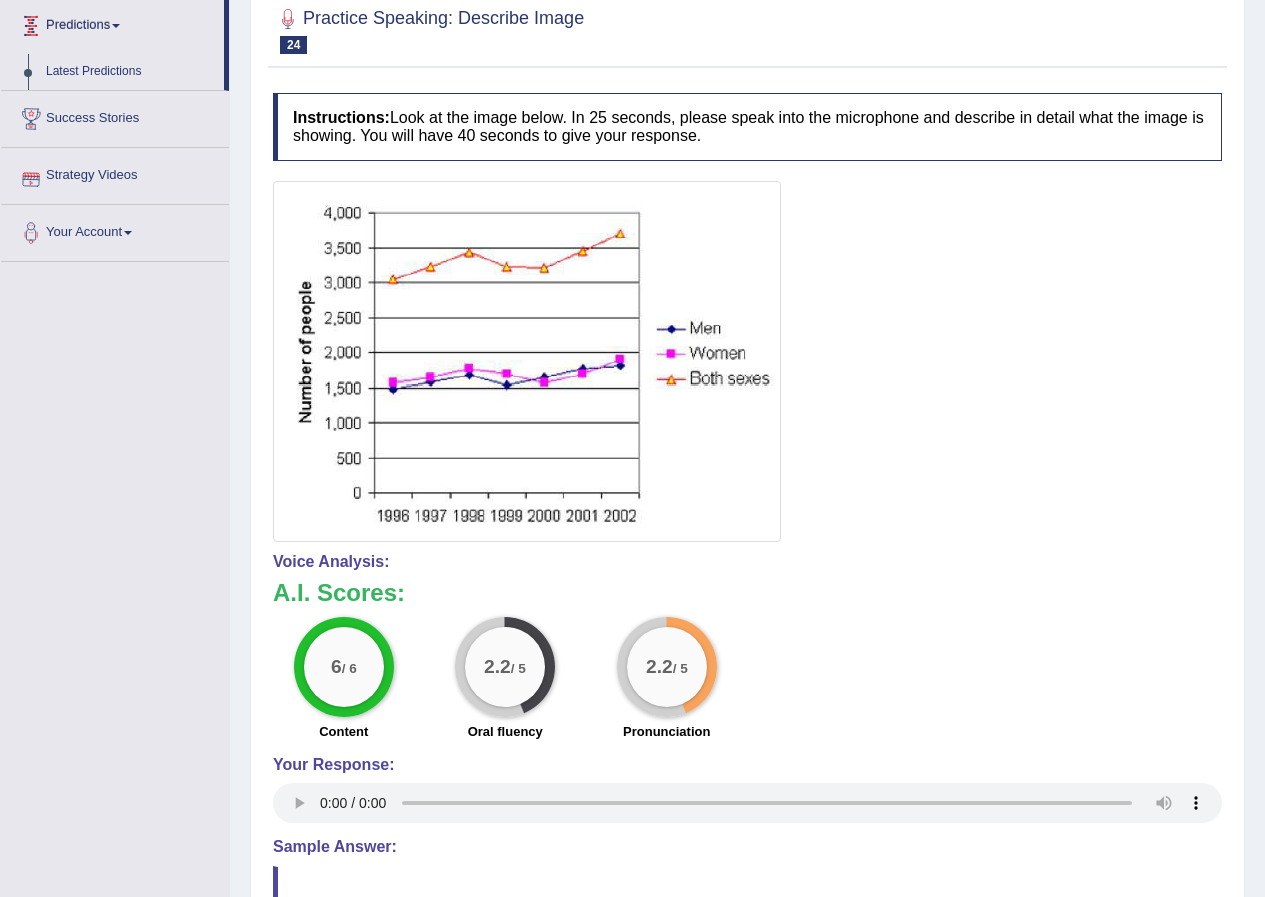 click at bounding box center (116, 26) 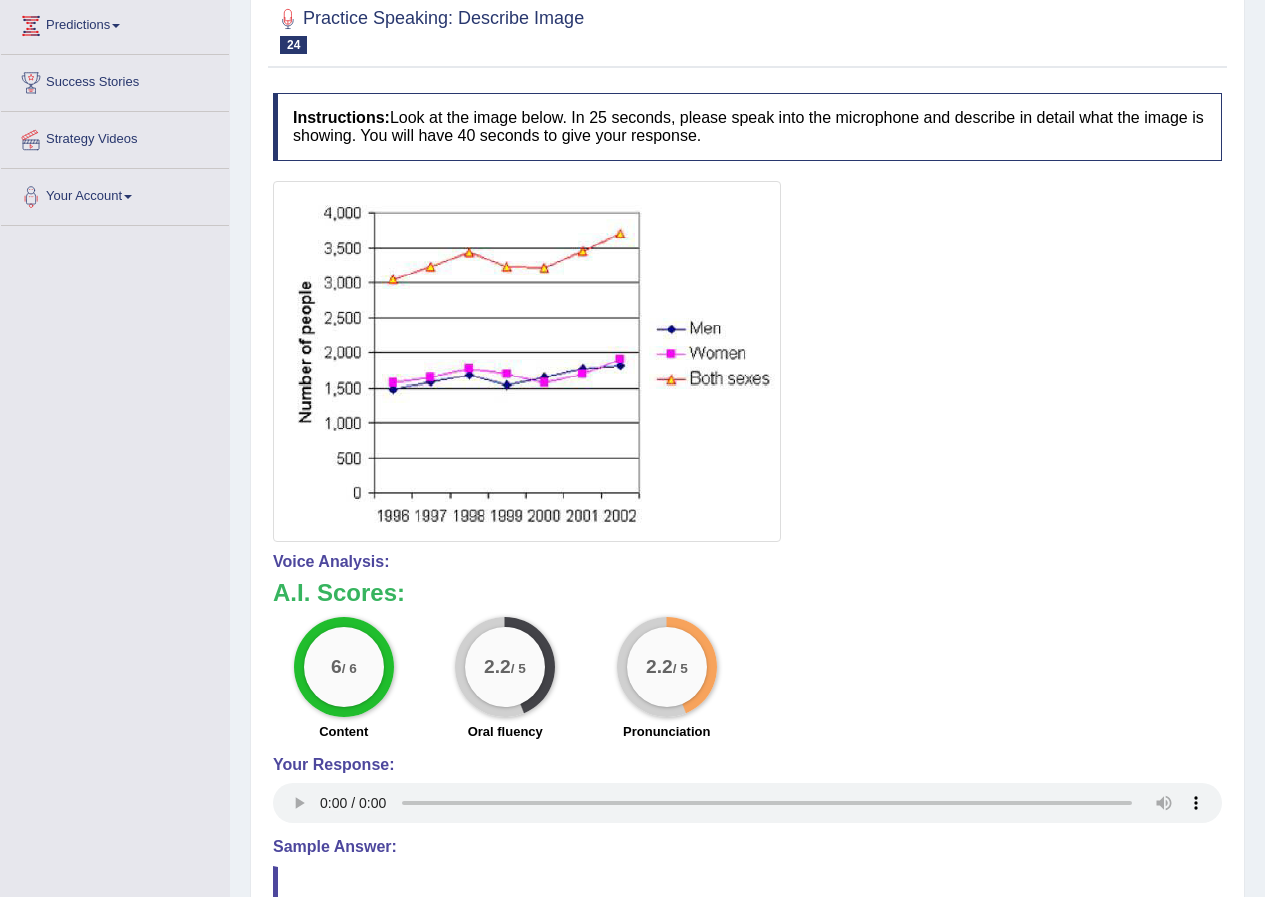 click on "Predictions" at bounding box center [115, 23] 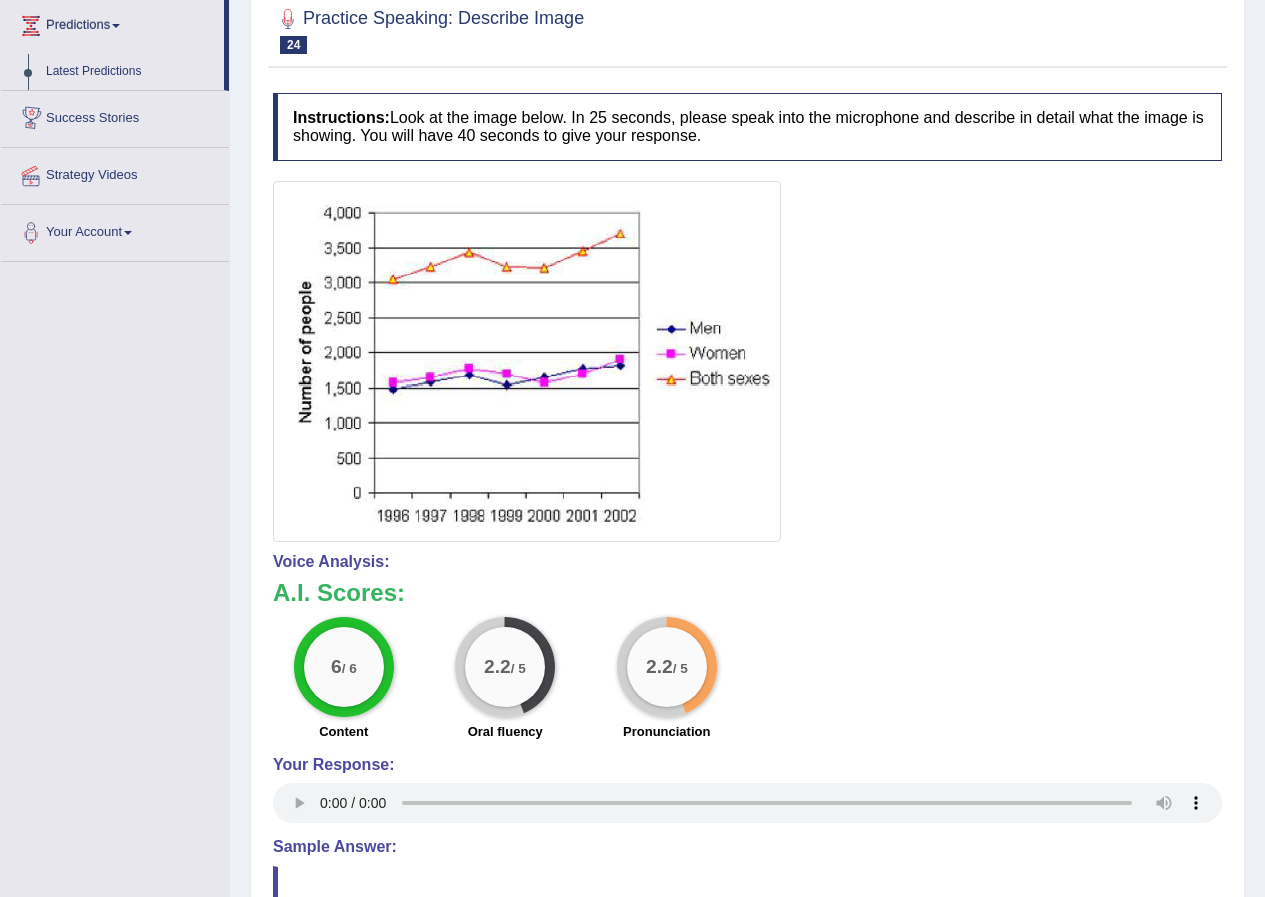click on "Predictions  Latest Predictions" at bounding box center [115, 44] 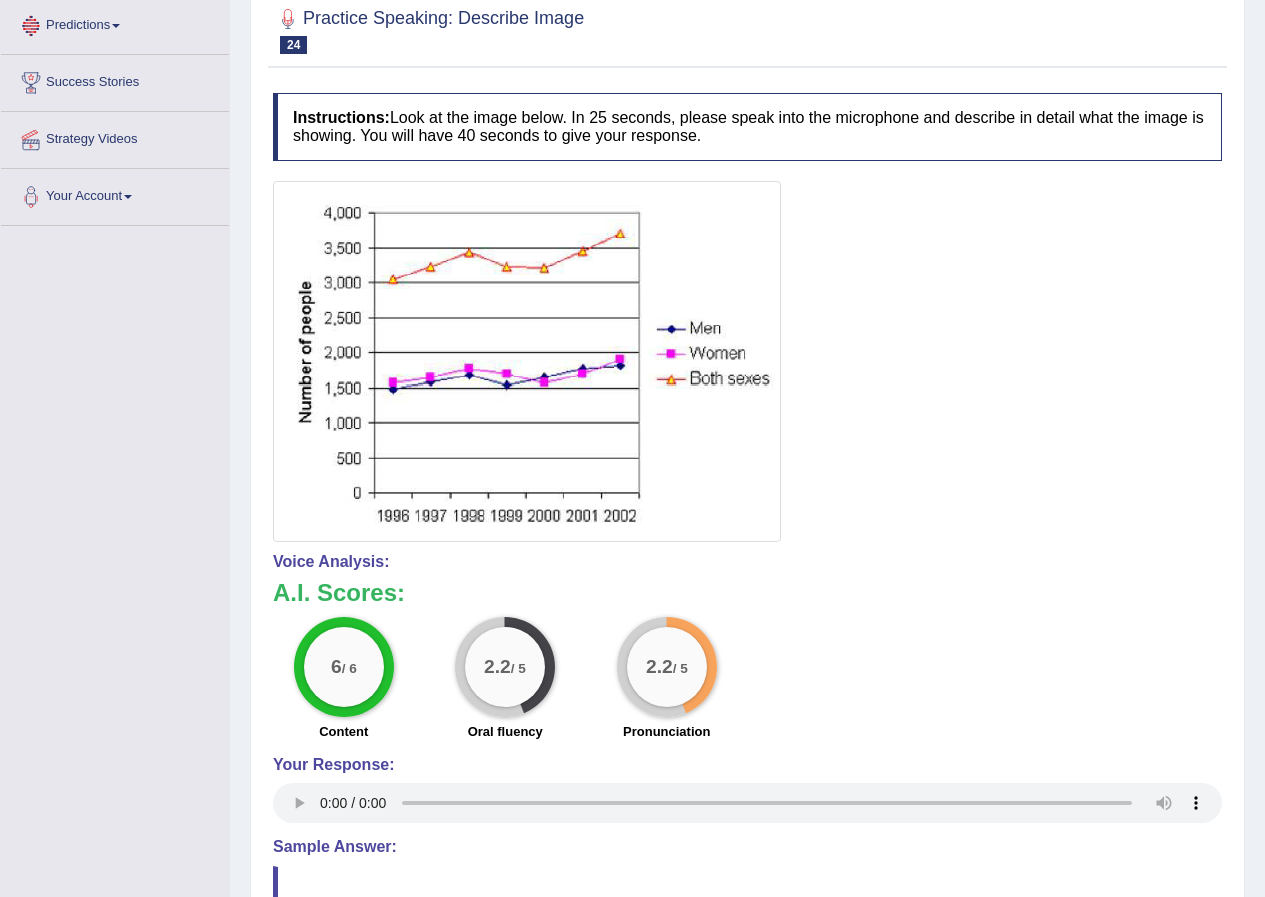 click at bounding box center (116, 26) 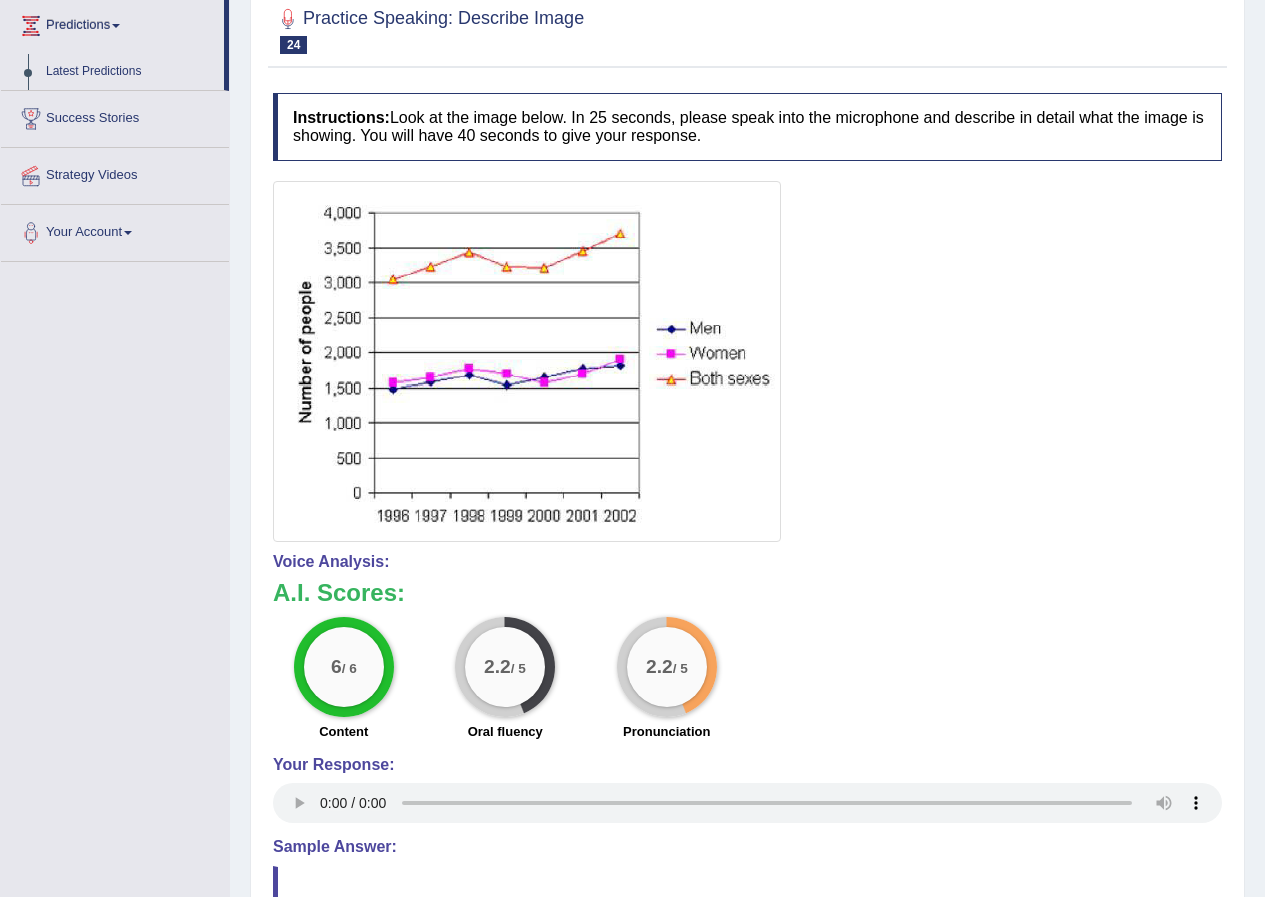 scroll, scrollTop: 0, scrollLeft: 0, axis: both 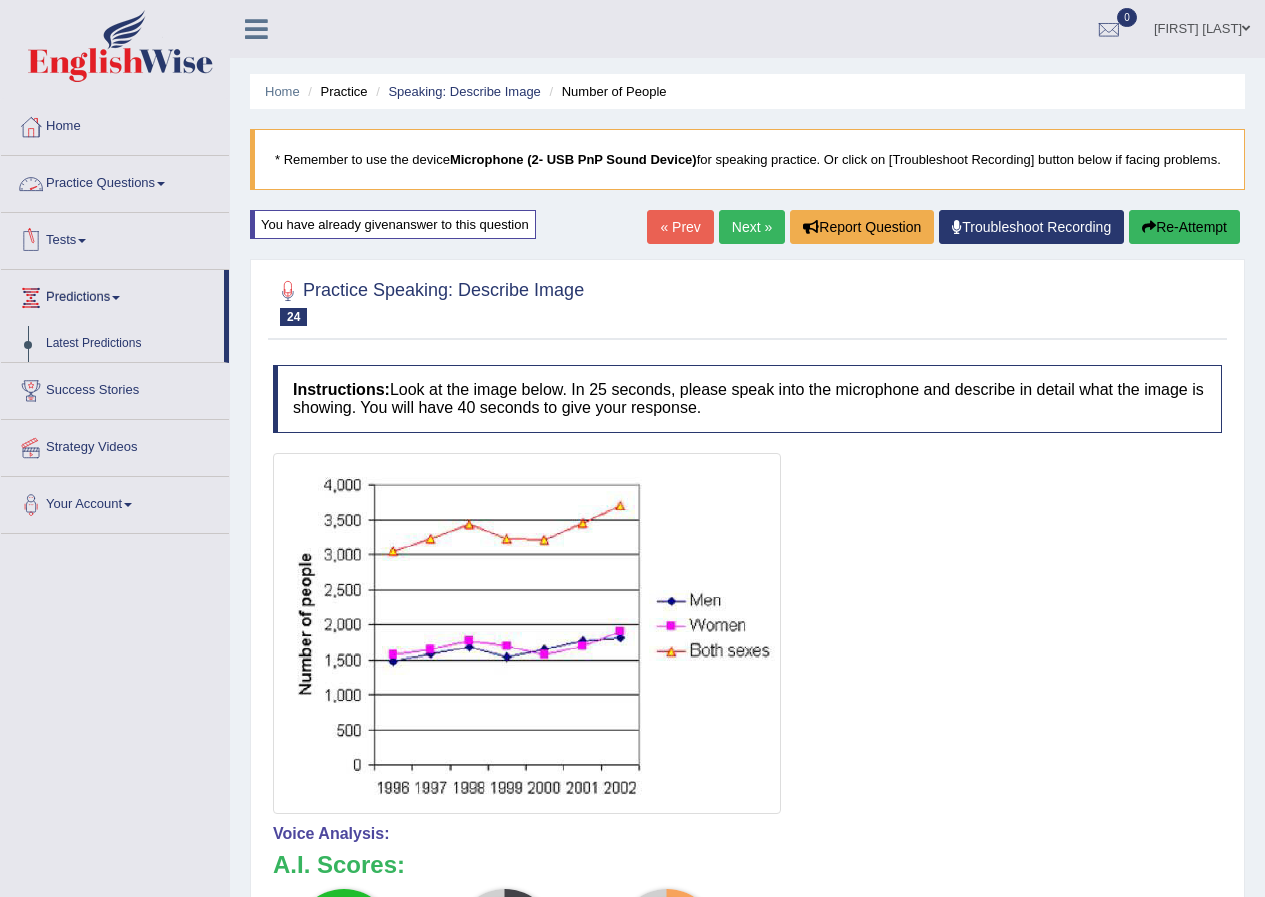 click at bounding box center [161, 184] 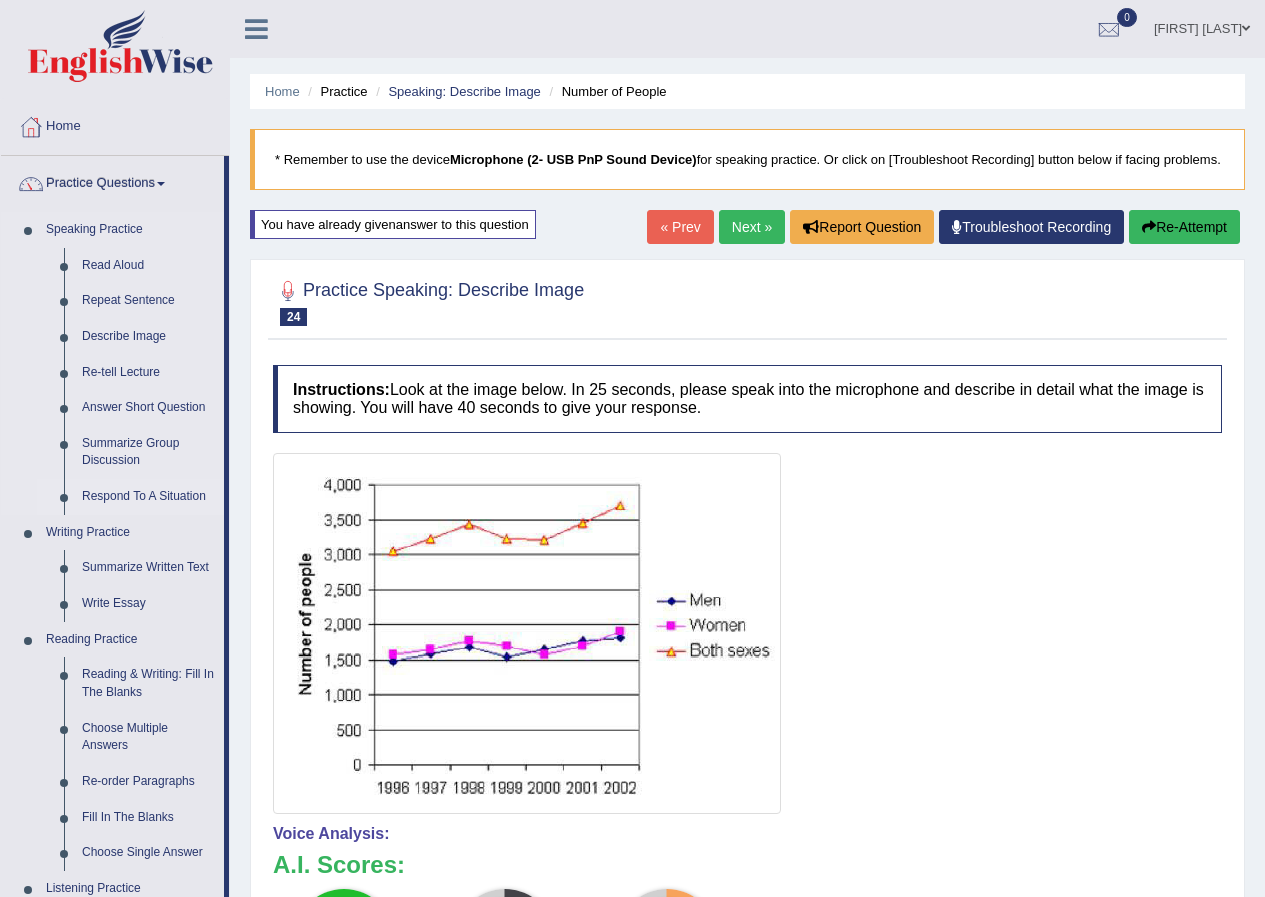click on "Respond To A Situation" at bounding box center (148, 497) 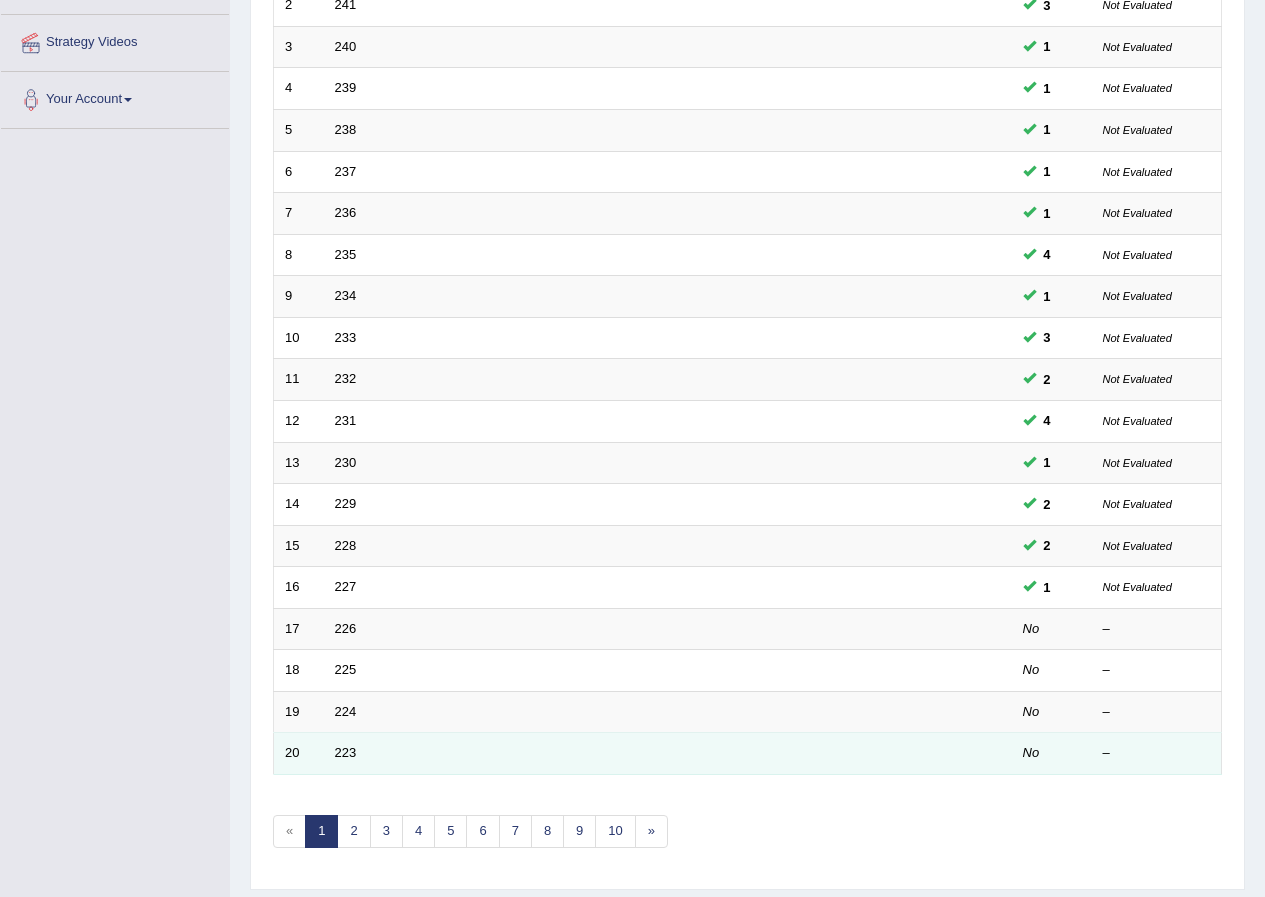 scroll, scrollTop: 400, scrollLeft: 0, axis: vertical 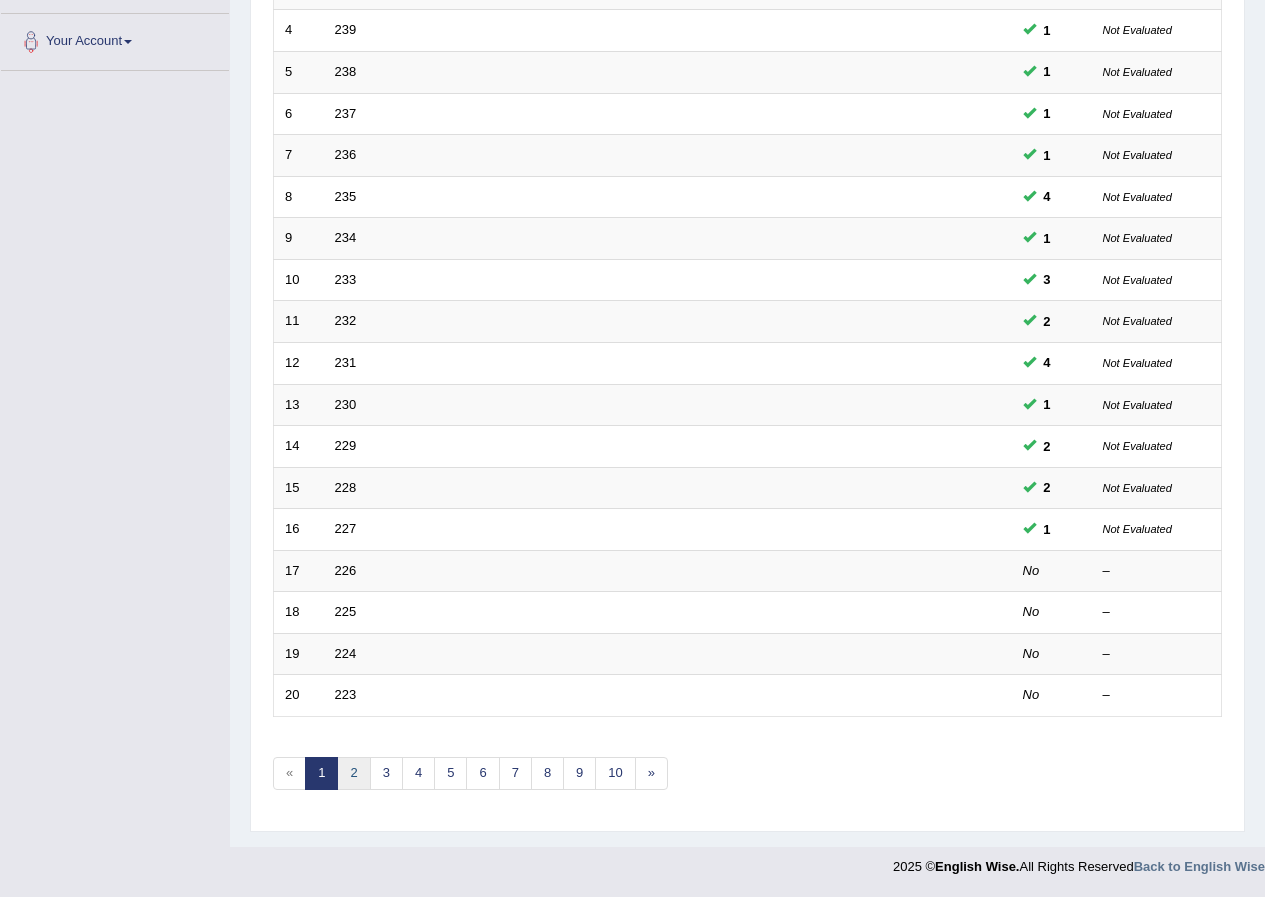 click on "2" at bounding box center (353, 773) 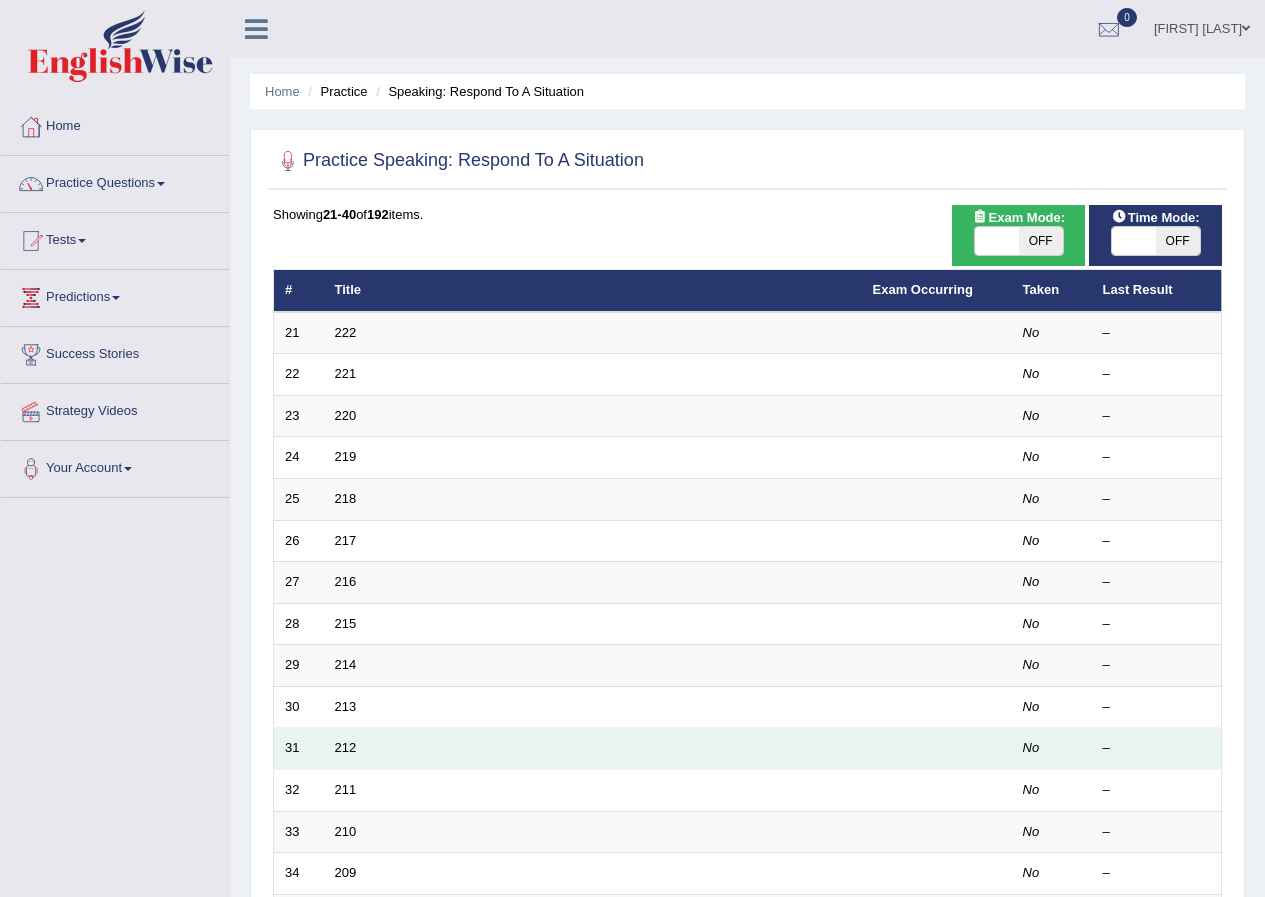 scroll, scrollTop: 0, scrollLeft: 0, axis: both 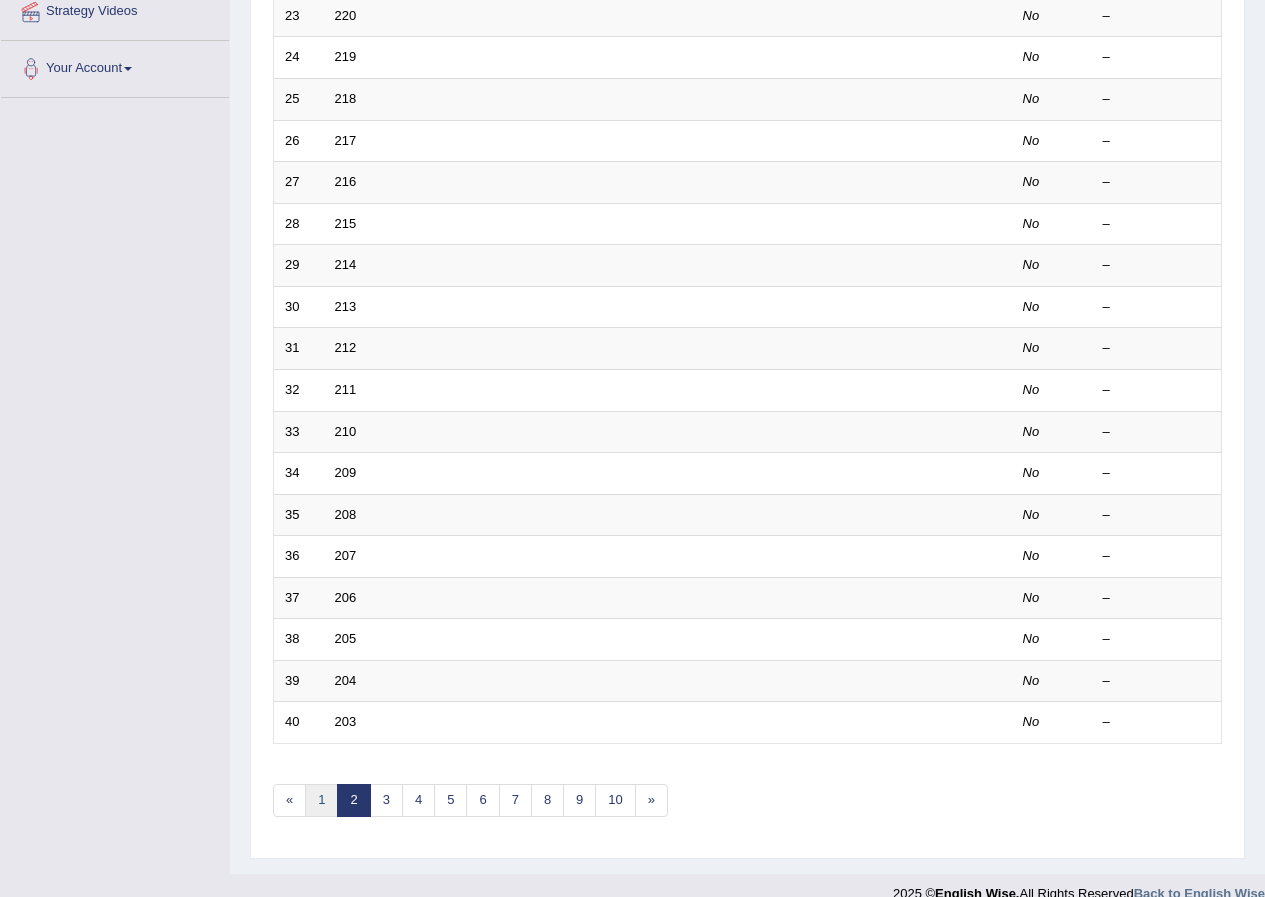 click on "1" at bounding box center (321, 800) 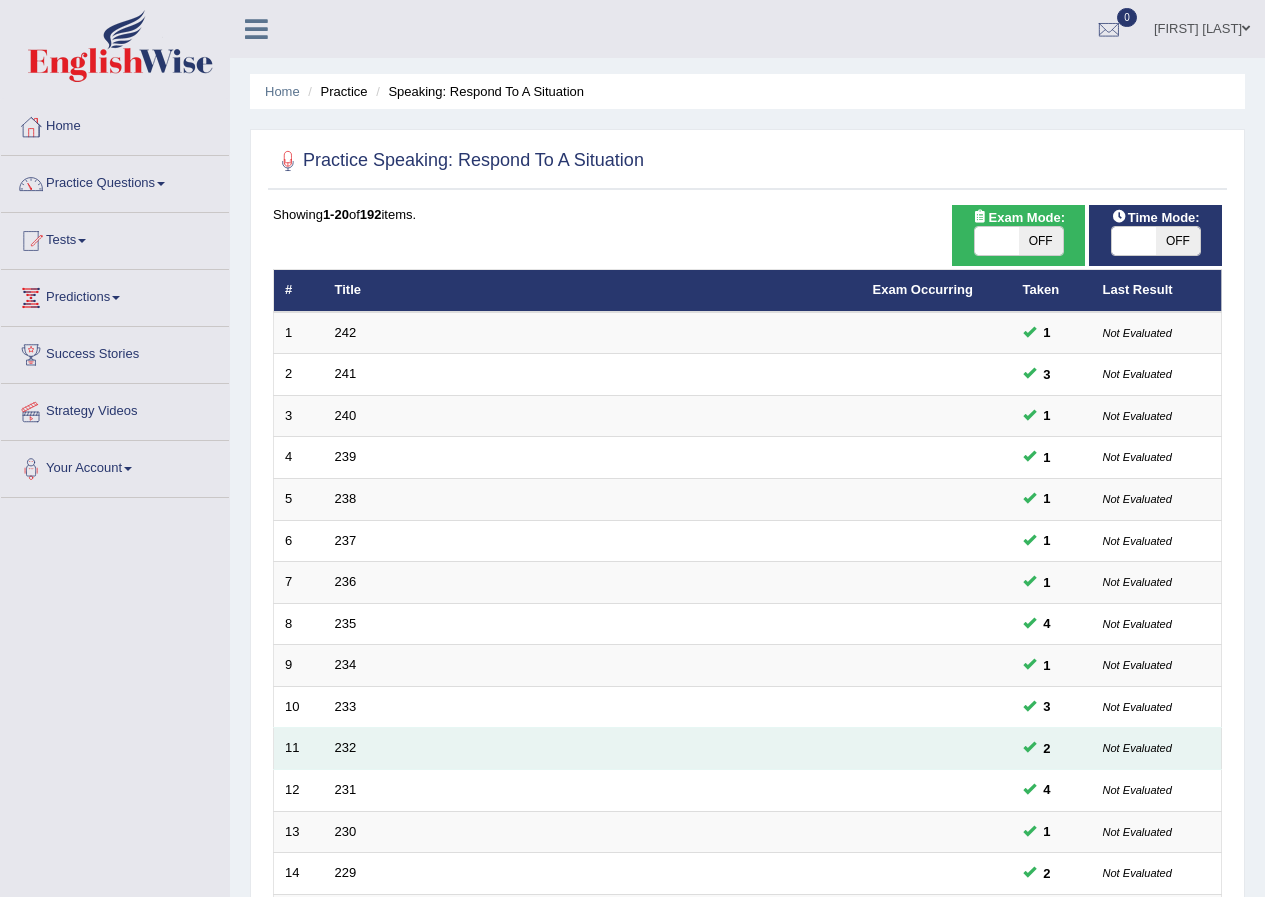 scroll, scrollTop: 0, scrollLeft: 0, axis: both 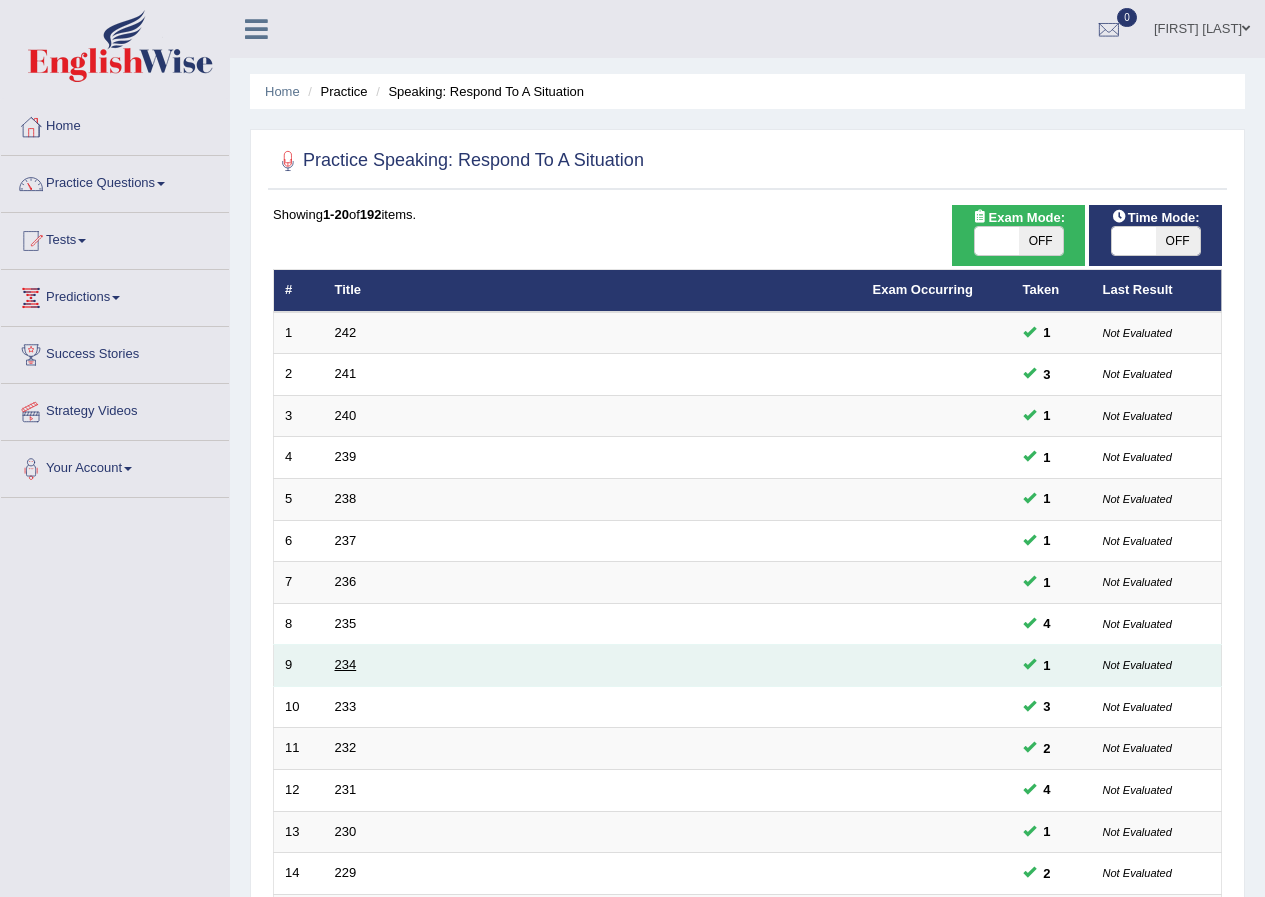 click on "234" at bounding box center [346, 664] 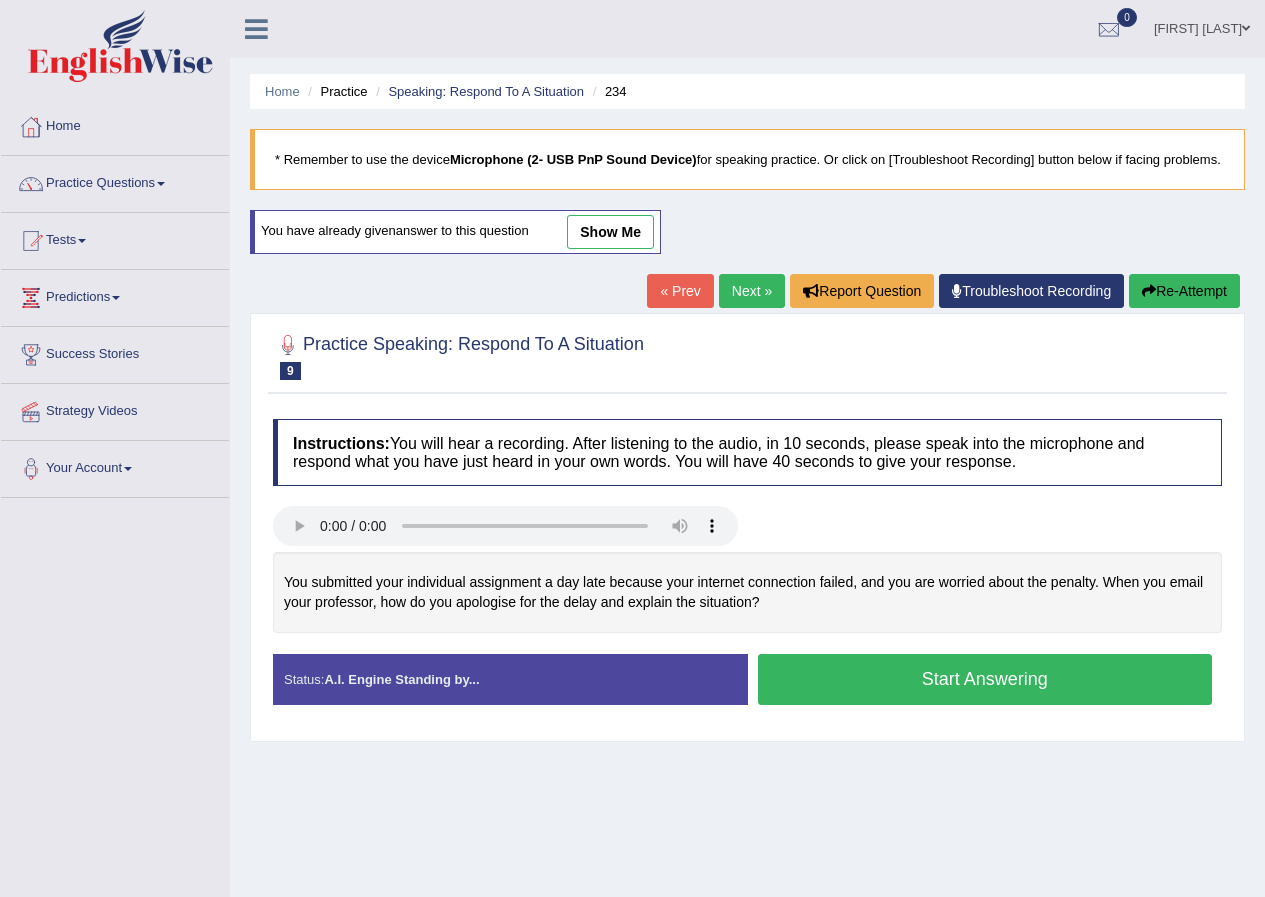 scroll, scrollTop: 0, scrollLeft: 0, axis: both 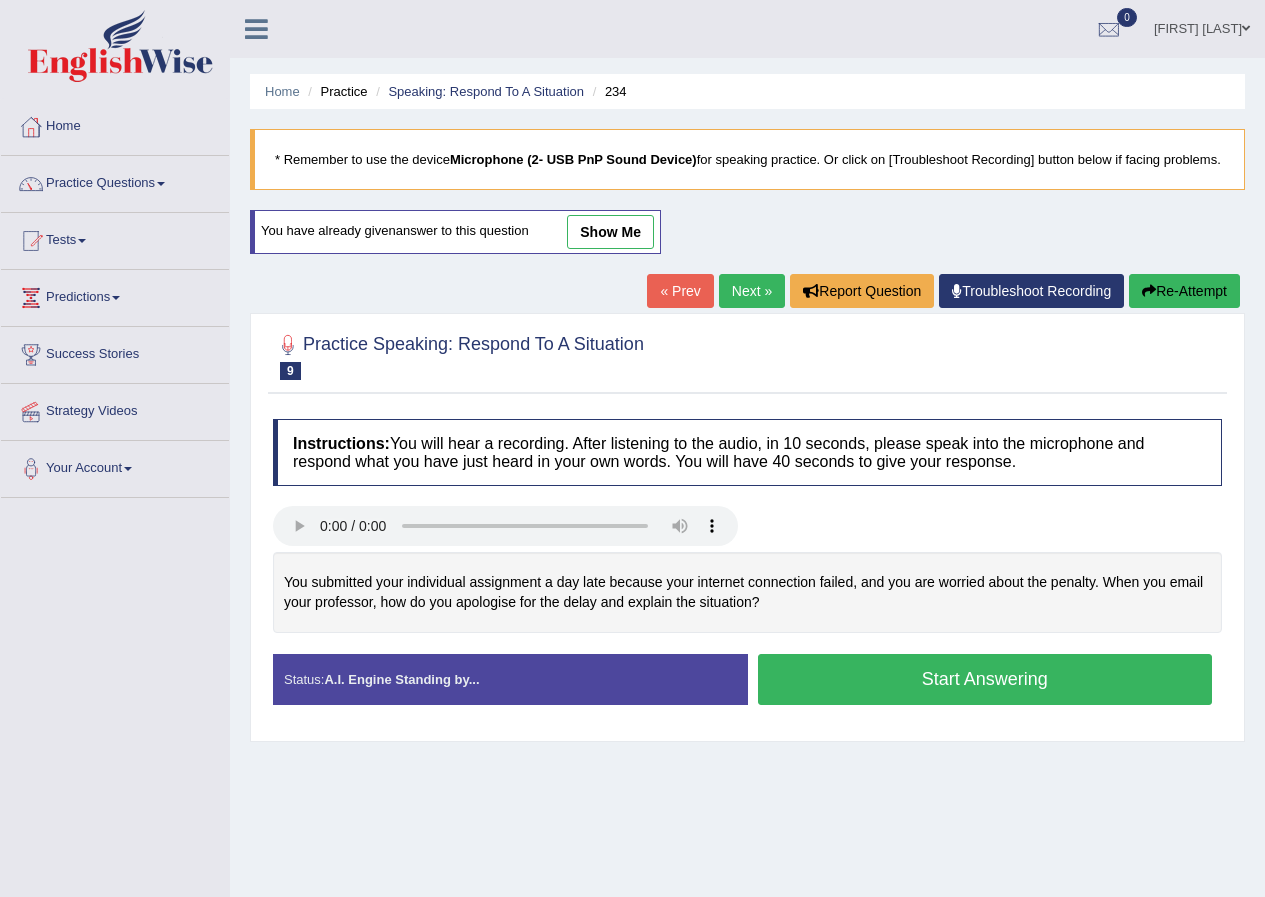 click on "show me" at bounding box center (610, 232) 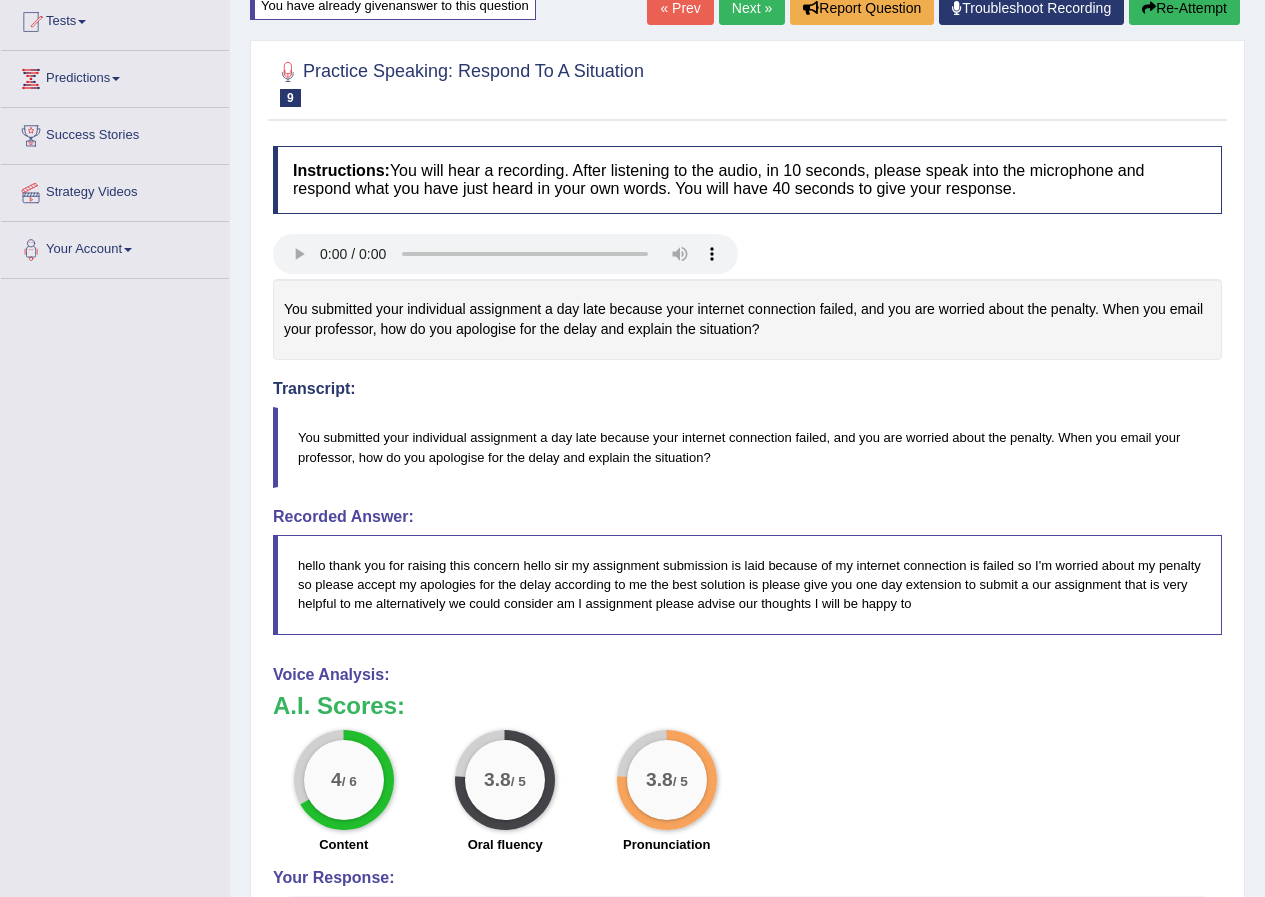 scroll, scrollTop: 100, scrollLeft: 0, axis: vertical 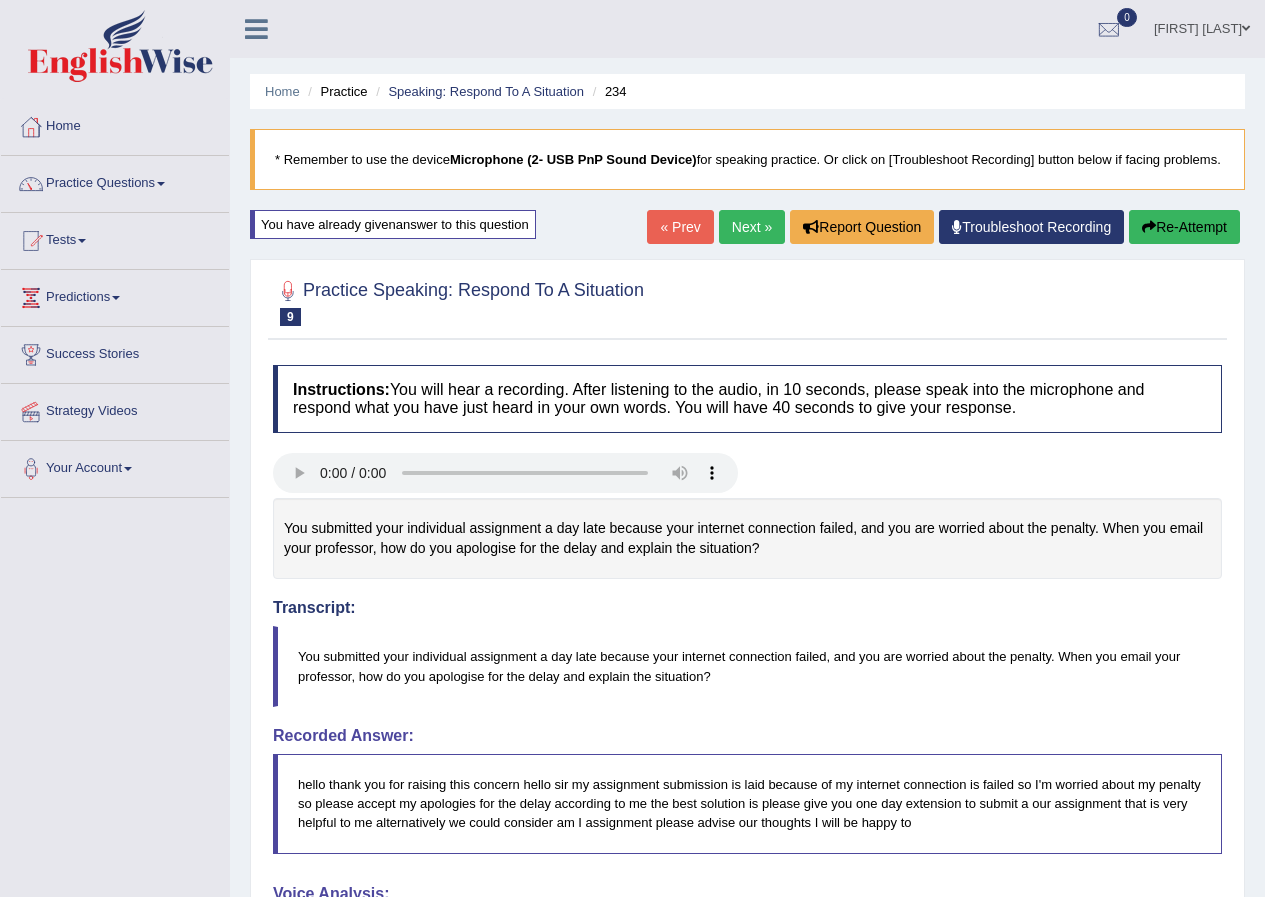 click on "Next »" at bounding box center (752, 227) 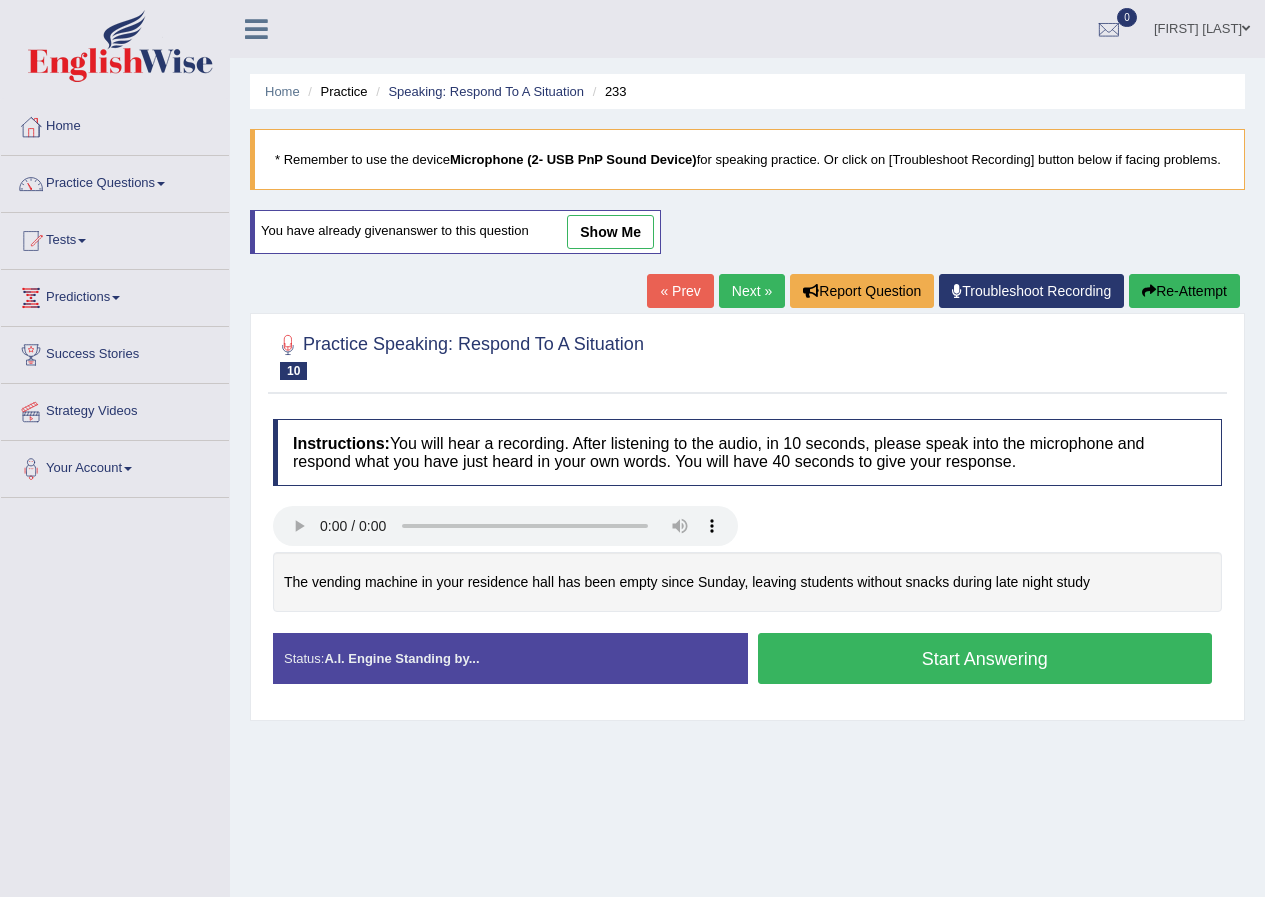 scroll, scrollTop: 0, scrollLeft: 0, axis: both 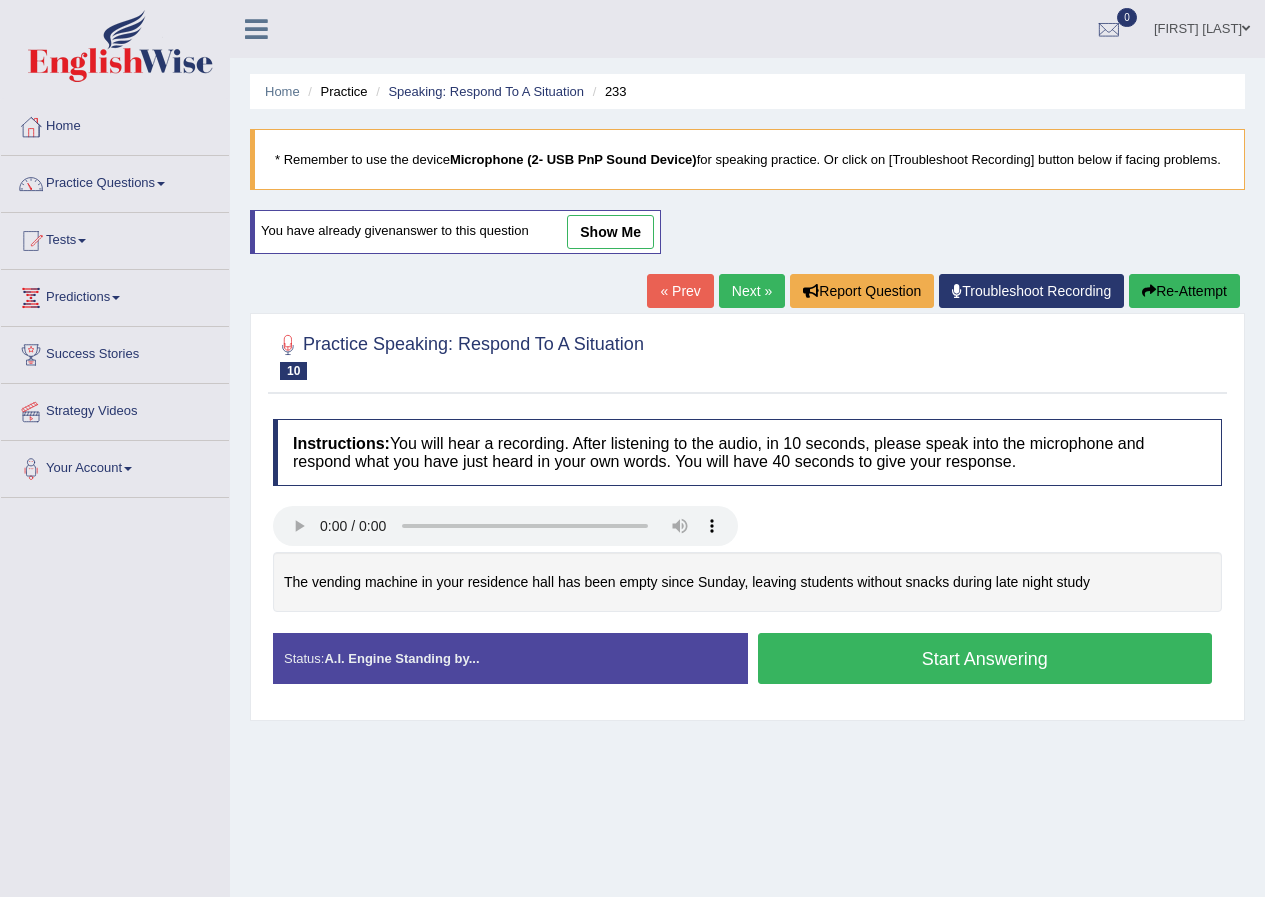 click on "« Prev" at bounding box center (680, 291) 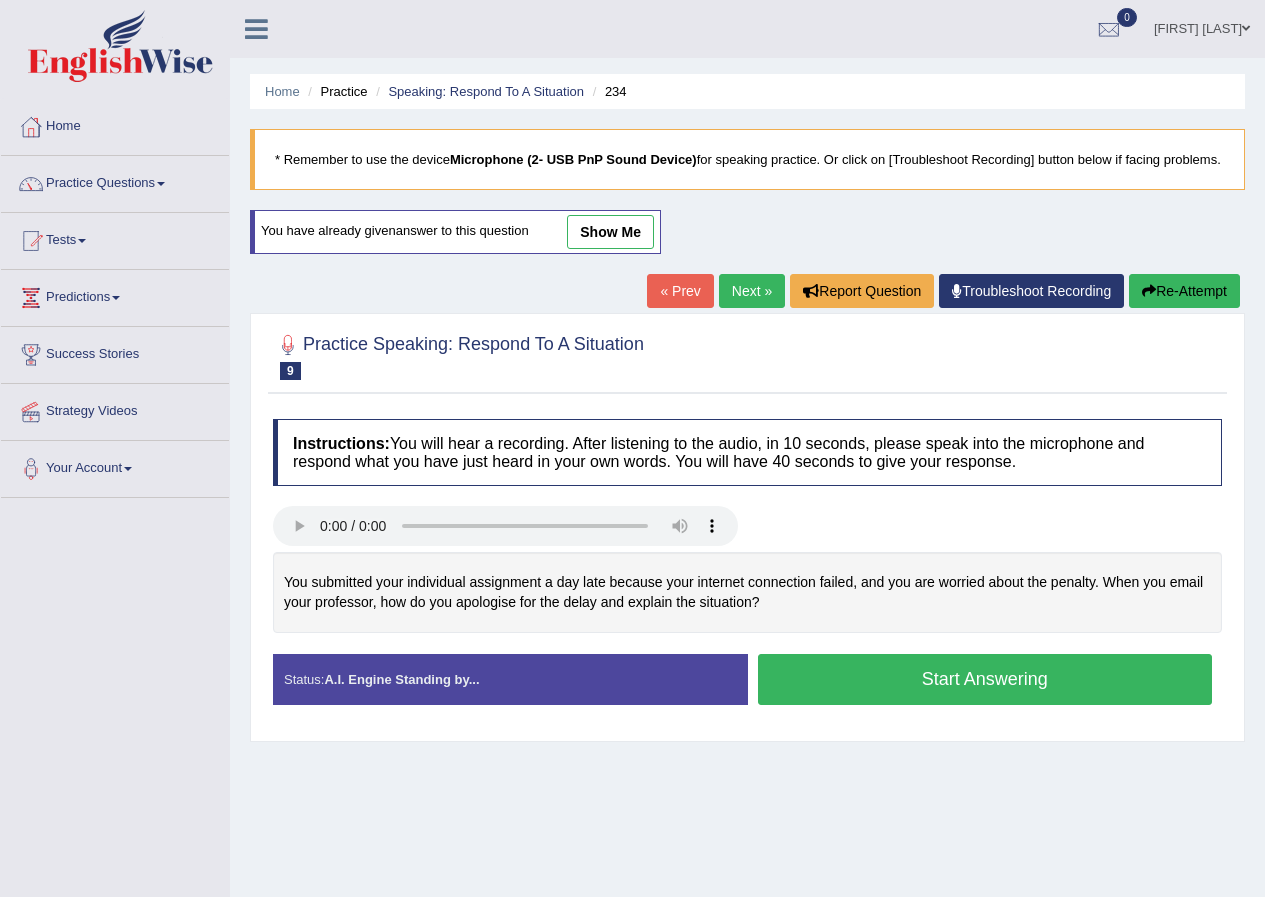 scroll, scrollTop: 0, scrollLeft: 0, axis: both 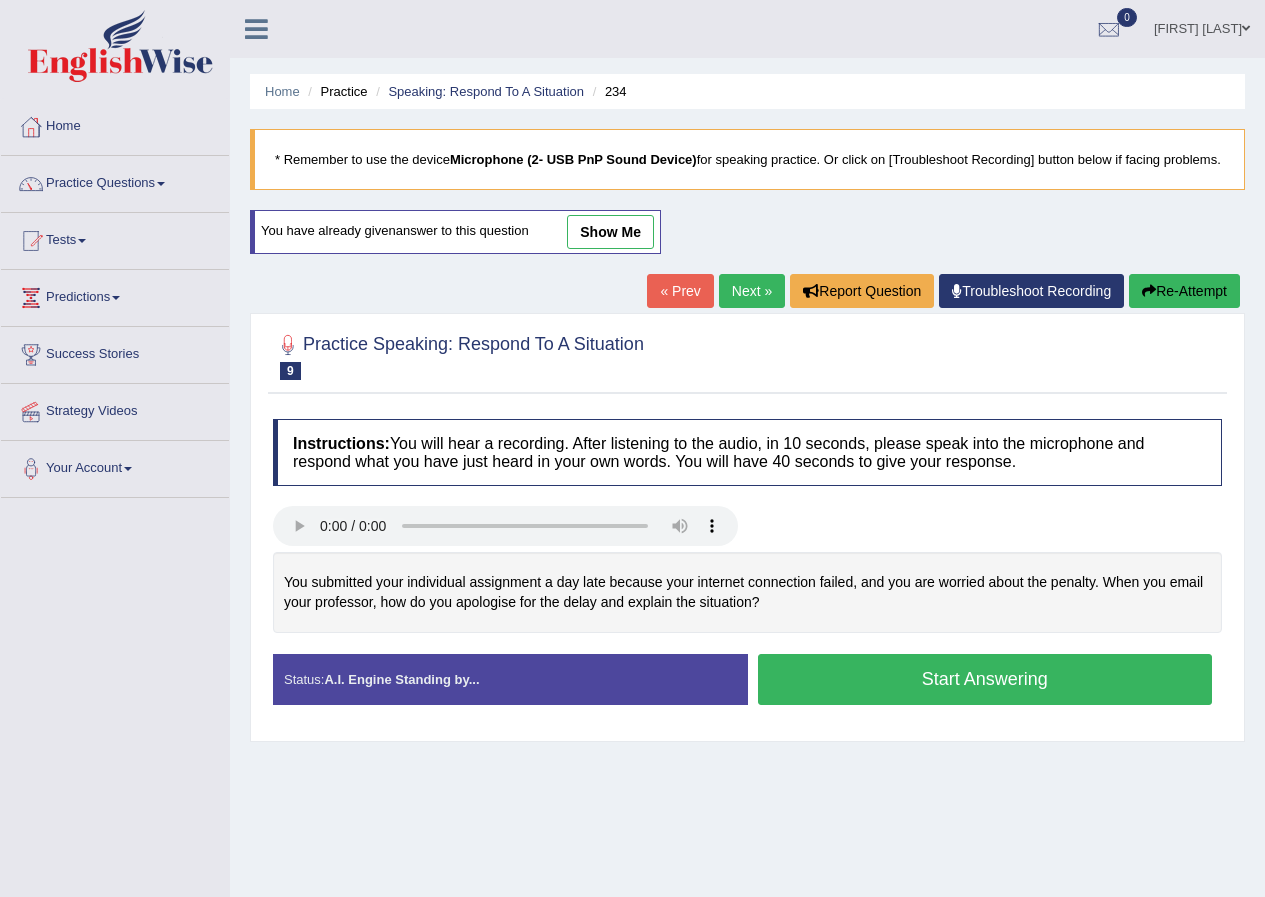 click on "show me" at bounding box center (610, 232) 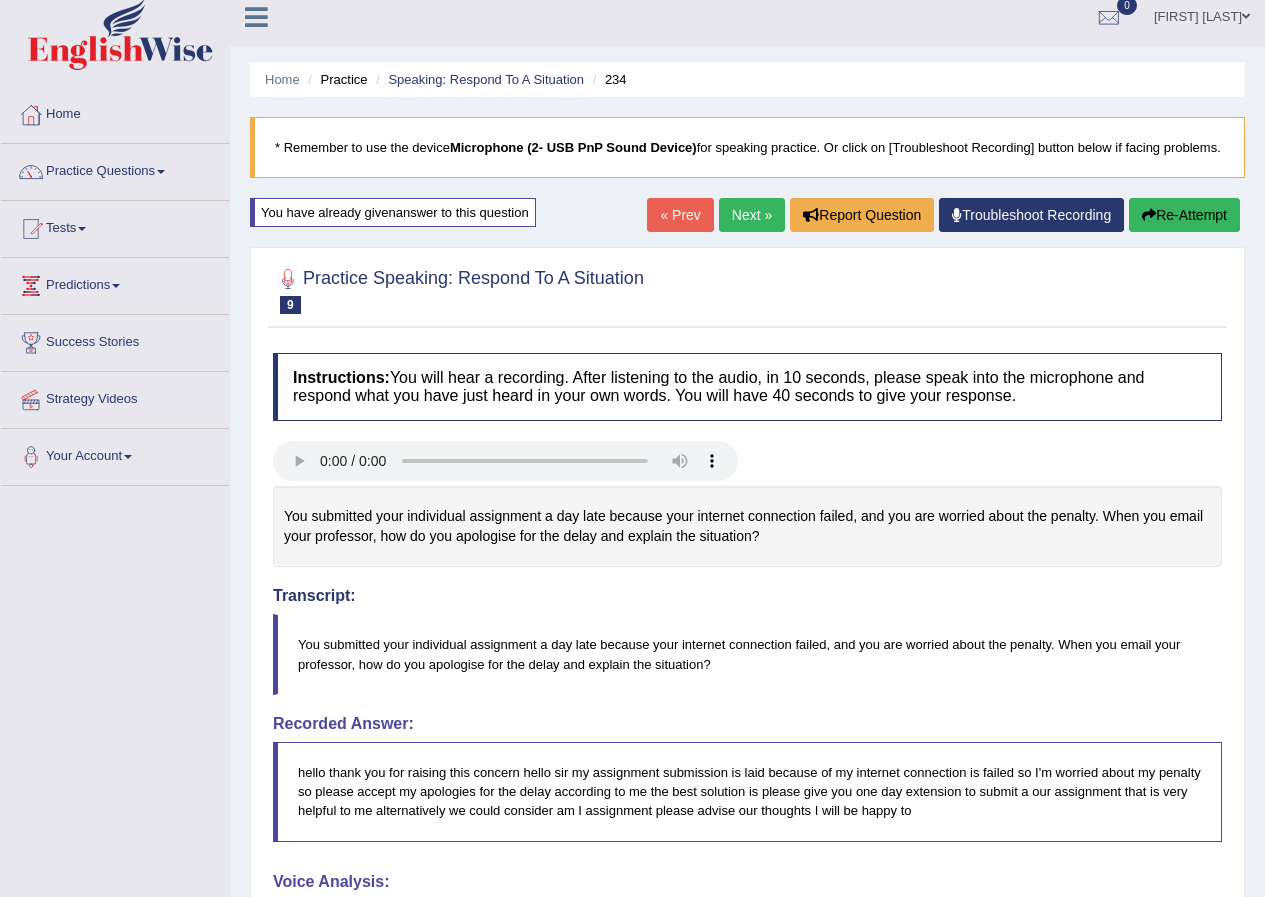 scroll, scrollTop: 0, scrollLeft: 0, axis: both 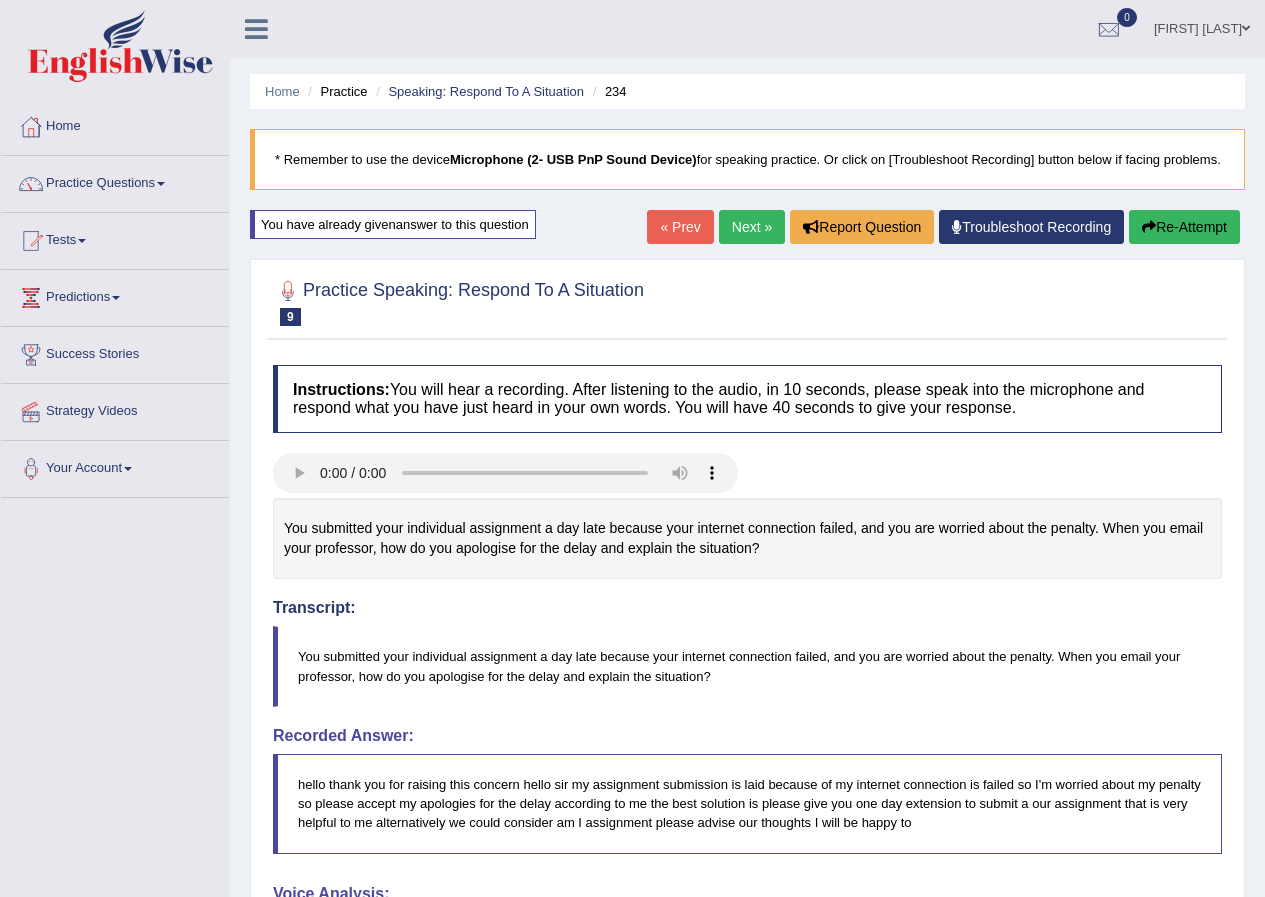 click on "Next »" at bounding box center (752, 227) 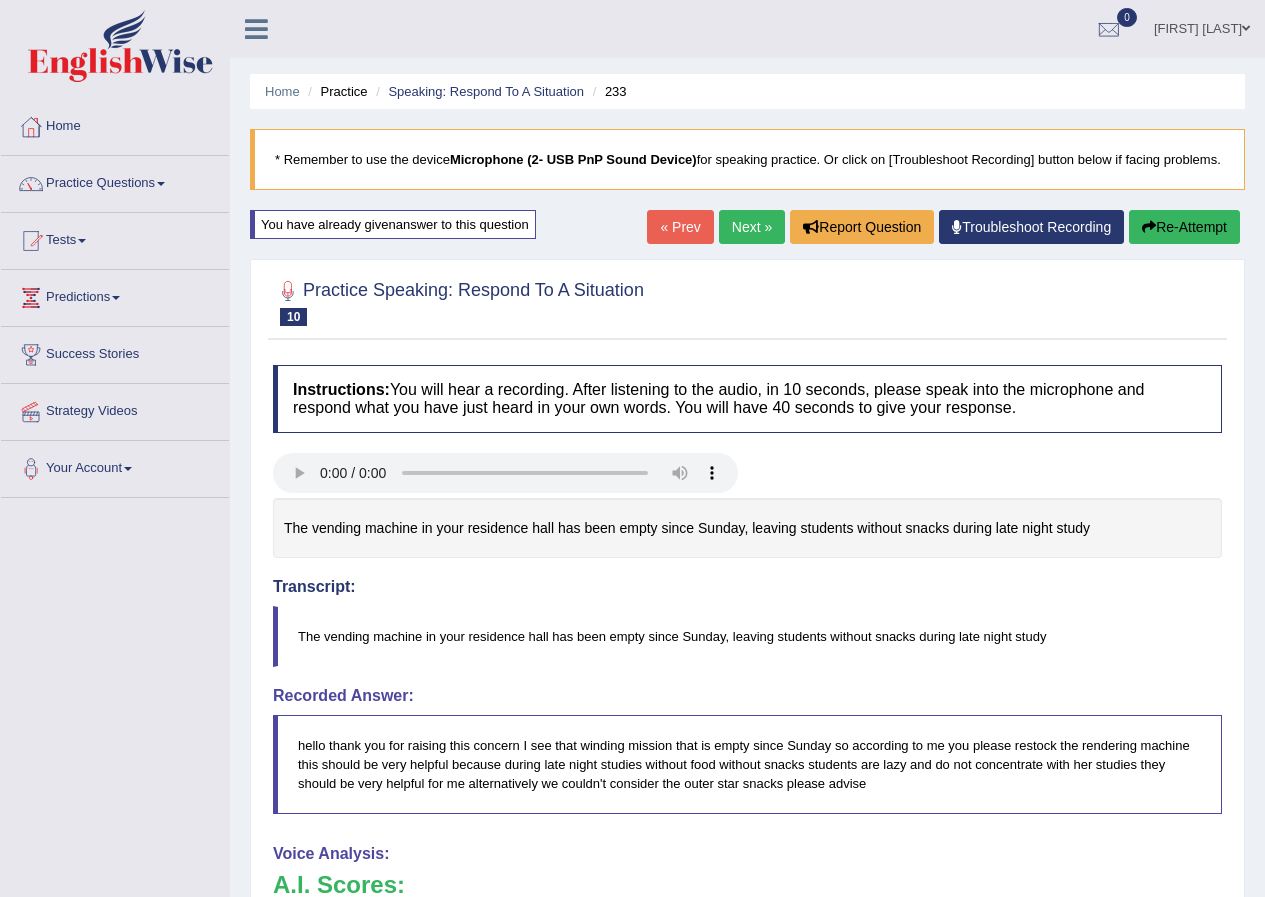scroll, scrollTop: 0, scrollLeft: 0, axis: both 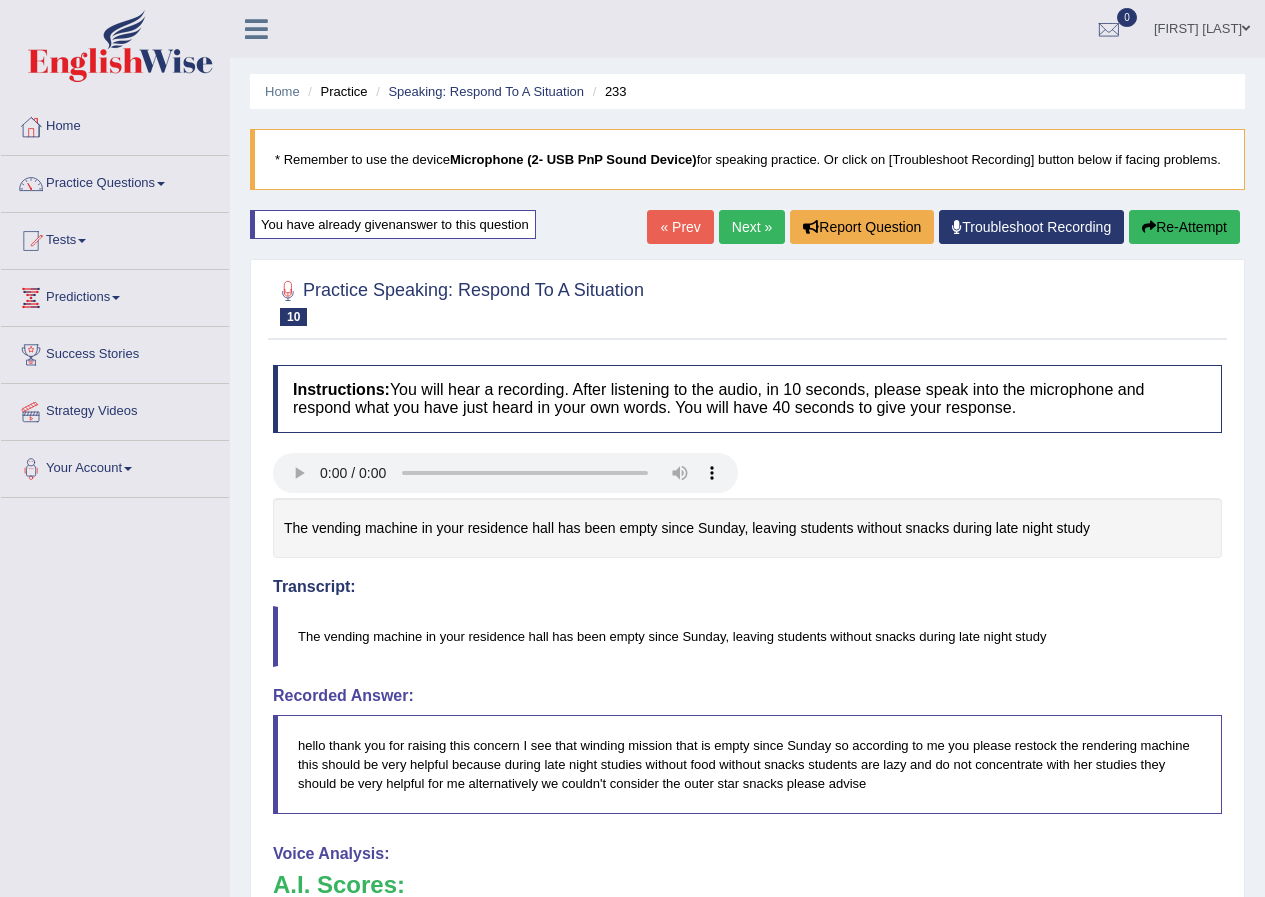 click on "Next »" at bounding box center [752, 227] 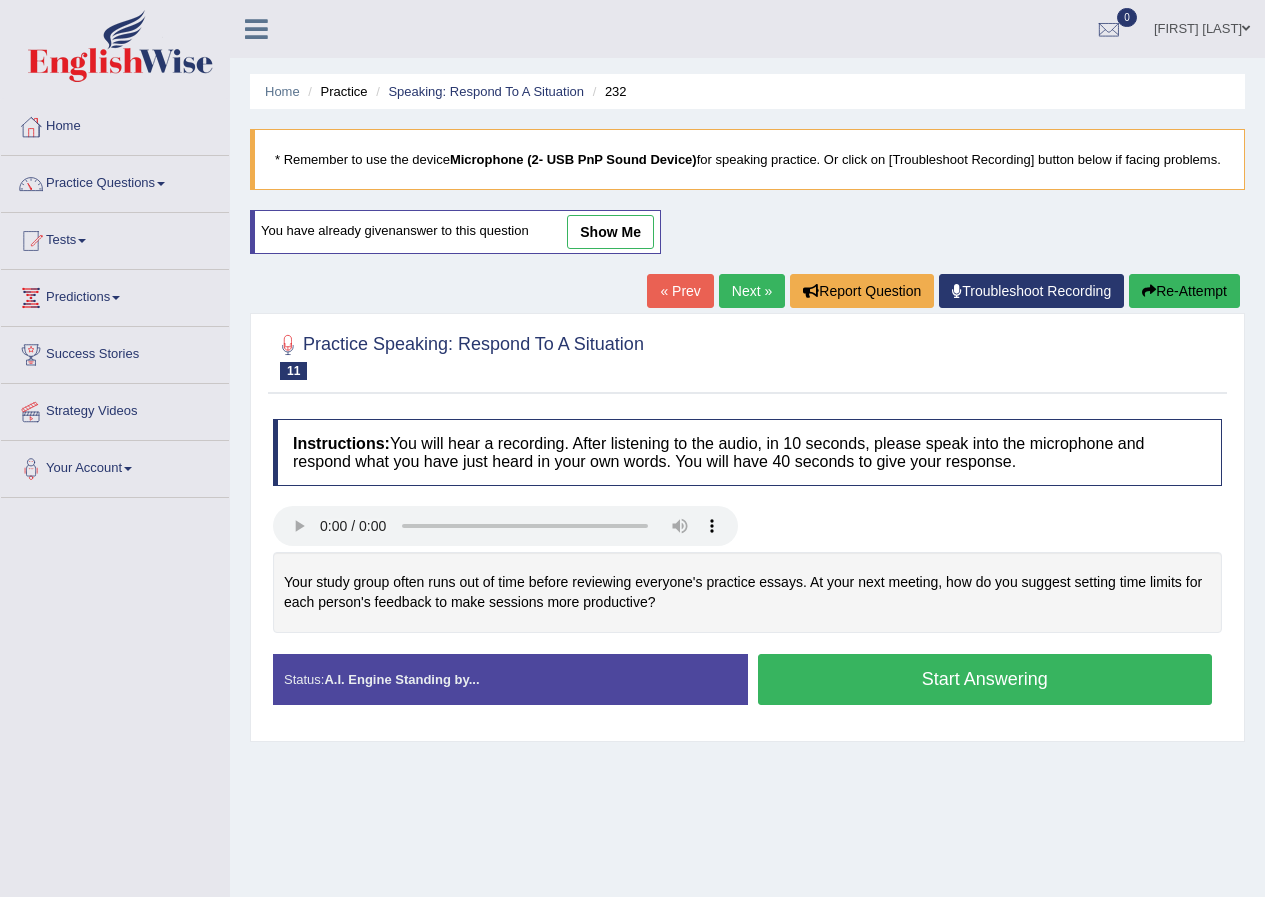 scroll, scrollTop: 0, scrollLeft: 0, axis: both 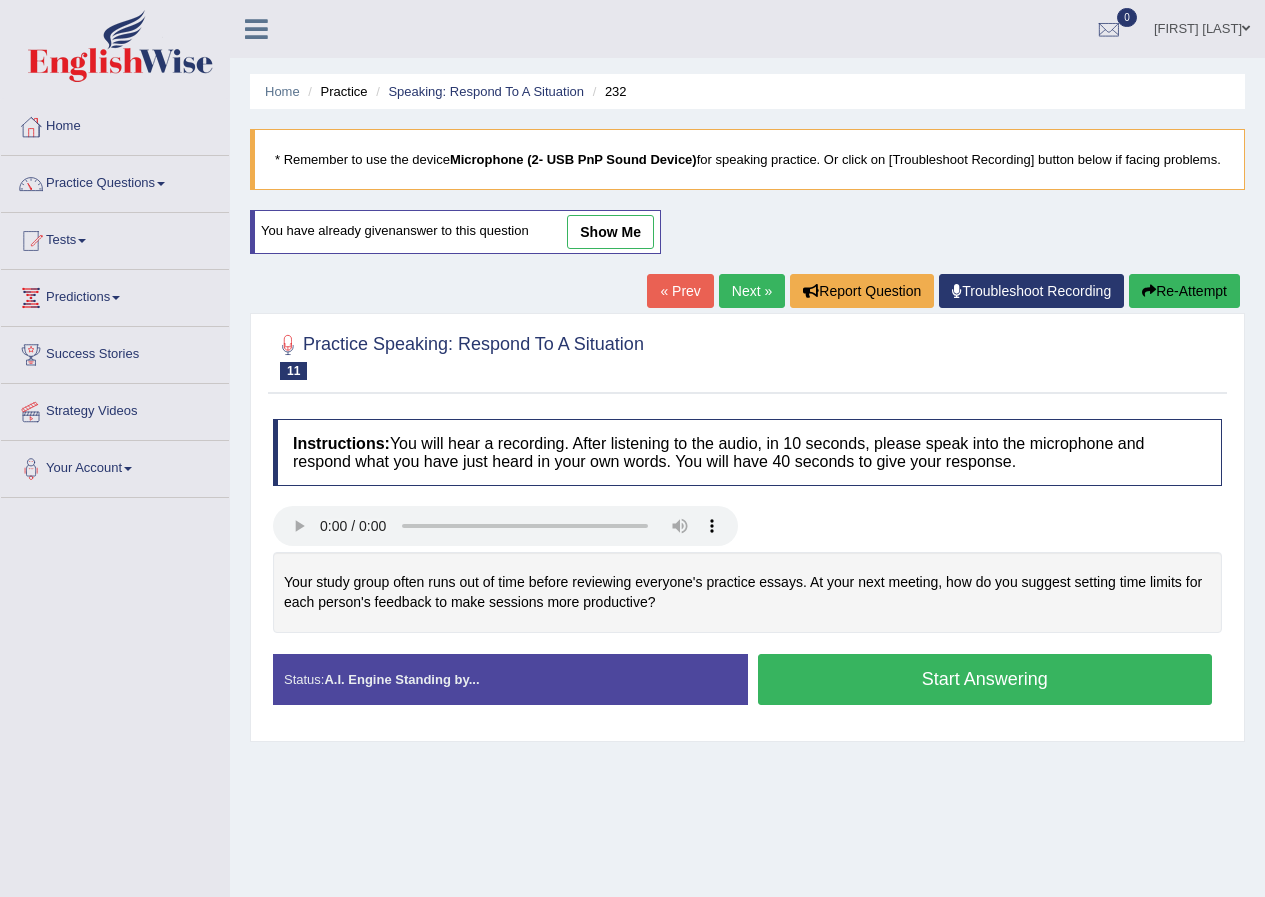 click on "Home
Practice
Speaking: Respond To A Situation
232
* Remember to use the device  Microphone (2- USB PnP Sound Device)  for speaking practice. Or click on [Troubleshoot Recording] button below if facing problems.
You have already given   answer to this question
show me
« Prev Next »  Report Question  Troubleshoot Recording  Re-Attempt
Practice Speaking: Respond To A Situation
11
232
Instructions:  You will hear a recording. After listening to the audio, in 10 seconds, please speak into the microphone and respond what you have just heard in your own words. You will have 40 seconds to give your response.
Transcript: Recorded Answer: Created with Highcharts 7.1.2 Too low Too high Time Pitch meter: 0 10 20 30 40 Created with Highcharts 7.1.2 Great Too slow Too fast Time 0 10 20 30" at bounding box center [747, 500] 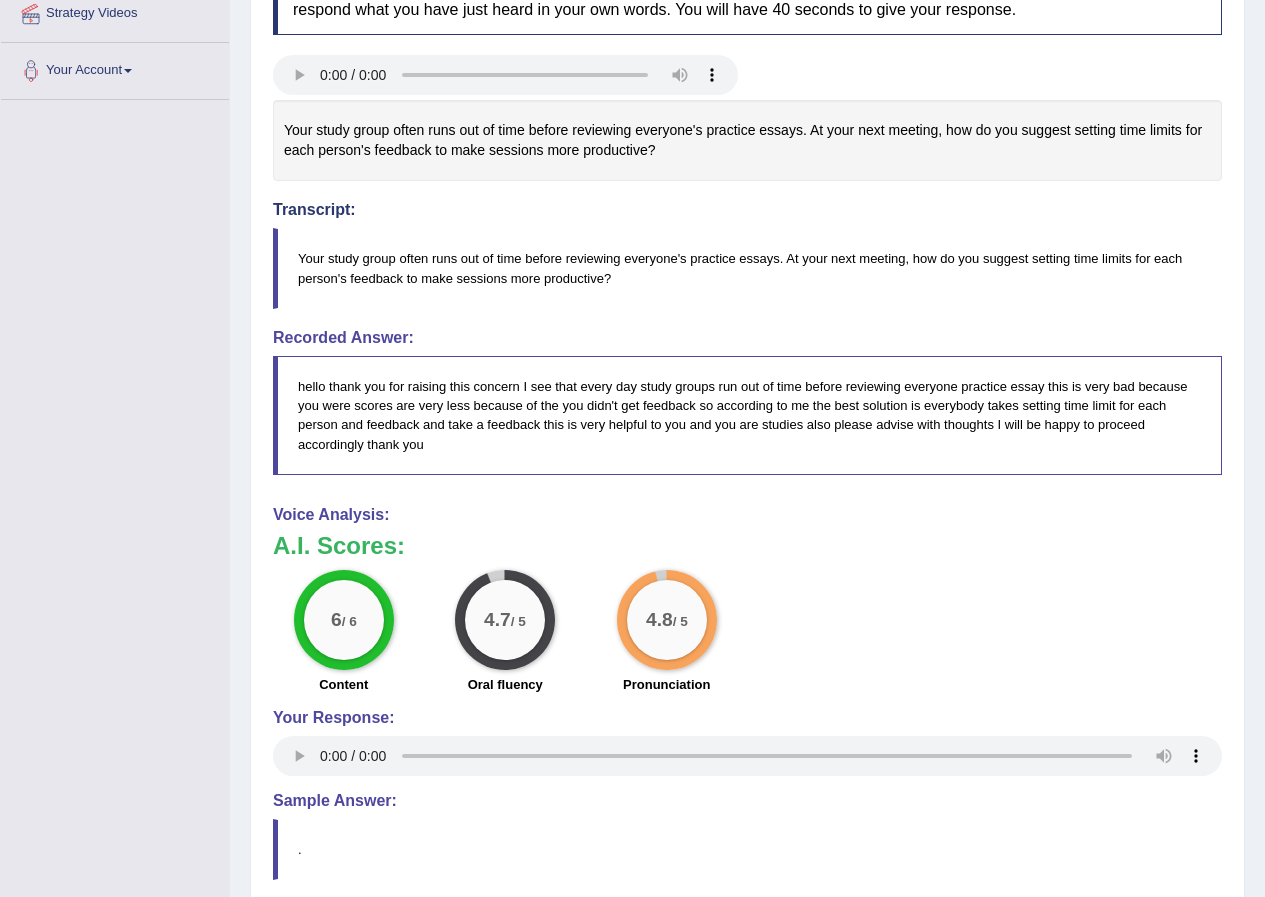 scroll, scrollTop: 400, scrollLeft: 0, axis: vertical 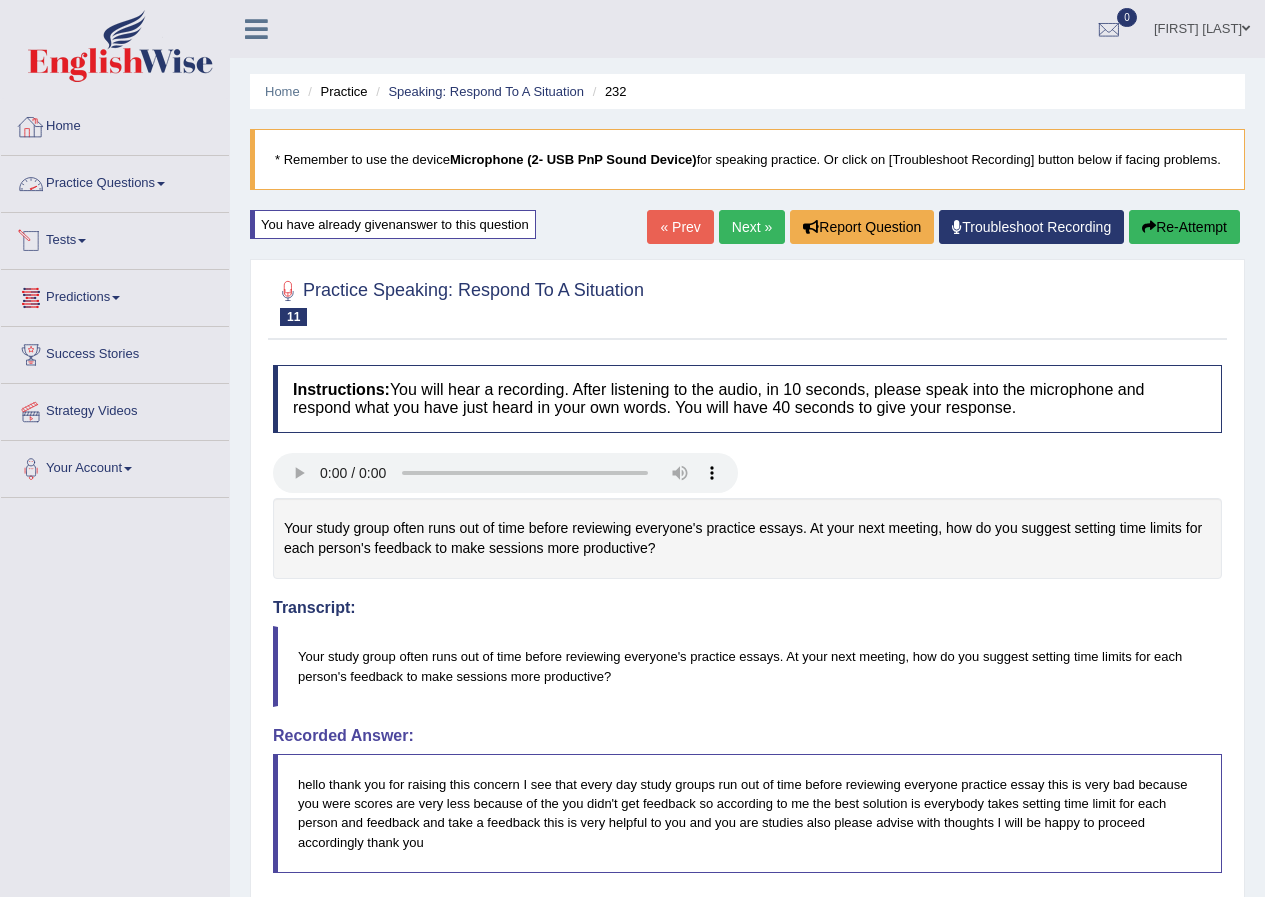 click on "Practice Questions" at bounding box center [115, 181] 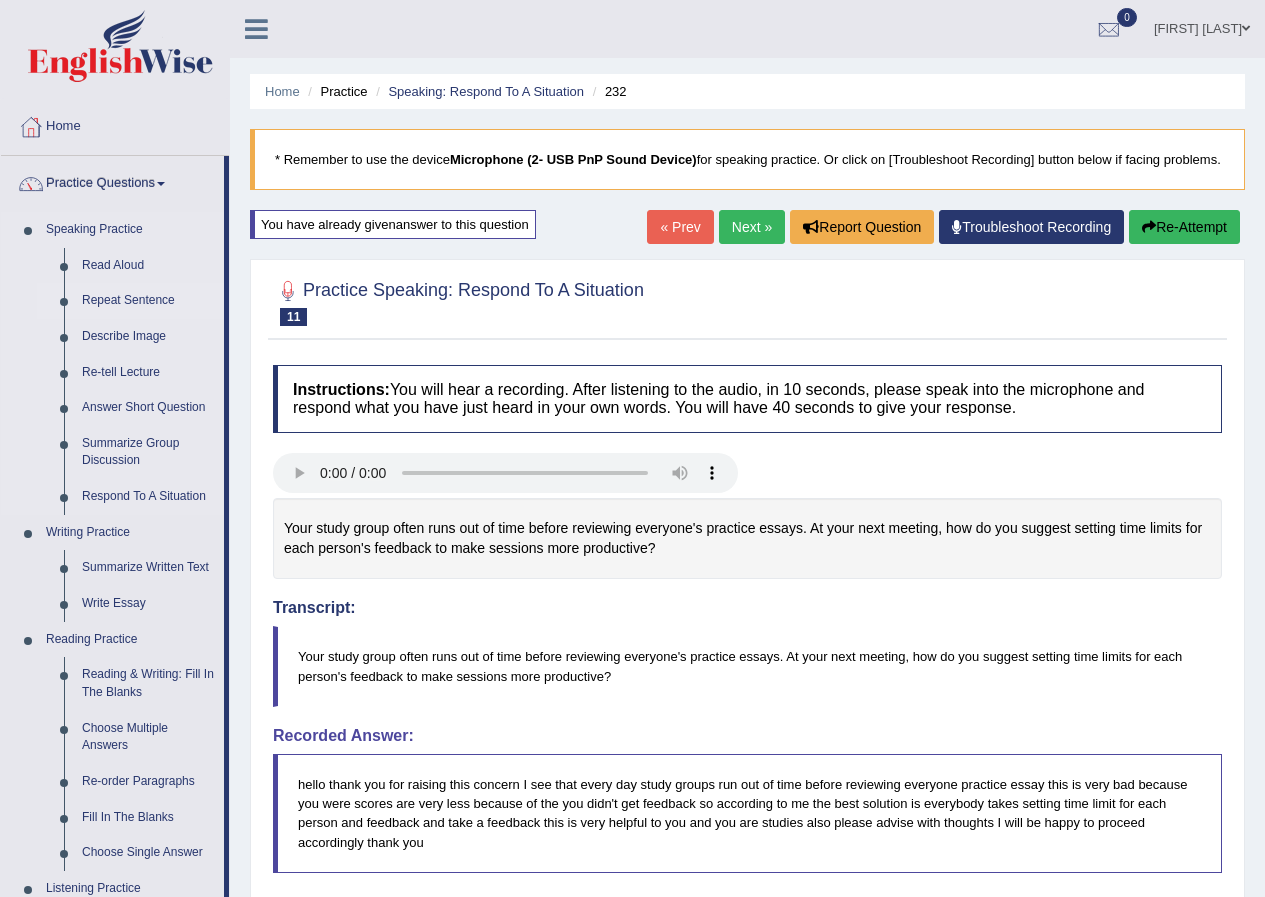 click on "Repeat Sentence" at bounding box center (148, 301) 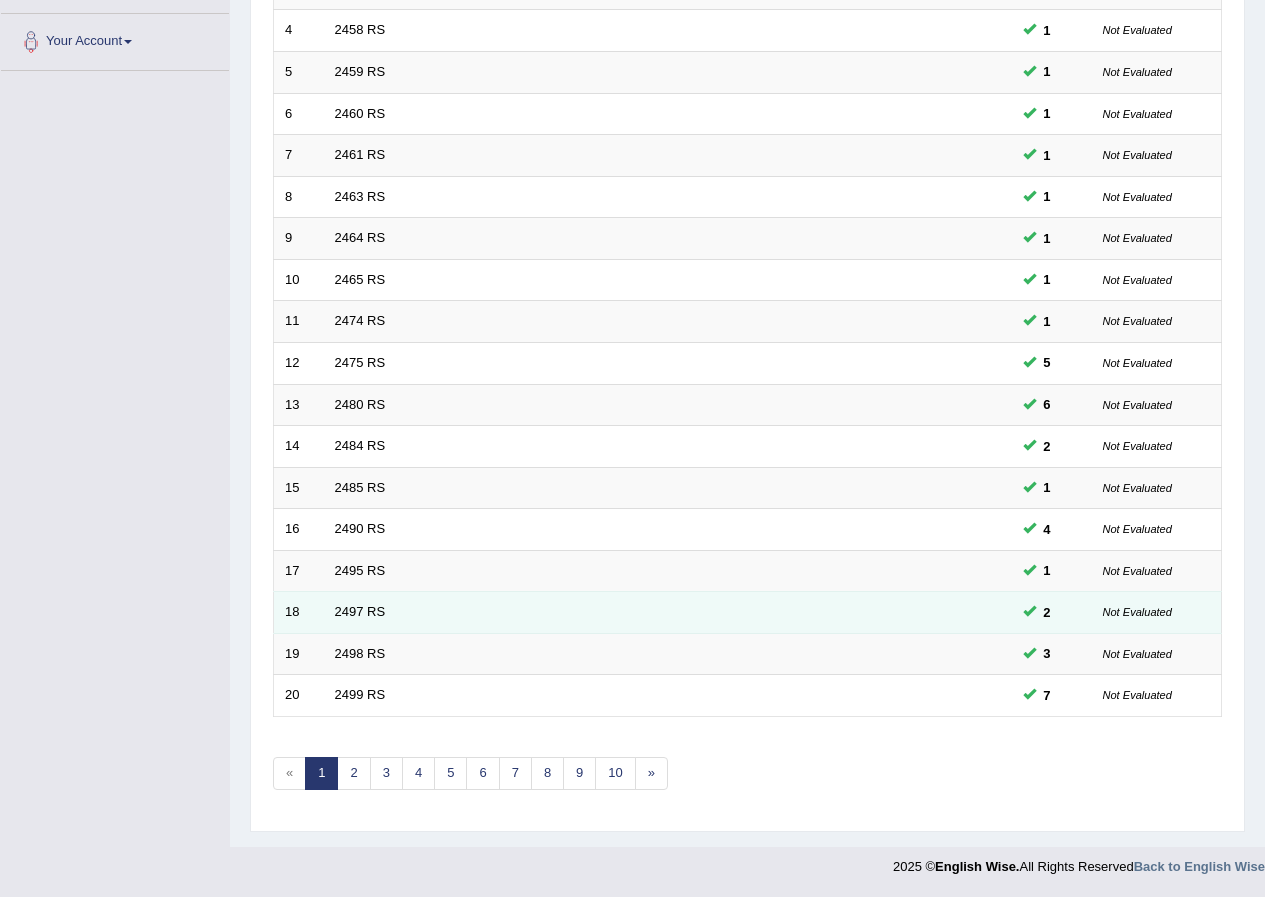 scroll, scrollTop: 0, scrollLeft: 0, axis: both 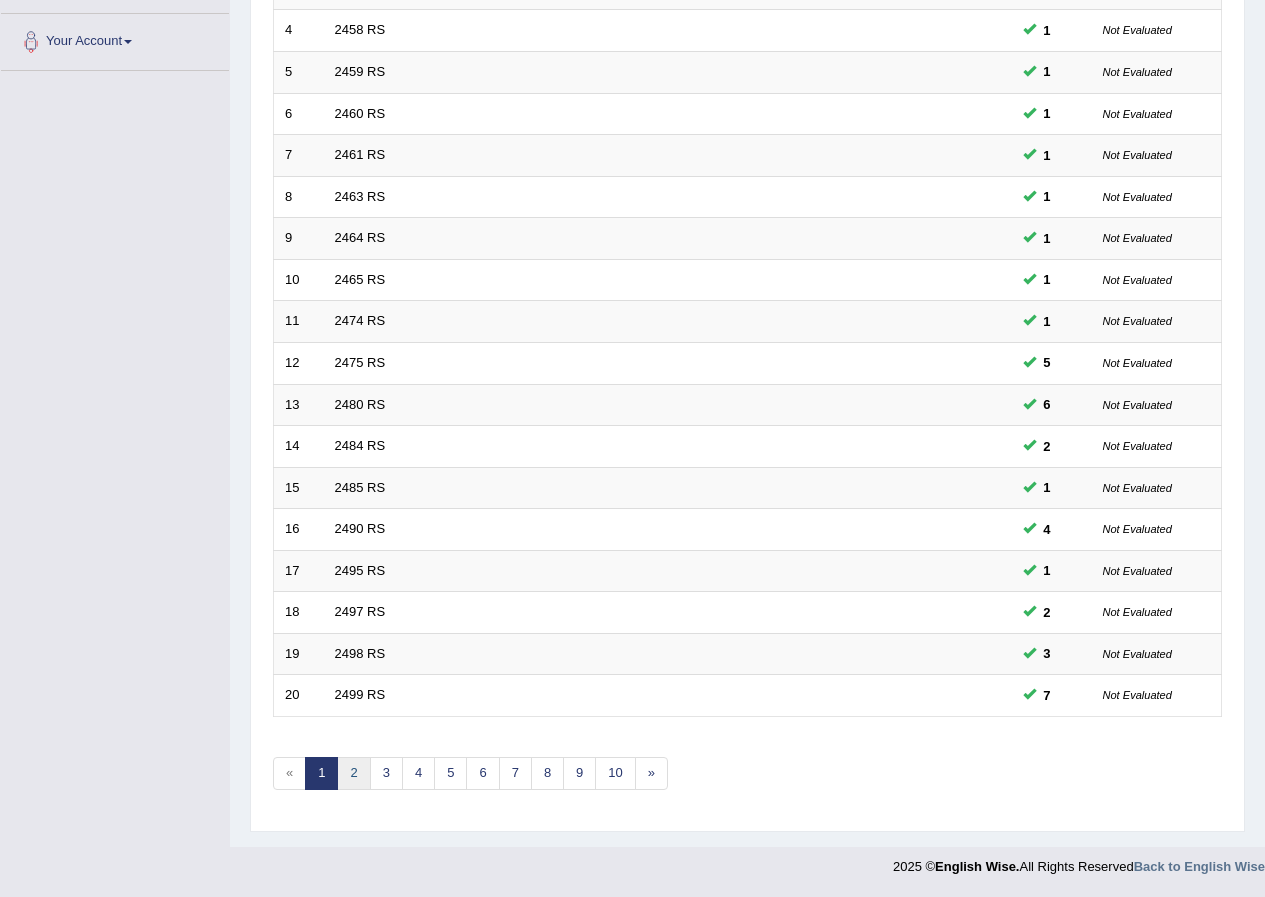 click on "2" at bounding box center [353, 773] 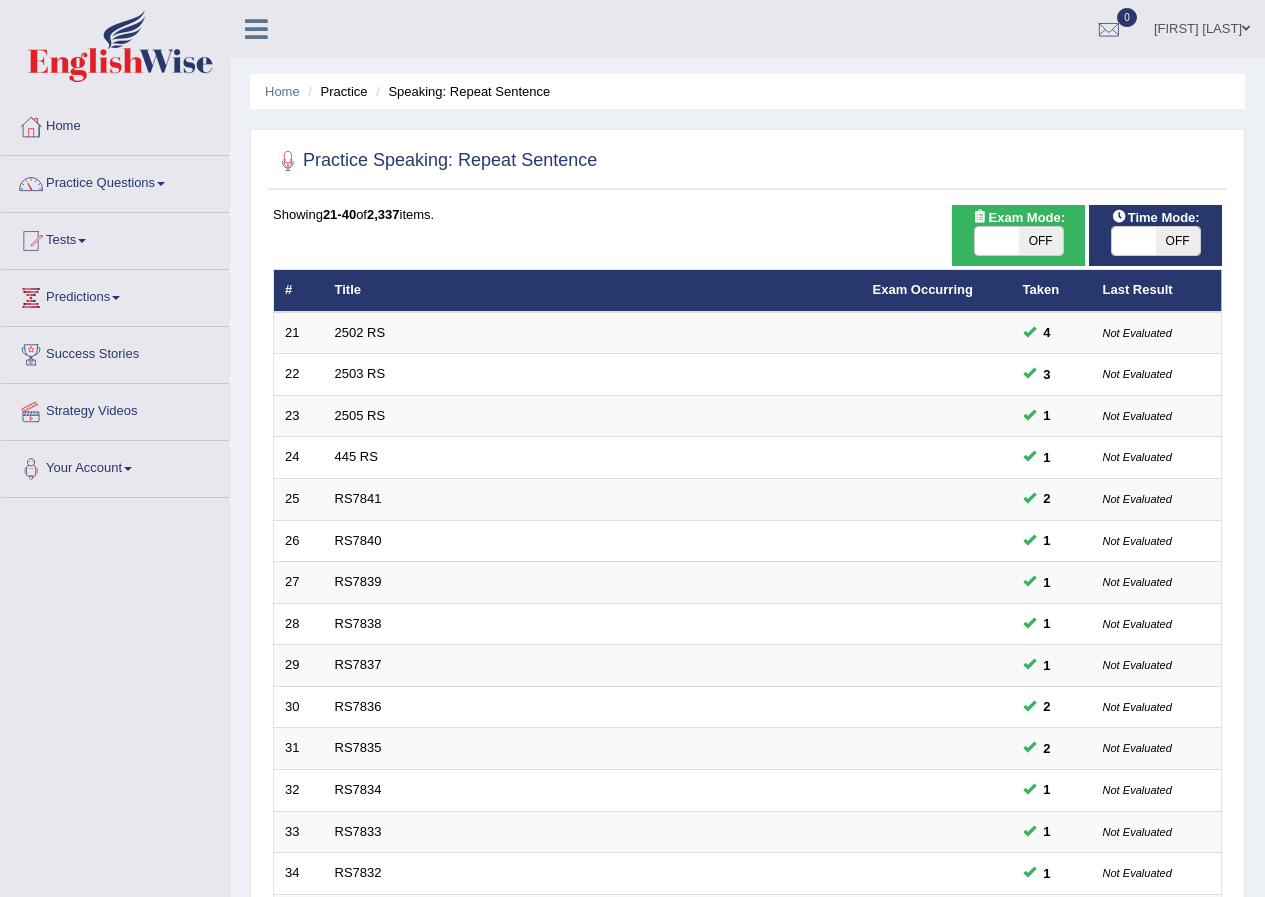scroll, scrollTop: 24, scrollLeft: 0, axis: vertical 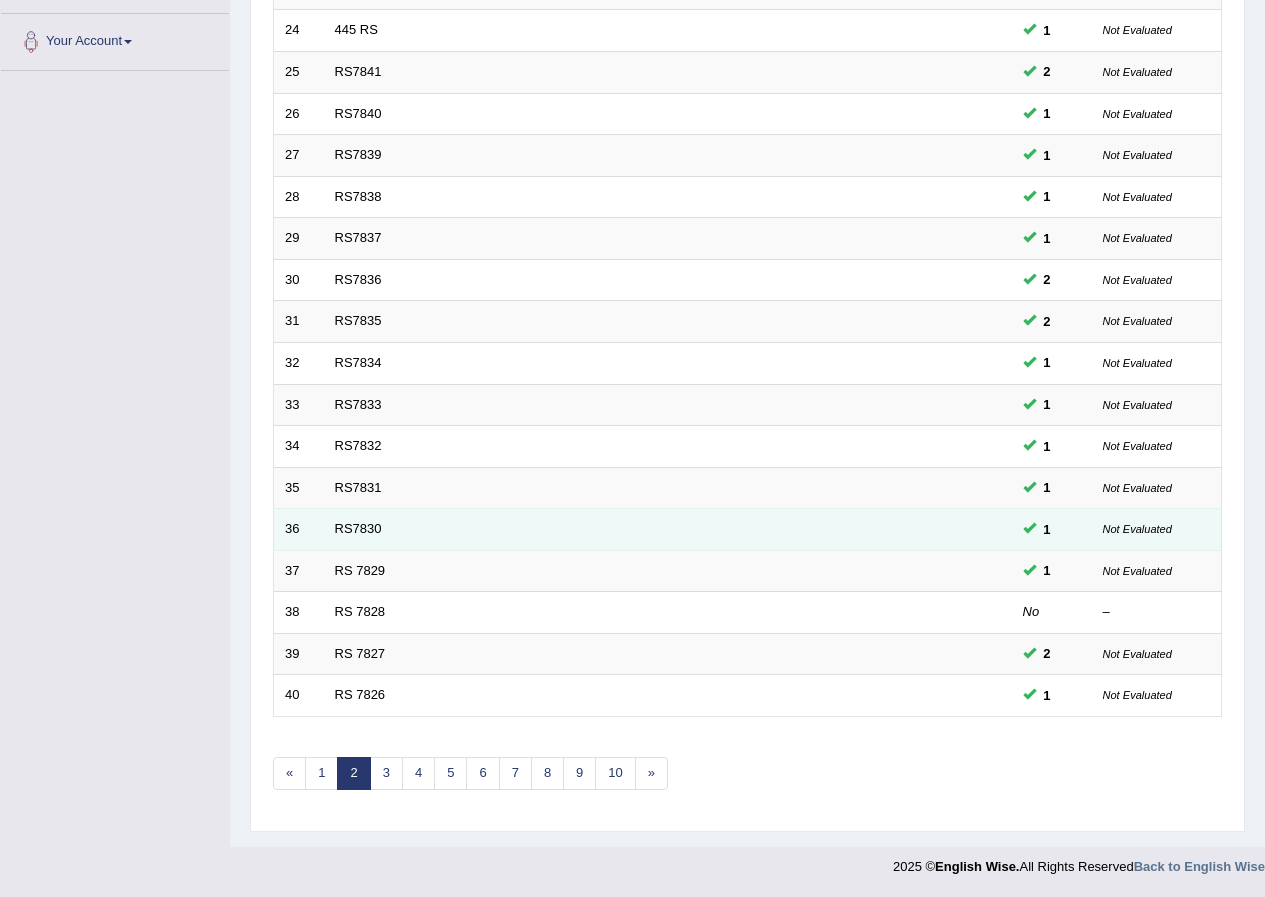 click on "RS7830" at bounding box center (593, 530) 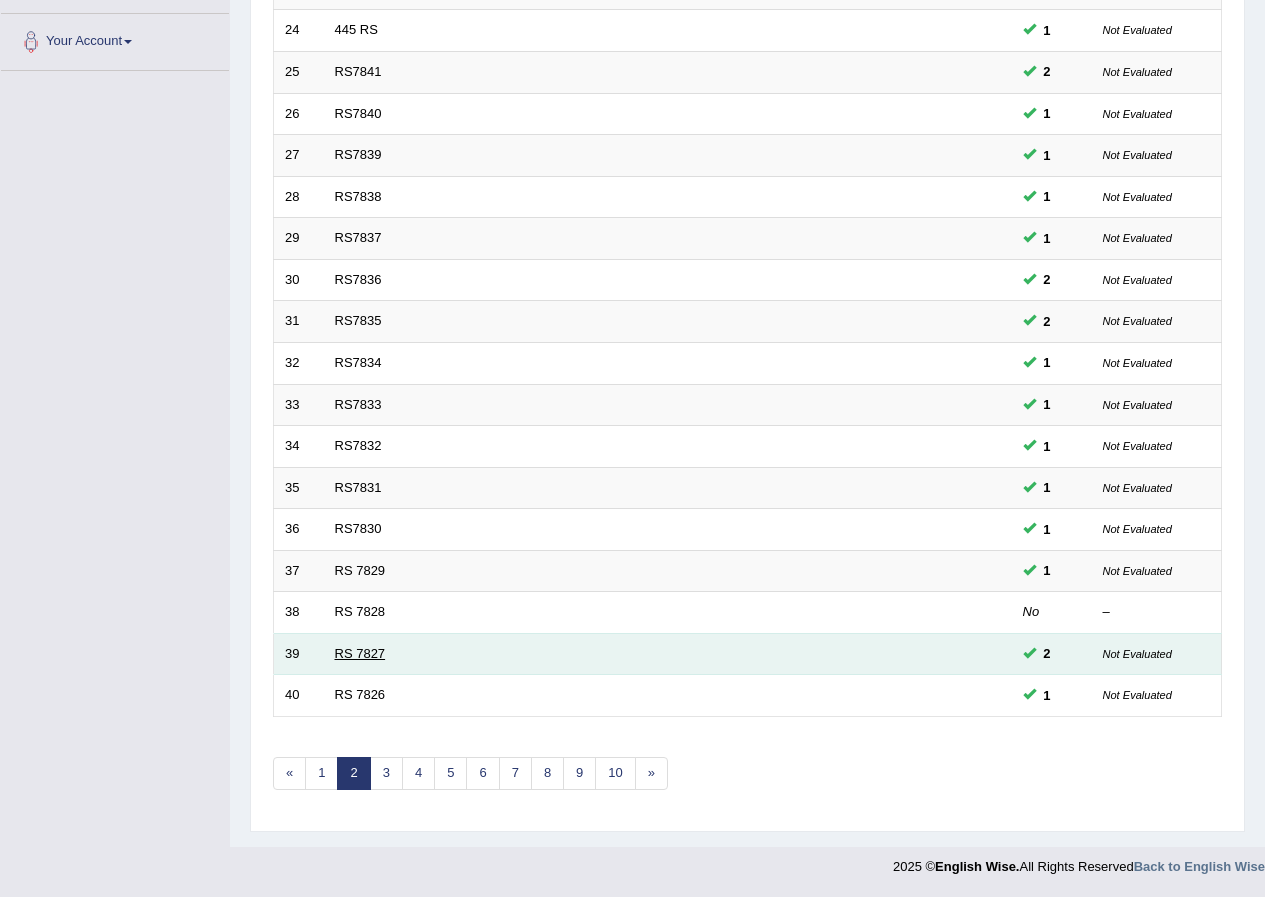 click on "RS 7827" at bounding box center (360, 653) 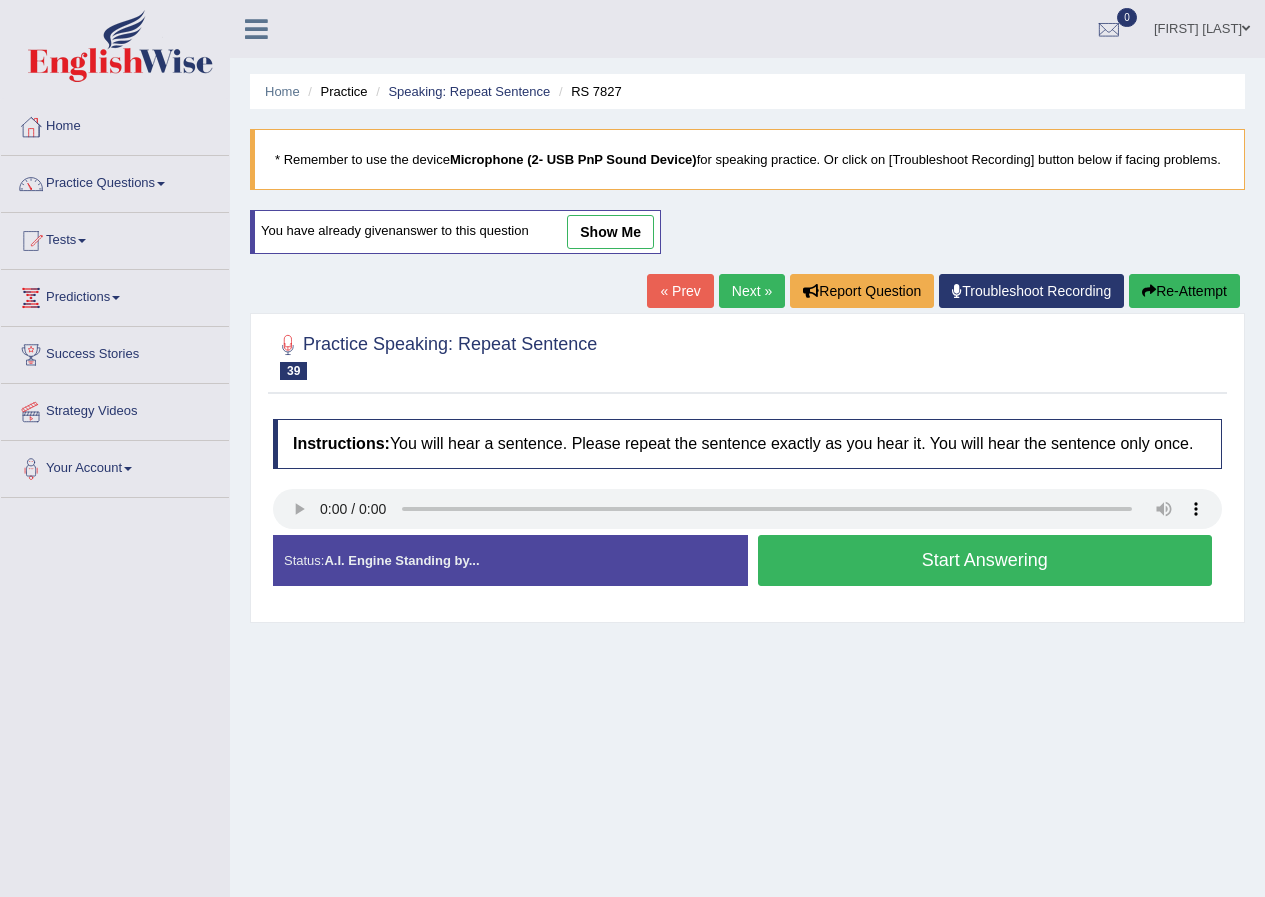 scroll, scrollTop: 0, scrollLeft: 0, axis: both 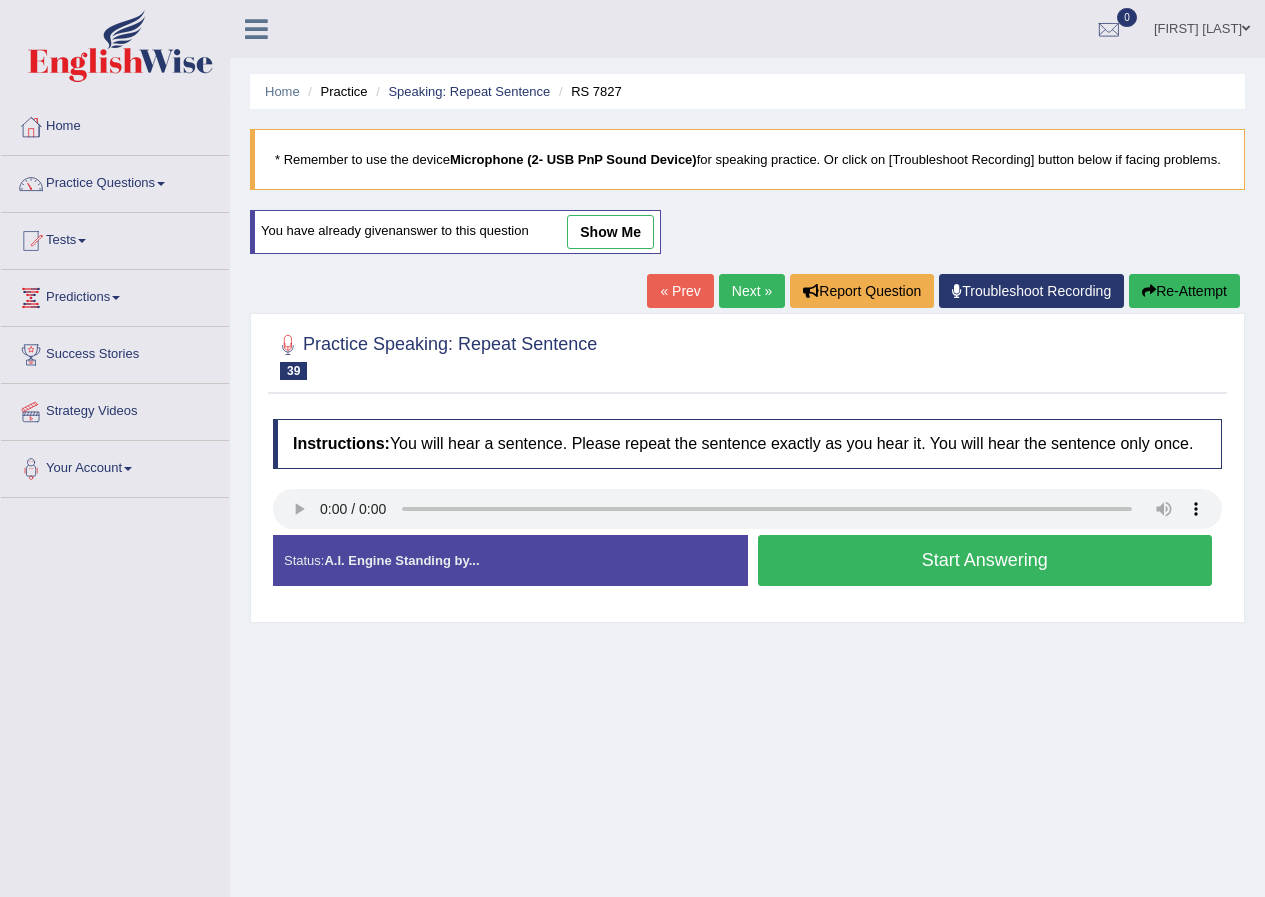 click on "show me" at bounding box center [610, 232] 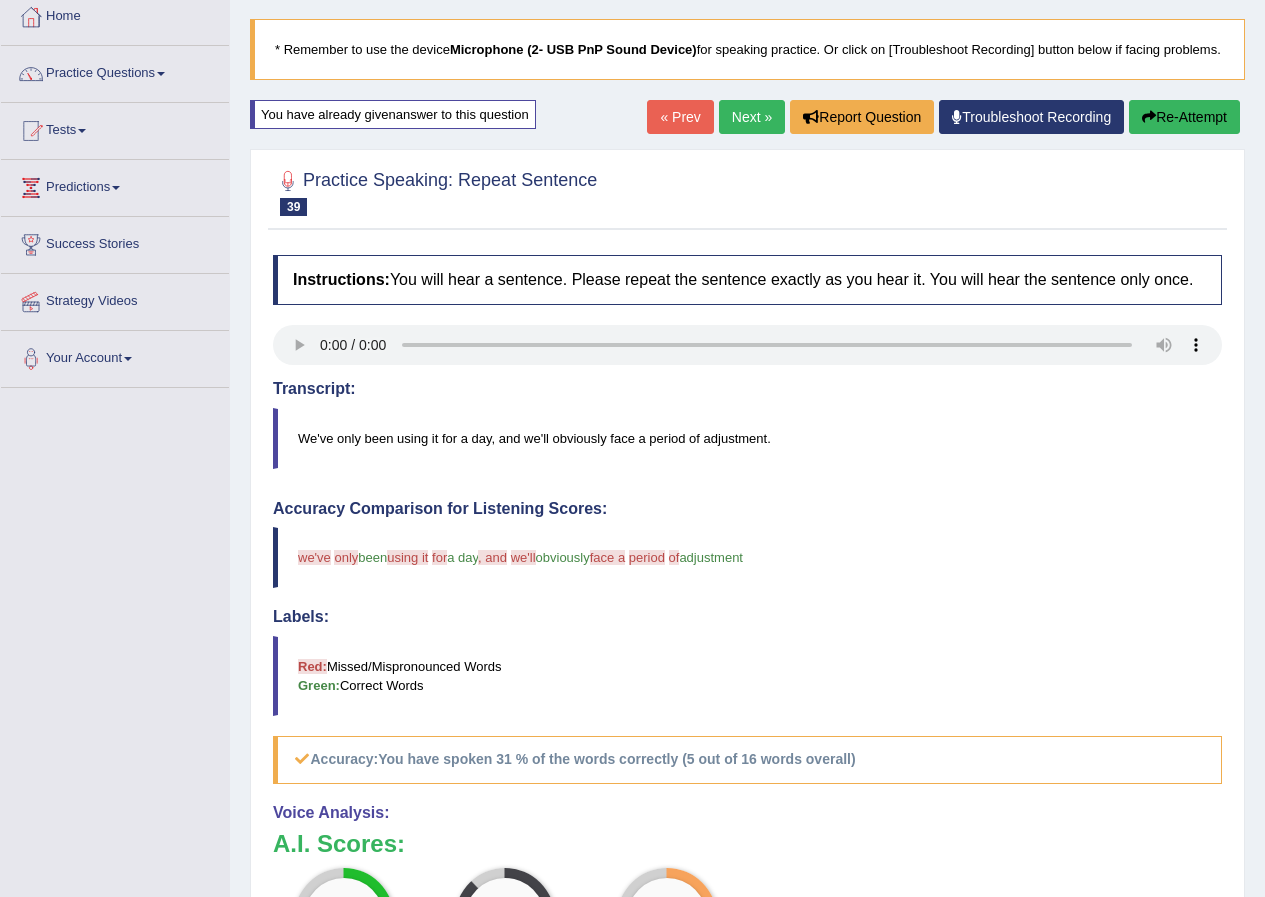 scroll, scrollTop: 465, scrollLeft: 0, axis: vertical 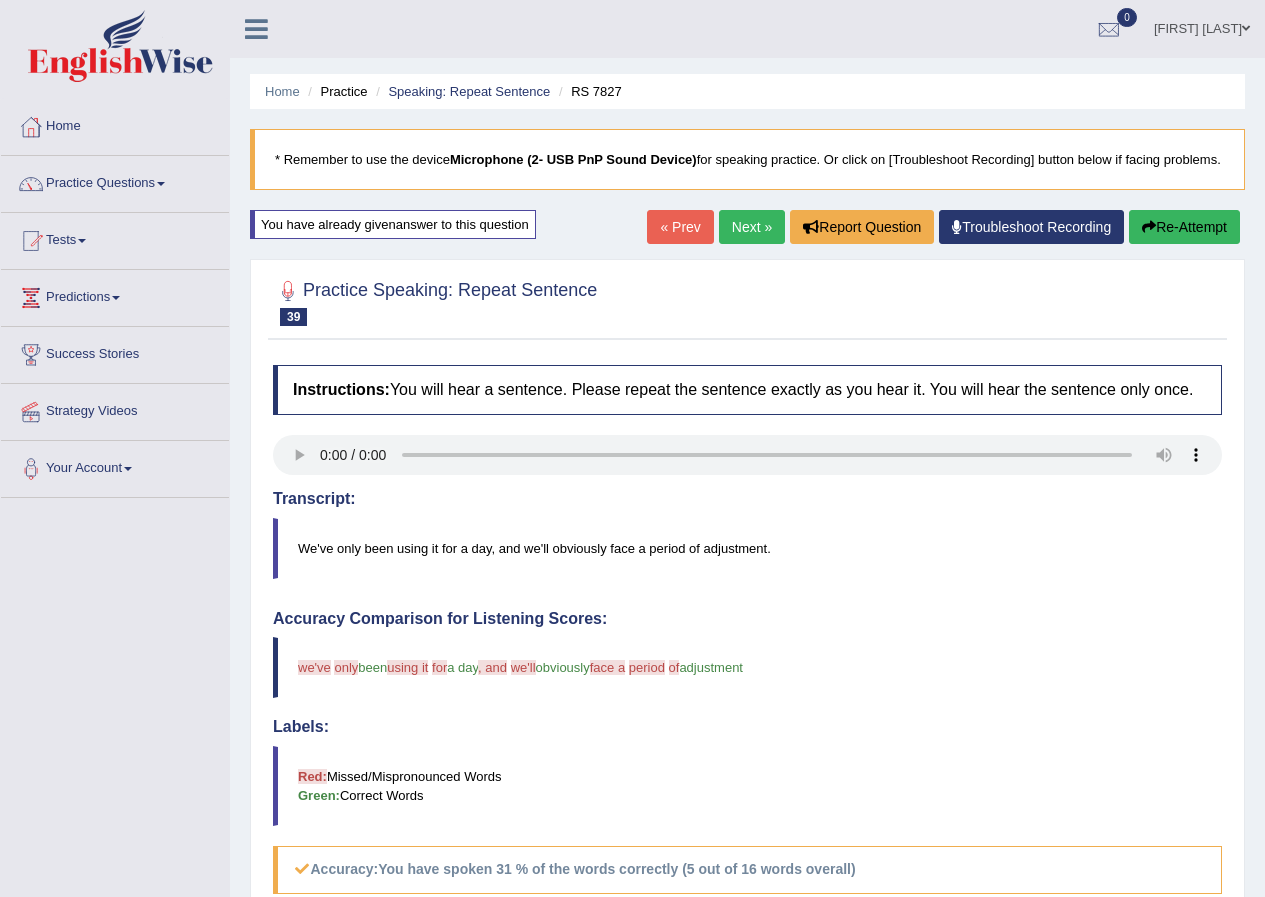 click on "Next »" at bounding box center [752, 227] 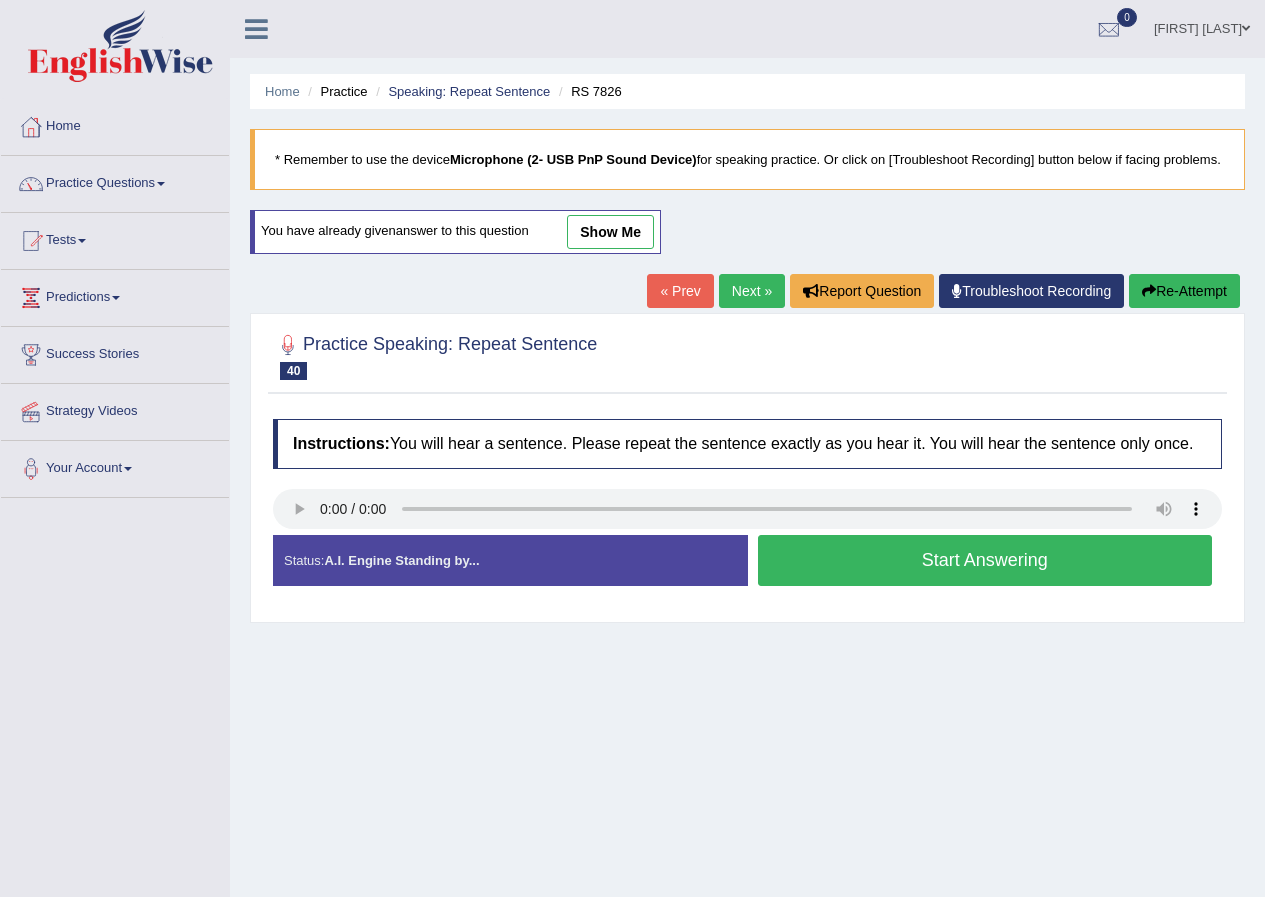 scroll, scrollTop: 153, scrollLeft: 0, axis: vertical 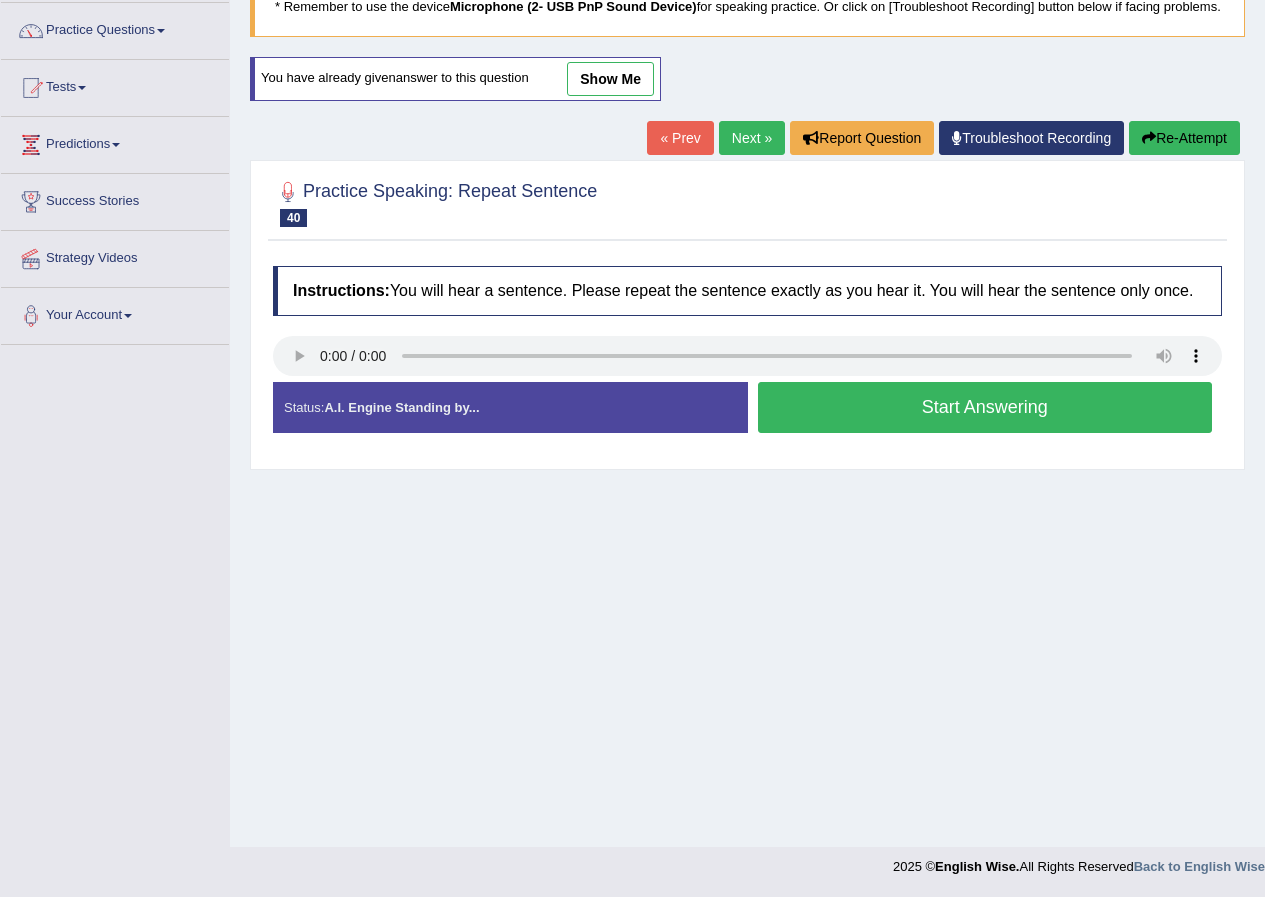 click on "show me" at bounding box center [610, 79] 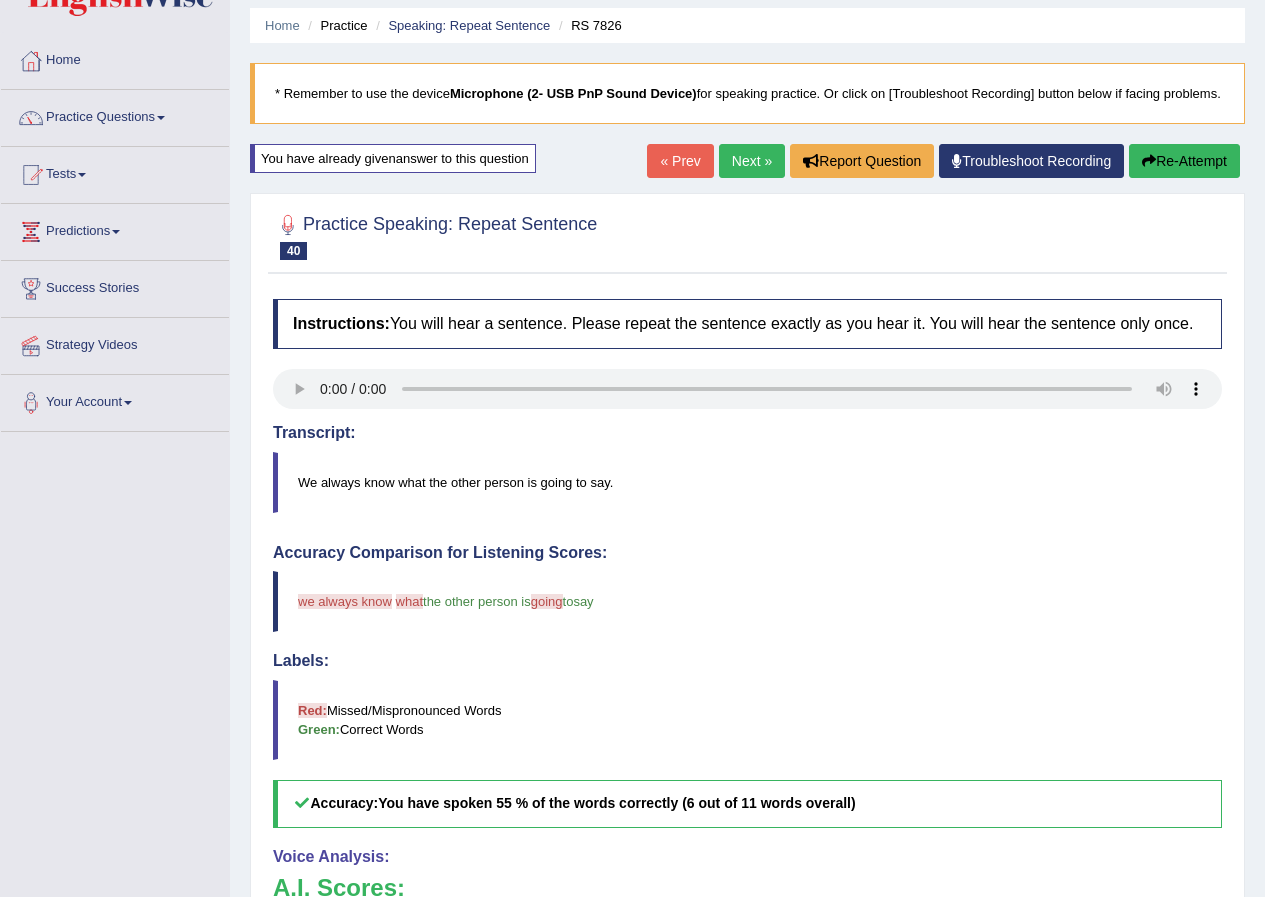 scroll, scrollTop: 65, scrollLeft: 0, axis: vertical 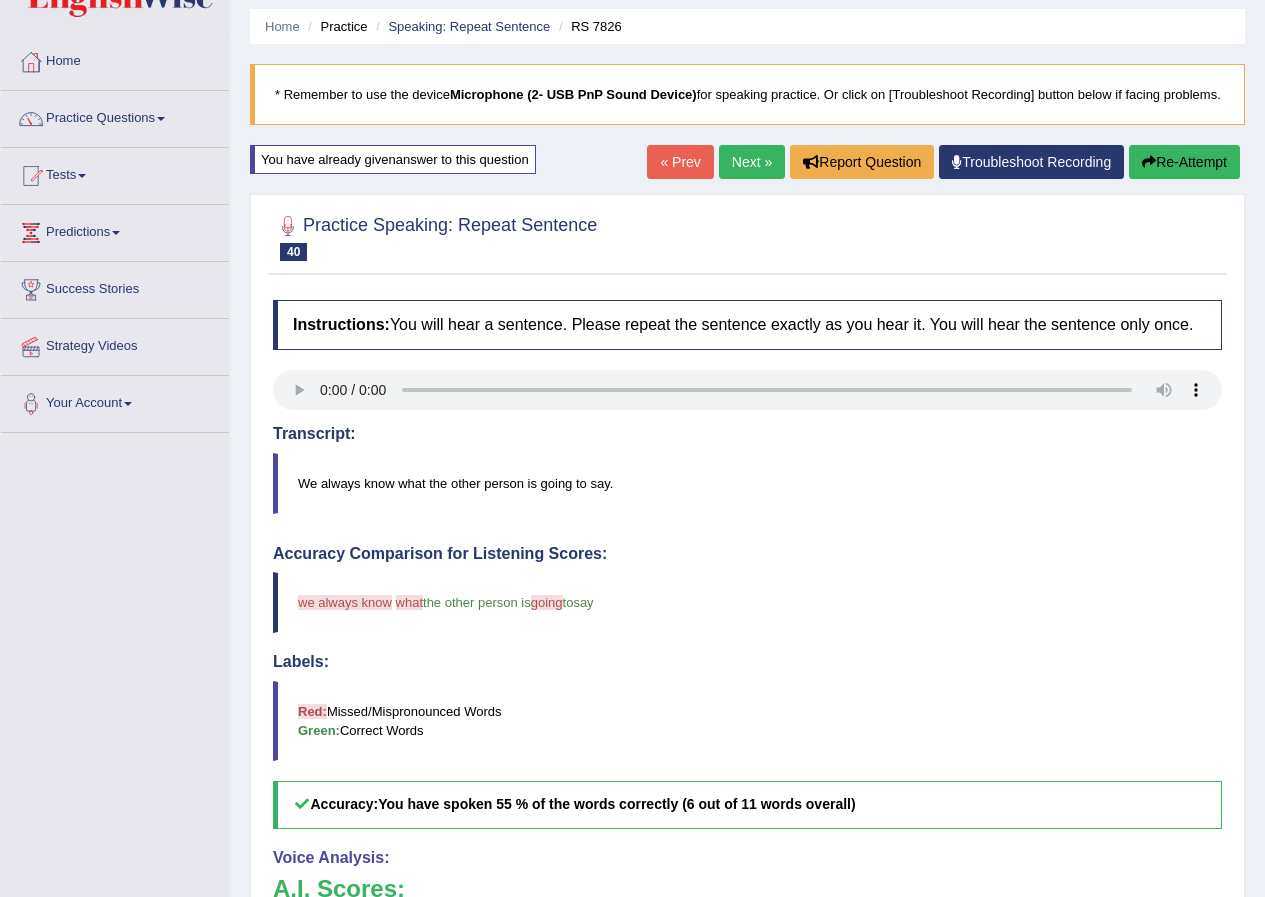 click on "Next »" at bounding box center [752, 162] 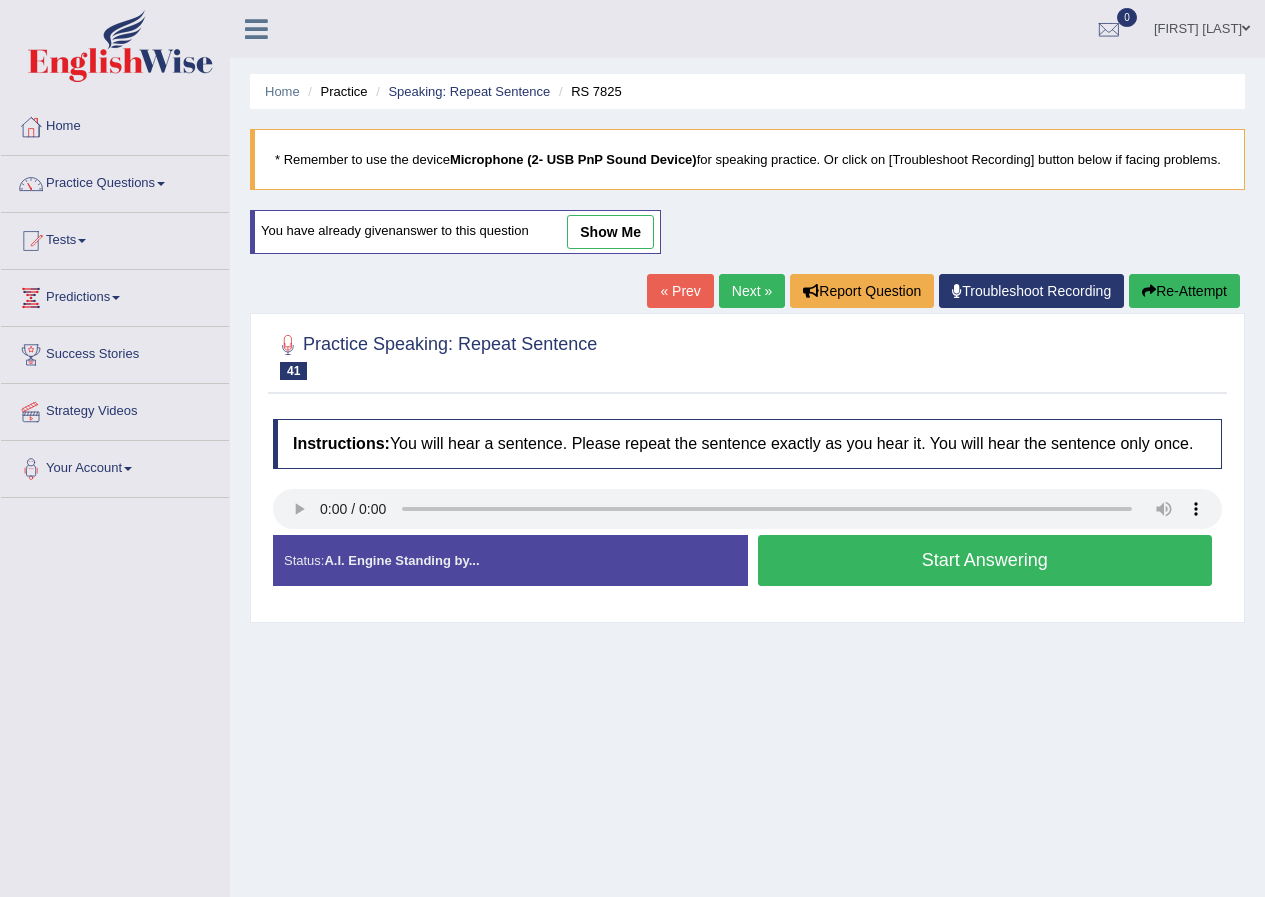 click on "show me" at bounding box center [610, 232] 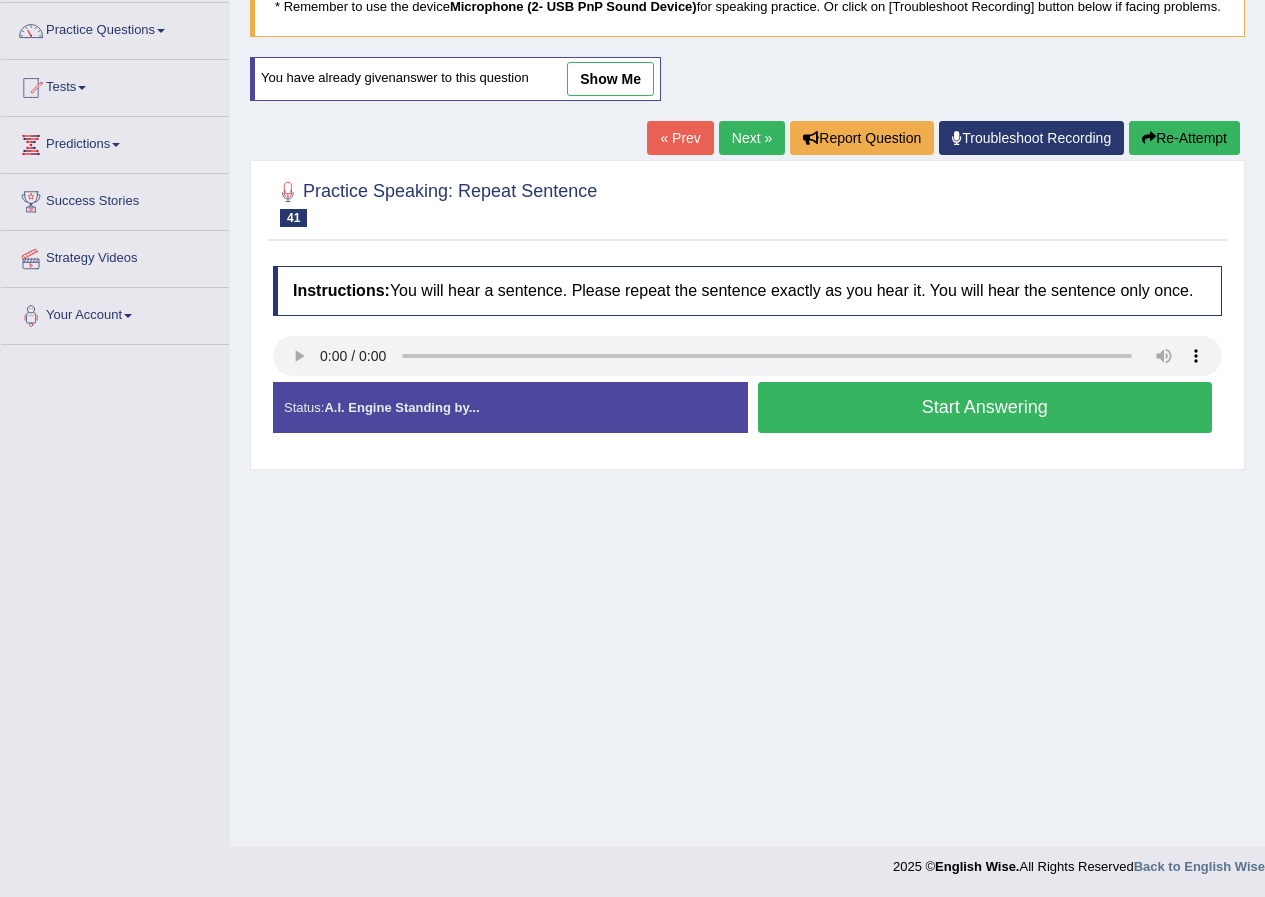 scroll, scrollTop: 0, scrollLeft: 0, axis: both 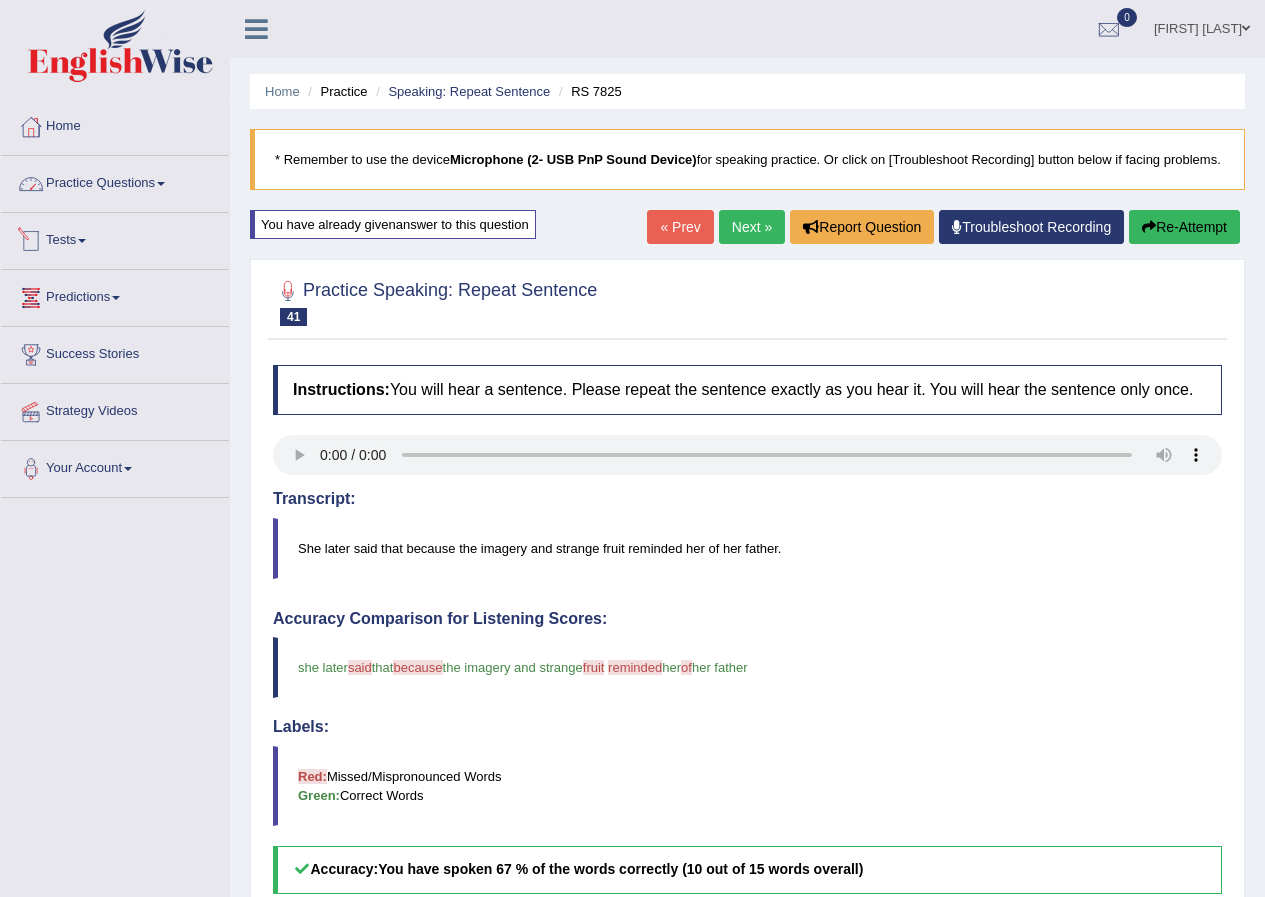 click on "Practice Questions" at bounding box center (115, 181) 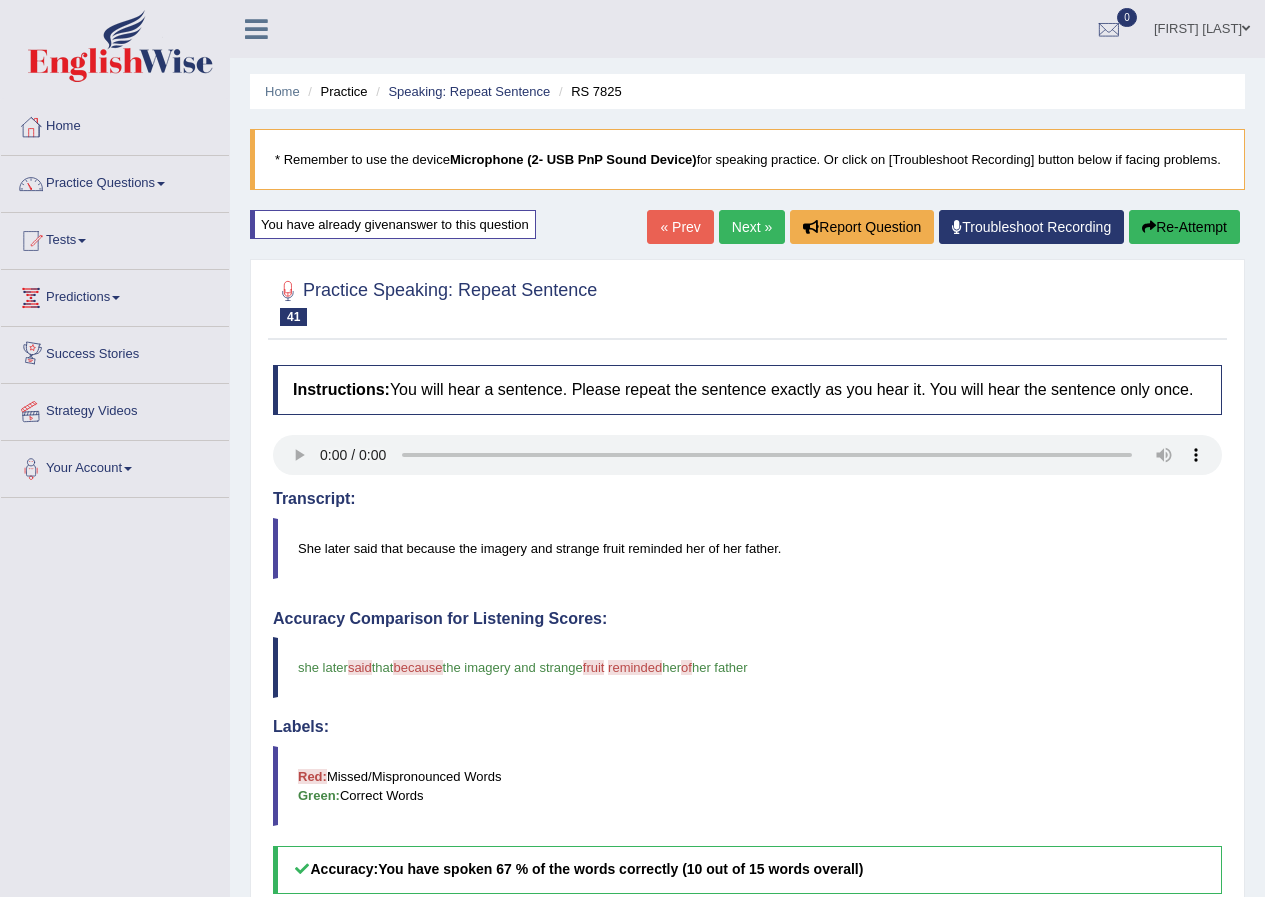 click on "Practice Questions" at bounding box center [115, 181] 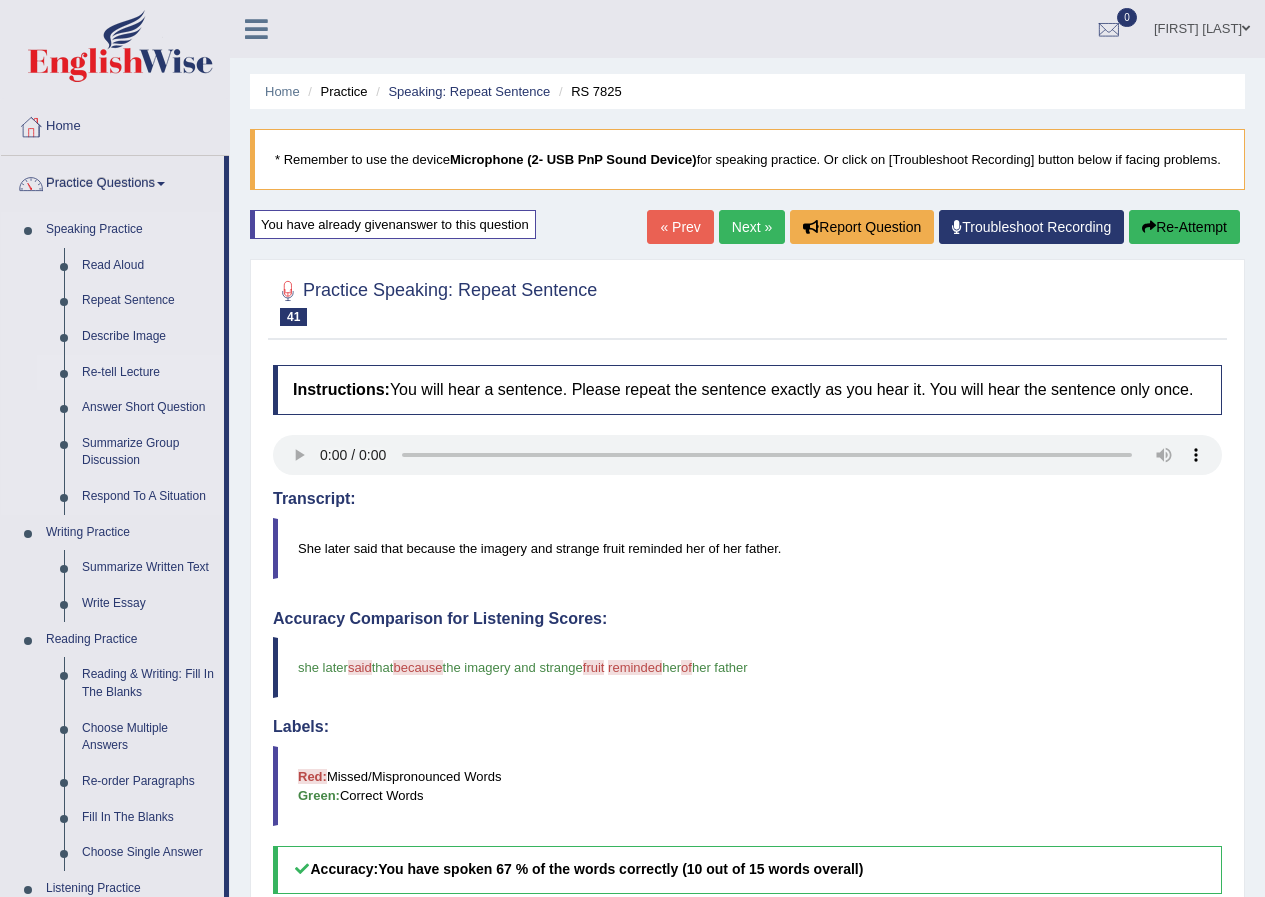 click on "Re-tell Lecture" at bounding box center (148, 373) 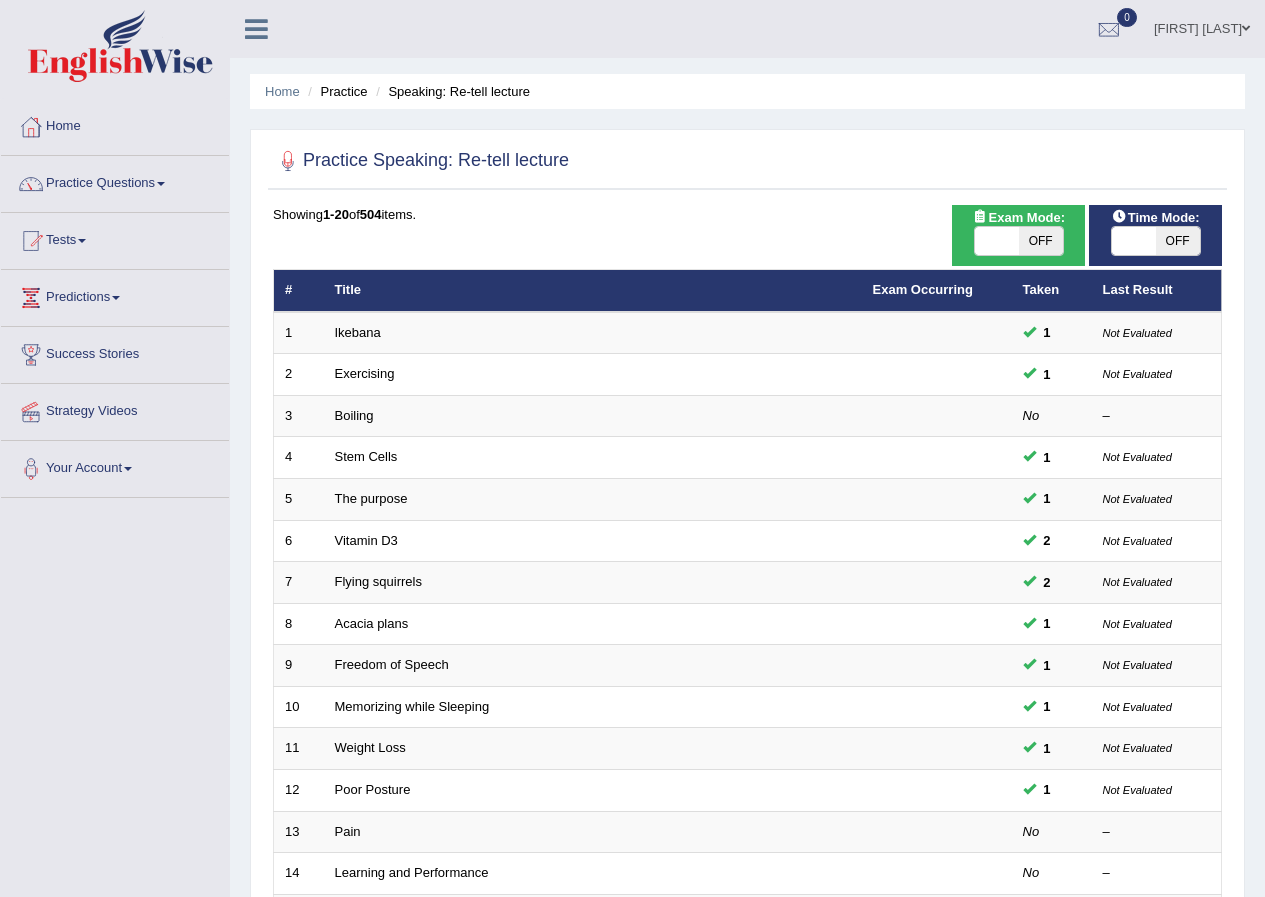 scroll, scrollTop: 427, scrollLeft: 0, axis: vertical 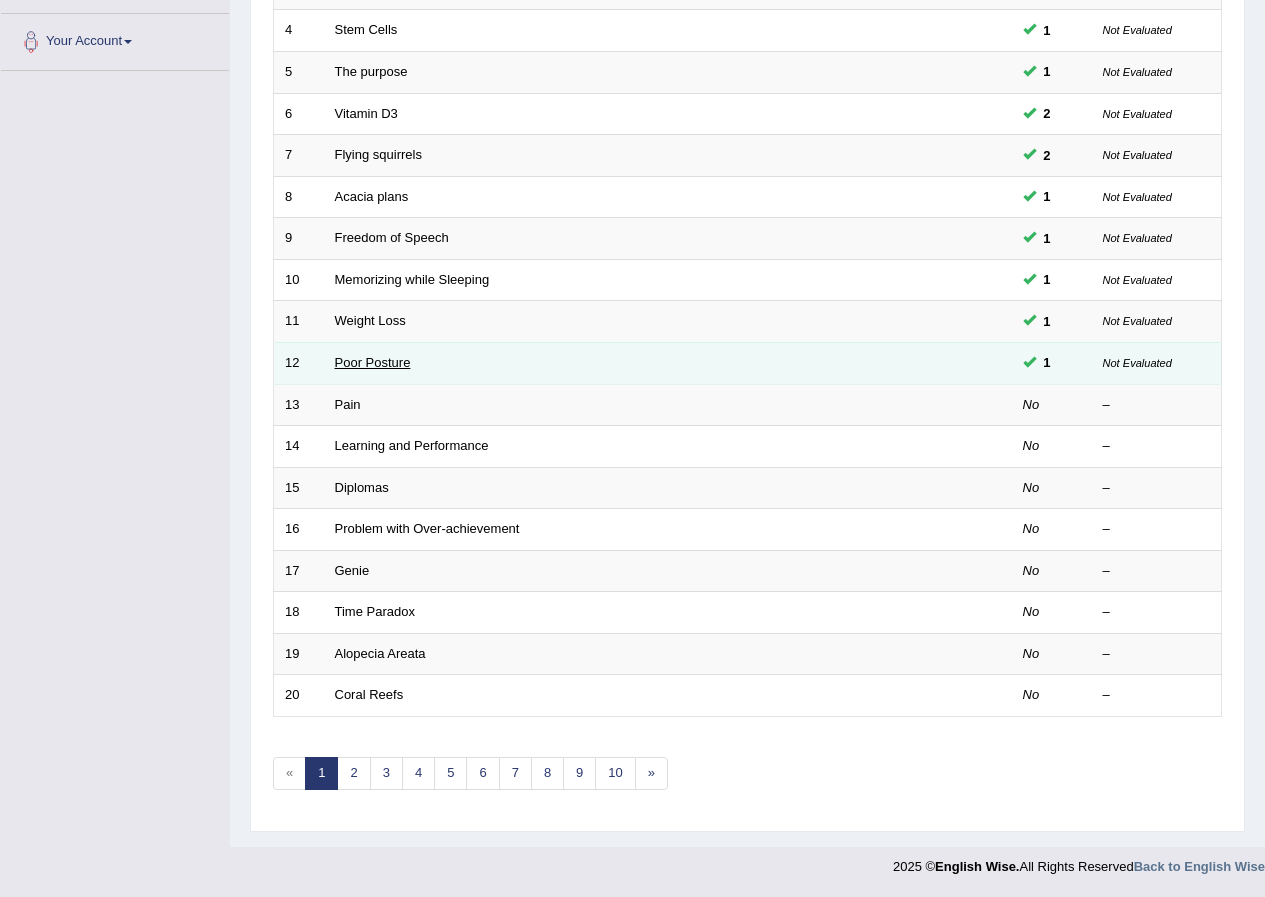 click on "Poor Posture" at bounding box center [373, 362] 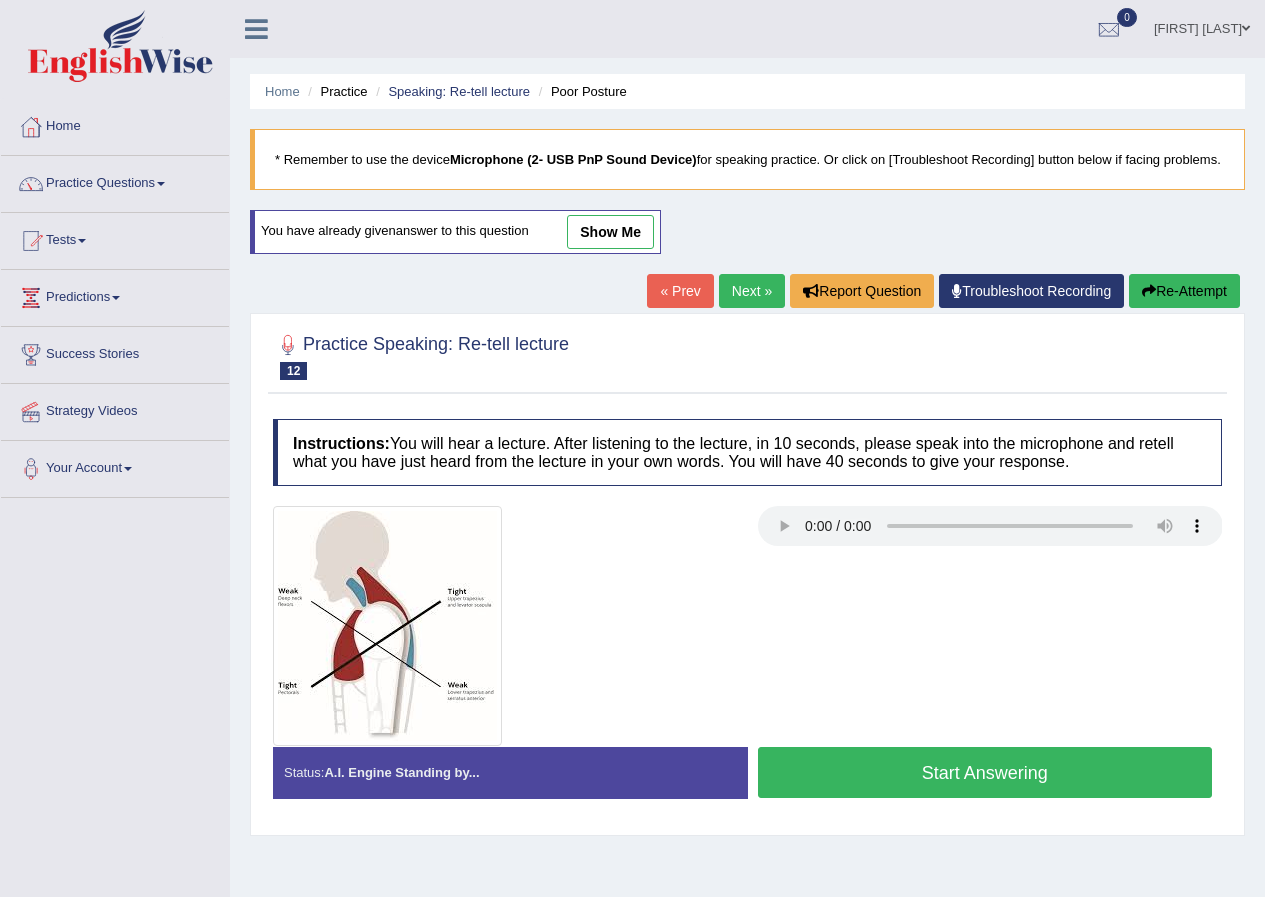 scroll, scrollTop: 0, scrollLeft: 0, axis: both 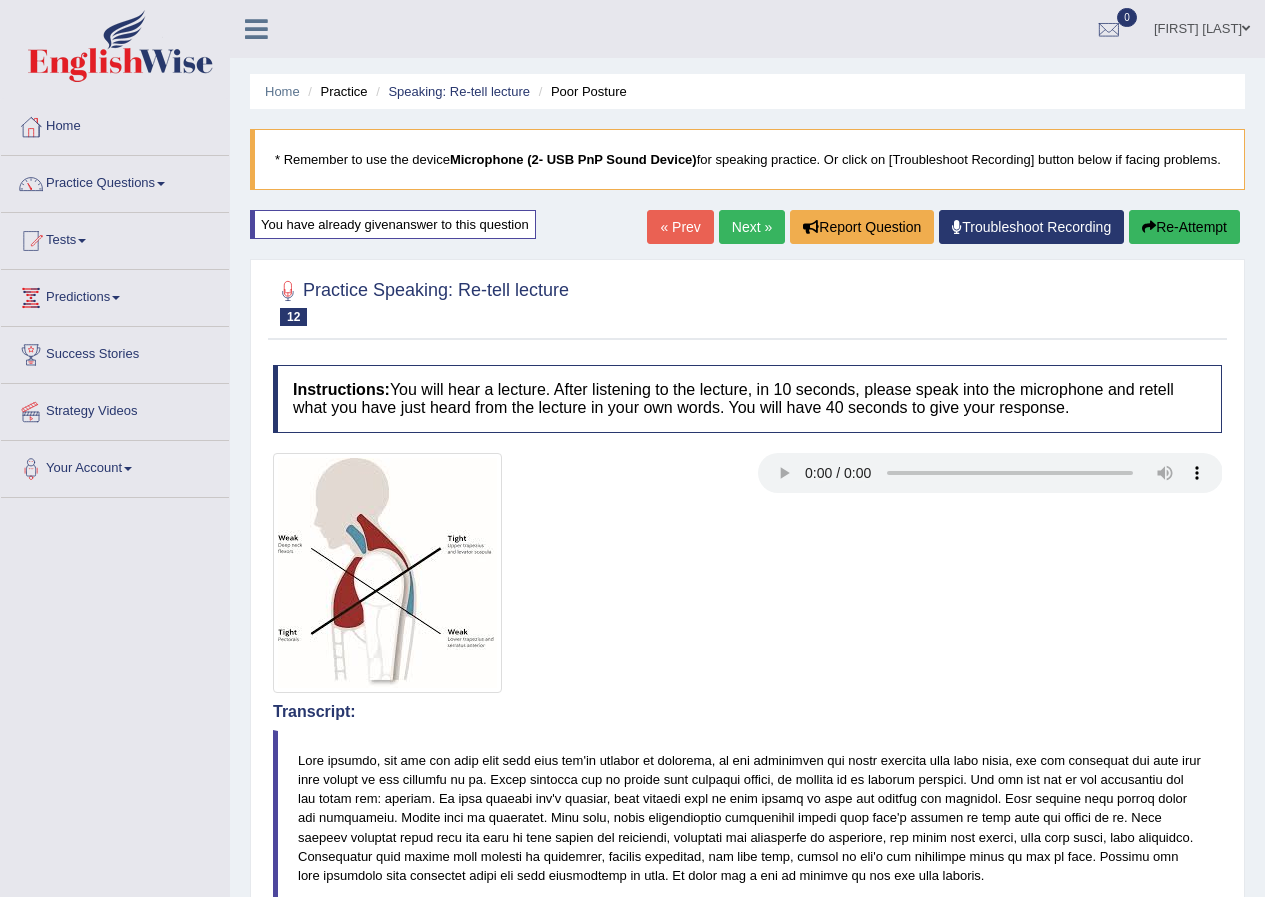 click on "Next »" at bounding box center [752, 227] 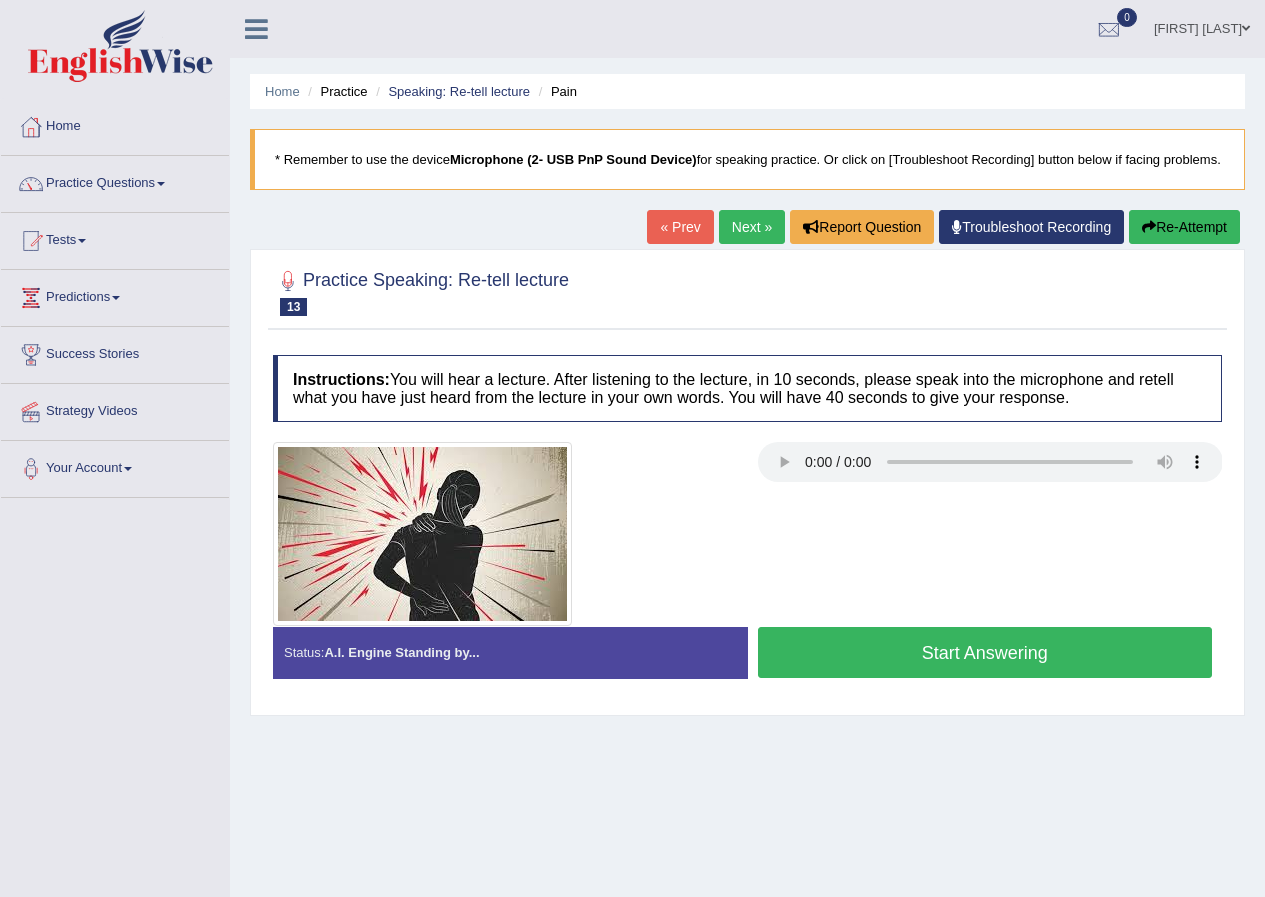 scroll, scrollTop: 0, scrollLeft: 0, axis: both 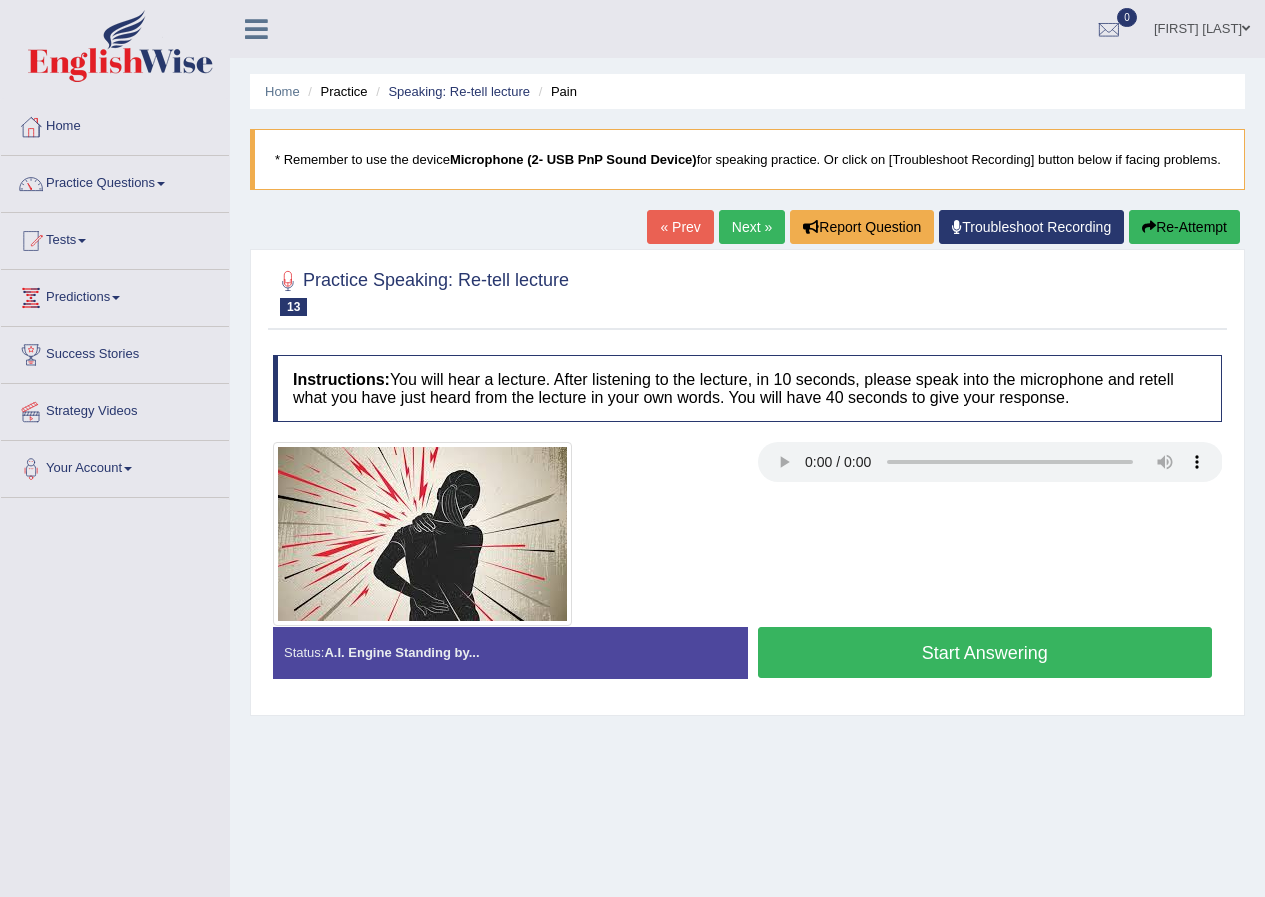click on "« Prev" at bounding box center (680, 227) 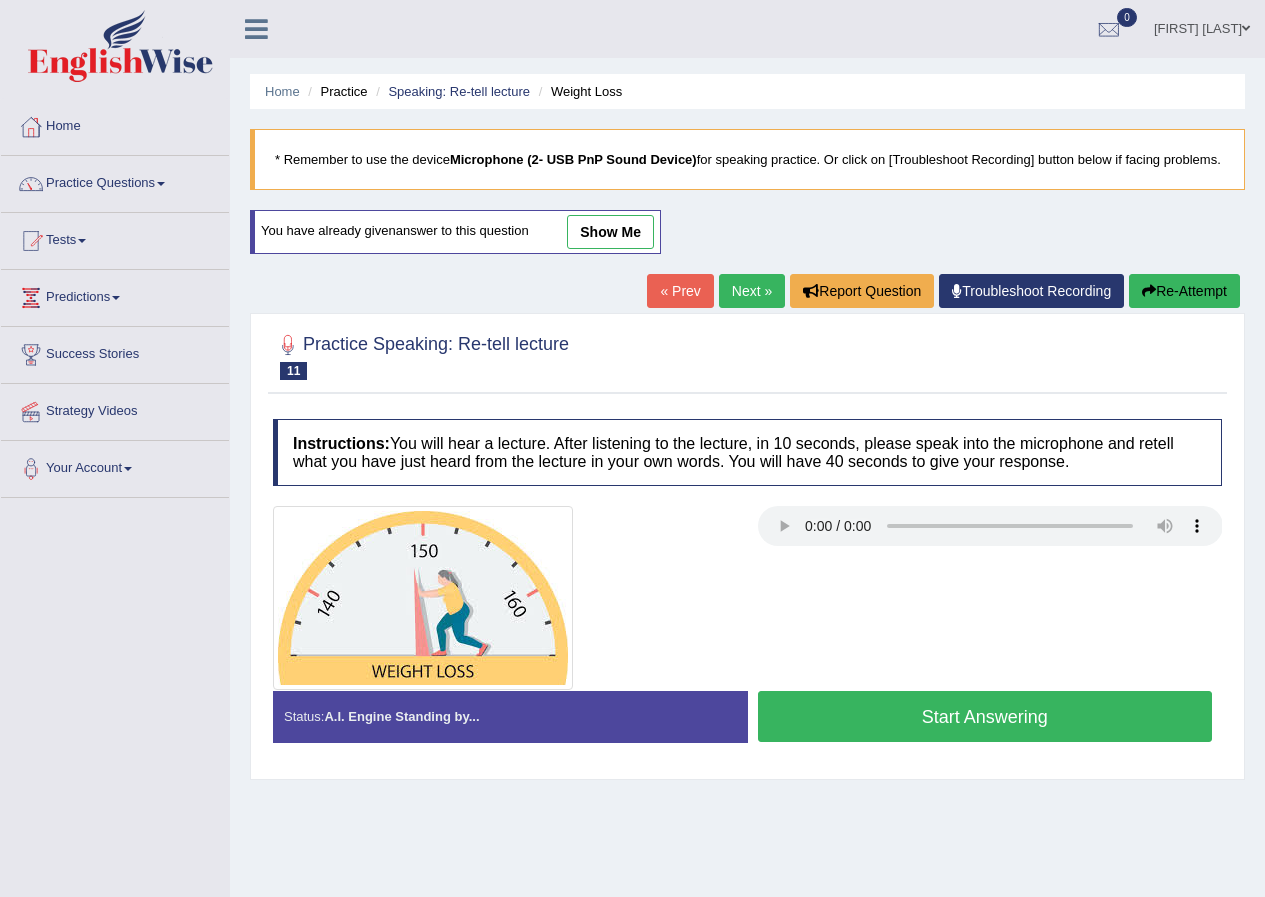 click on "show me" at bounding box center [610, 232] 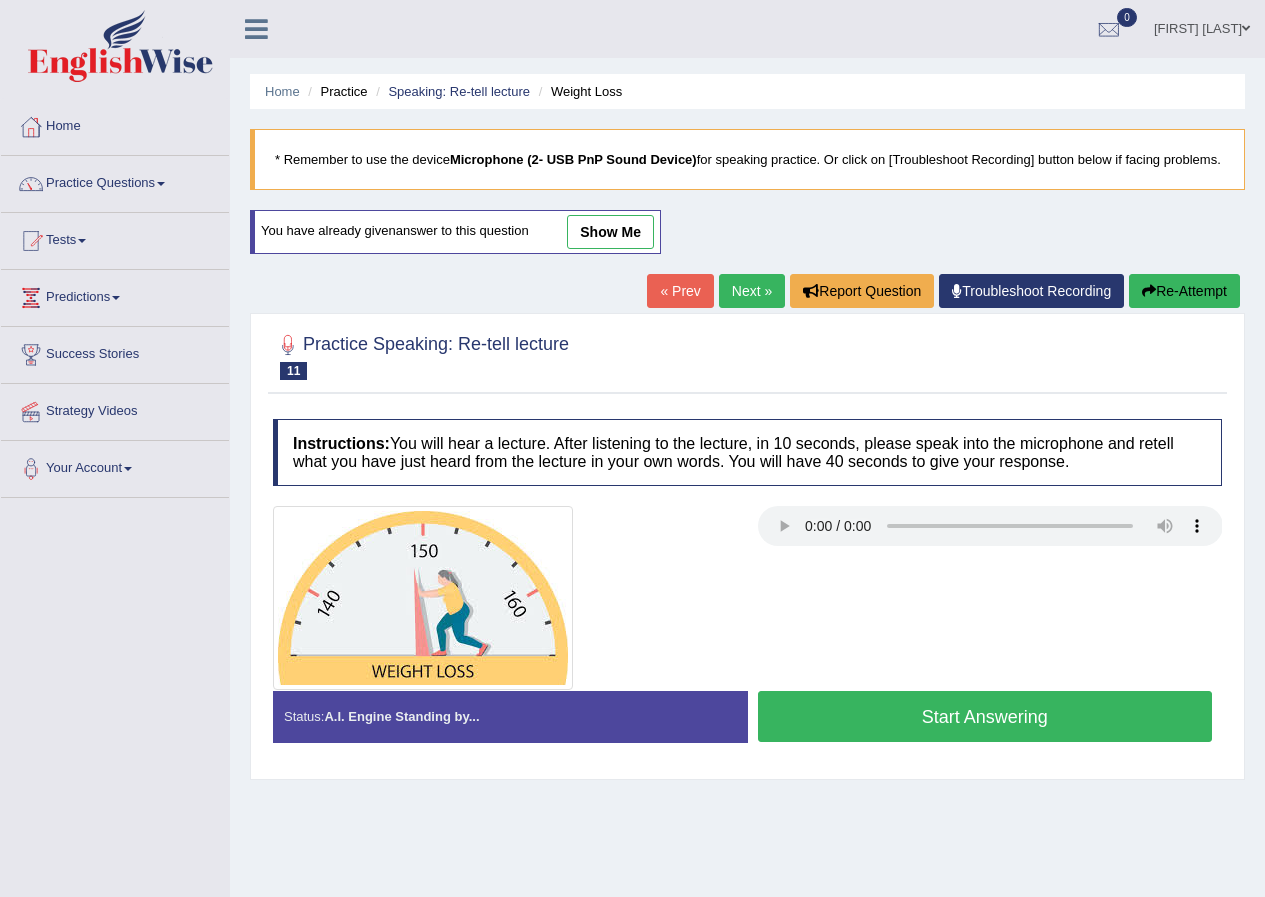 scroll, scrollTop: 153, scrollLeft: 0, axis: vertical 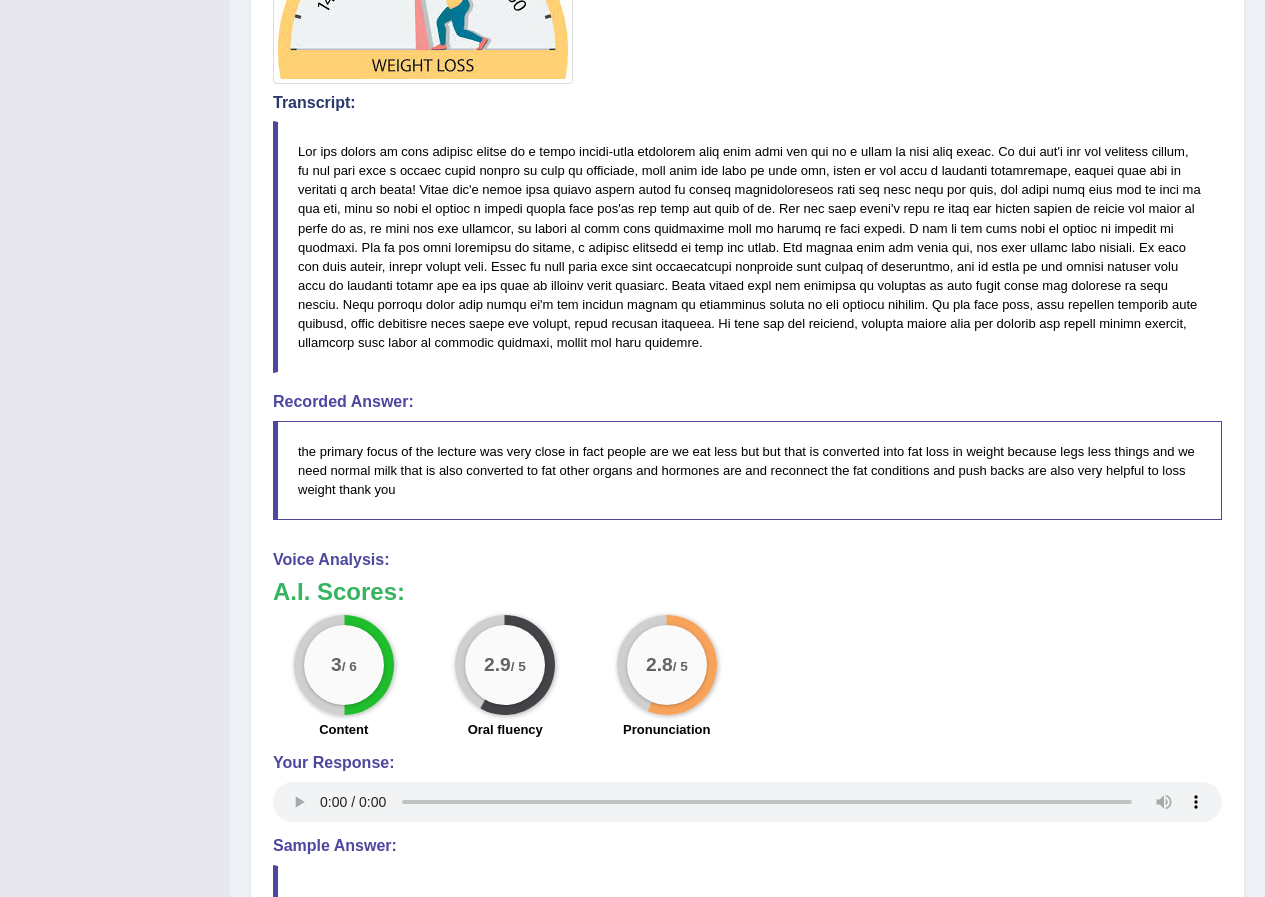 drag, startPoint x: 410, startPoint y: 515, endPoint x: 337, endPoint y: 467, distance: 87.36704 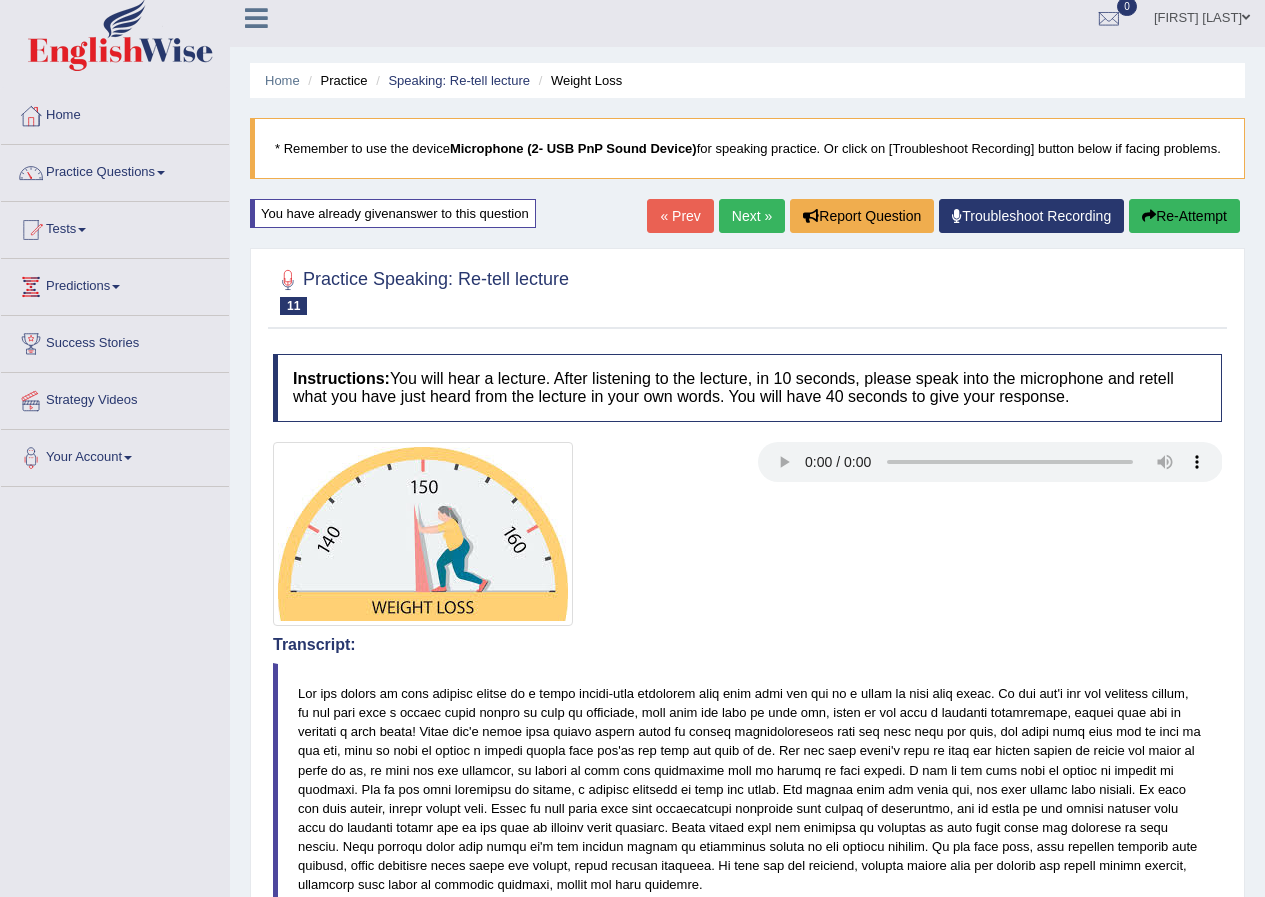 scroll, scrollTop: 0, scrollLeft: 0, axis: both 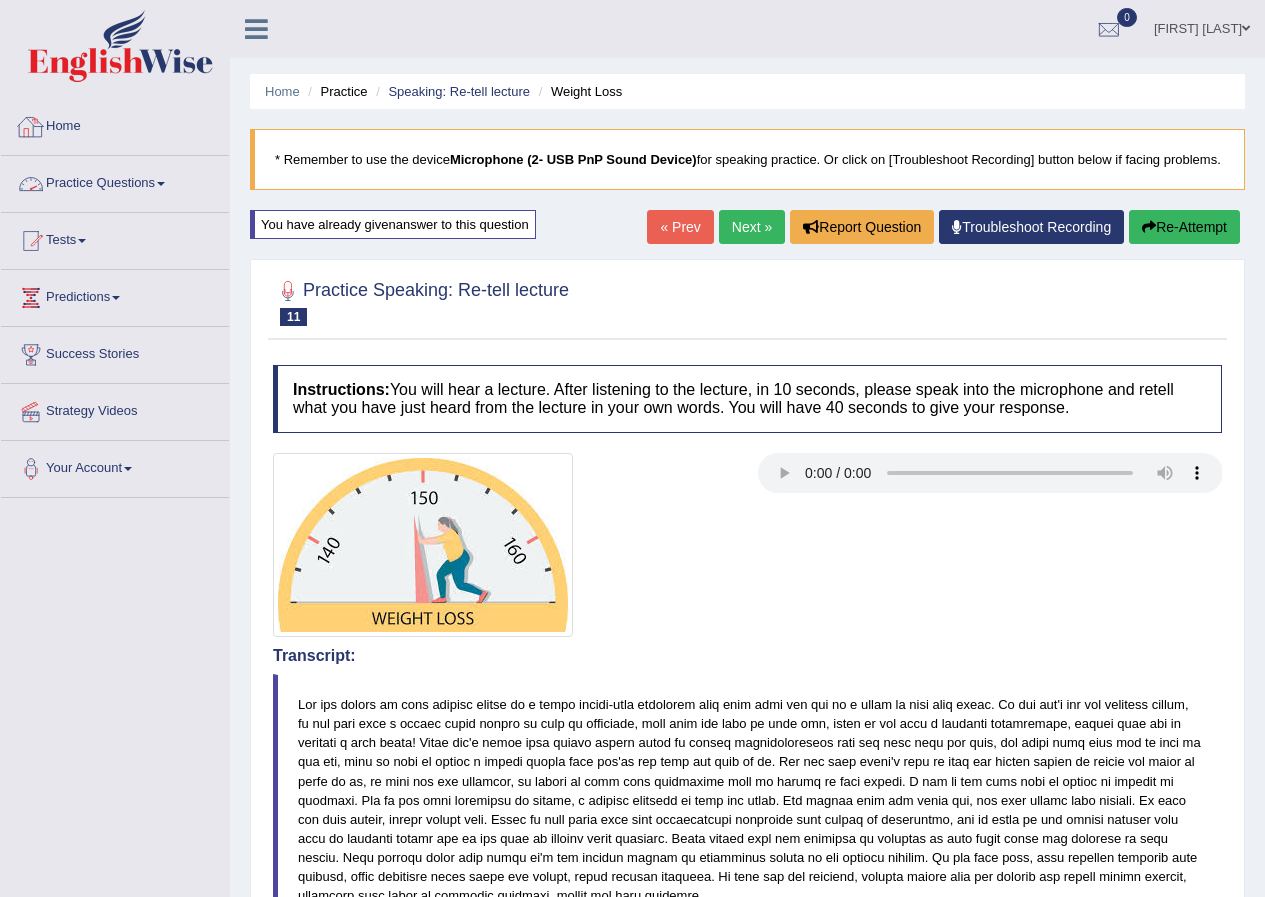 click on "Practice Questions" at bounding box center (115, 181) 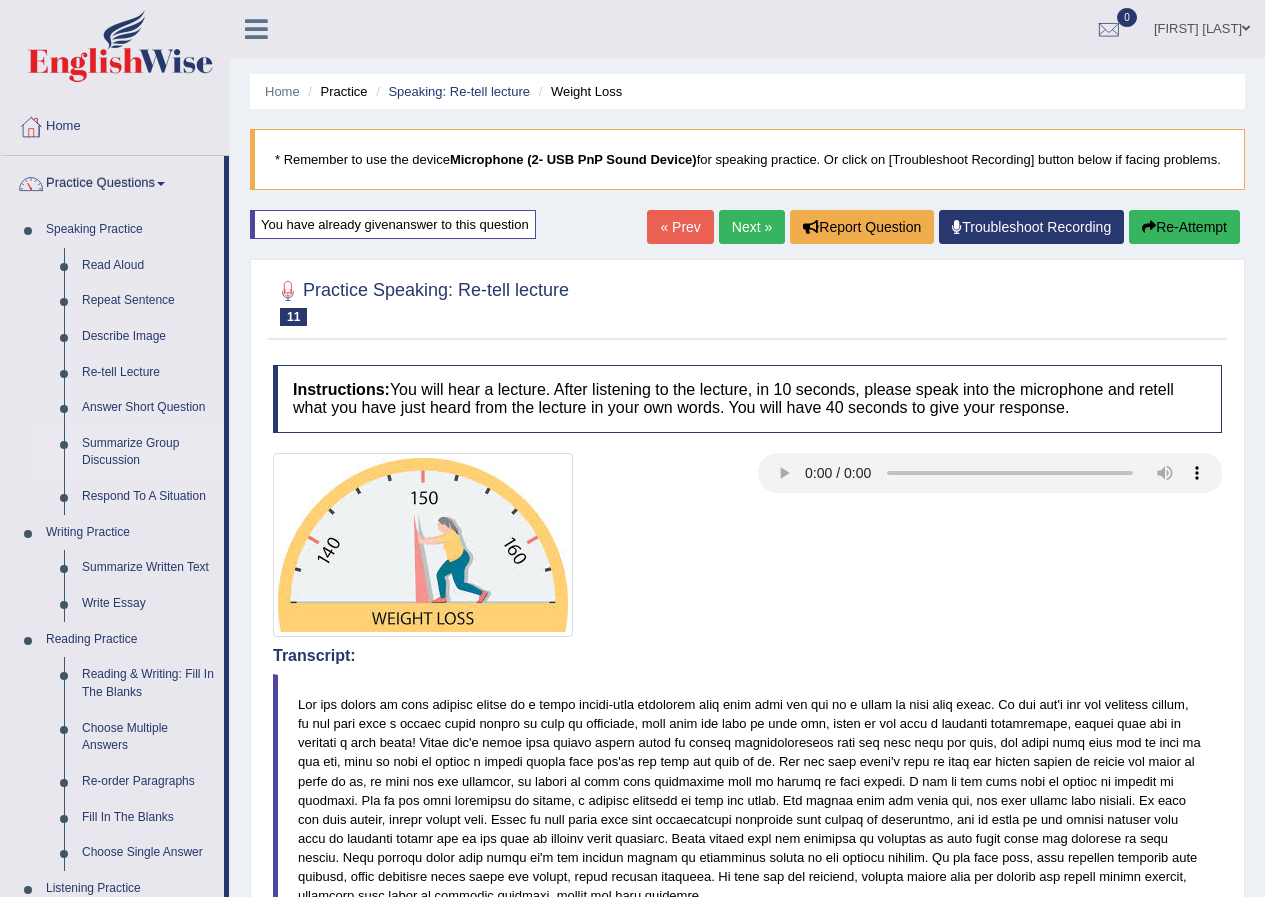 click on "Summarize Group Discussion" at bounding box center (148, 452) 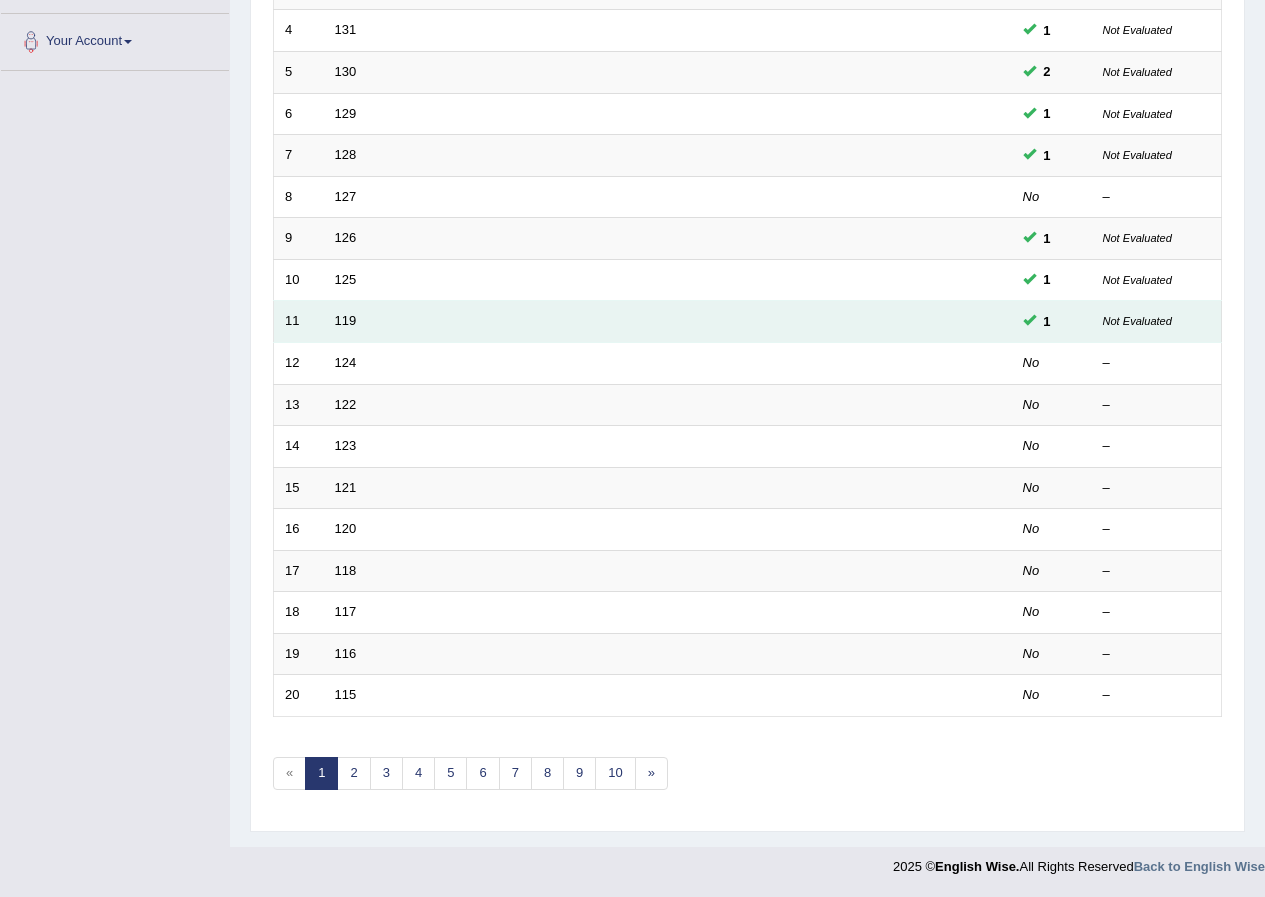 scroll, scrollTop: 427, scrollLeft: 0, axis: vertical 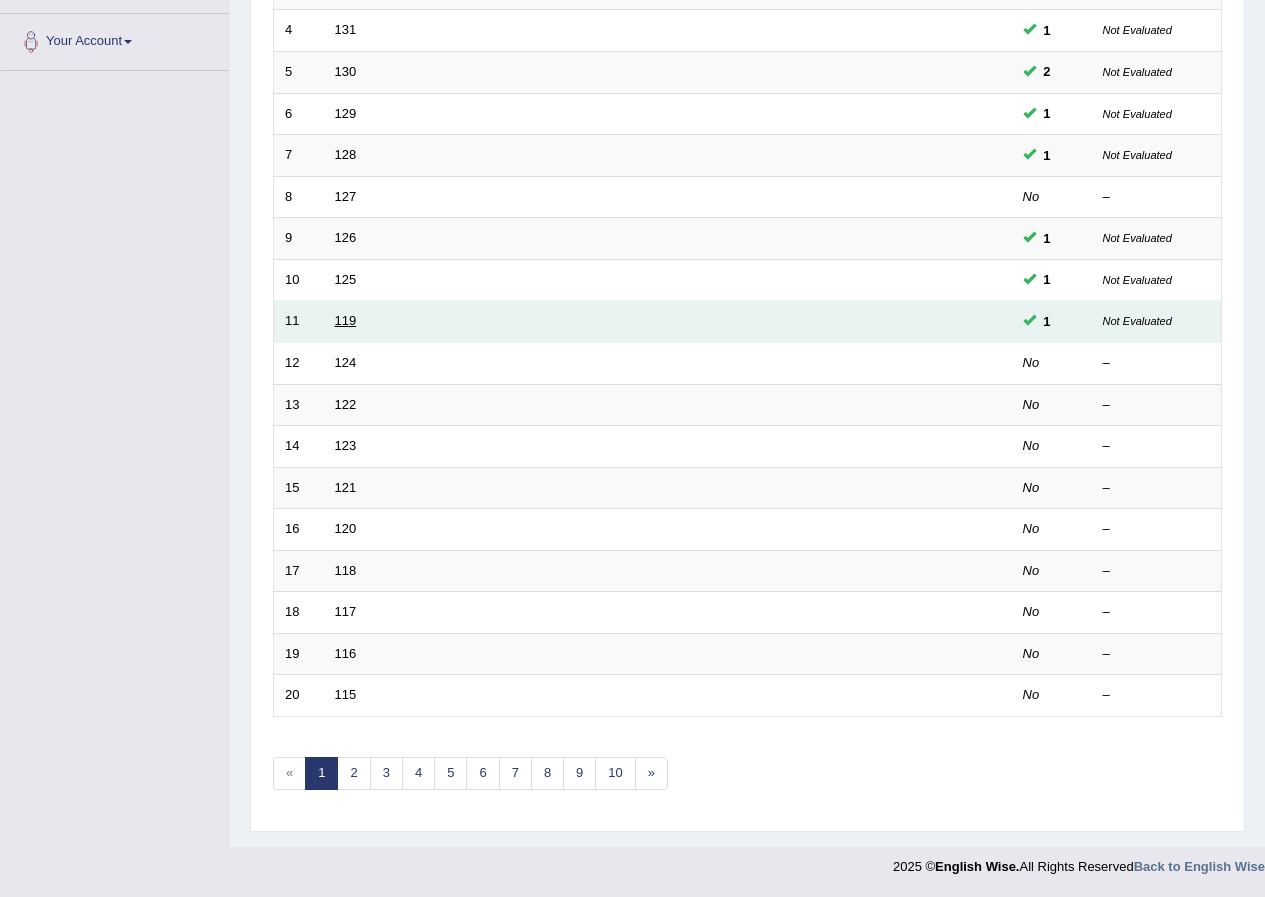 click on "119" at bounding box center (346, 320) 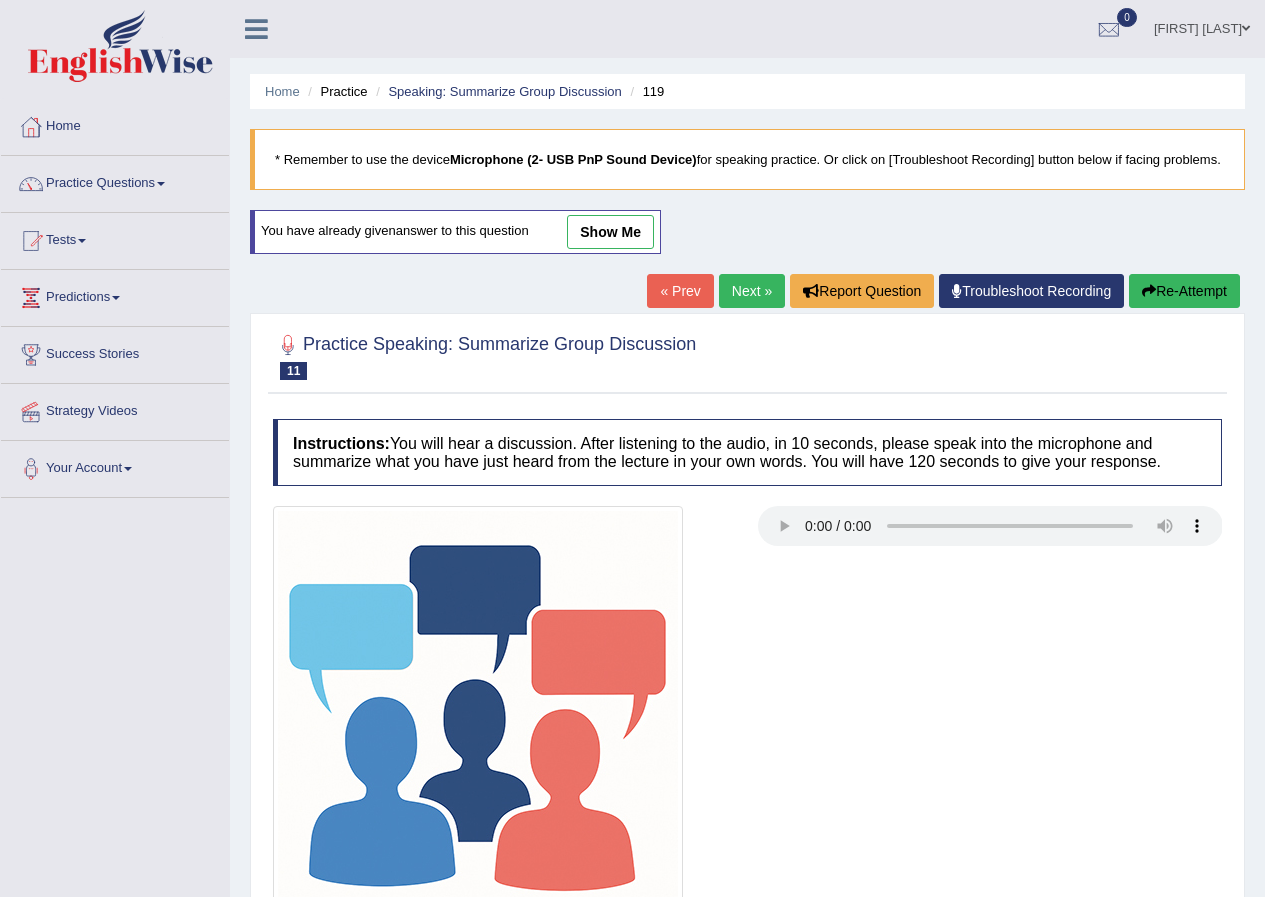 scroll, scrollTop: 0, scrollLeft: 0, axis: both 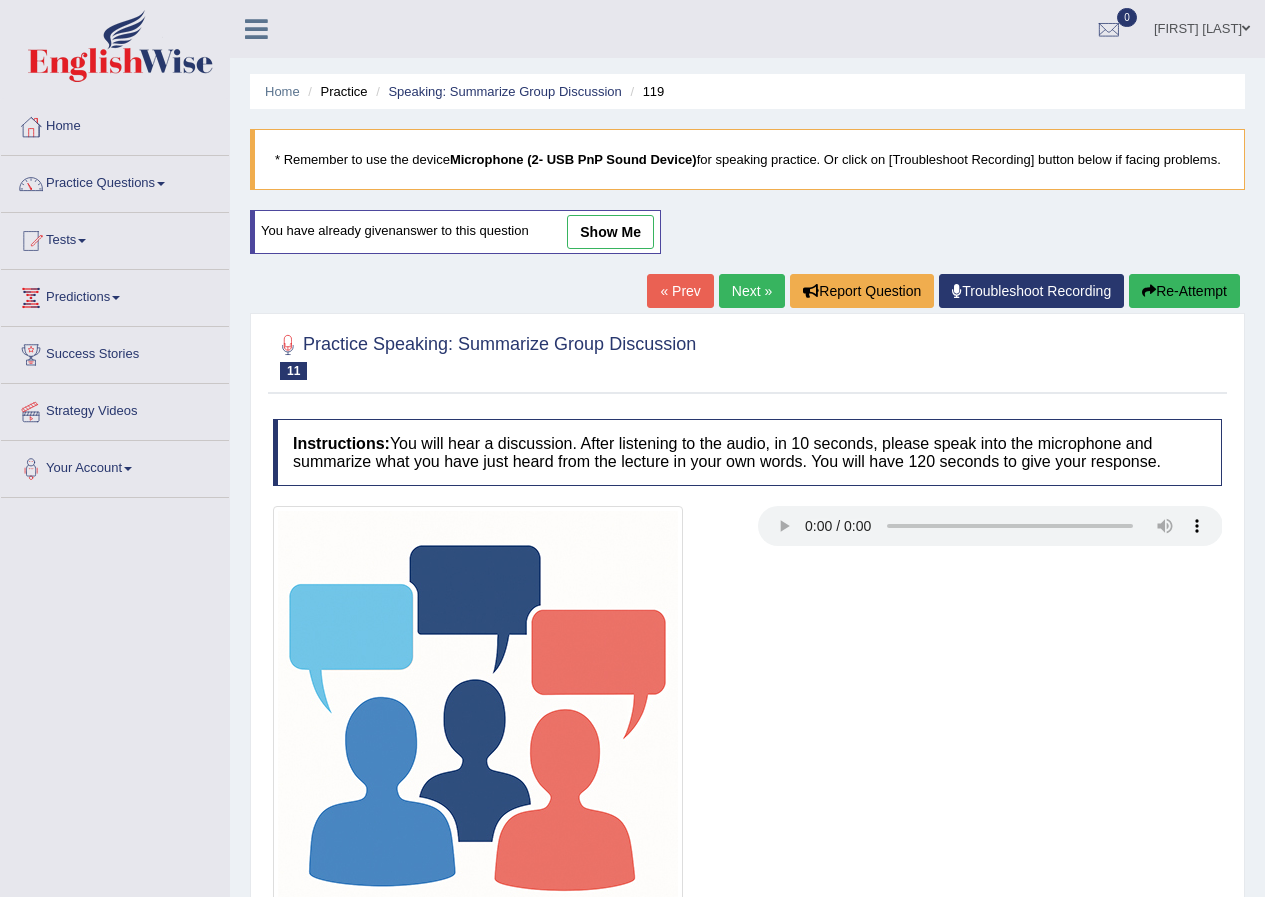 click on "Bhuvaneswari Chanapathi
Toggle navigation
Username: bhuvaneswari_parramatta
Access Type: Online
Subscription: Diamond Package
Log out
0
See All Alerts" at bounding box center (903, 28) 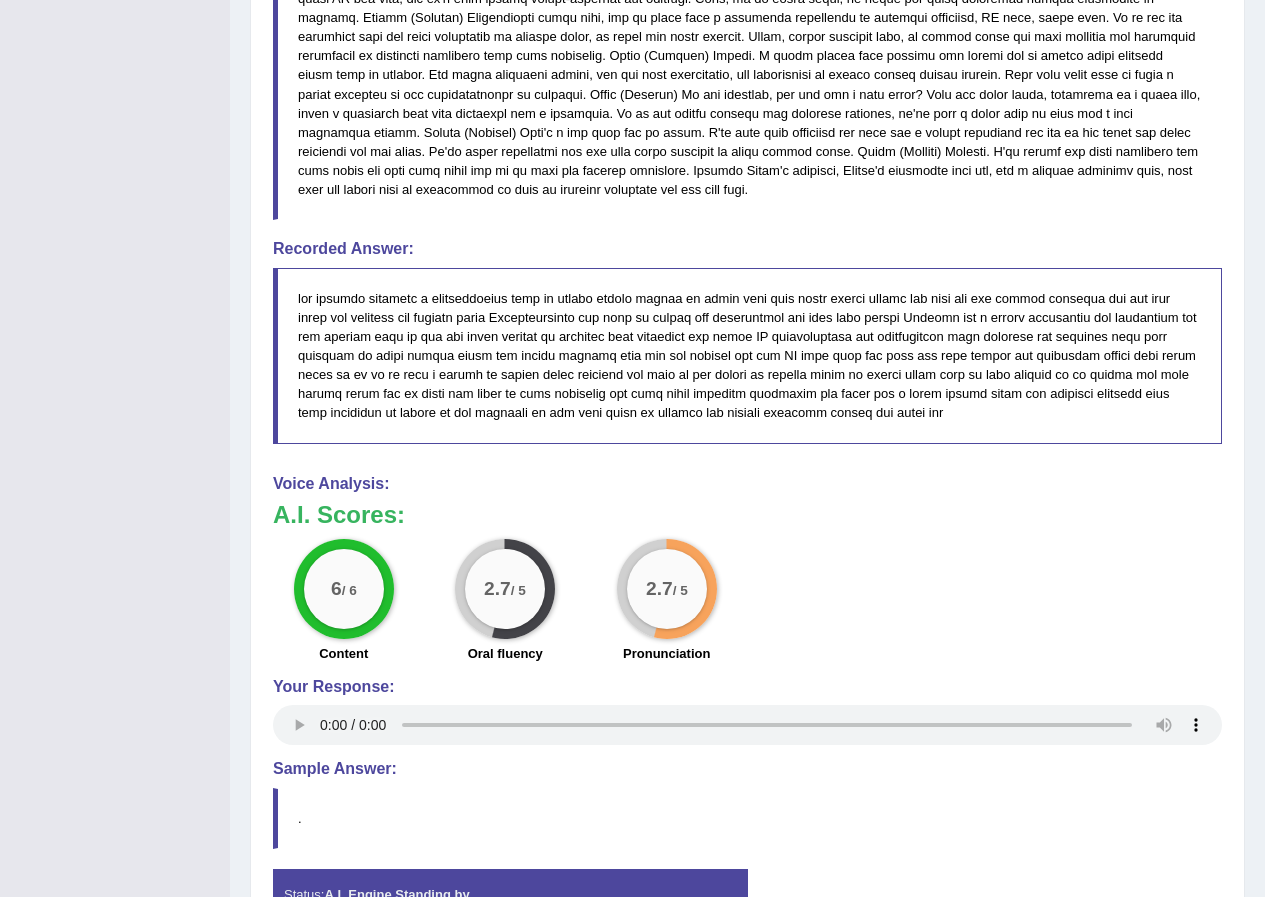 scroll, scrollTop: 1193, scrollLeft: 0, axis: vertical 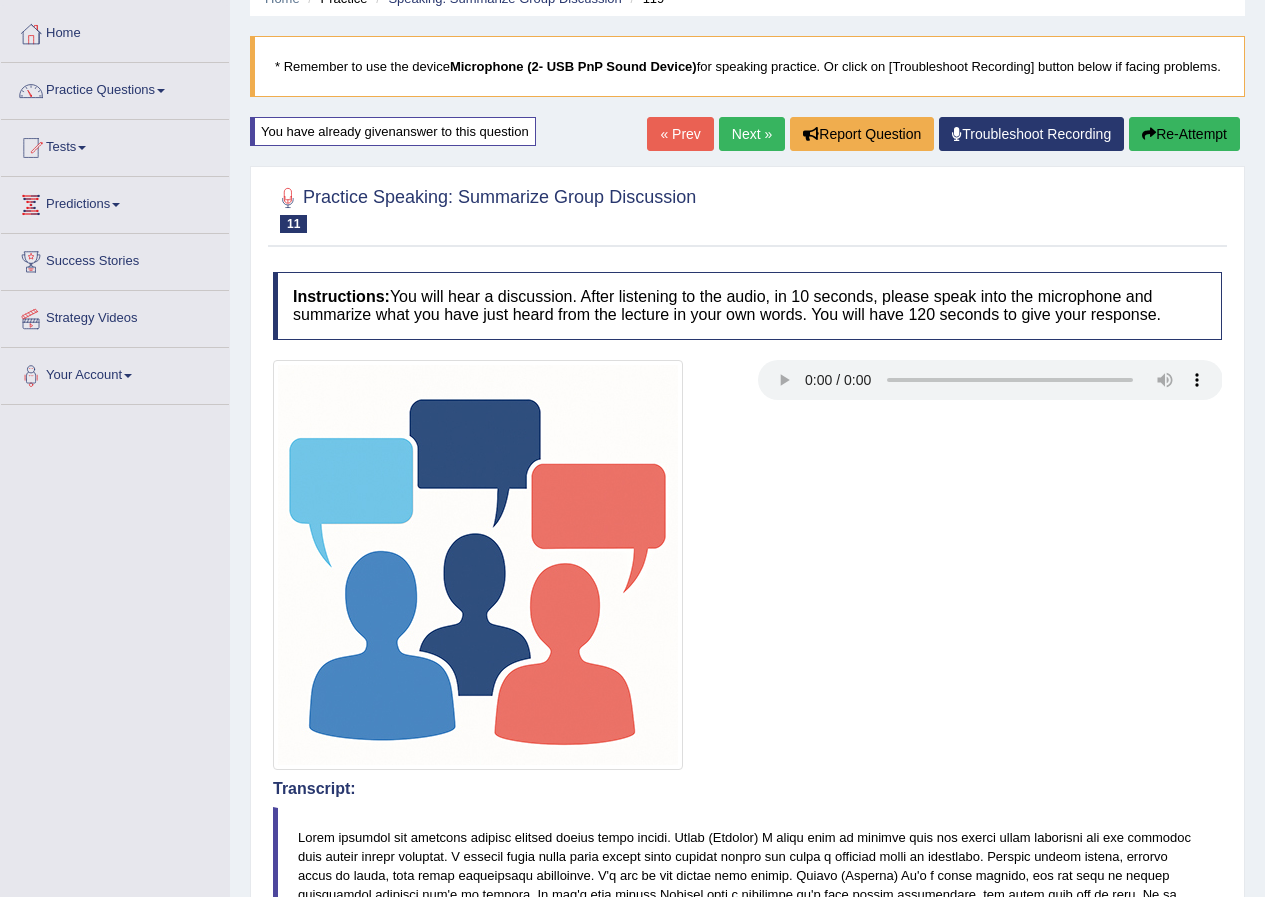 click on "« Prev" at bounding box center [680, 134] 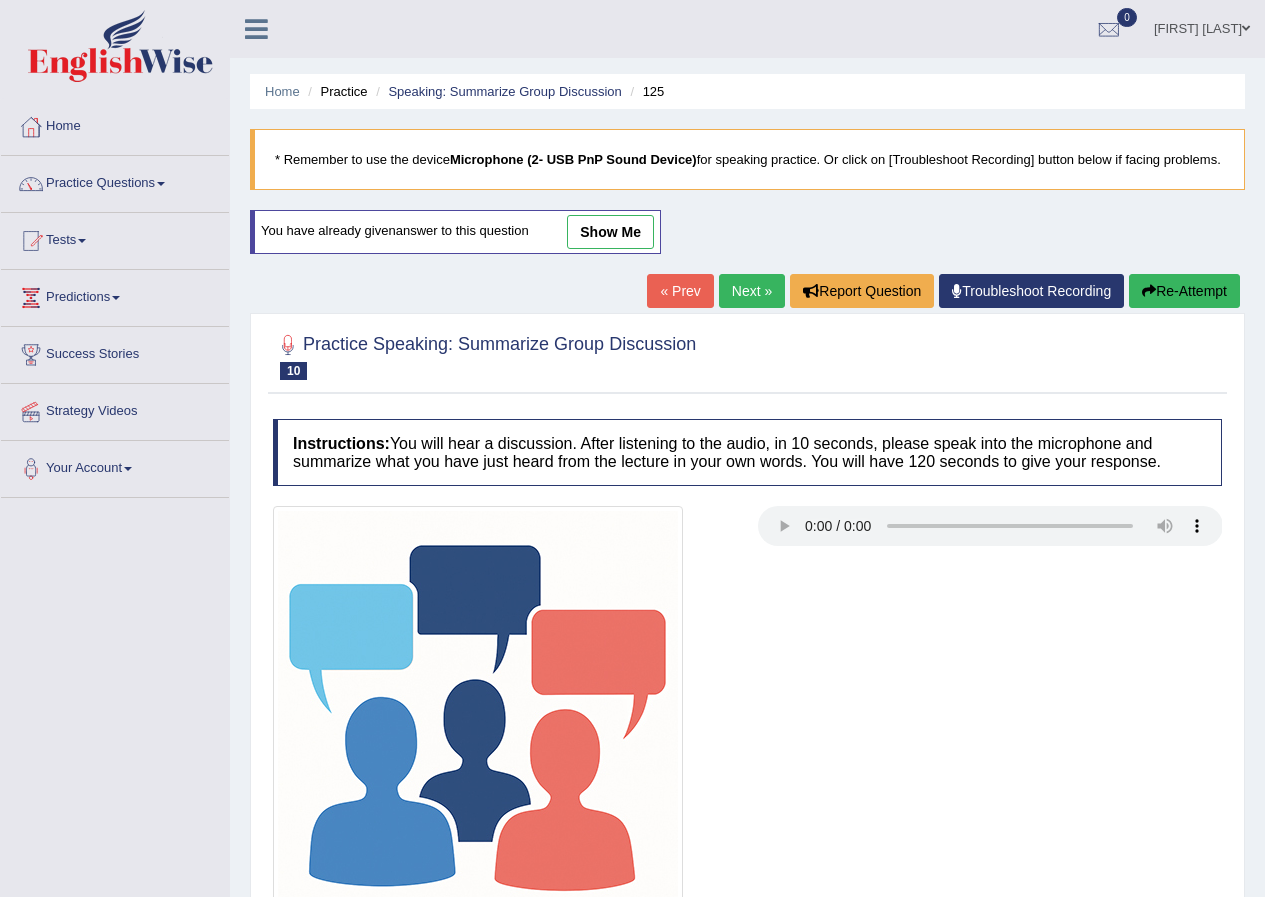 scroll, scrollTop: 0, scrollLeft: 0, axis: both 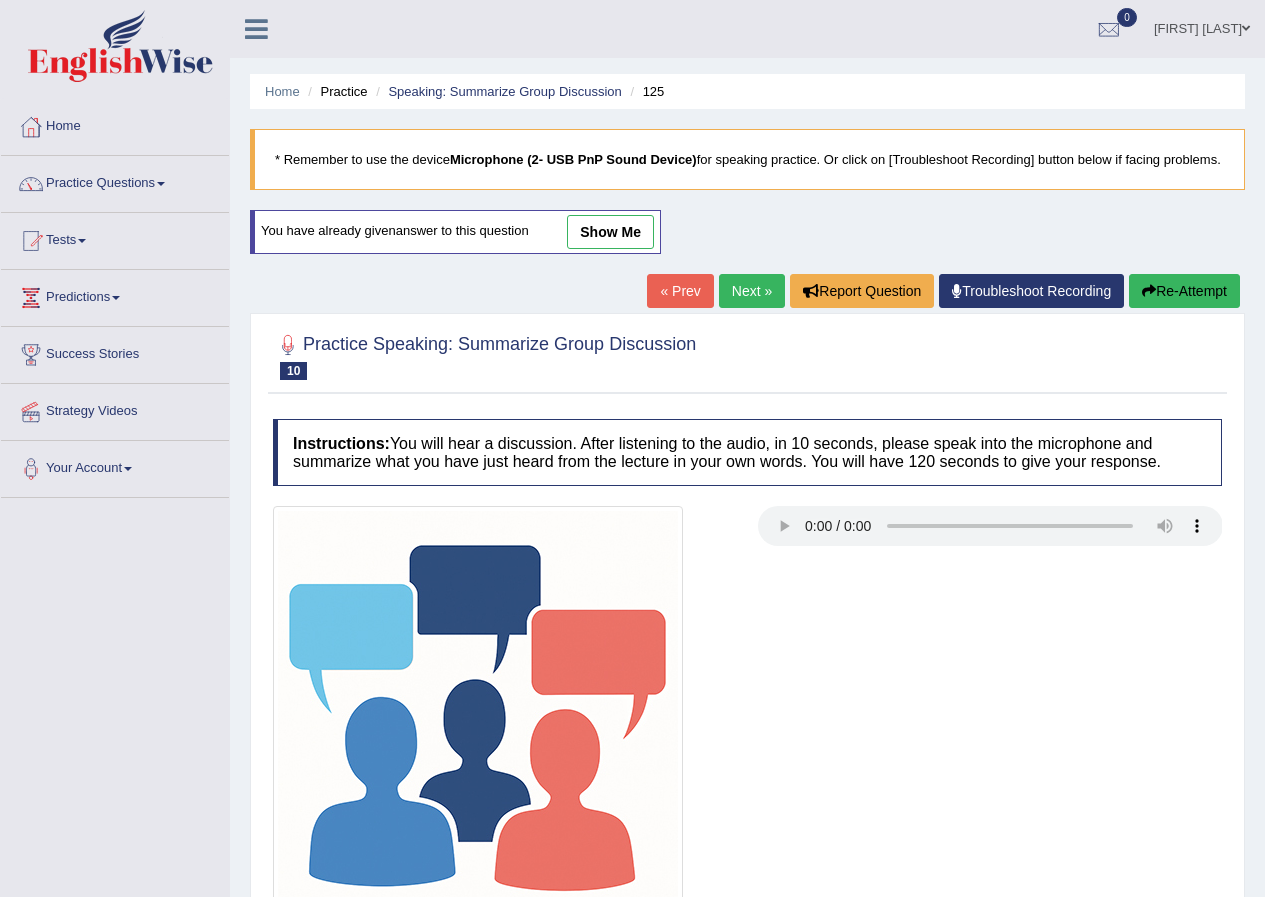 click on "« Prev" at bounding box center [680, 291] 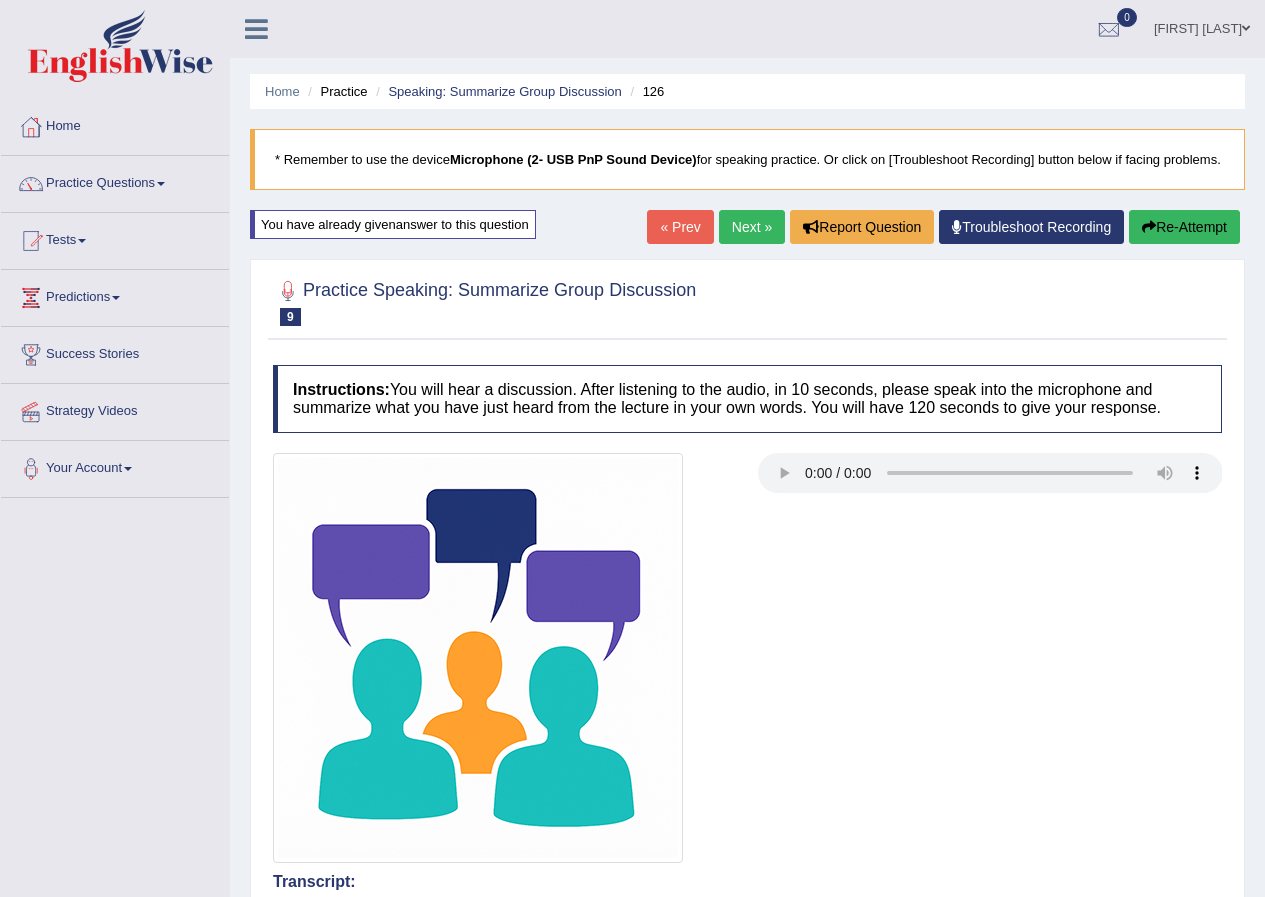 scroll, scrollTop: 193, scrollLeft: 0, axis: vertical 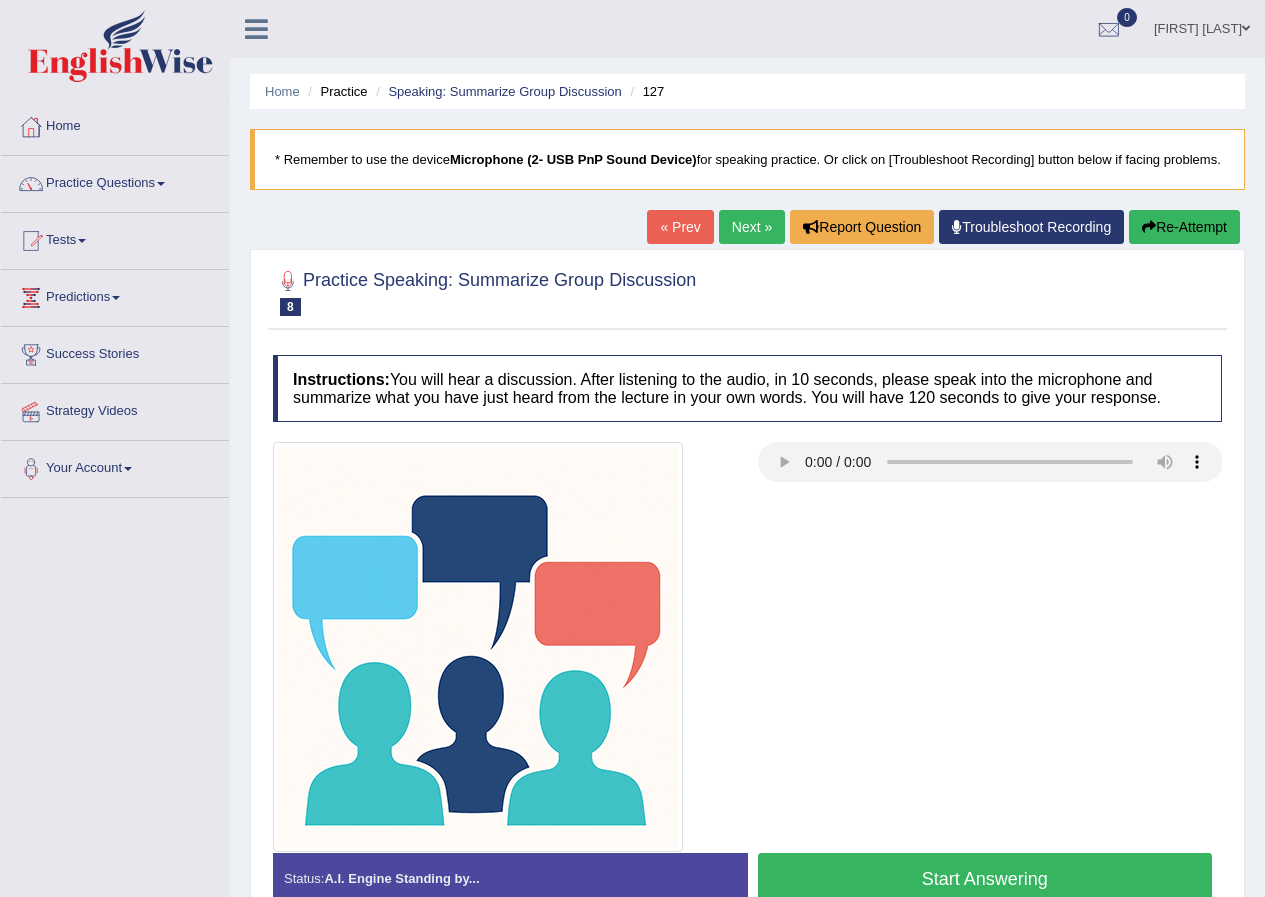 click on "Next »" at bounding box center [752, 227] 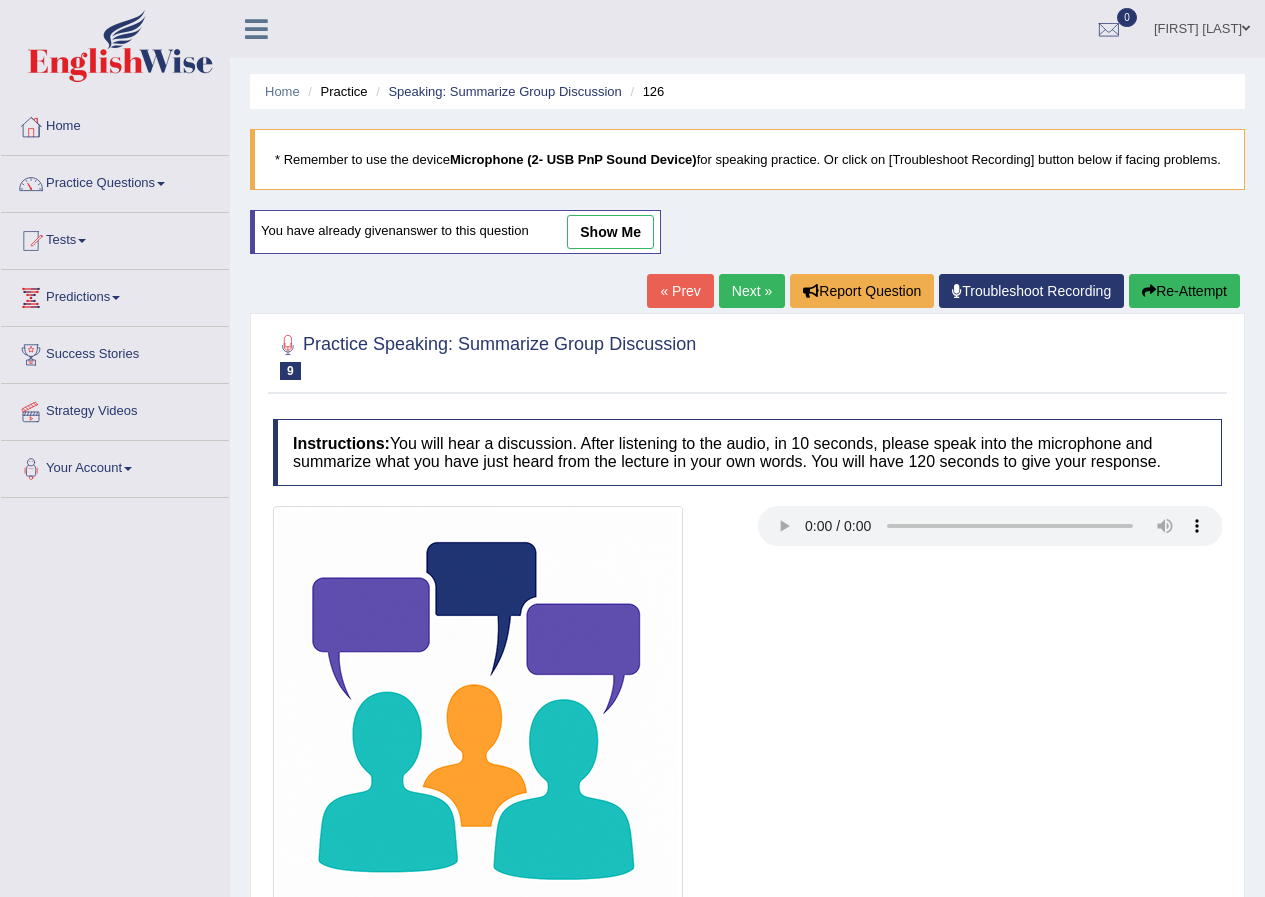 click on "show me" at bounding box center (610, 232) 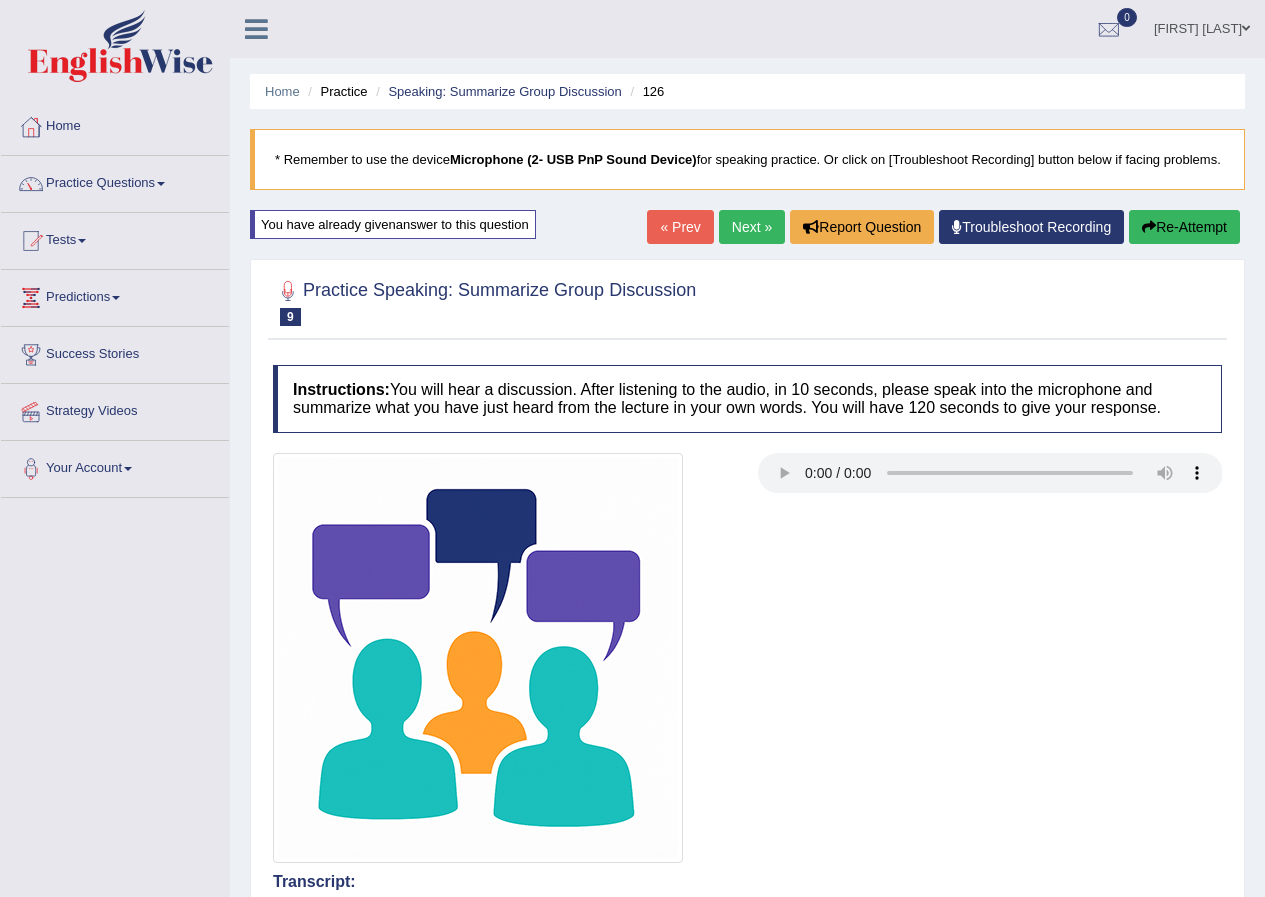 scroll, scrollTop: 0, scrollLeft: 0, axis: both 